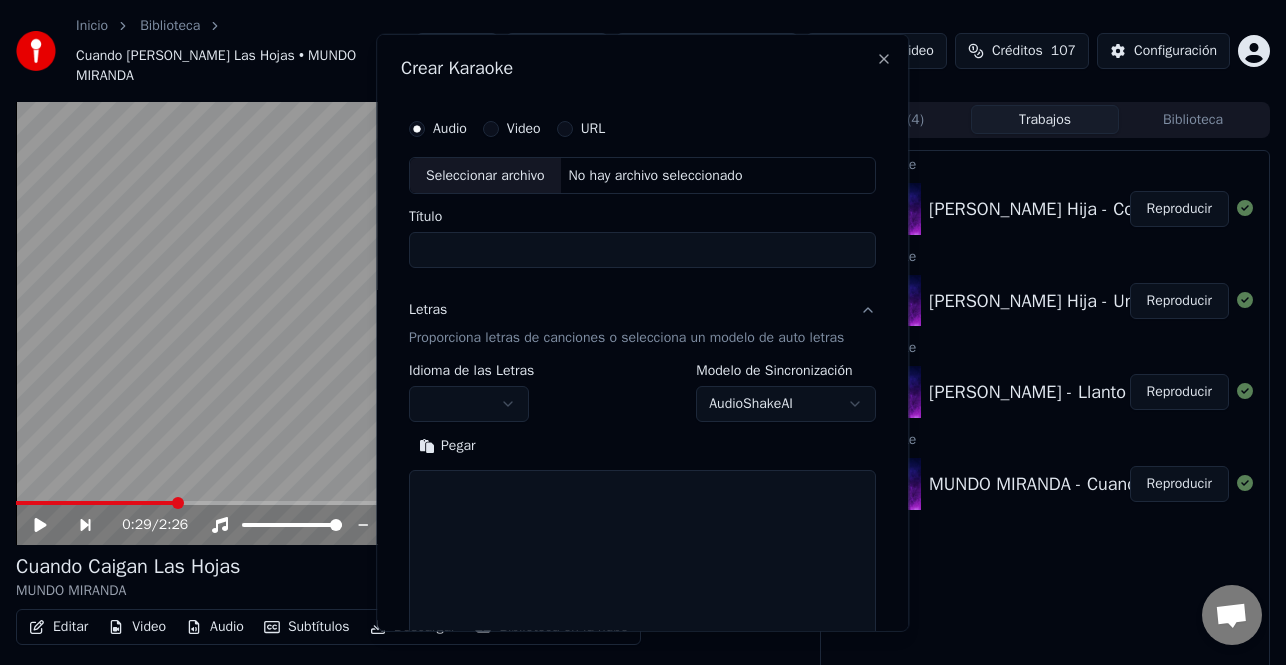 select 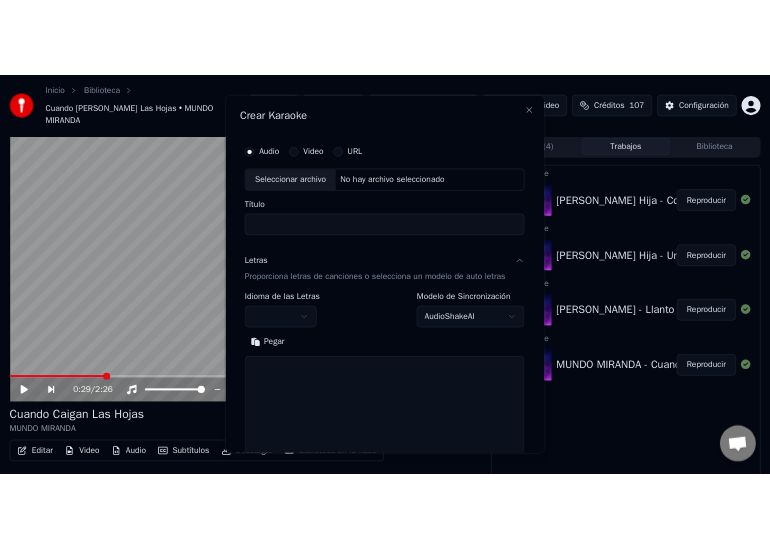 scroll, scrollTop: 805, scrollLeft: 0, axis: vertical 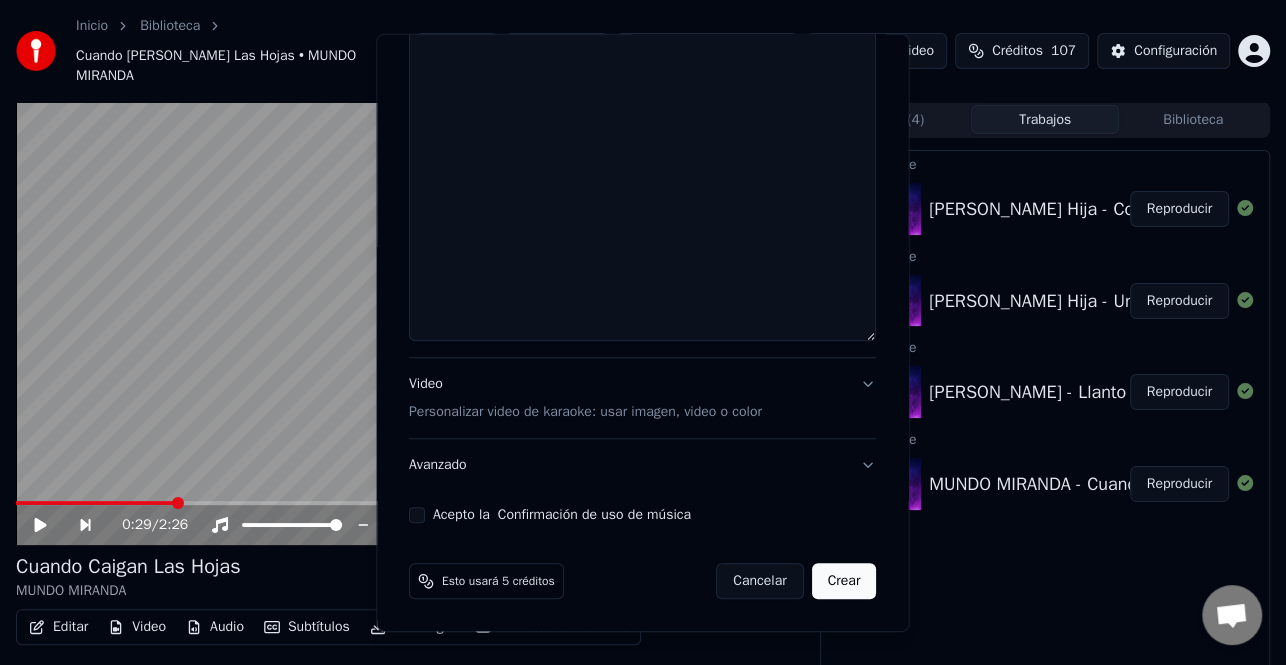 click on "**********" at bounding box center [643, 332] 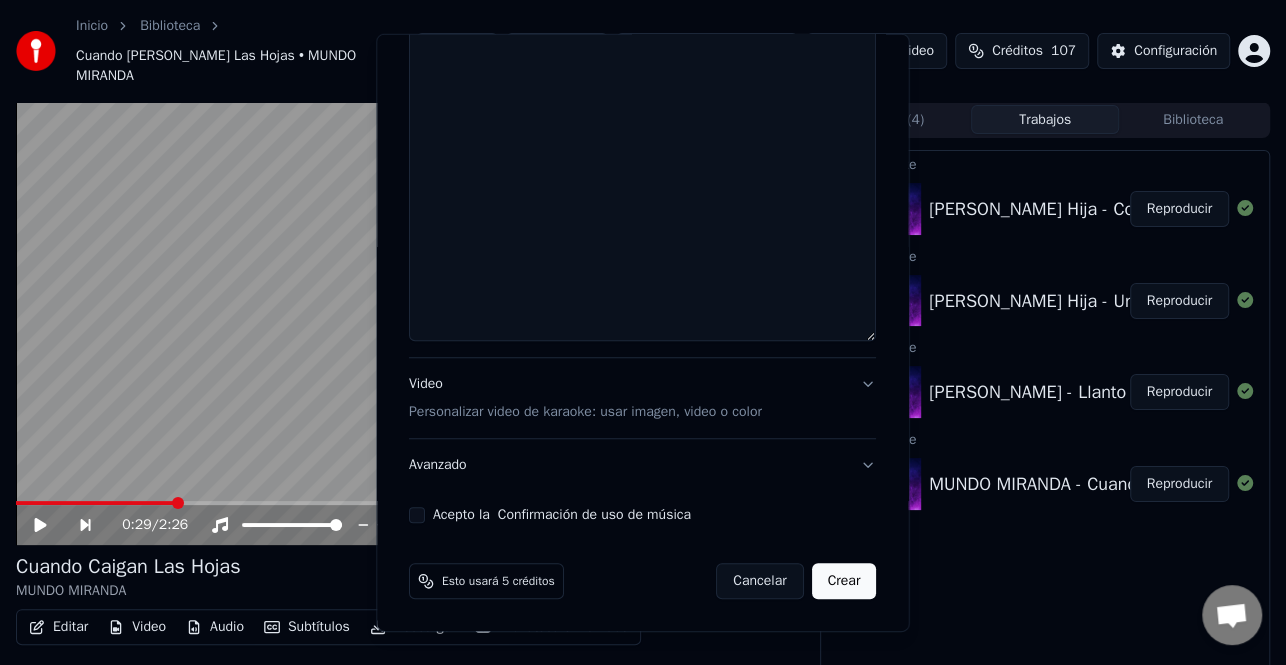 click on "**********" at bounding box center (643, 332) 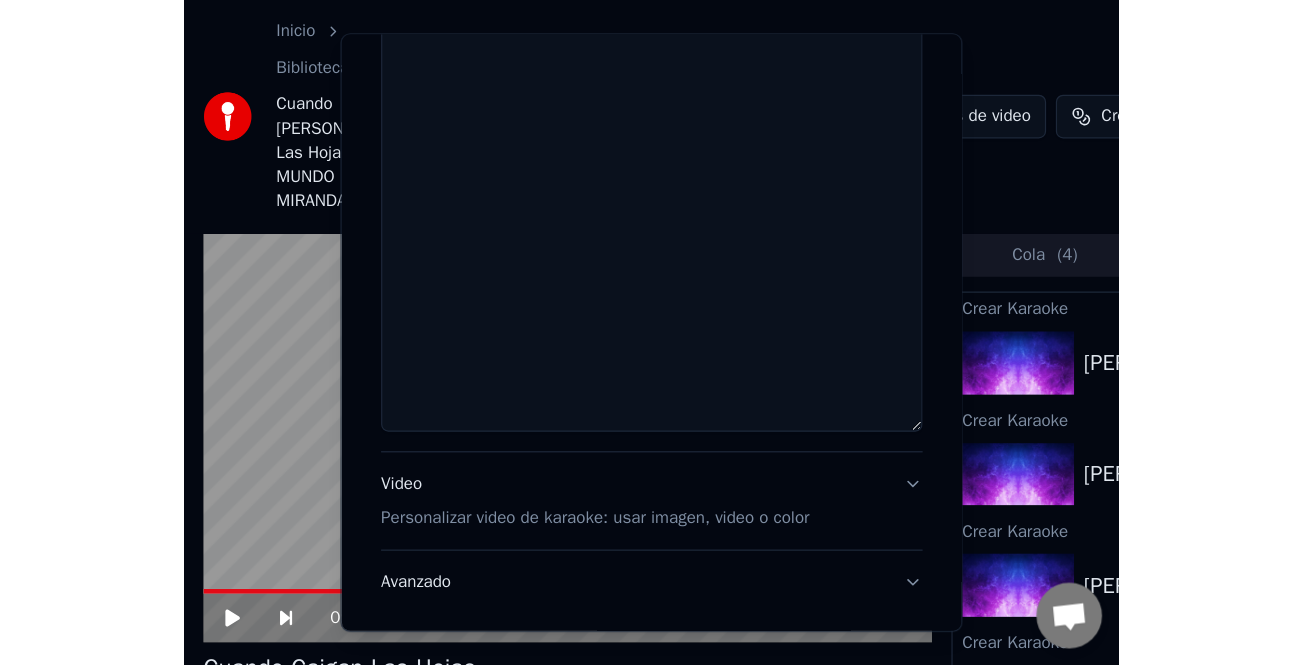 scroll, scrollTop: 825, scrollLeft: 0, axis: vertical 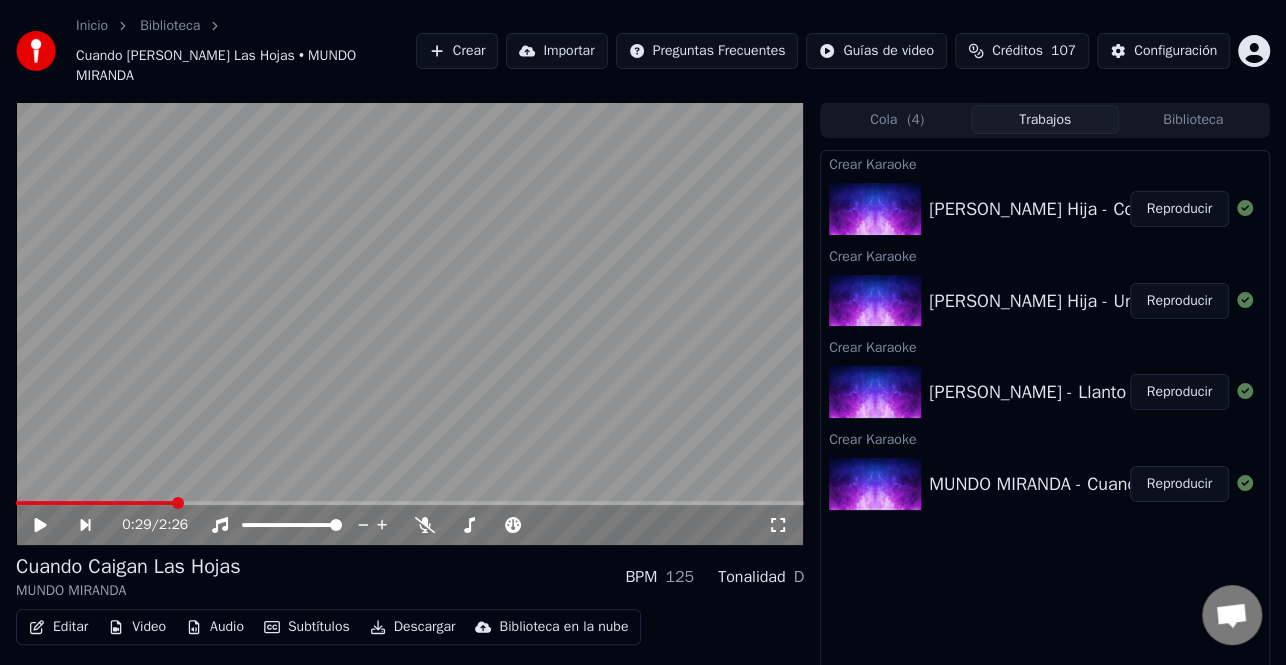 click on "Reproducir" at bounding box center [1179, 209] 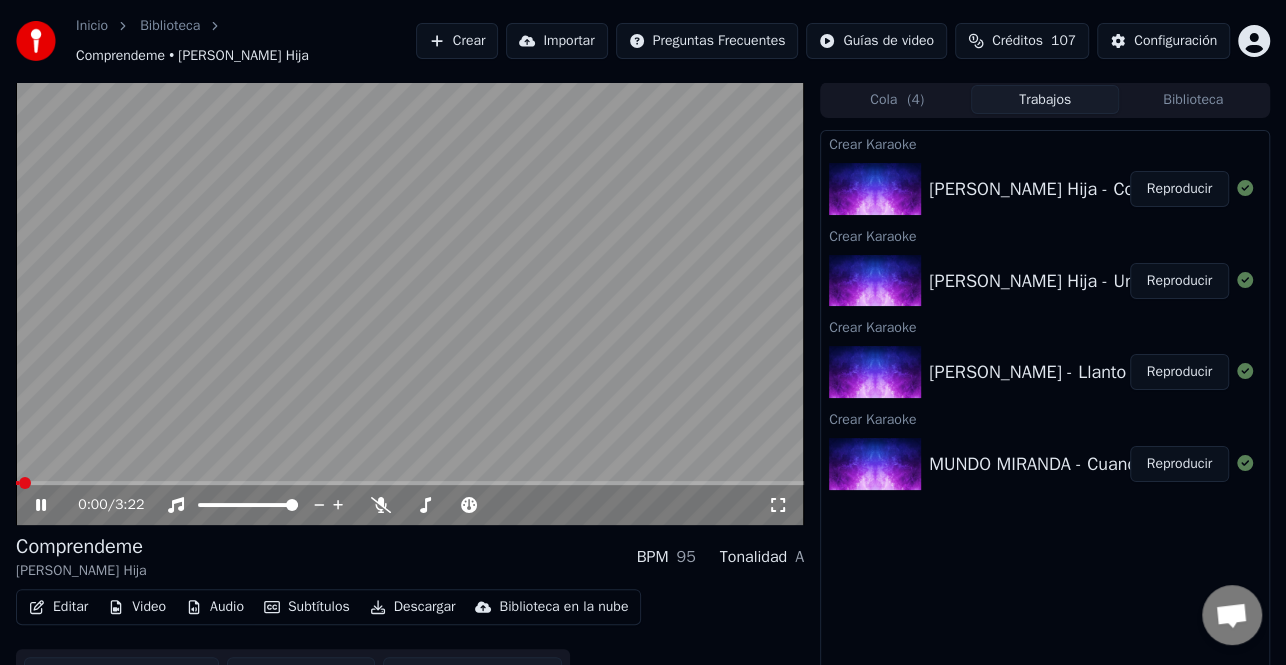 click 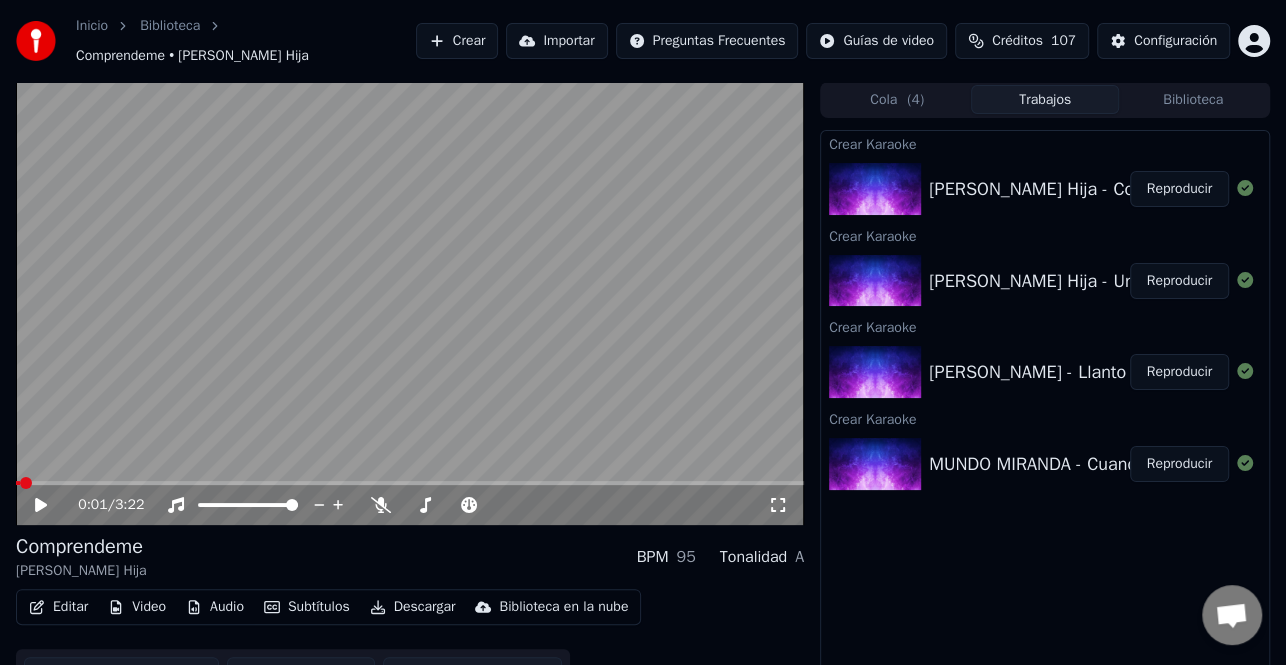 click on "Crear" at bounding box center (457, 41) 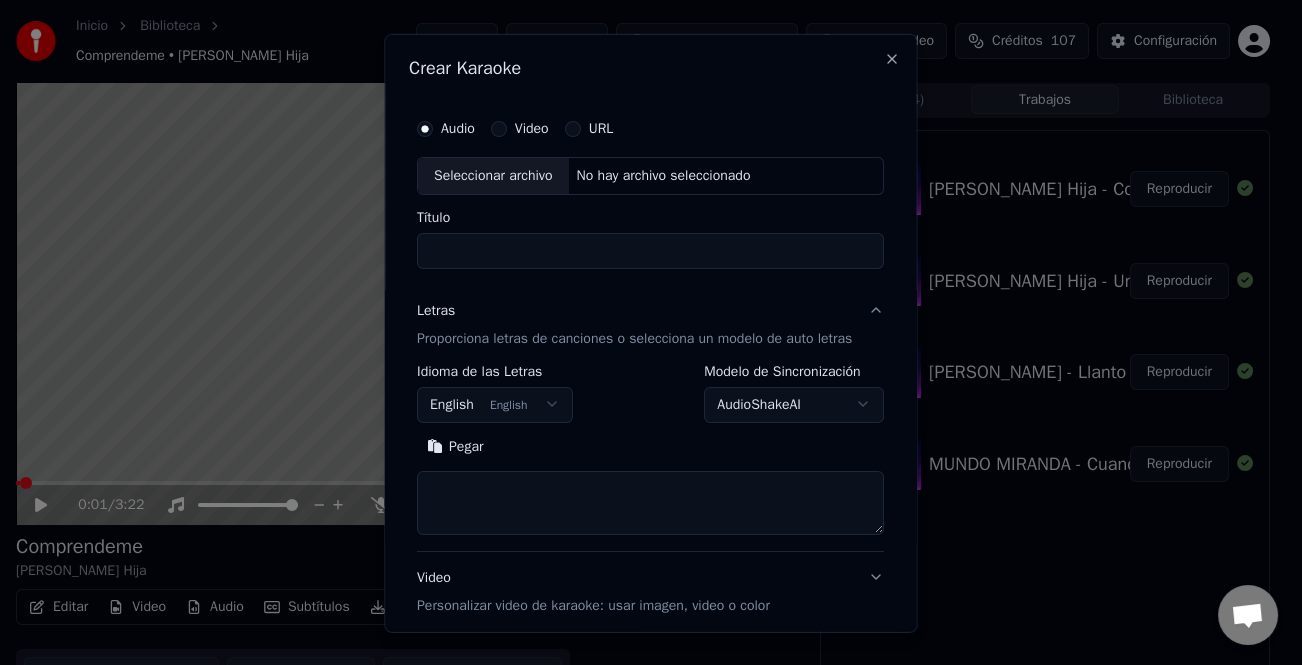 click on "Seleccionar archivo" at bounding box center [493, 175] 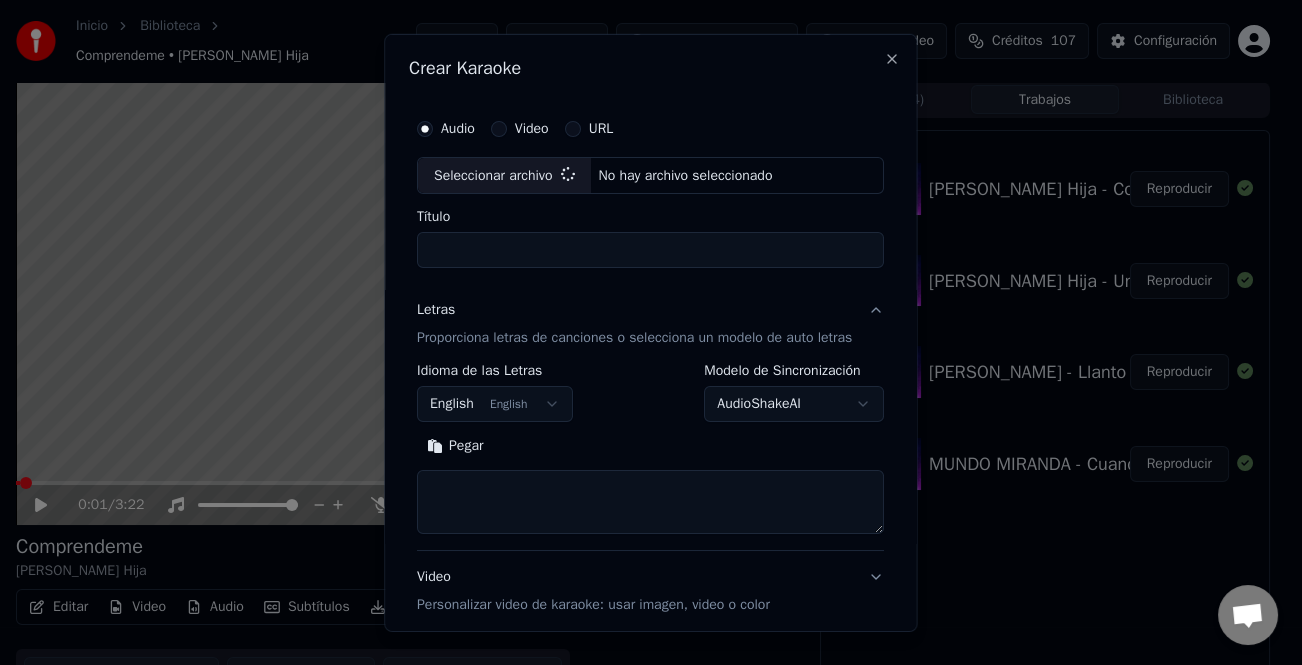 type on "**********" 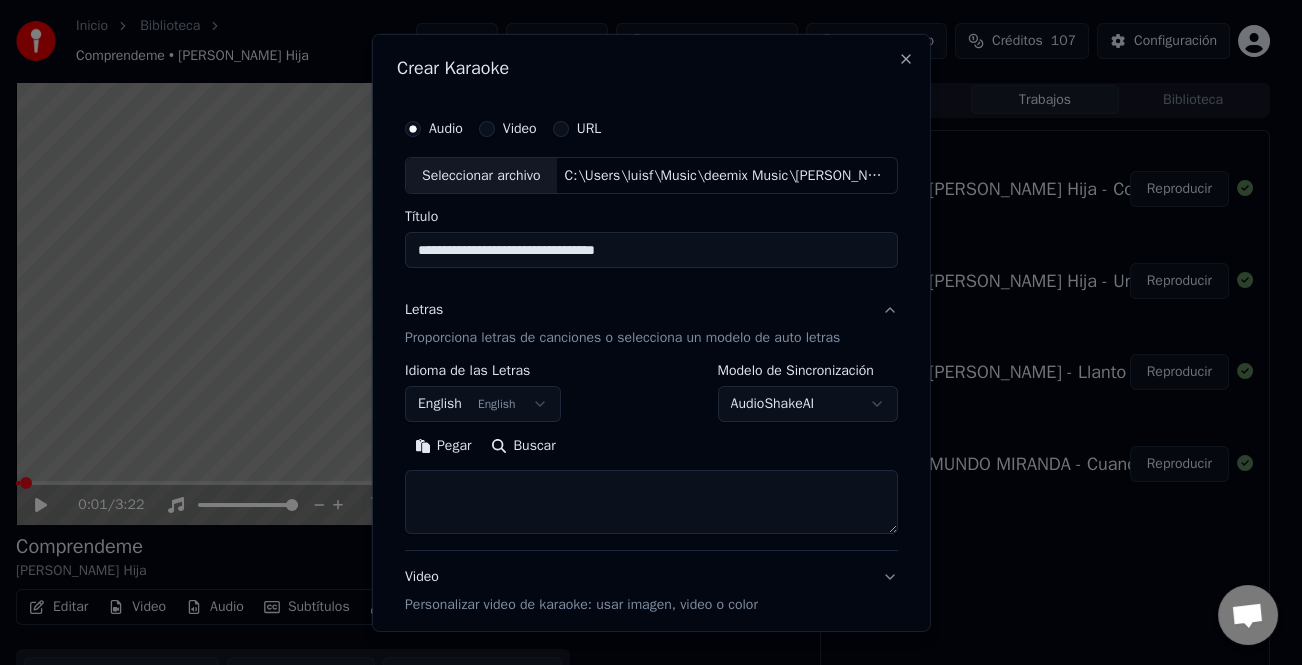 click on "Pegar" at bounding box center [443, 446] 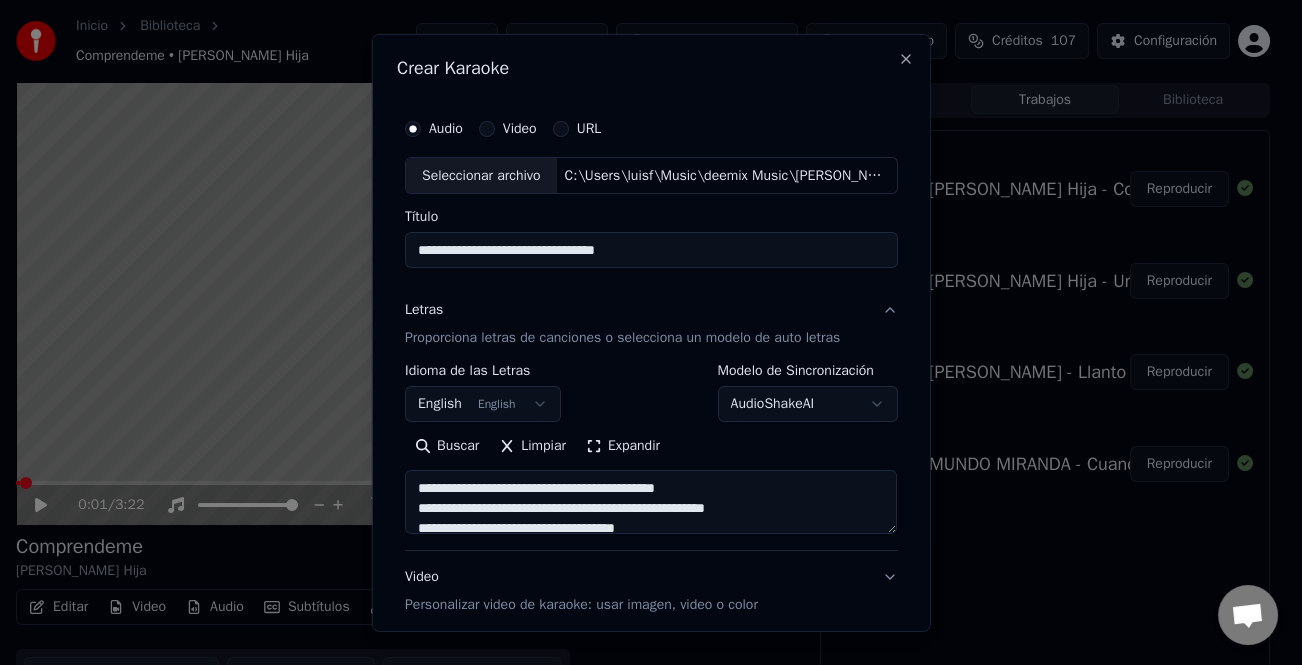 click on "Expandir" at bounding box center (623, 446) 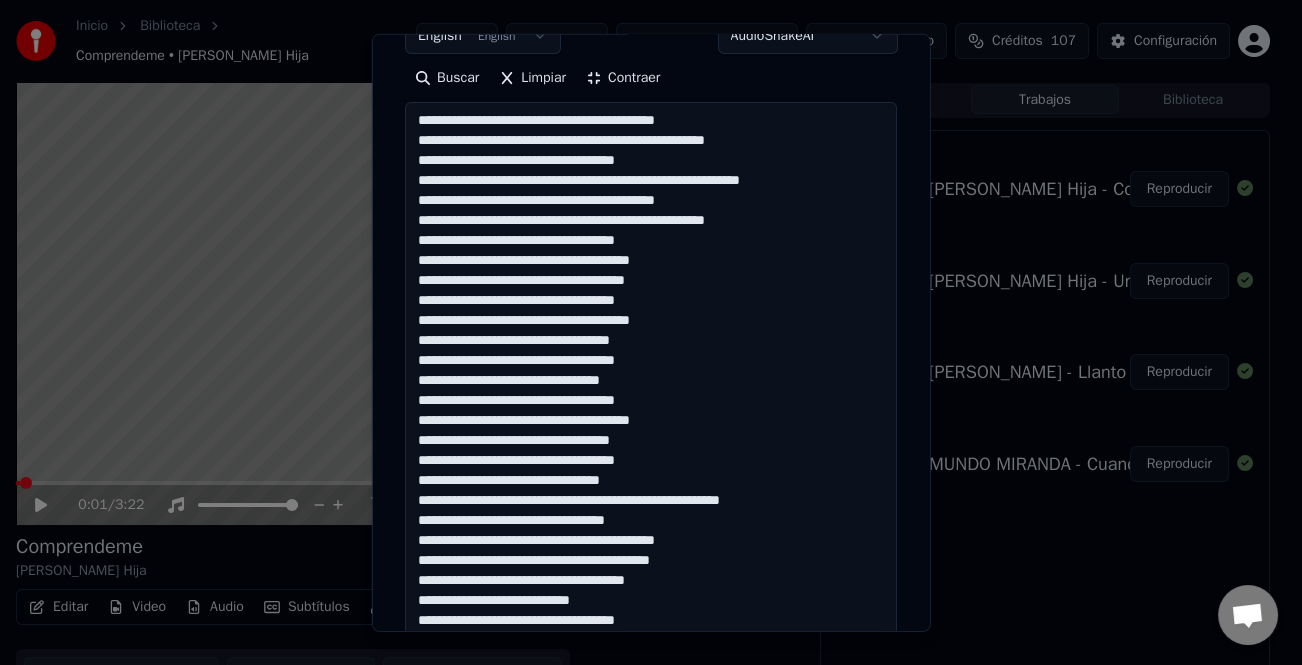 scroll, scrollTop: 400, scrollLeft: 0, axis: vertical 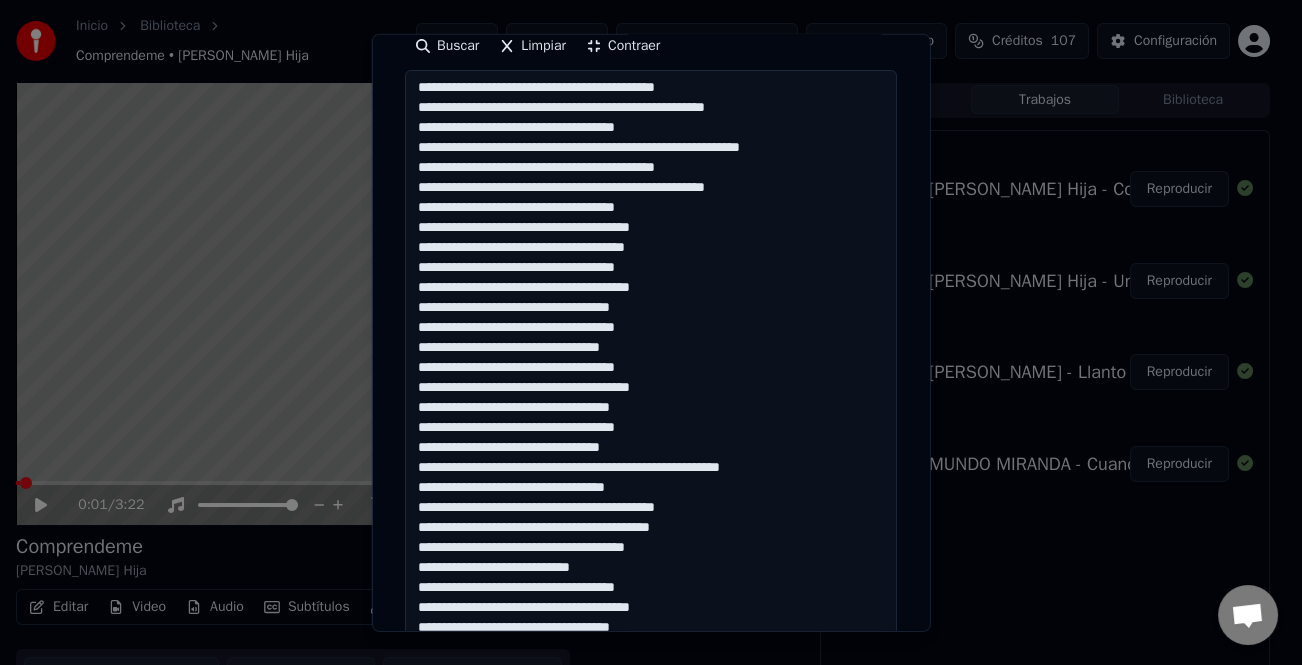drag, startPoint x: 524, startPoint y: 305, endPoint x: 517, endPoint y: 357, distance: 52.46904 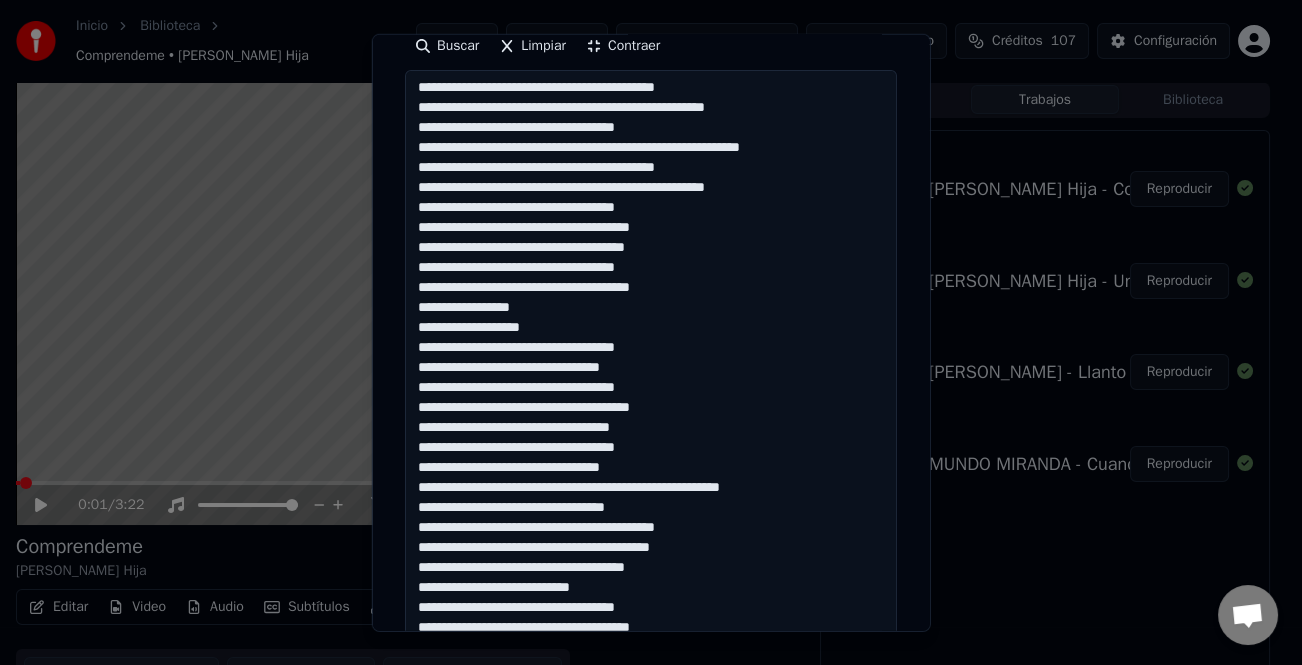 click at bounding box center (651, 438) 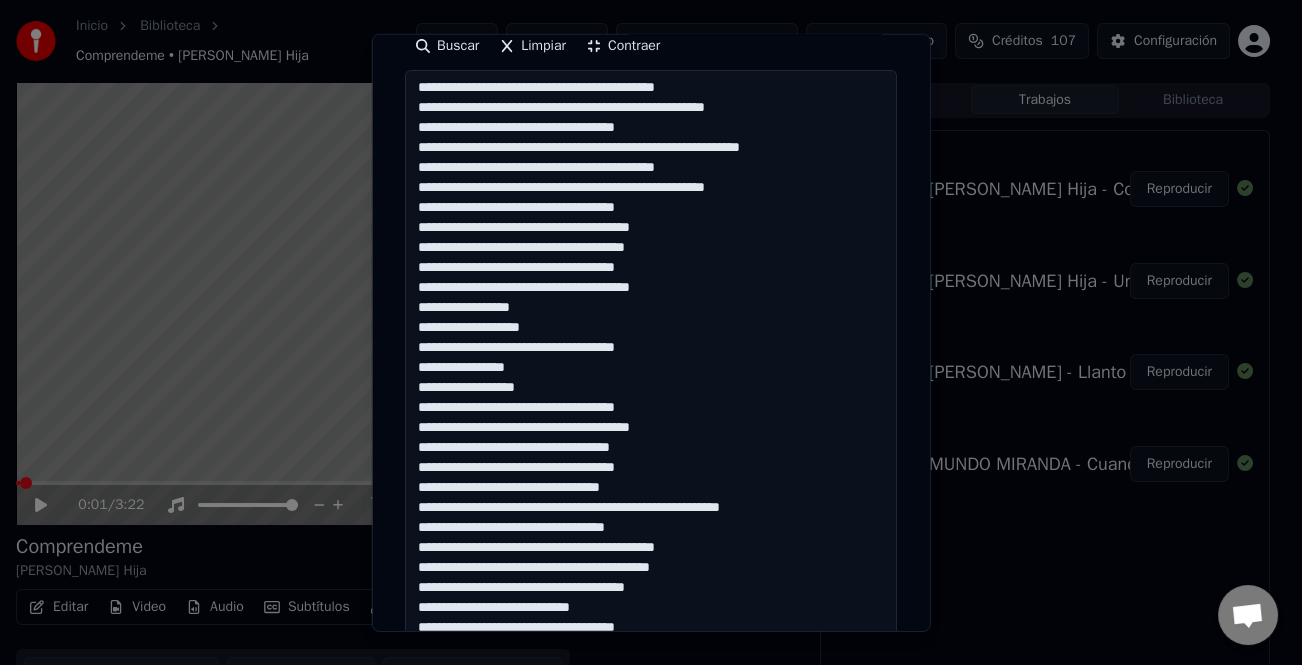 click at bounding box center [651, 438] 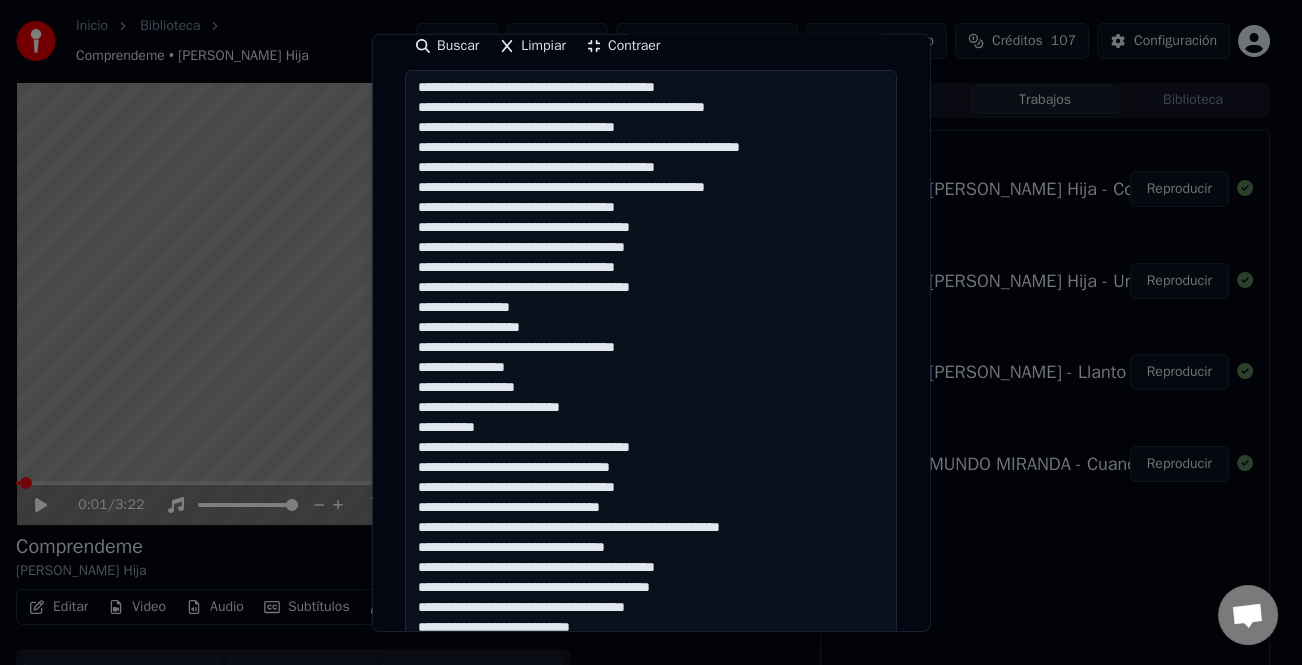 click at bounding box center [651, 438] 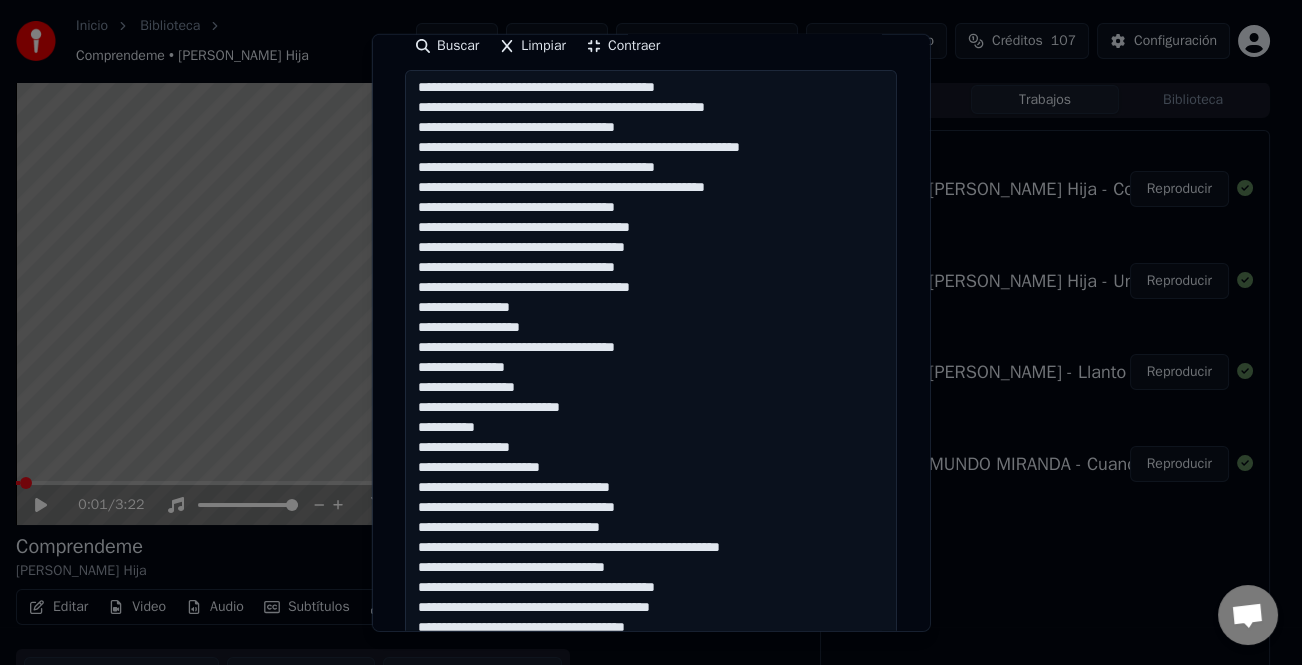 click at bounding box center [651, 438] 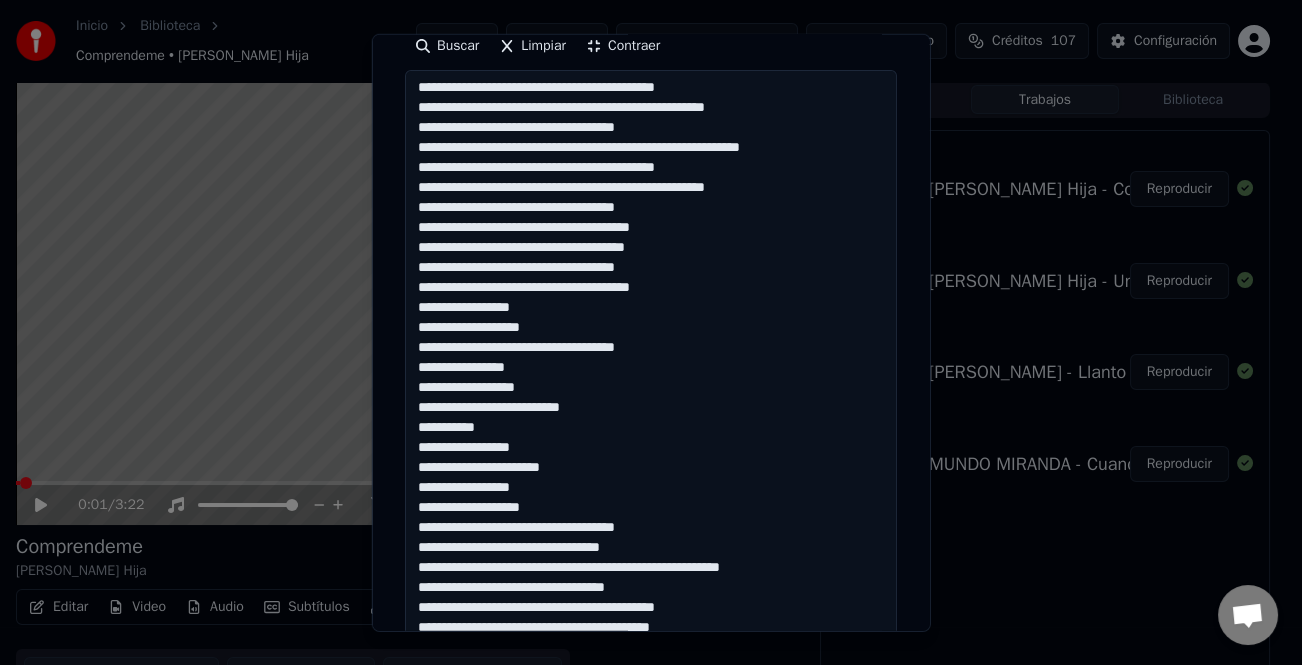 click at bounding box center [651, 438] 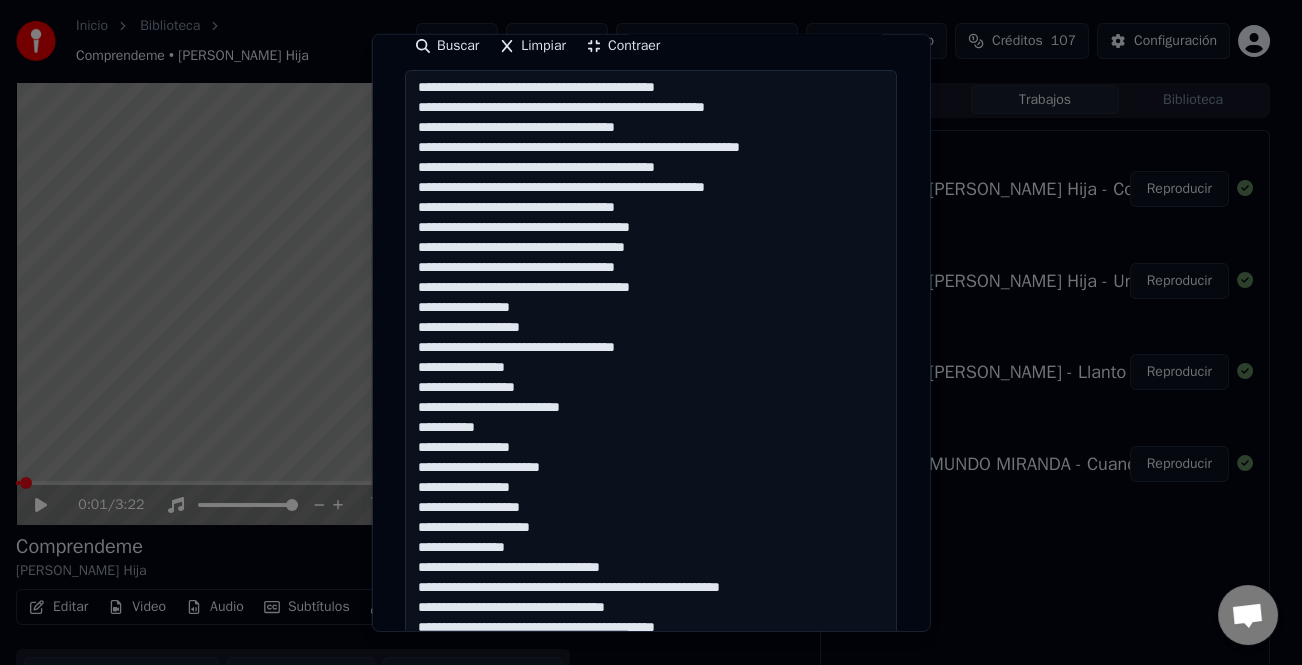 click at bounding box center [651, 438] 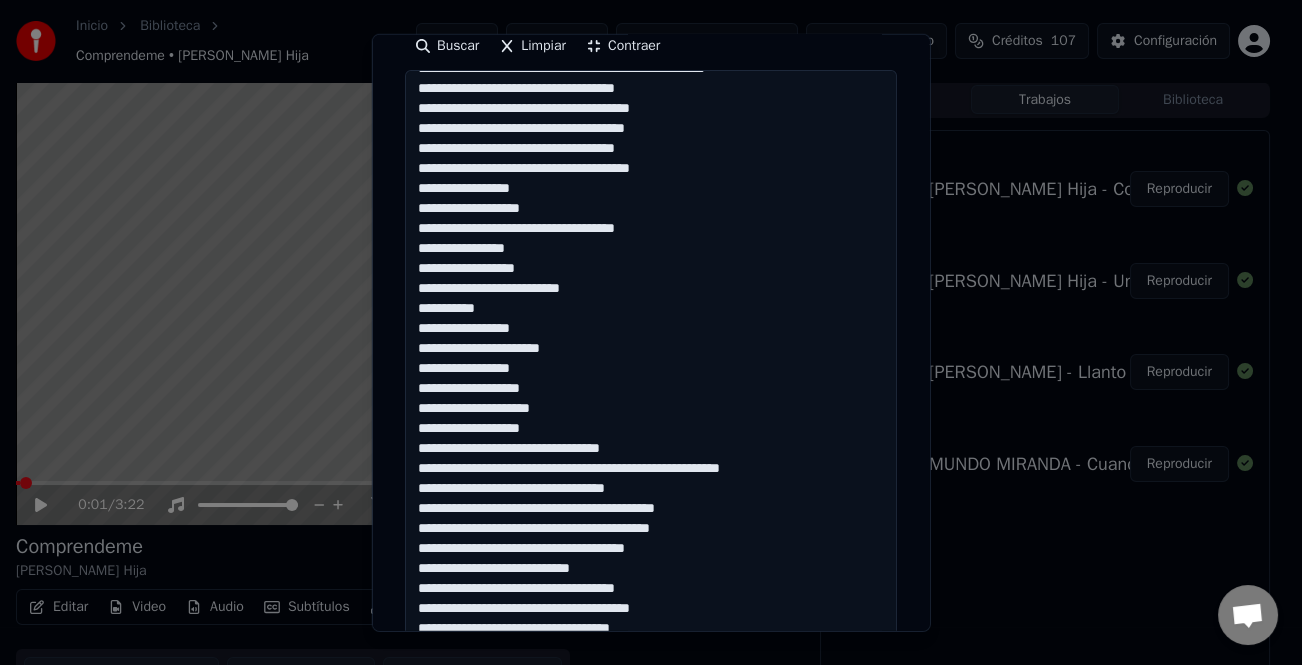 scroll, scrollTop: 121, scrollLeft: 0, axis: vertical 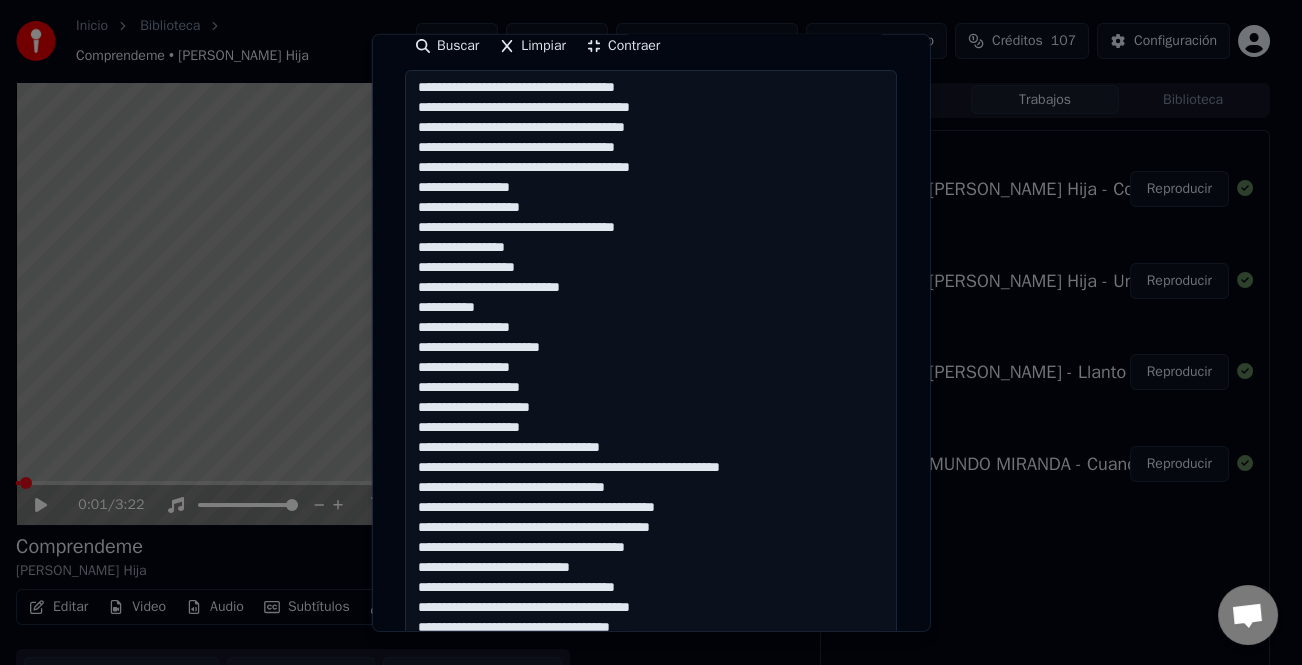 click at bounding box center [651, 438] 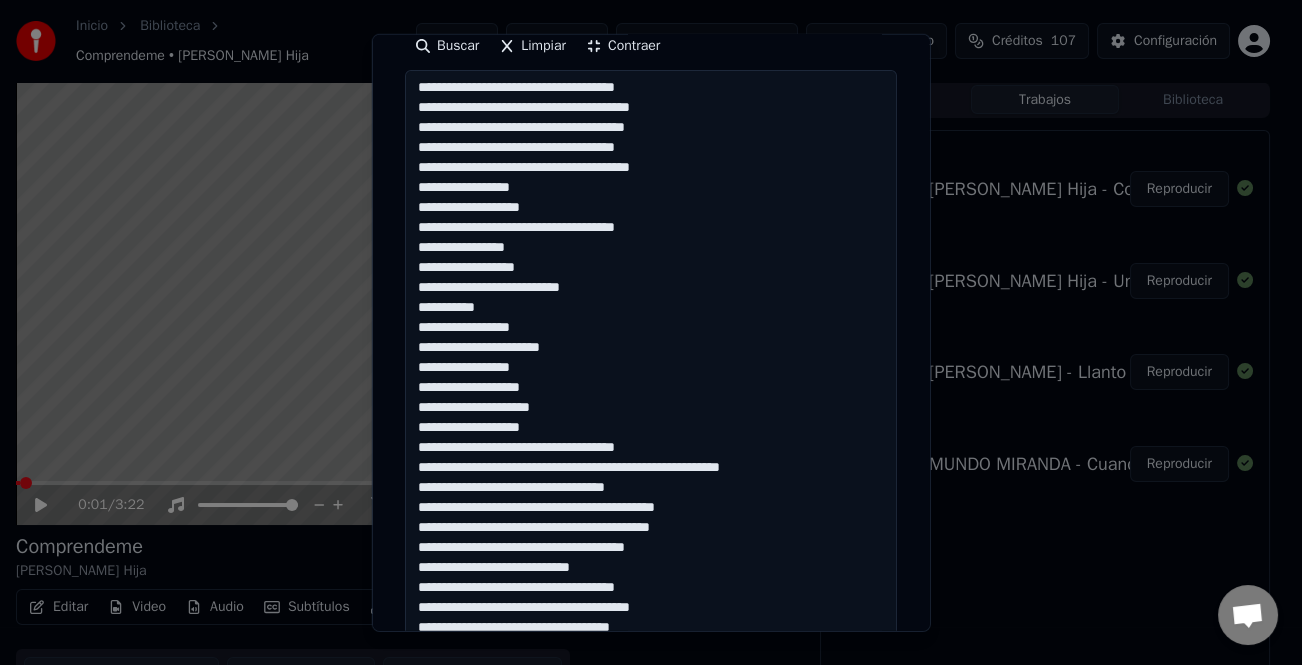 click at bounding box center [651, 438] 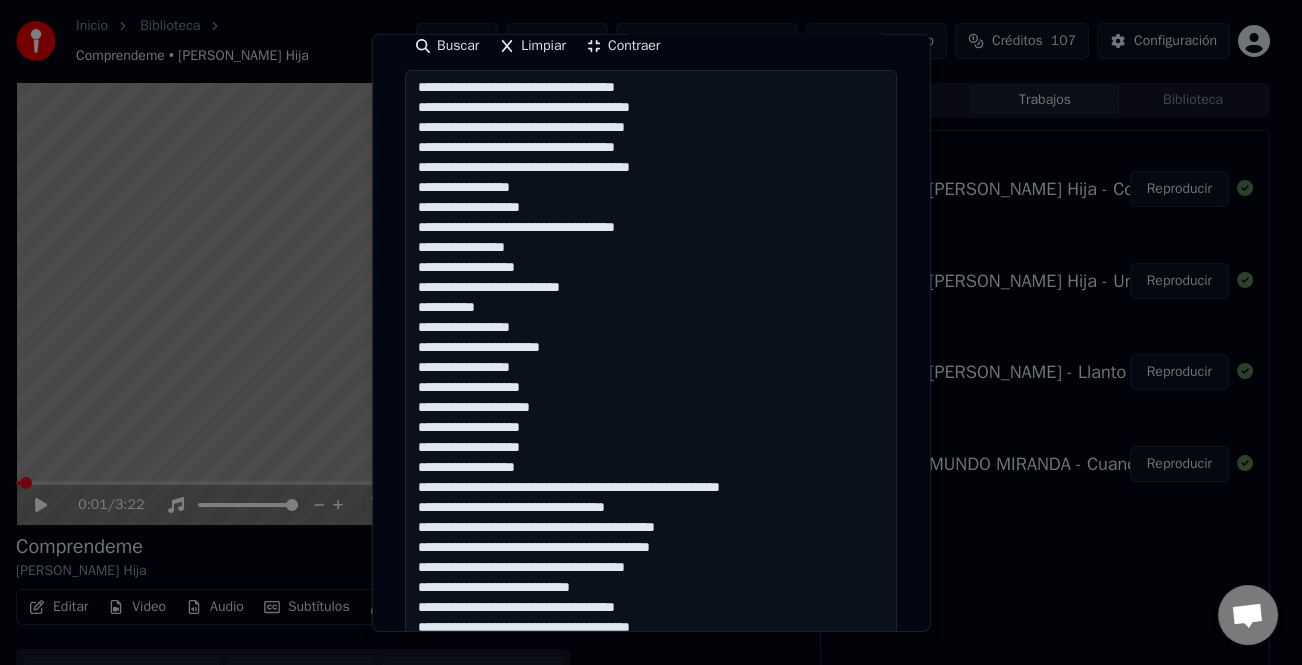 click at bounding box center [651, 438] 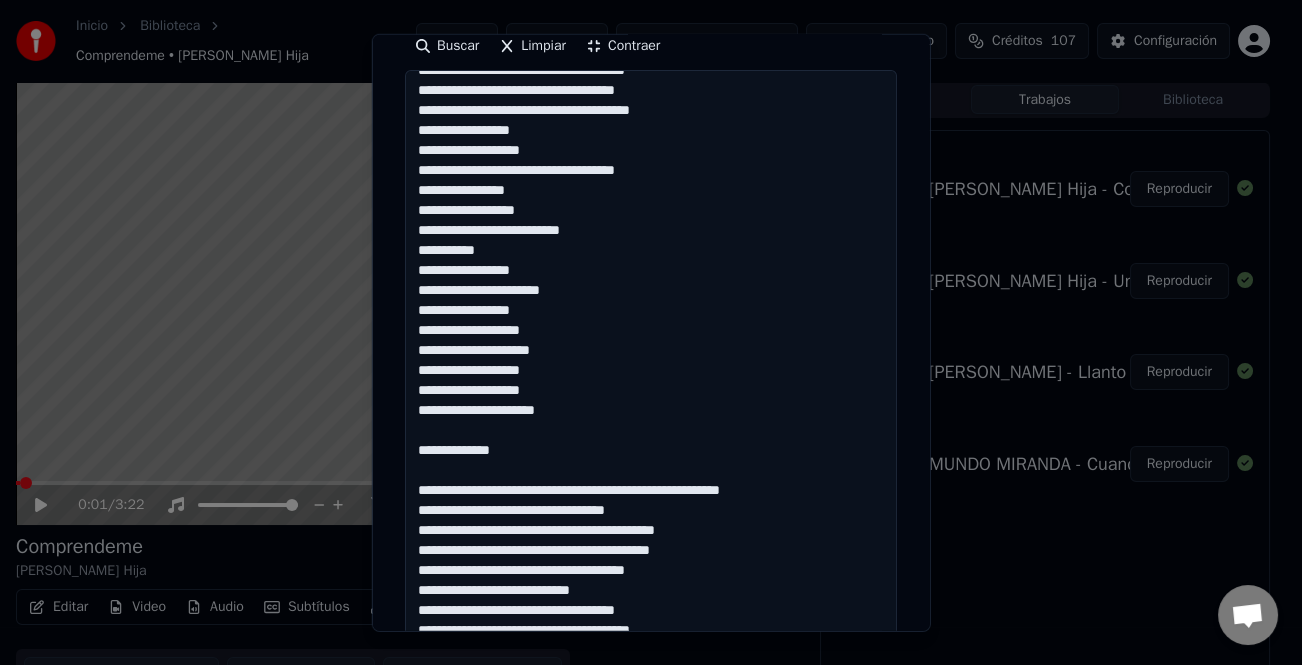 scroll, scrollTop: 201, scrollLeft: 0, axis: vertical 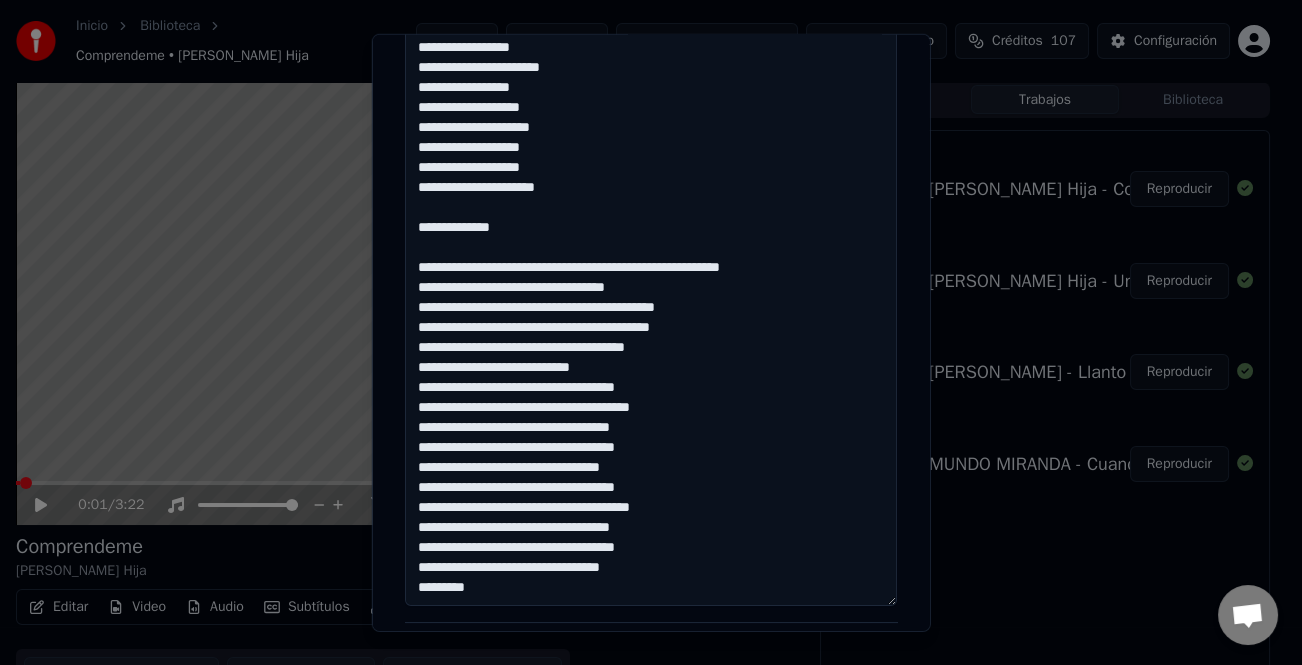 click at bounding box center (651, 238) 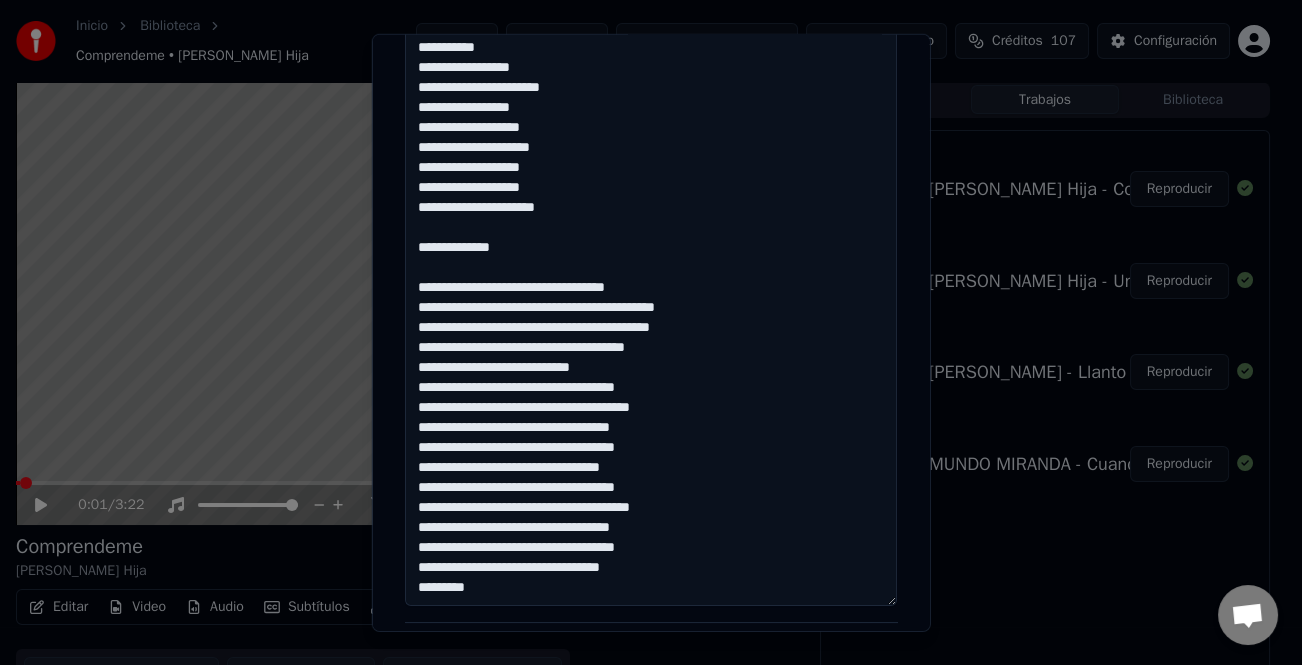 scroll, scrollTop: 181, scrollLeft: 0, axis: vertical 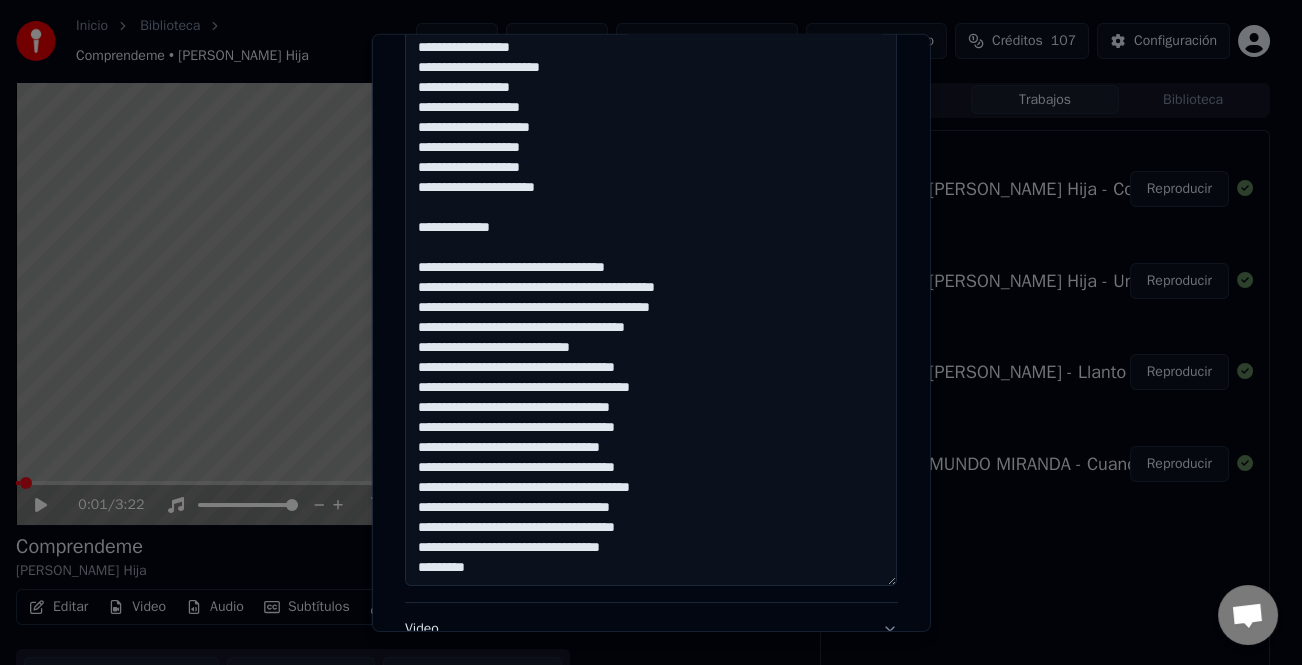click at bounding box center (651, 218) 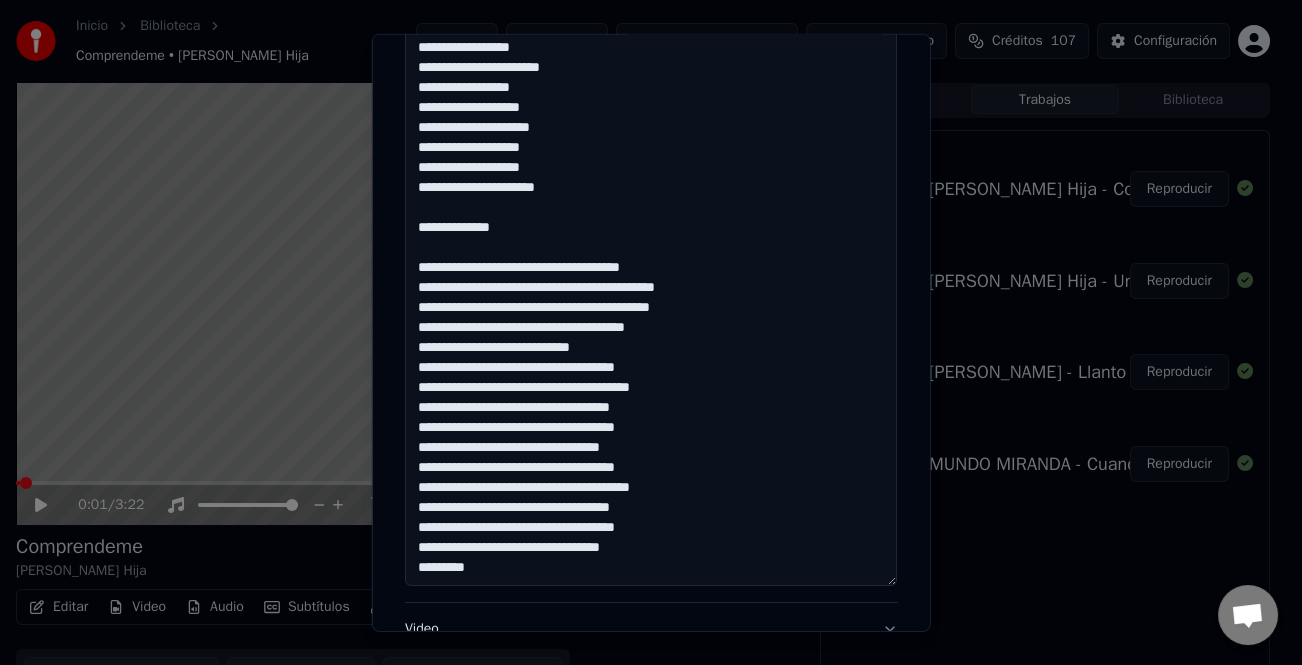 click at bounding box center (651, 218) 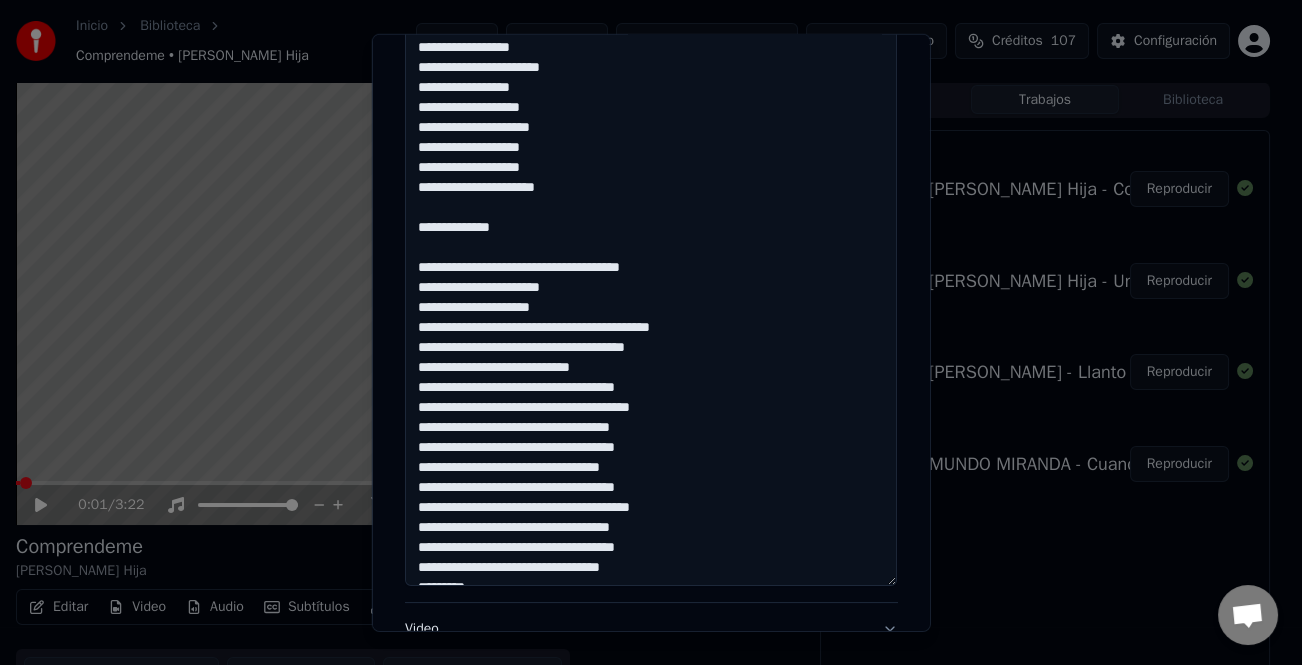 scroll, scrollTop: 201, scrollLeft: 0, axis: vertical 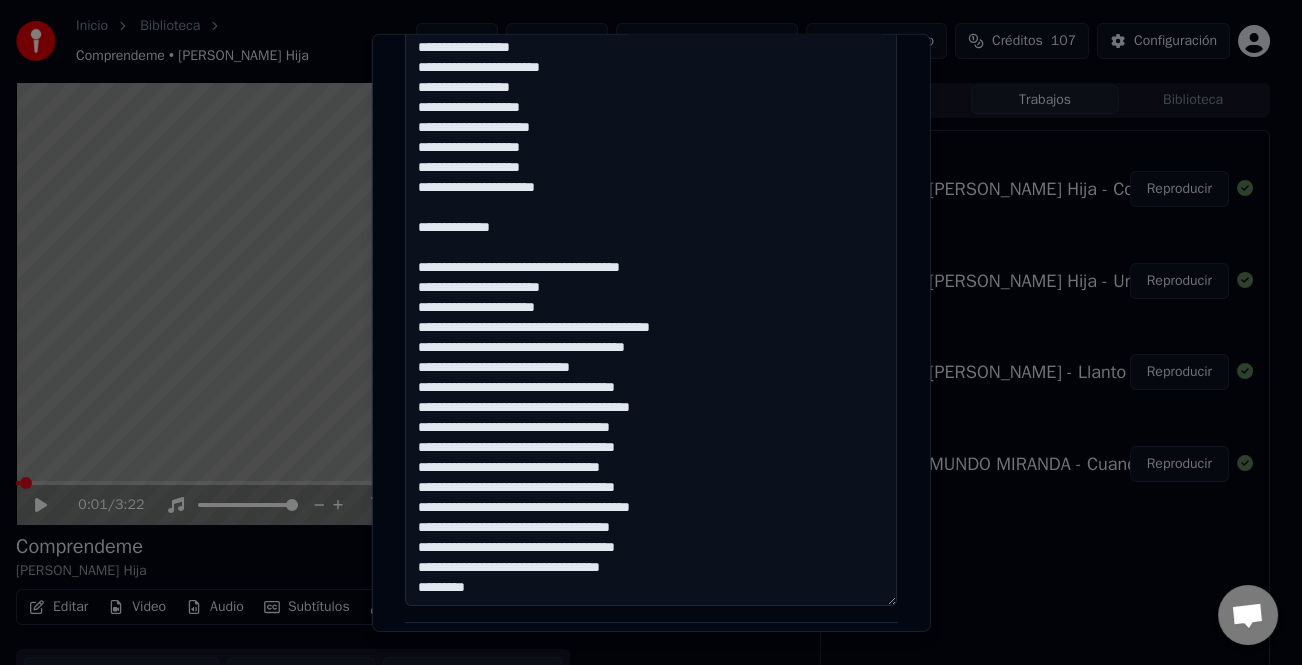 click at bounding box center (651, 238) 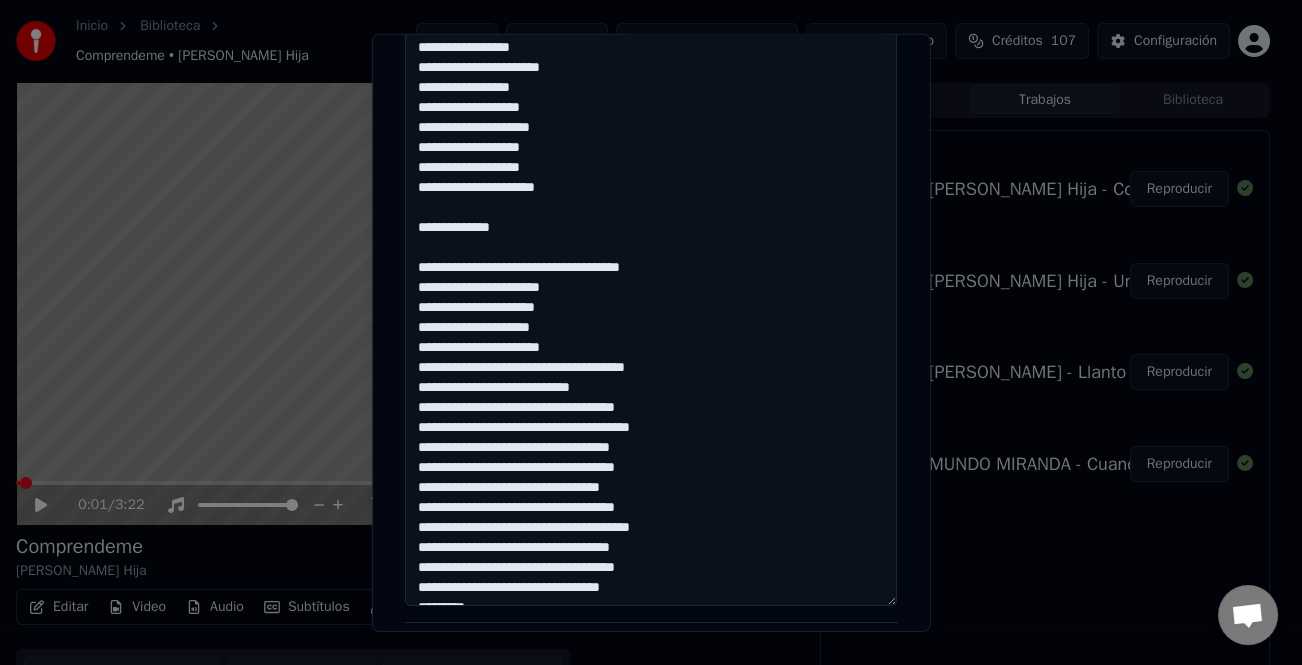click at bounding box center (651, 238) 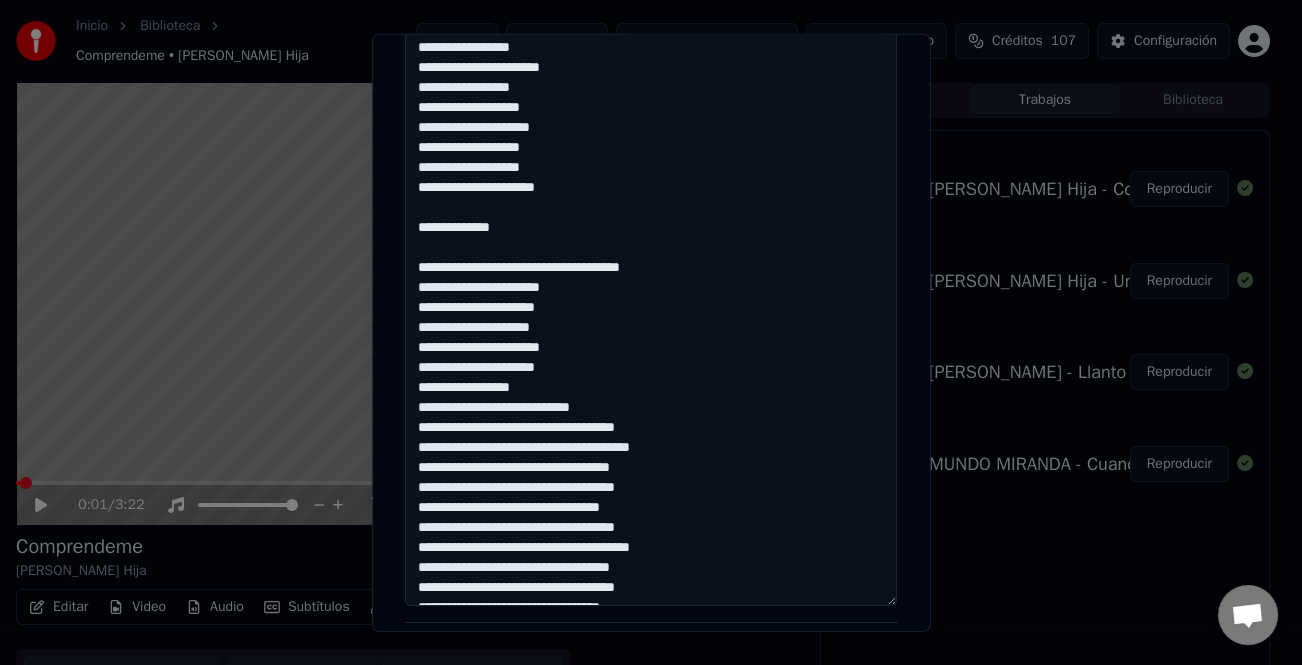 click at bounding box center [651, 238] 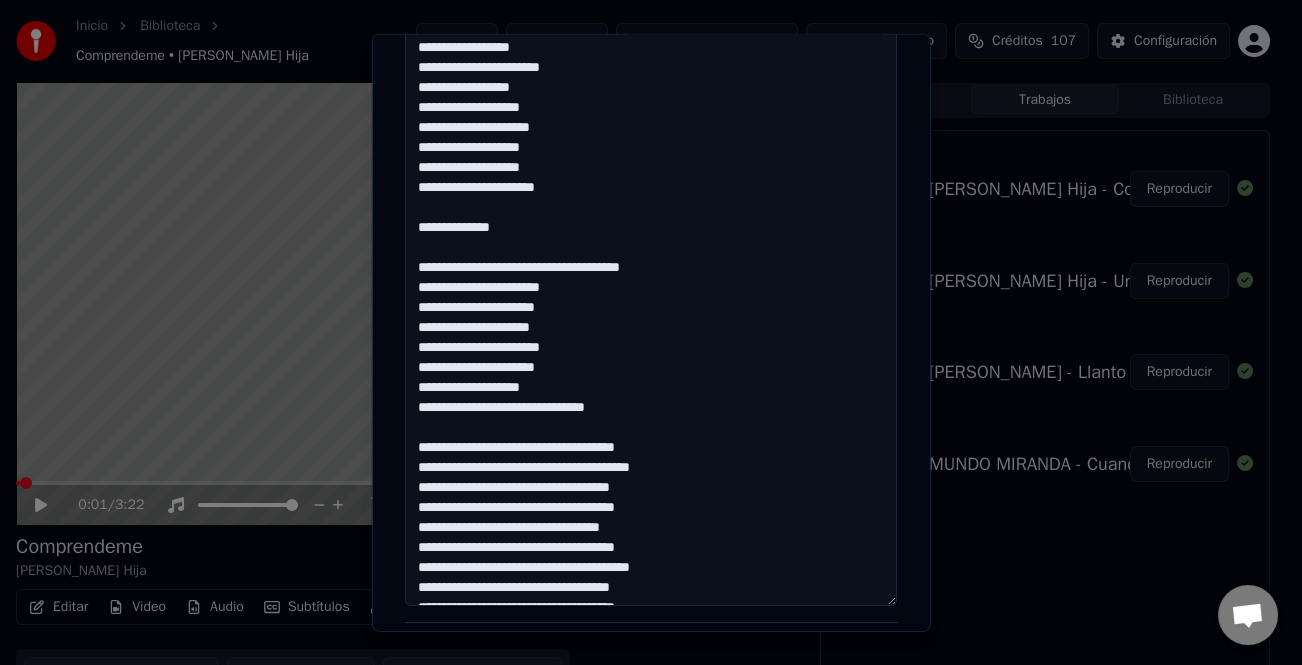 click at bounding box center [651, 238] 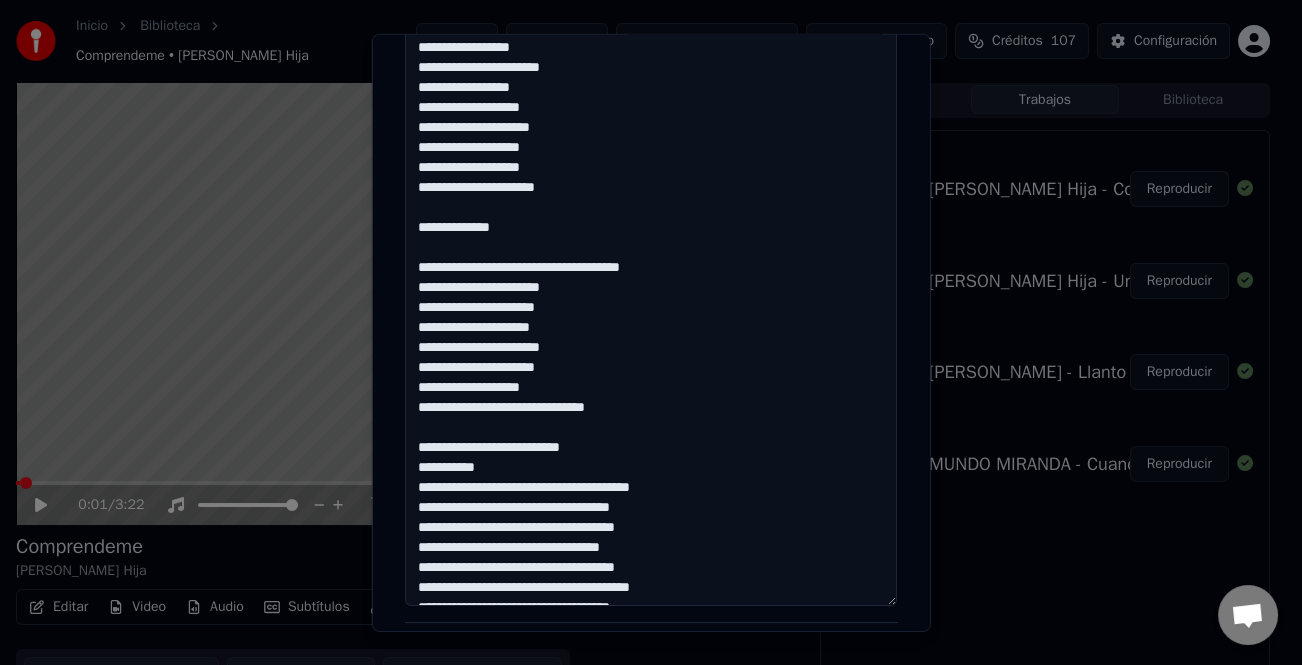 click at bounding box center [651, 238] 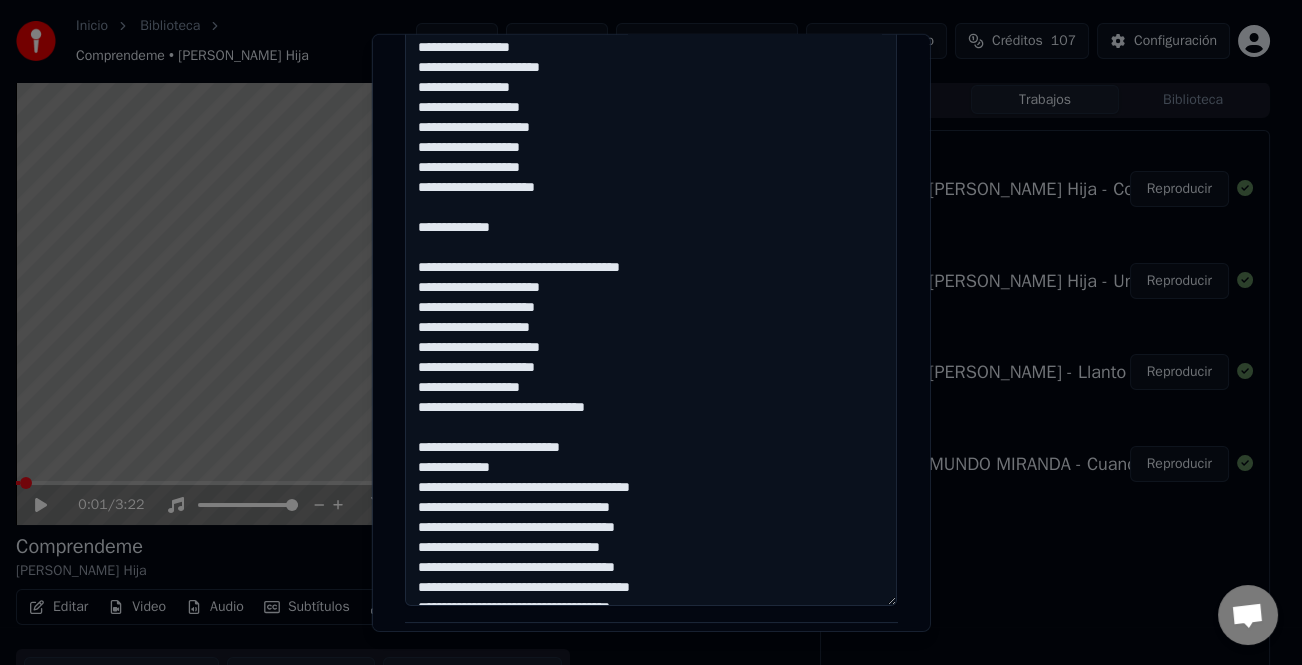 click at bounding box center (651, 238) 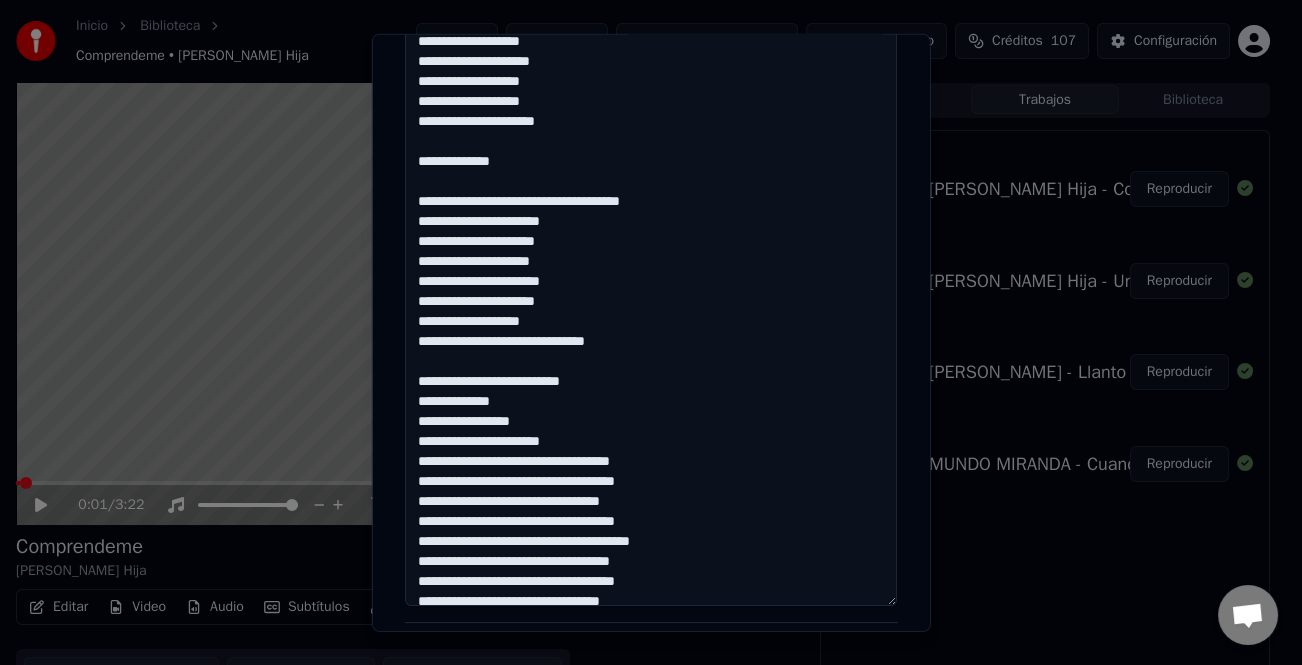 scroll, scrollTop: 301, scrollLeft: 0, axis: vertical 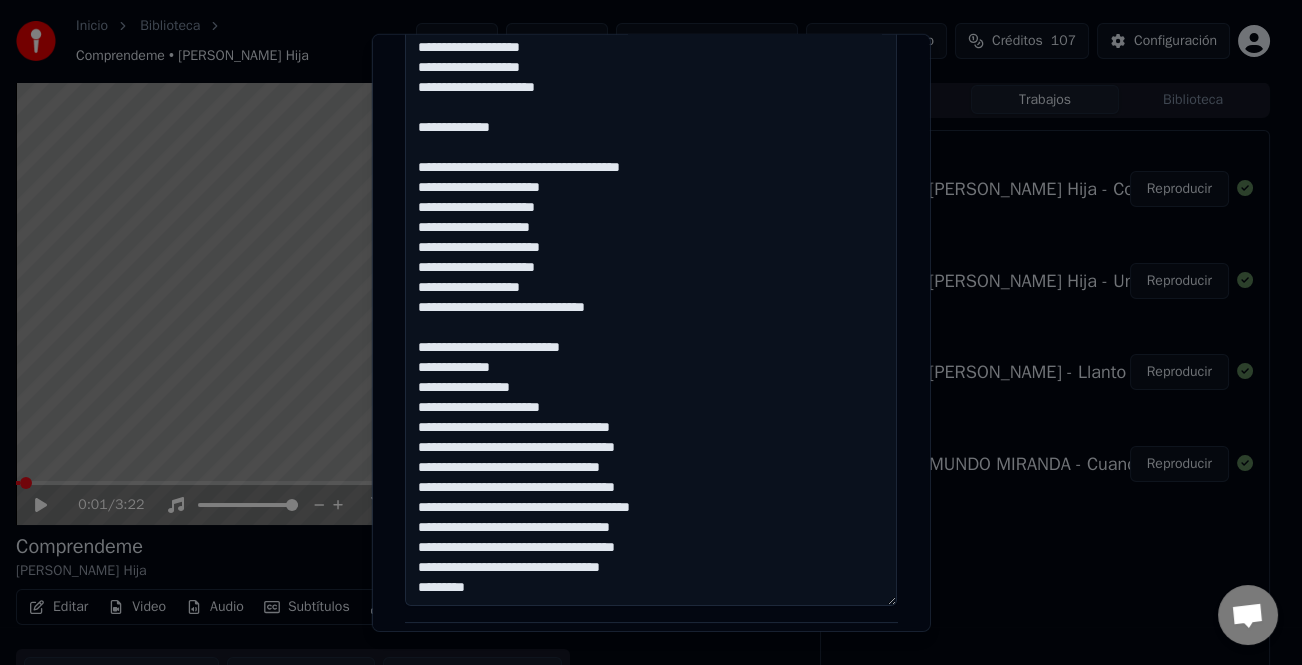 click at bounding box center [651, 238] 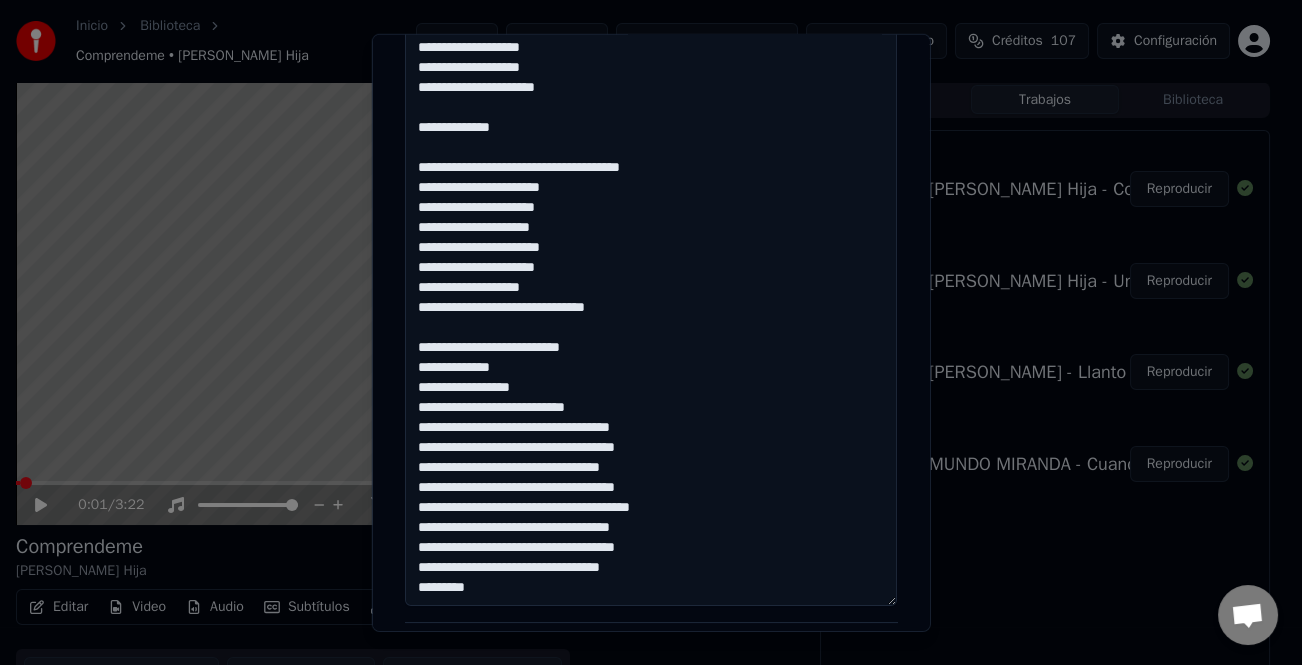 click at bounding box center [651, 238] 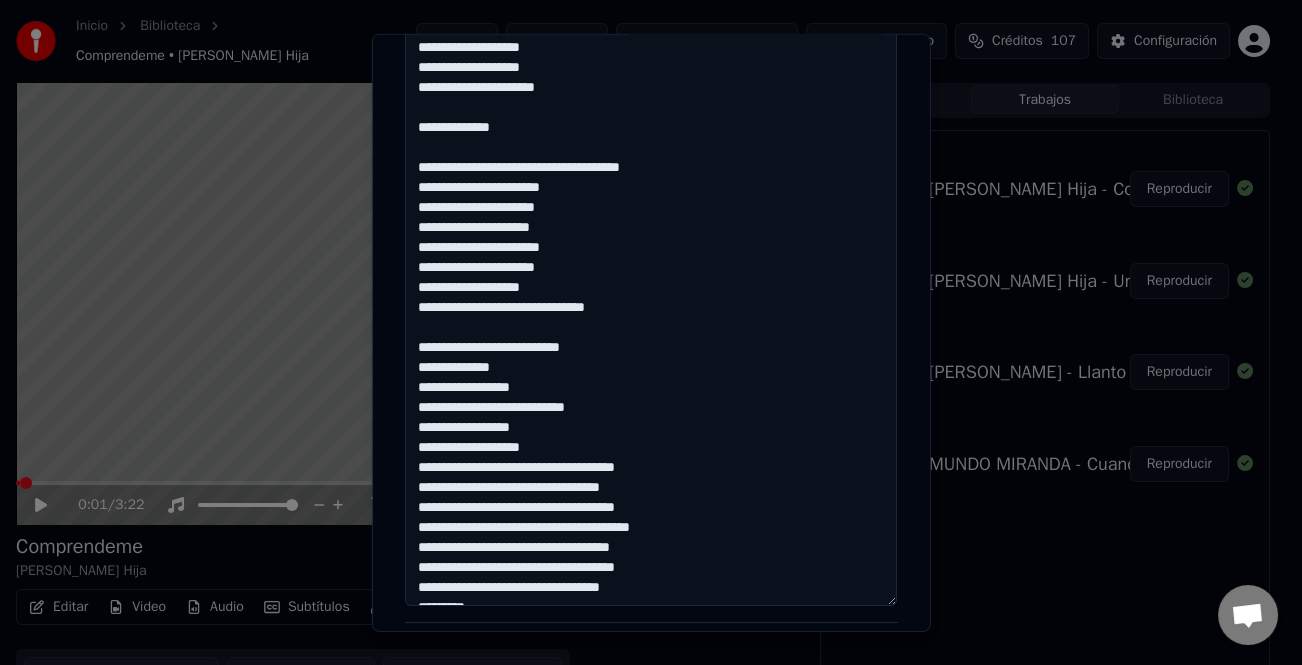 click at bounding box center (651, 238) 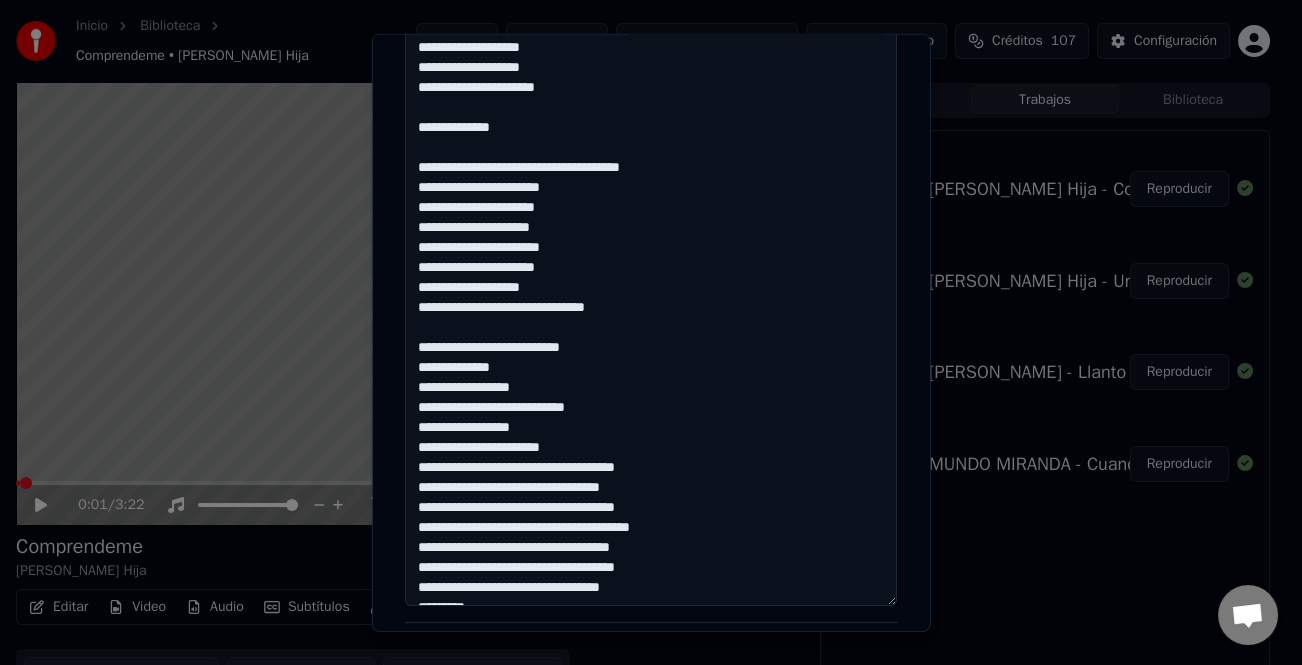 click at bounding box center (651, 238) 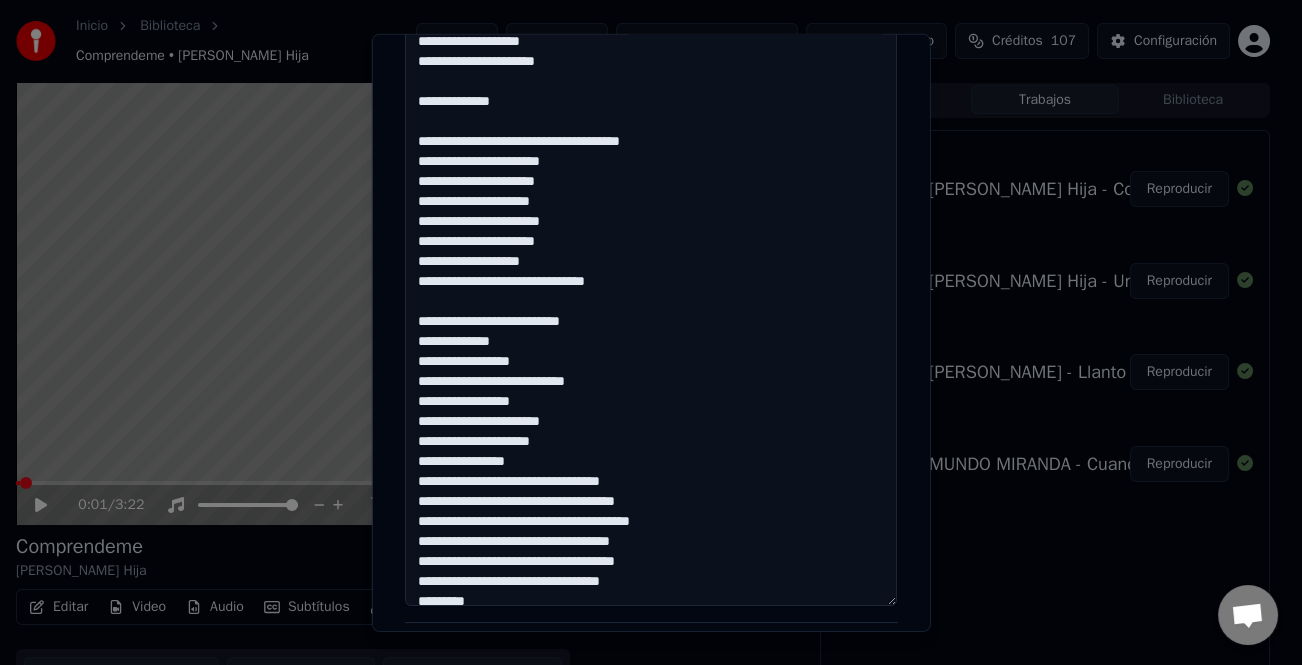 scroll, scrollTop: 341, scrollLeft: 0, axis: vertical 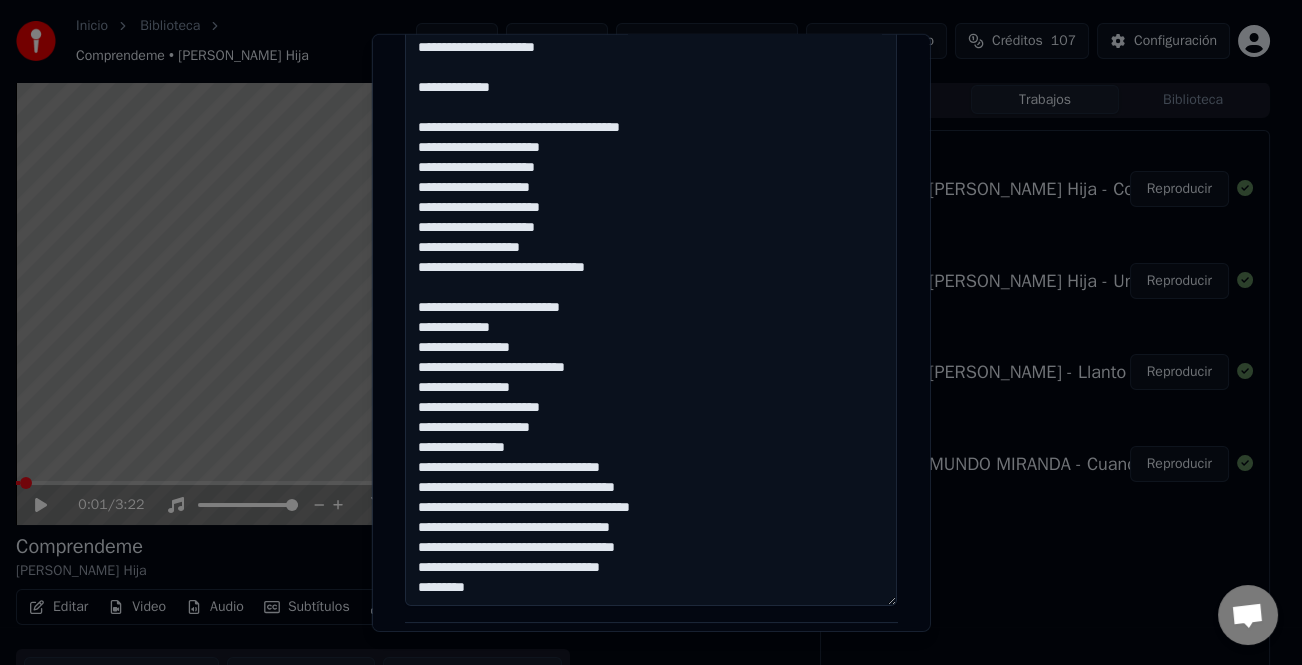 click at bounding box center [651, 238] 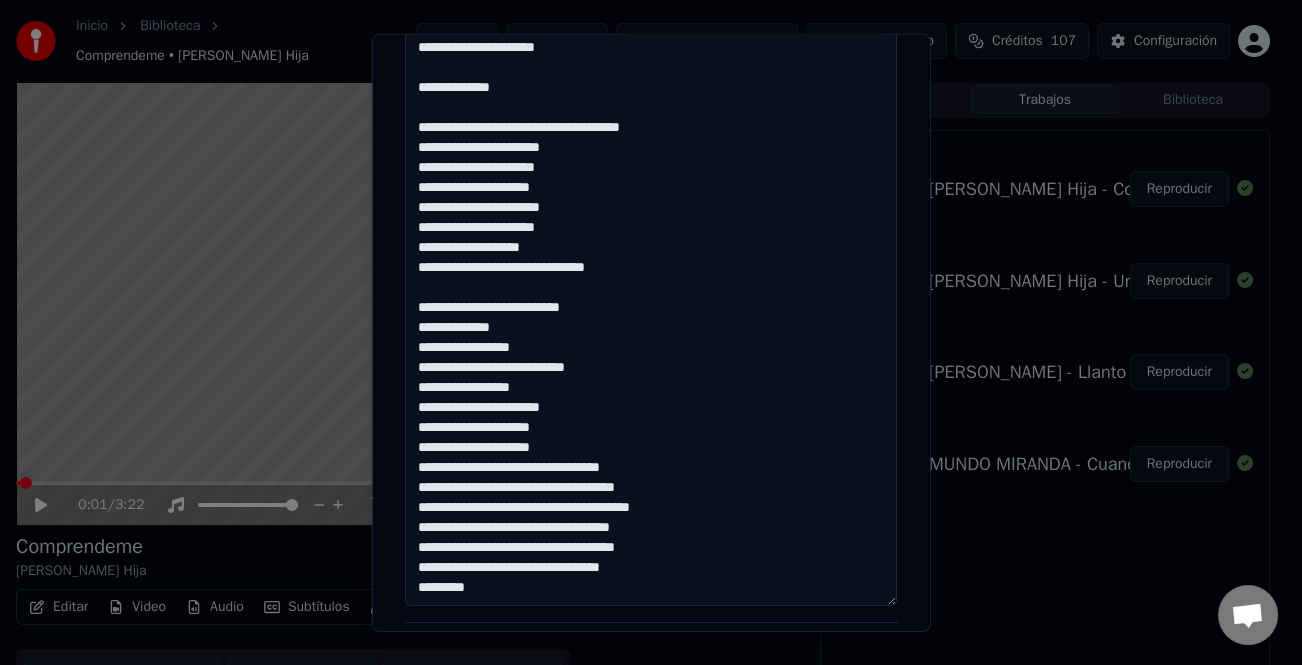 click at bounding box center (651, 238) 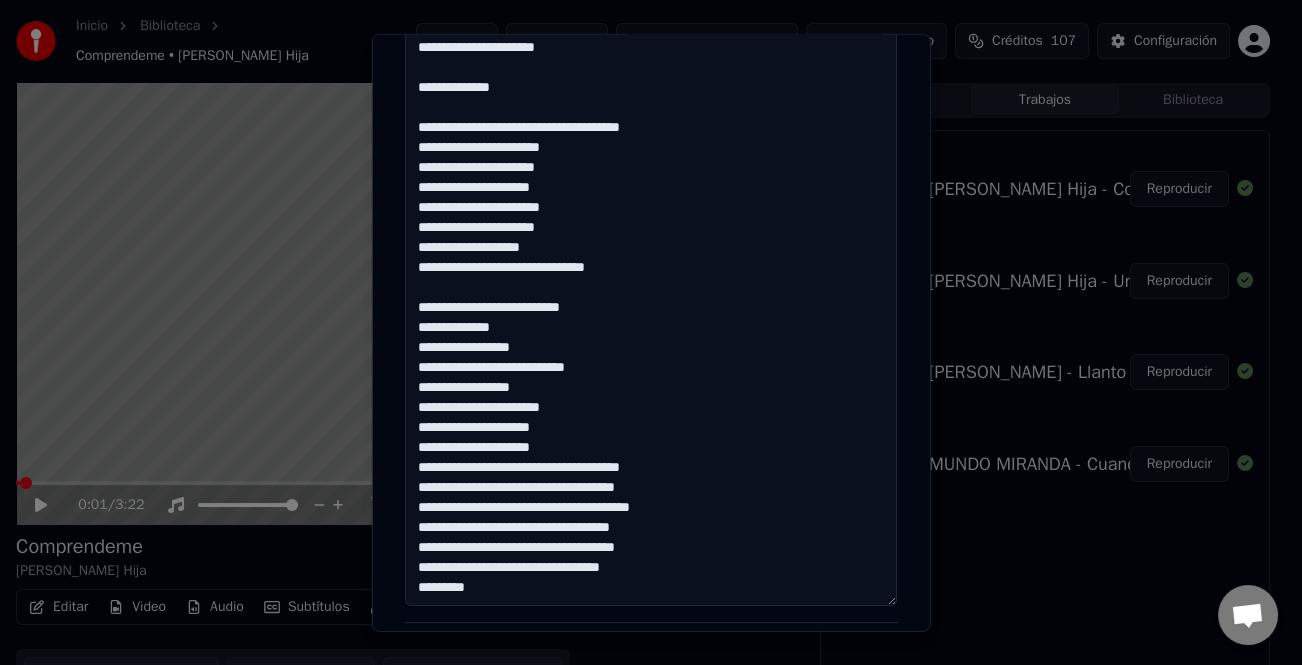 click at bounding box center (651, 238) 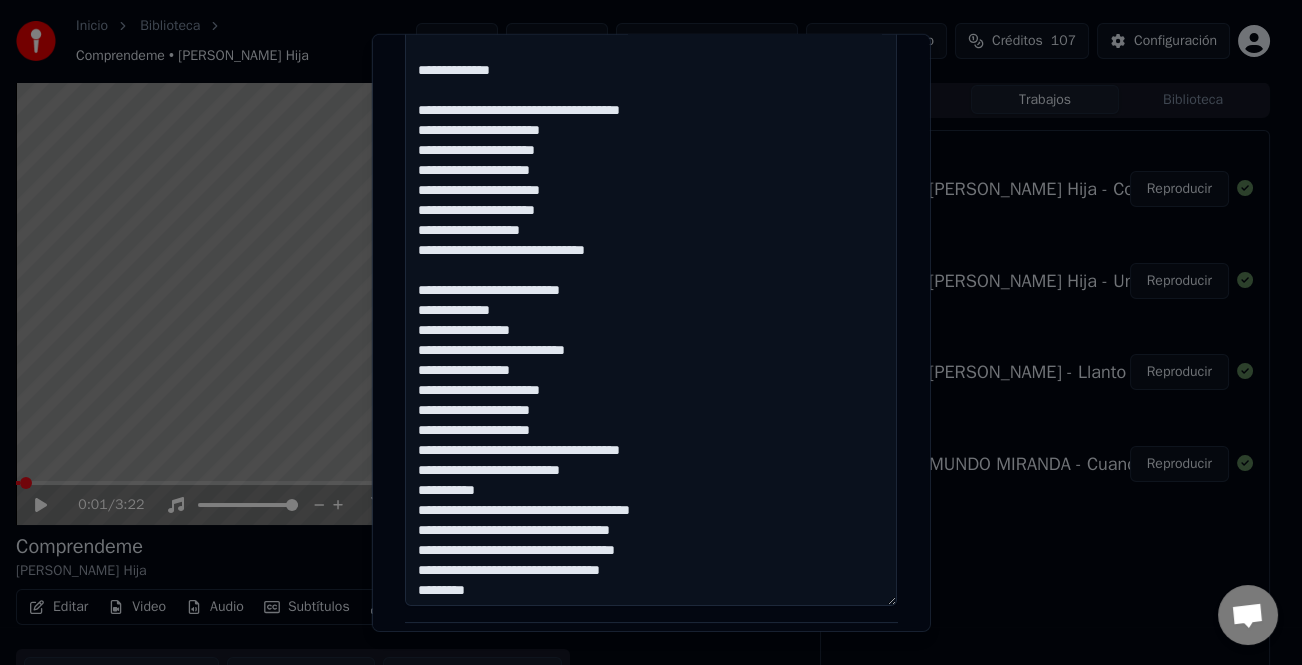 scroll, scrollTop: 361, scrollLeft: 0, axis: vertical 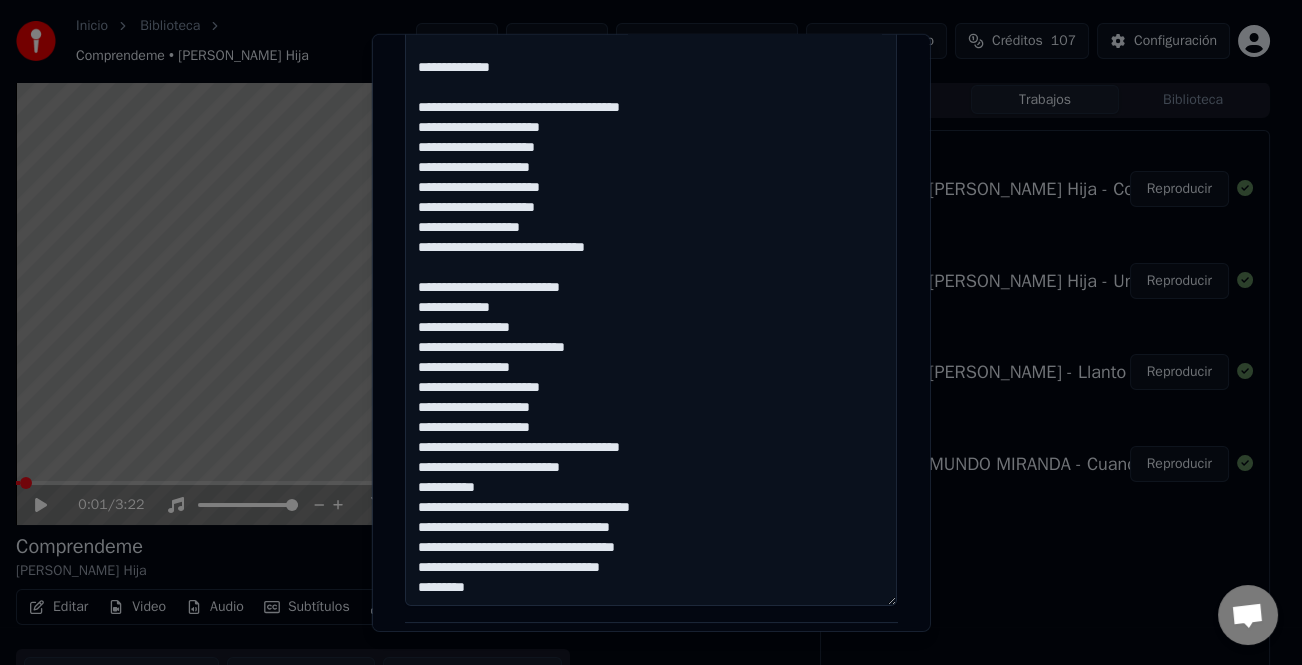 click at bounding box center [651, 238] 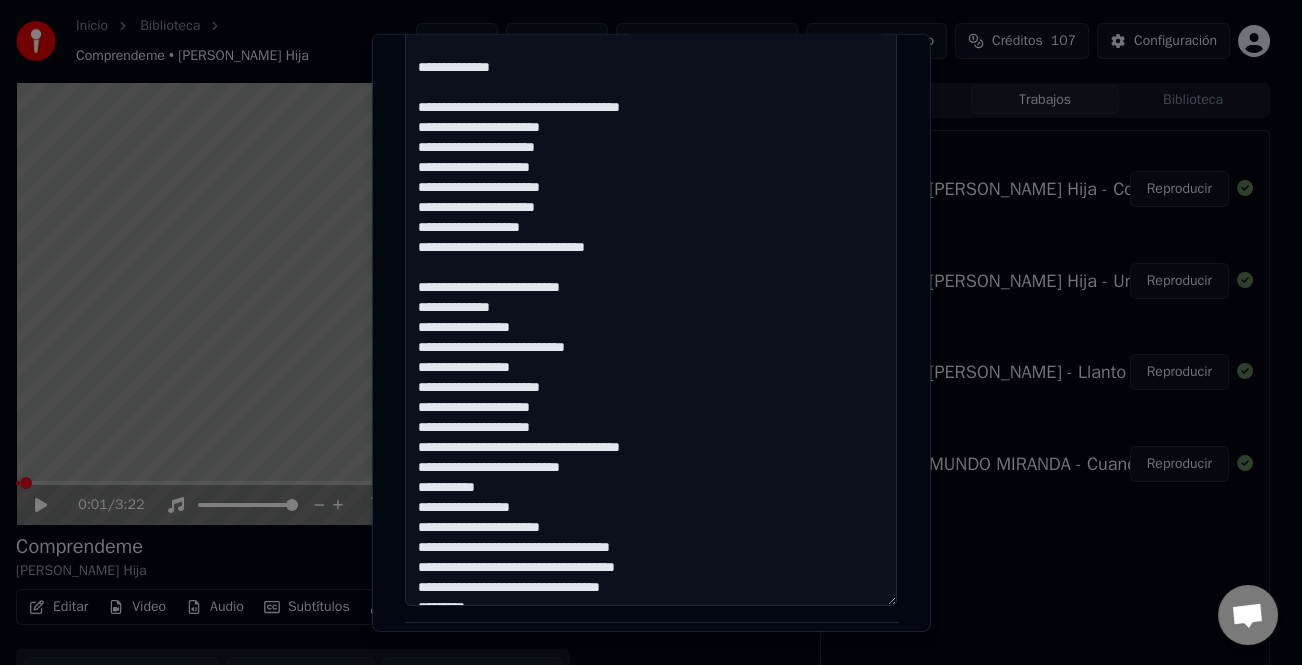 click at bounding box center (651, 238) 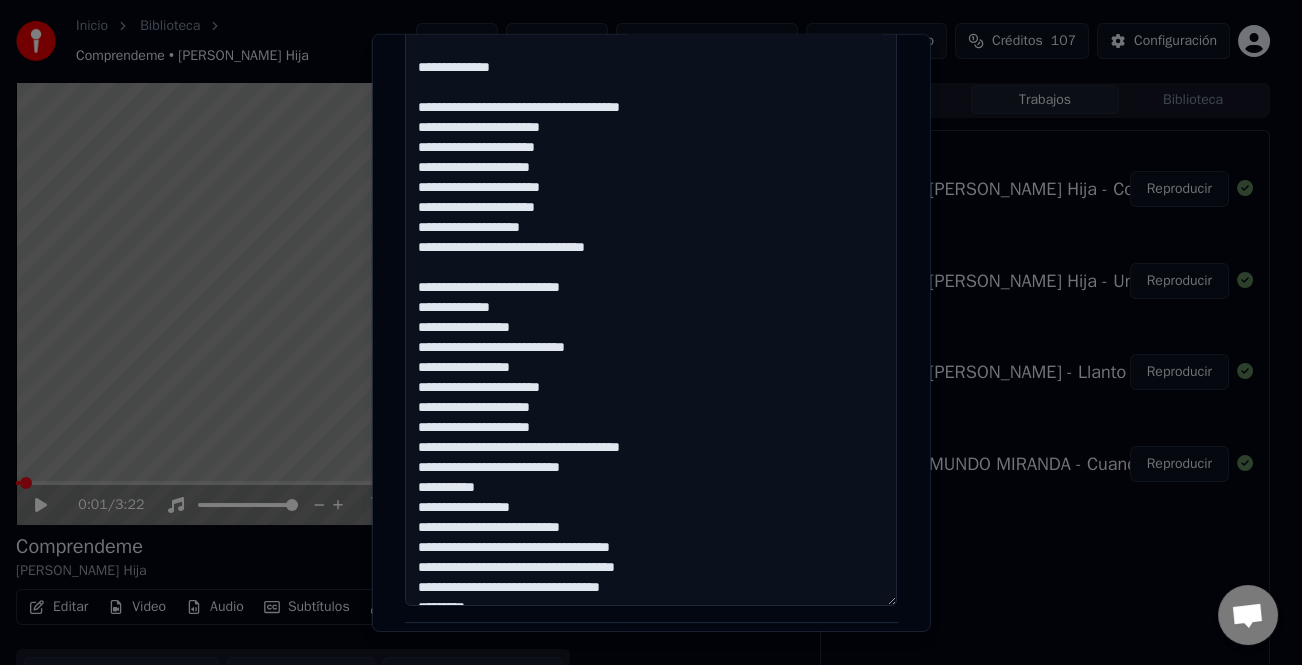 click at bounding box center (651, 238) 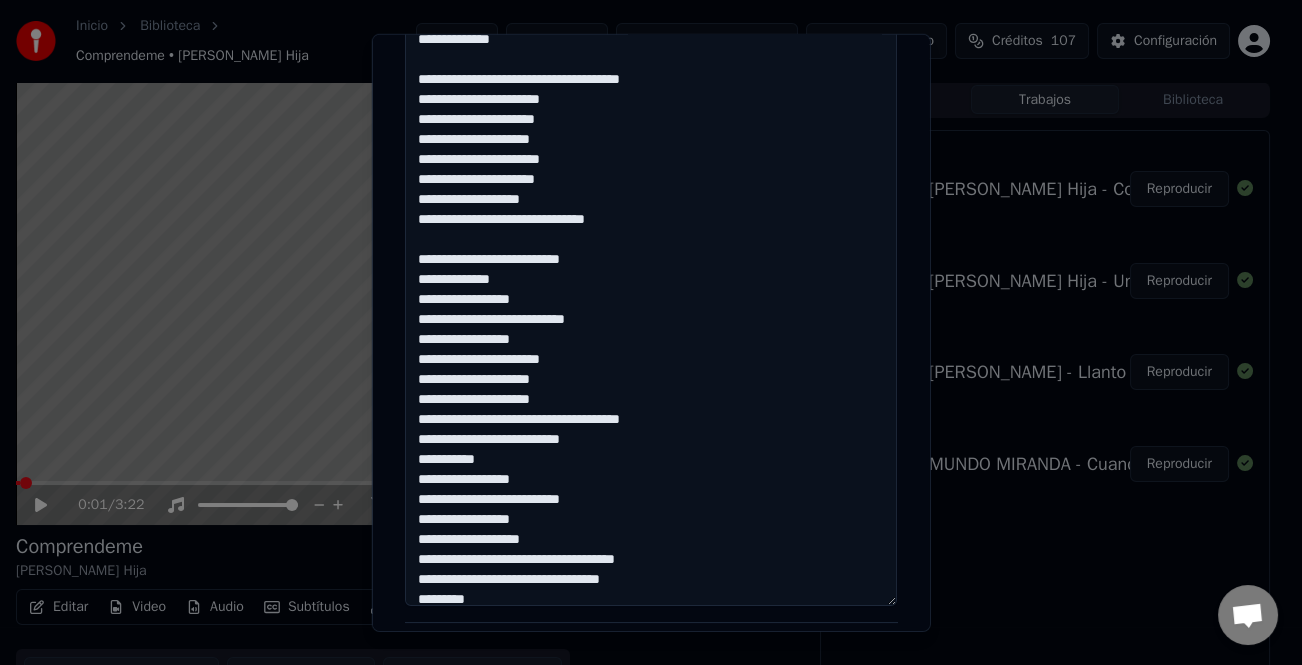 scroll, scrollTop: 401, scrollLeft: 0, axis: vertical 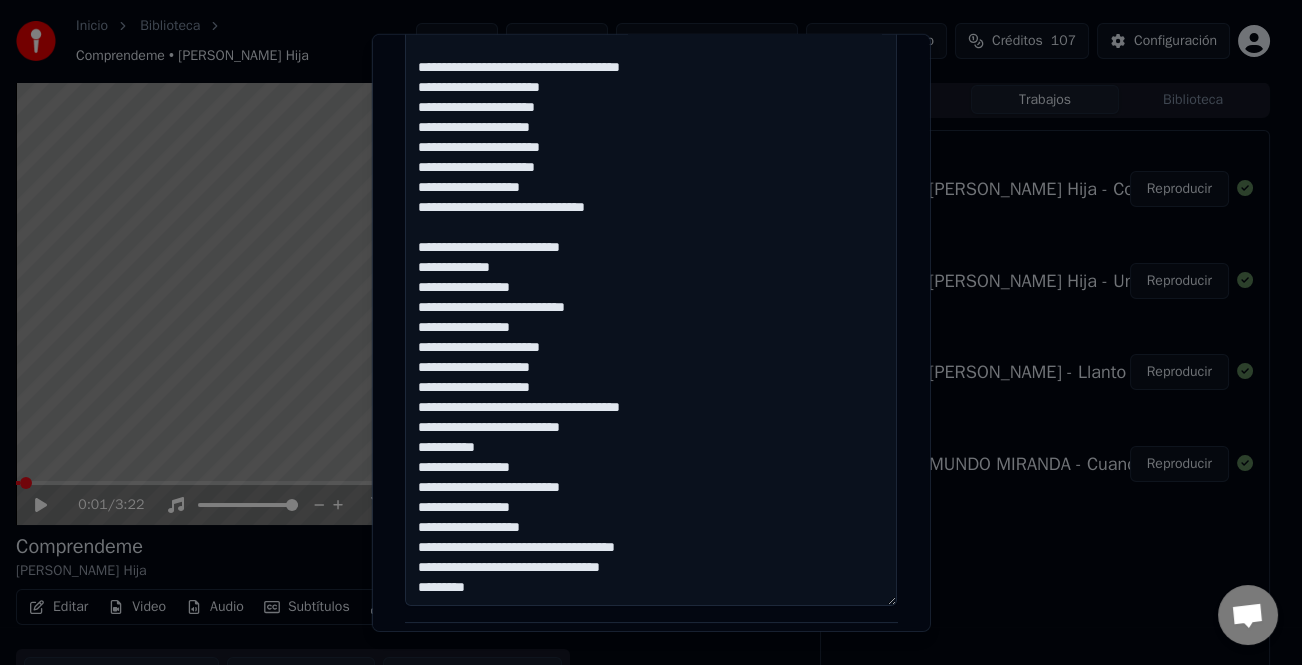 click at bounding box center [651, 238] 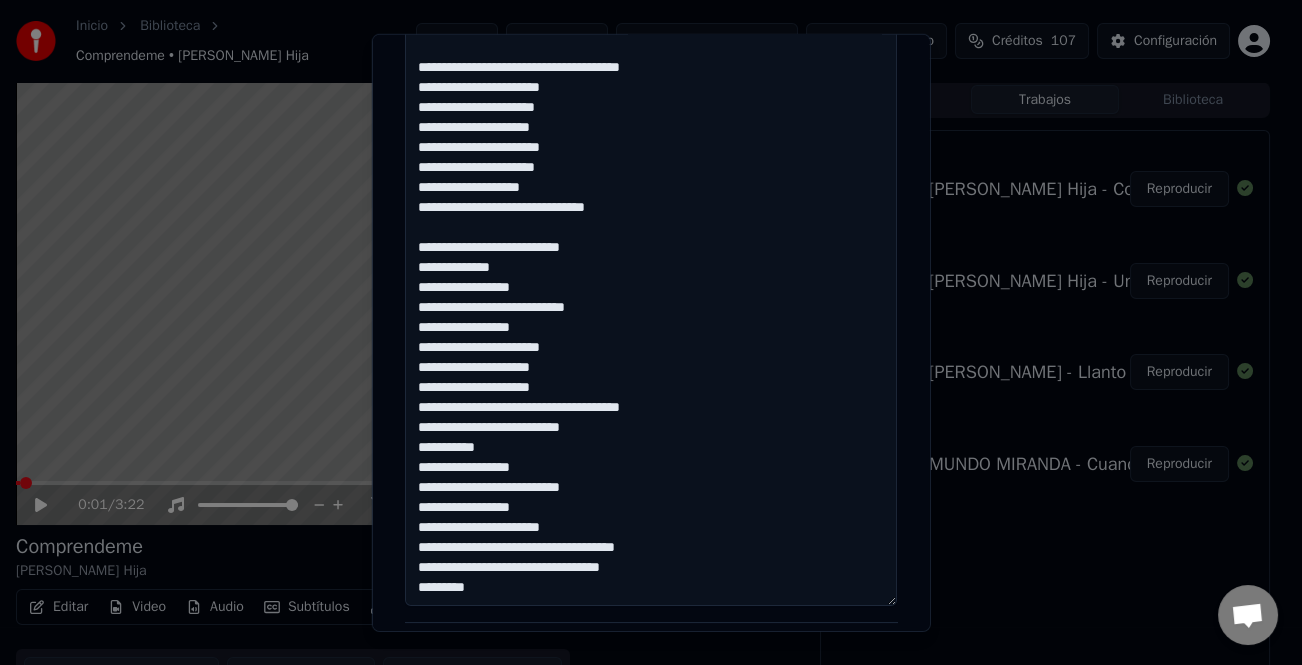 click at bounding box center [651, 238] 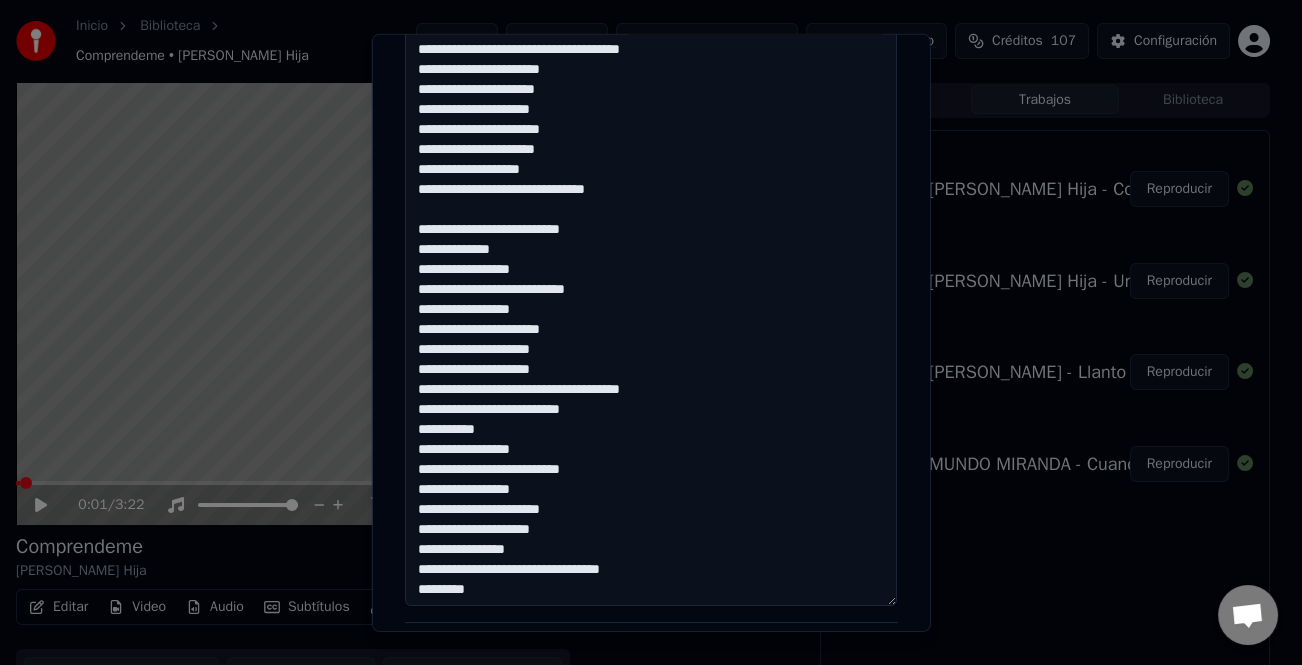scroll, scrollTop: 421, scrollLeft: 0, axis: vertical 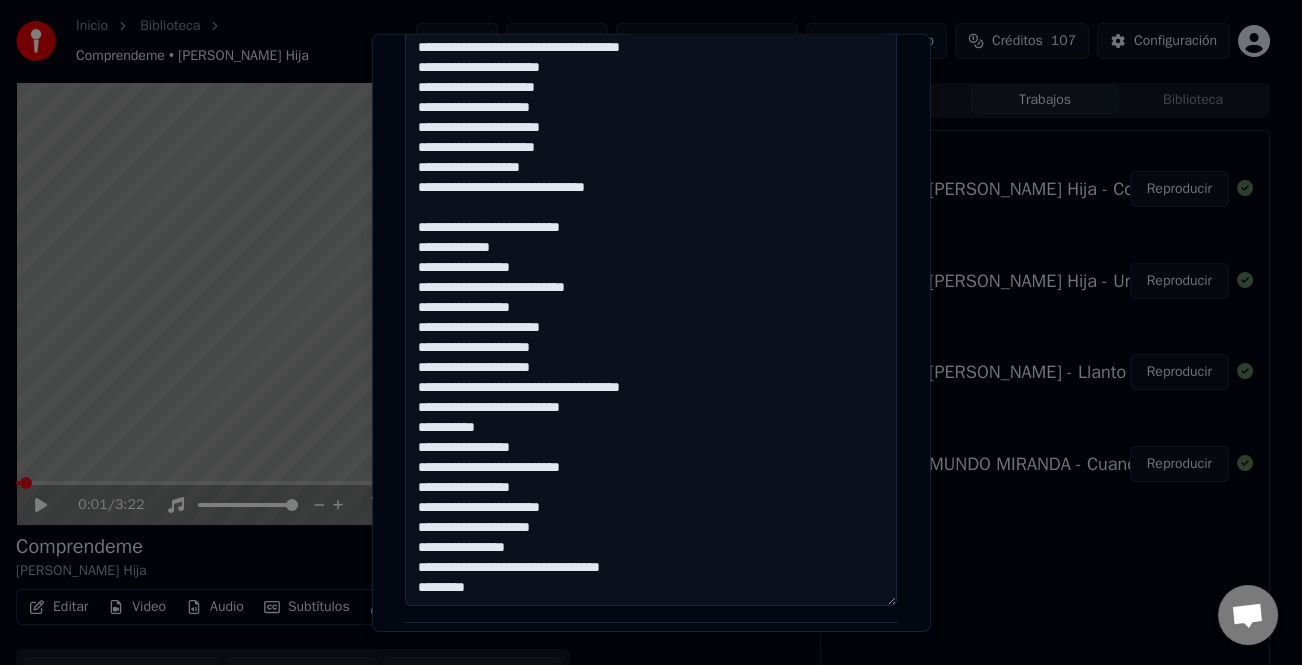 click at bounding box center [651, 238] 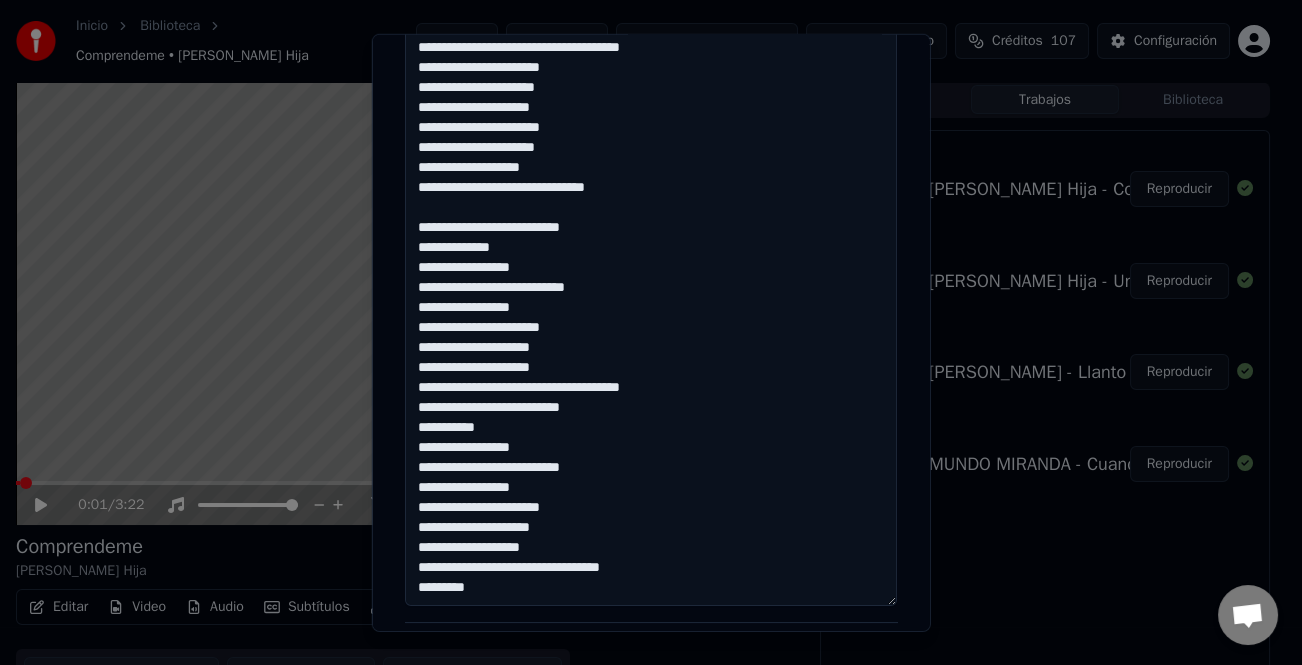 click at bounding box center [651, 238] 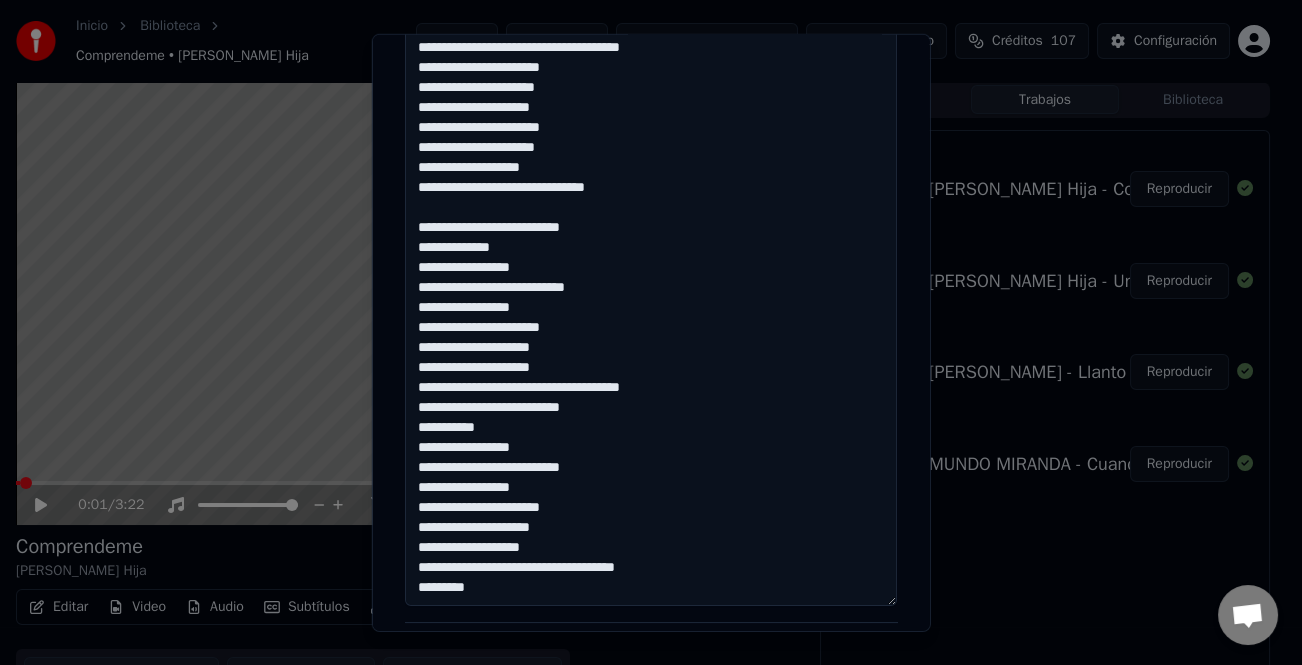 click at bounding box center (651, 238) 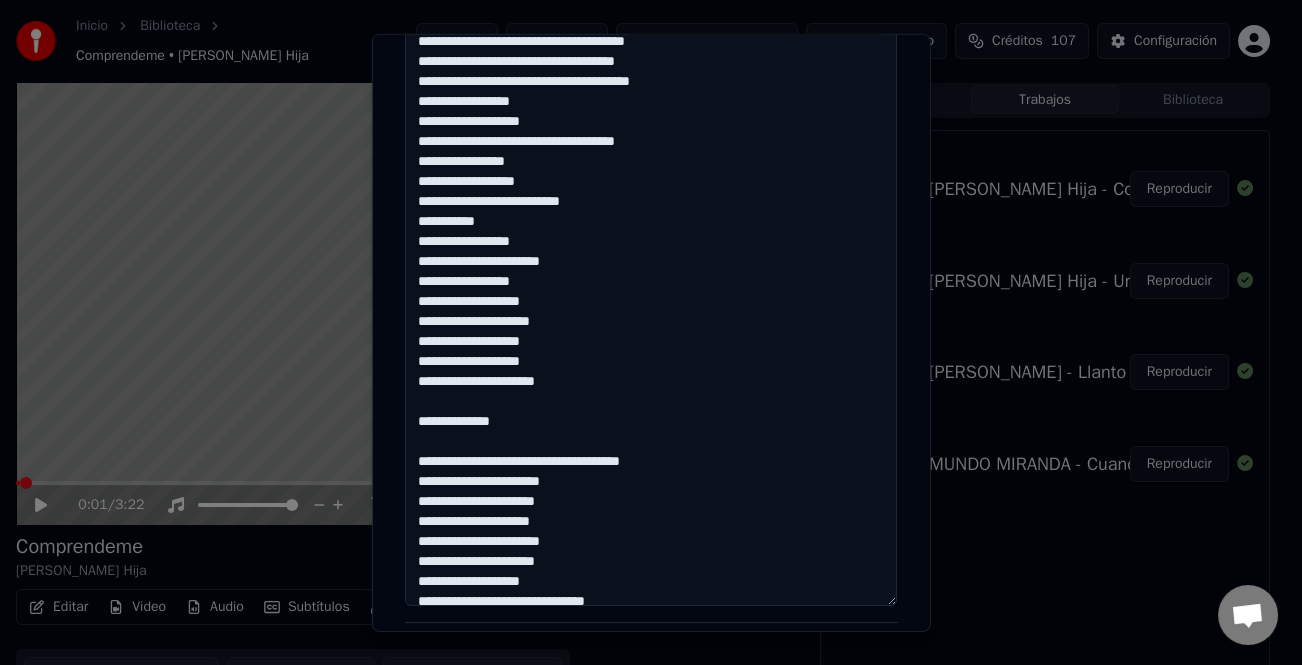 scroll, scrollTop: 0, scrollLeft: 0, axis: both 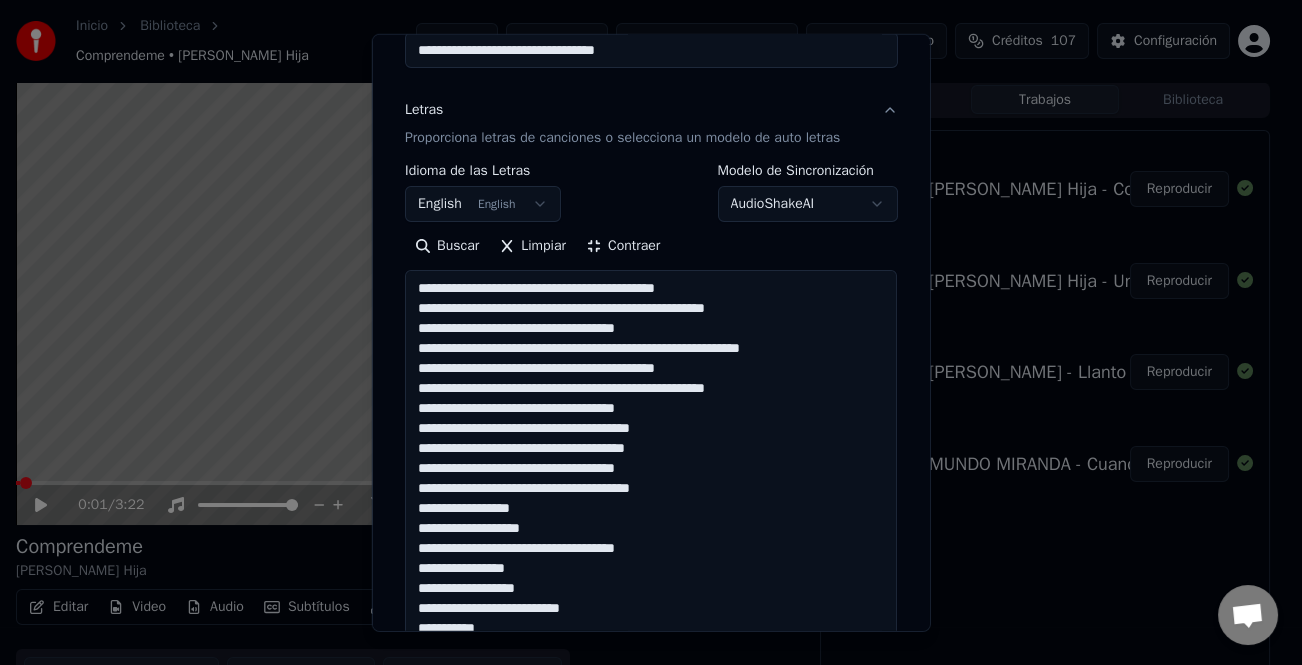 drag, startPoint x: 826, startPoint y: 347, endPoint x: 396, endPoint y: 287, distance: 434.16586 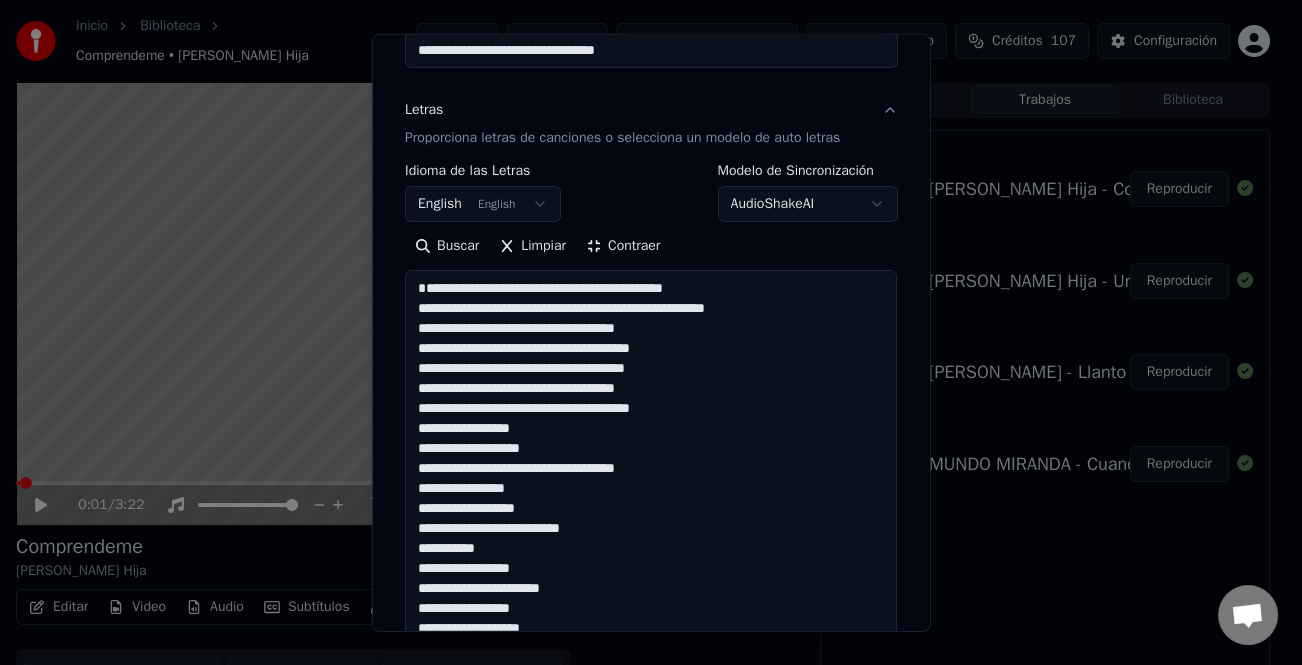 click at bounding box center (651, 638) 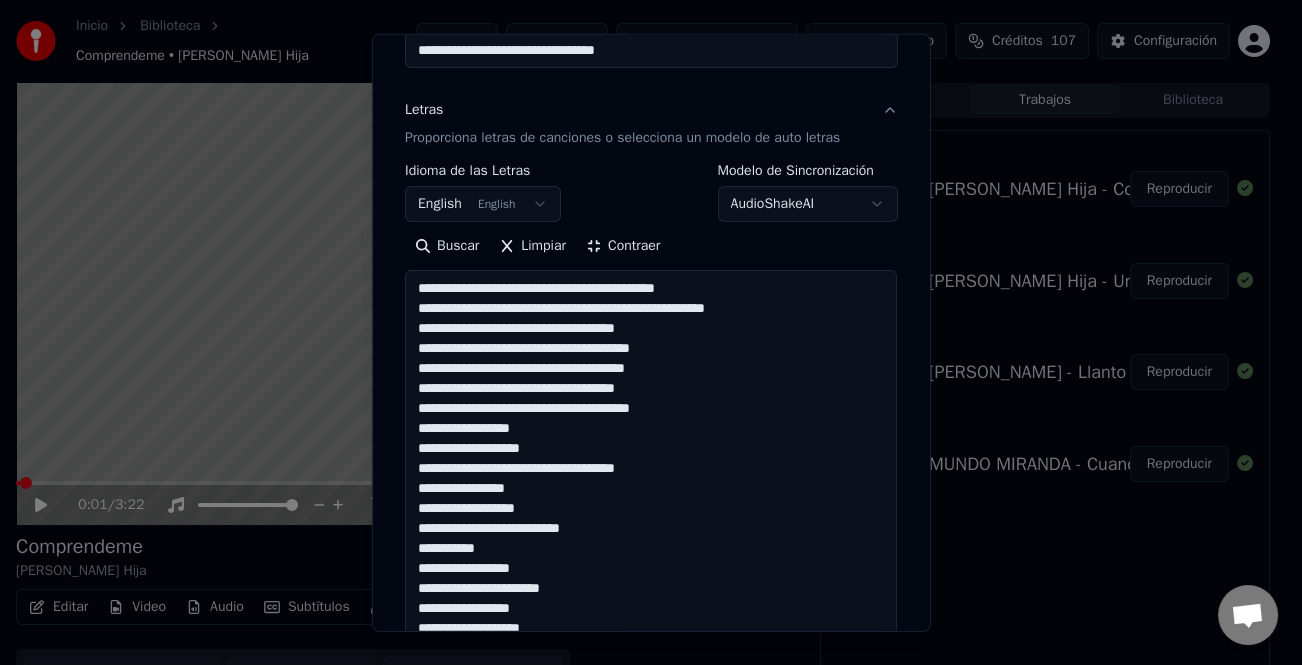 click at bounding box center (651, 638) 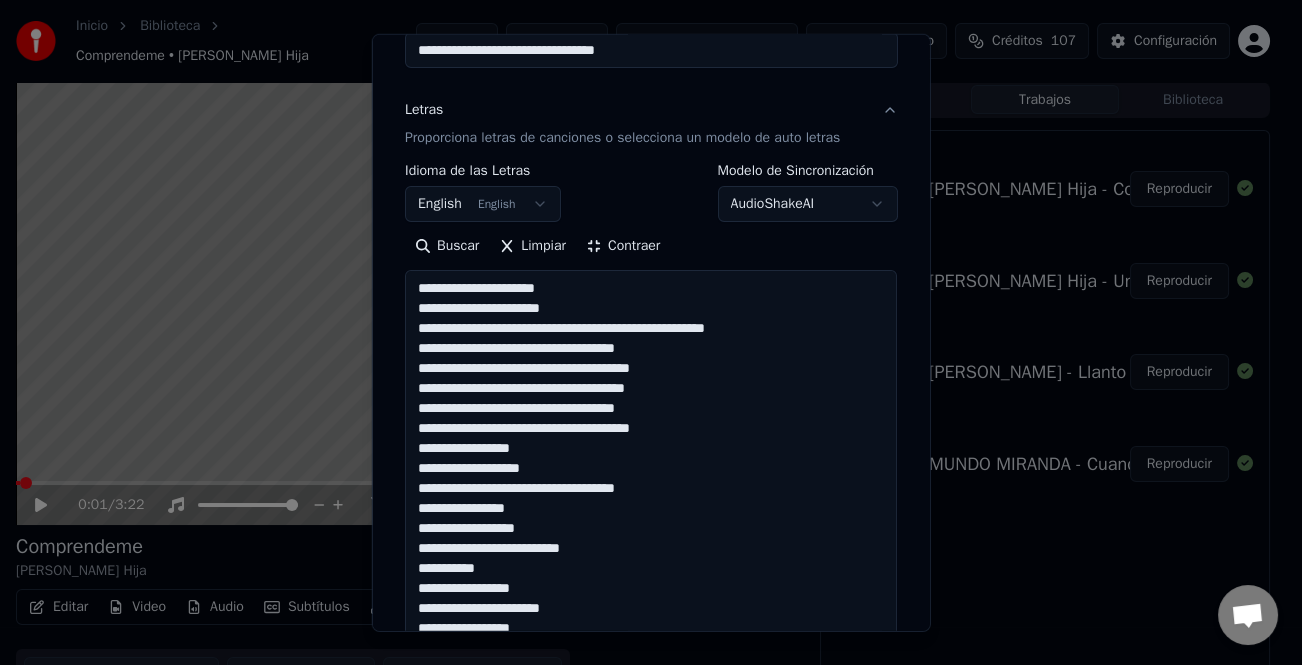 click at bounding box center (651, 638) 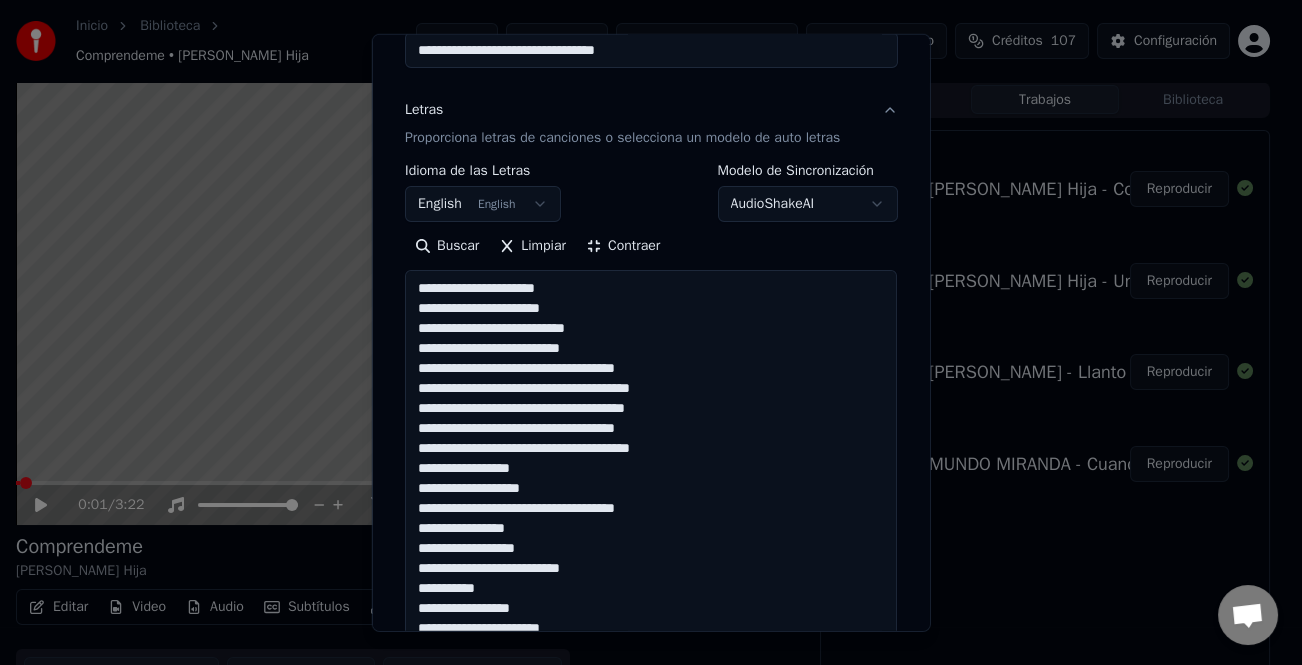 click at bounding box center [651, 638] 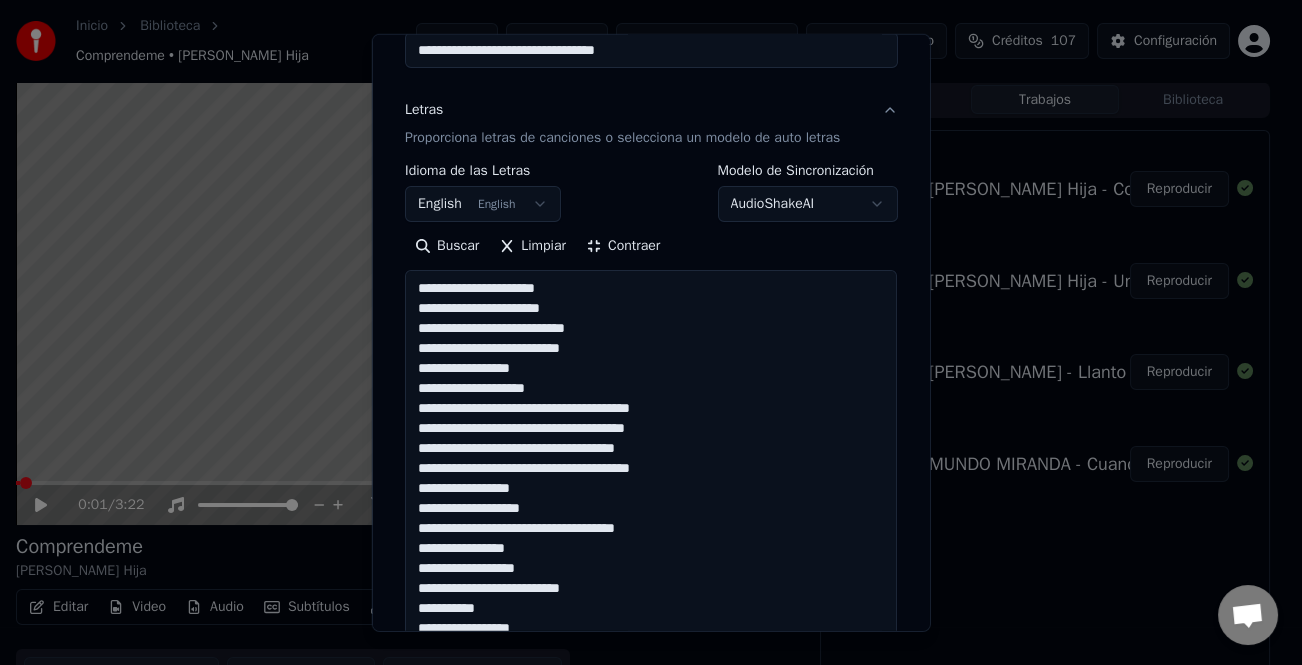 click at bounding box center [651, 638] 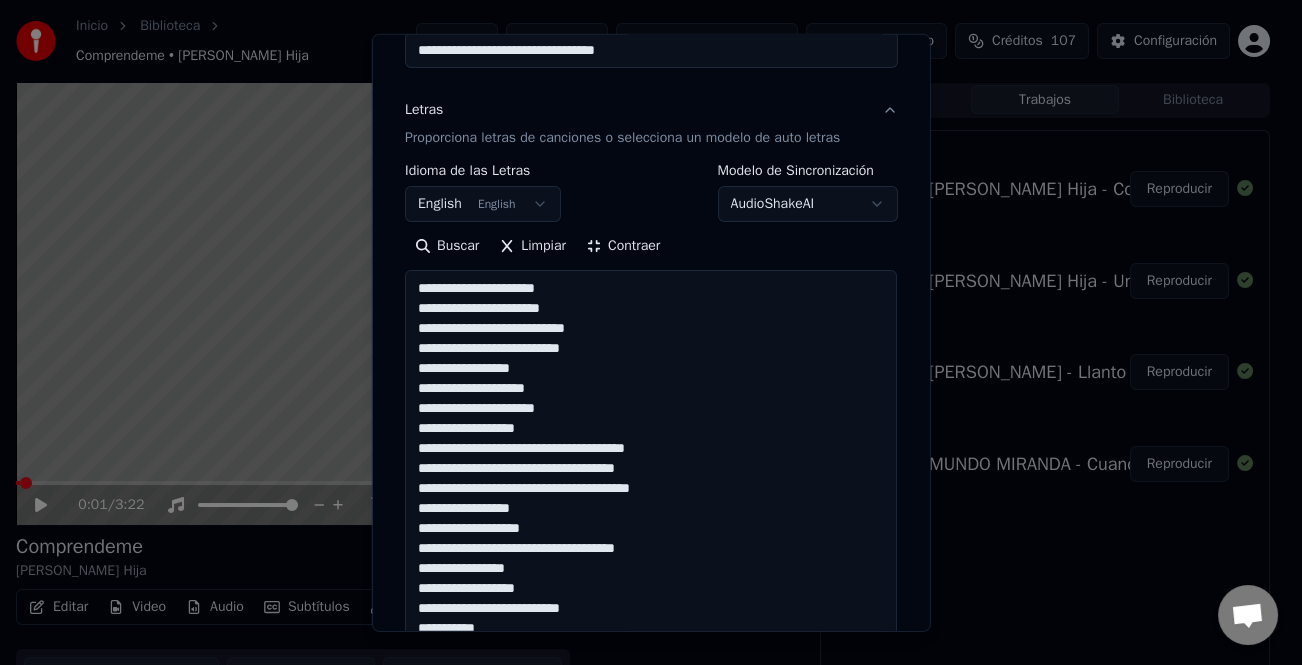 click at bounding box center [651, 638] 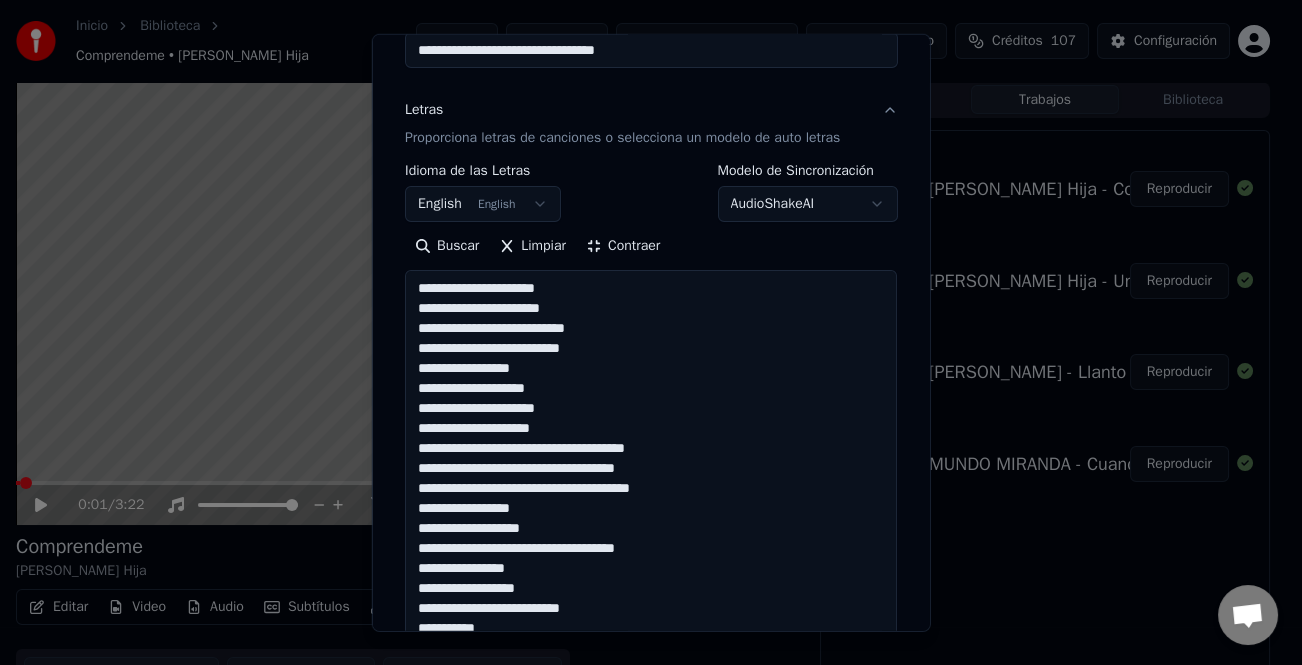 click at bounding box center (651, 638) 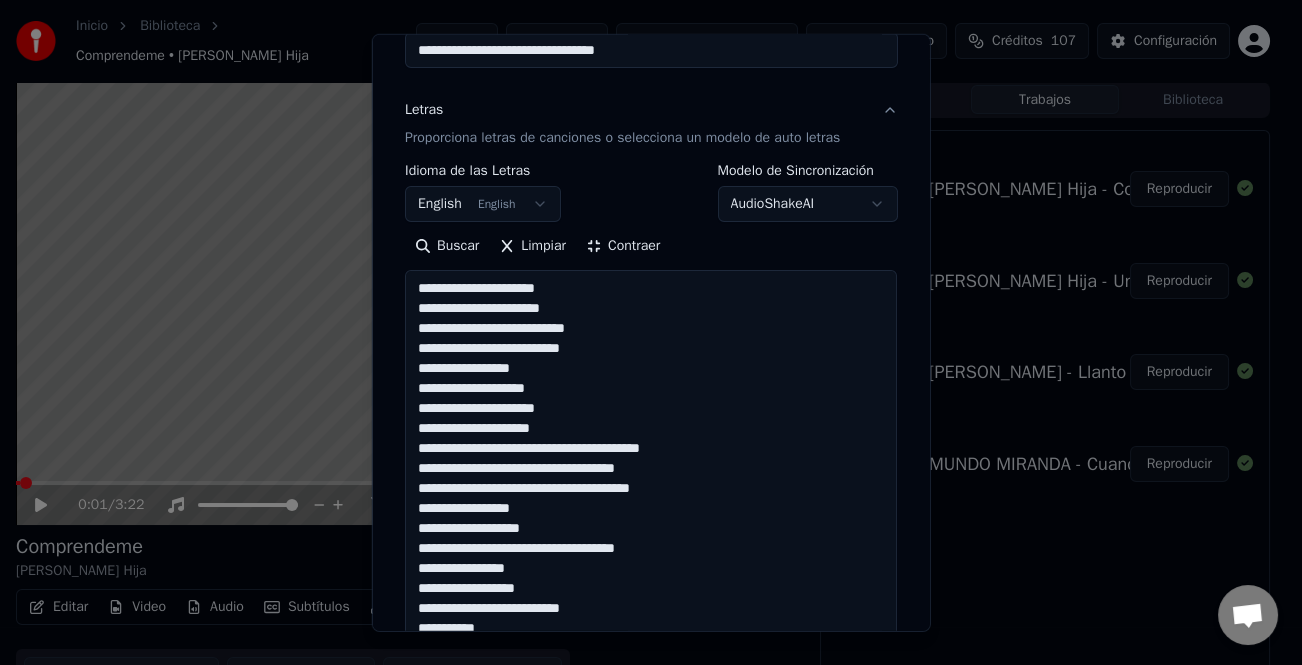 click at bounding box center [651, 638] 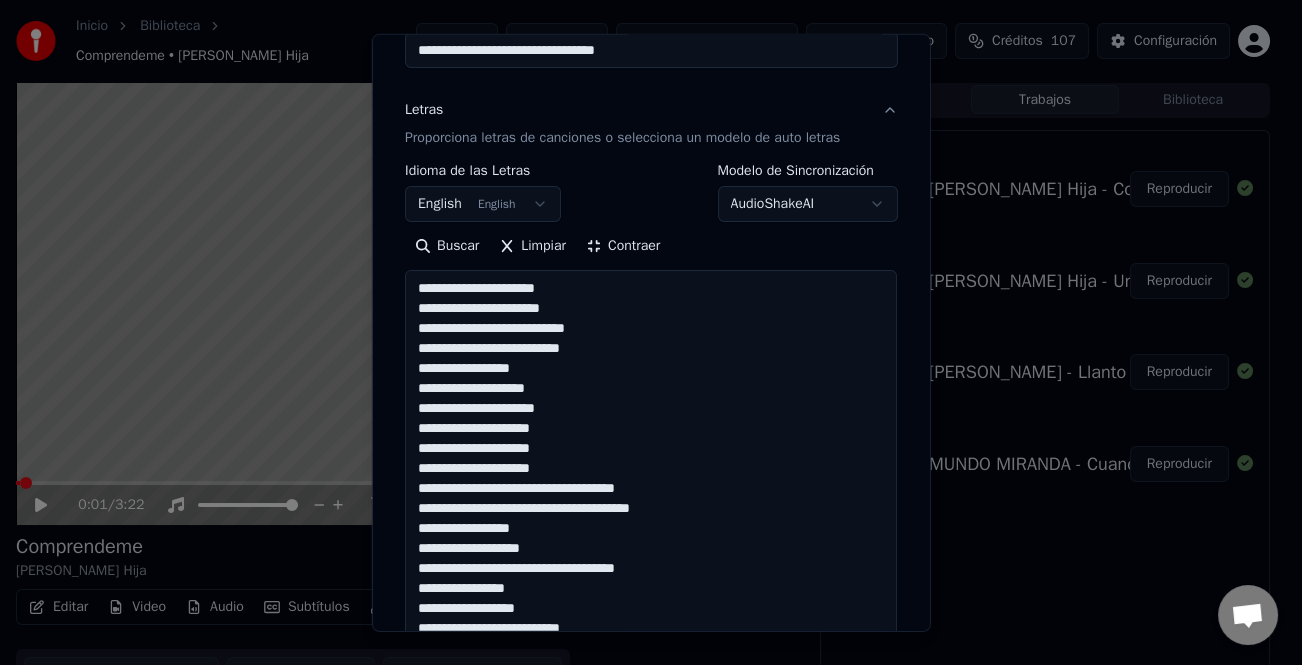 click at bounding box center [651, 638] 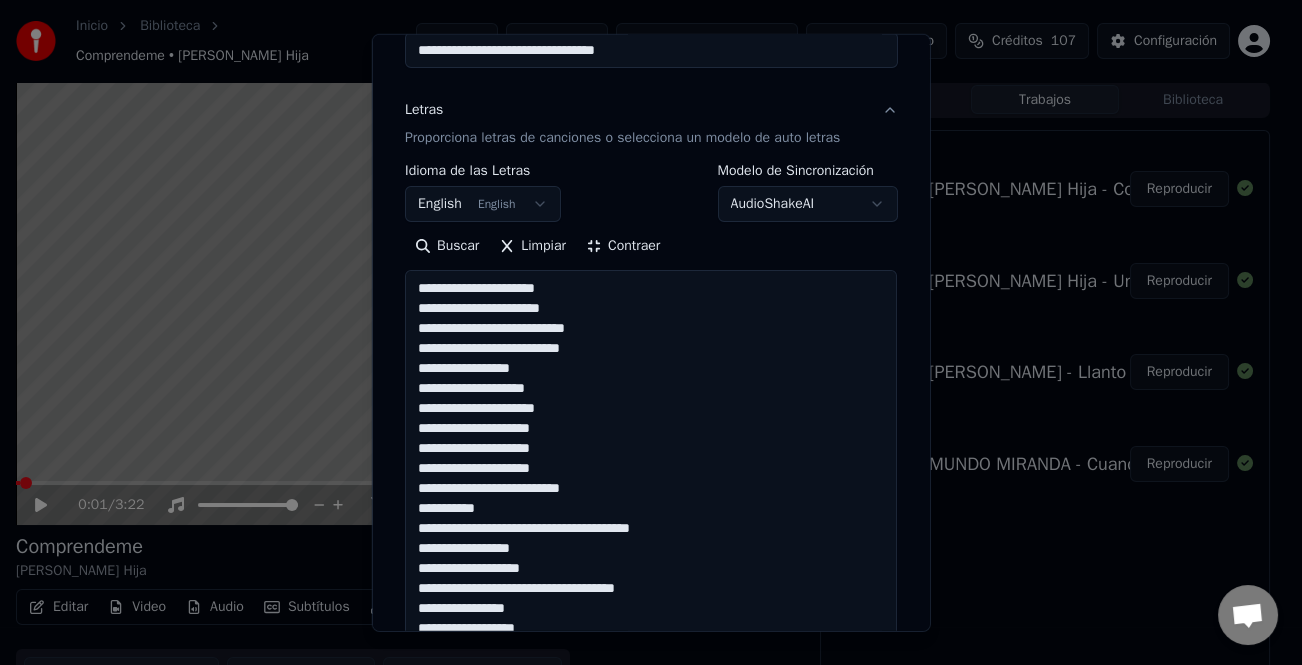 click at bounding box center [651, 638] 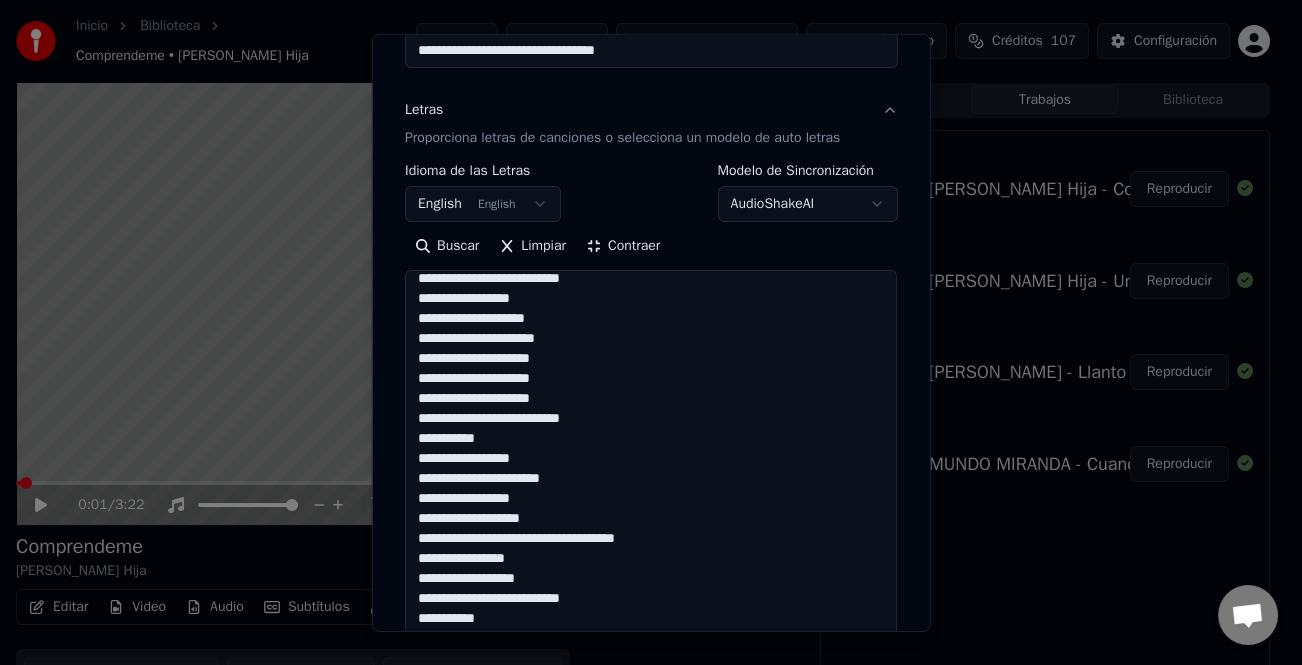 scroll, scrollTop: 100, scrollLeft: 0, axis: vertical 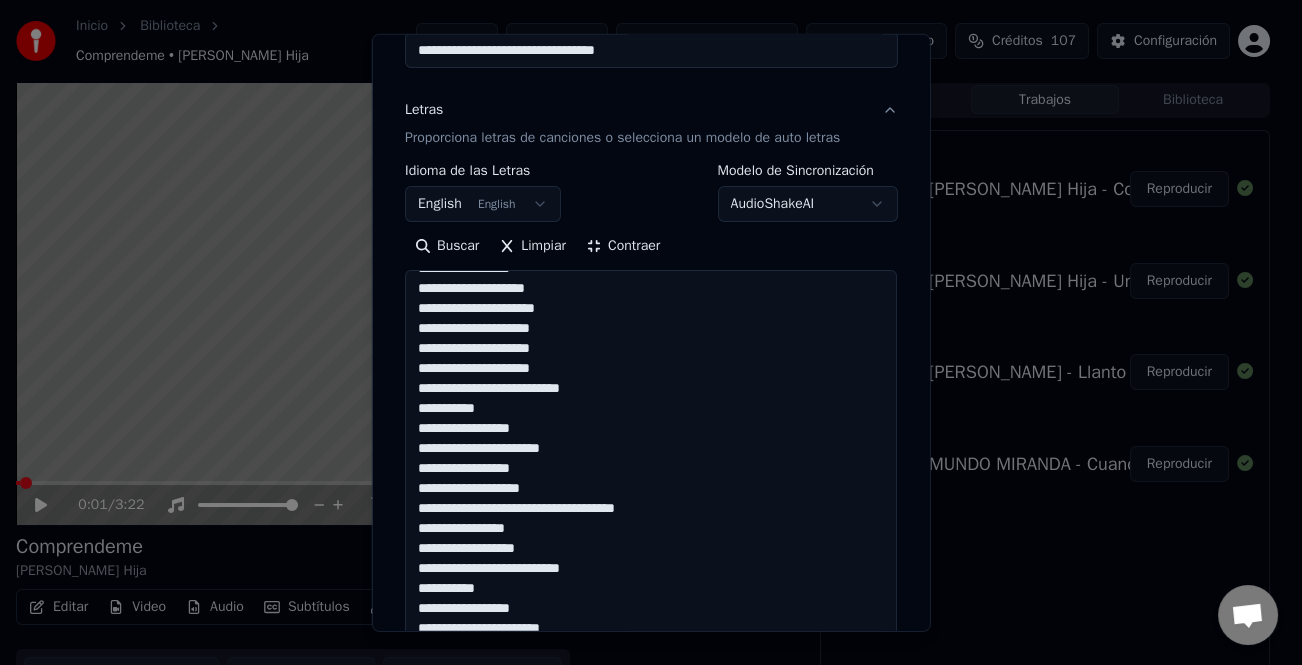 click at bounding box center (651, 638) 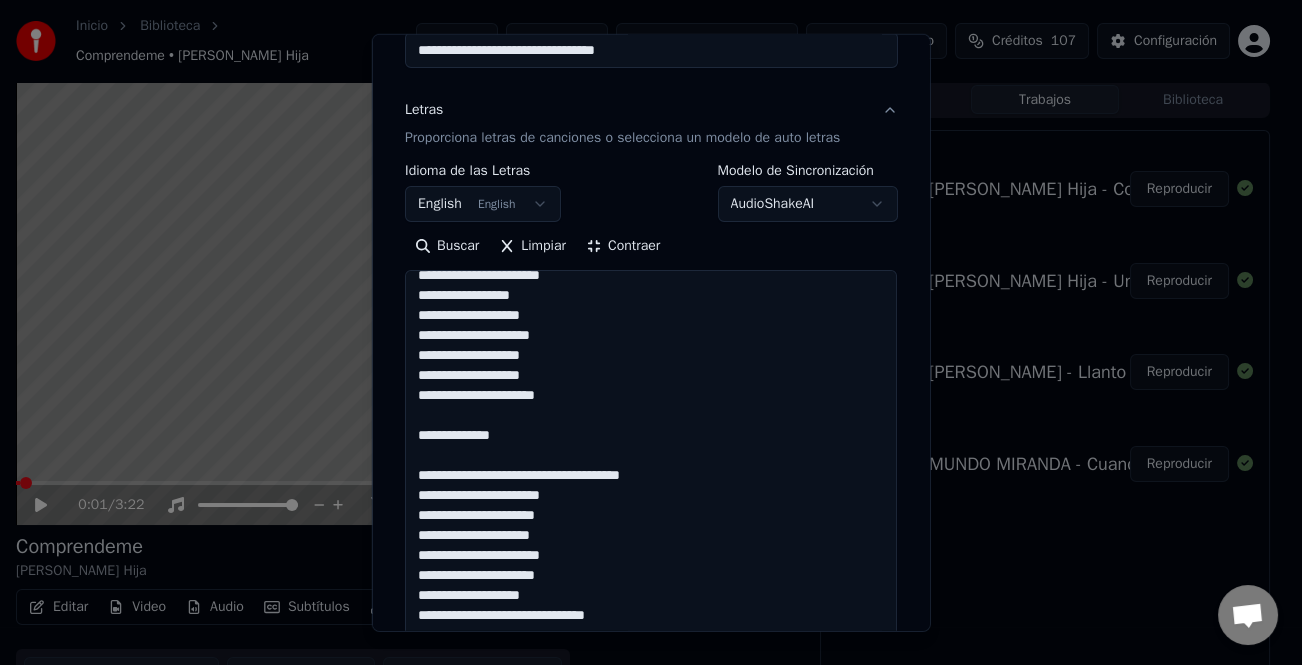 scroll, scrollTop: 481, scrollLeft: 0, axis: vertical 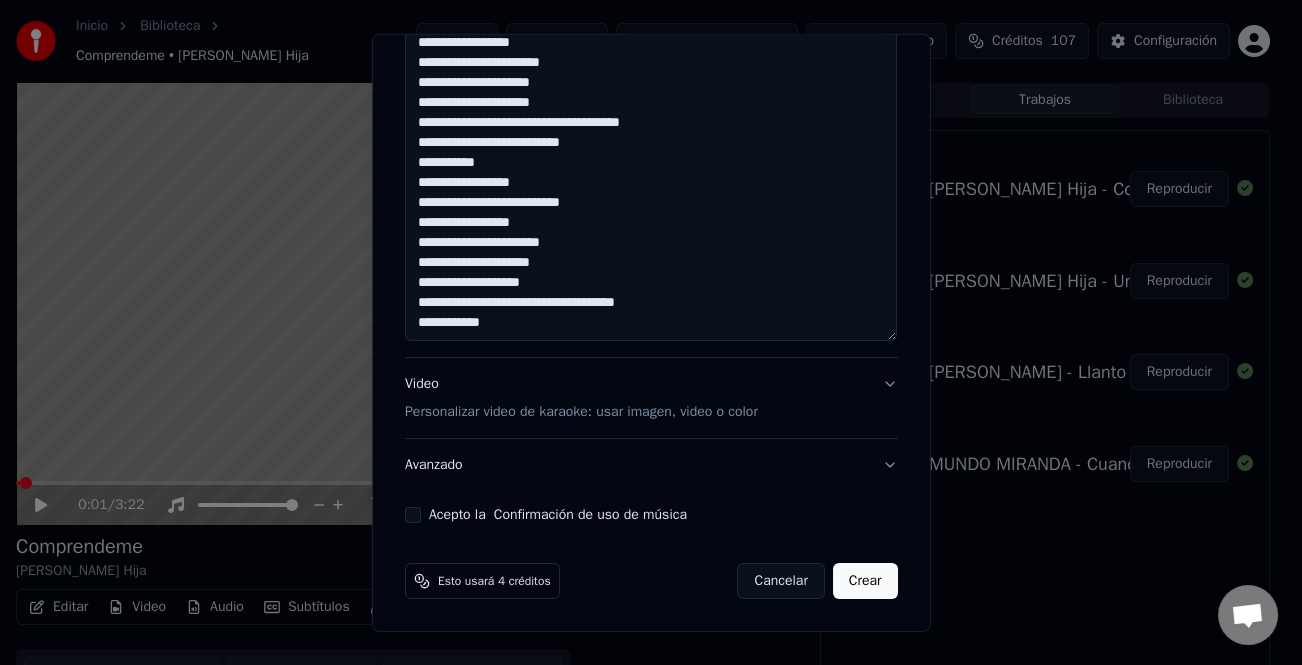 type on "**********" 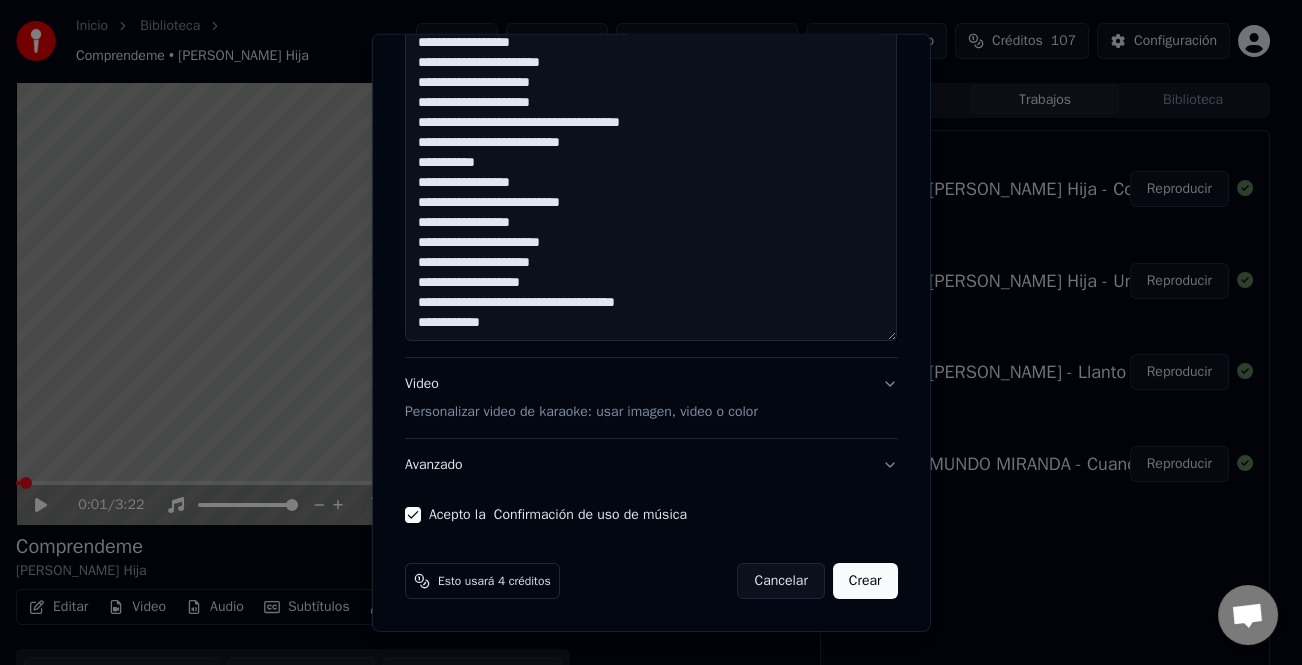 drag, startPoint x: 860, startPoint y: 584, endPoint x: 875, endPoint y: 583, distance: 15.033297 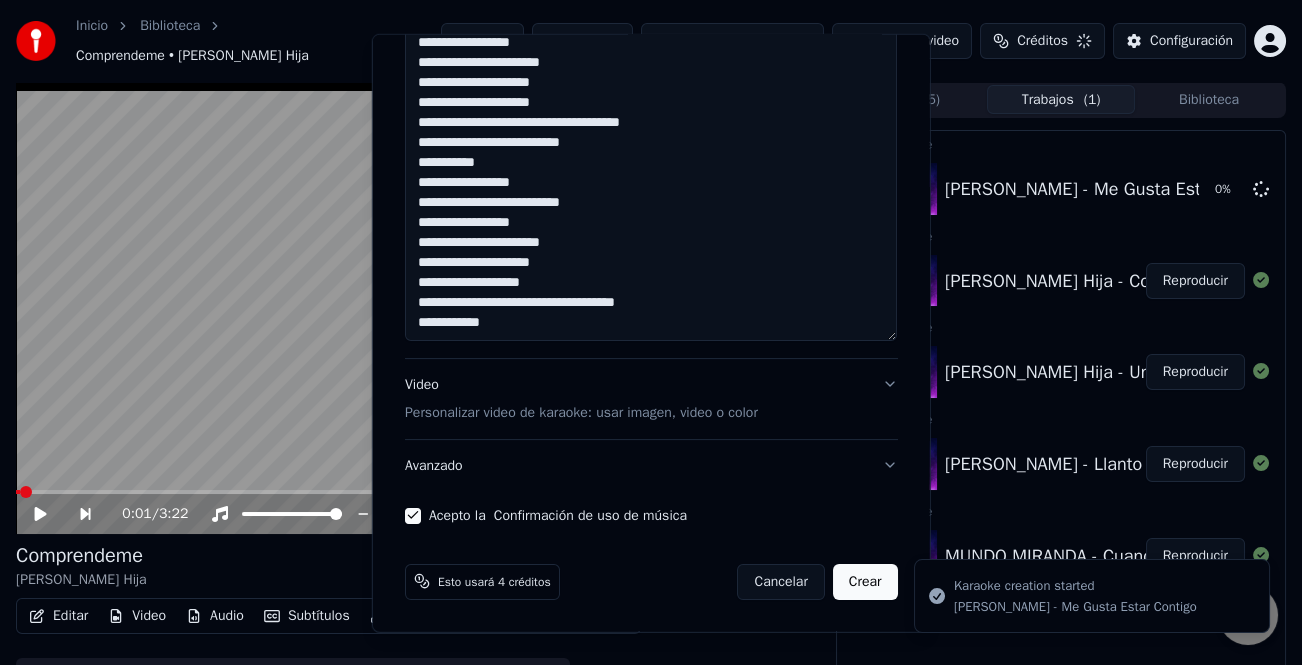 type 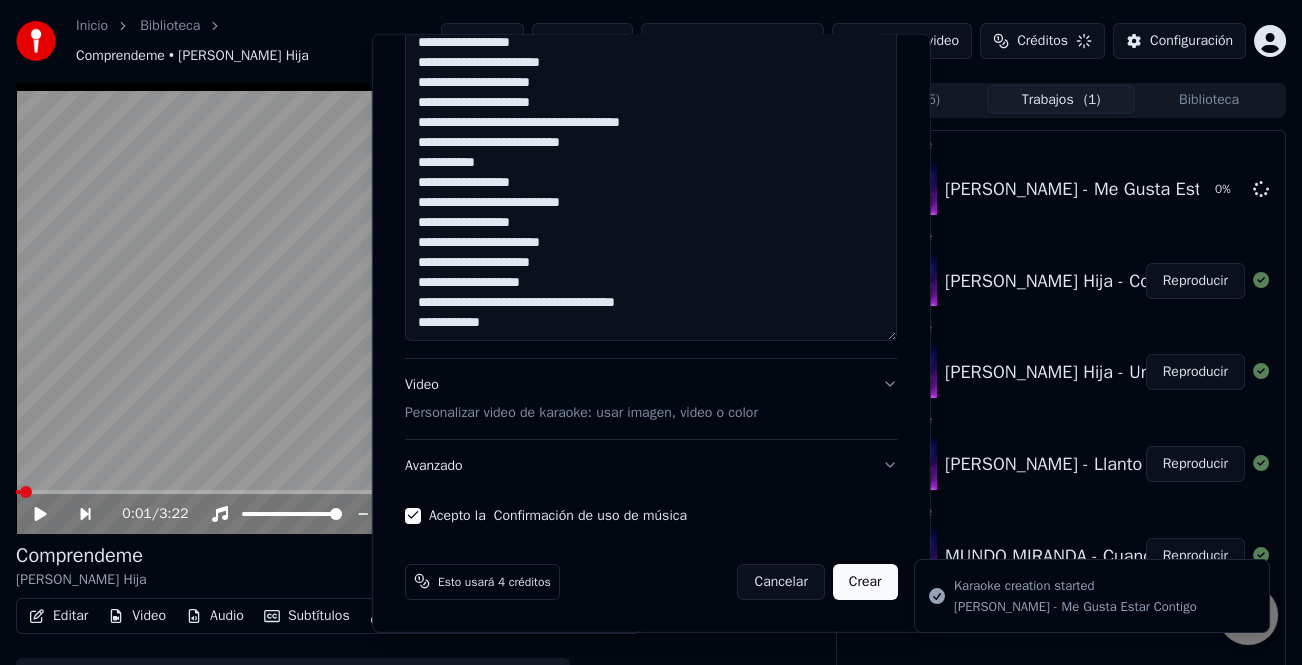 type 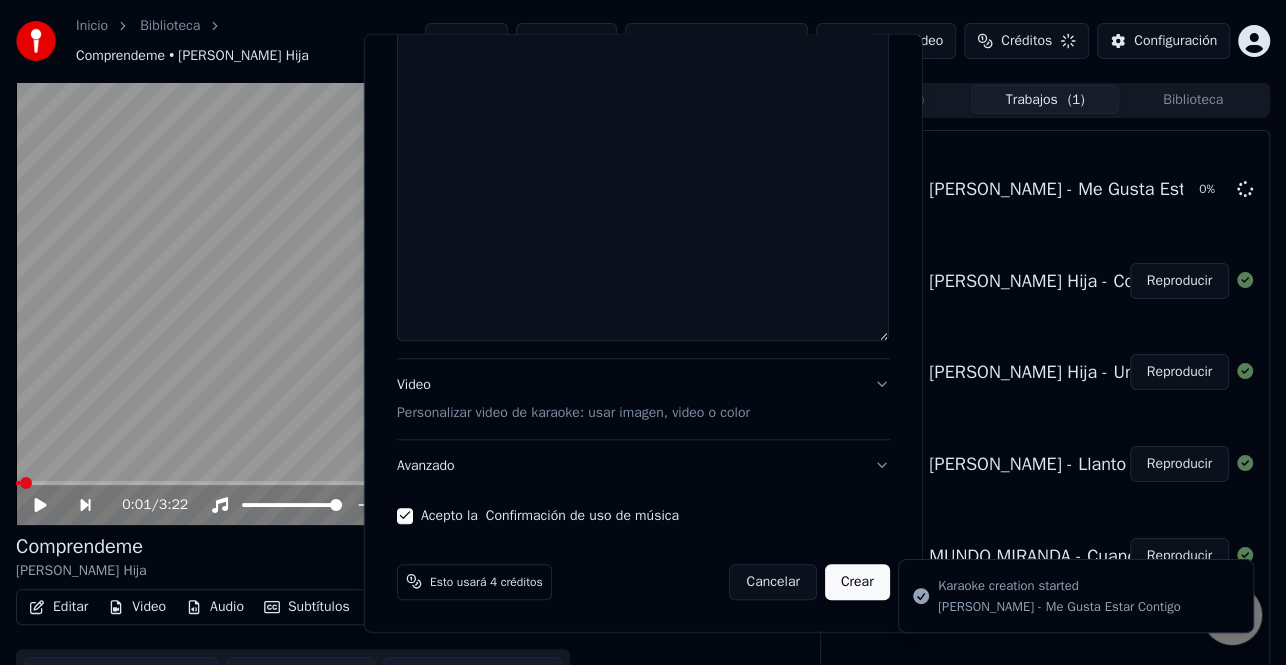 select 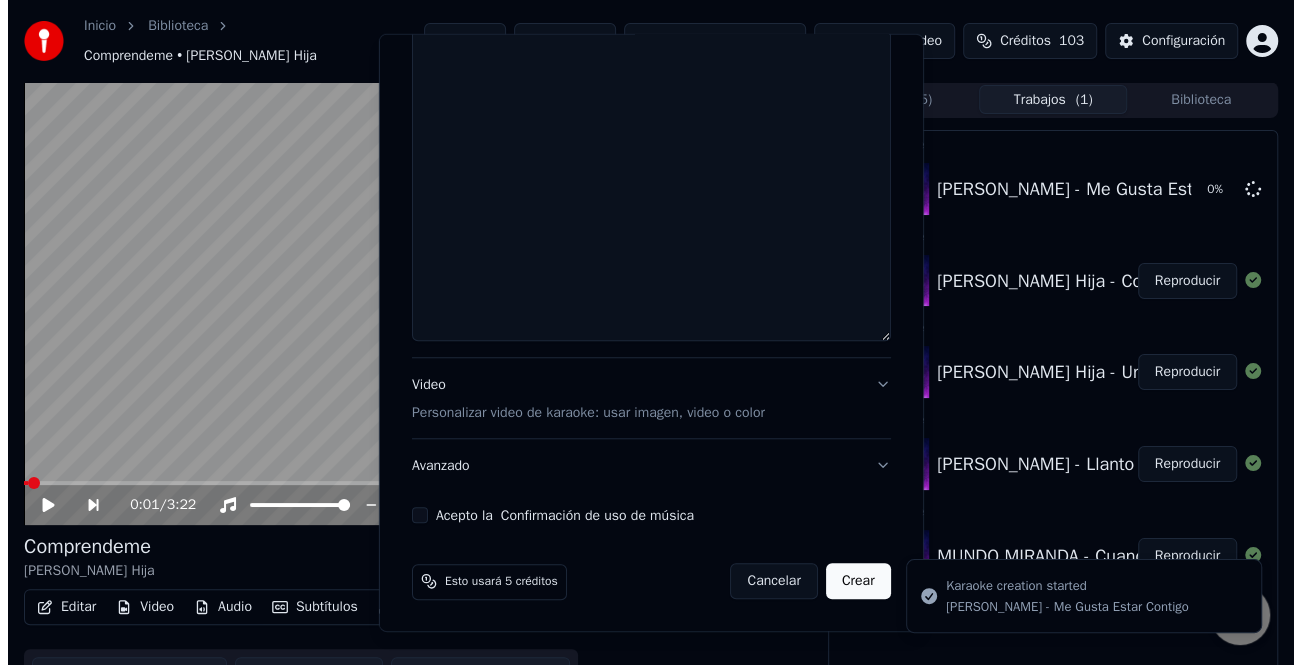 scroll, scrollTop: 0, scrollLeft: 0, axis: both 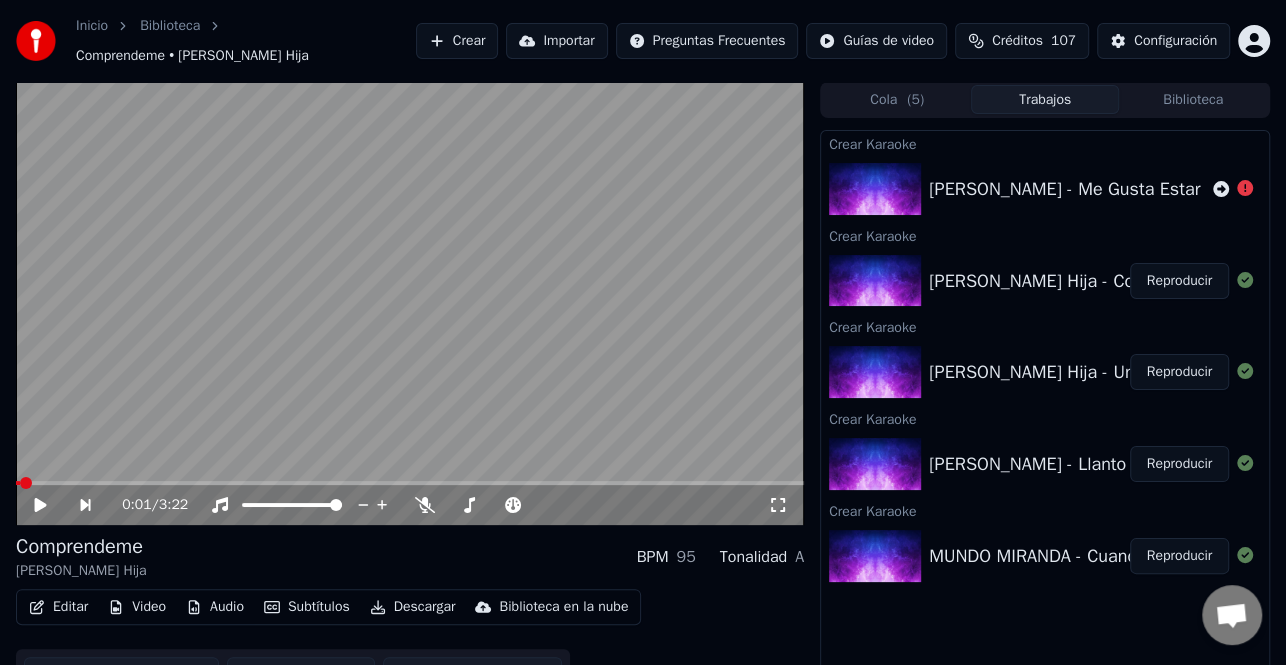 drag, startPoint x: 1191, startPoint y: 106, endPoint x: 1134, endPoint y: 118, distance: 58.249462 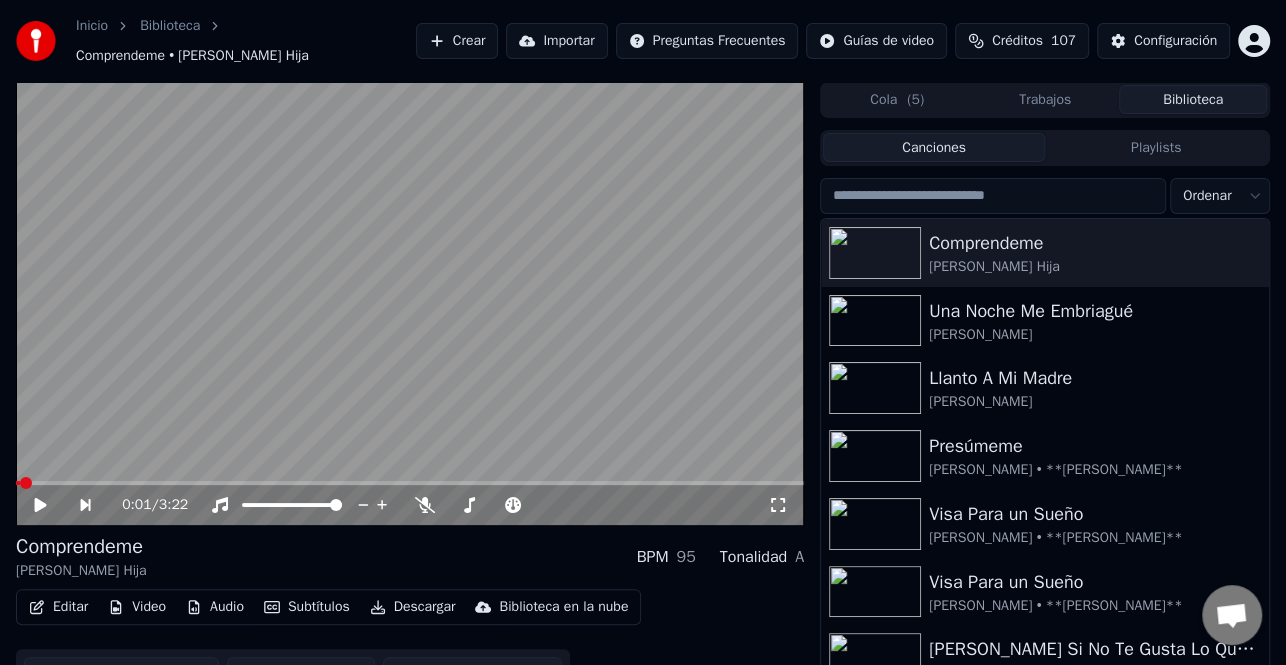 click on "Canciones" at bounding box center (934, 147) 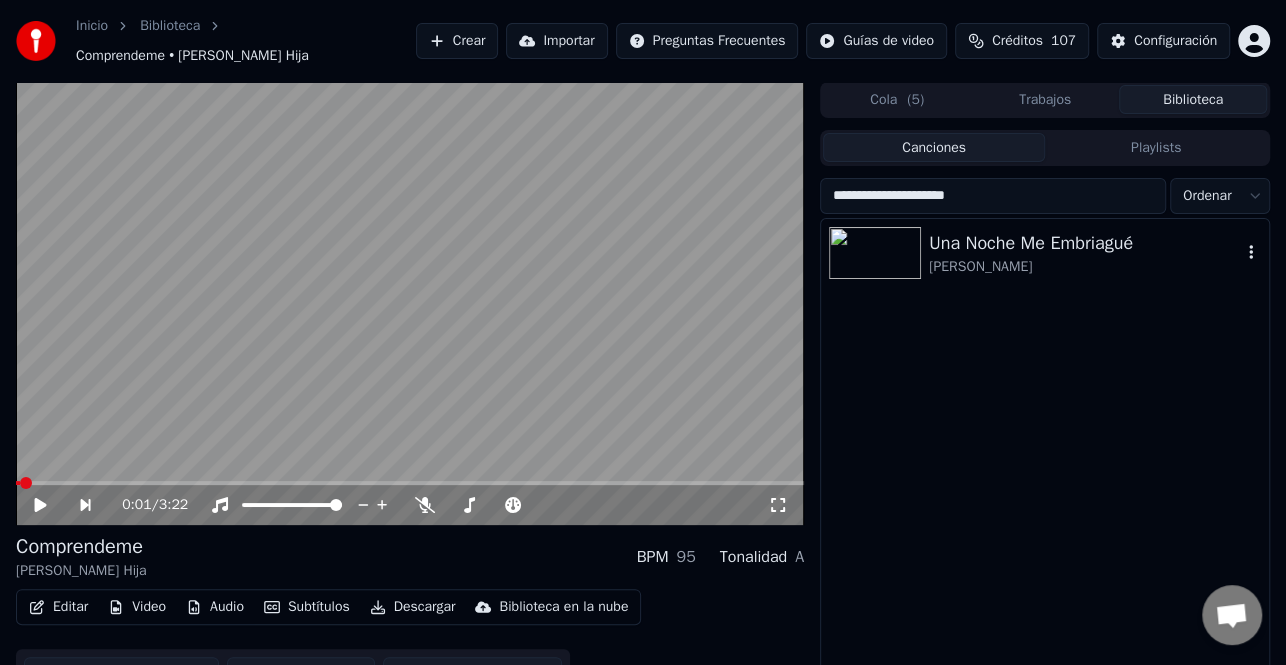 type on "**********" 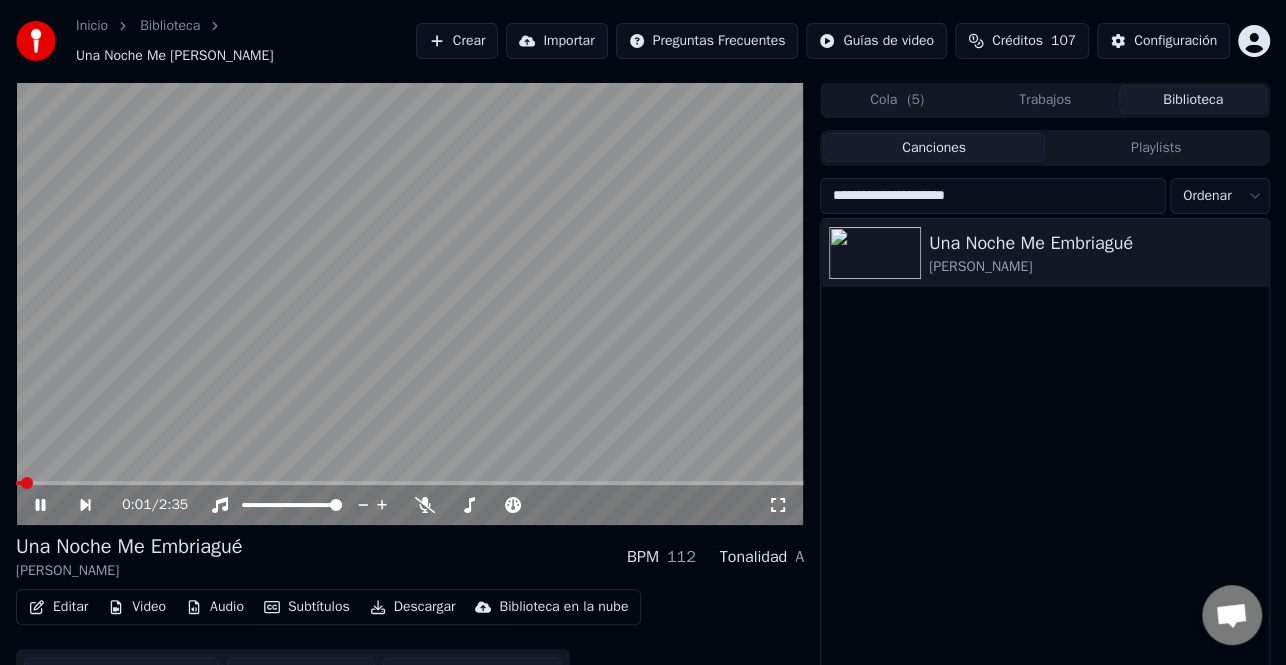 click 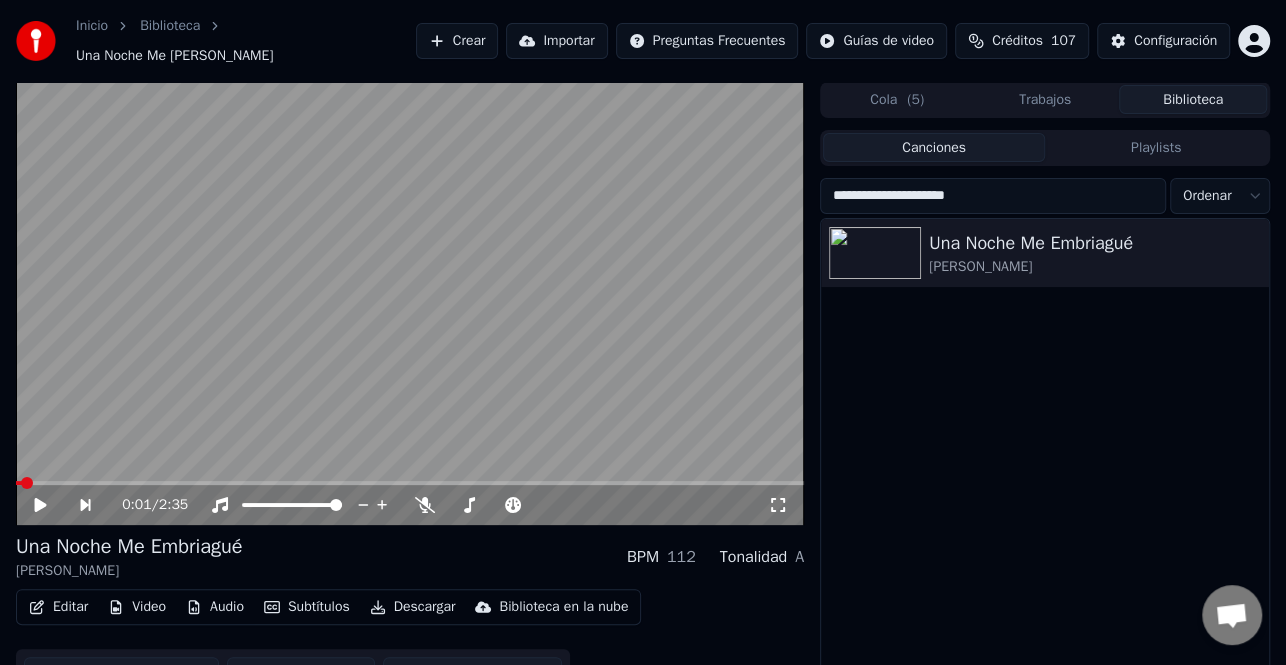 click on "Editar" at bounding box center (58, 607) 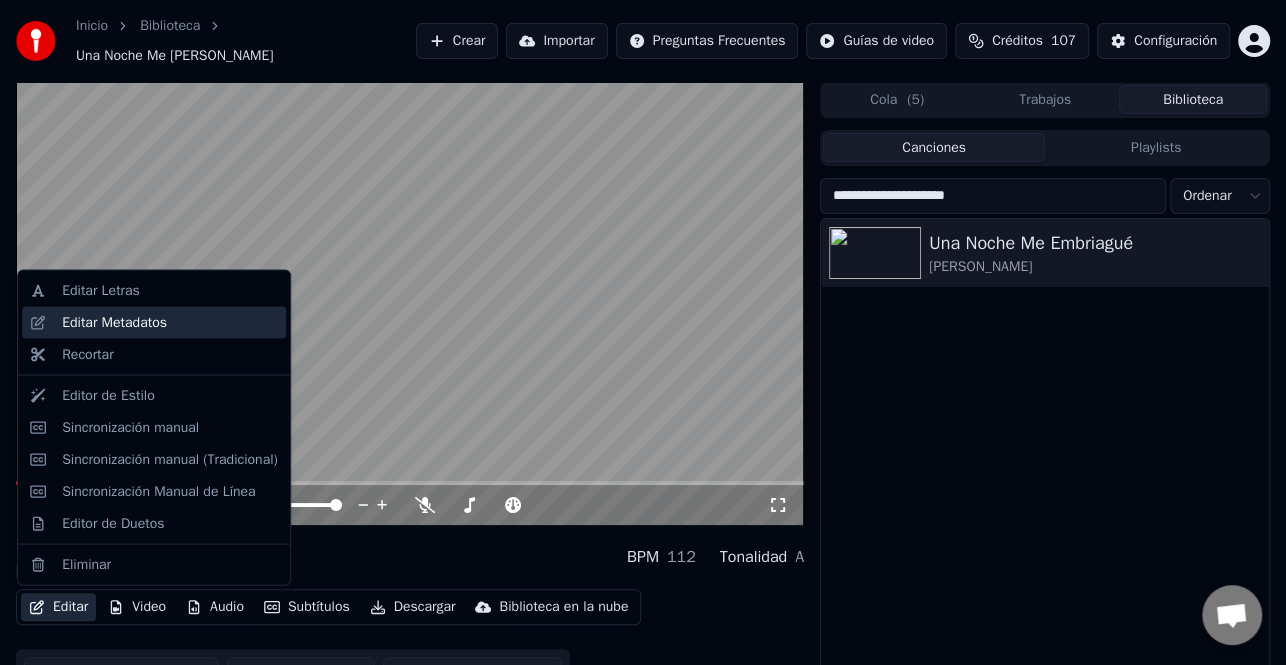 click on "Editar Metadatos" at bounding box center (170, 323) 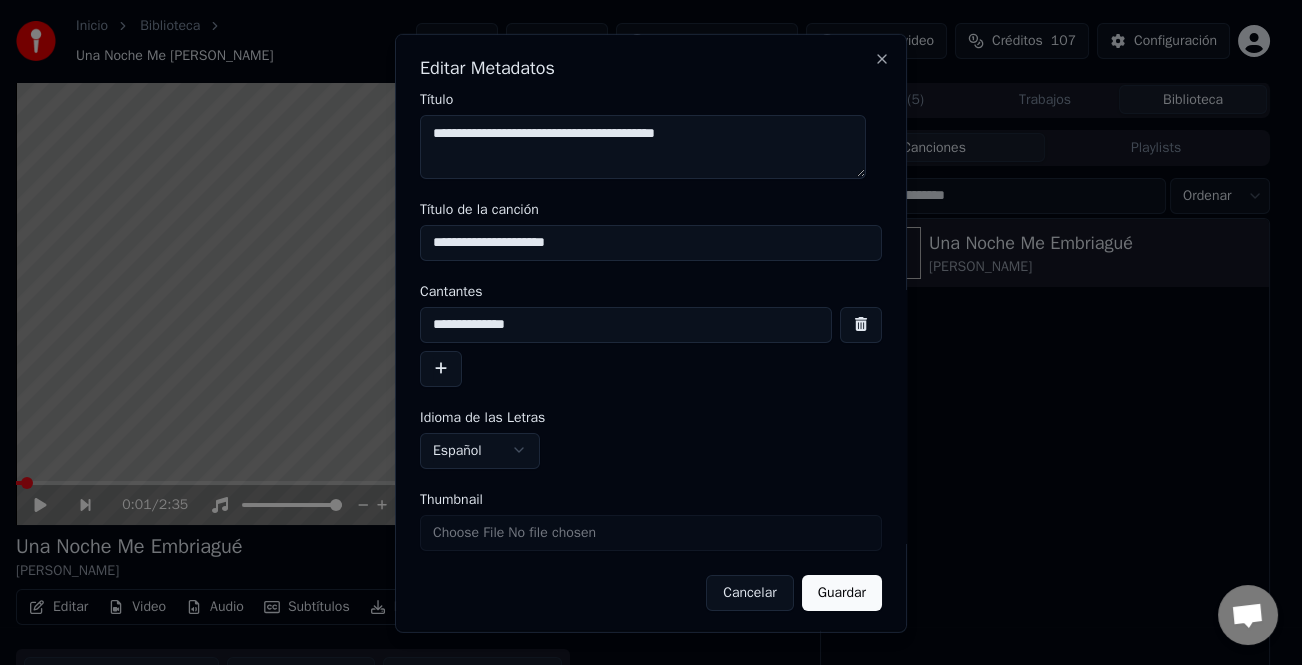 click on "**********" at bounding box center (651, 332) 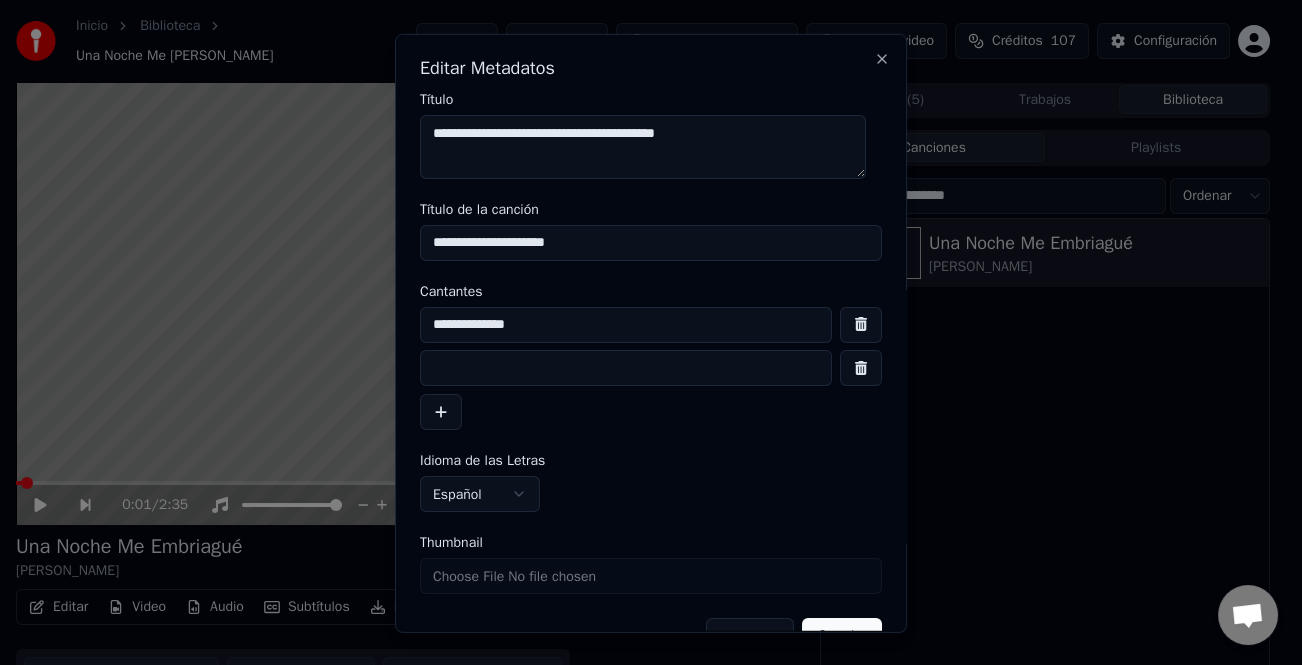 click at bounding box center [626, 368] 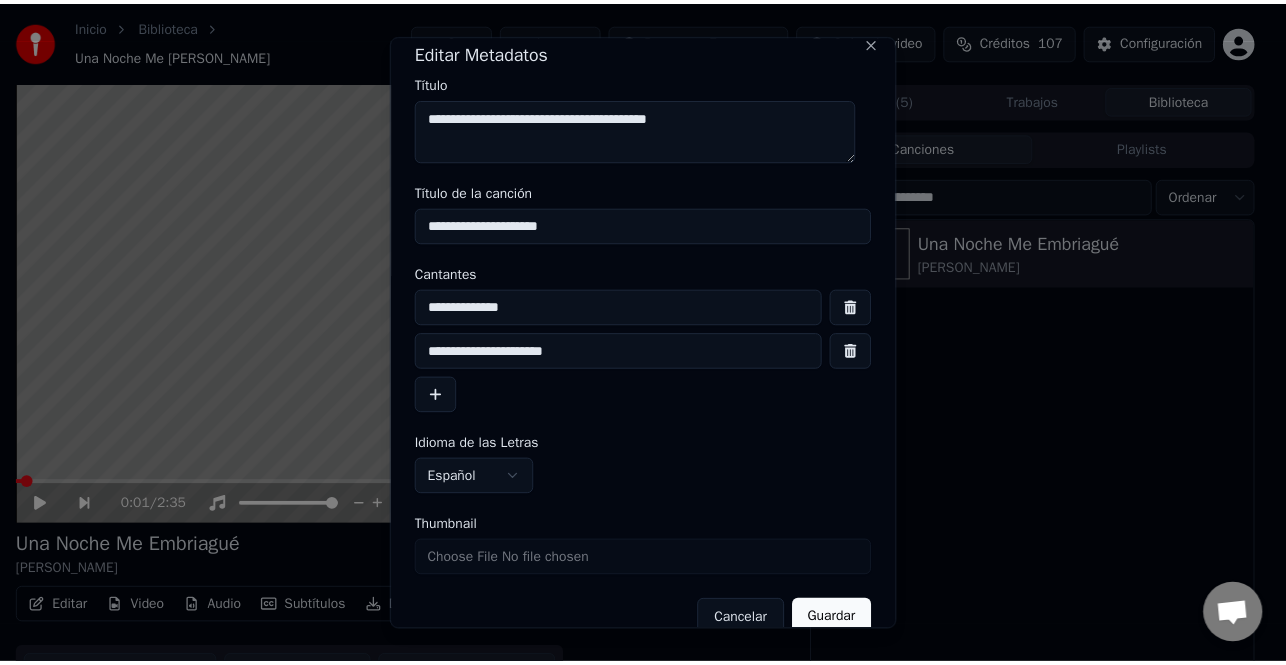 scroll, scrollTop: 47, scrollLeft: 0, axis: vertical 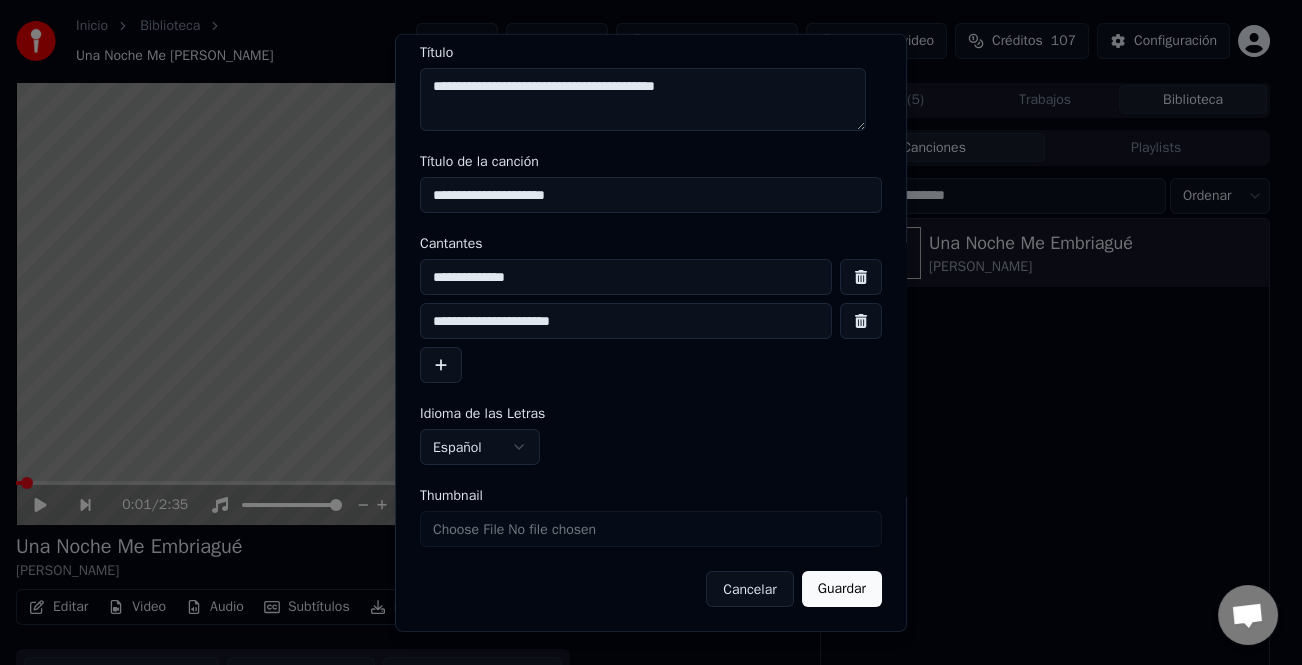 type on "**********" 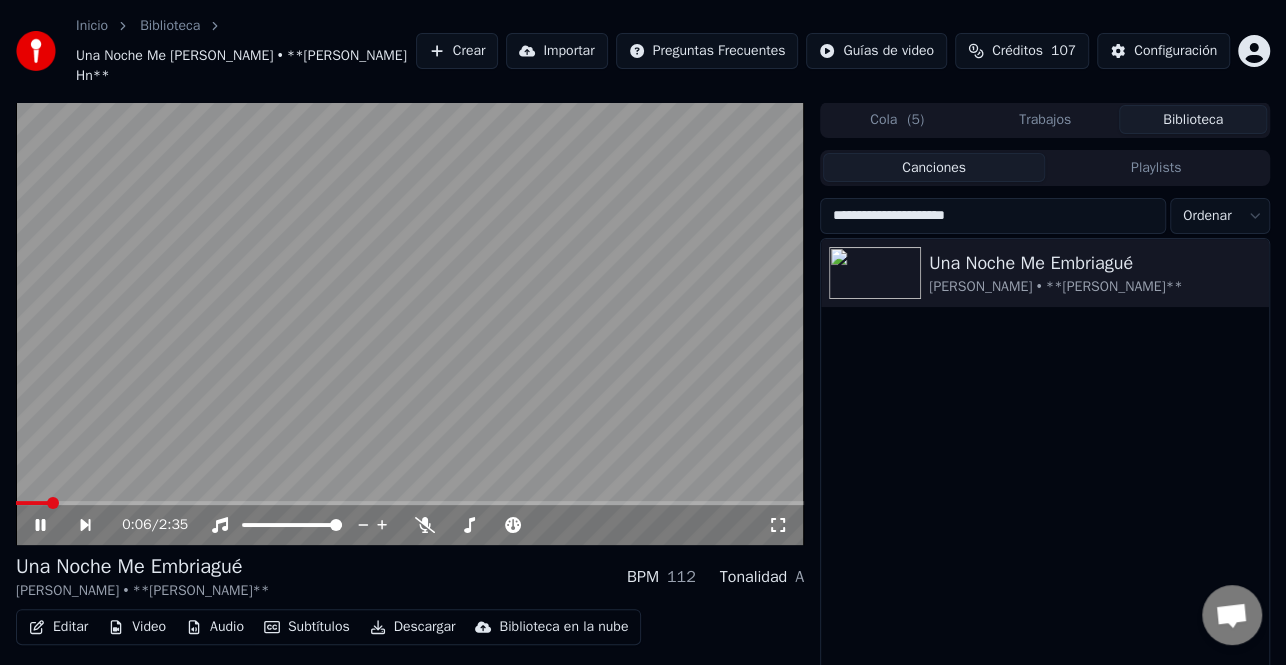 click 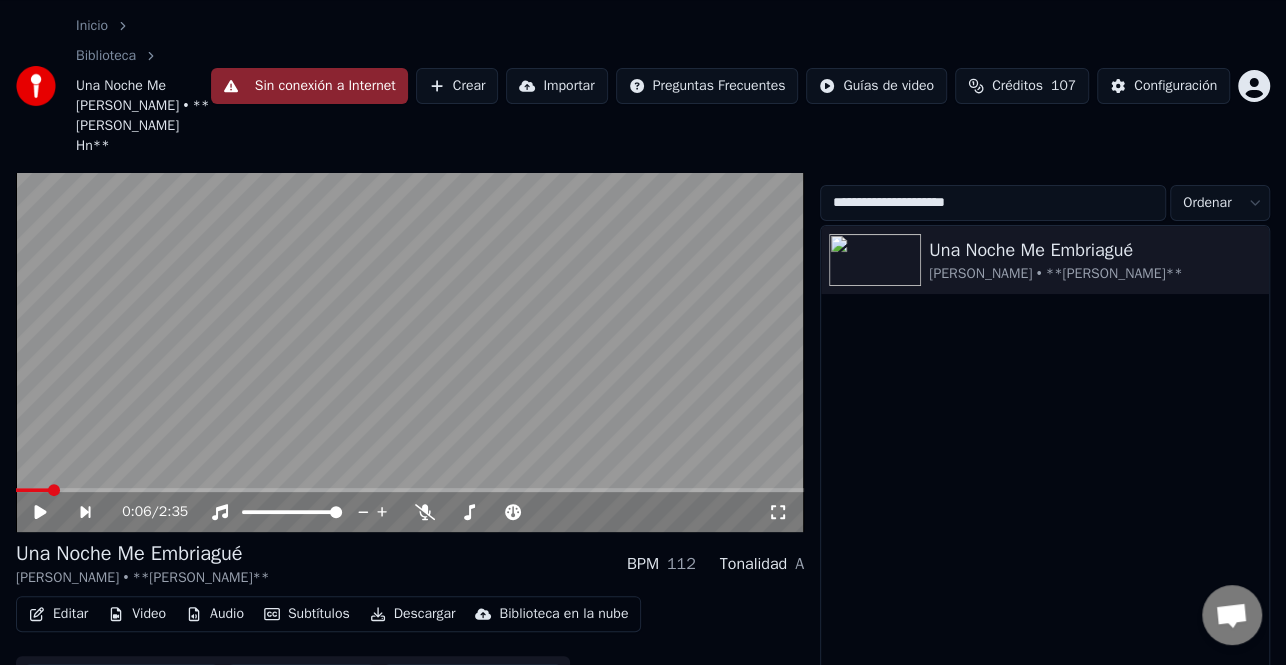 scroll, scrollTop: 0, scrollLeft: 0, axis: both 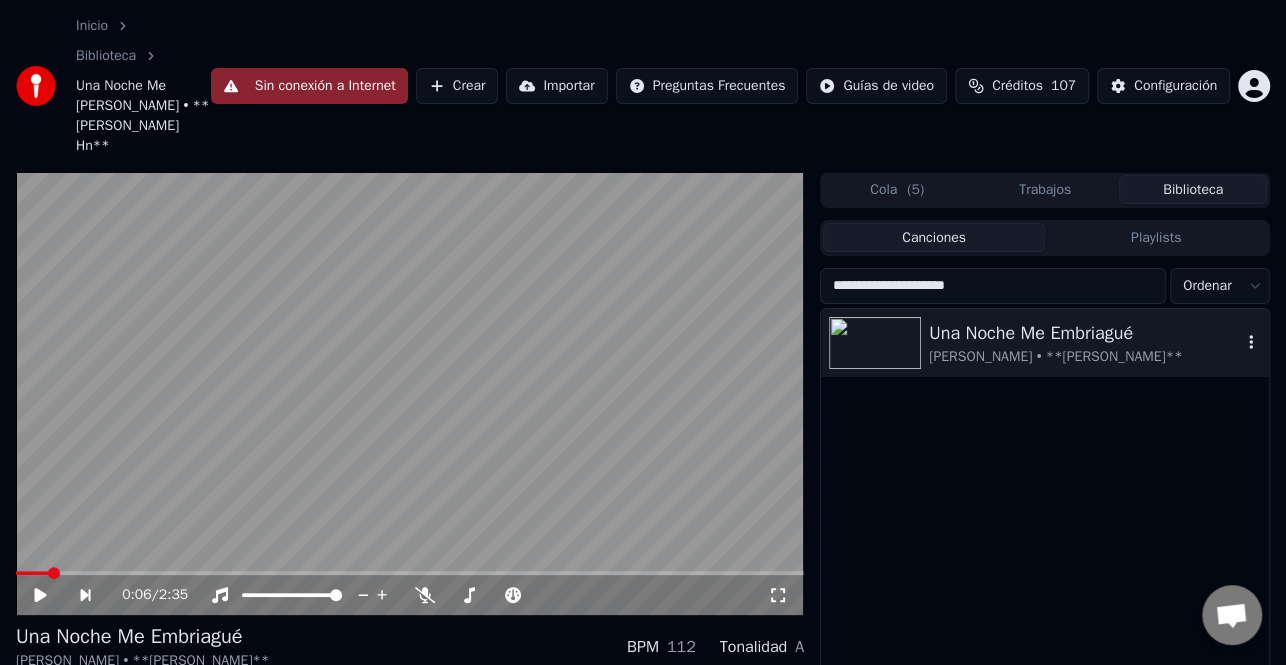 click on "[PERSON_NAME] • **[PERSON_NAME]**" at bounding box center [1085, 357] 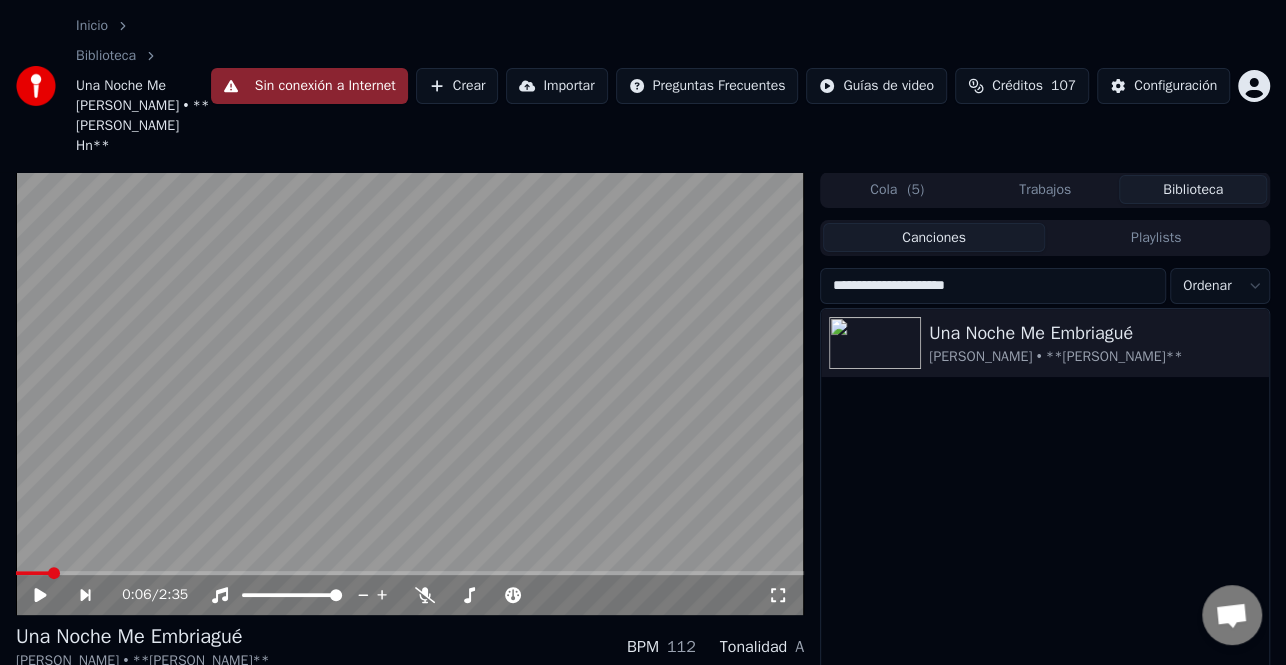 click 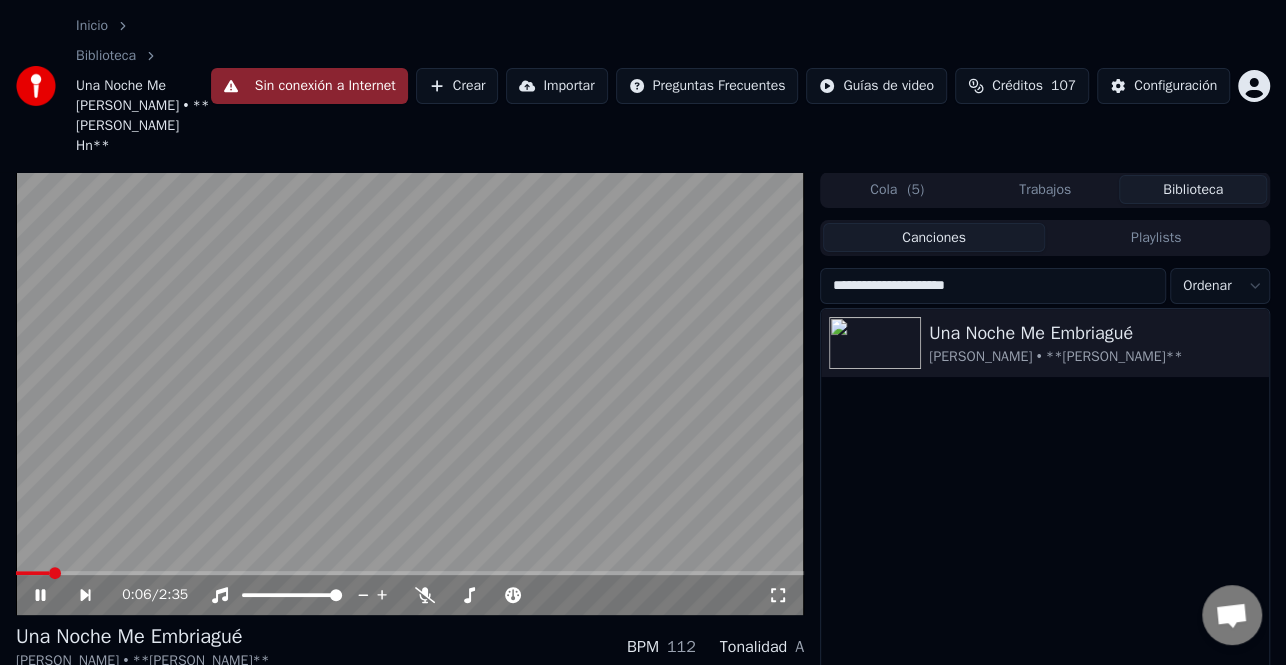 click 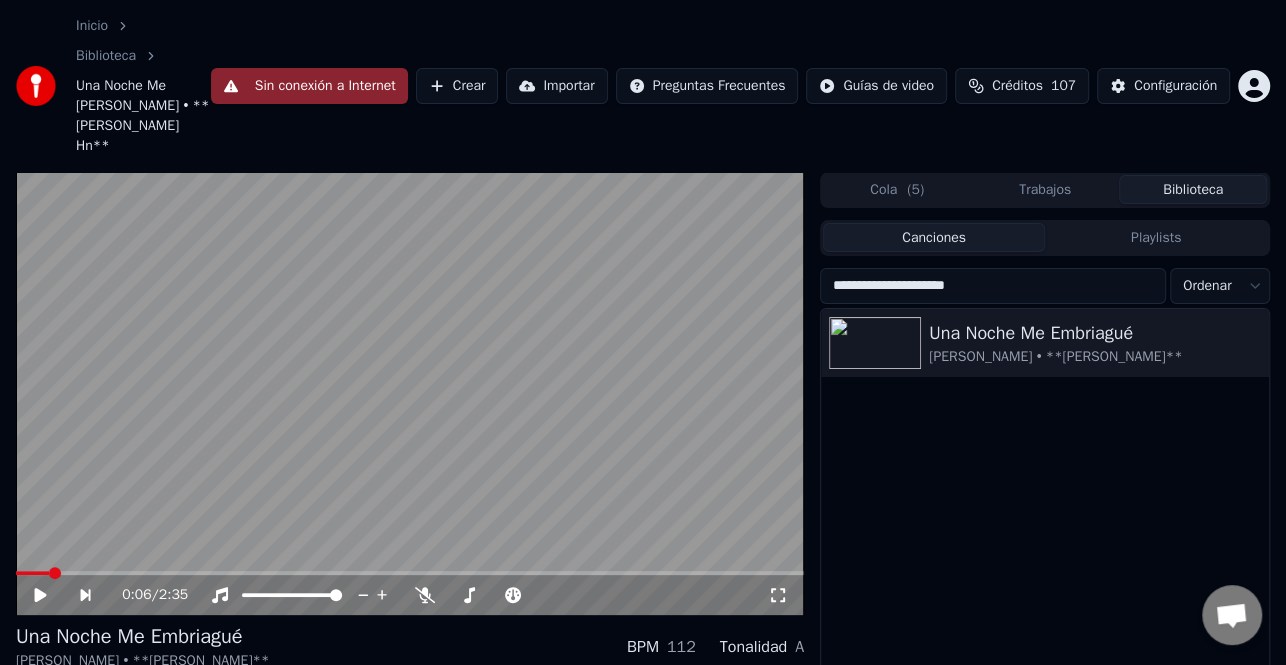 scroll, scrollTop: 161, scrollLeft: 0, axis: vertical 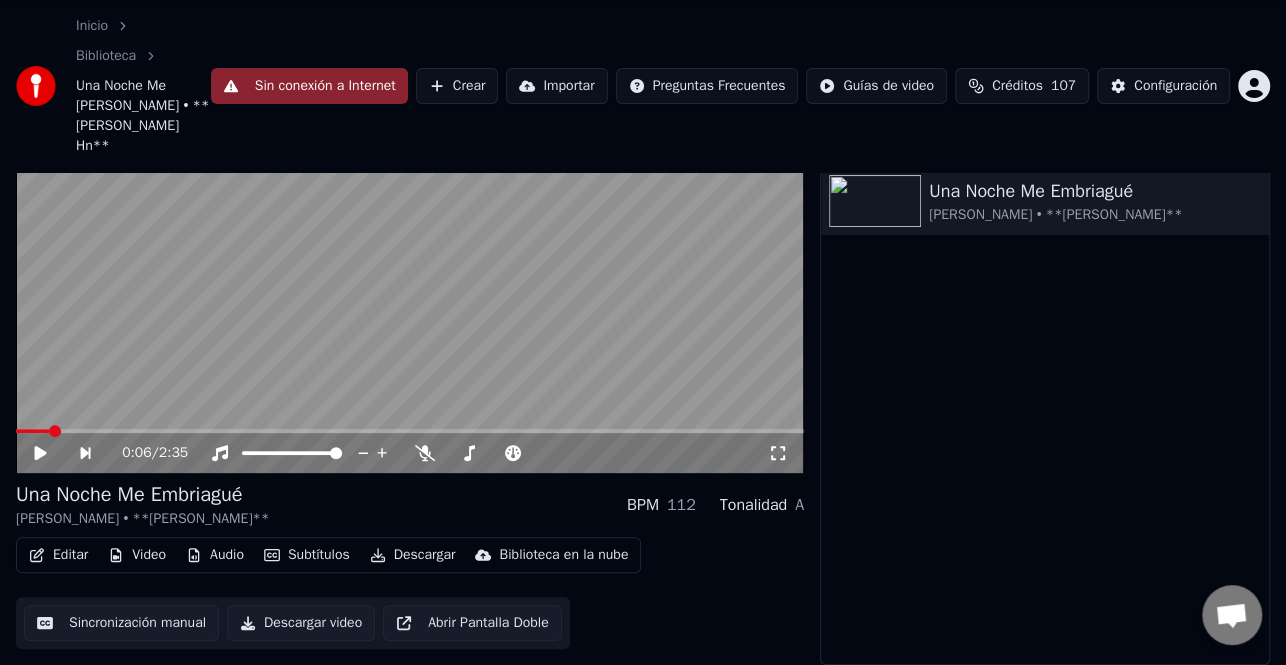 click on "Editar" at bounding box center [58, 555] 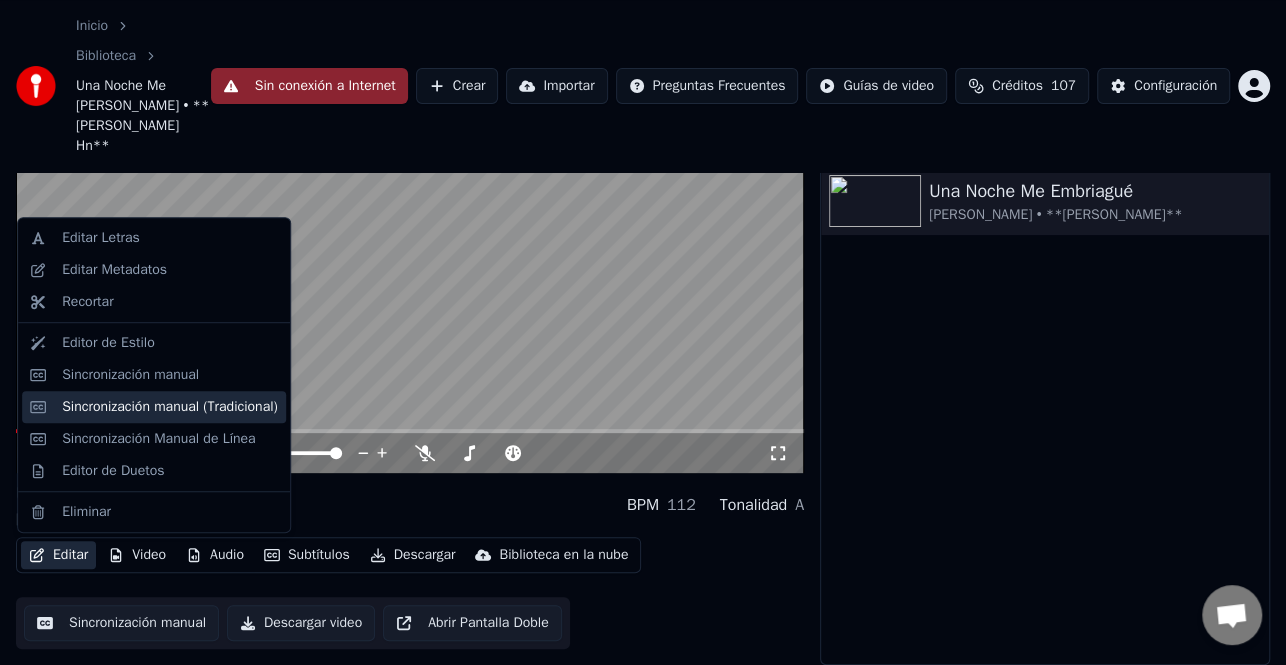 click on "Sincronización manual (Tradicional)" at bounding box center [170, 407] 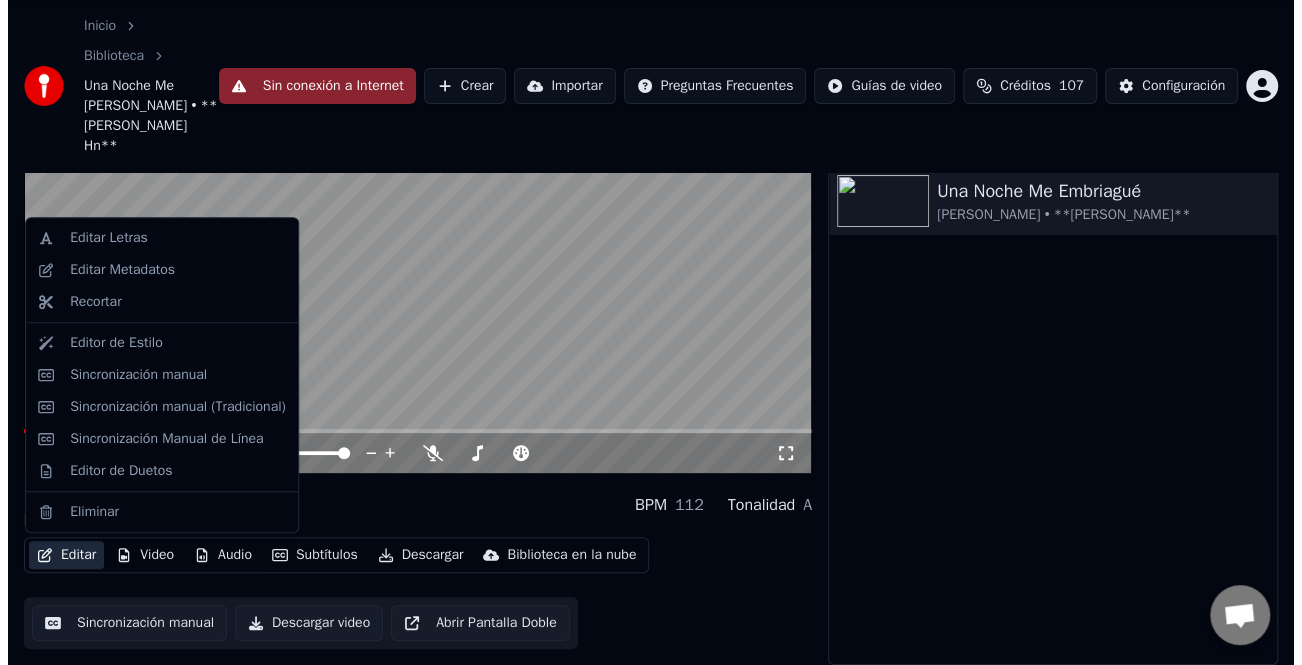 scroll, scrollTop: 0, scrollLeft: 0, axis: both 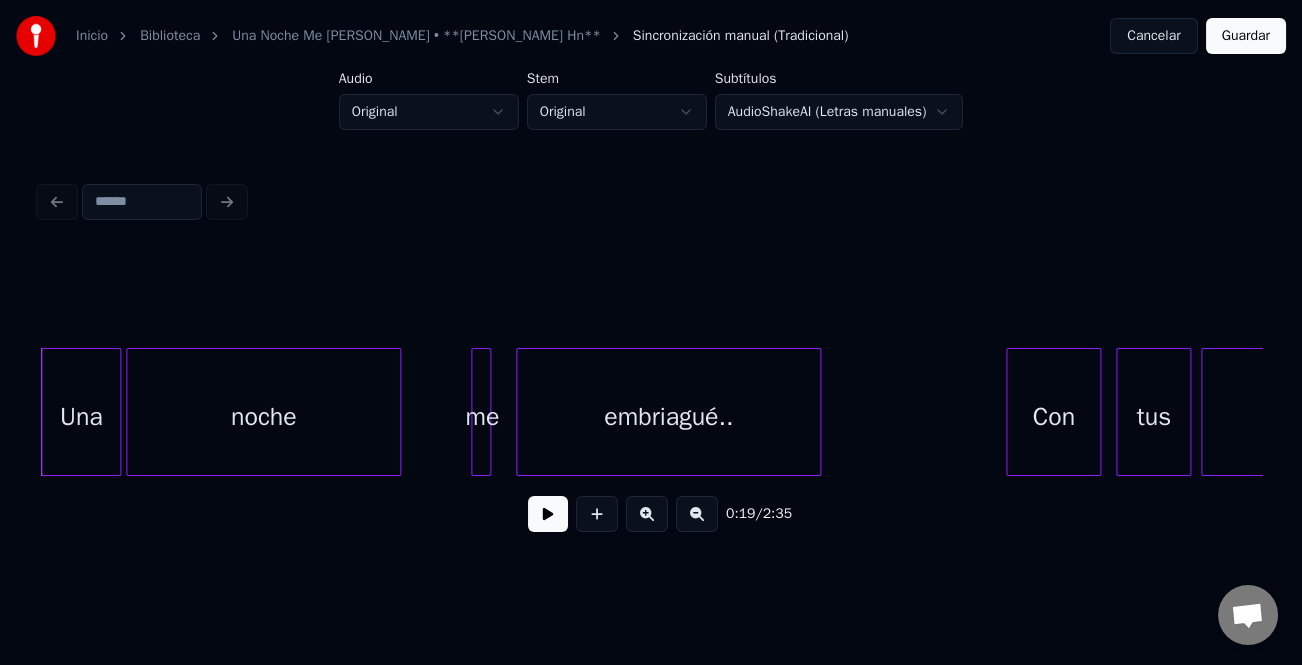 click on "0:19  /  2:35" at bounding box center (651, 514) 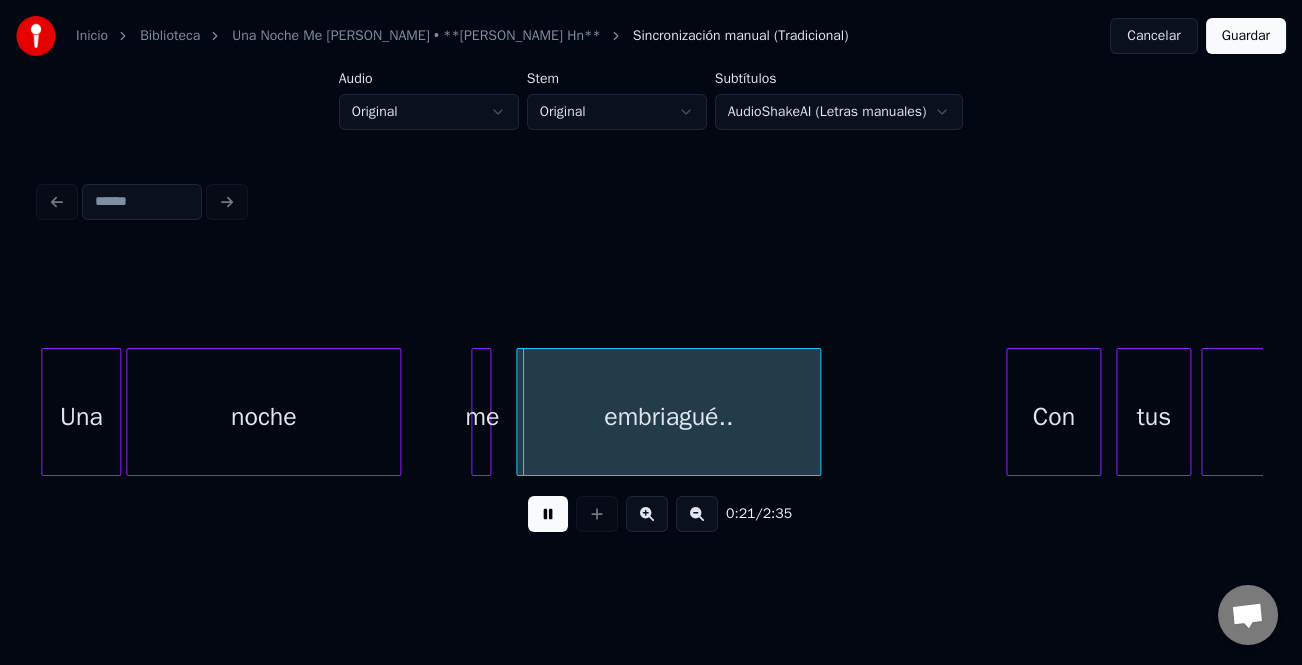 type 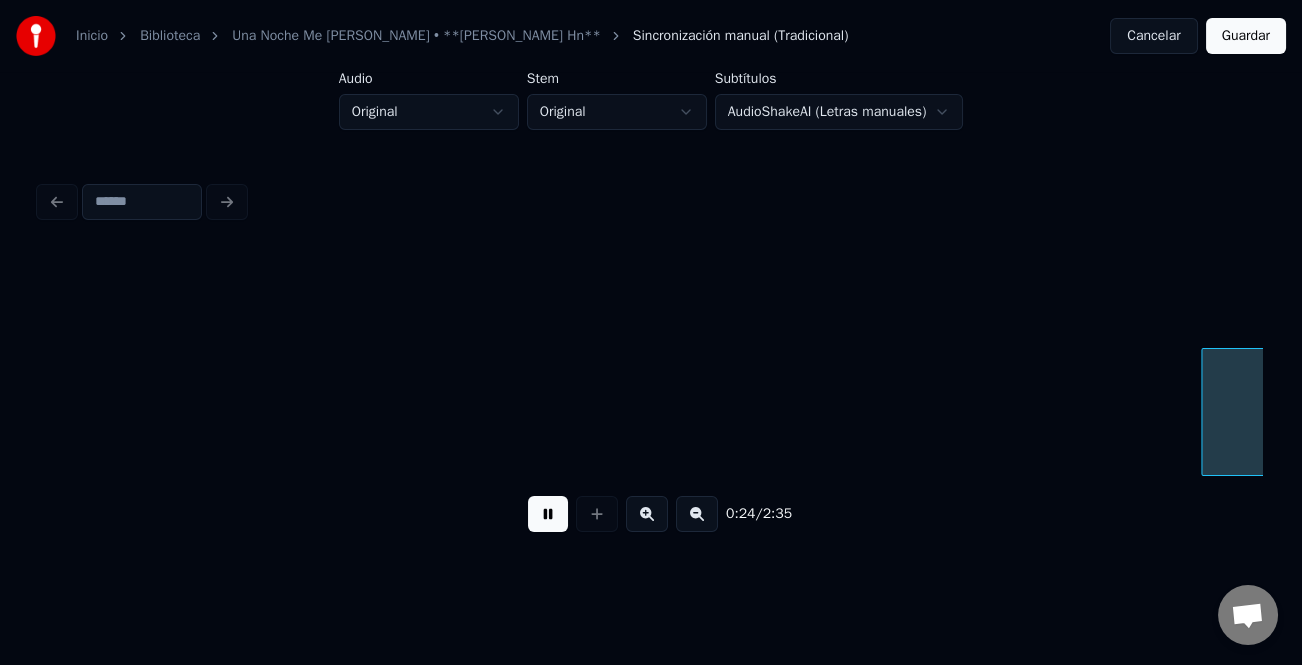 scroll, scrollTop: 0, scrollLeft: 6202, axis: horizontal 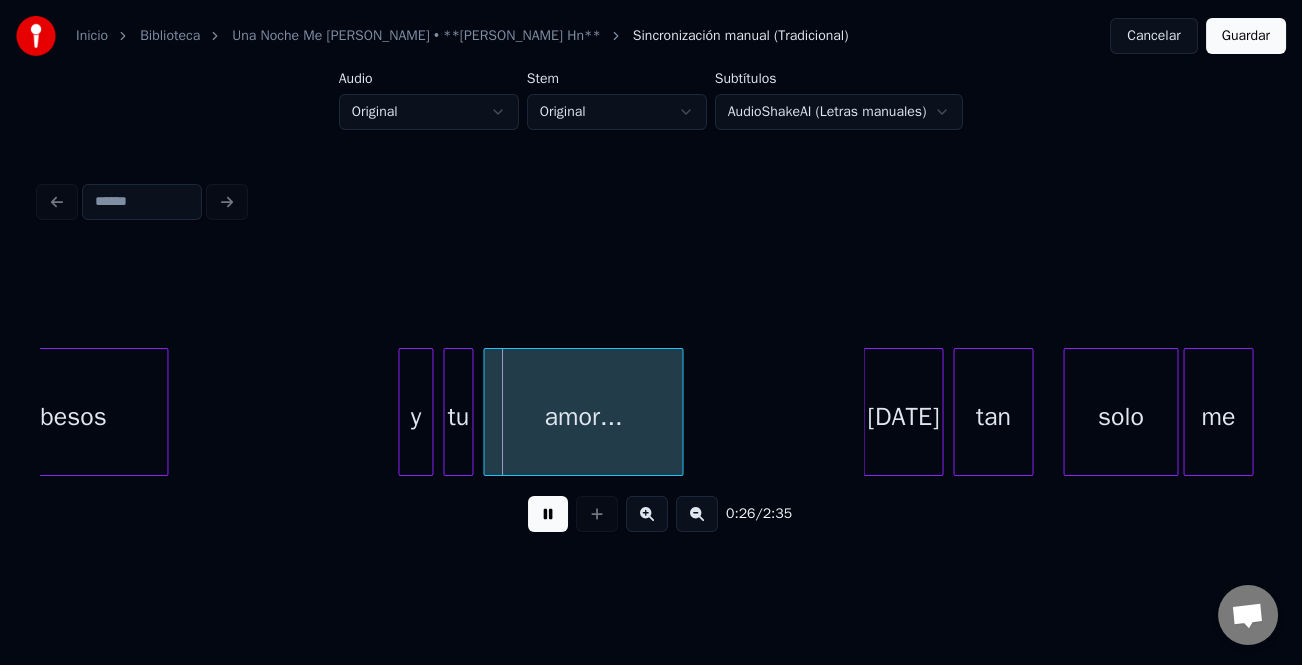 drag, startPoint x: 557, startPoint y: 514, endPoint x: 447, endPoint y: 469, distance: 118.84864 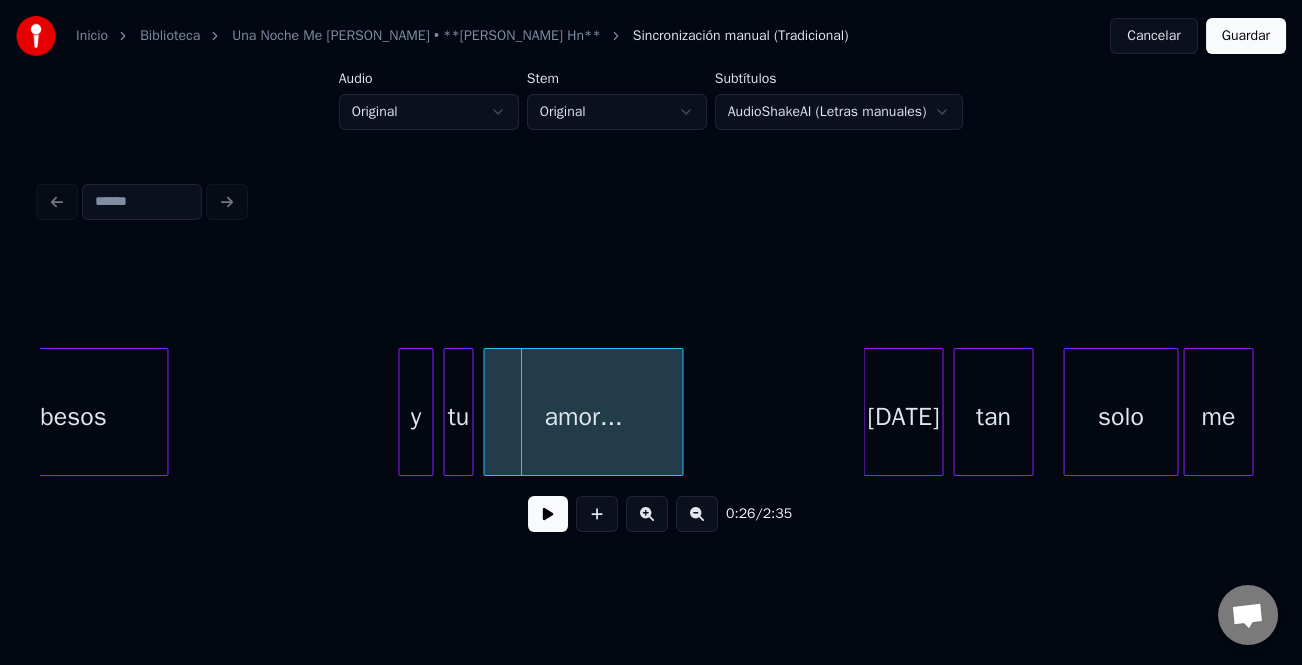 click on "y" at bounding box center (415, 417) 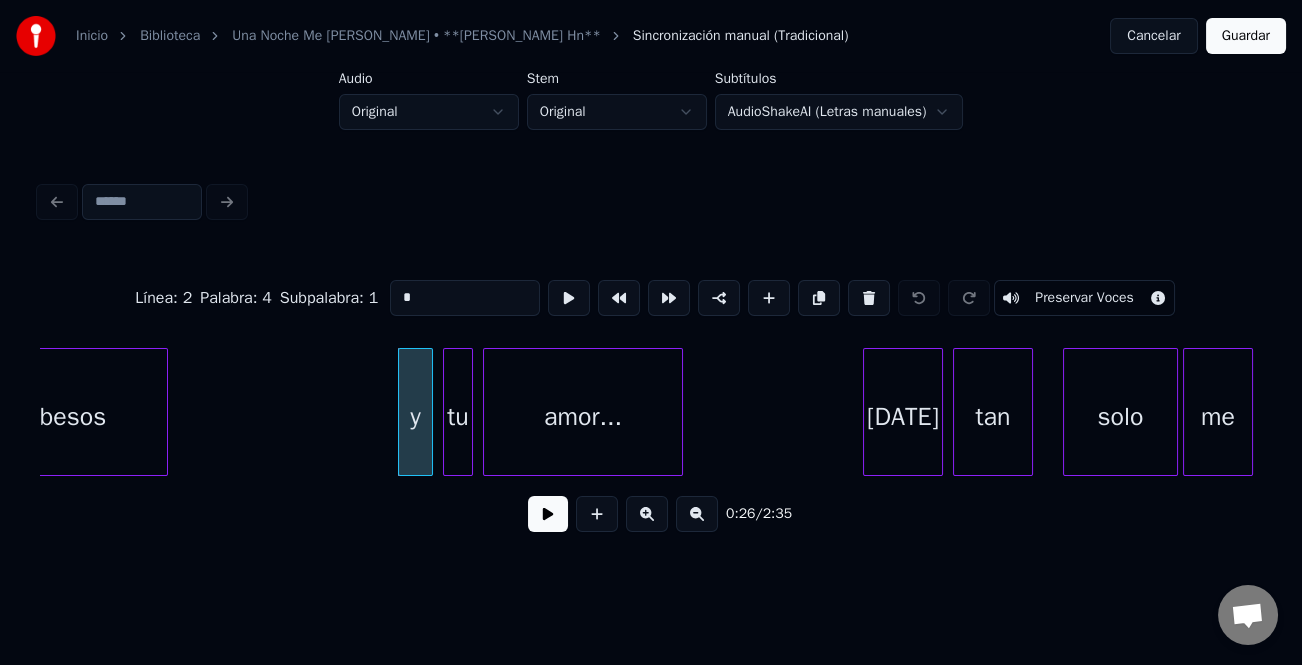 click on "*" at bounding box center [465, 298] 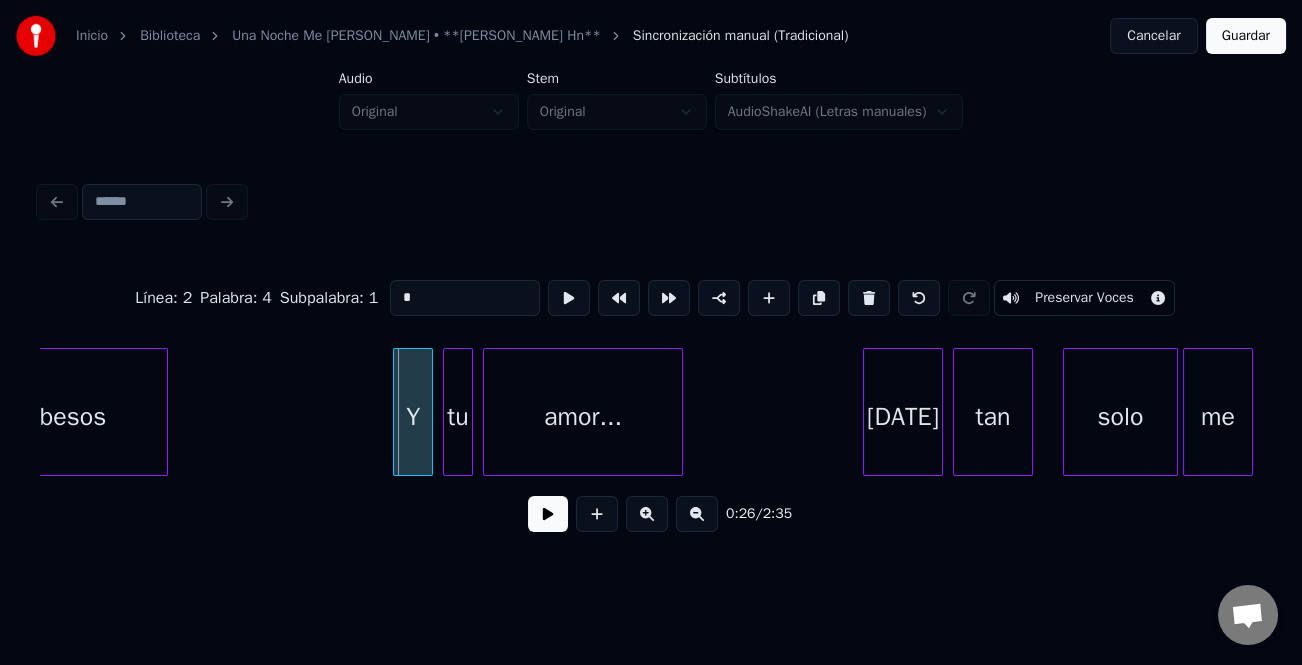 click at bounding box center [397, 412] 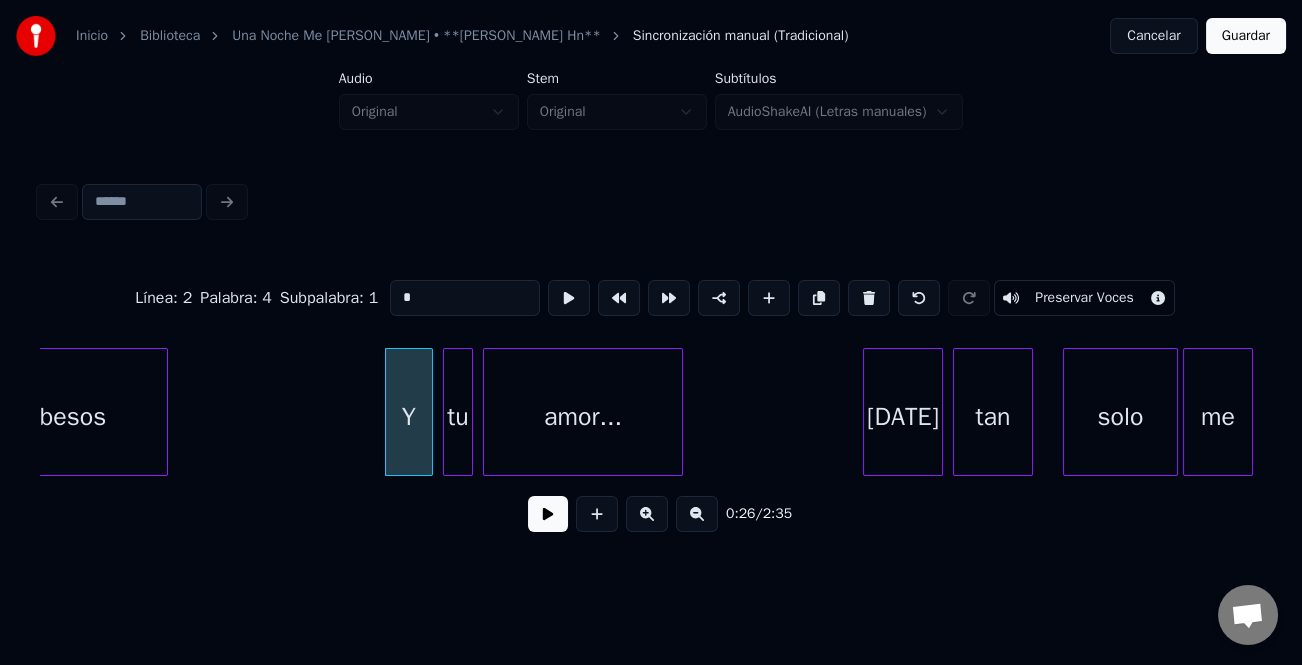 type on "*" 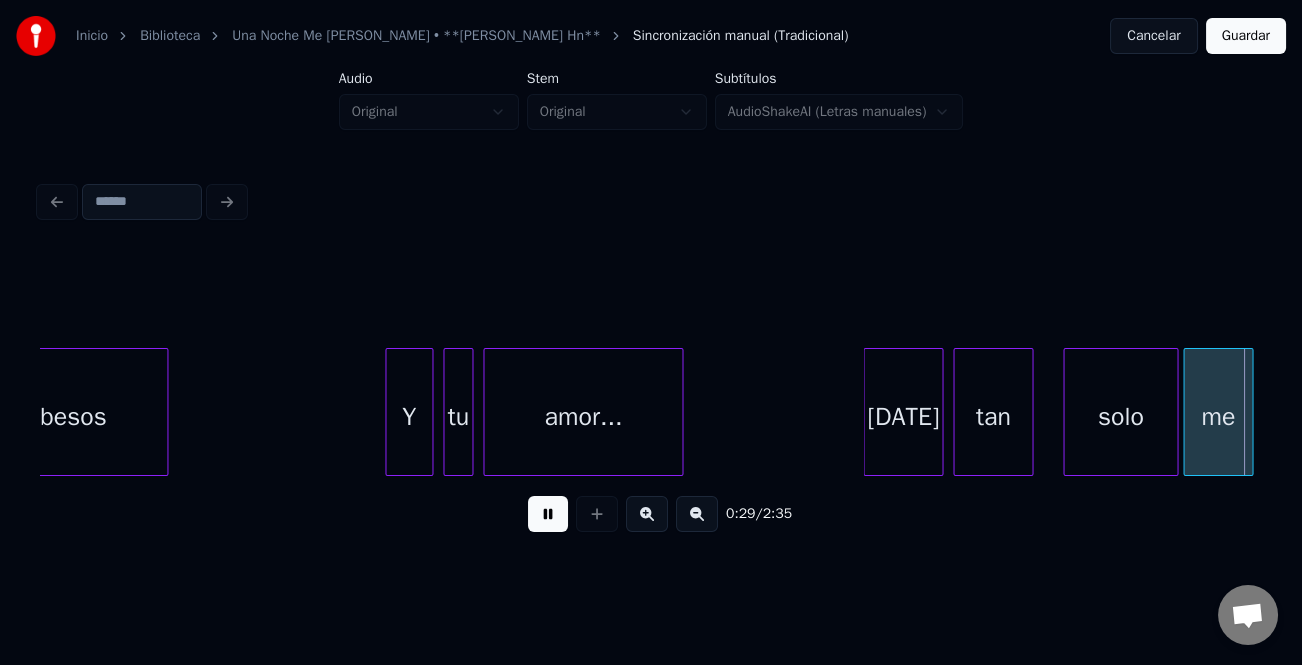 scroll, scrollTop: 0, scrollLeft: 7425, axis: horizontal 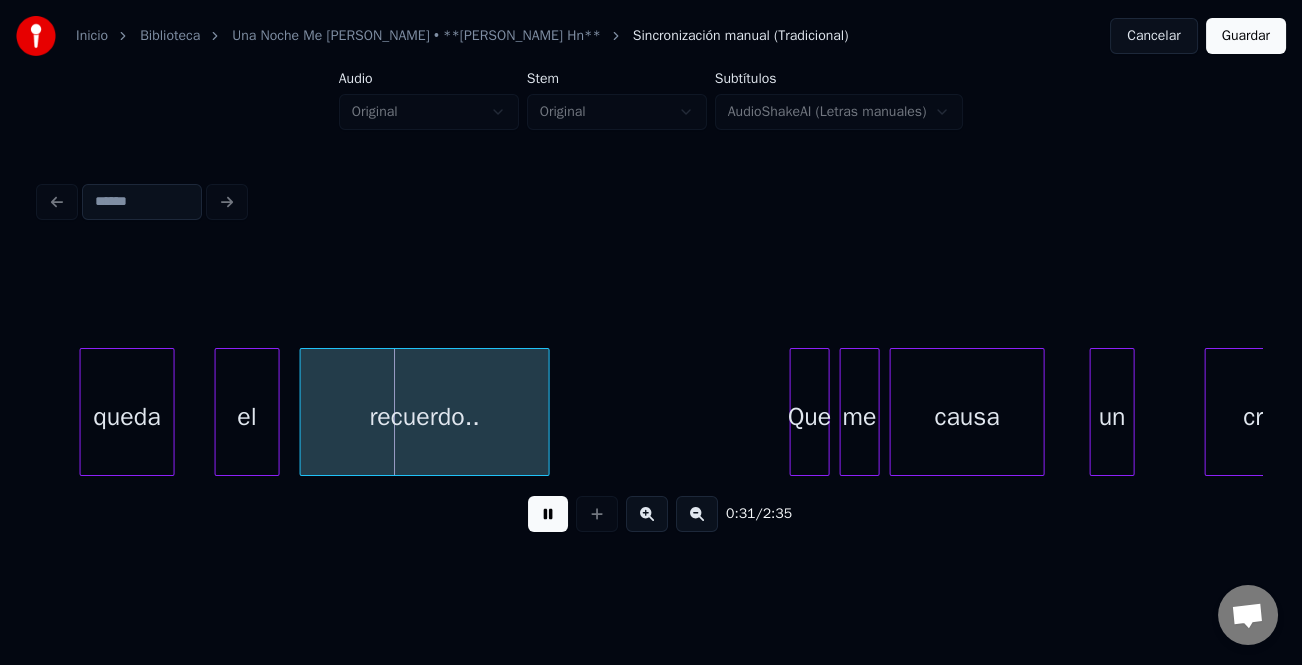drag, startPoint x: 546, startPoint y: 520, endPoint x: 186, endPoint y: 409, distance: 376.72403 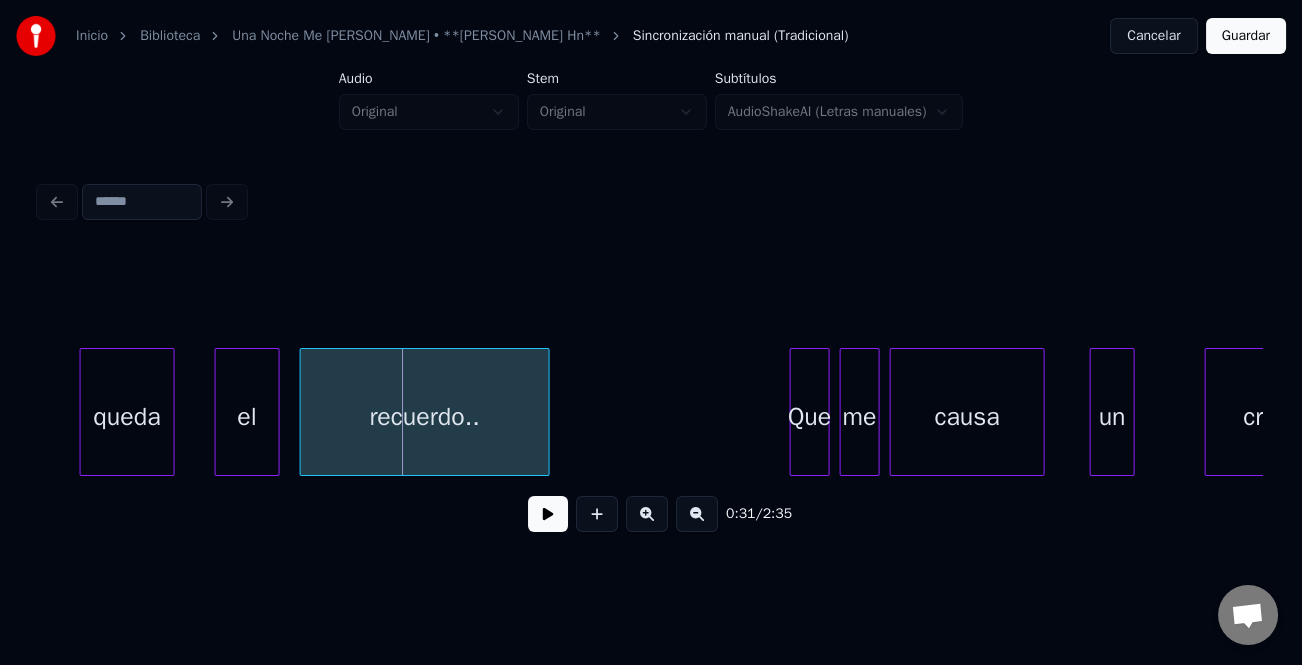 click on "queda" at bounding box center [127, 417] 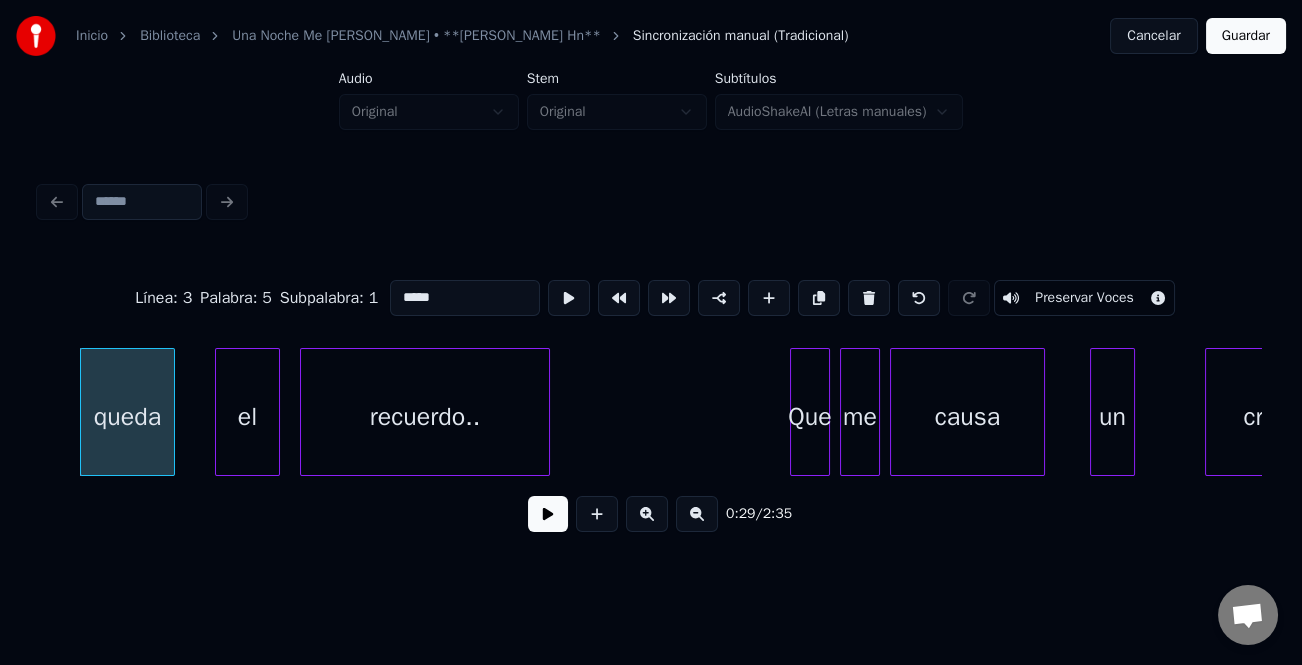 click on "*****" at bounding box center [465, 298] 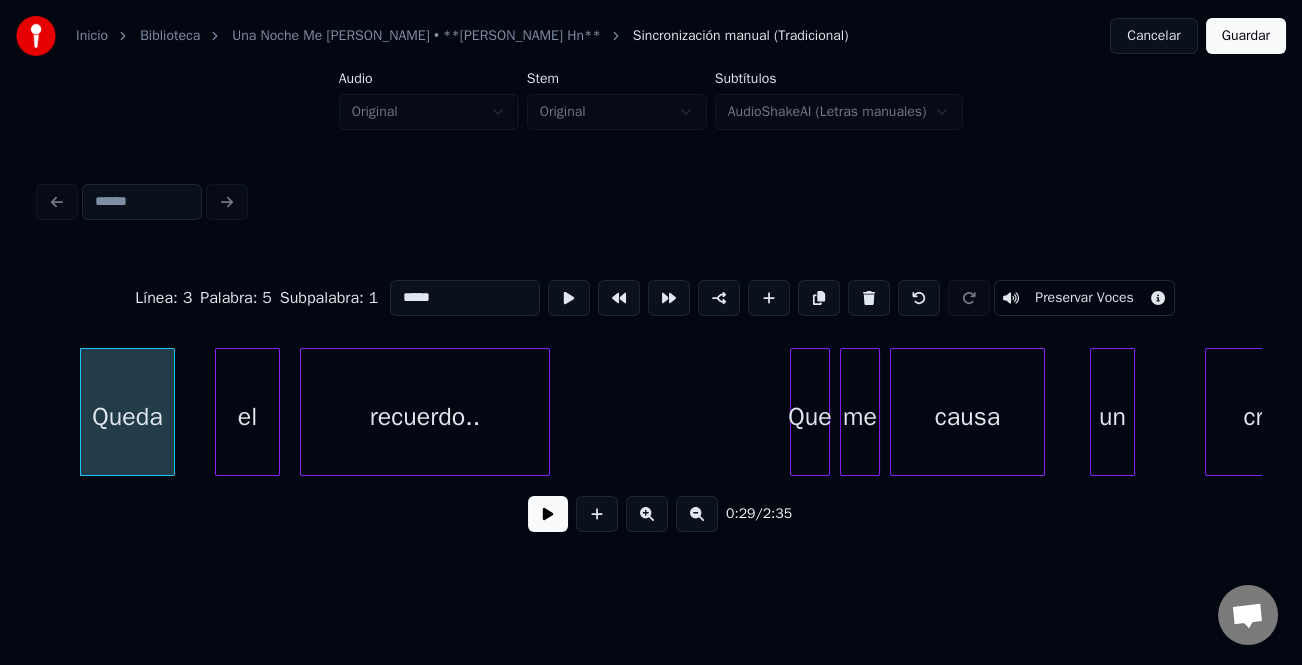 type on "*****" 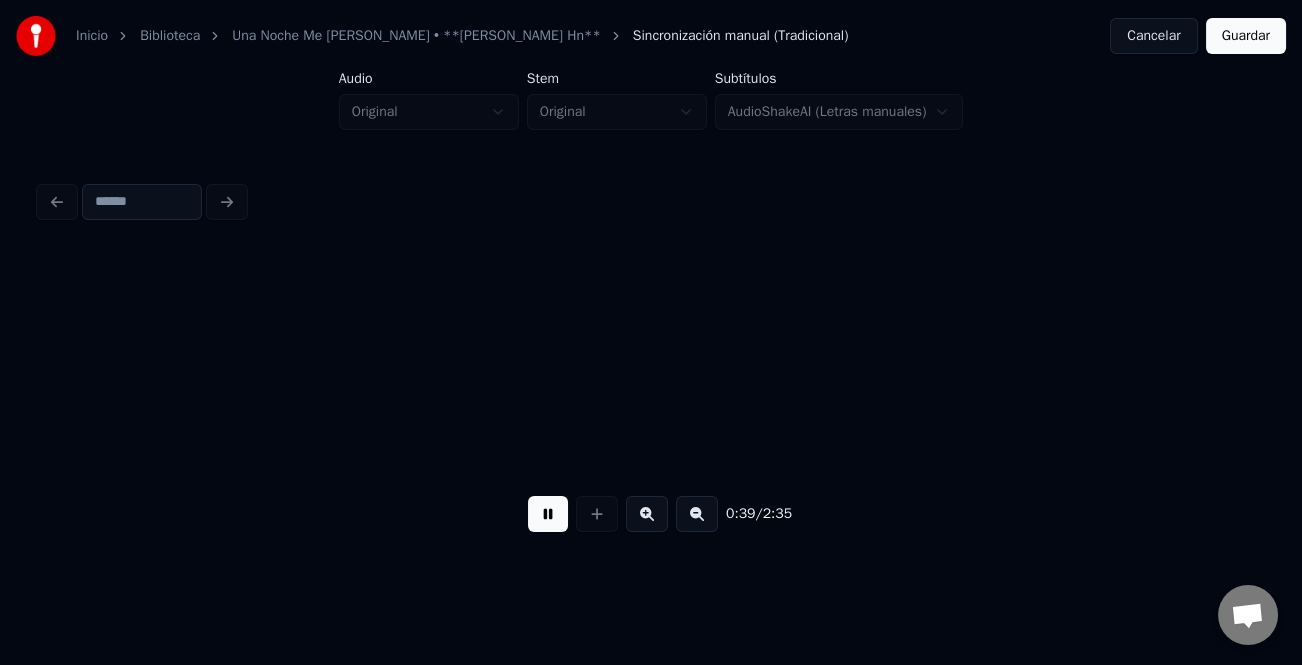 scroll, scrollTop: 0, scrollLeft: 9871, axis: horizontal 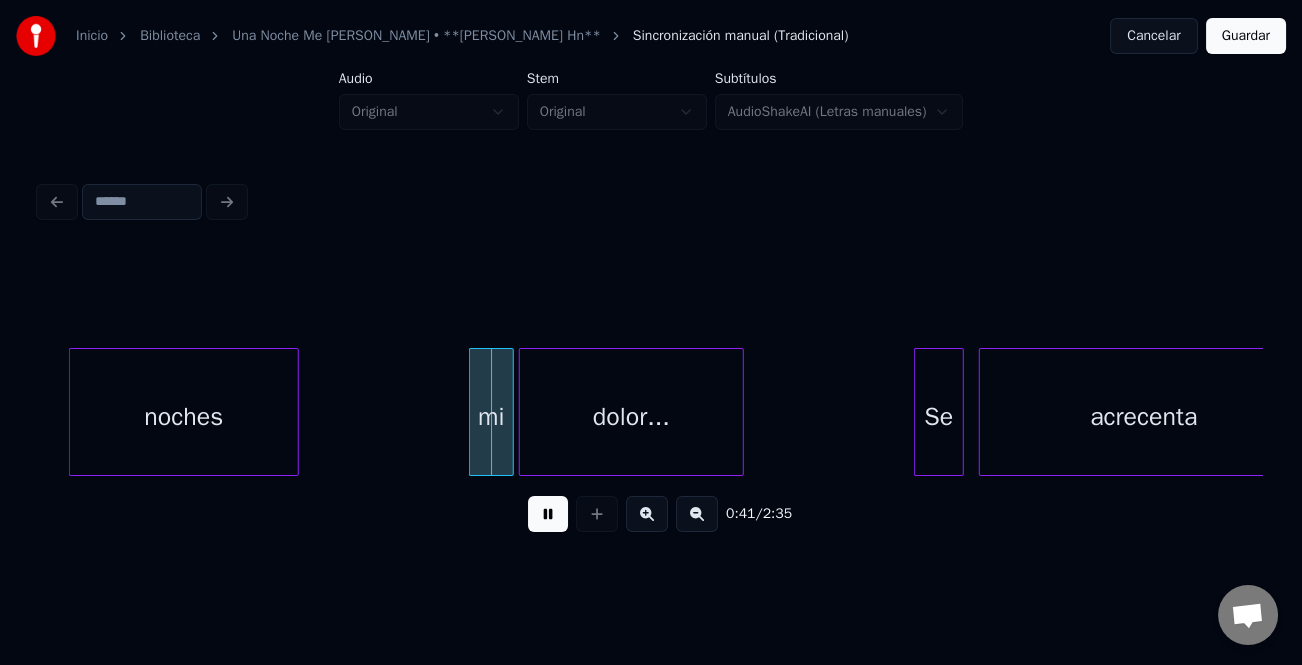 click at bounding box center [548, 514] 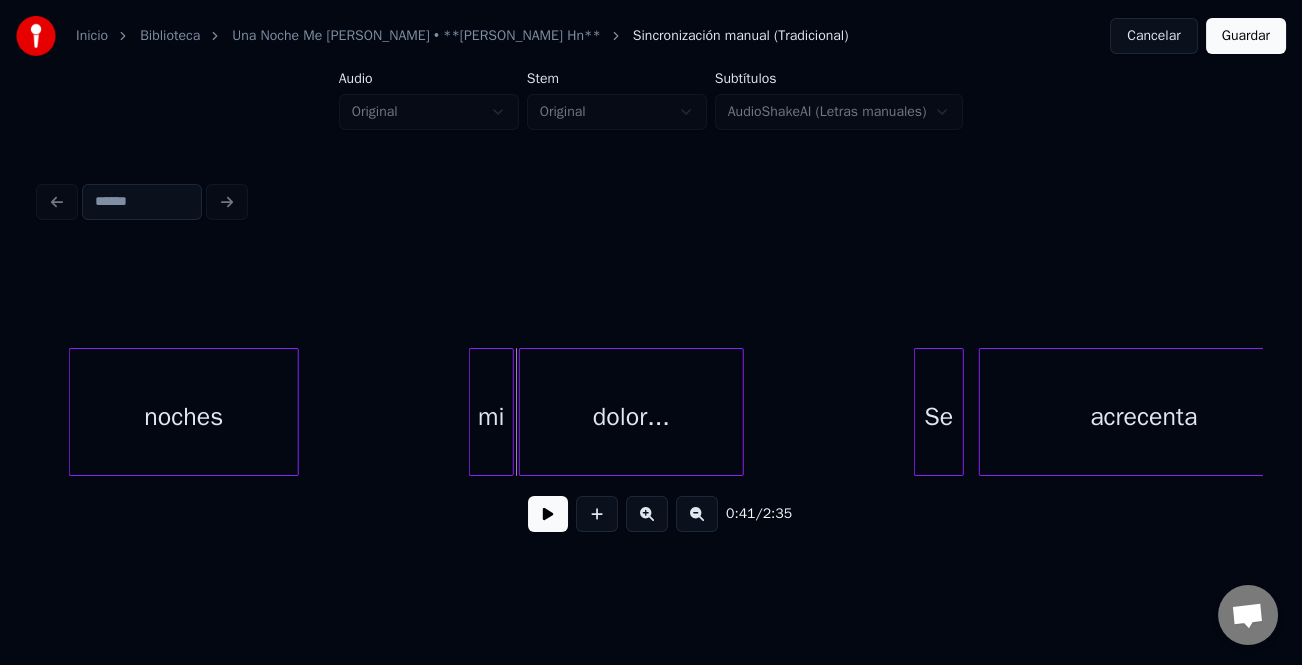 click on "mi" at bounding box center [491, 417] 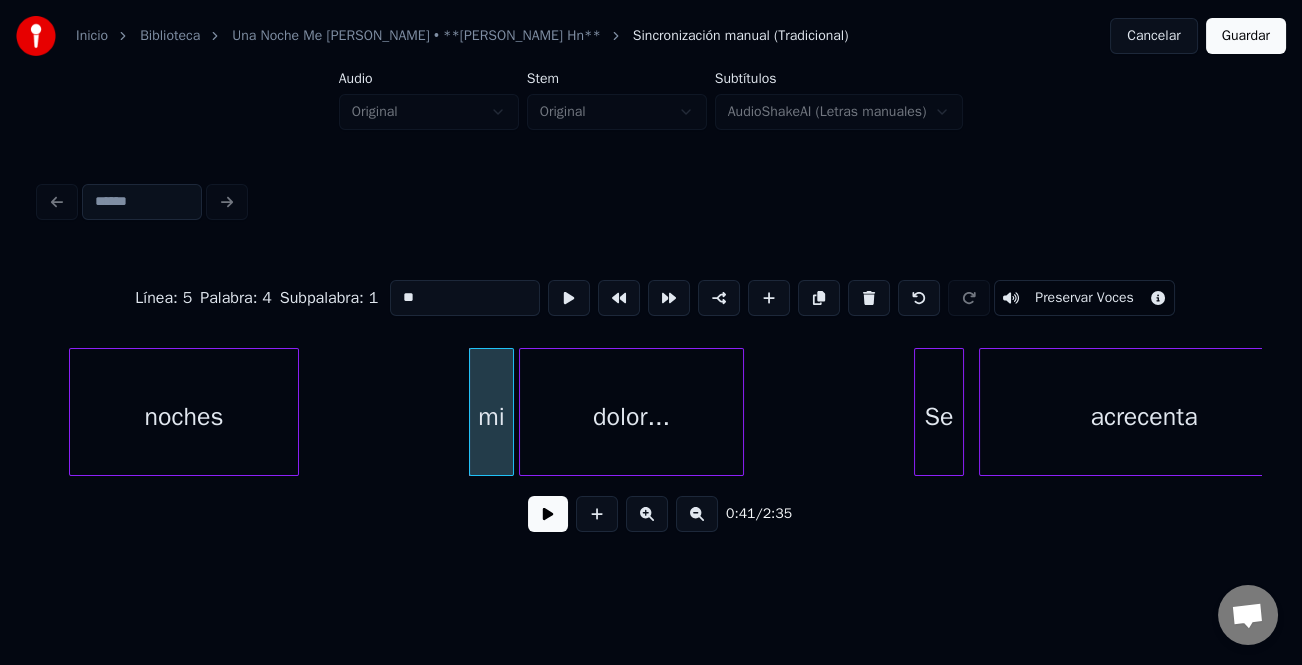 click on "**" at bounding box center (465, 298) 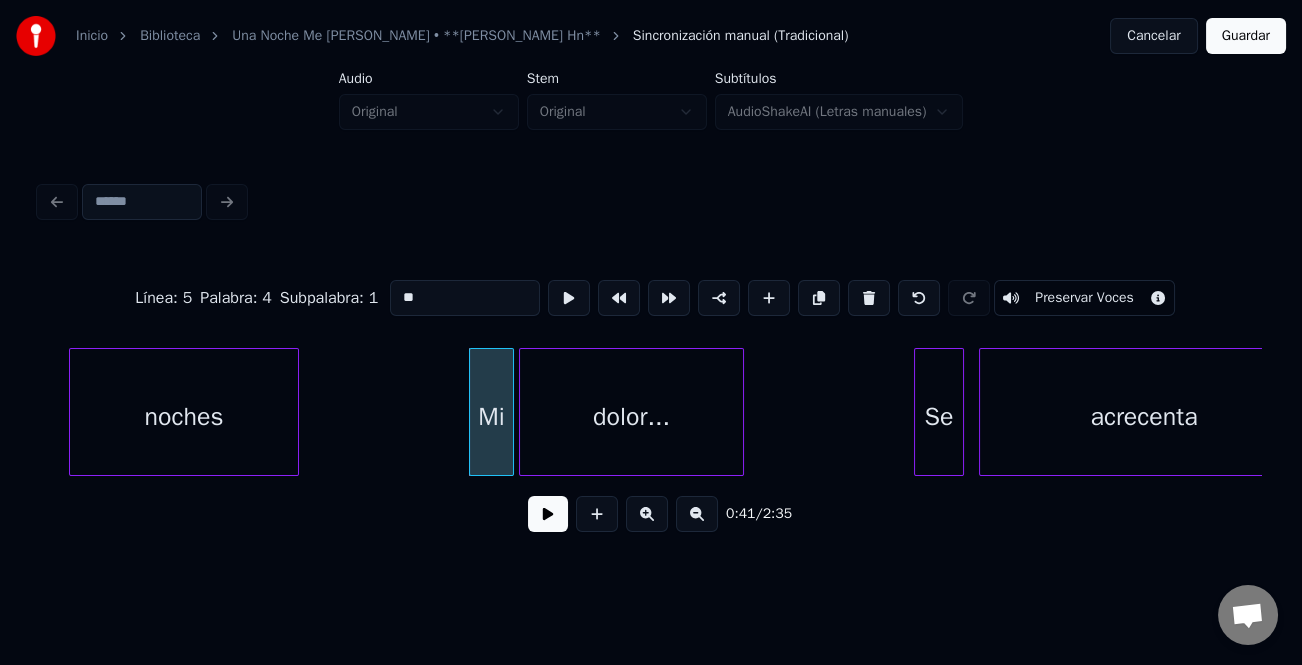 type on "**" 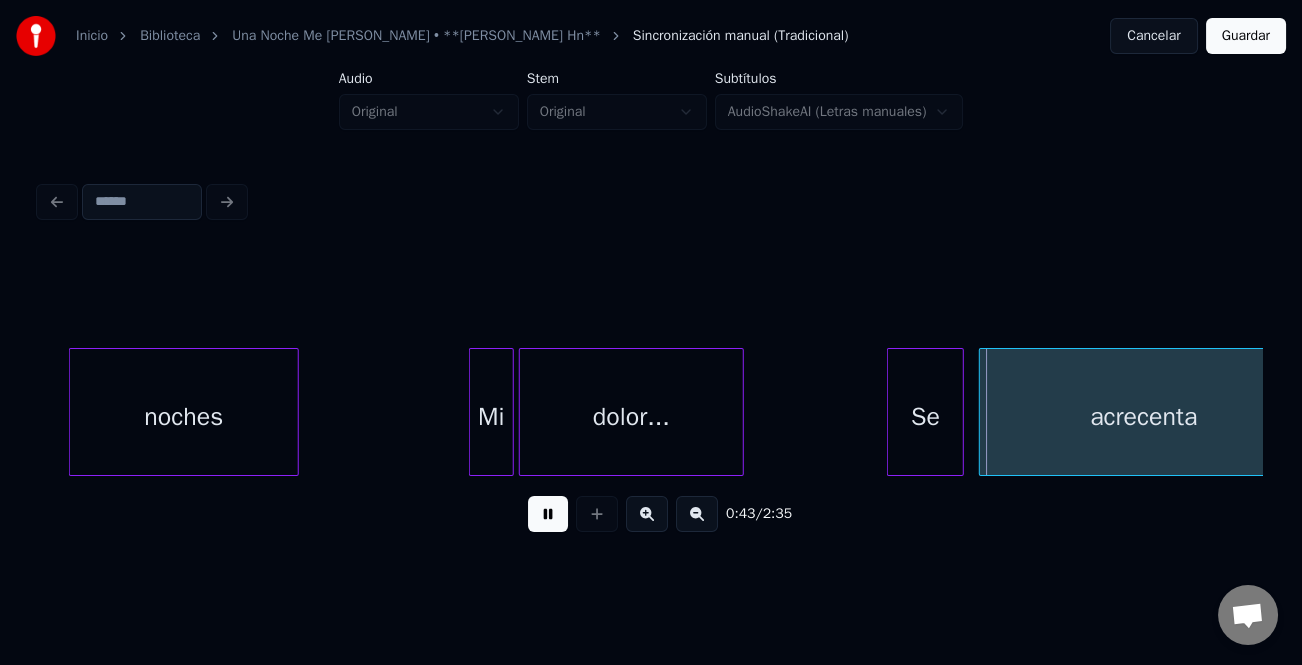 click at bounding box center (891, 412) 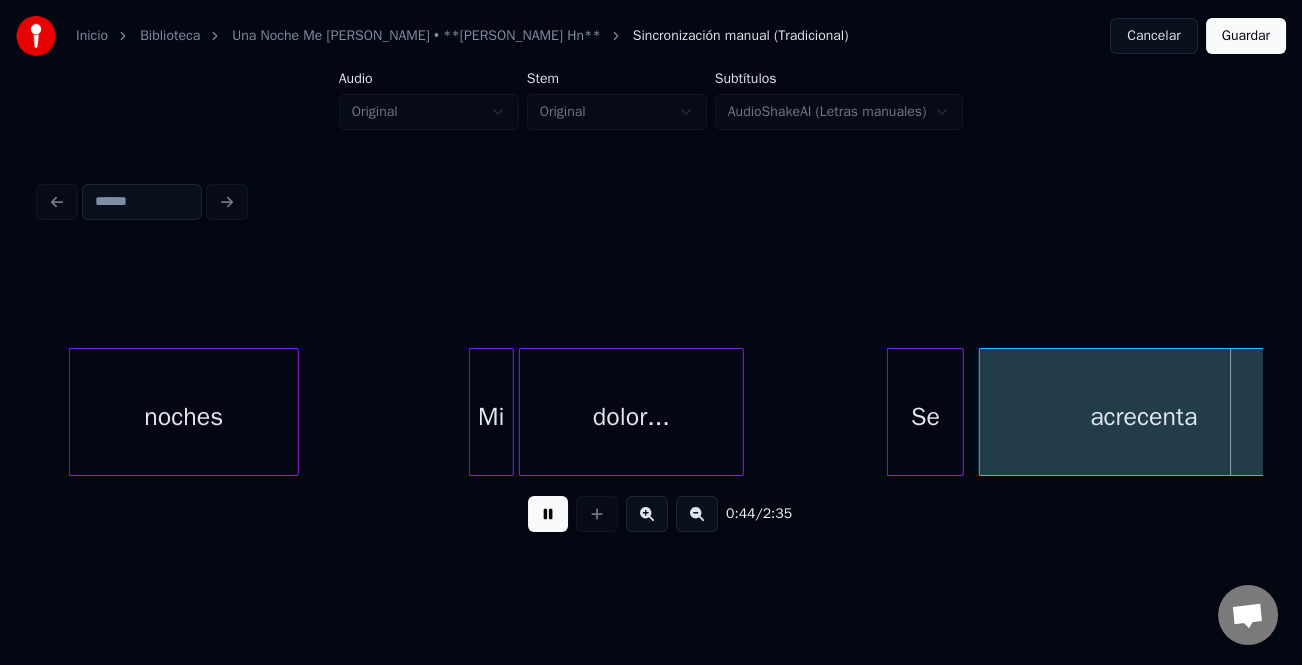 scroll, scrollTop: 0, scrollLeft: 11093, axis: horizontal 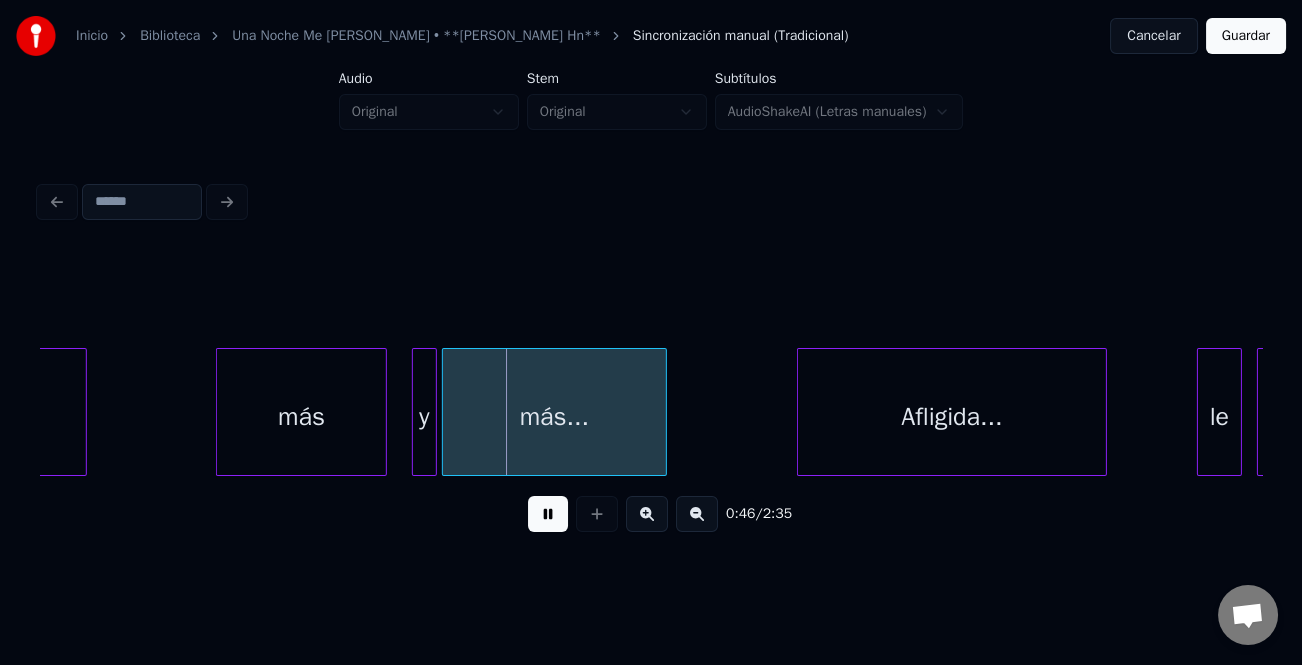 click at bounding box center (220, 412) 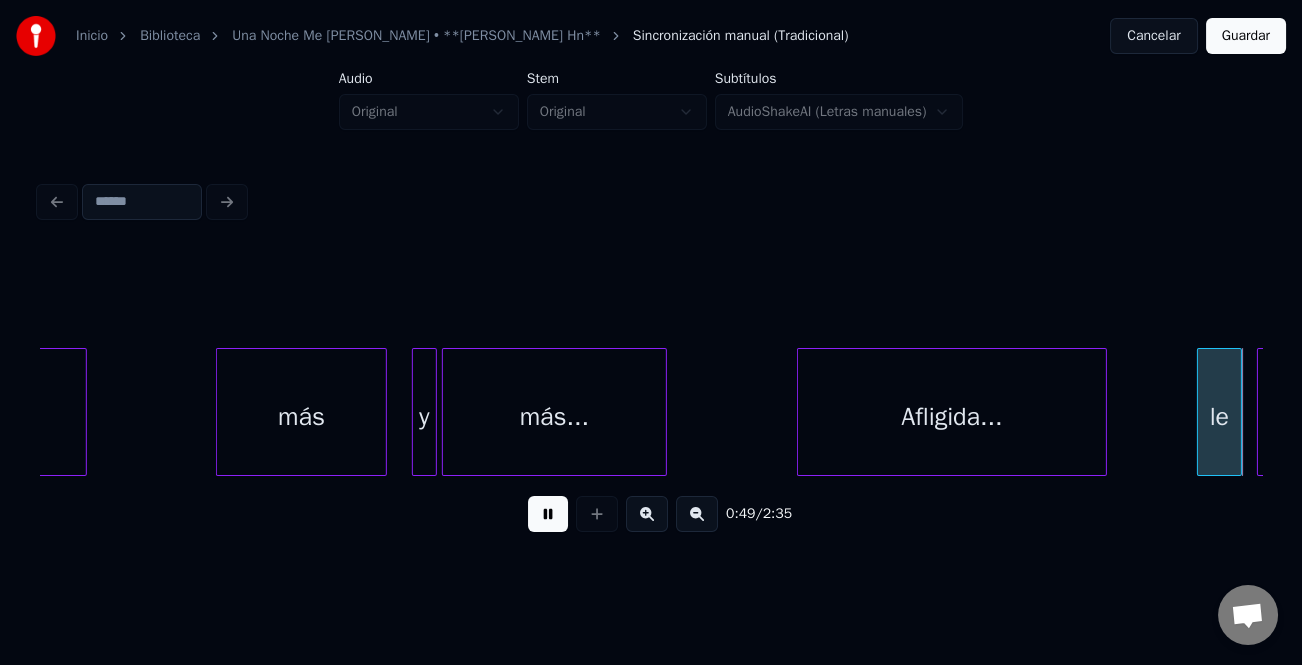 scroll, scrollTop: 0, scrollLeft: 12315, axis: horizontal 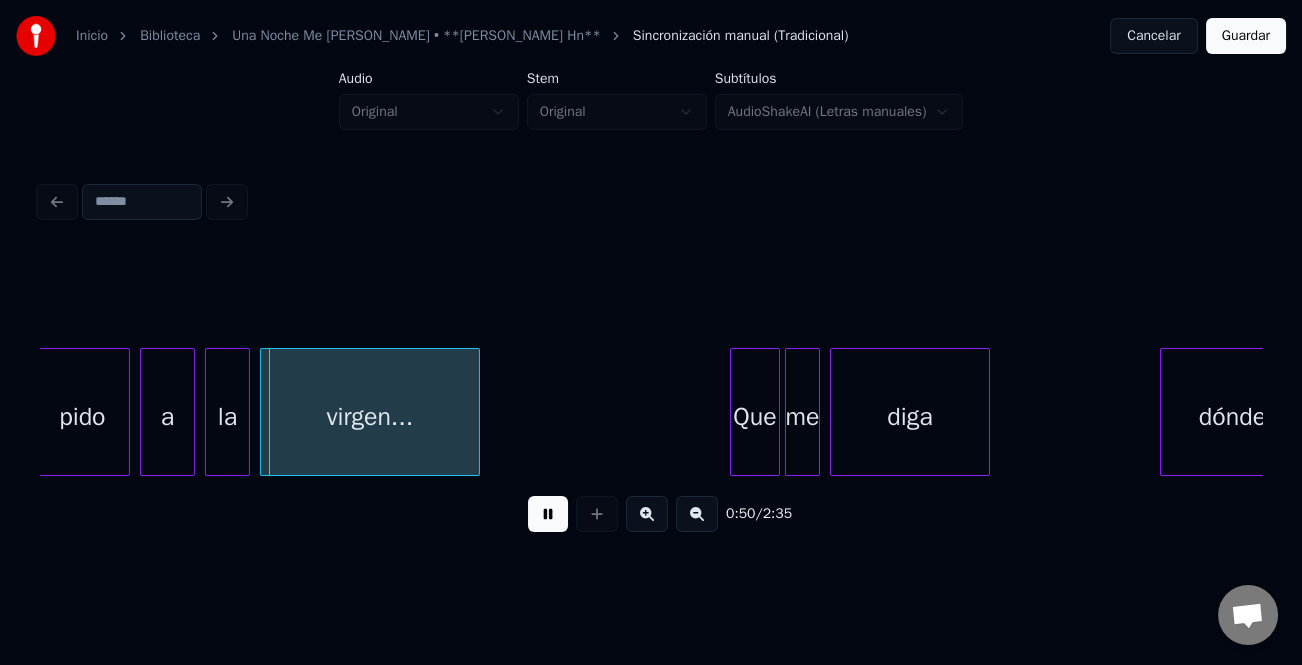click at bounding box center (548, 514) 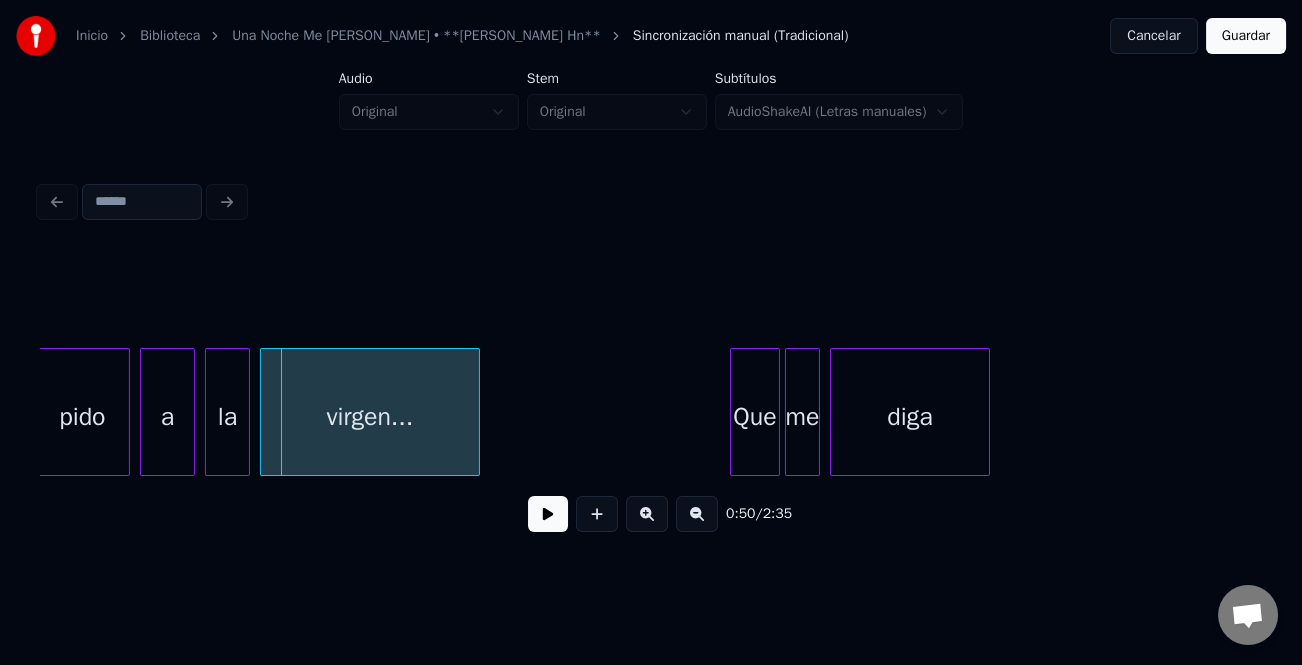 scroll, scrollTop: 0, scrollLeft: 11788, axis: horizontal 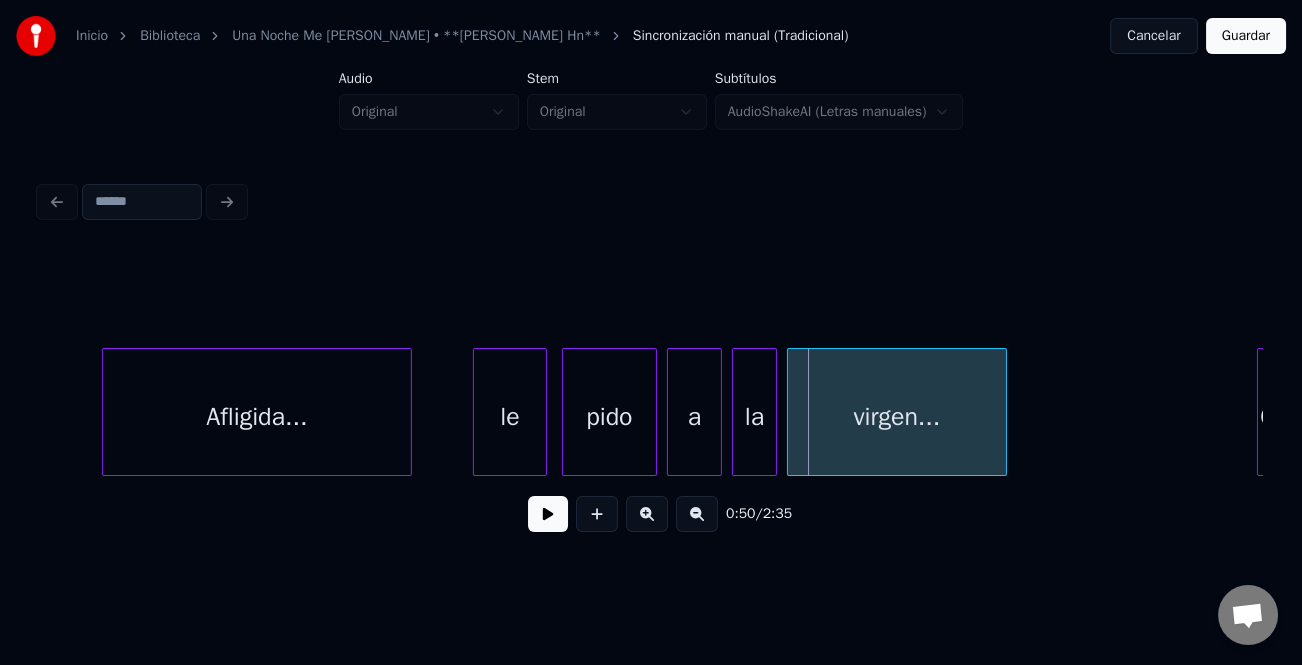 click at bounding box center [477, 412] 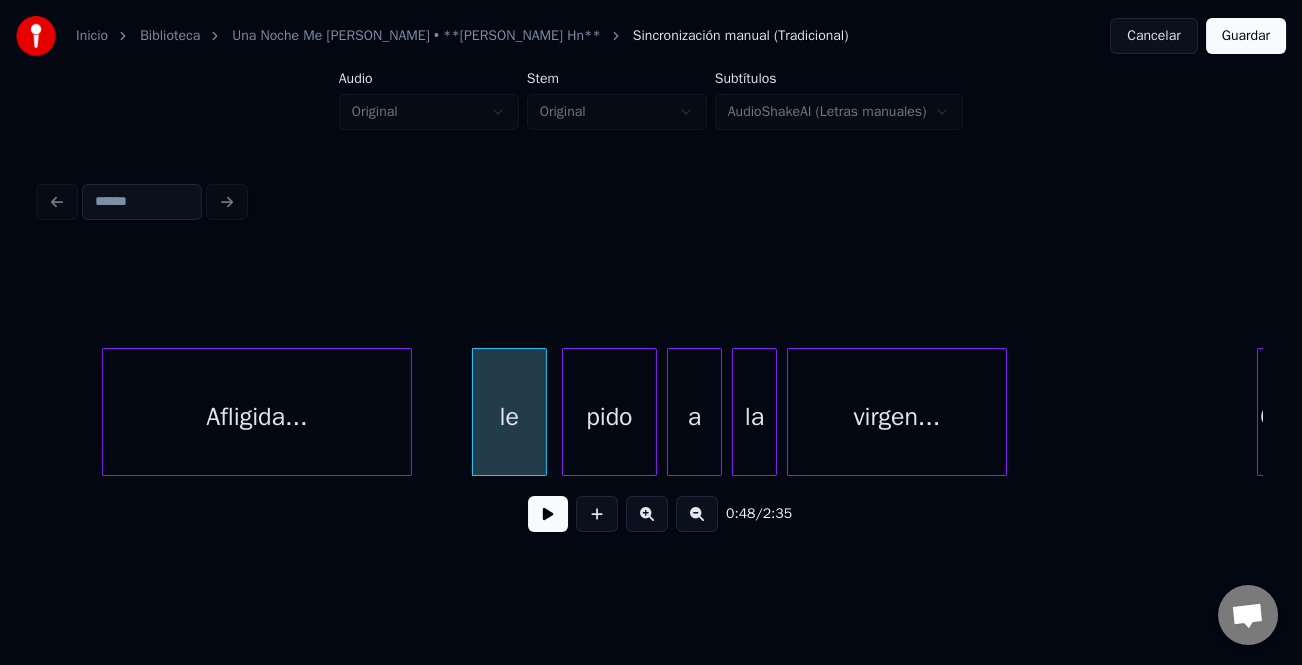 click on "le" at bounding box center [509, 417] 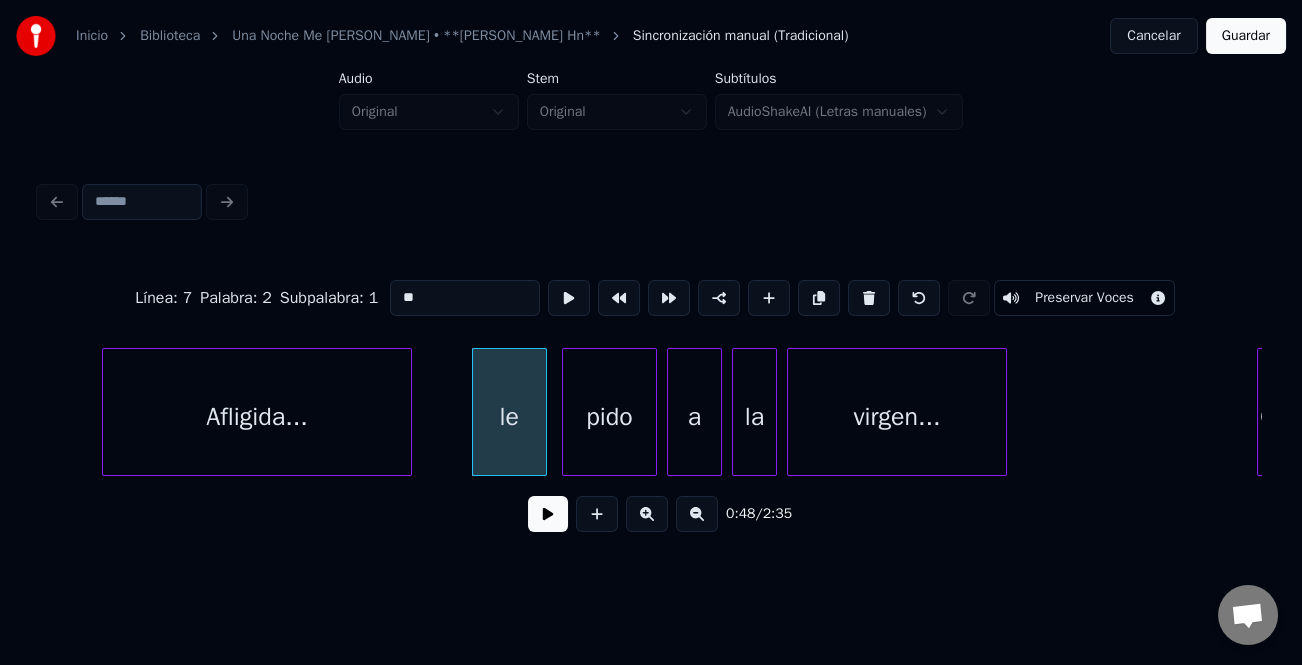 click on "**" at bounding box center (465, 298) 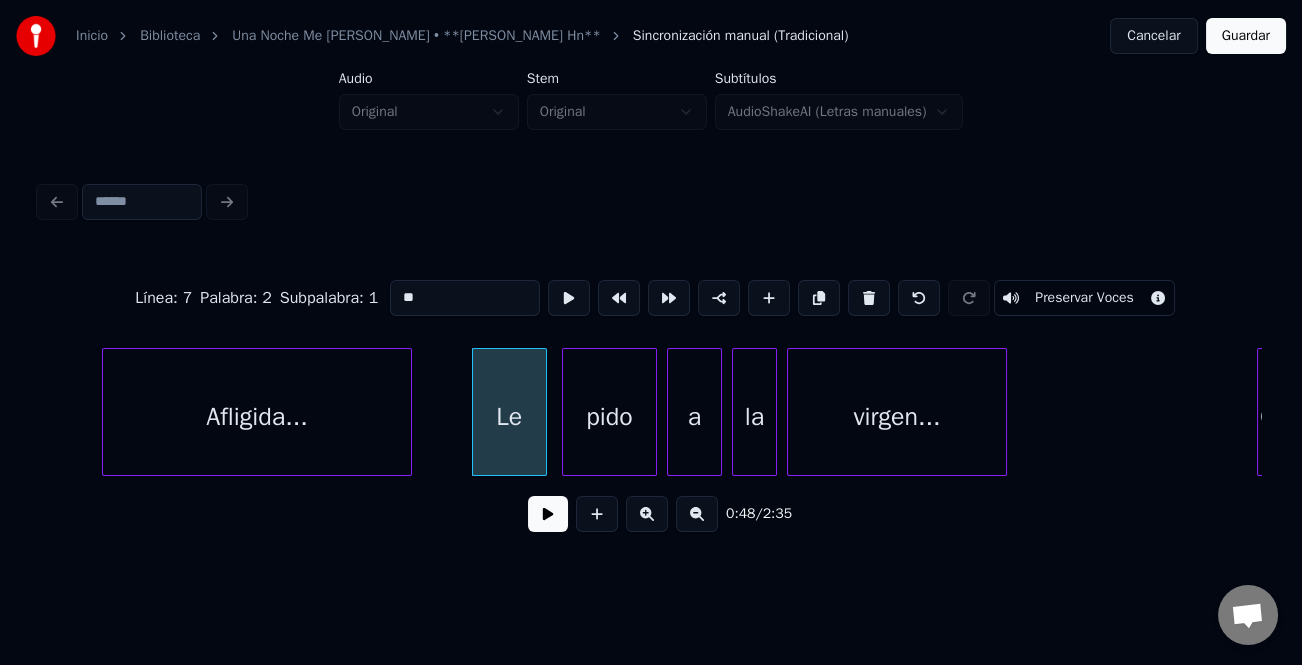 type on "**" 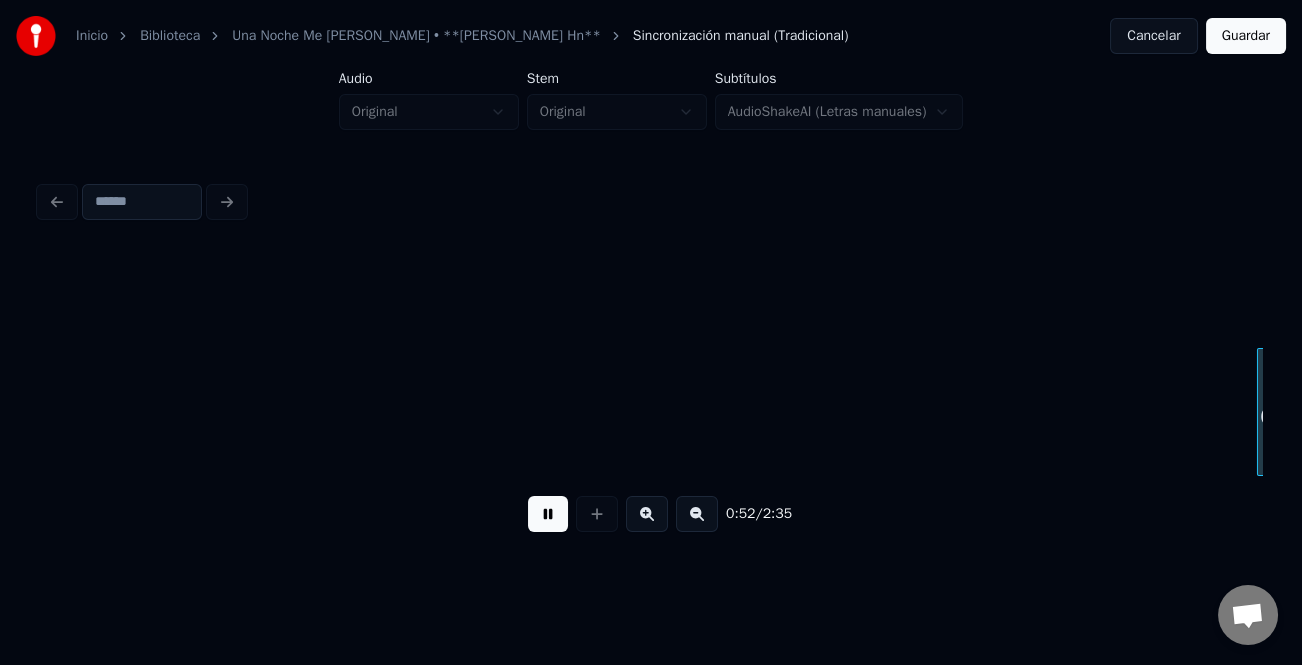 scroll, scrollTop: 0, scrollLeft: 13011, axis: horizontal 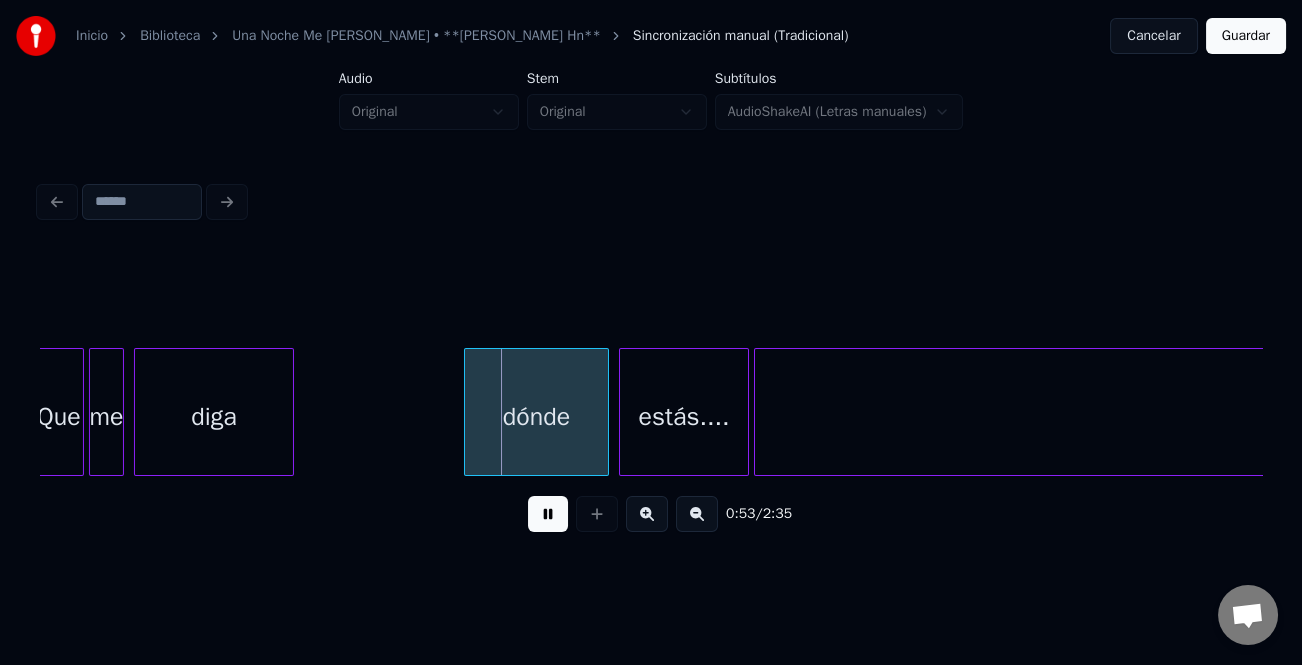click on "dónde" at bounding box center [536, 412] 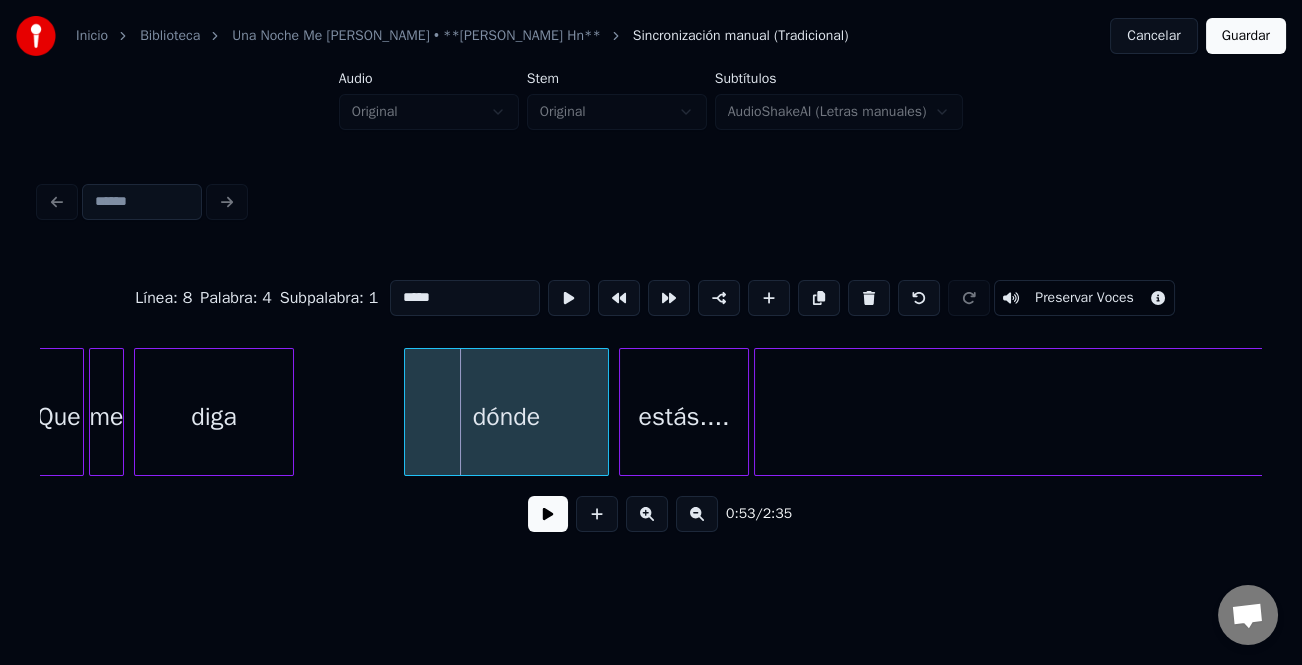 click at bounding box center (408, 412) 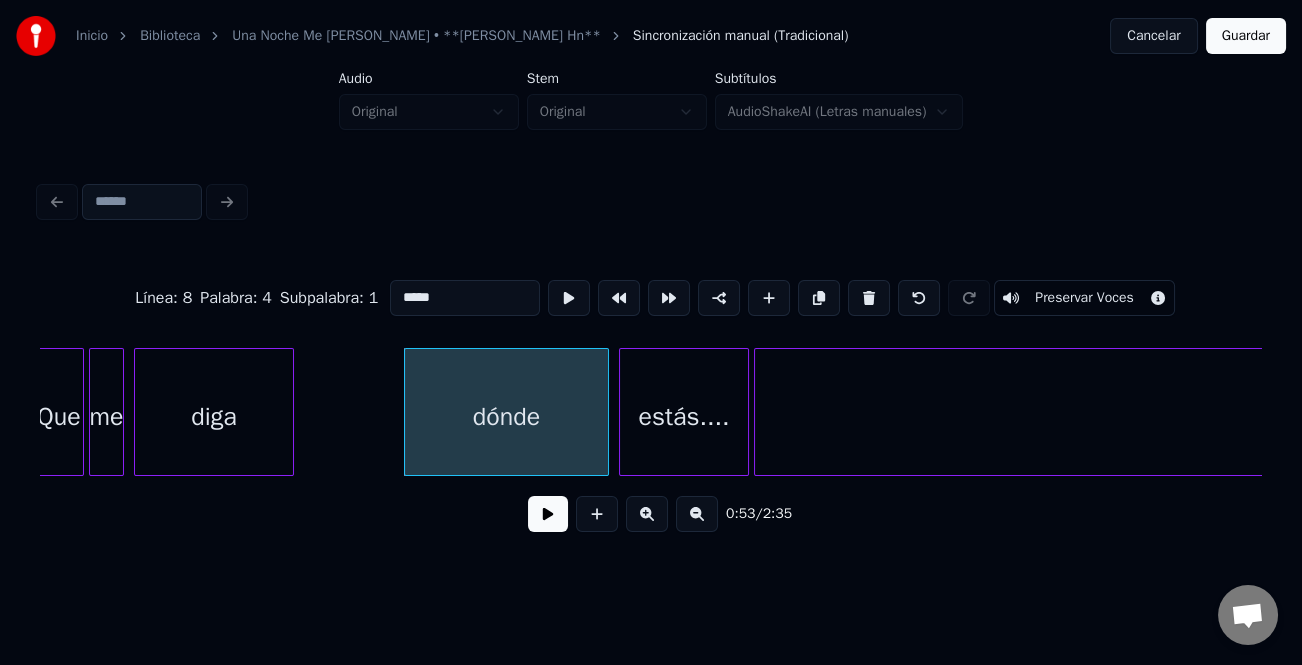 click on "dónde" at bounding box center [506, 417] 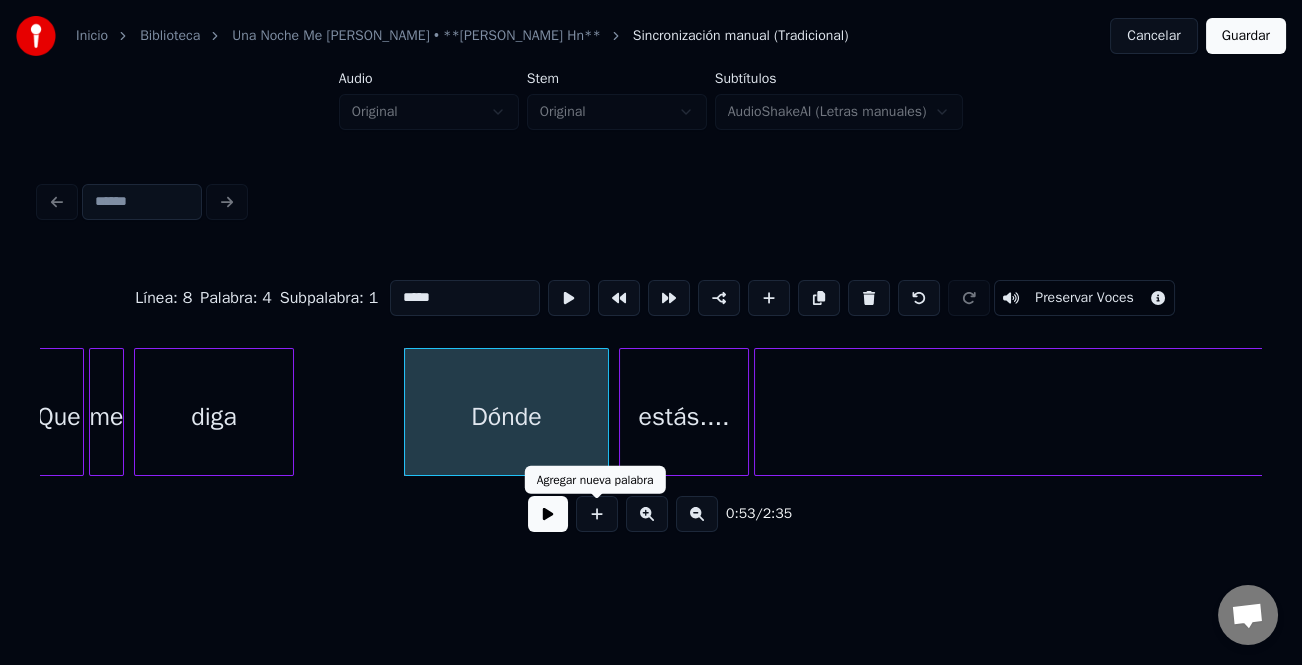 type on "*****" 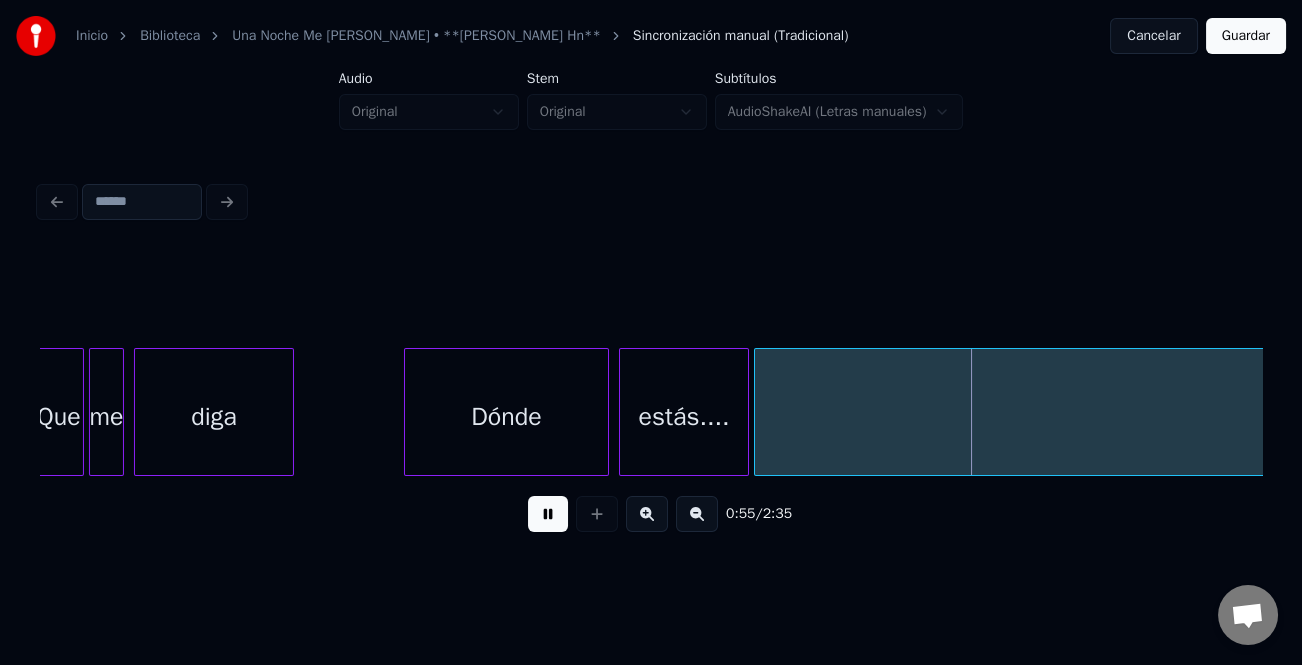 click at bounding box center (548, 514) 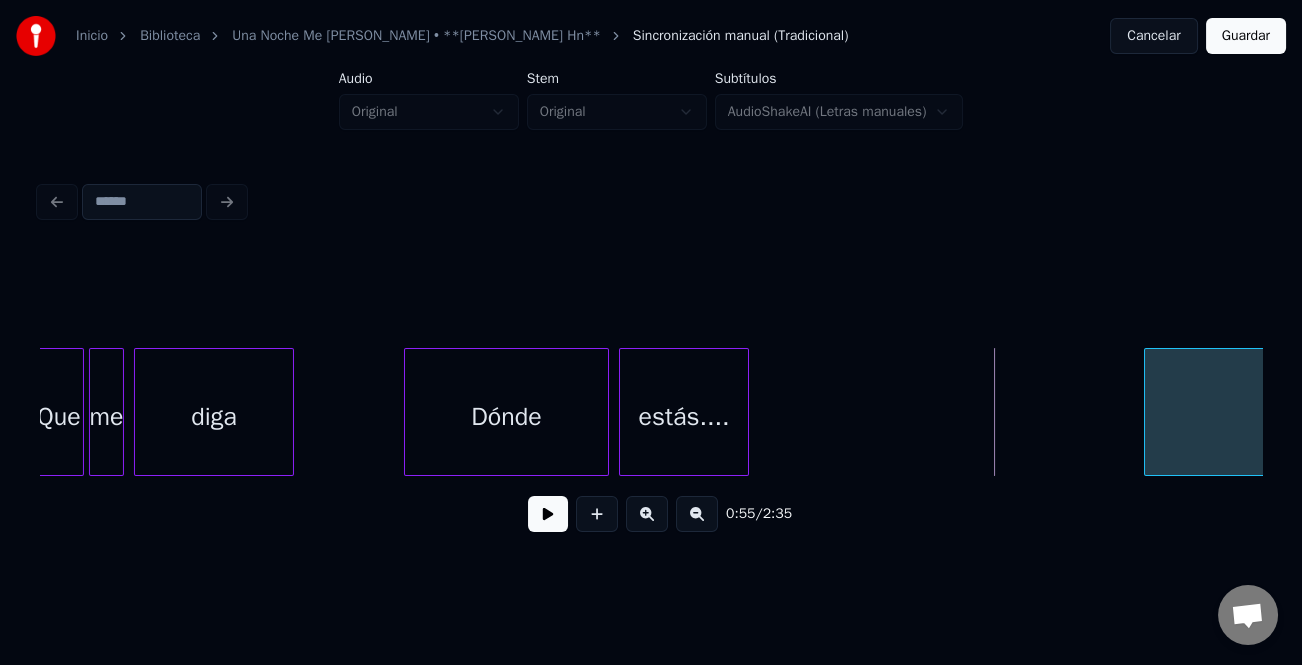 click at bounding box center [1148, 412] 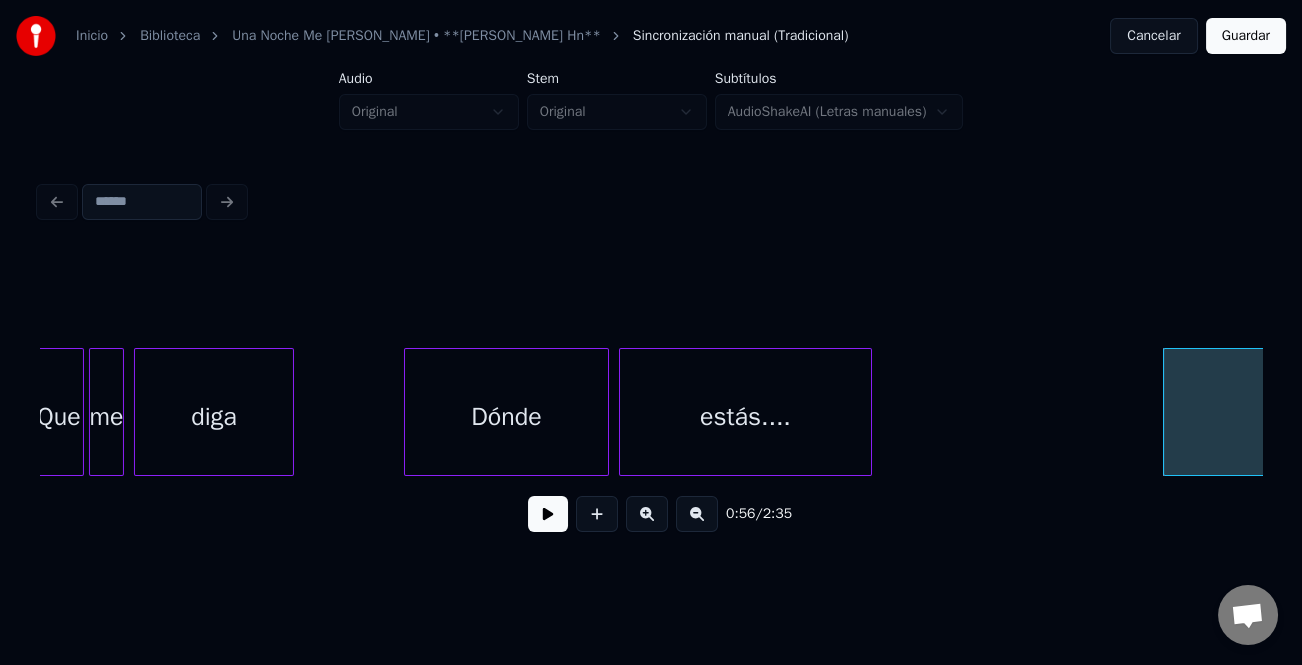 click at bounding box center [868, 412] 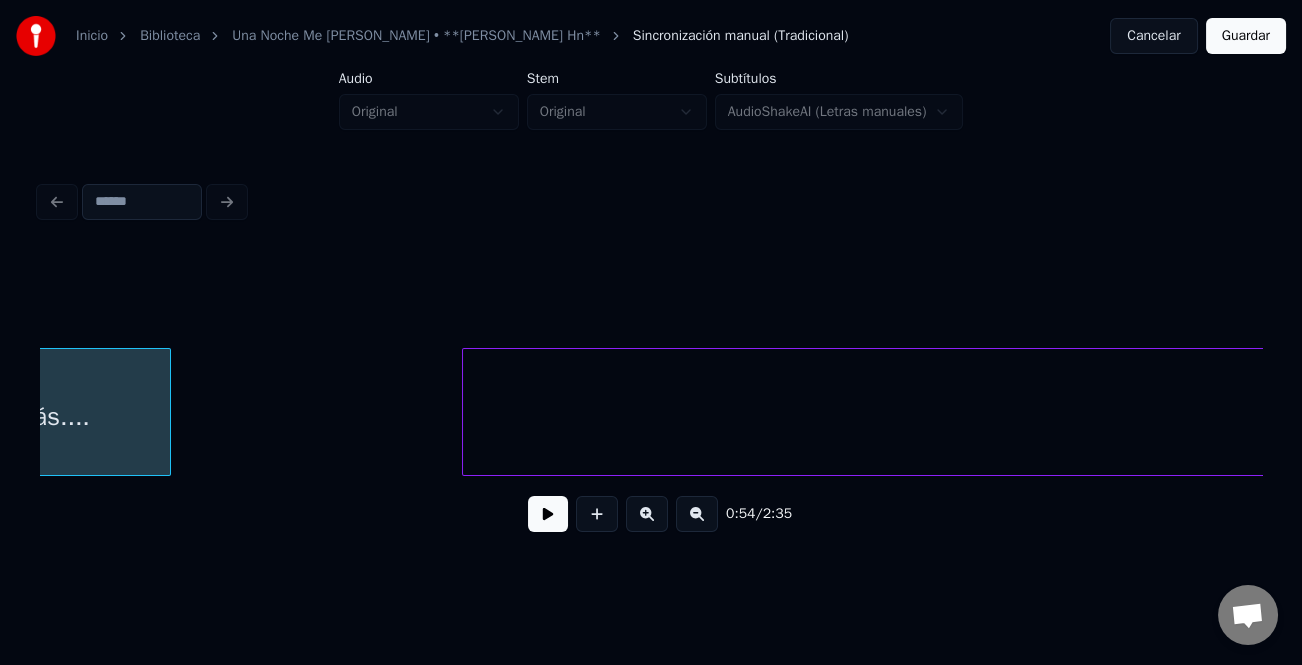 scroll, scrollTop: 0, scrollLeft: 13742, axis: horizontal 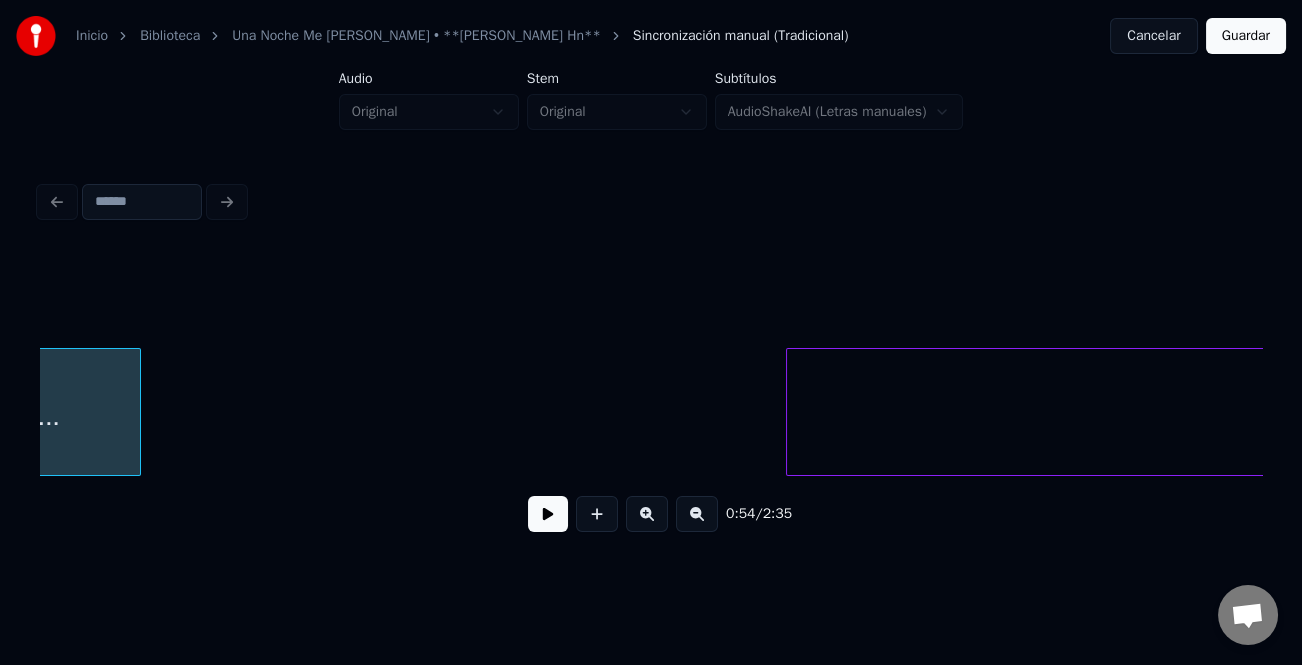 click at bounding box center [790, 412] 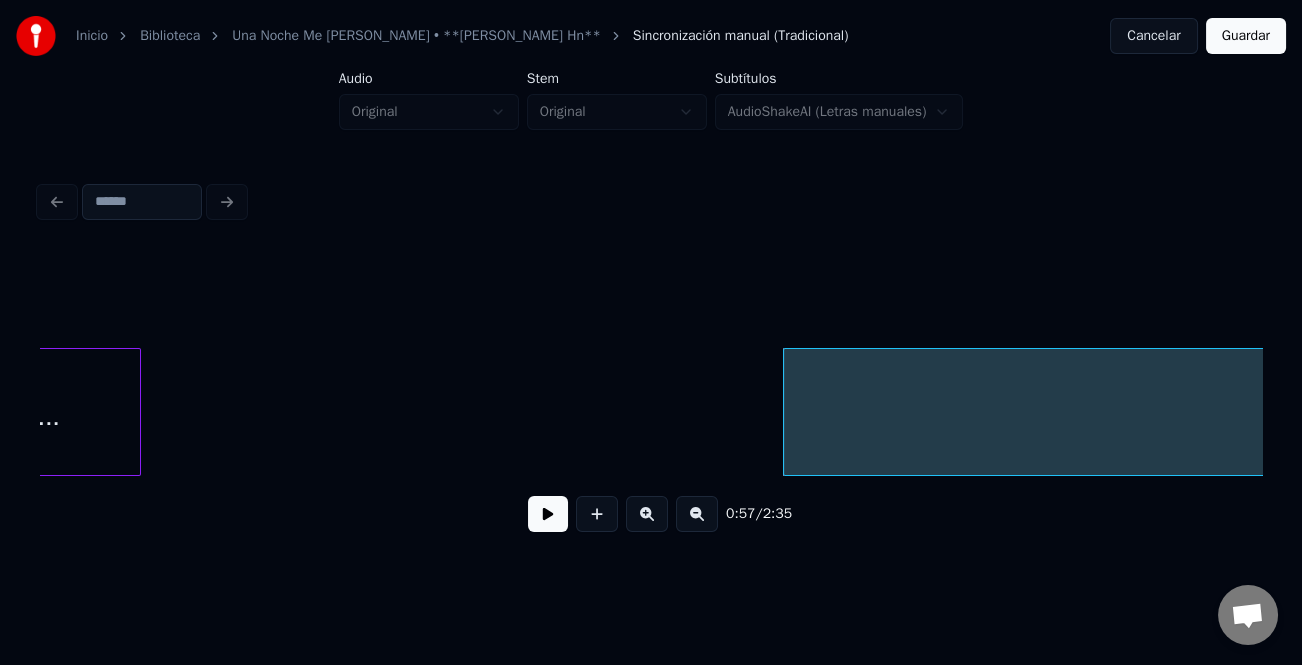 click at bounding box center [548, 514] 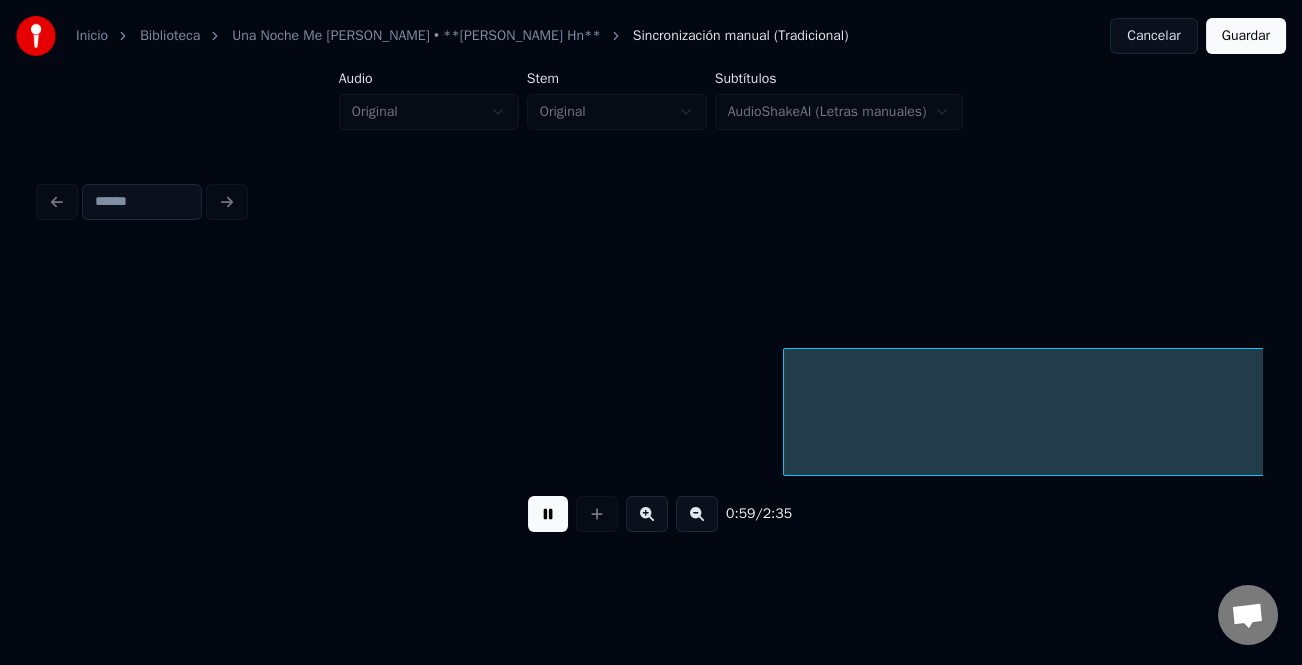 scroll, scrollTop: 0, scrollLeft: 14965, axis: horizontal 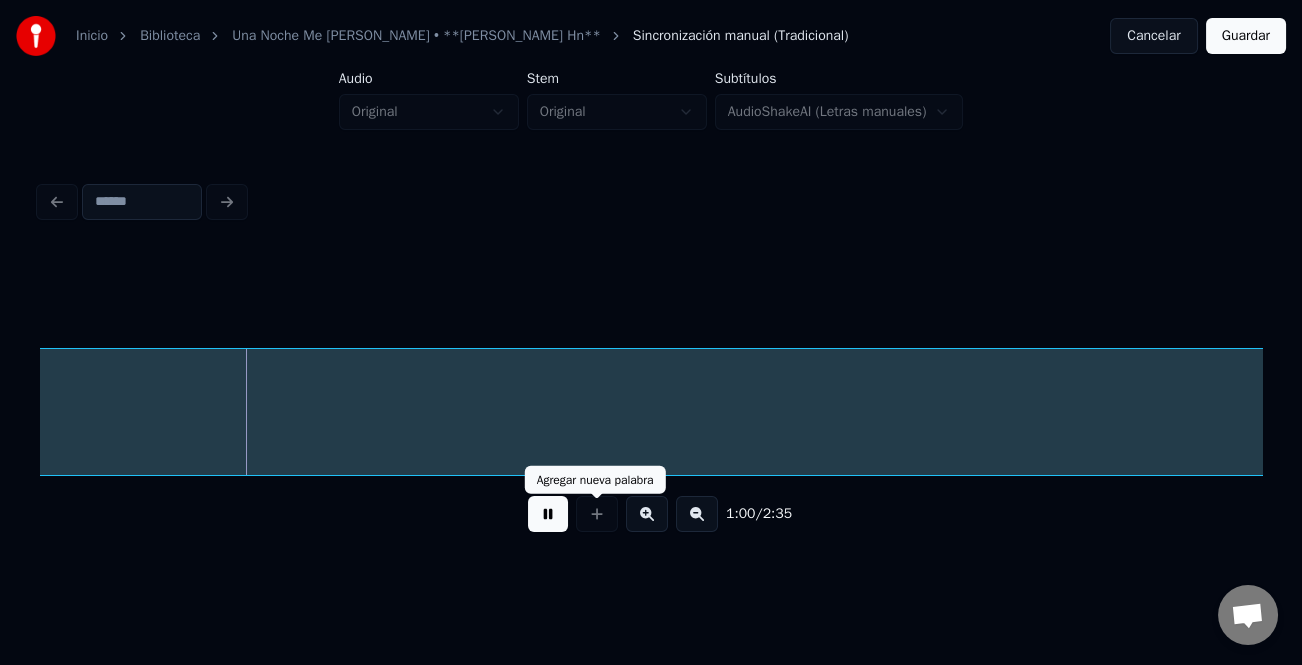 click on "1:00  /  2:35" at bounding box center [651, 514] 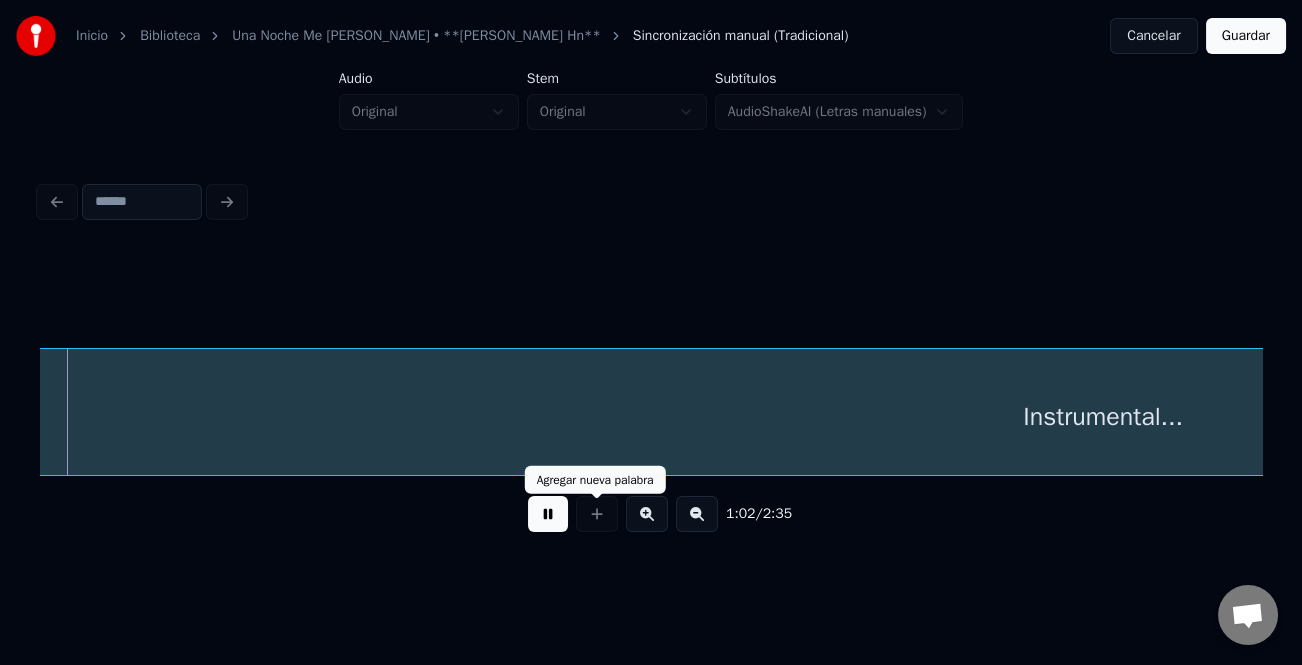 scroll, scrollTop: 0, scrollLeft: 15587, axis: horizontal 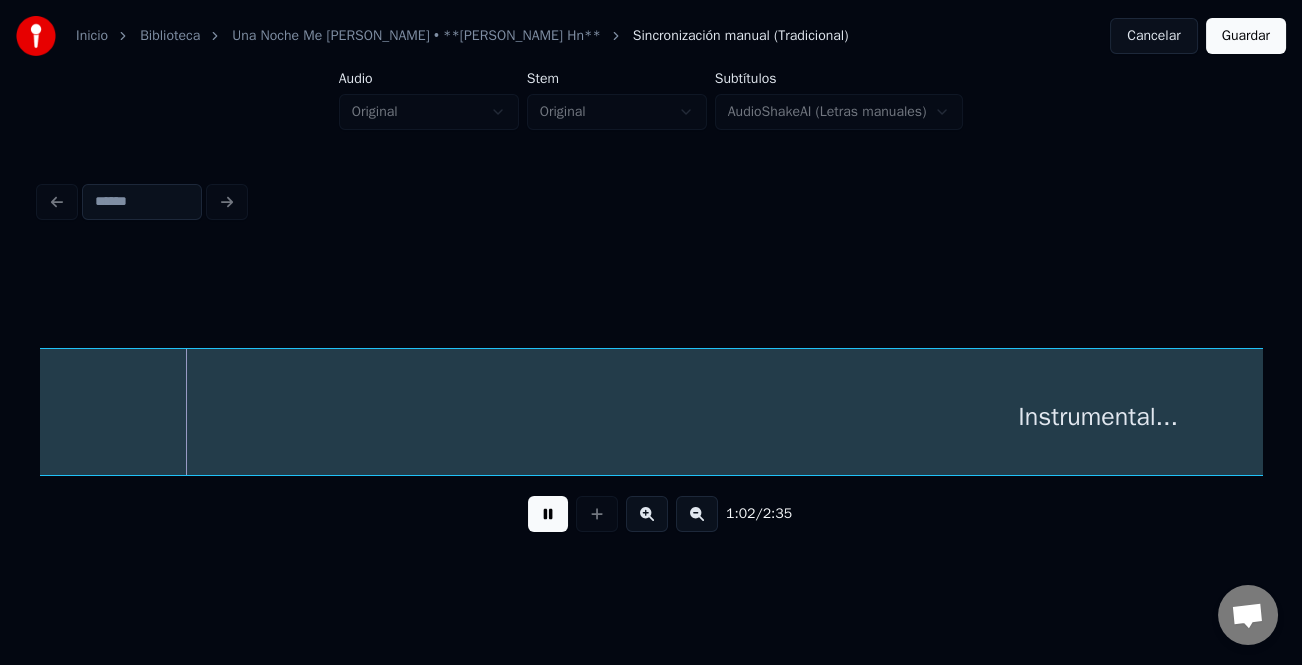 drag, startPoint x: 552, startPoint y: 528, endPoint x: 546, endPoint y: 492, distance: 36.496574 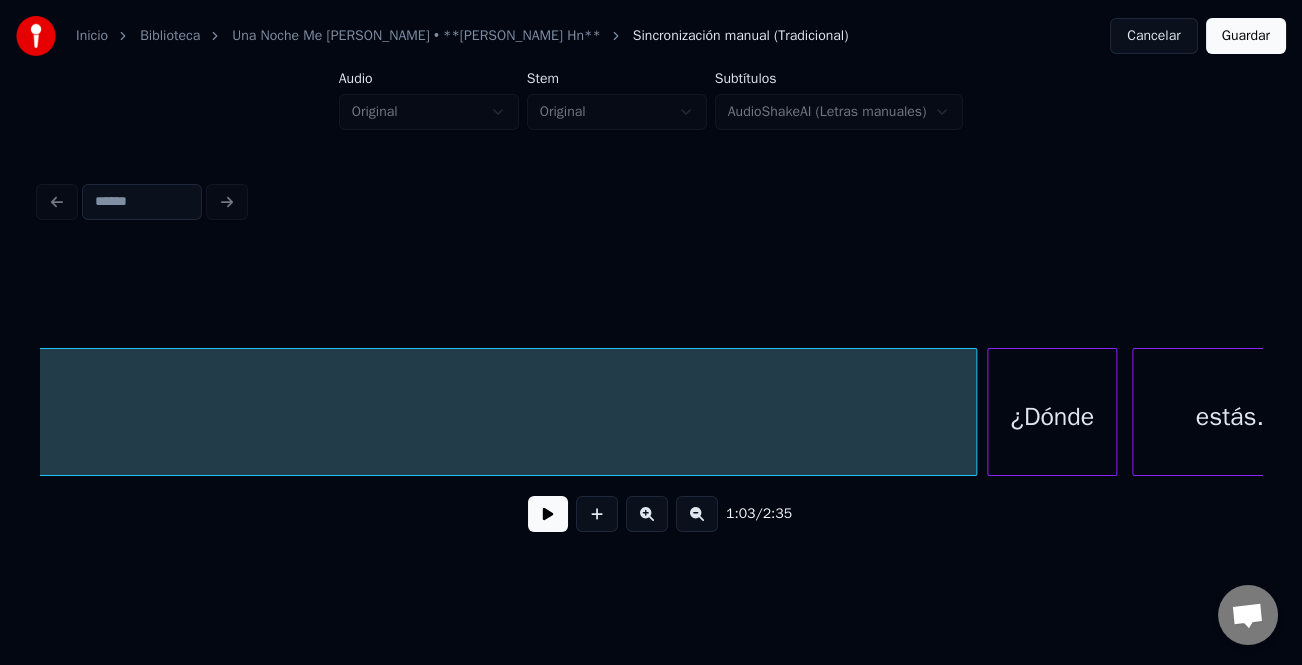 scroll, scrollTop: 0, scrollLeft: 18489, axis: horizontal 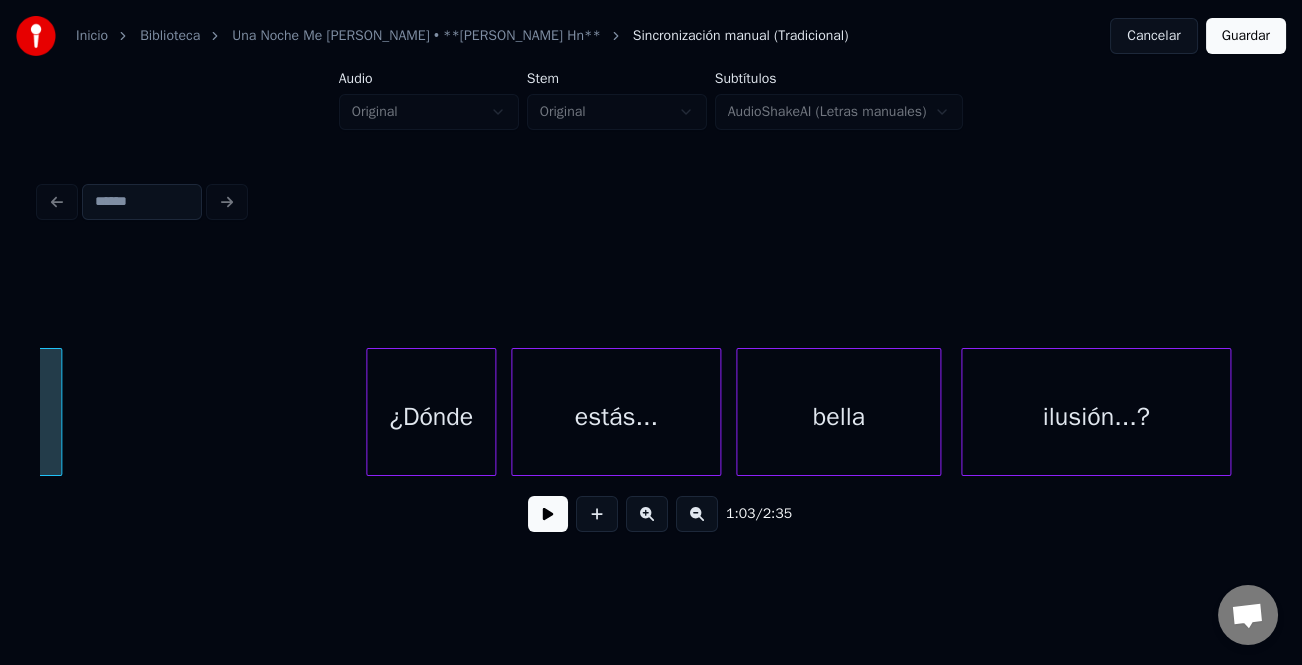 click at bounding box center (58, 412) 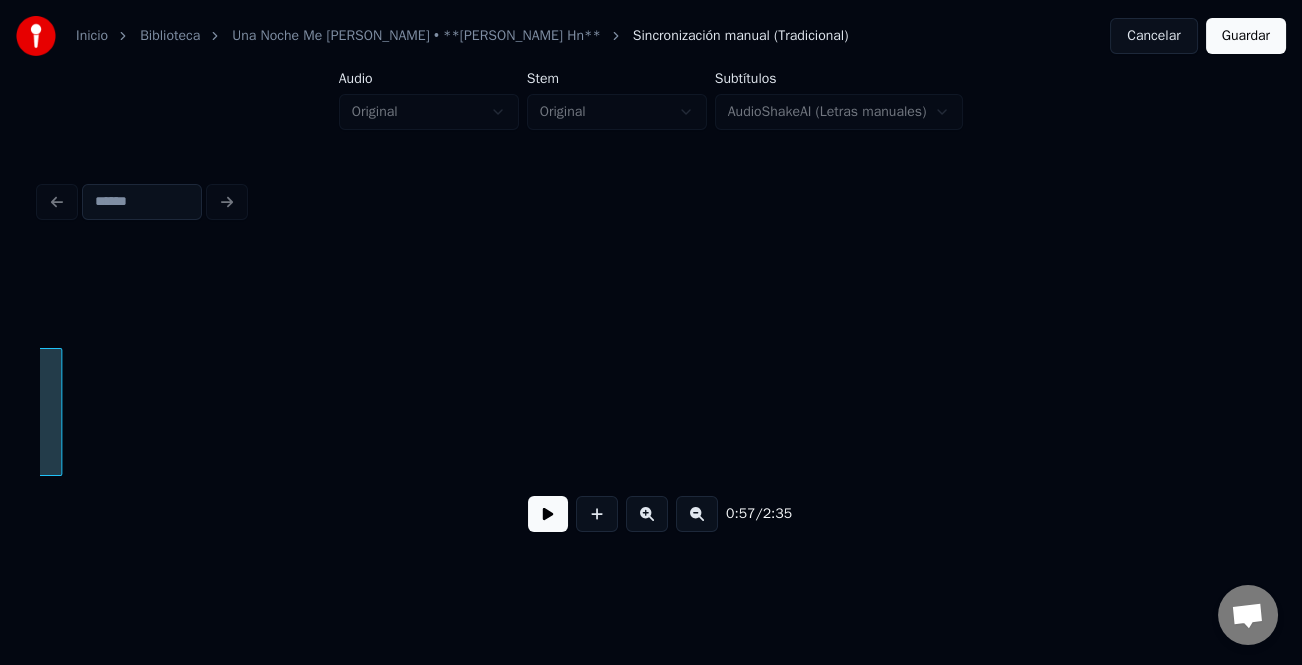 scroll, scrollTop: 0, scrollLeft: 14484, axis: horizontal 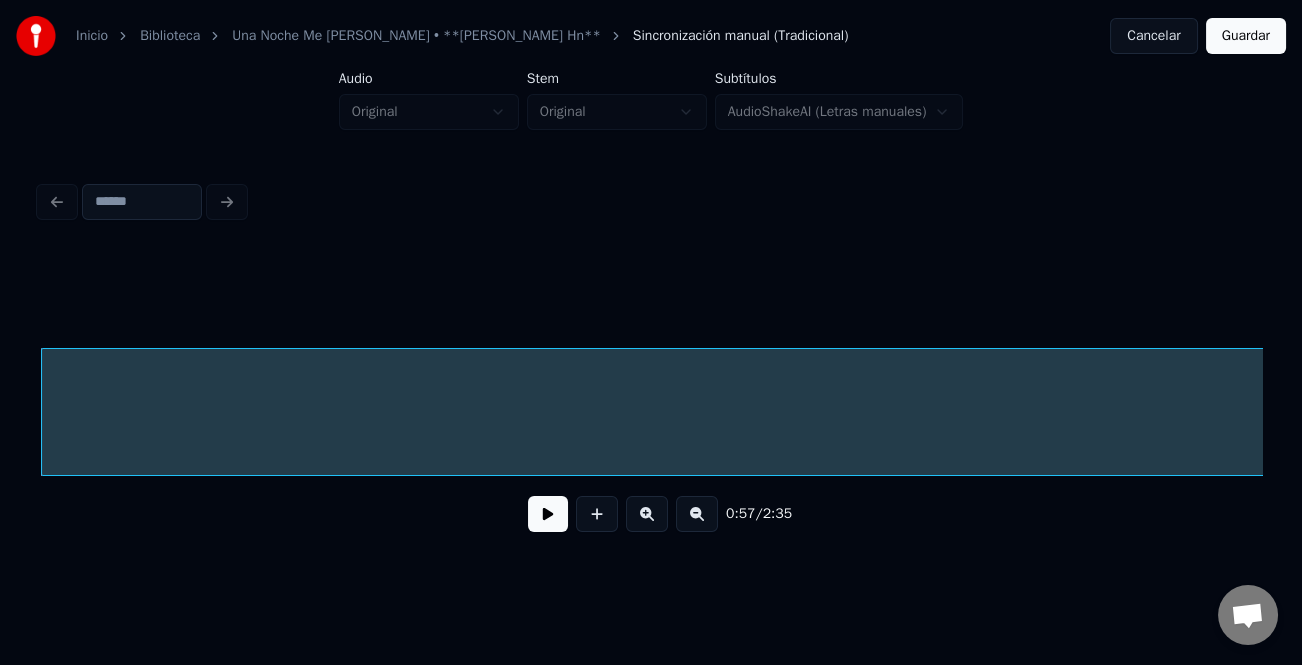 click on "0:57  /  2:35" at bounding box center (651, 514) 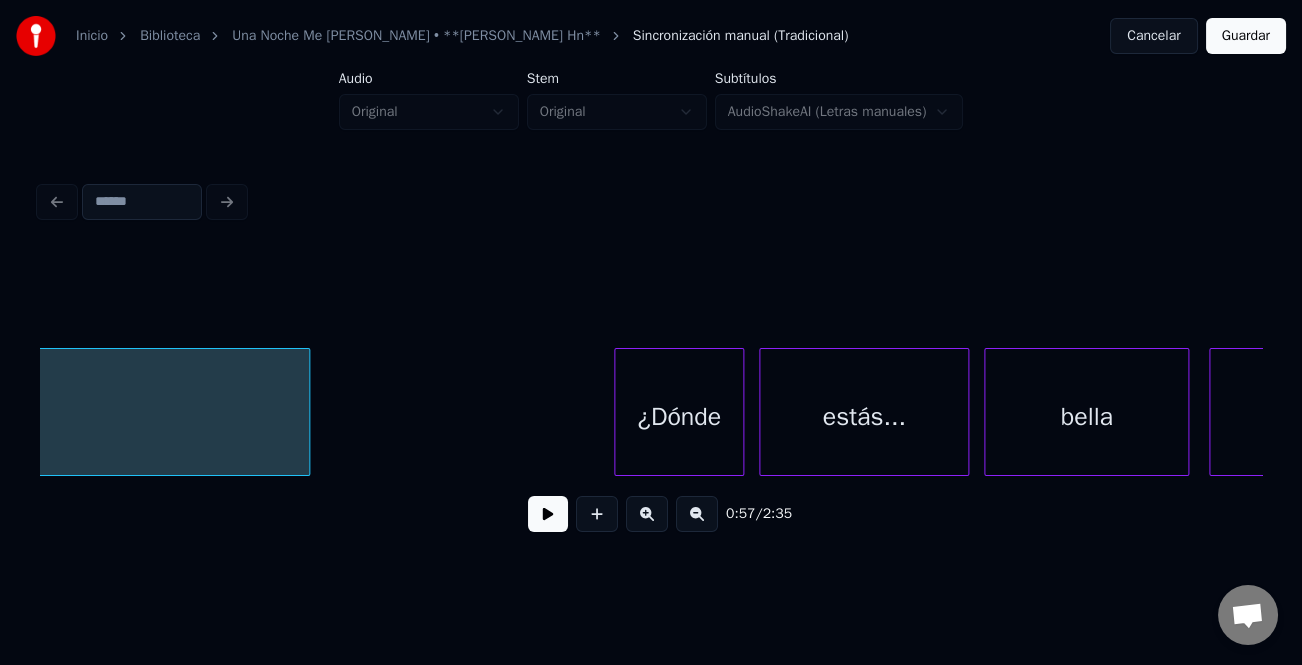 scroll, scrollTop: 0, scrollLeft: 18303, axis: horizontal 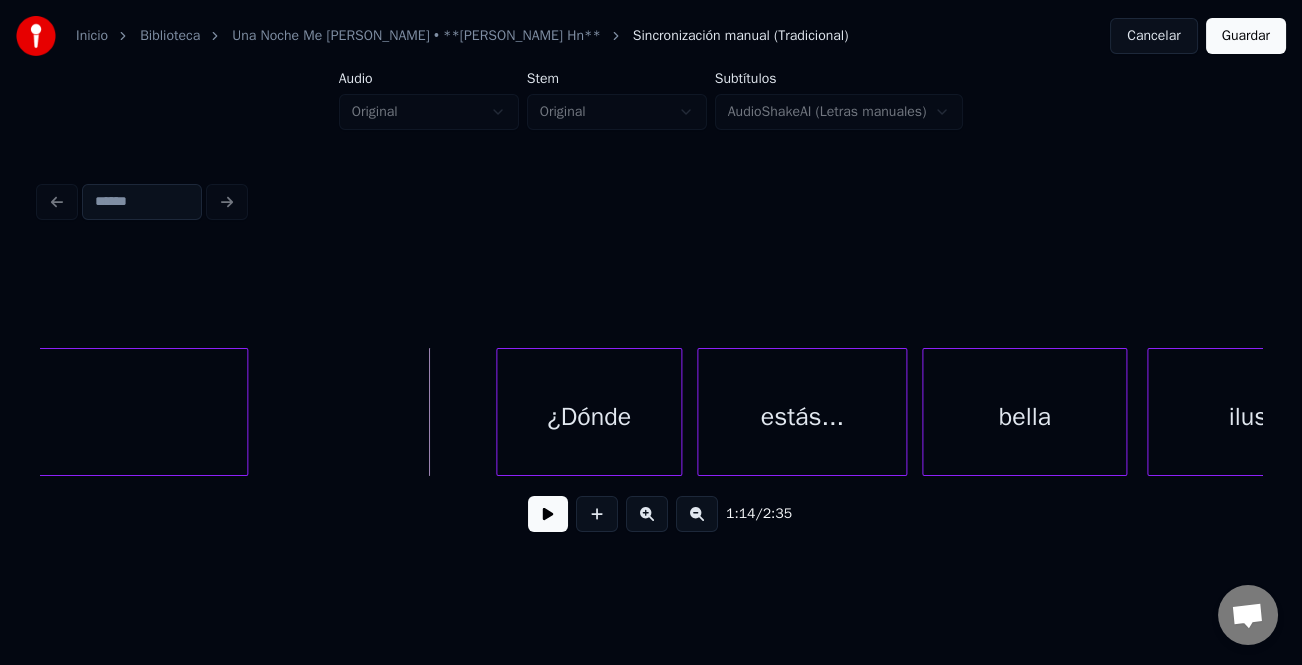 click at bounding box center [500, 412] 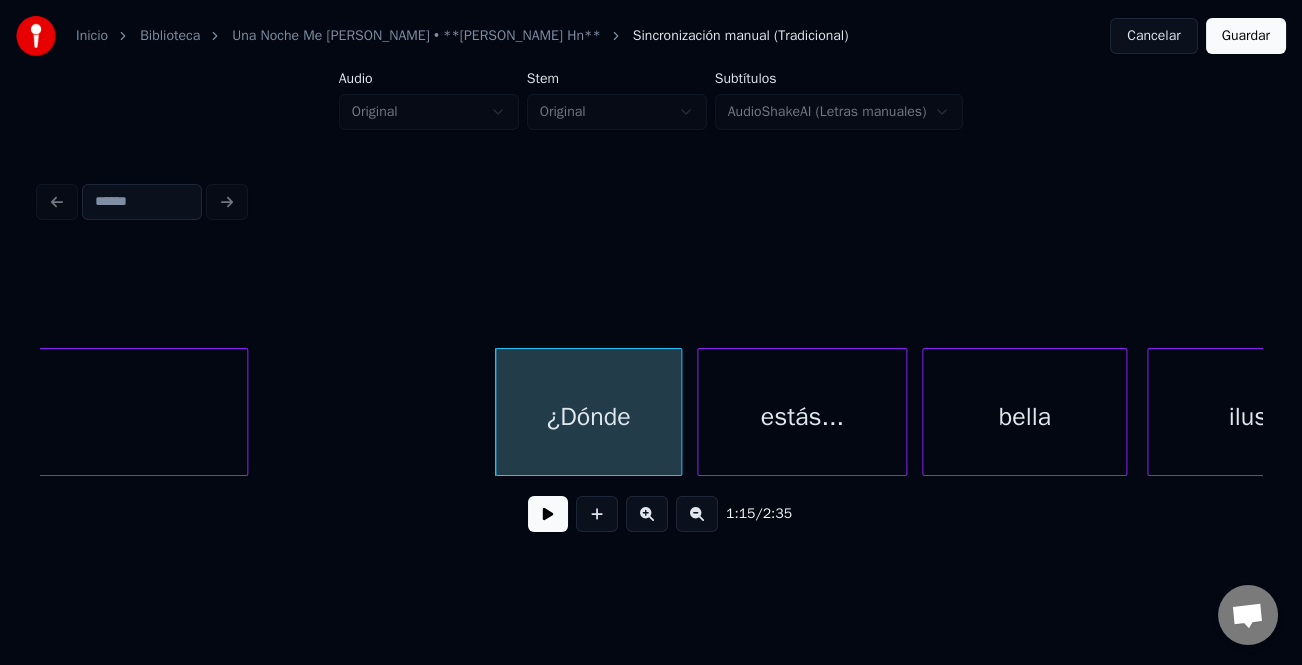 click at bounding box center (548, 514) 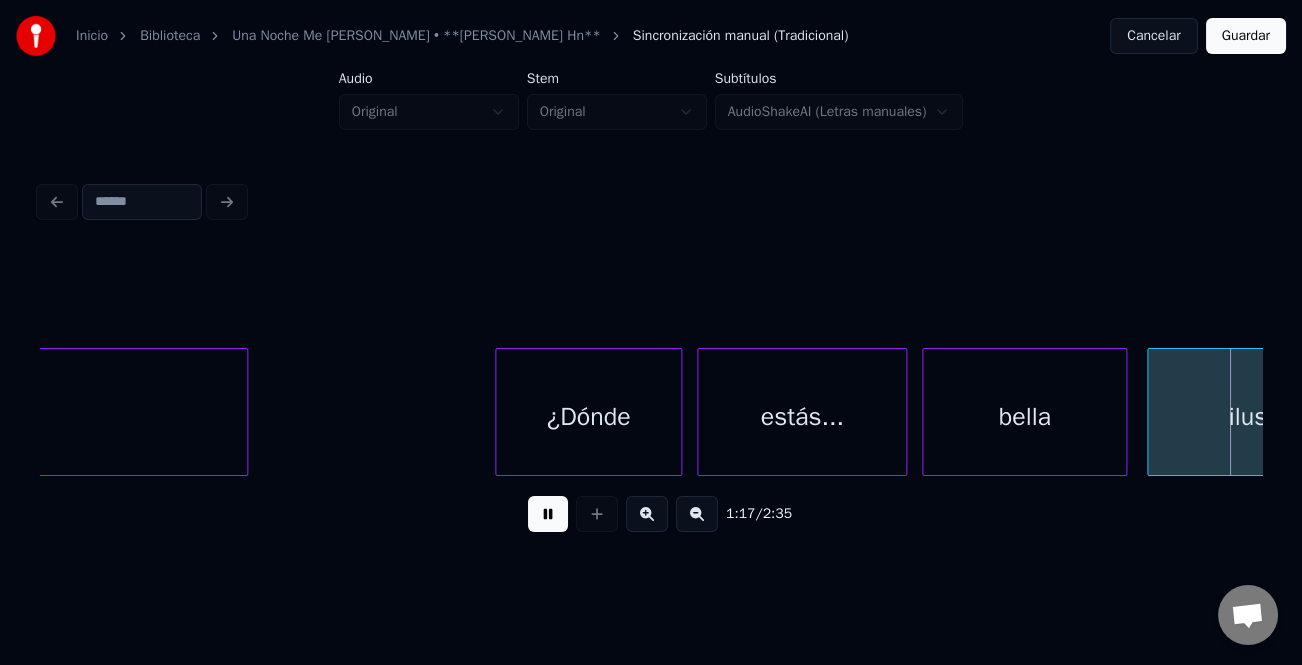 scroll, scrollTop: 0, scrollLeft: 19526, axis: horizontal 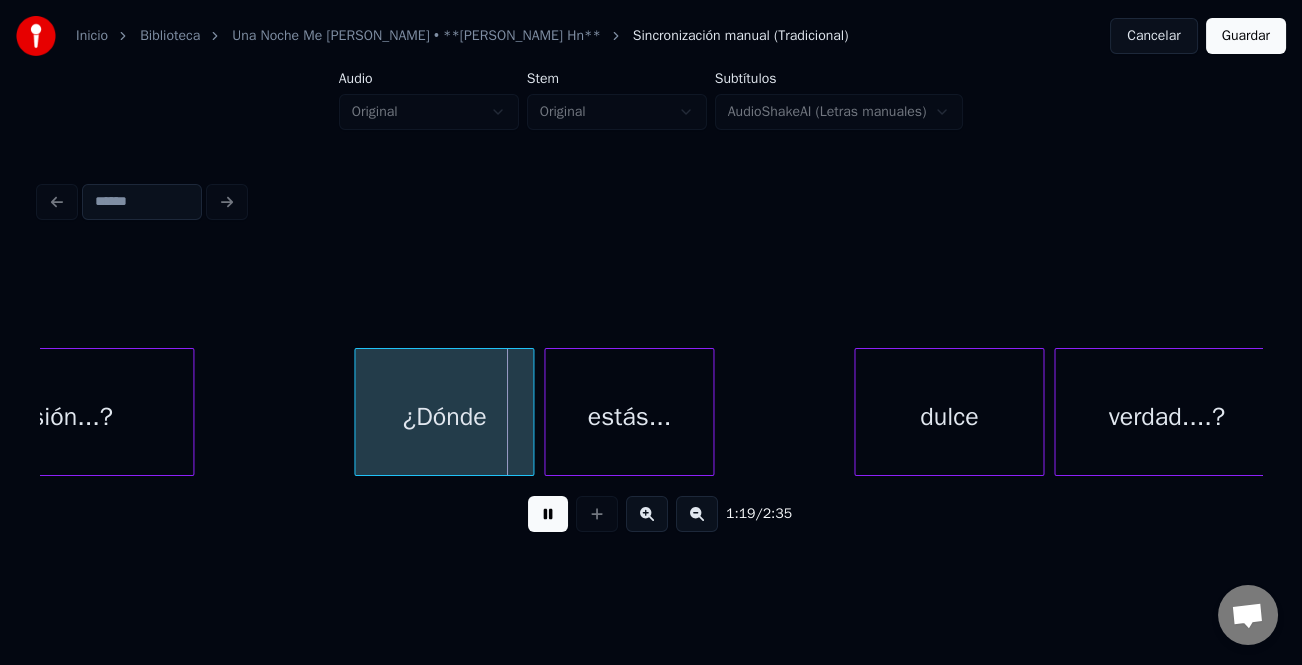 click at bounding box center [358, 412] 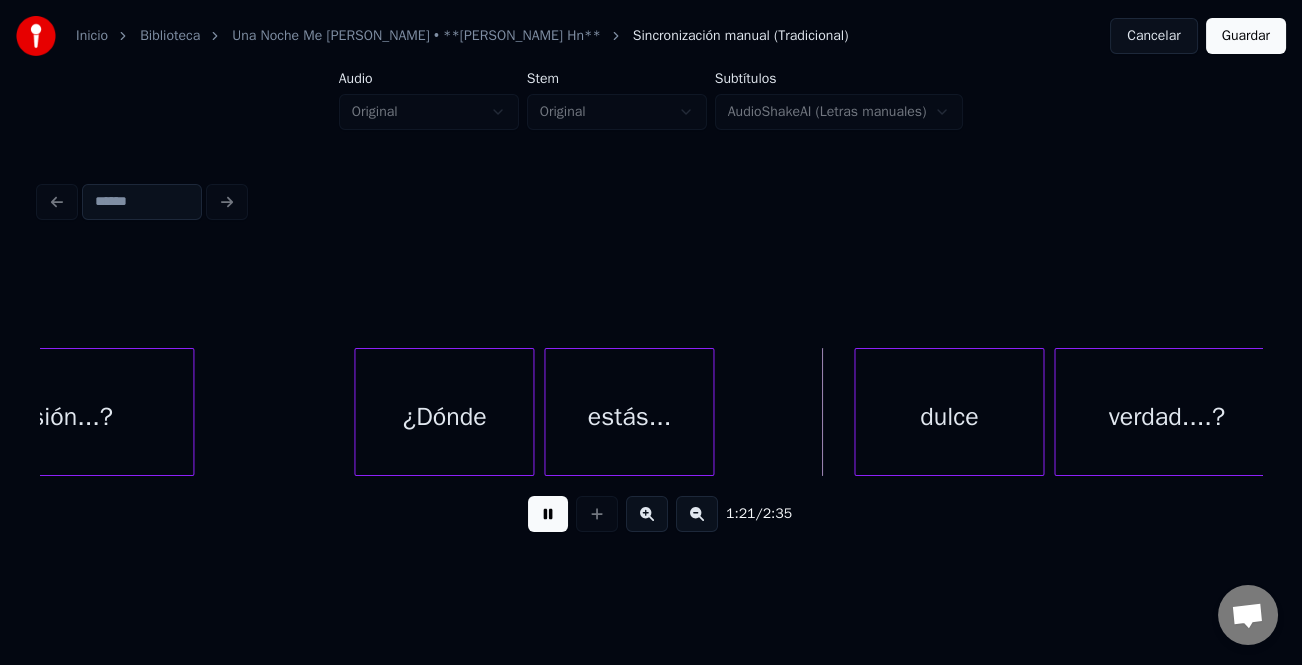 drag, startPoint x: 553, startPoint y: 522, endPoint x: 854, endPoint y: 462, distance: 306.9218 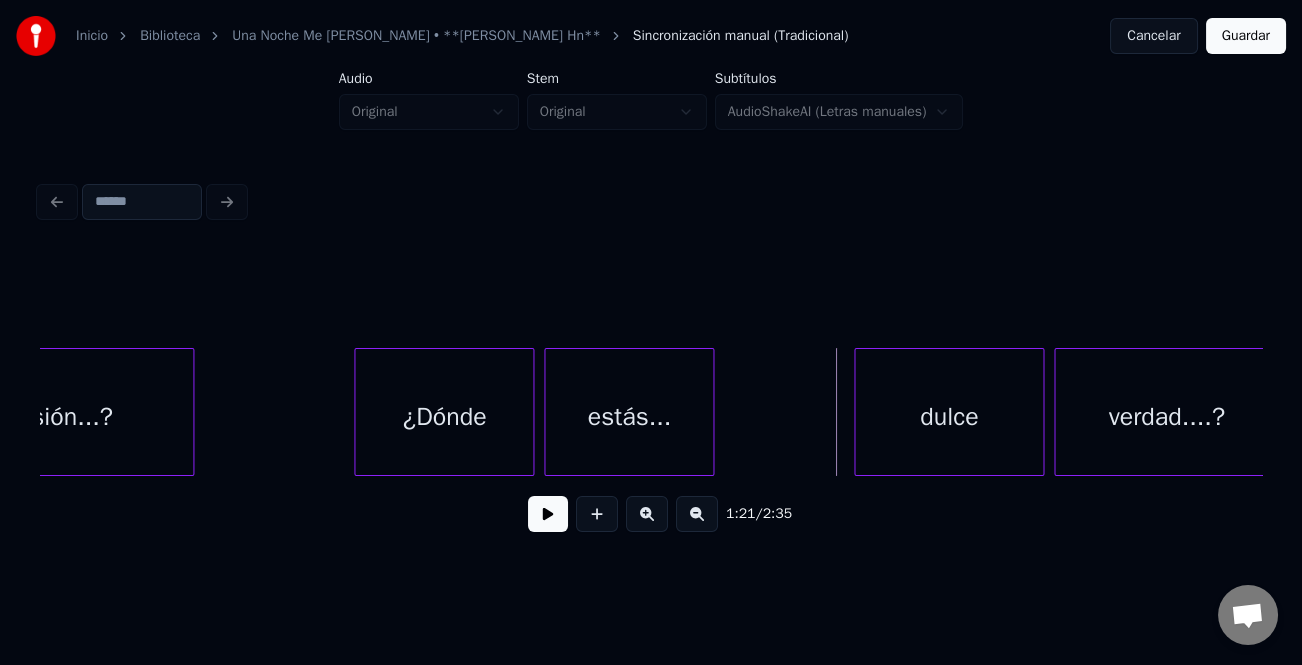 click on "dulce" at bounding box center (949, 412) 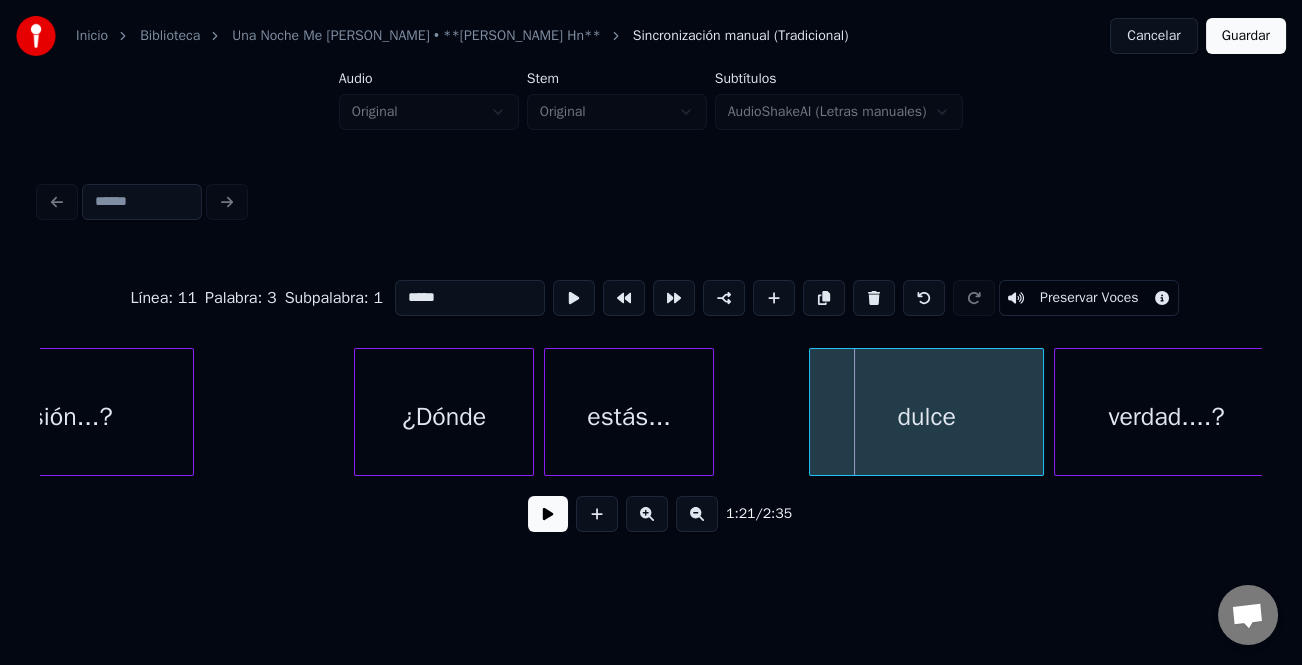 click at bounding box center [813, 412] 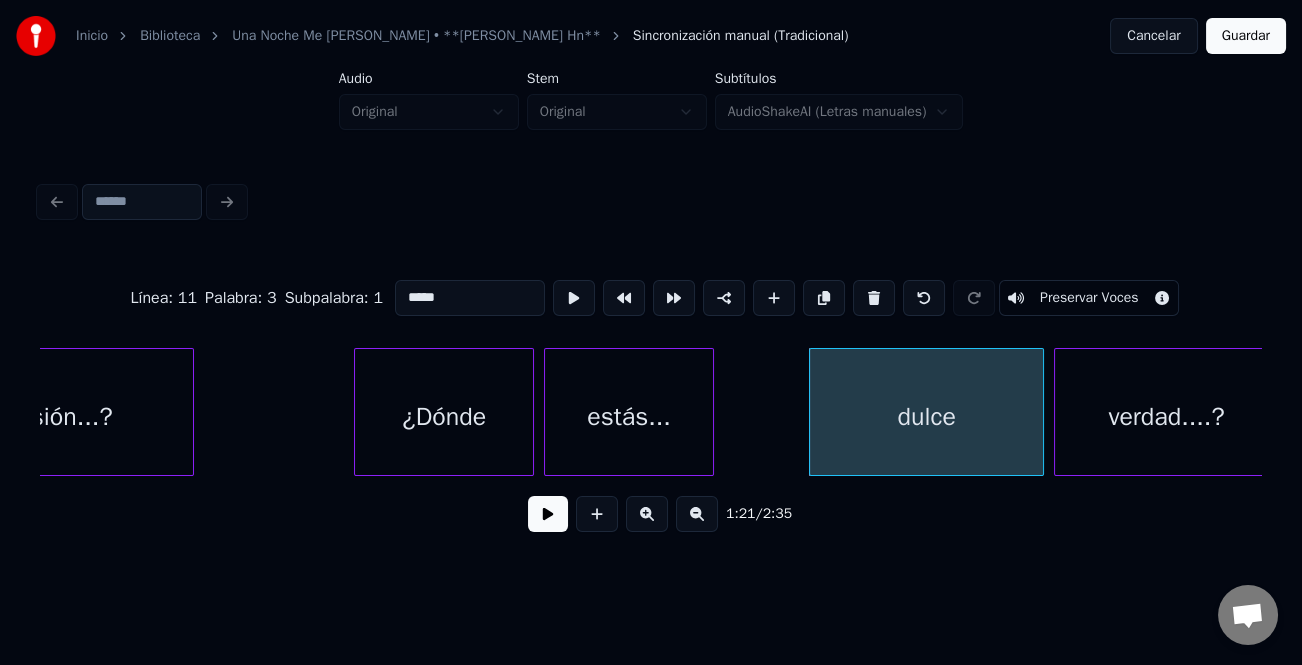 click on "dulce" at bounding box center (926, 417) 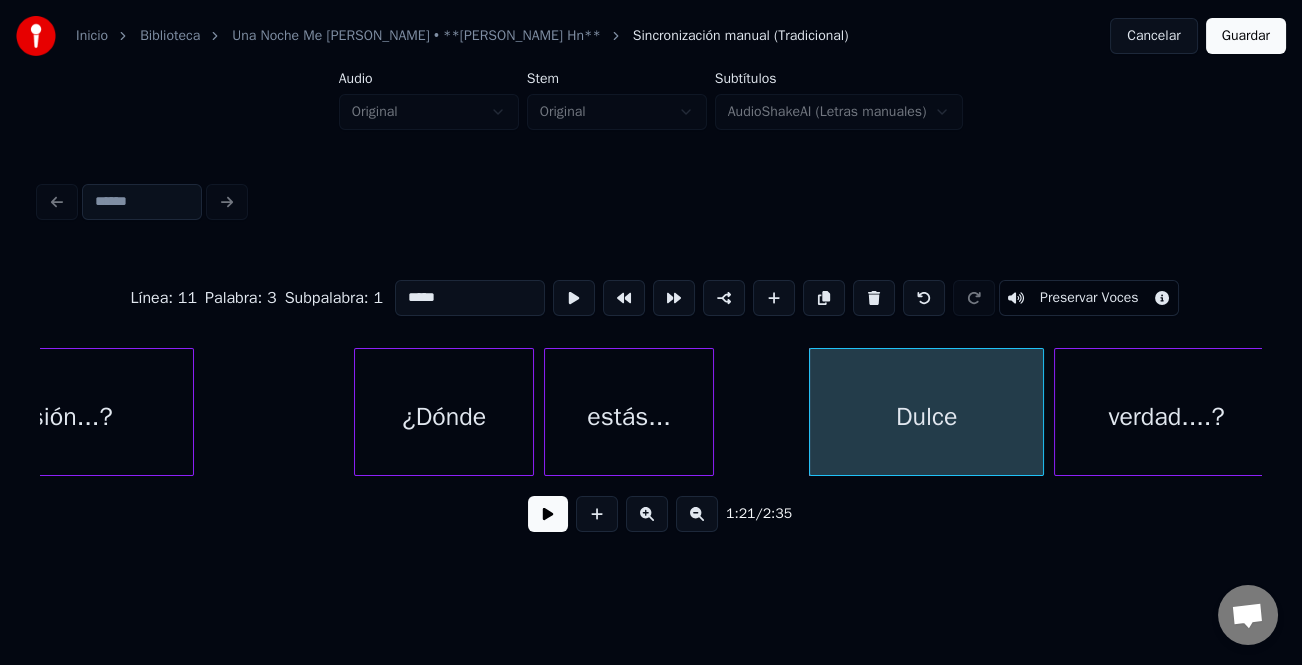 type on "*****" 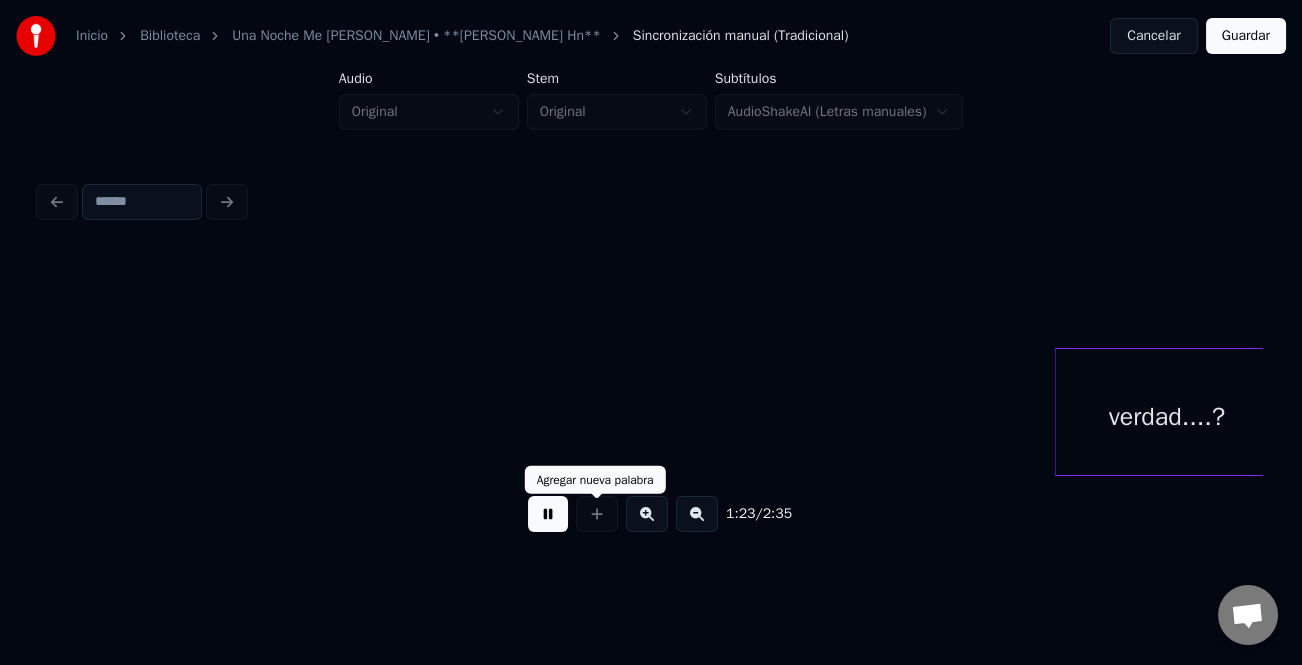 scroll, scrollTop: 0, scrollLeft: 20751, axis: horizontal 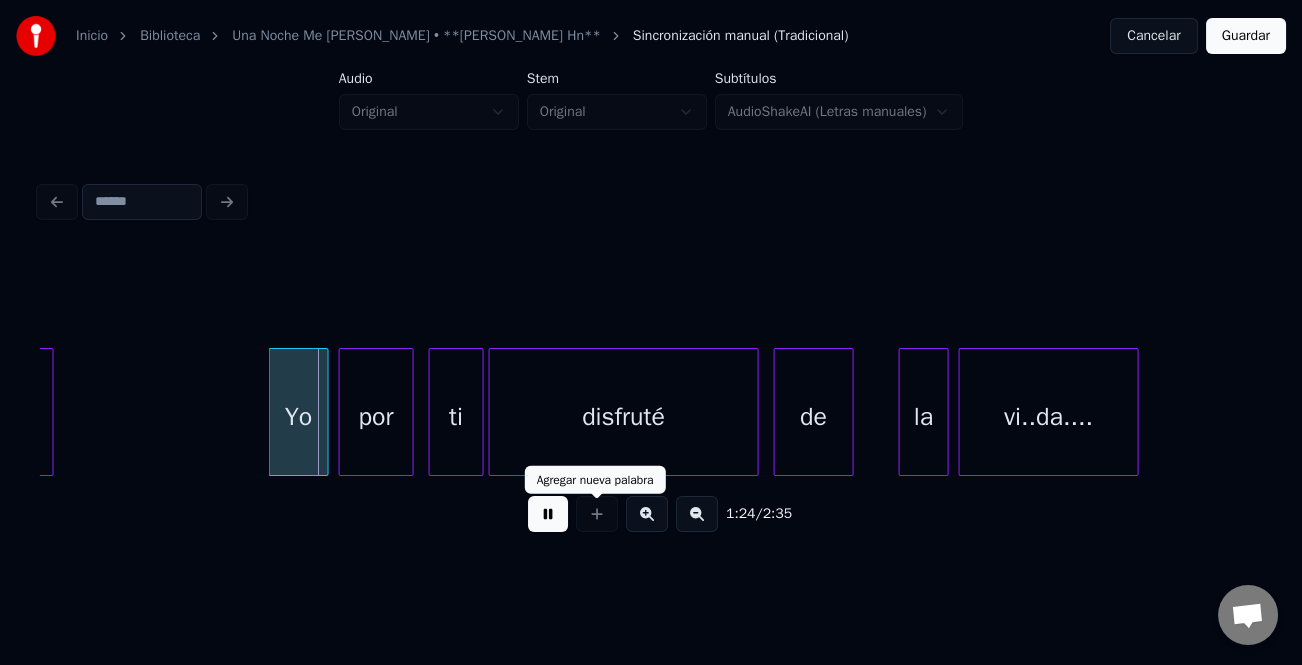 click at bounding box center [548, 514] 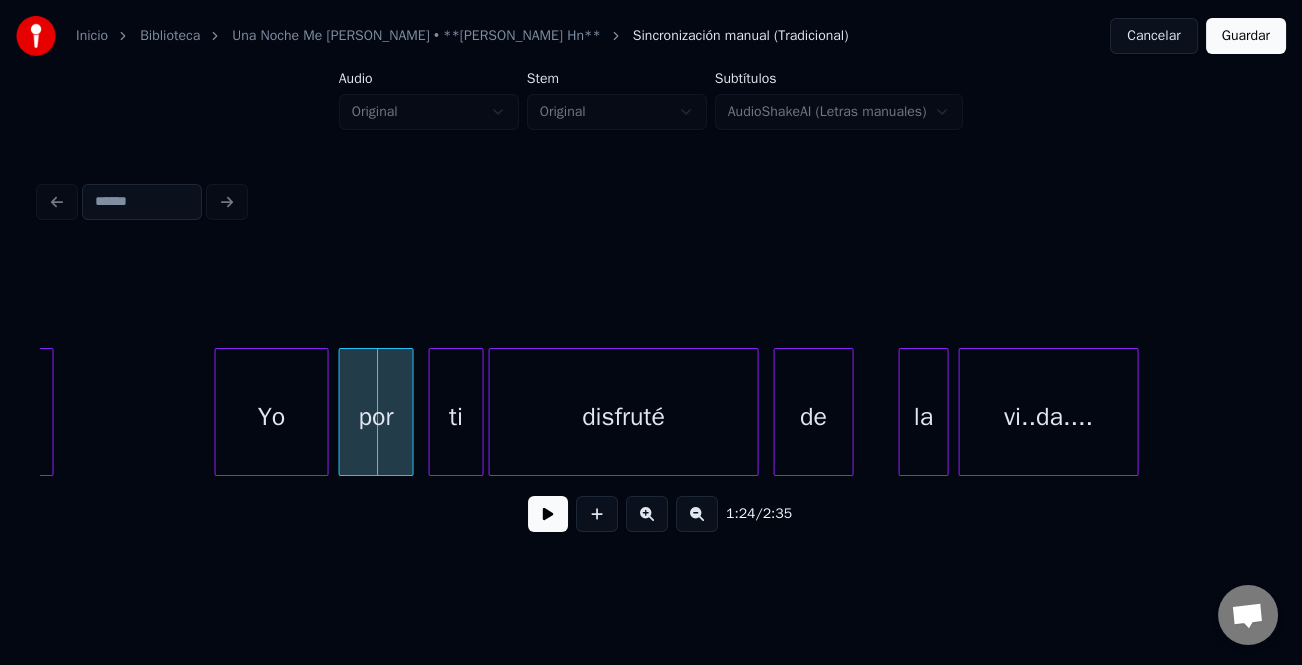 click at bounding box center [219, 412] 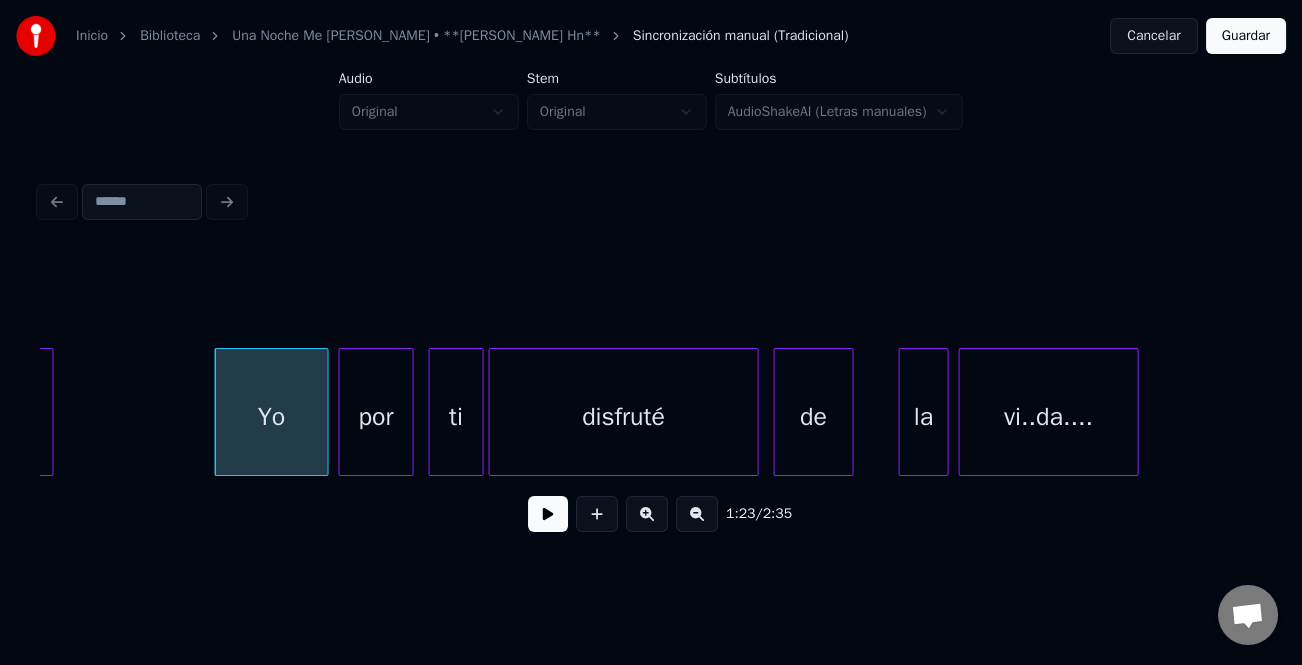 click at bounding box center (548, 514) 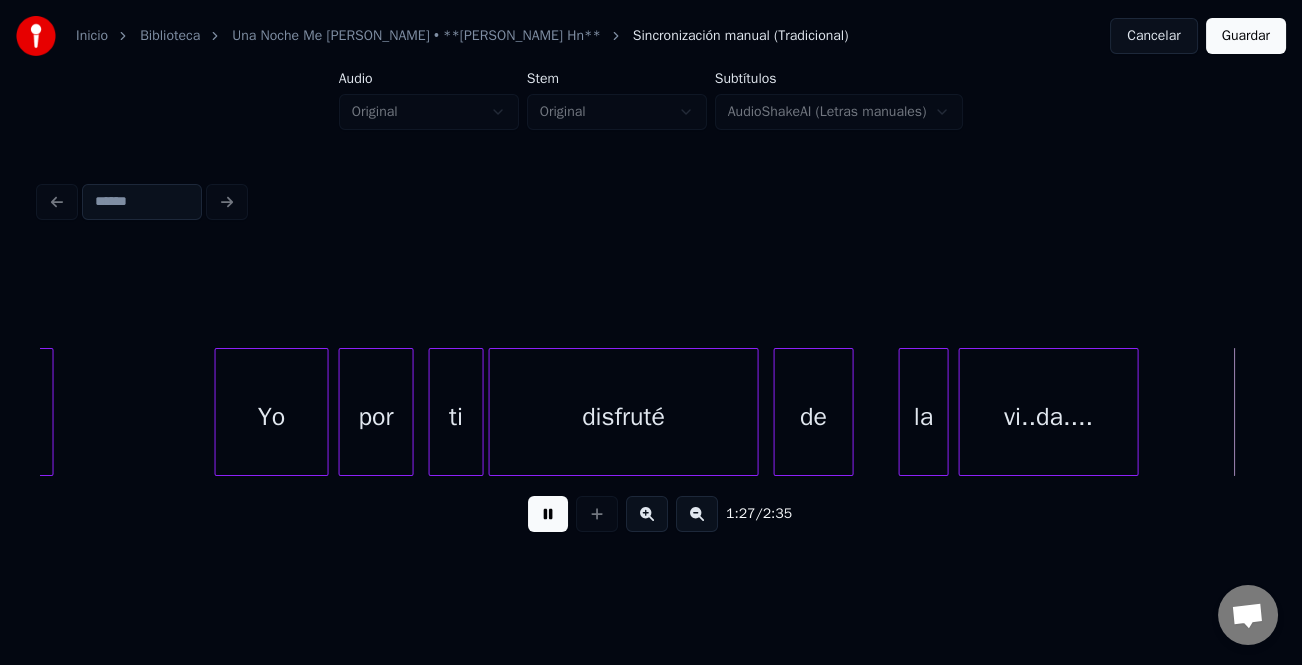 scroll, scrollTop: 0, scrollLeft: 21978, axis: horizontal 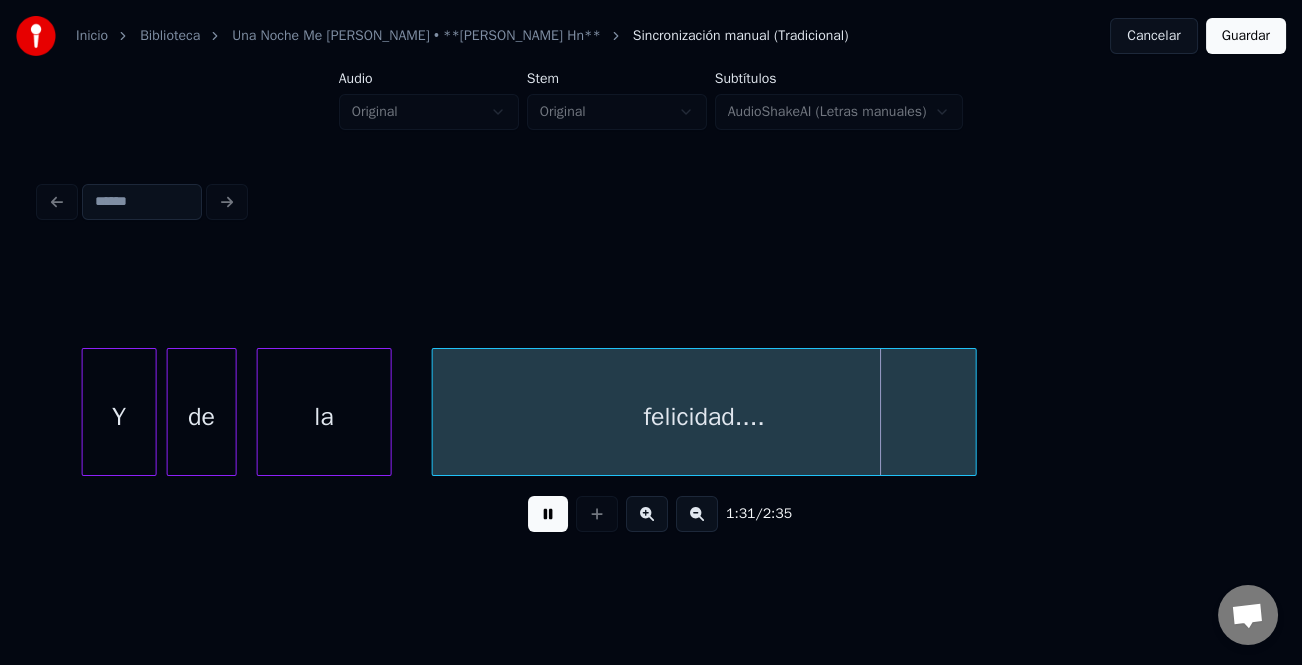 click on "1:31  /  2:35" at bounding box center (651, 362) 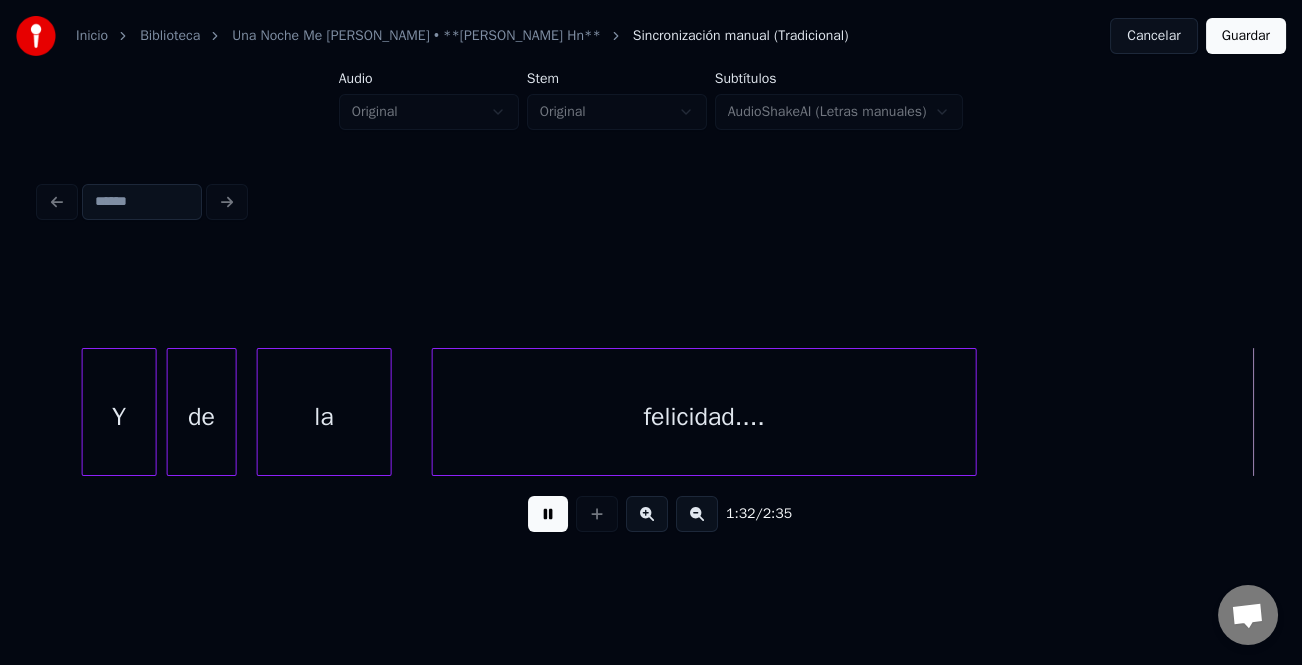 scroll, scrollTop: 0, scrollLeft: 23200, axis: horizontal 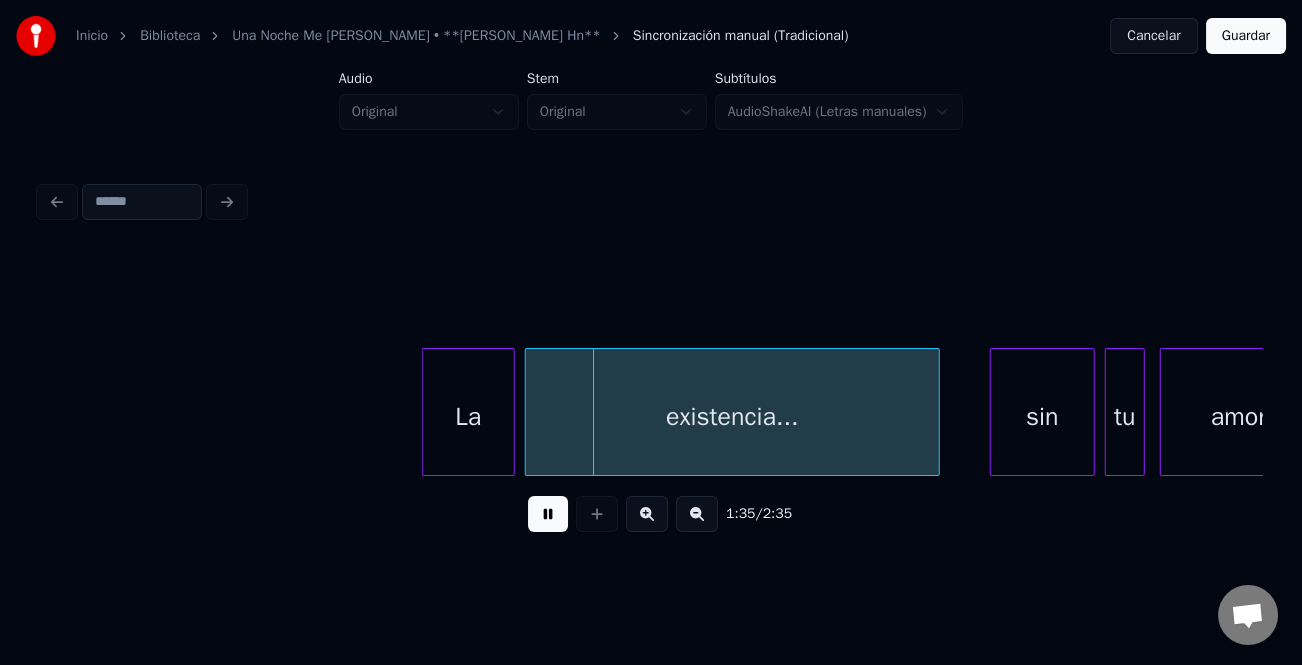 click at bounding box center [426, 412] 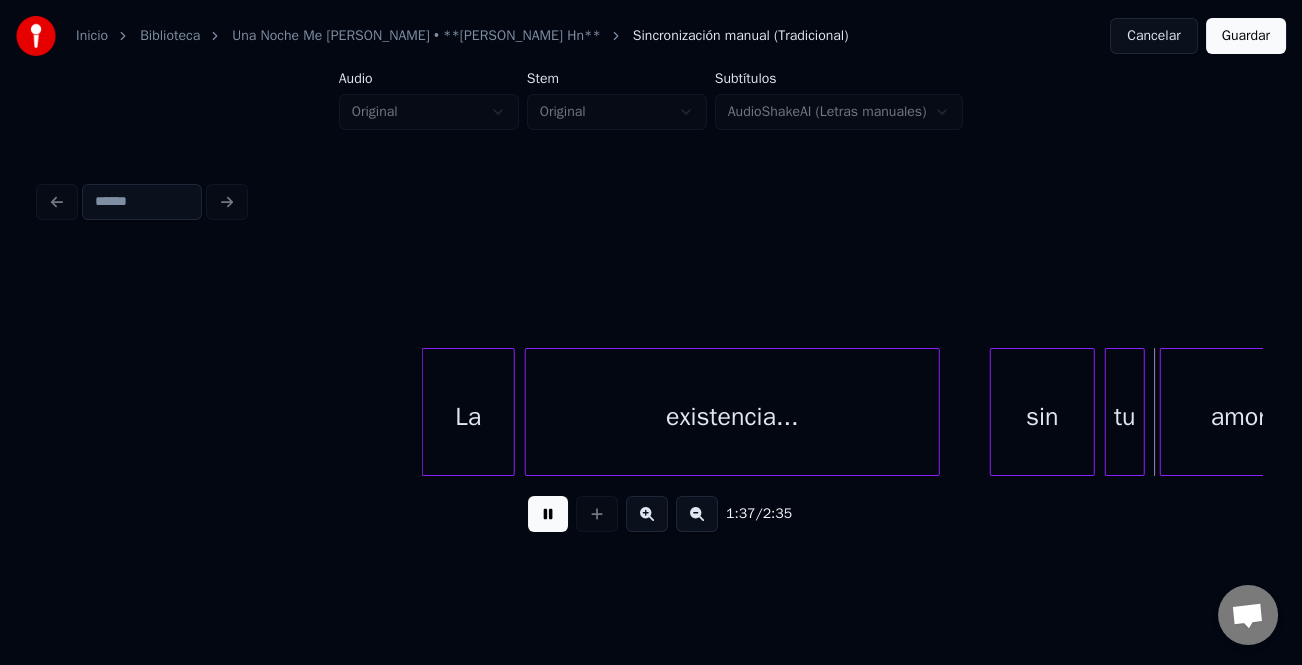 click on "La existencia... sin tu amor..." at bounding box center (-3780, 412) 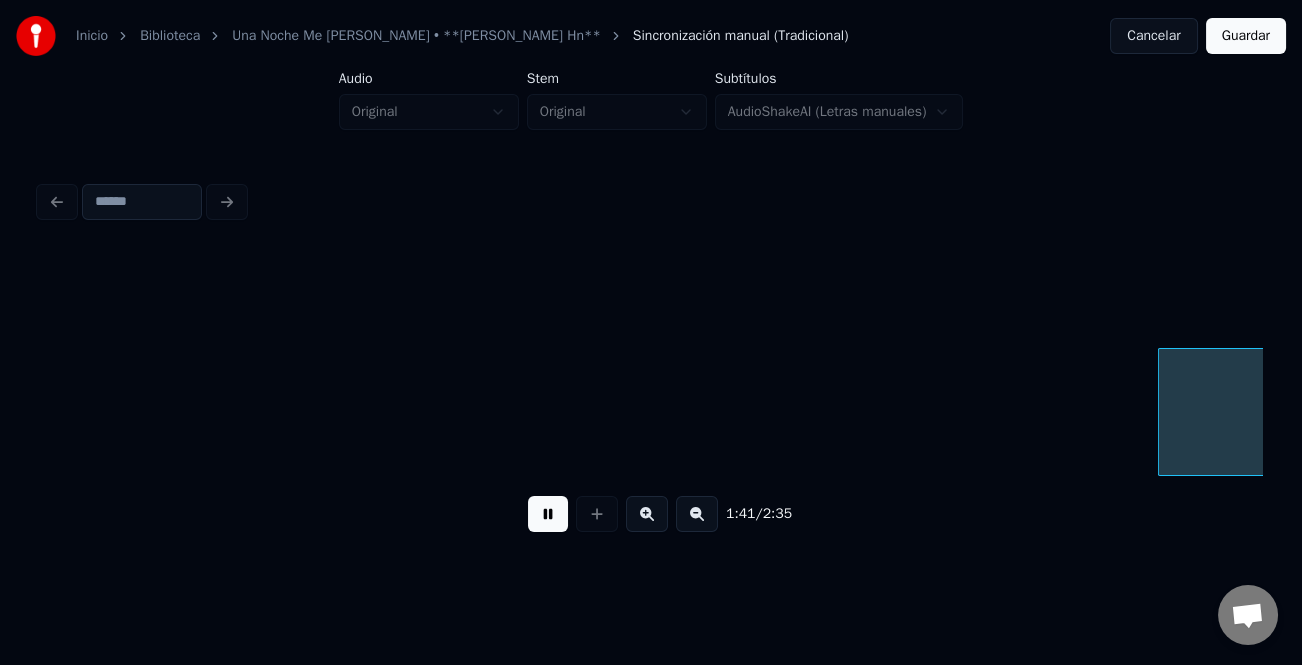 scroll, scrollTop: 0, scrollLeft: 25335, axis: horizontal 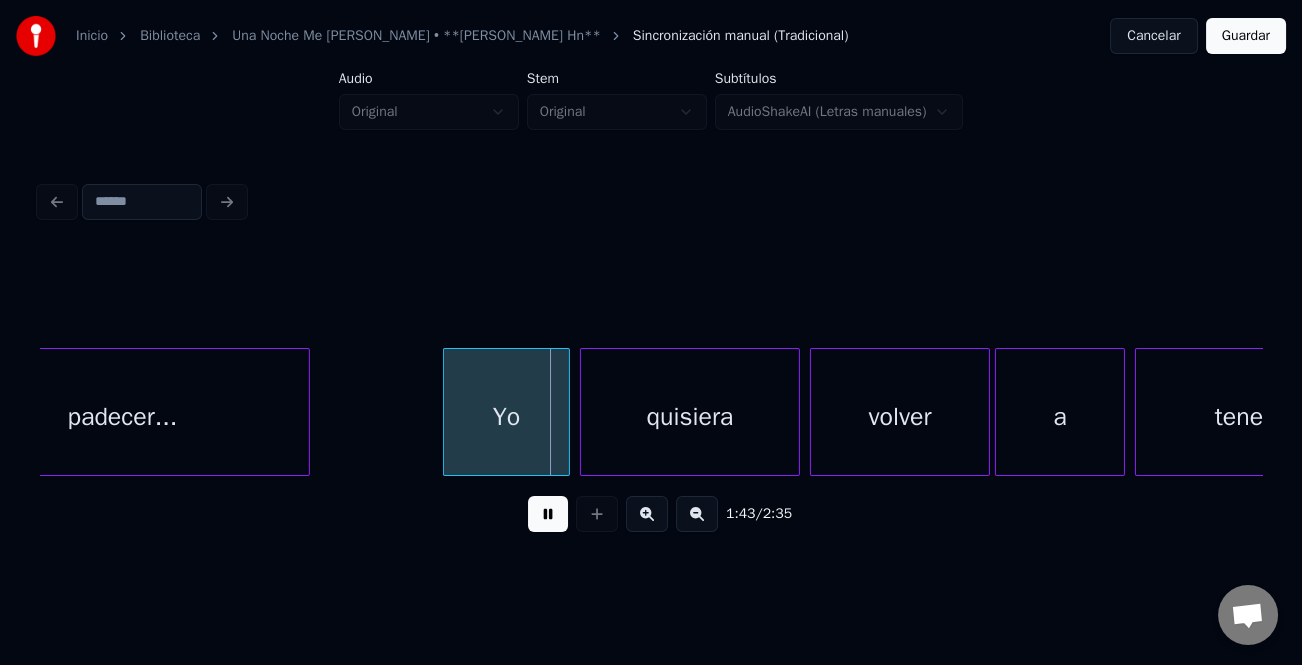 click at bounding box center [447, 412] 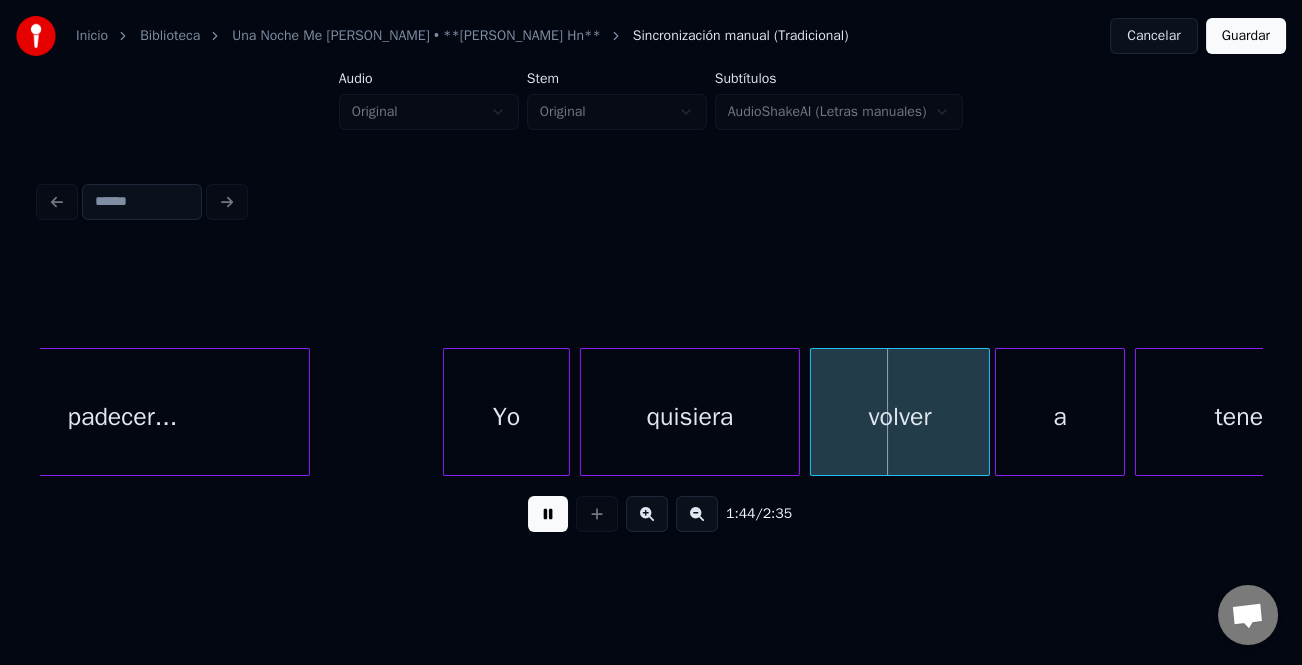 click at bounding box center (548, 514) 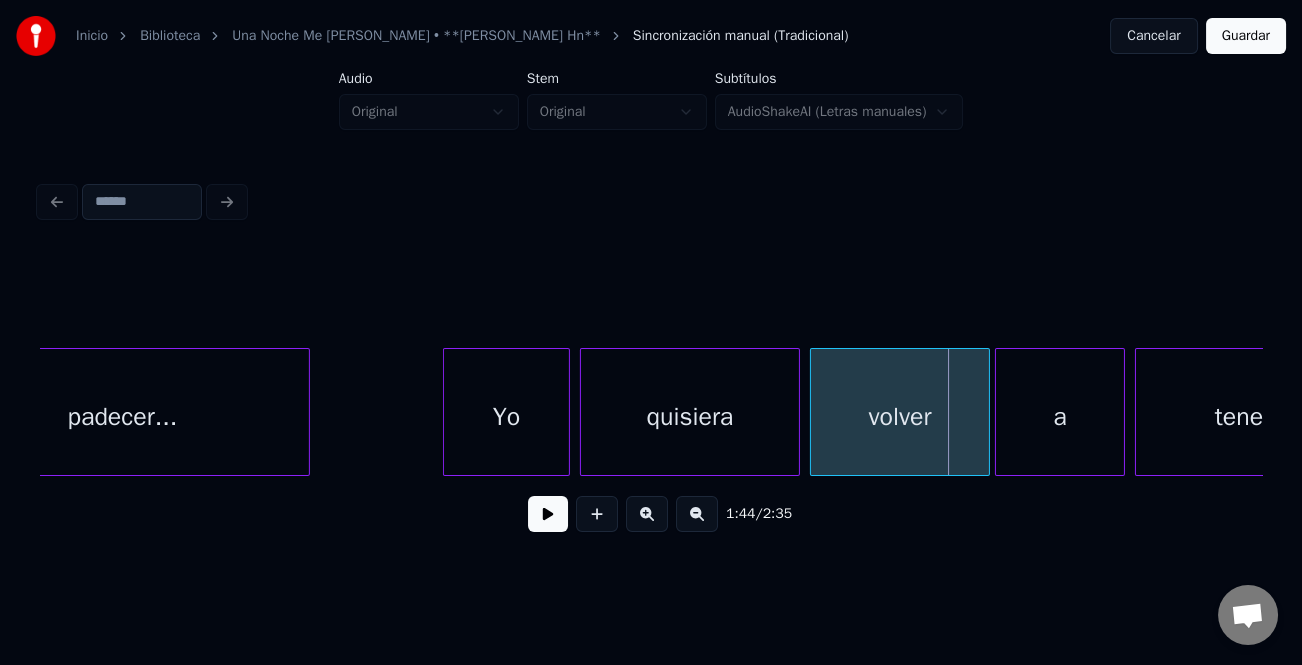 click on "quisiera" at bounding box center (690, 417) 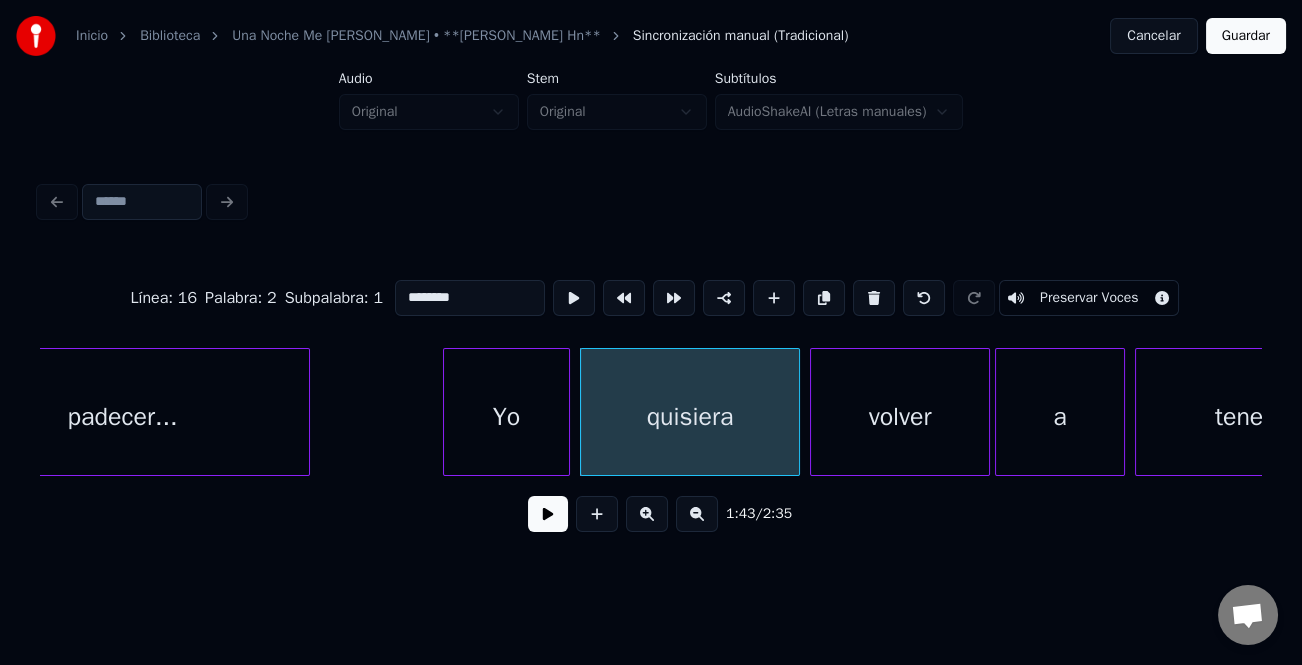 click at bounding box center [548, 514] 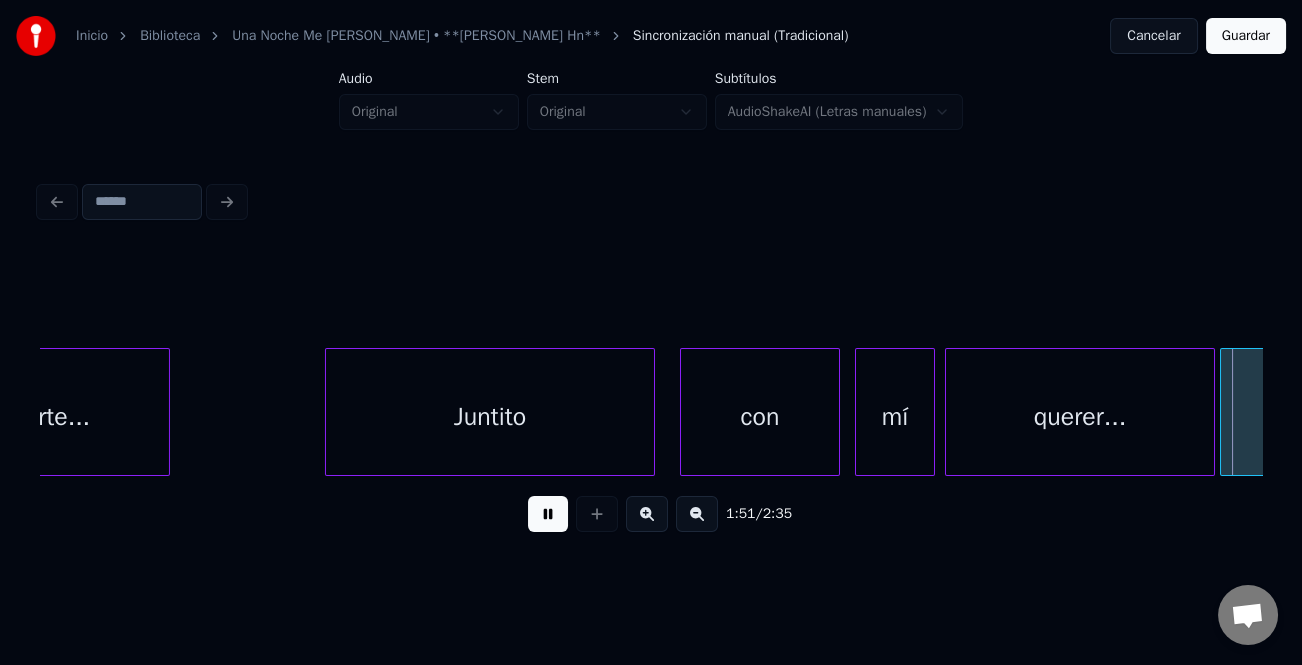 scroll, scrollTop: 0, scrollLeft: 27783, axis: horizontal 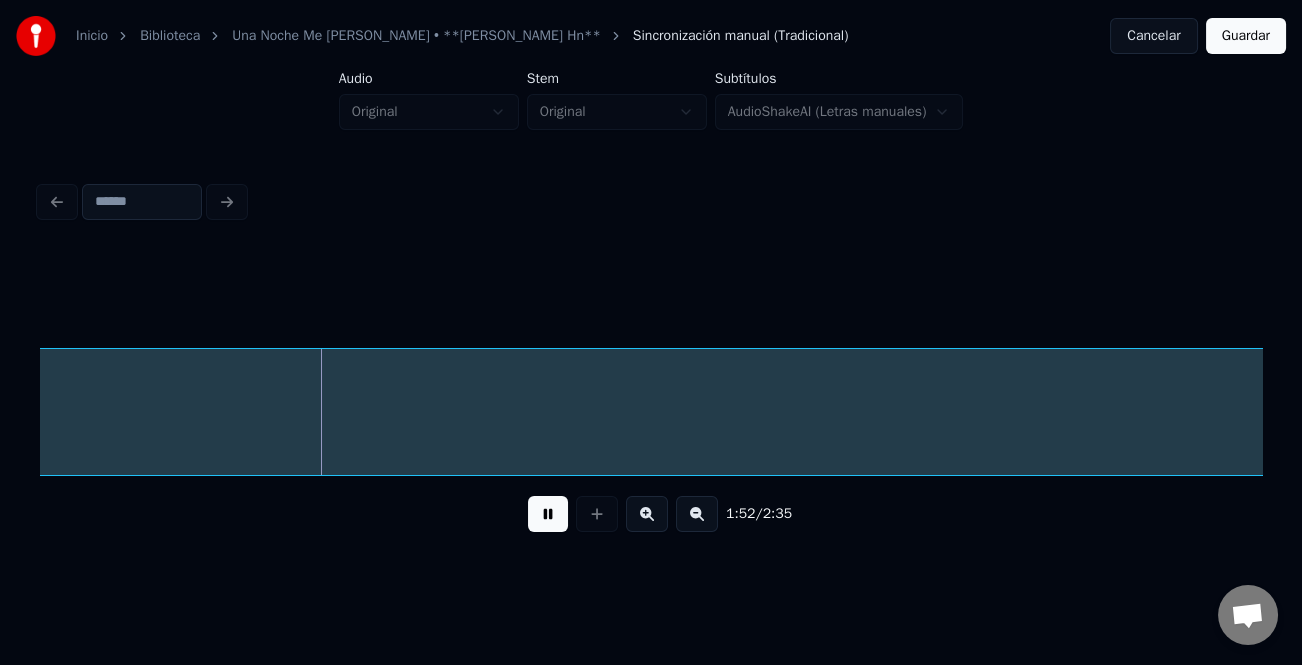 click at bounding box center (548, 514) 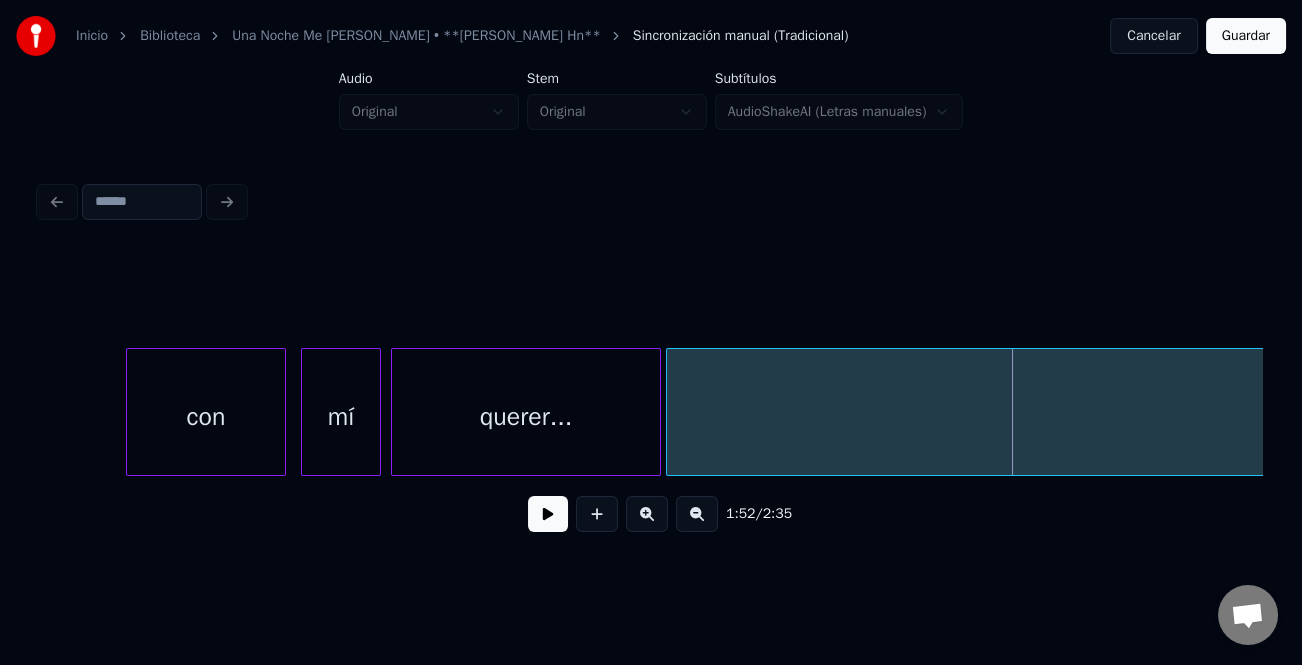 scroll, scrollTop: 0, scrollLeft: 27020, axis: horizontal 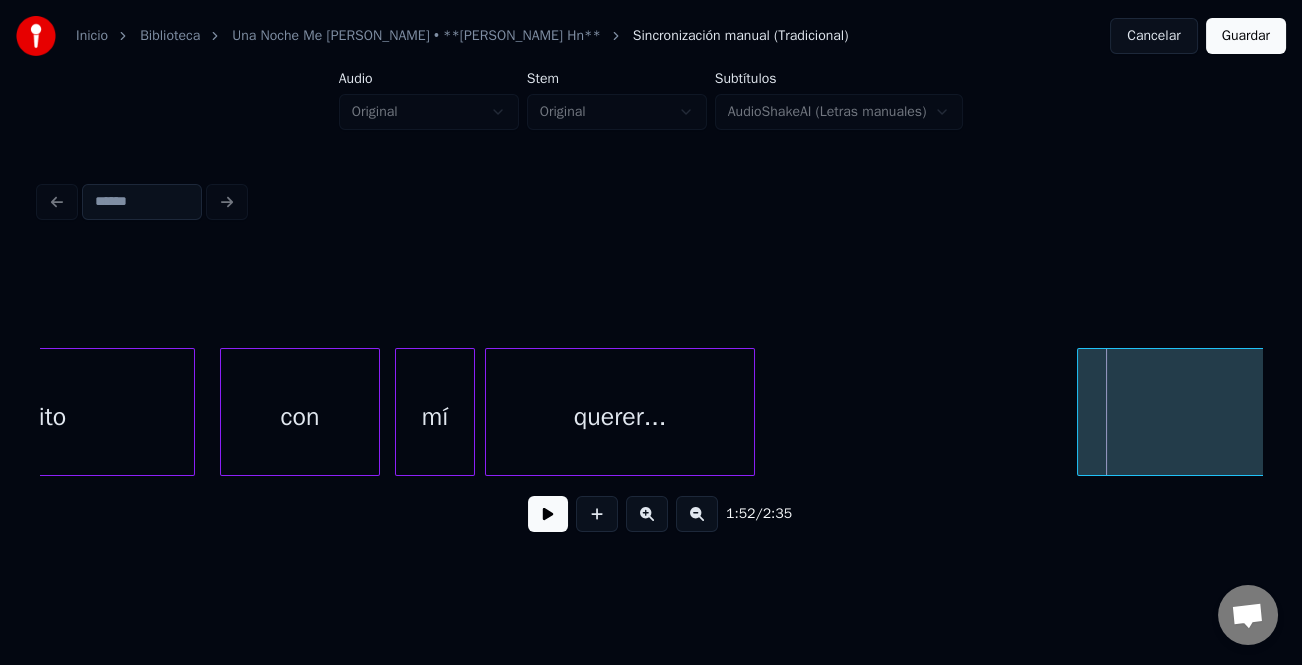 click at bounding box center [1081, 412] 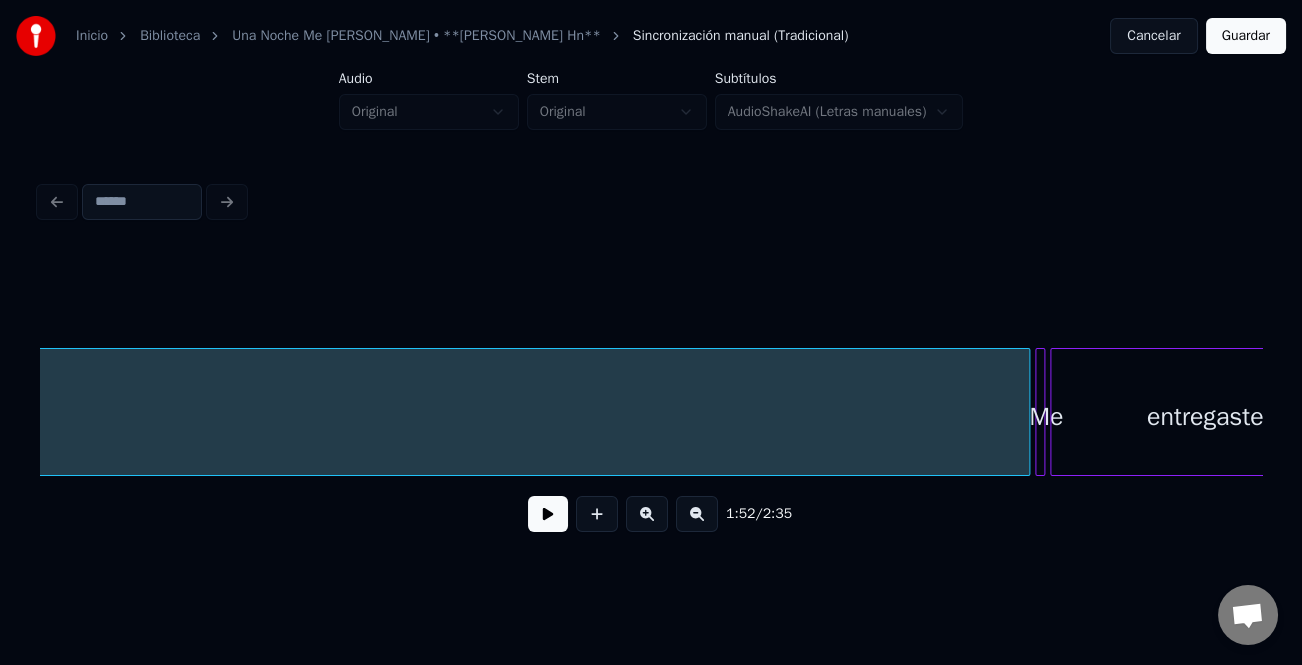 scroll, scrollTop: 0, scrollLeft: 32078, axis: horizontal 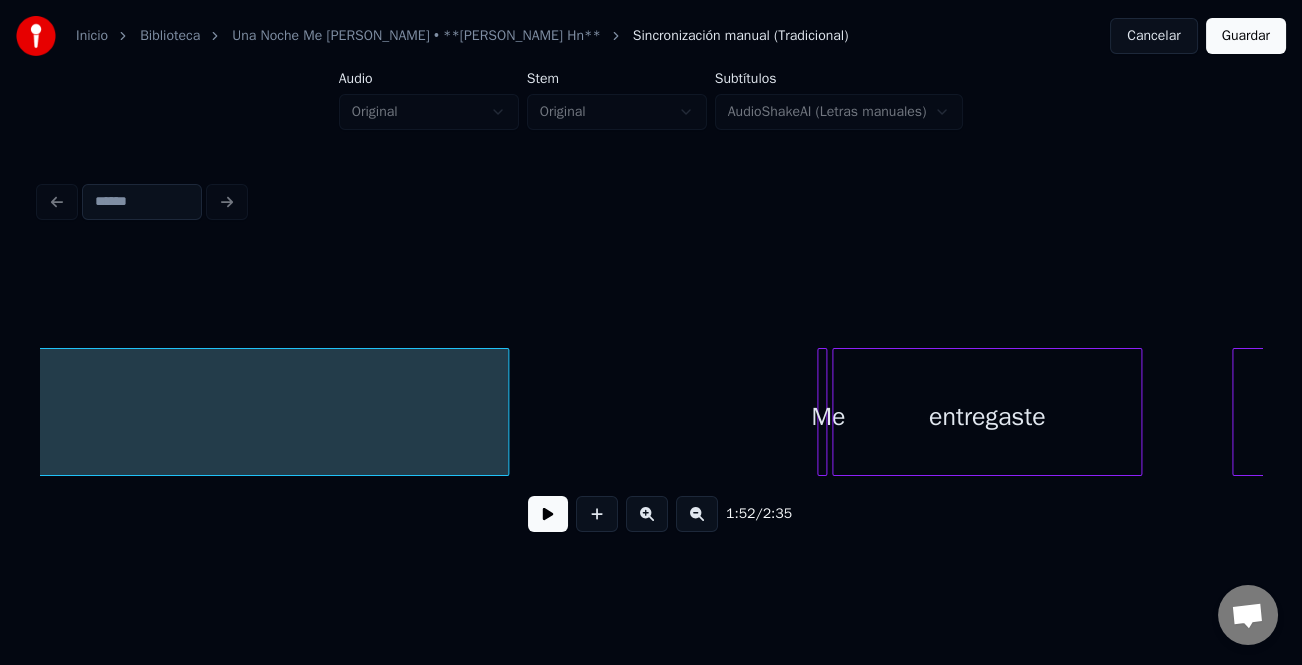click at bounding box center [505, 412] 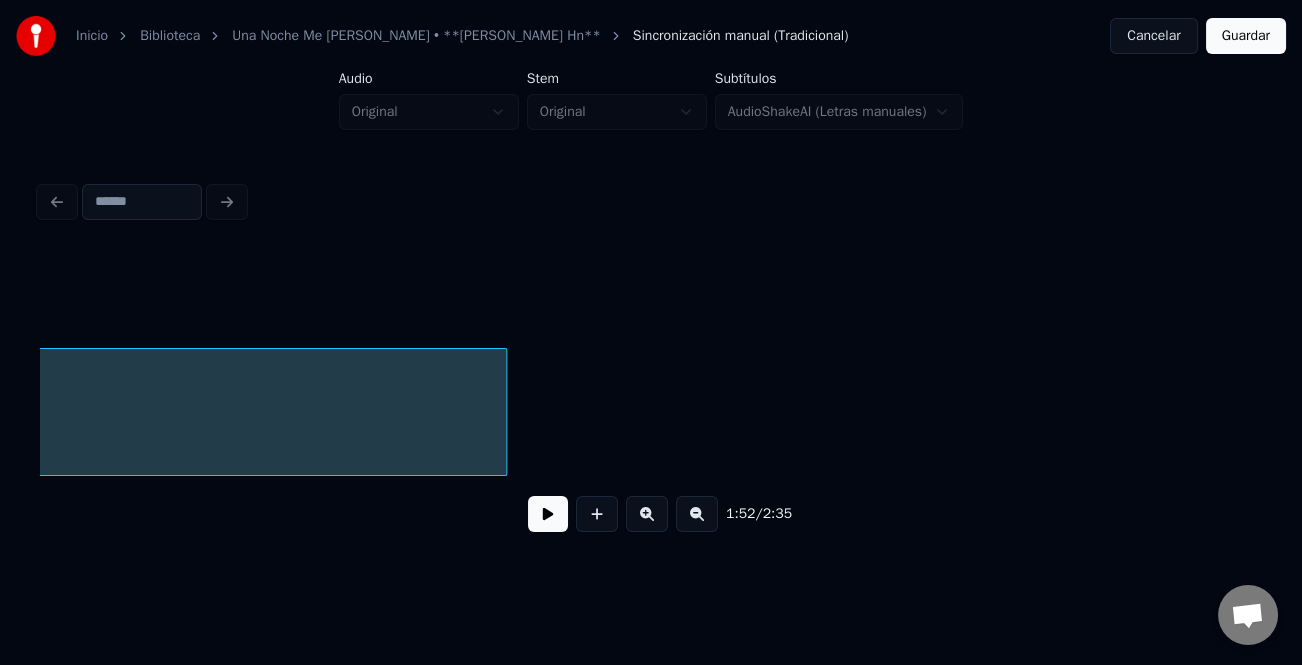 scroll, scrollTop: 0, scrollLeft: 28057, axis: horizontal 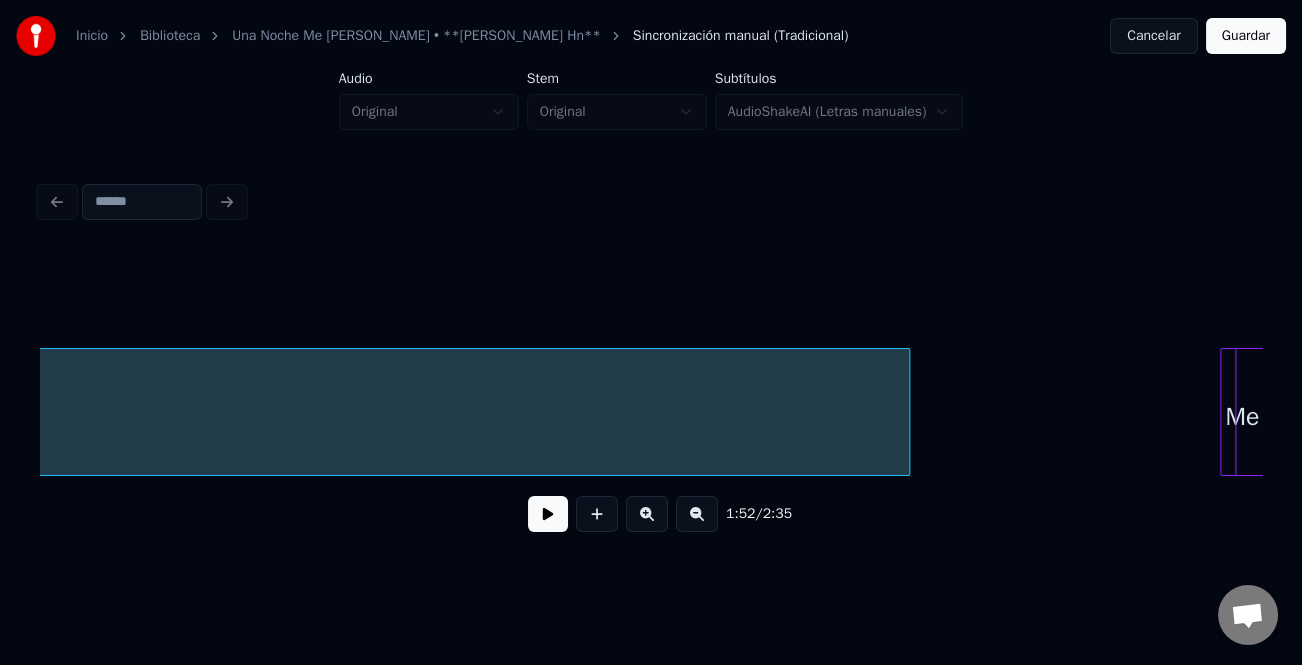 click on "Me" at bounding box center (1242, 412) 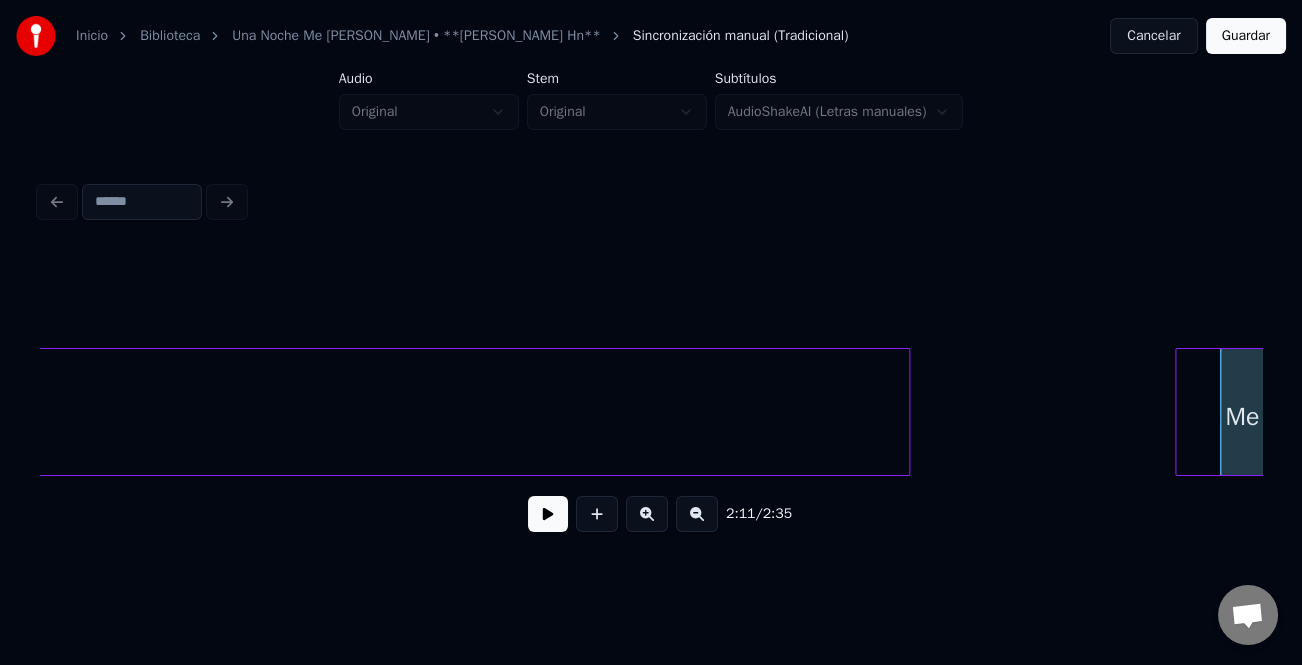 click at bounding box center (1179, 412) 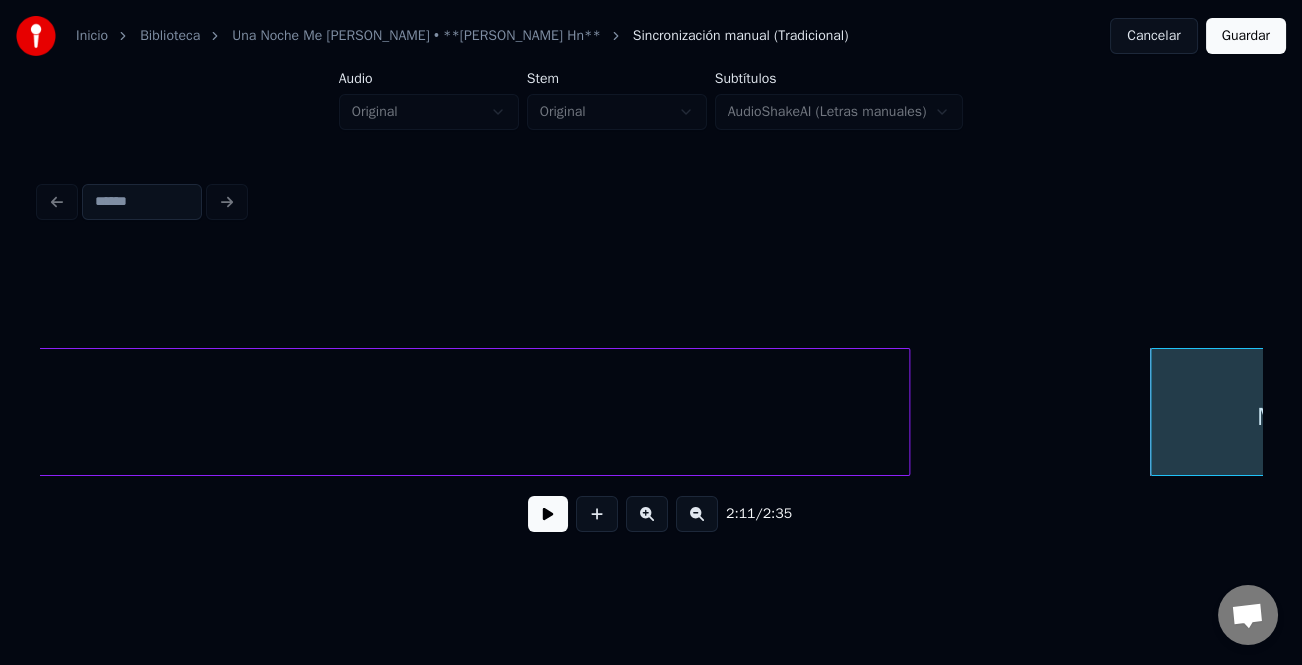 click on "Inicio Biblioteca Una Noche Me Embriagué • [PERSON_NAME] • **[PERSON_NAME] Hn** Sincronización manual (Tradicional) Cancelar Guardar Audio Original Stem Original Subtítulos AudioShakeAI (Letras manuales) 2:11  /  2:35" at bounding box center [651, 280] 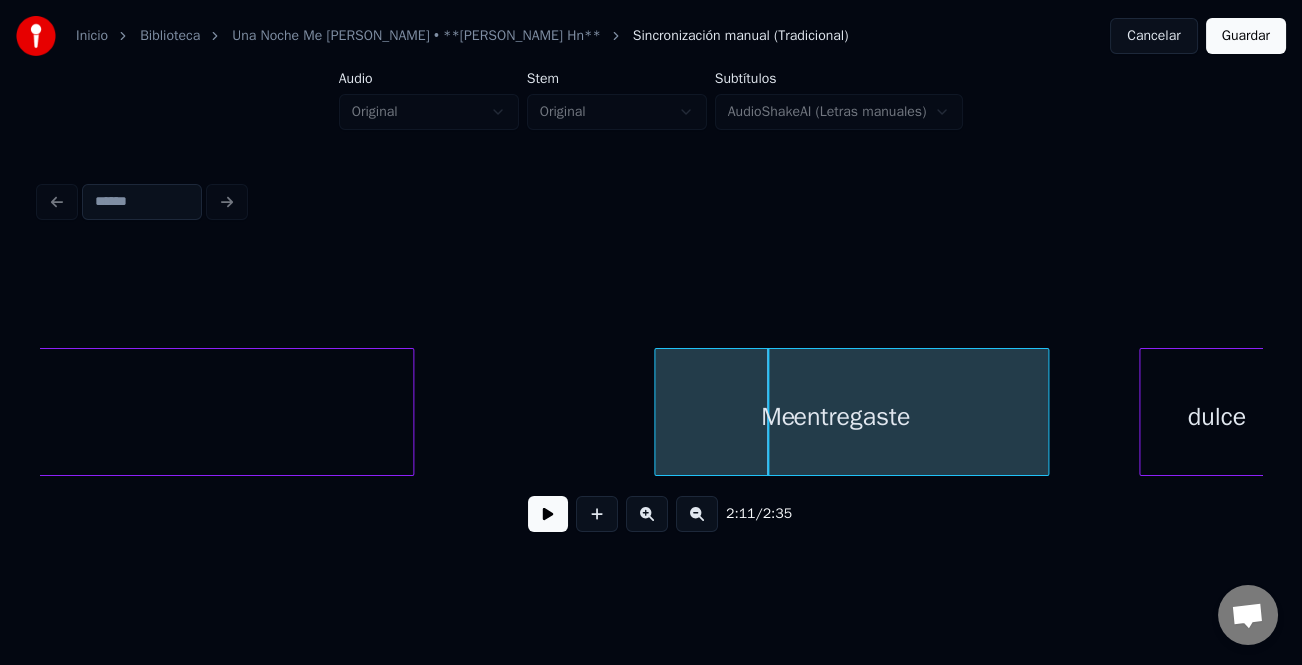 scroll, scrollTop: 0, scrollLeft: 32047, axis: horizontal 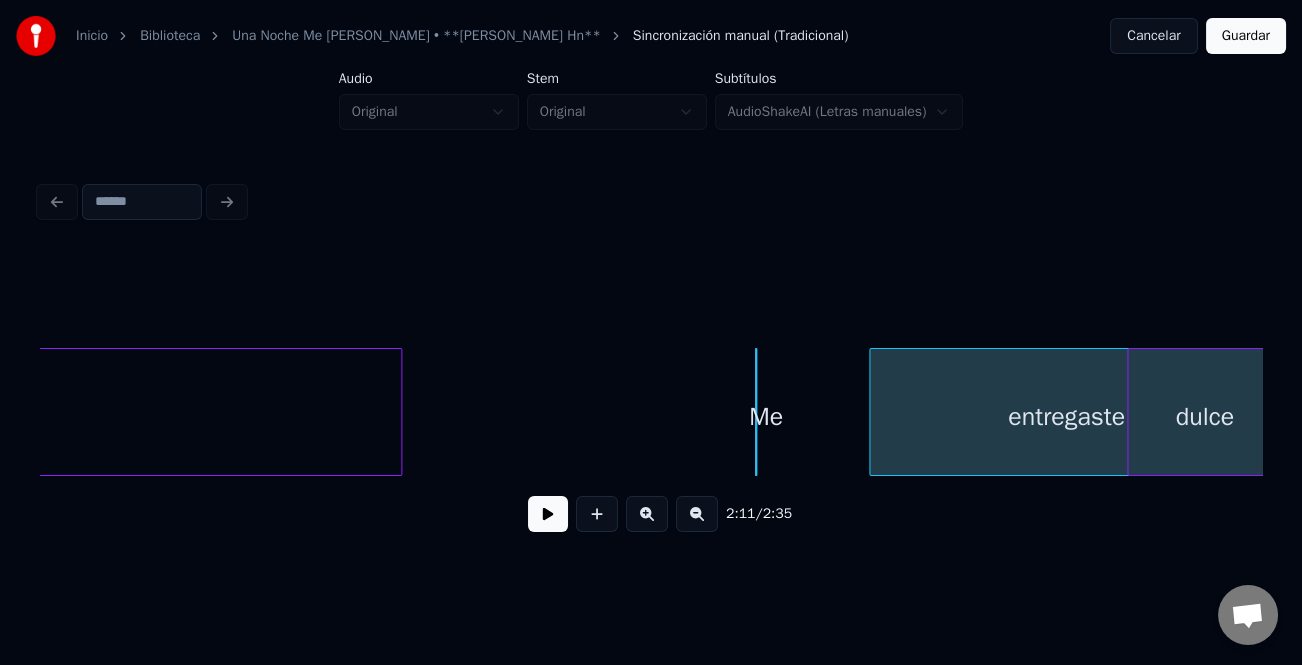 click on "entregaste Me Instrumental.. dulce" at bounding box center (651, 412) 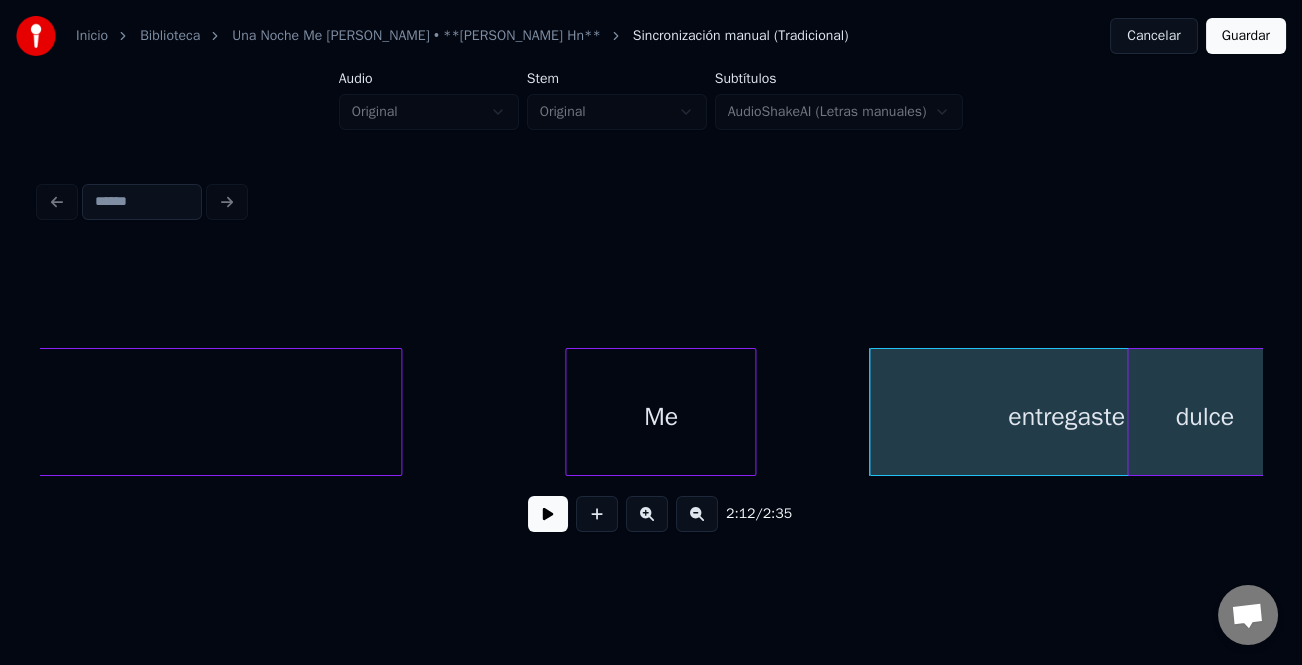 click on "Me" at bounding box center (660, 412) 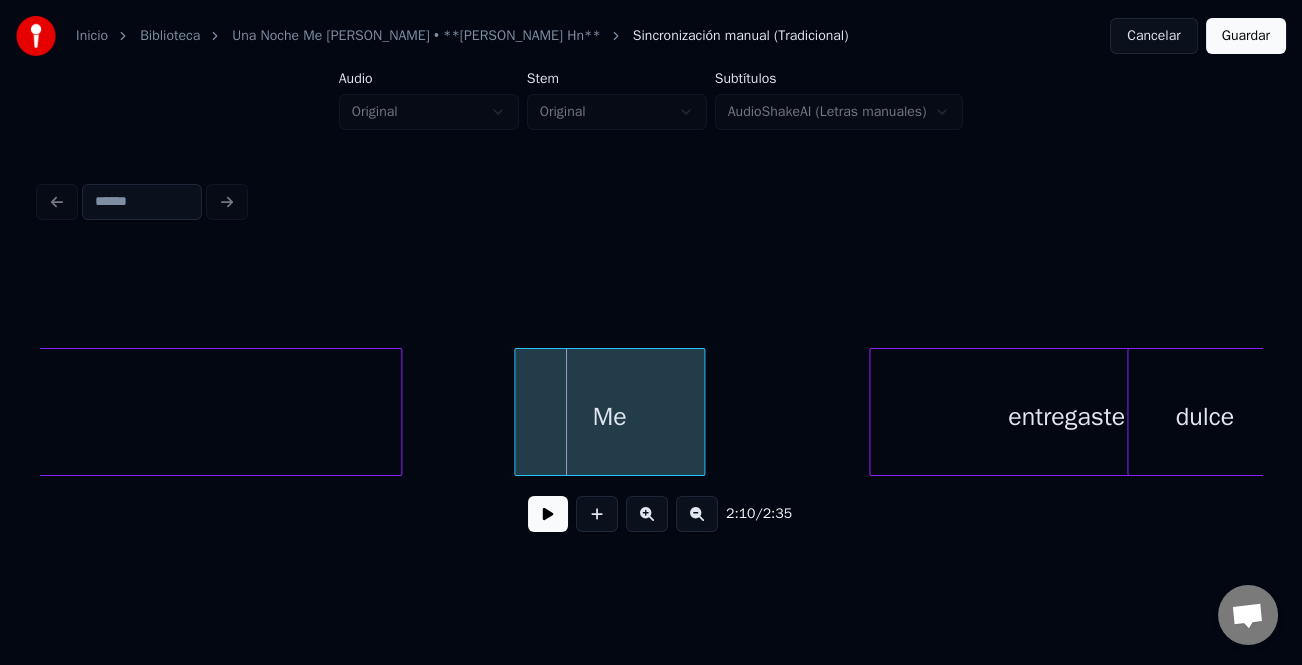 click on "Me" at bounding box center (609, 417) 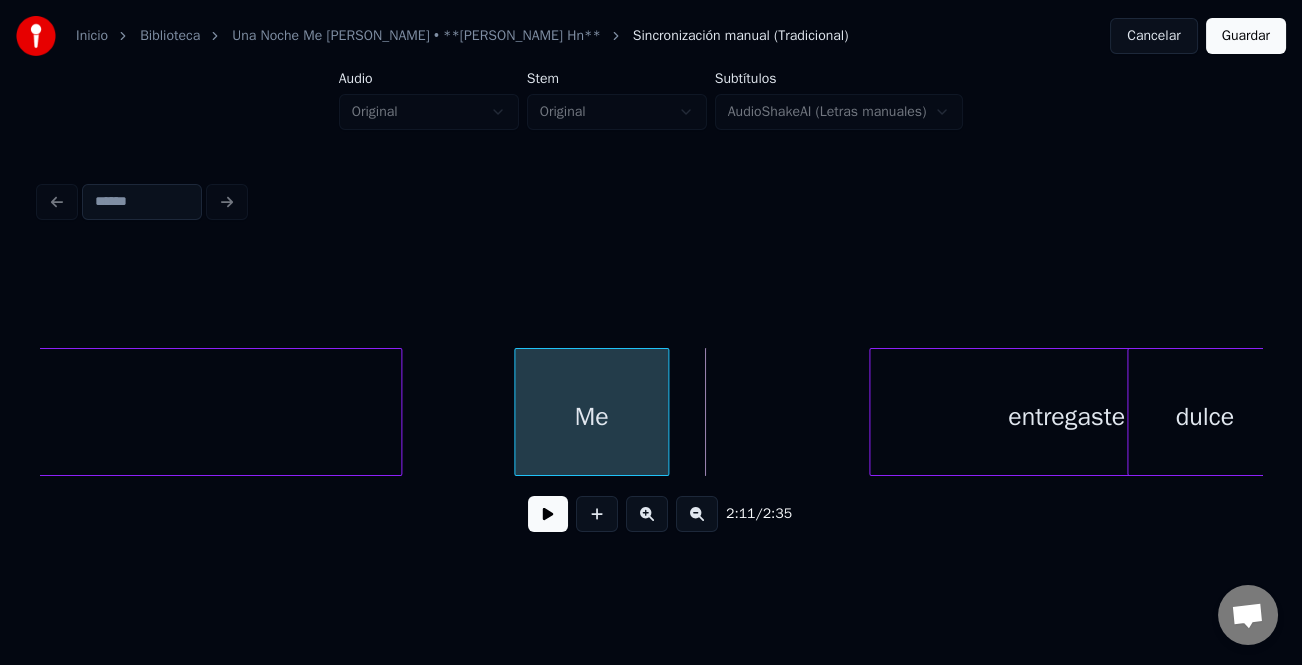 click at bounding box center [665, 412] 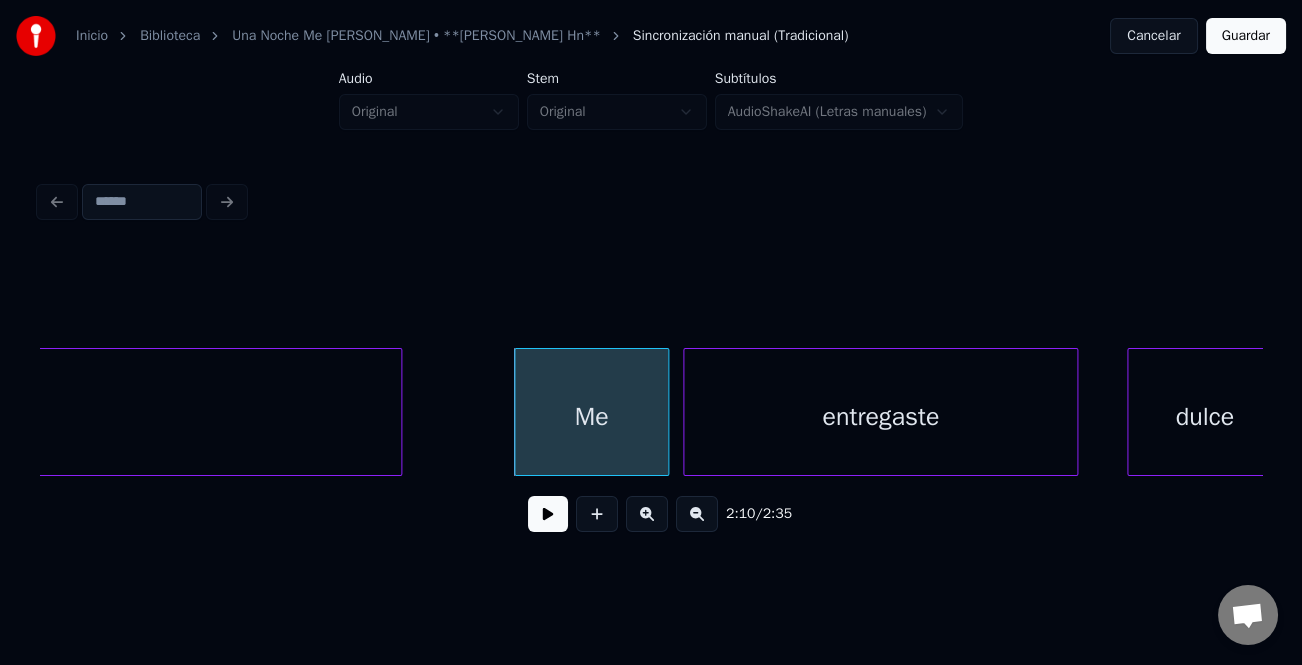 click on "entregaste" at bounding box center (880, 417) 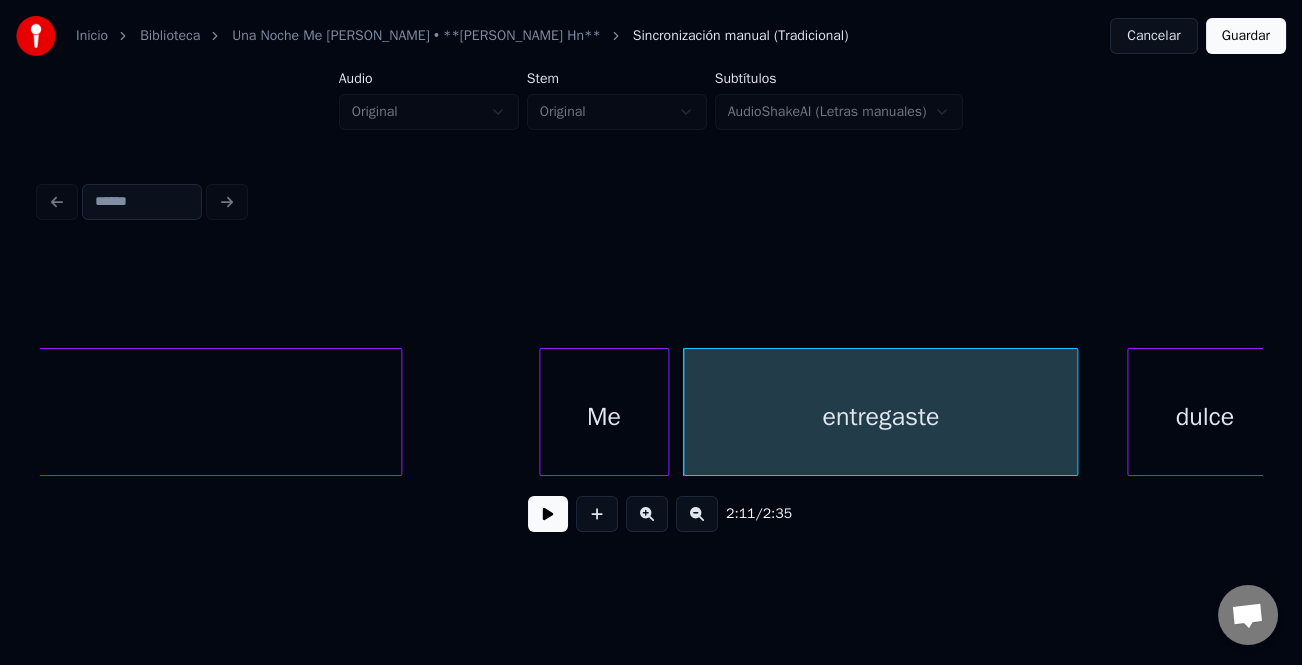 click at bounding box center (543, 412) 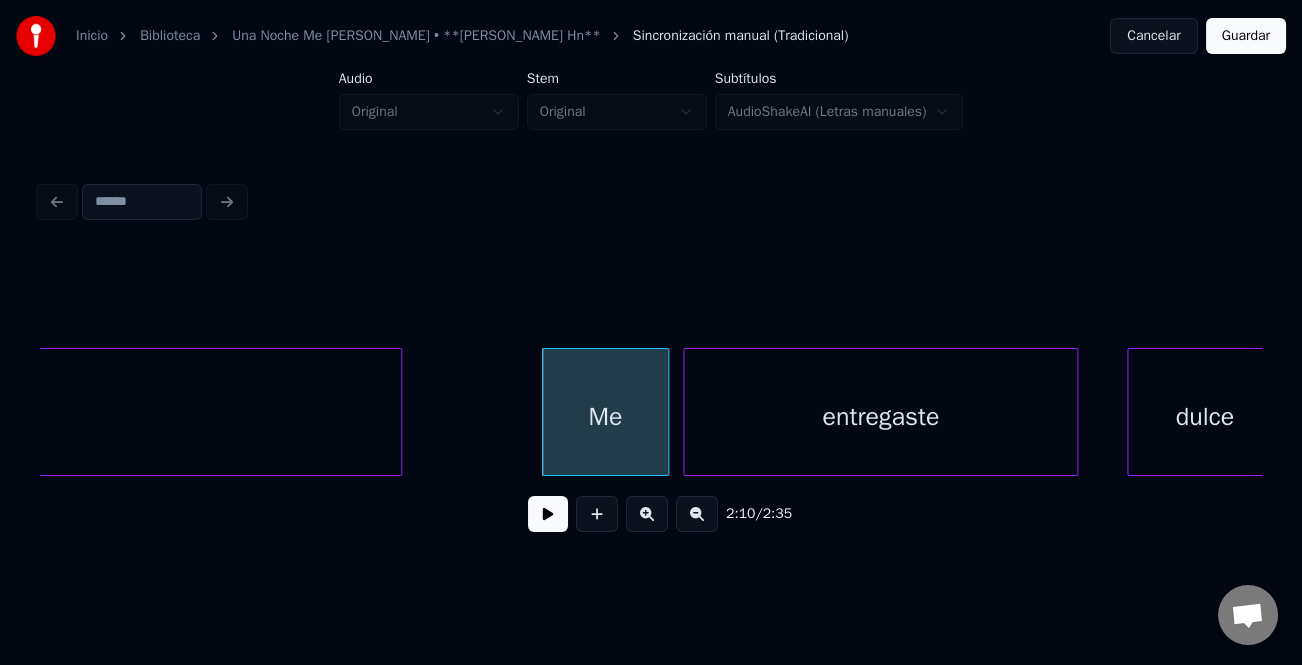 drag, startPoint x: 510, startPoint y: 430, endPoint x: 549, endPoint y: 477, distance: 61.073727 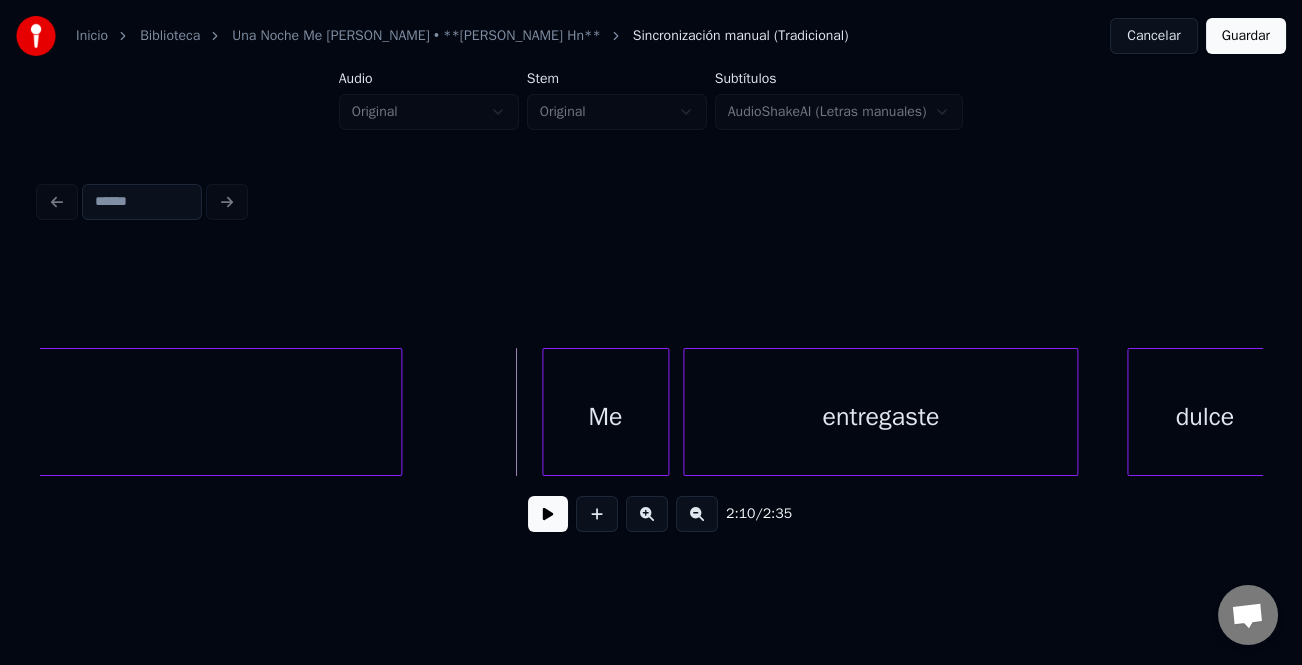 click at bounding box center [548, 514] 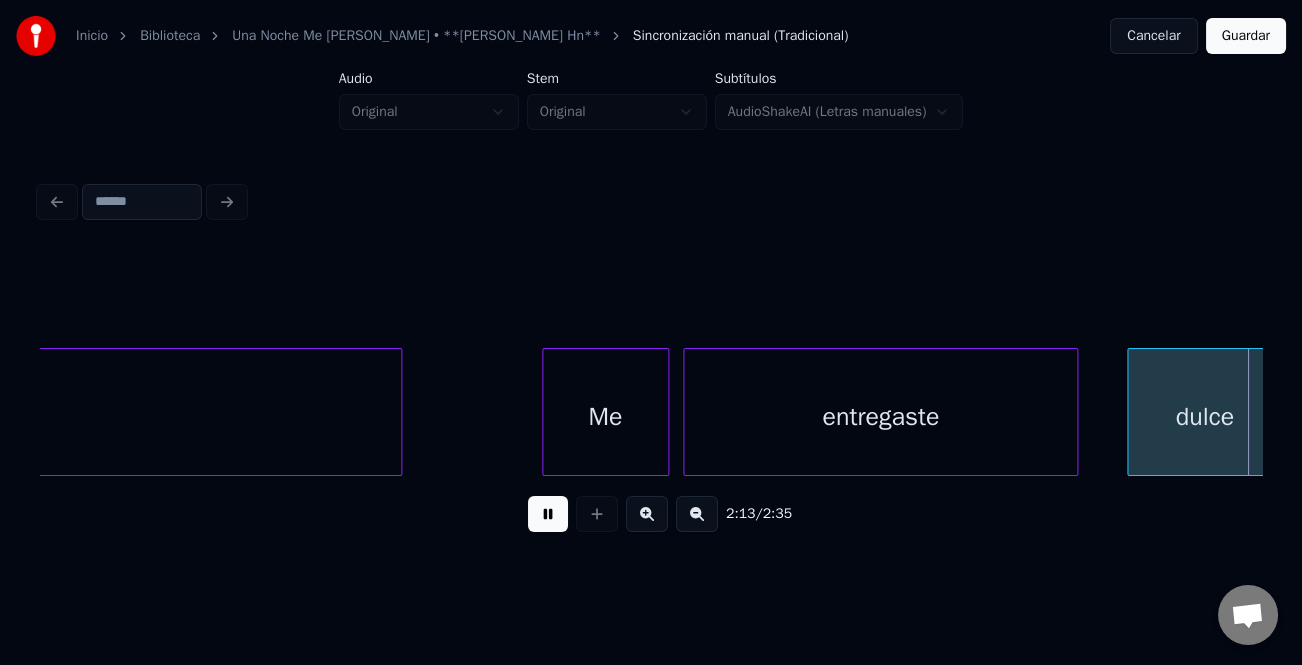 scroll, scrollTop: 0, scrollLeft: 33406, axis: horizontal 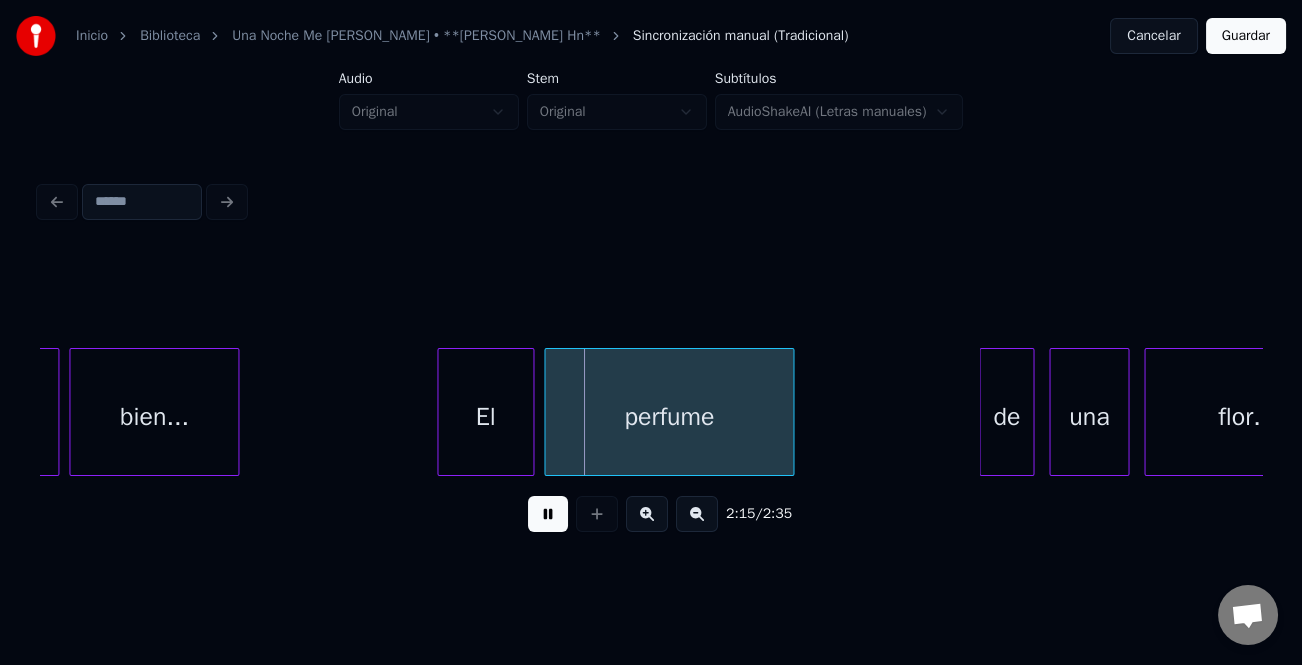 click at bounding box center [441, 412] 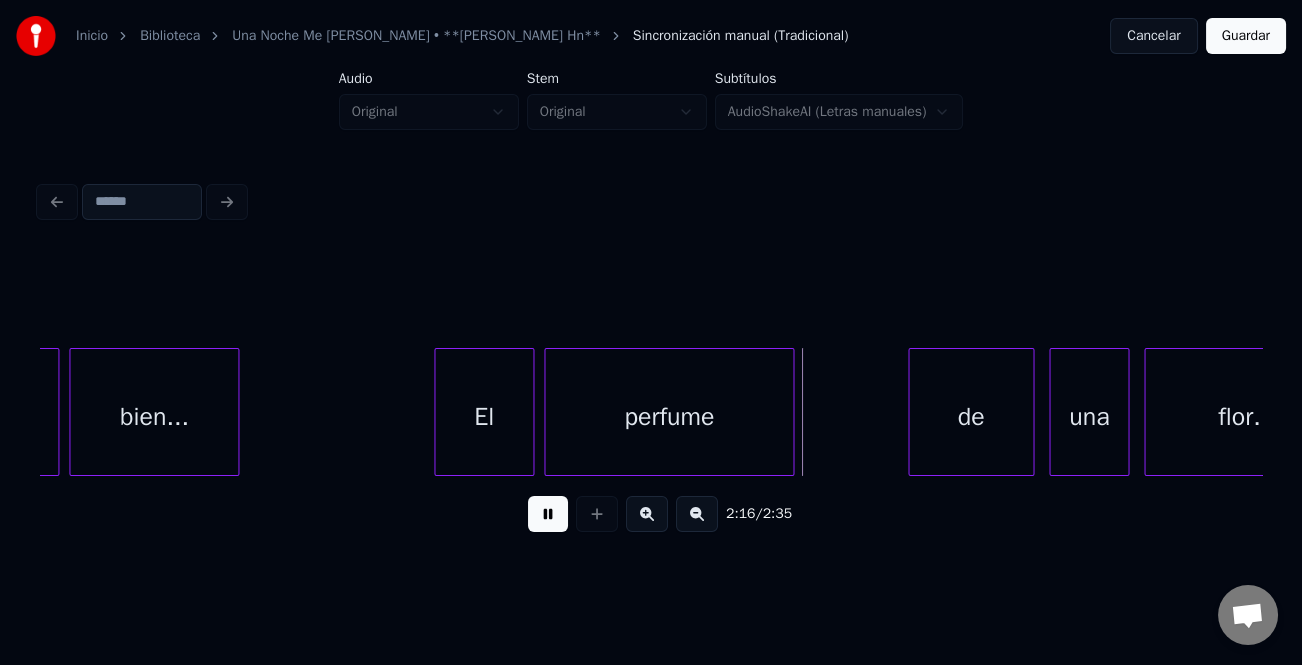 click at bounding box center (912, 412) 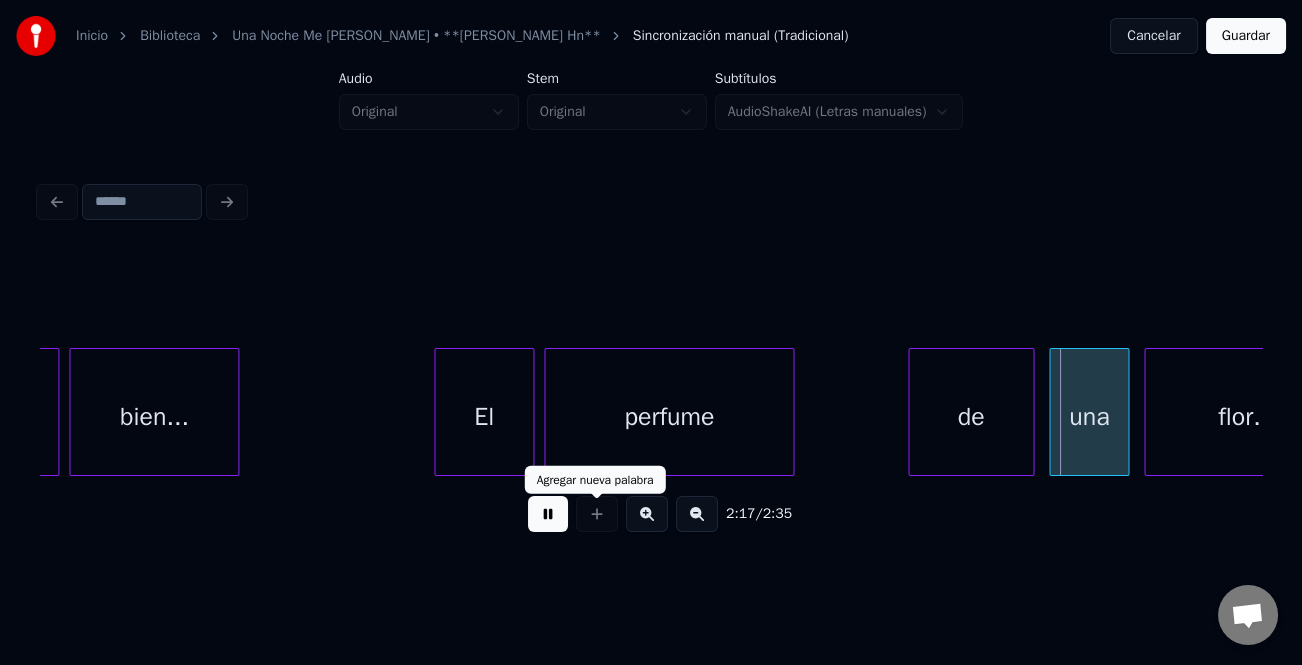 click at bounding box center [548, 514] 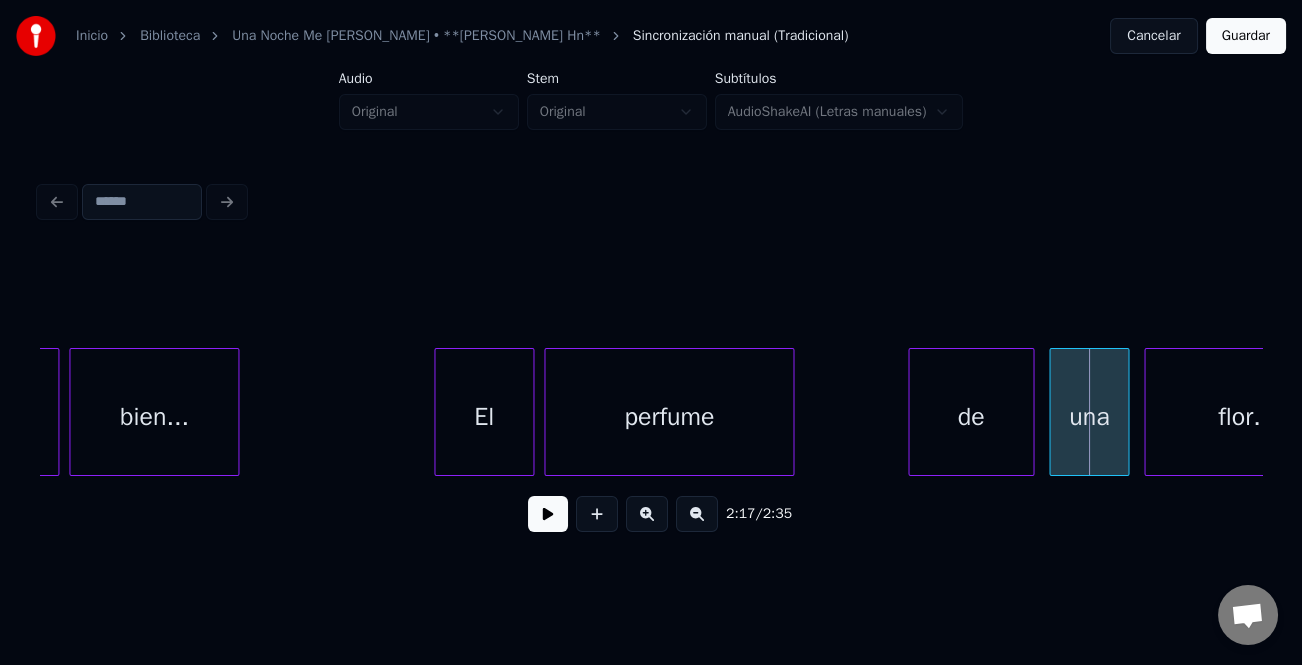 click on "de" at bounding box center [971, 417] 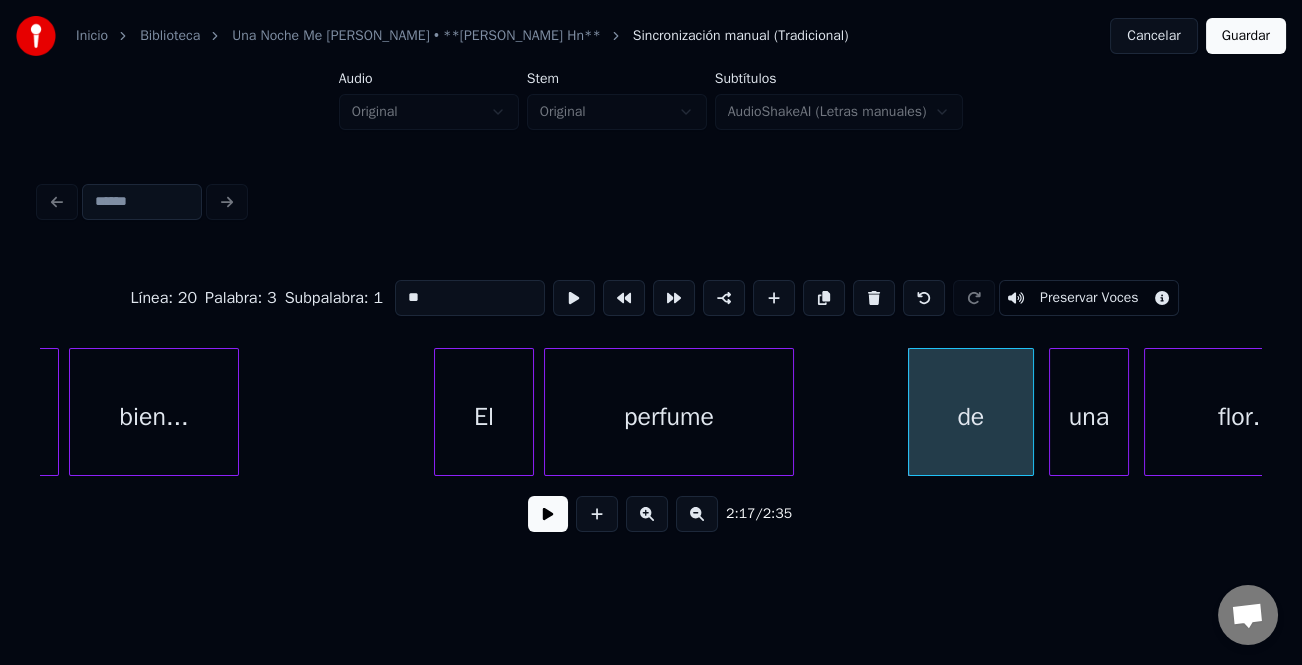 click on "**" at bounding box center [470, 298] 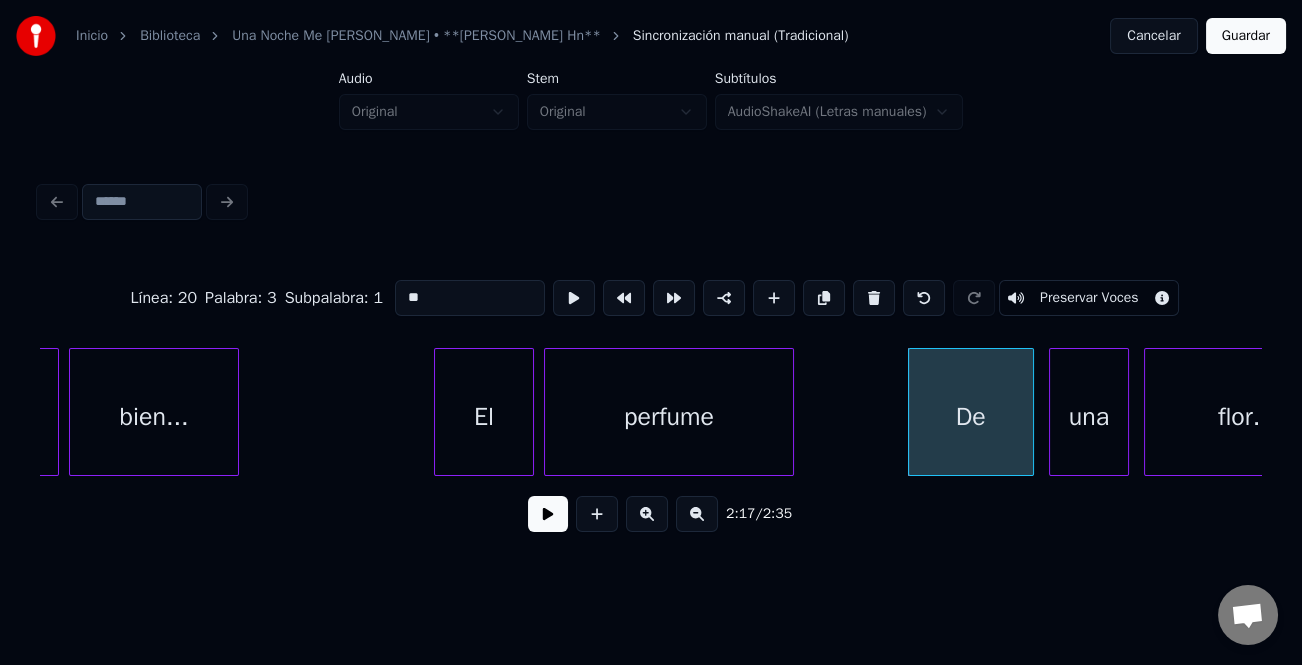 type on "**" 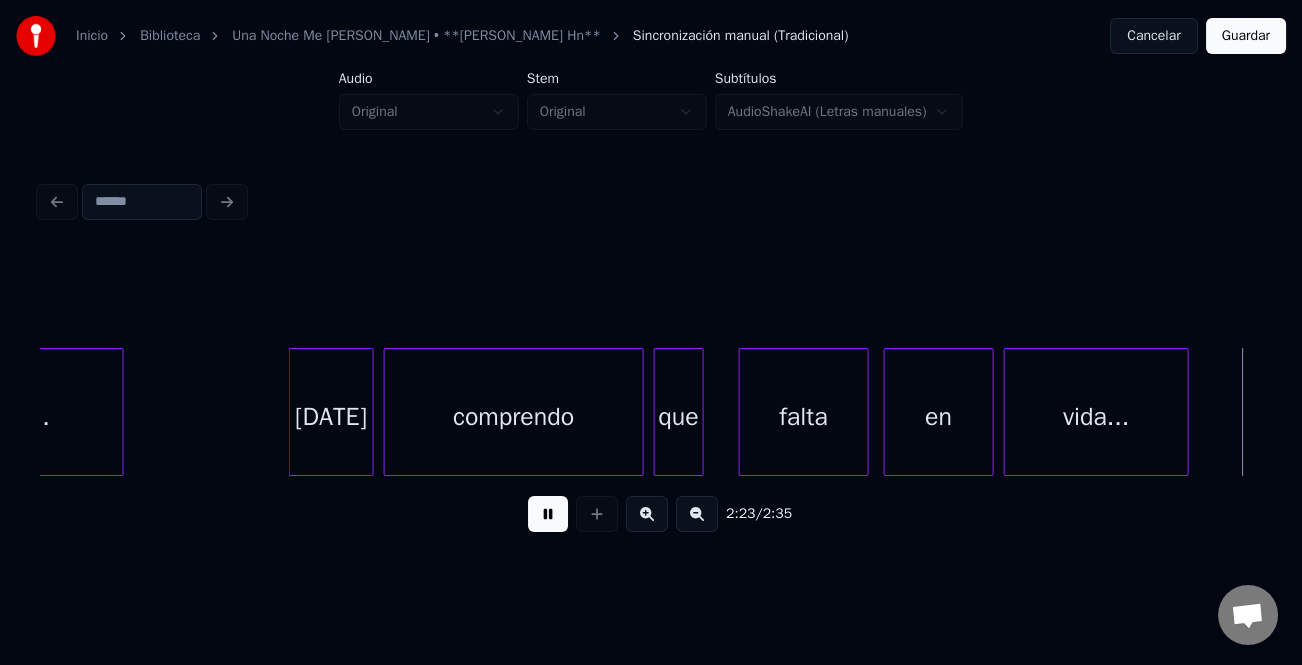 scroll, scrollTop: 0, scrollLeft: 35854, axis: horizontal 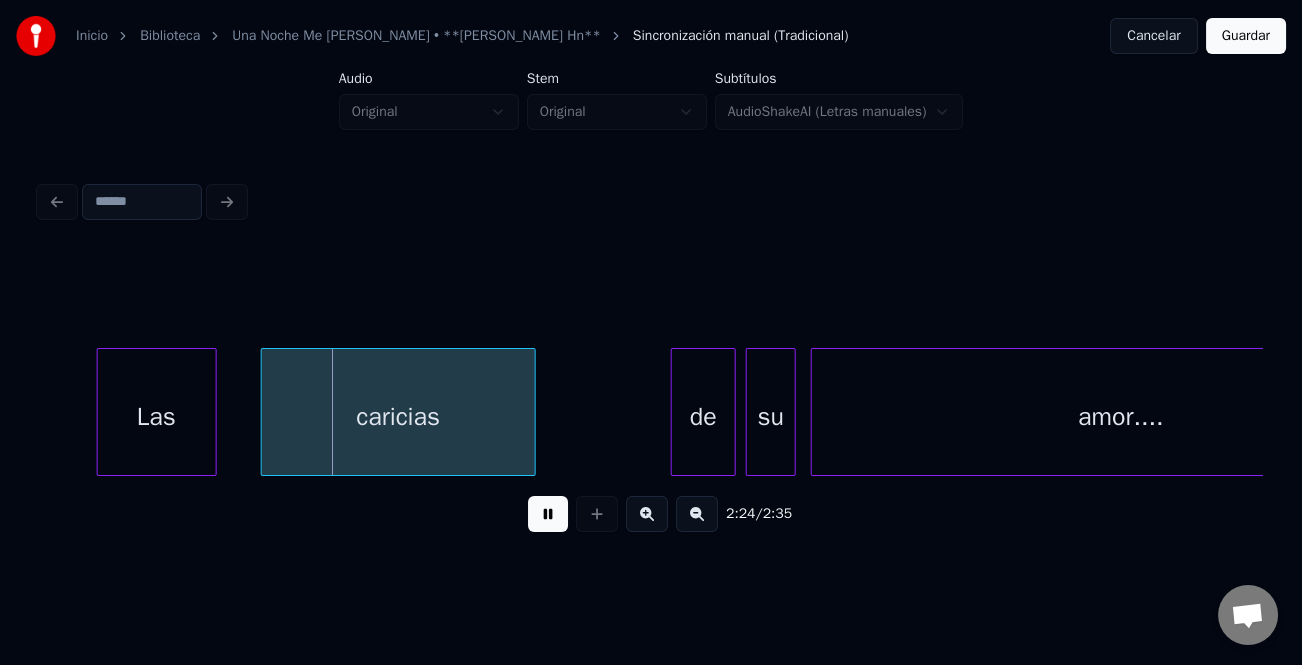 click on "Las" at bounding box center [157, 417] 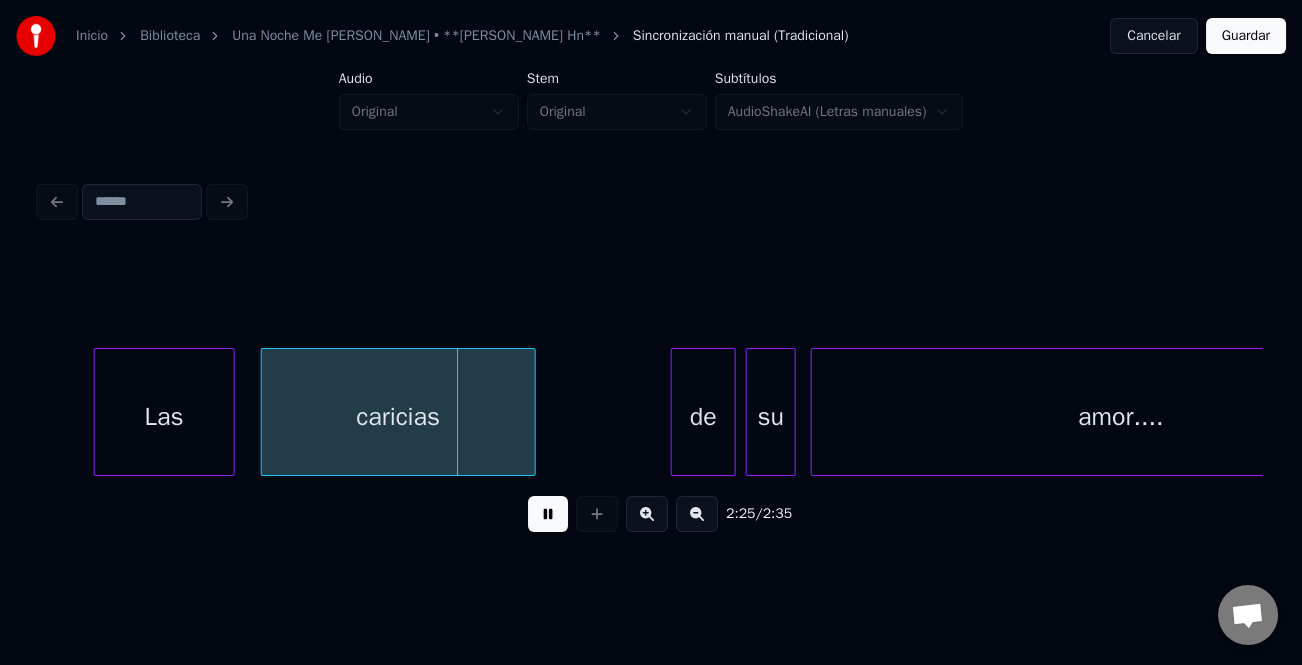 click at bounding box center [231, 412] 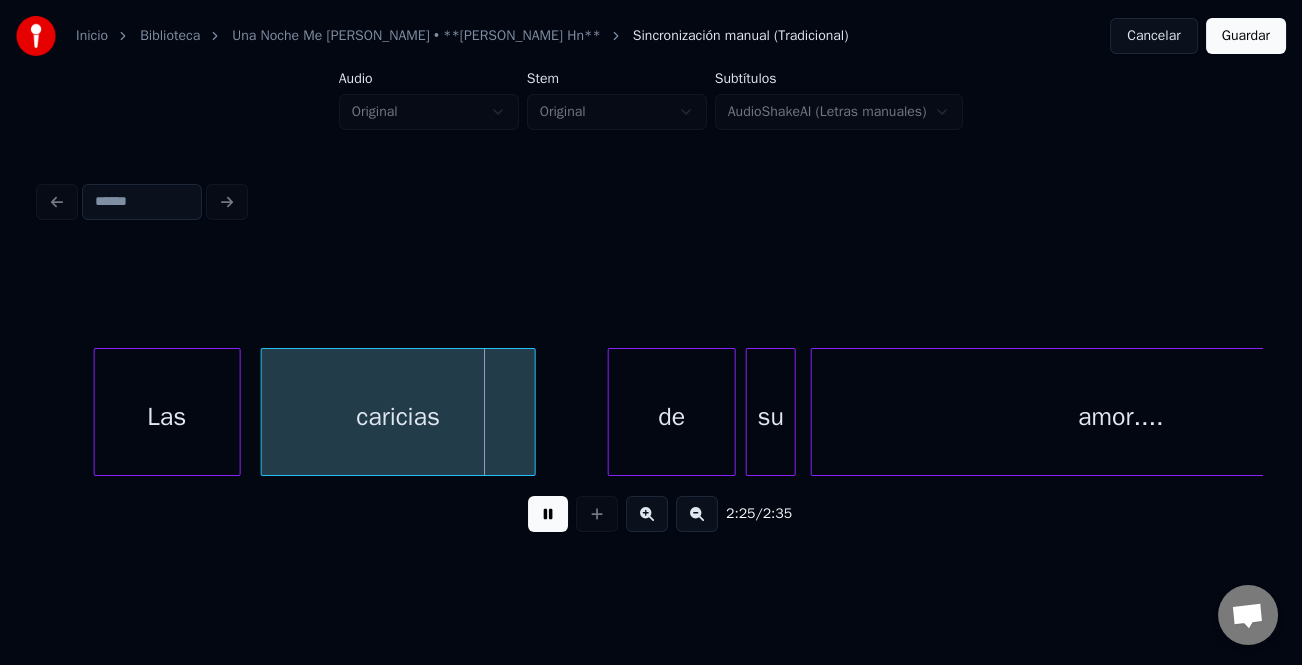 click at bounding box center (612, 412) 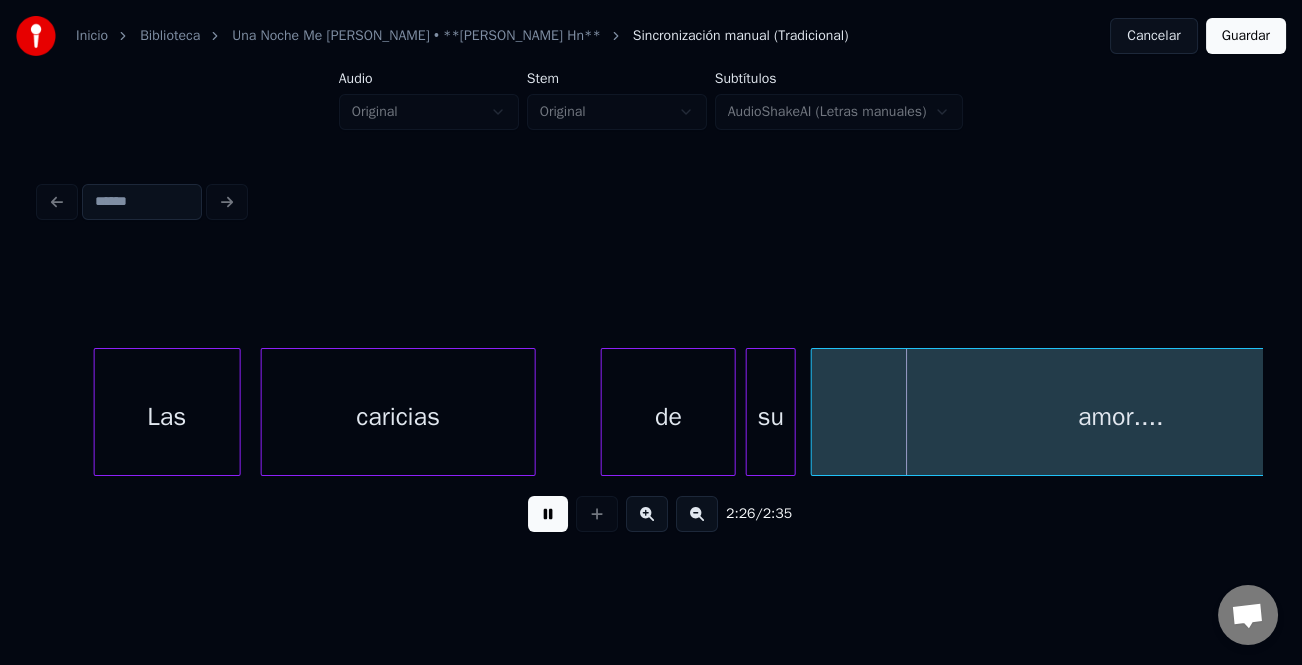 click at bounding box center [548, 514] 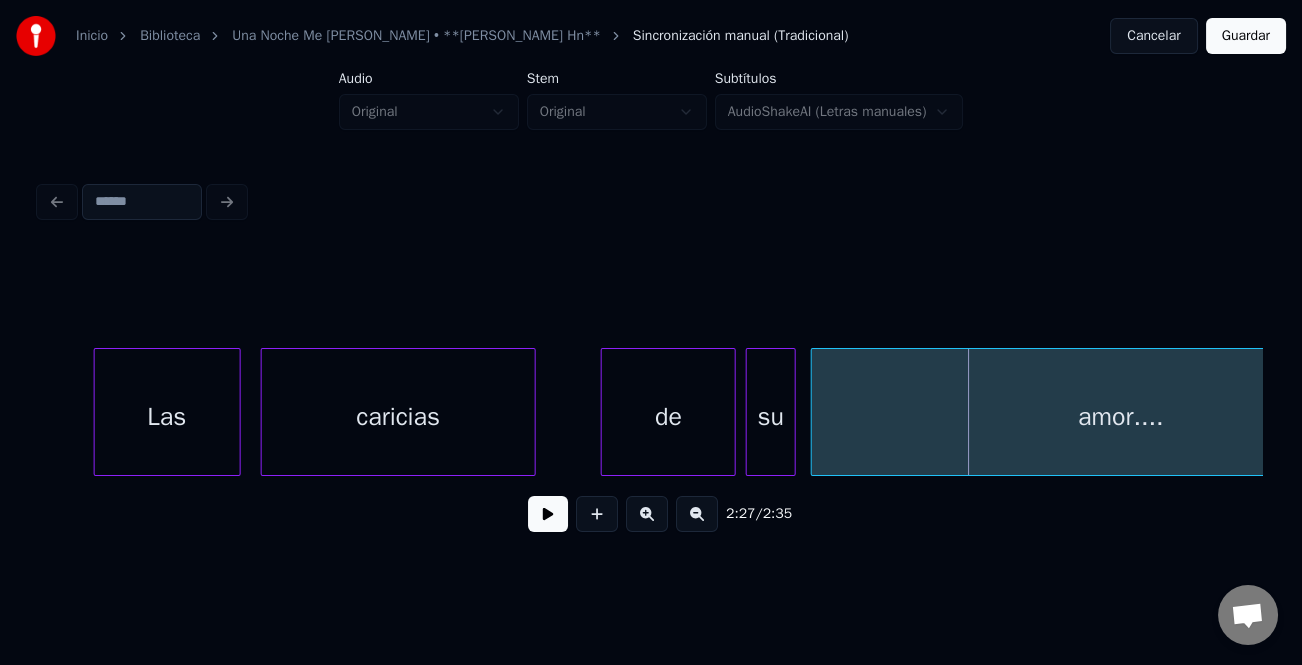 click on "de" at bounding box center [668, 417] 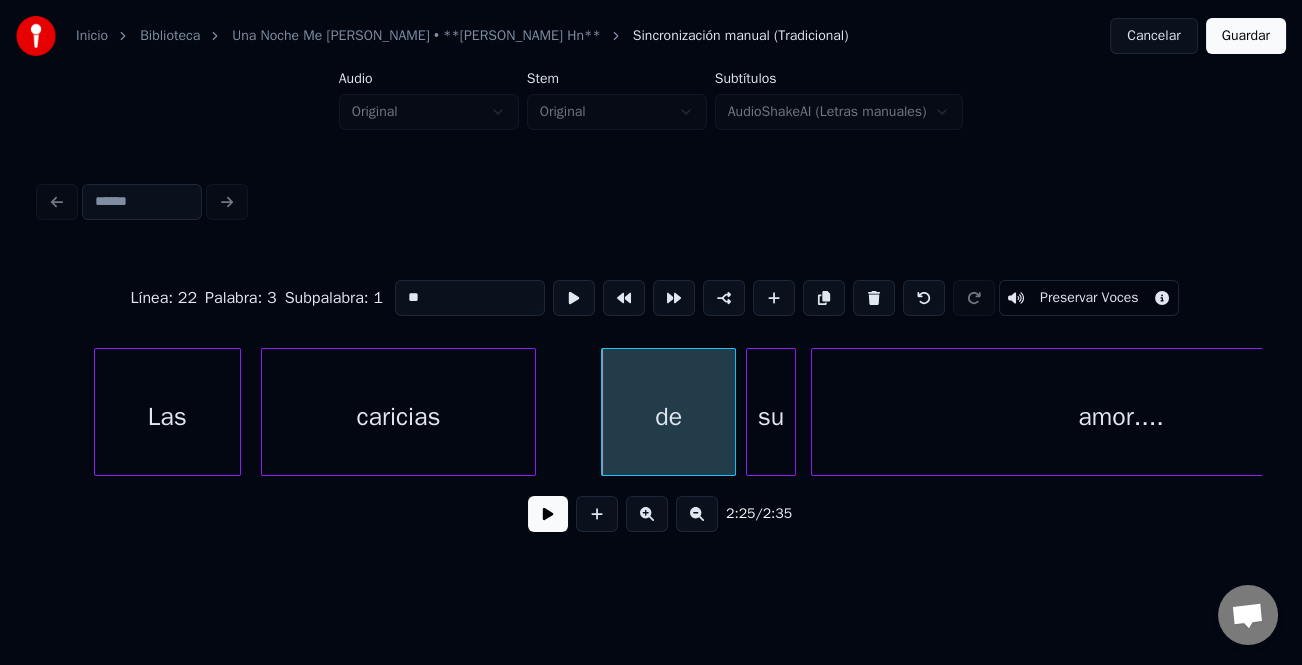 click on "**" at bounding box center [470, 298] 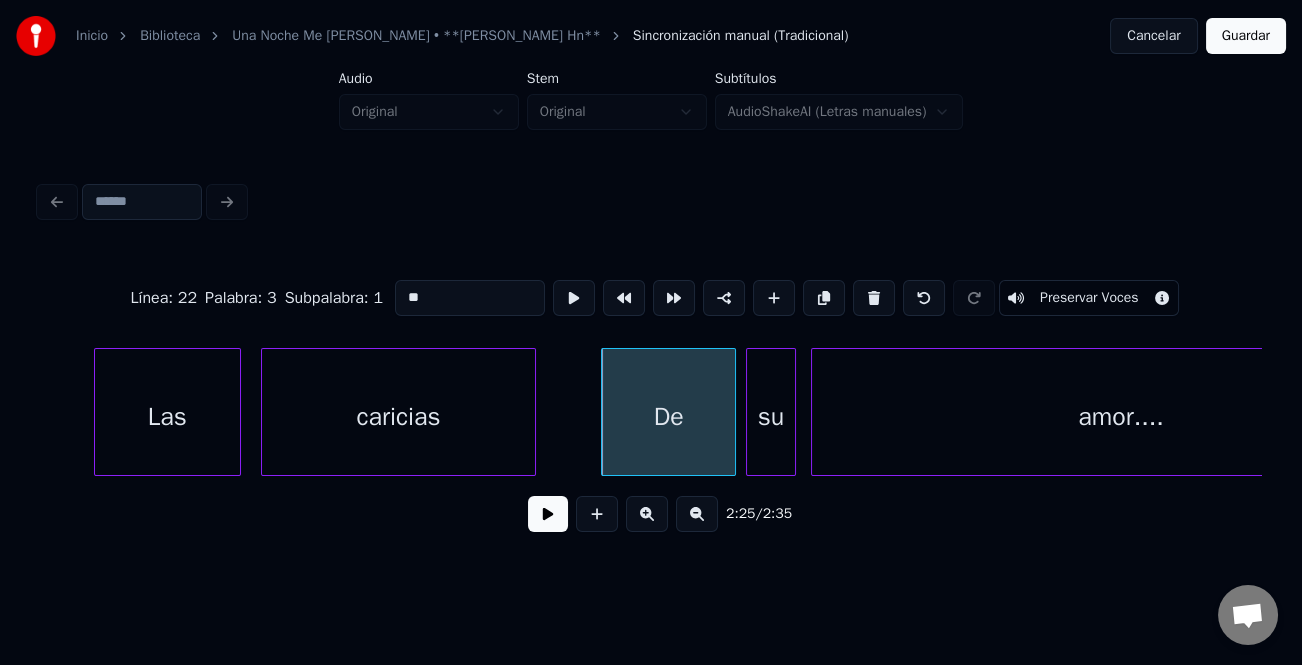type on "**" 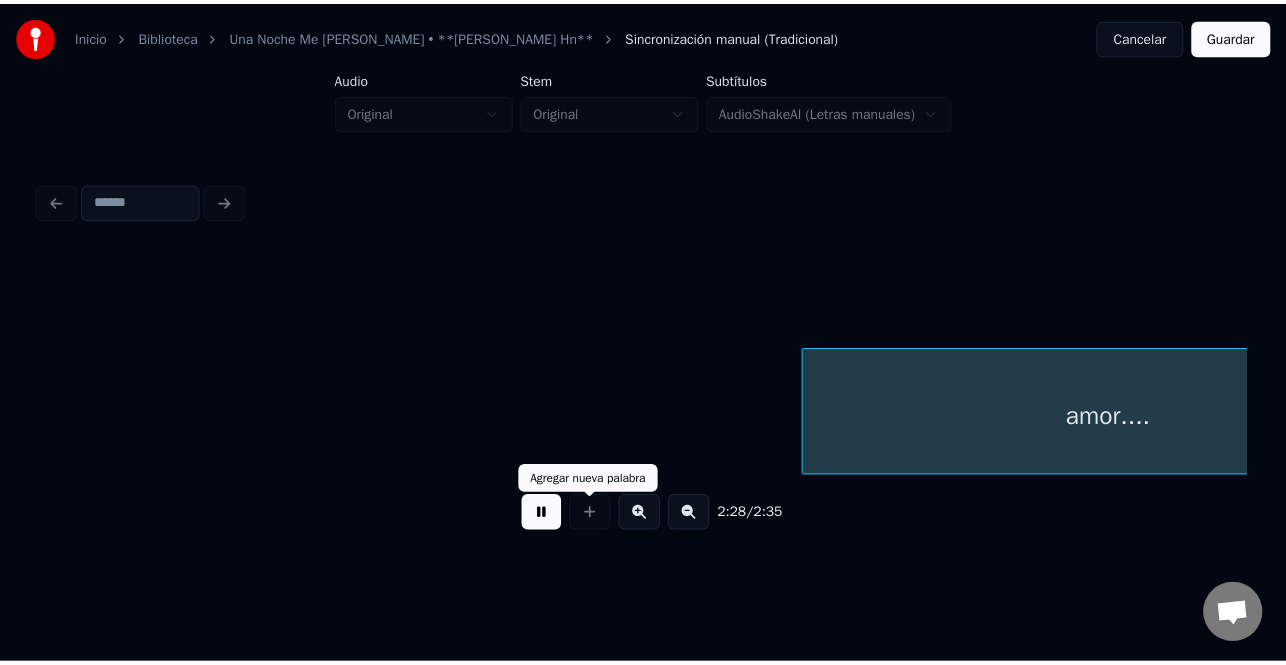 scroll, scrollTop: 0, scrollLeft: 37080, axis: horizontal 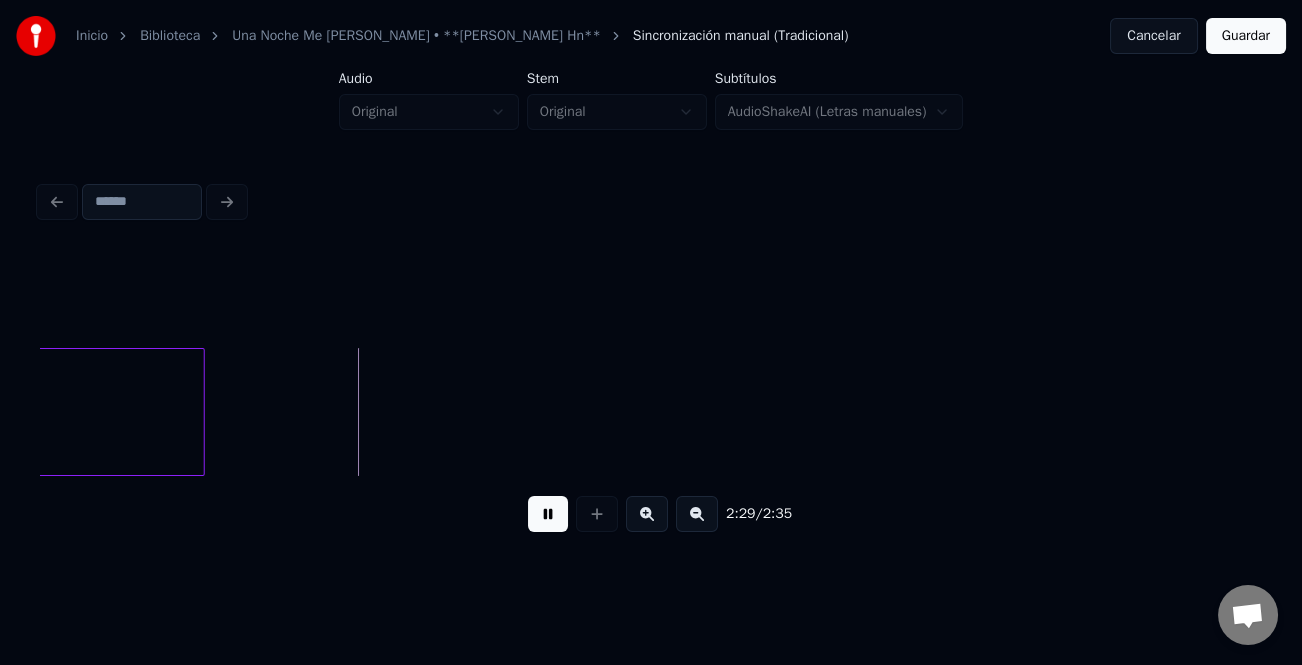 click on "Guardar" at bounding box center (1246, 36) 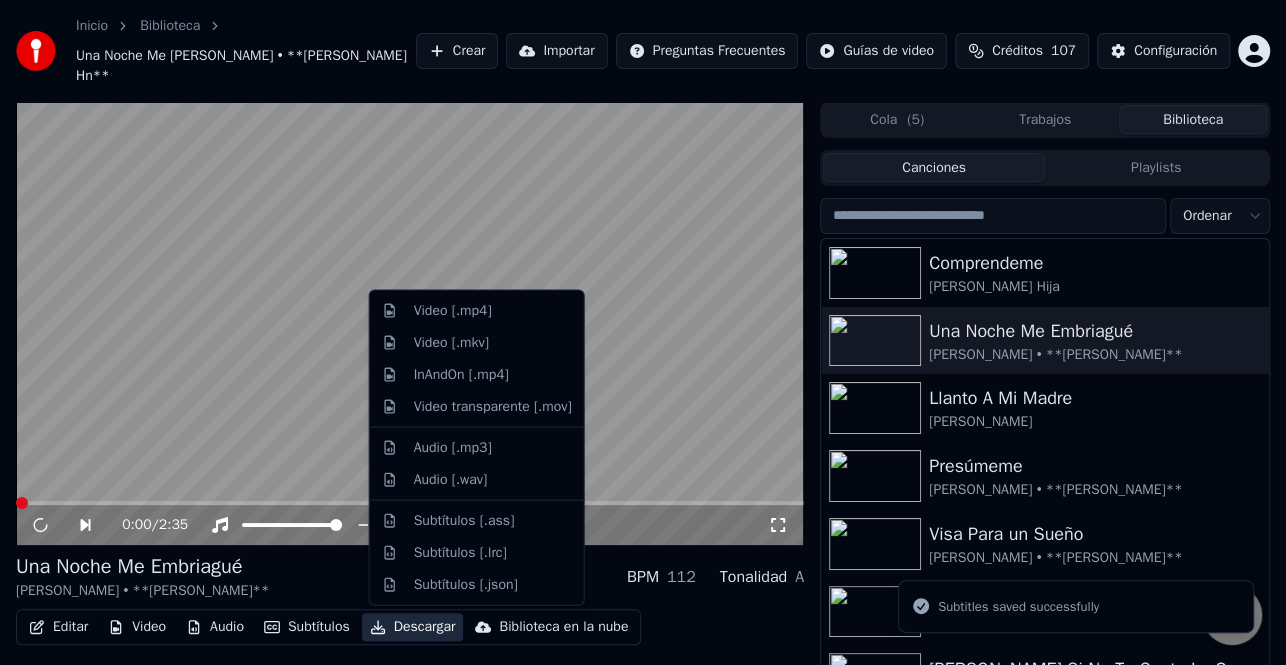 click on "Descargar" at bounding box center [413, 627] 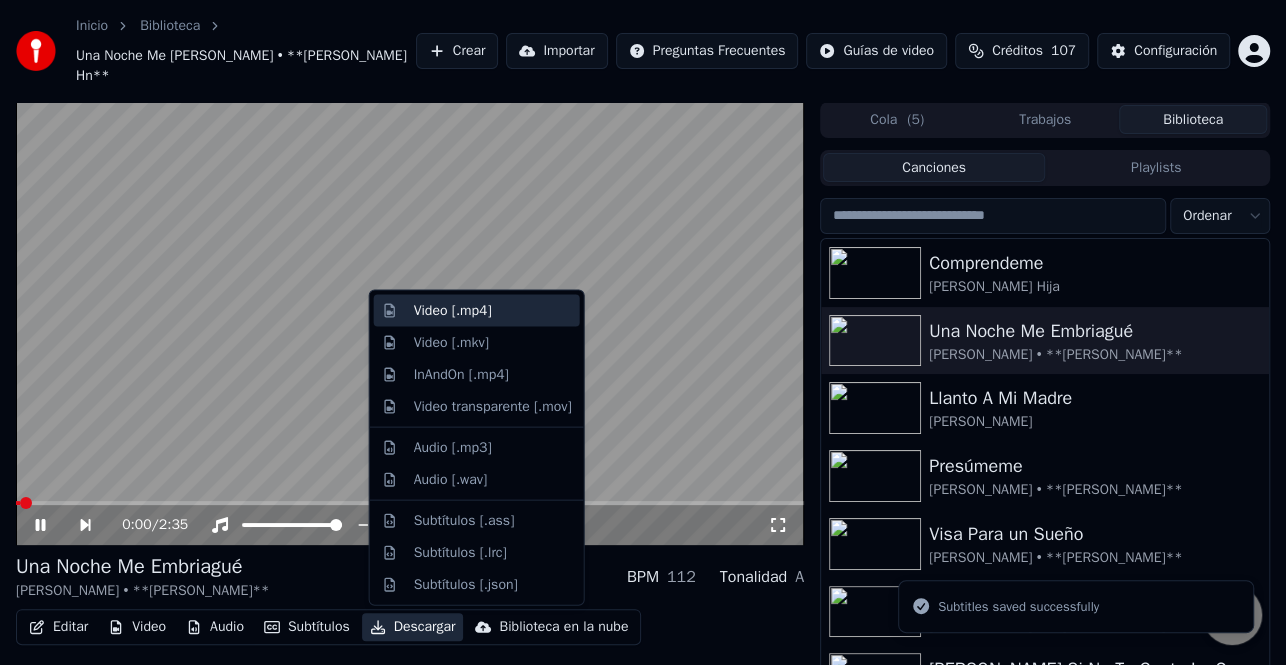 click on "Video [.mp4]" at bounding box center [493, 311] 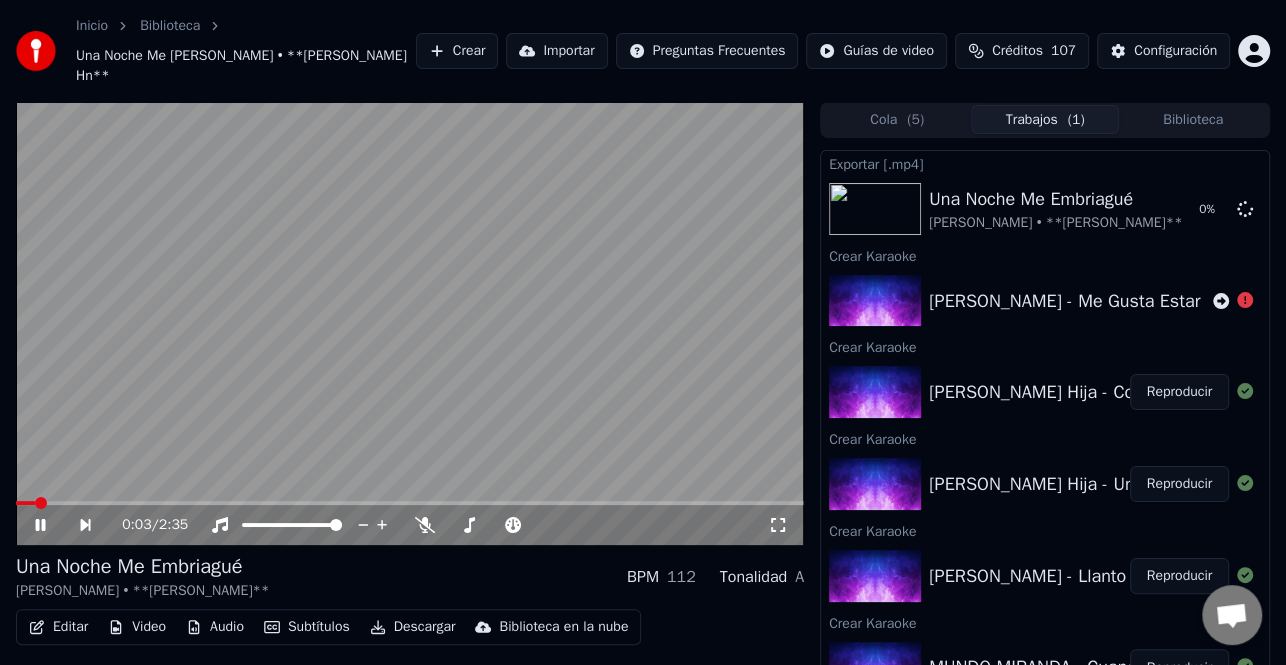 click 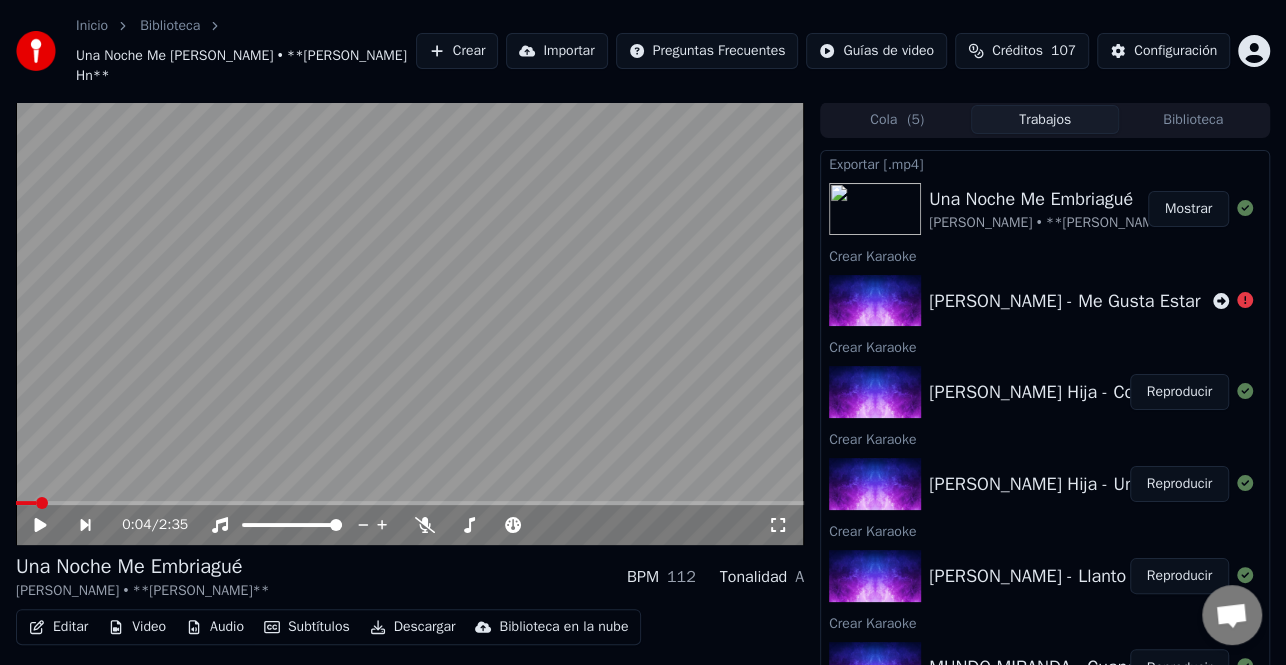 click on "Mostrar" at bounding box center [1188, 209] 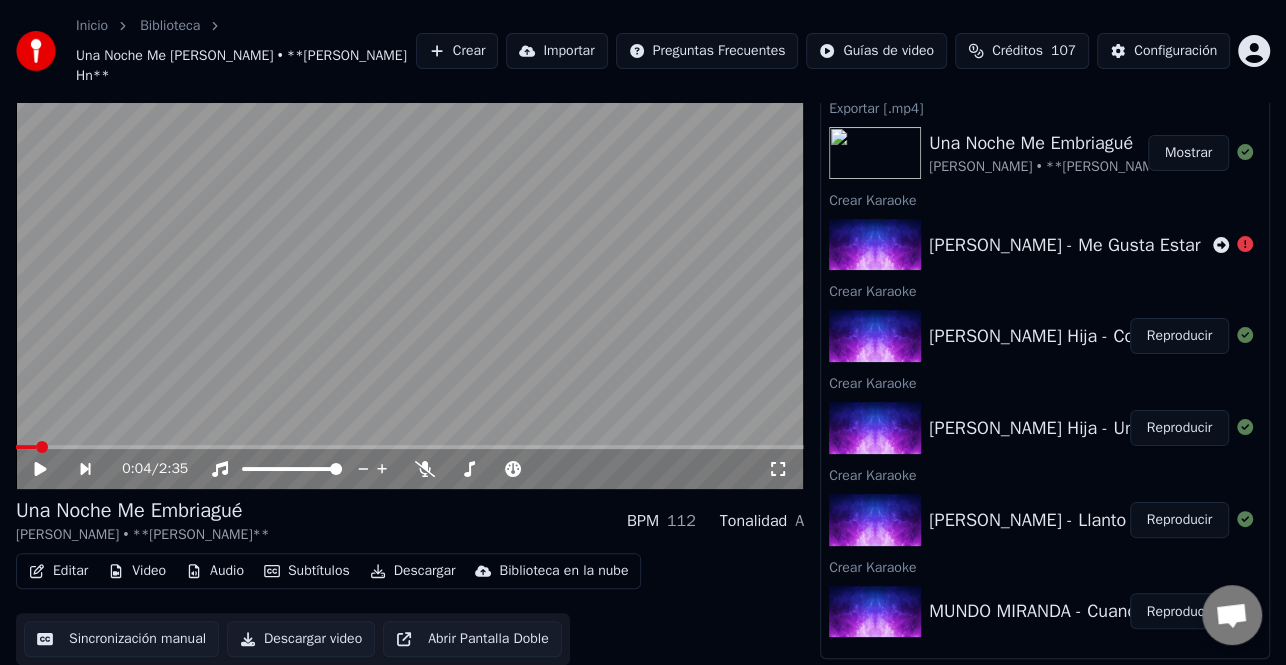 click on "Reproducir" at bounding box center [1179, 611] 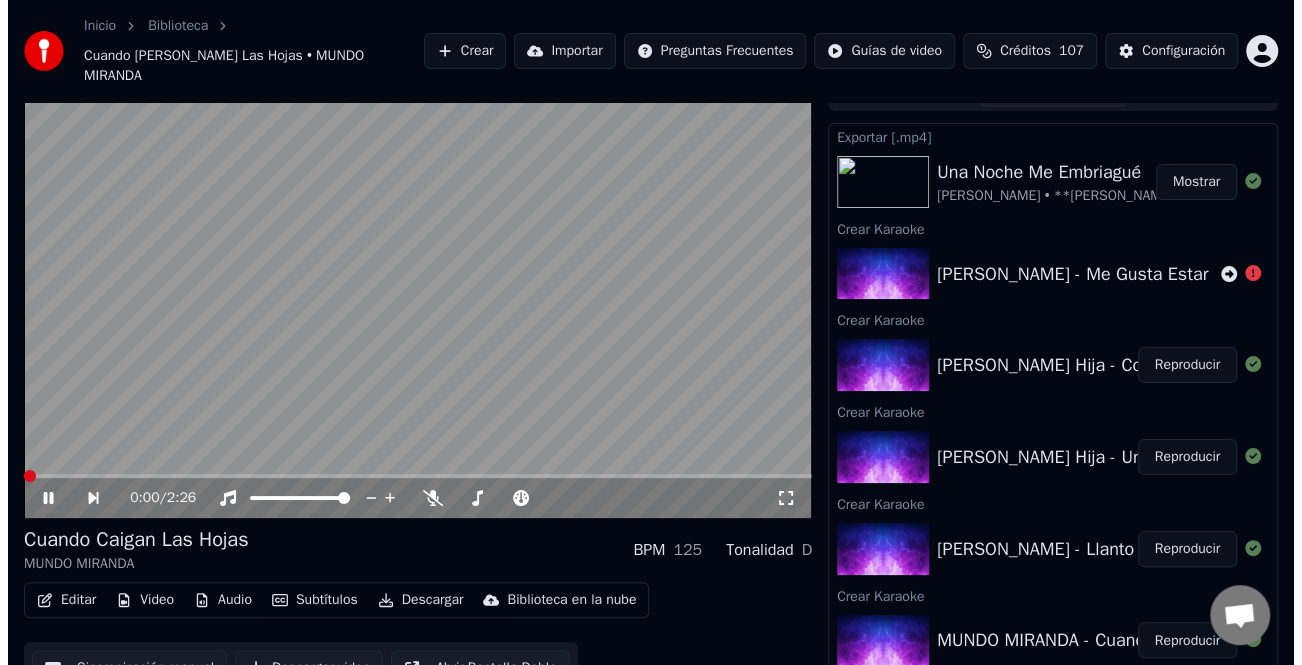 scroll, scrollTop: 0, scrollLeft: 0, axis: both 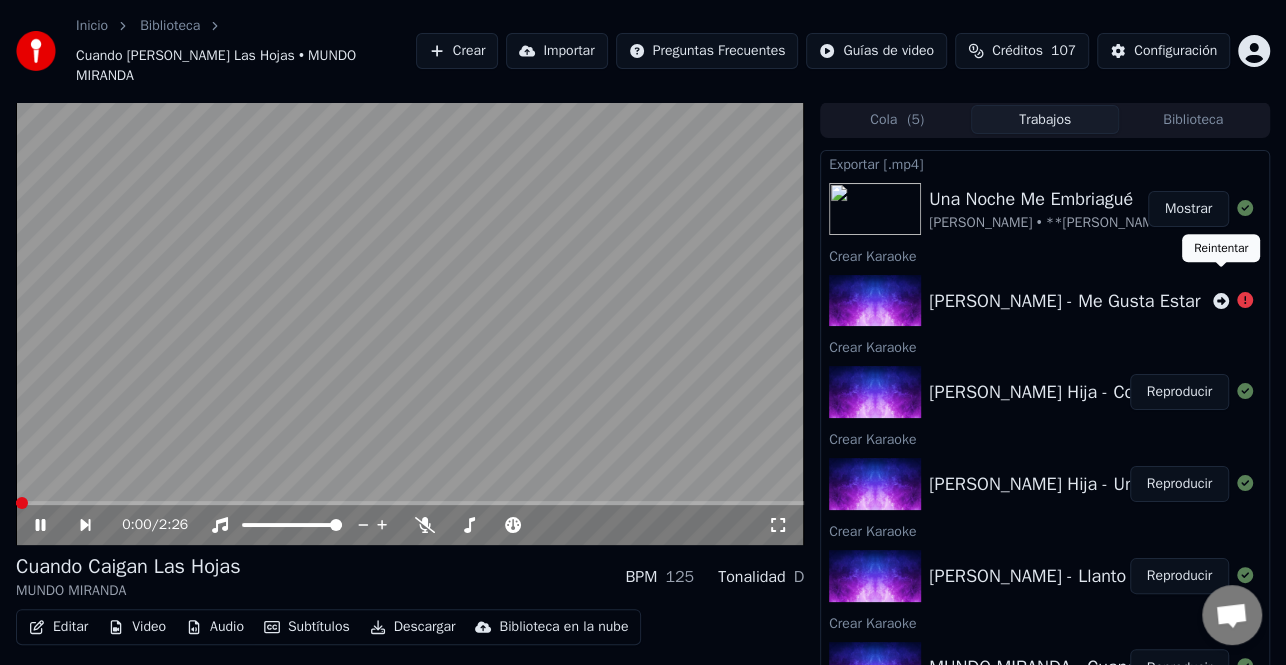 click 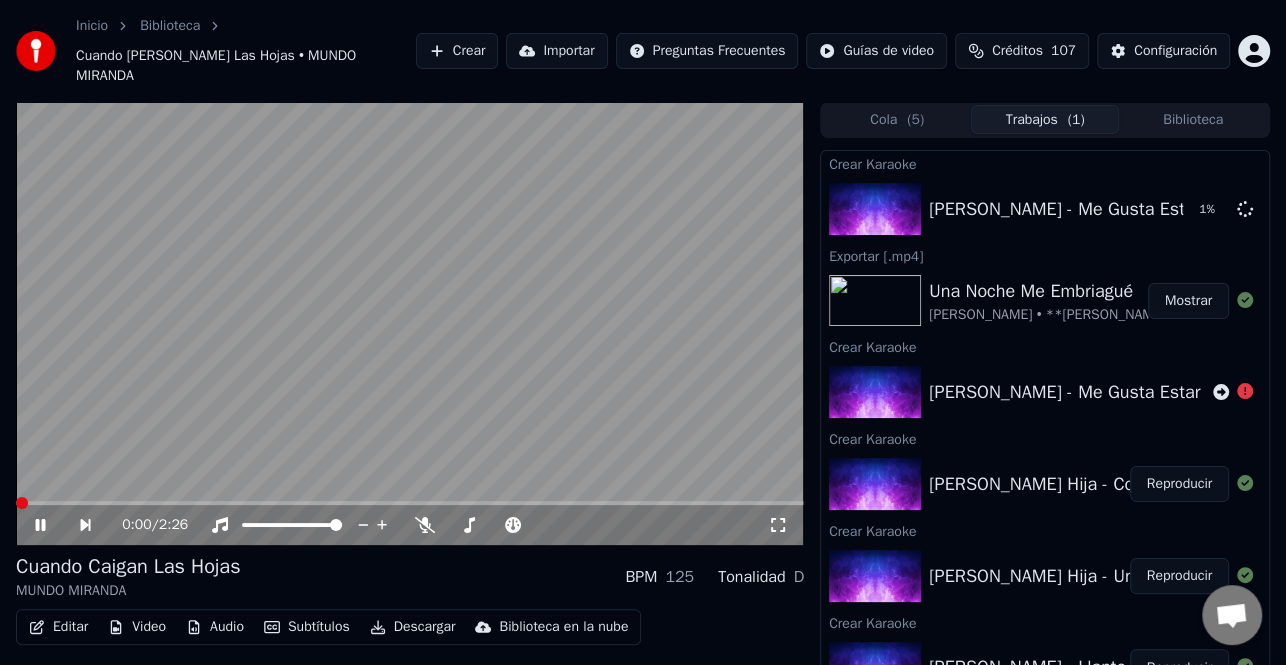 click 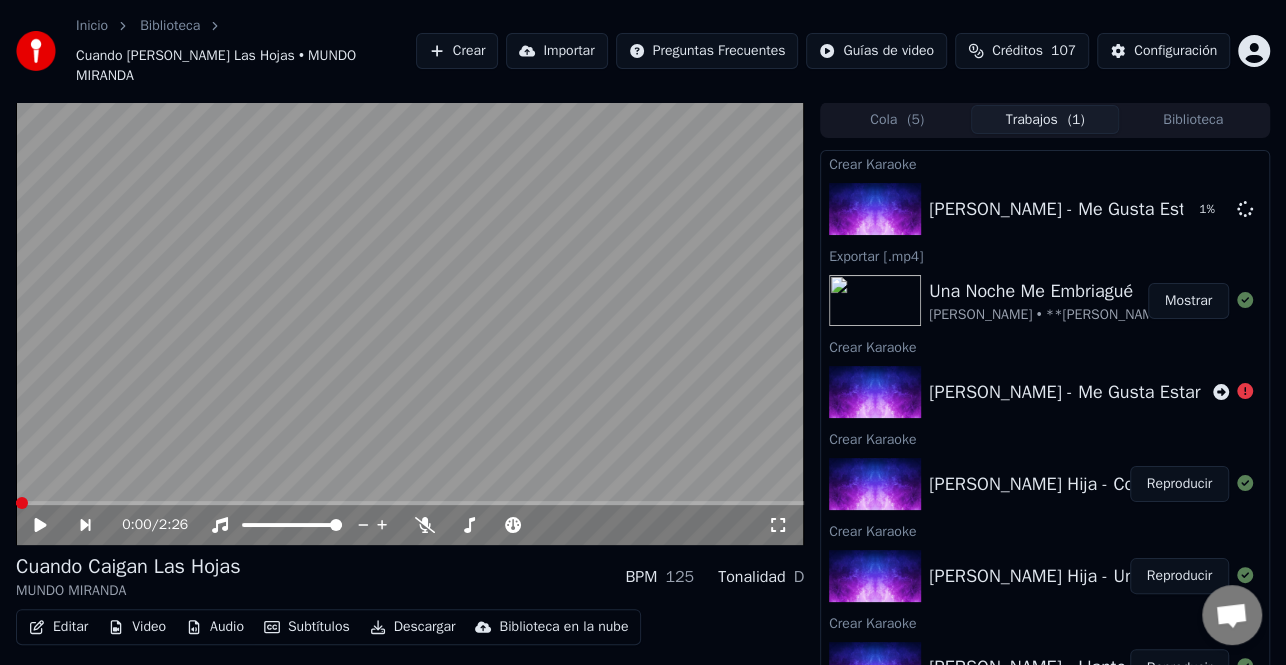 click on "Editar" at bounding box center [58, 627] 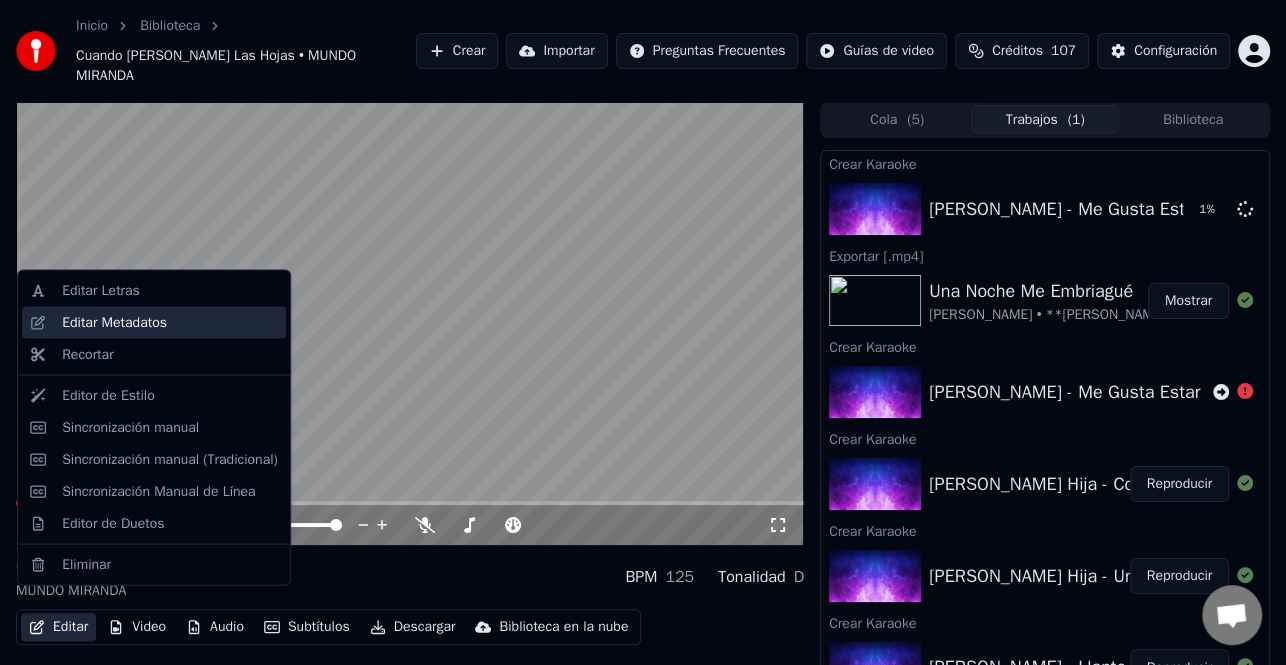 click on "Editar Metadatos" at bounding box center (114, 323) 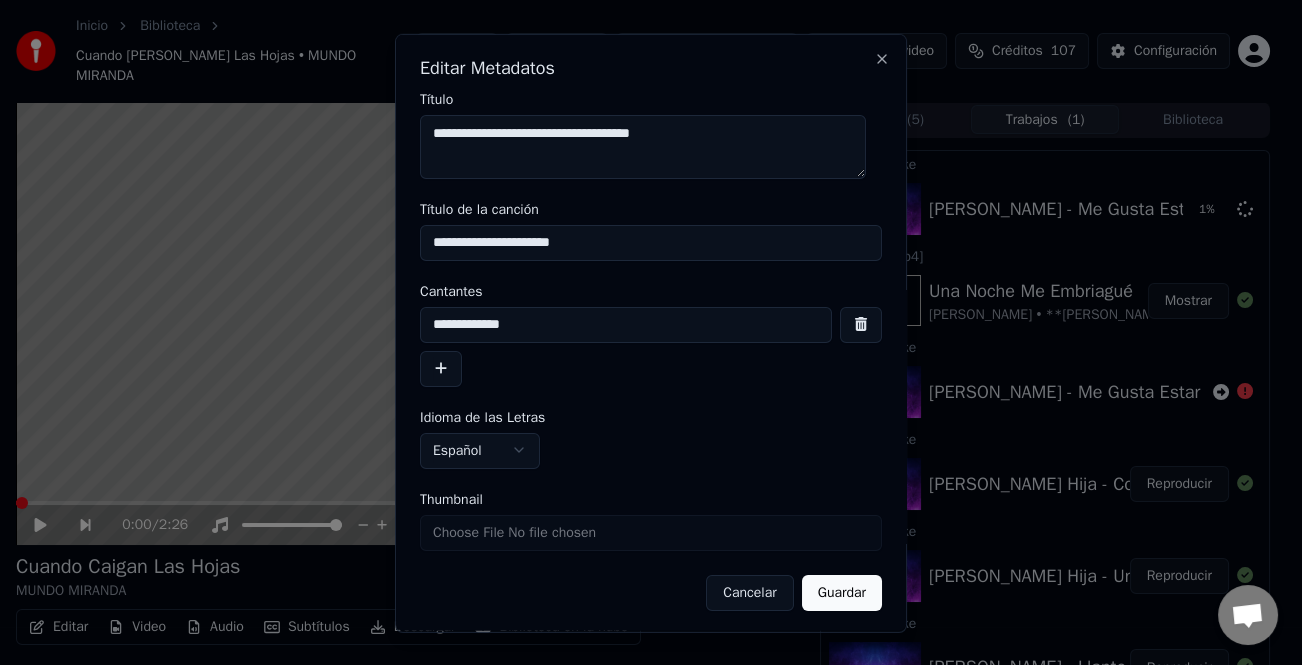 click at bounding box center [441, 368] 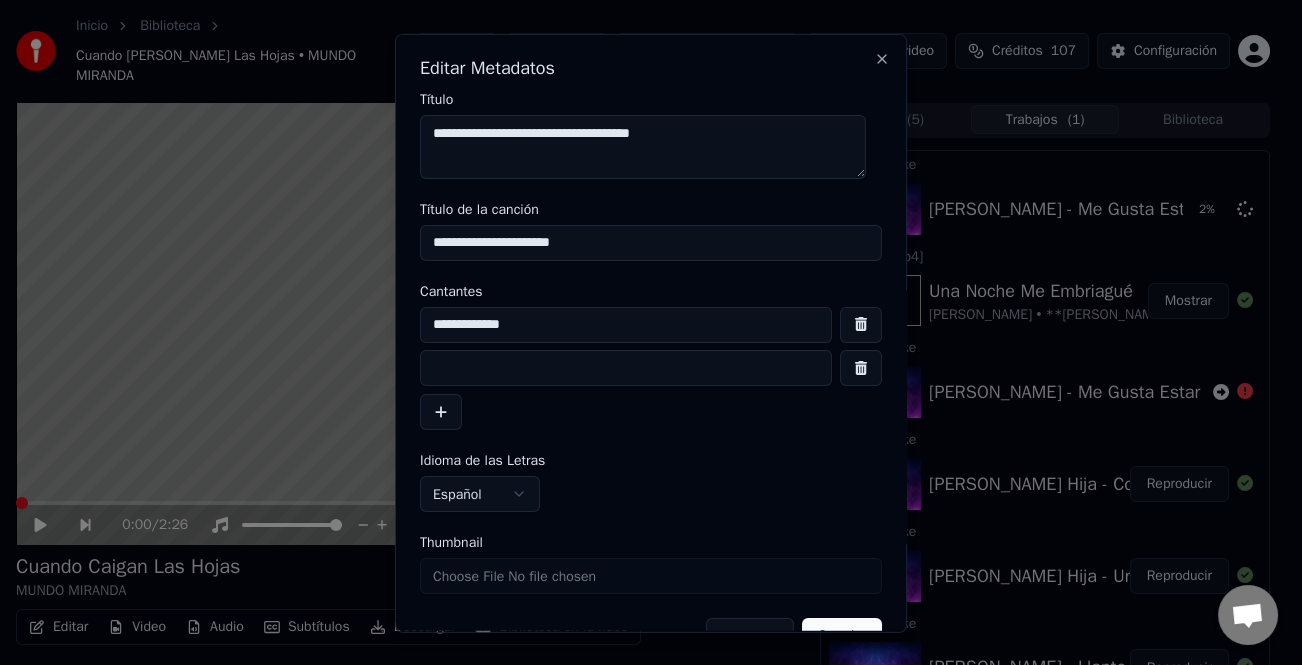 click at bounding box center [626, 368] 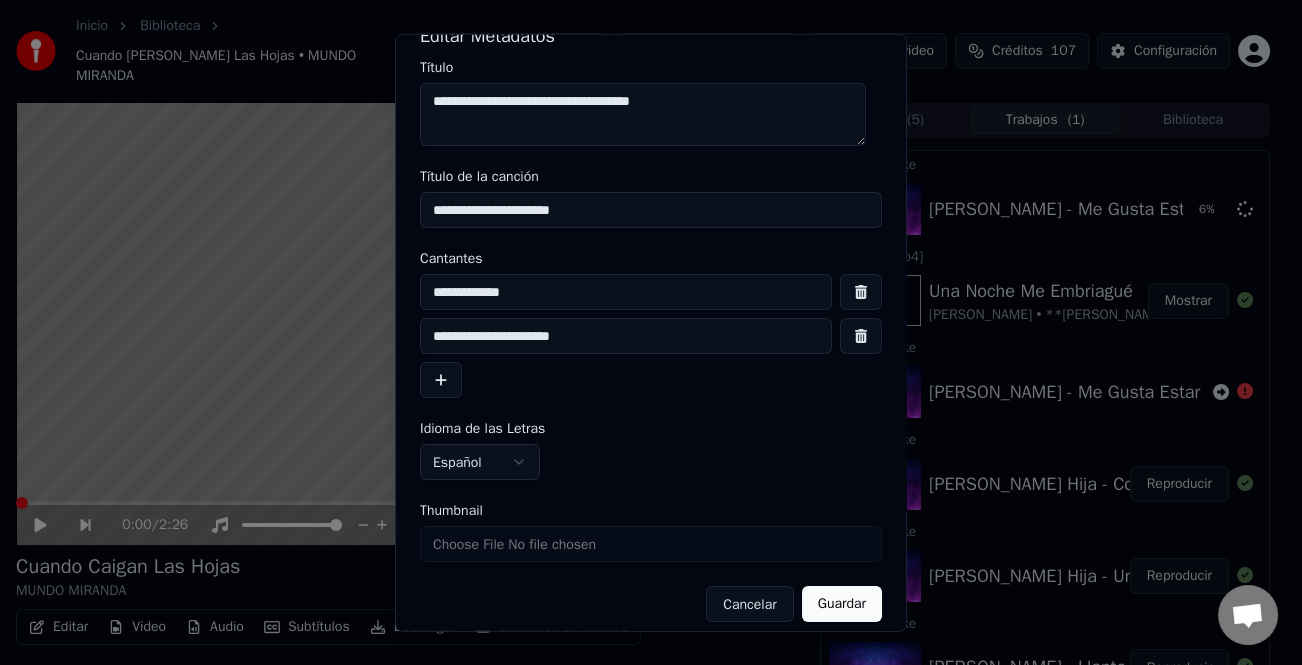 scroll, scrollTop: 47, scrollLeft: 0, axis: vertical 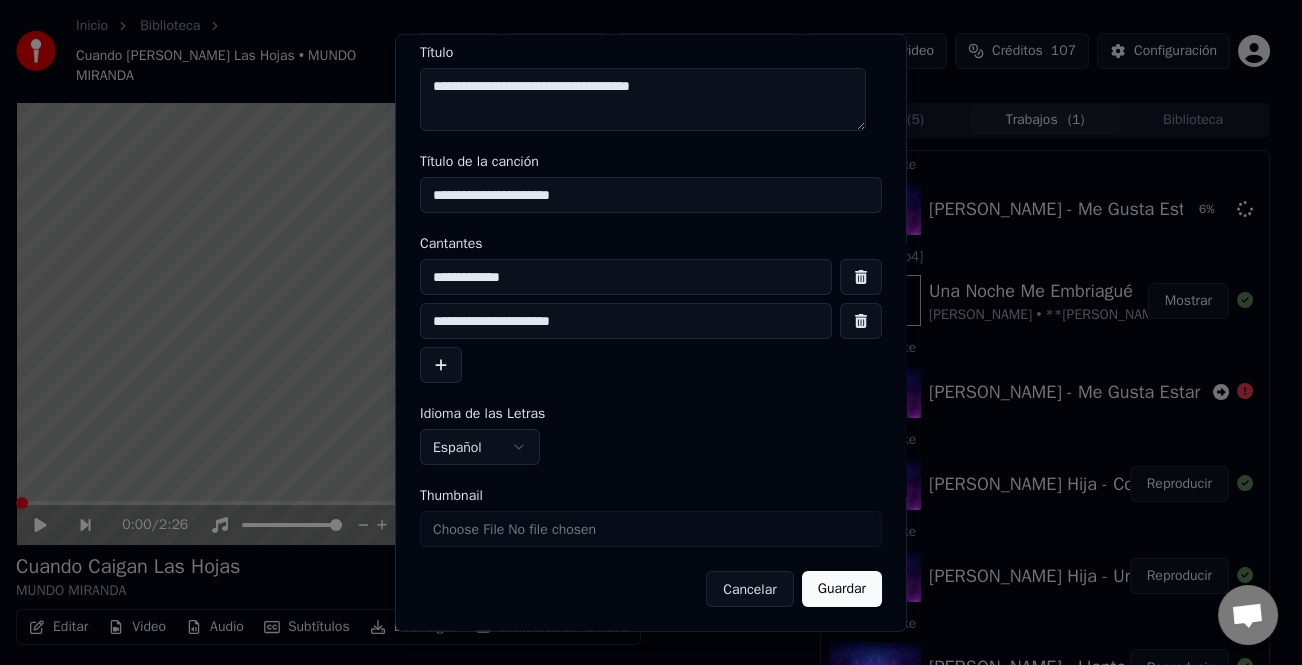 type on "**********" 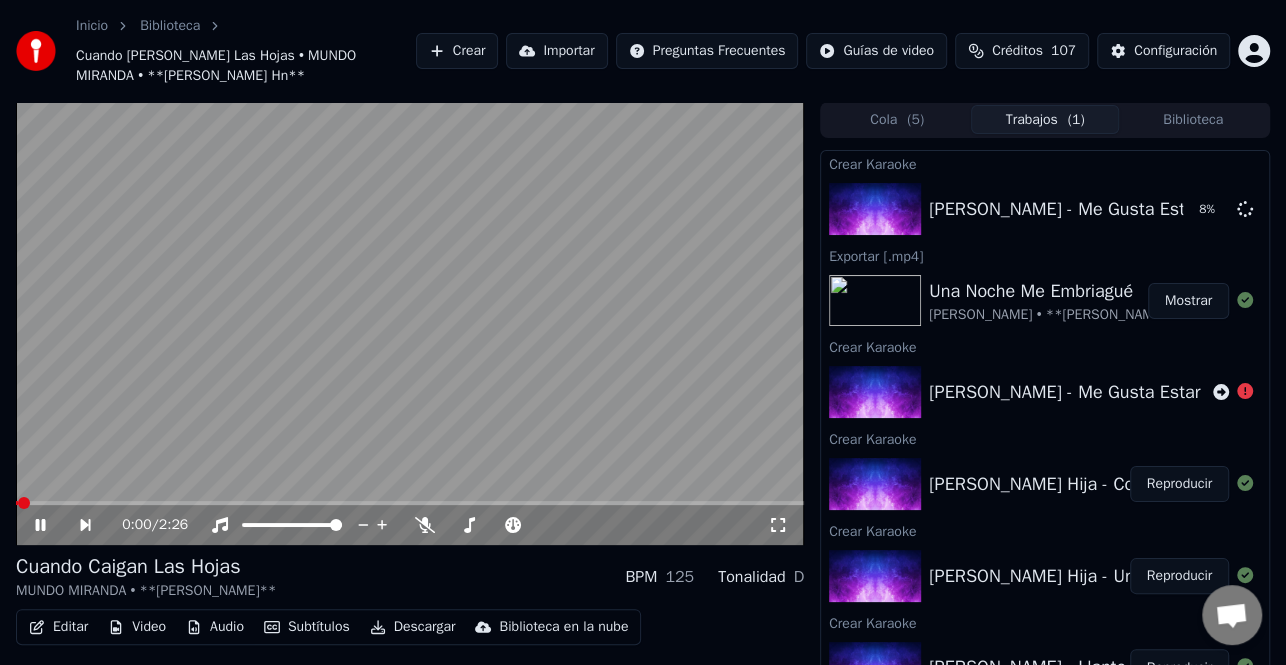 click 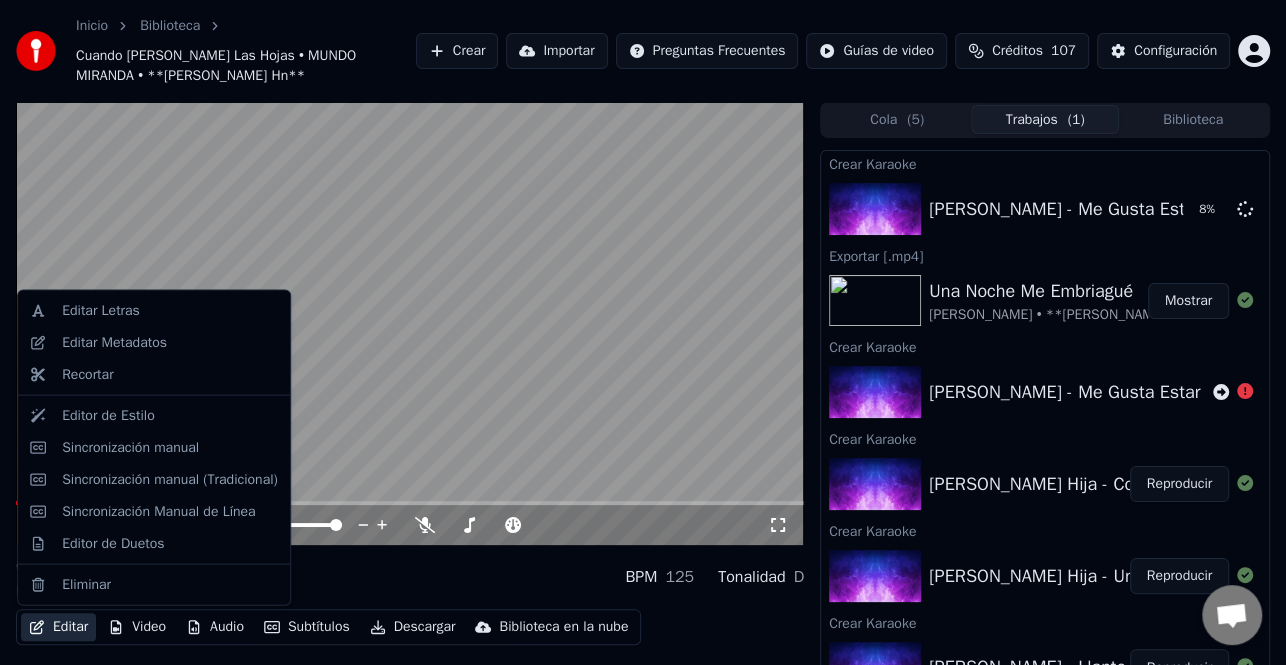 click on "Editar" at bounding box center [58, 627] 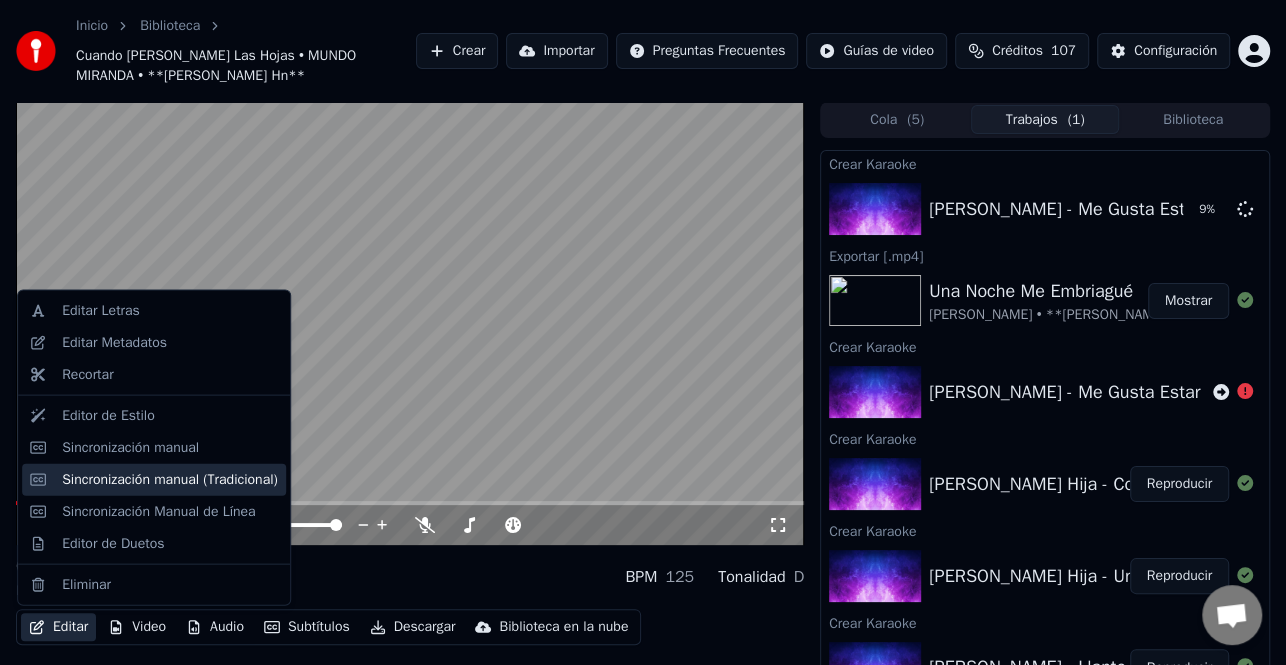 click on "Sincronización manual (Tradicional)" at bounding box center (170, 479) 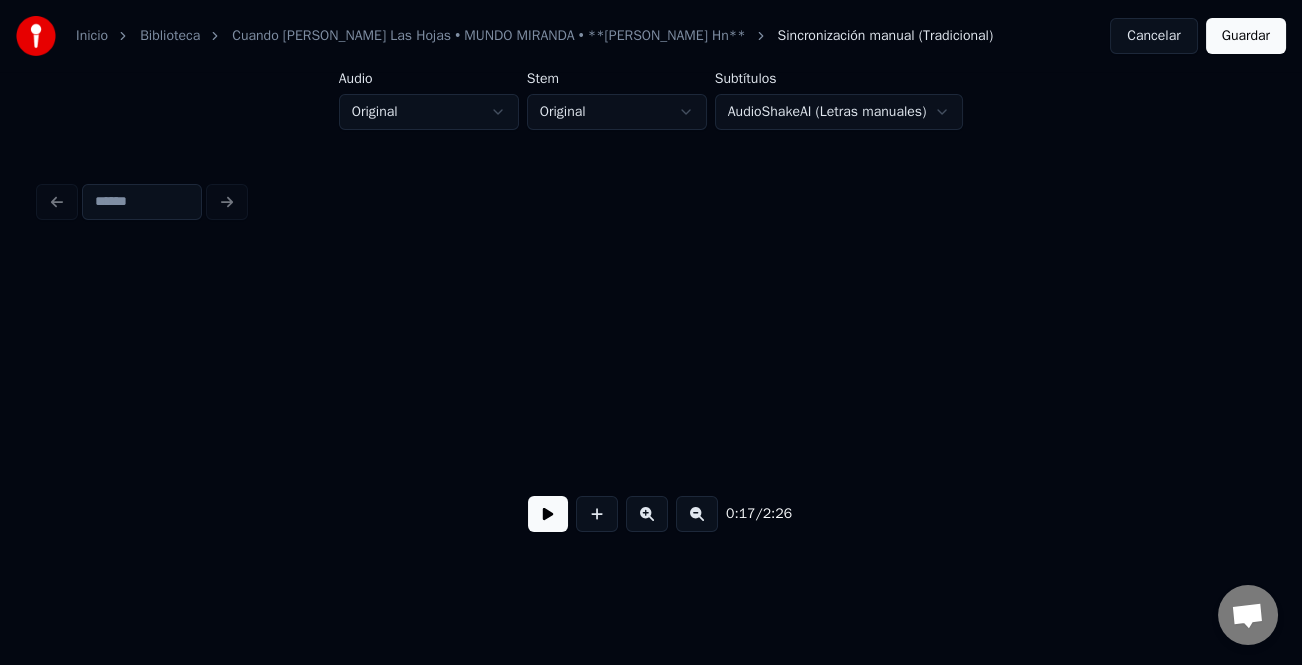 scroll, scrollTop: 0, scrollLeft: 4364, axis: horizontal 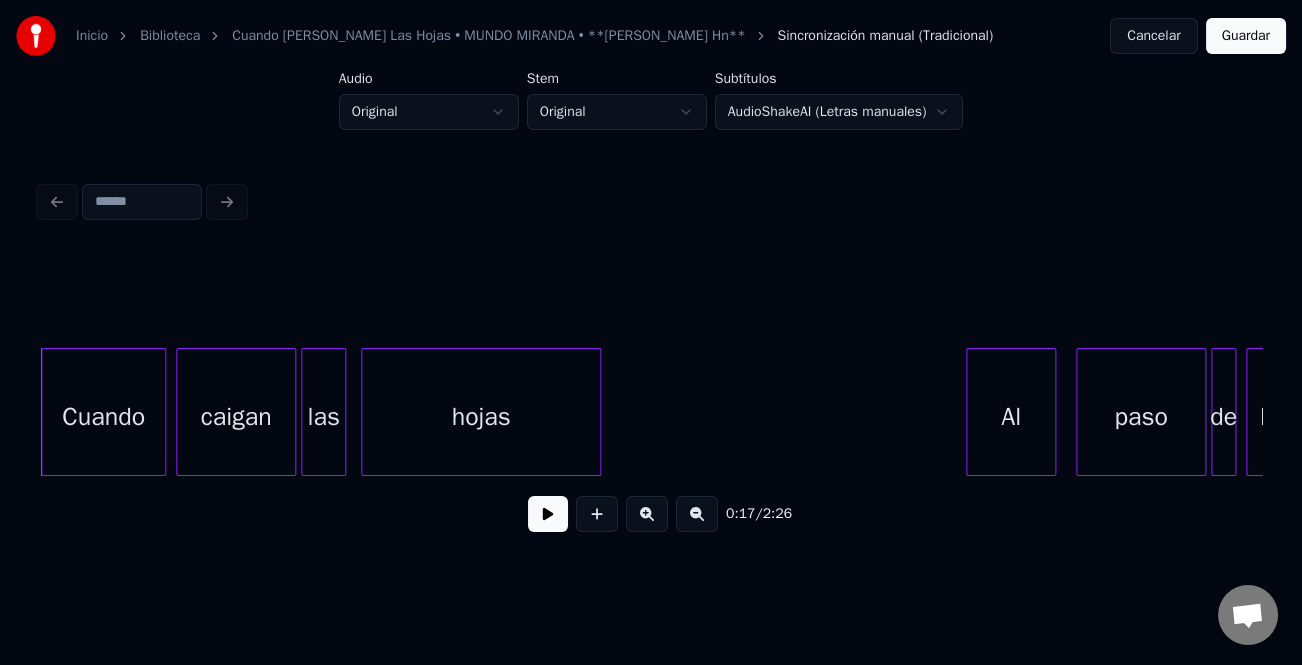 click at bounding box center [548, 514] 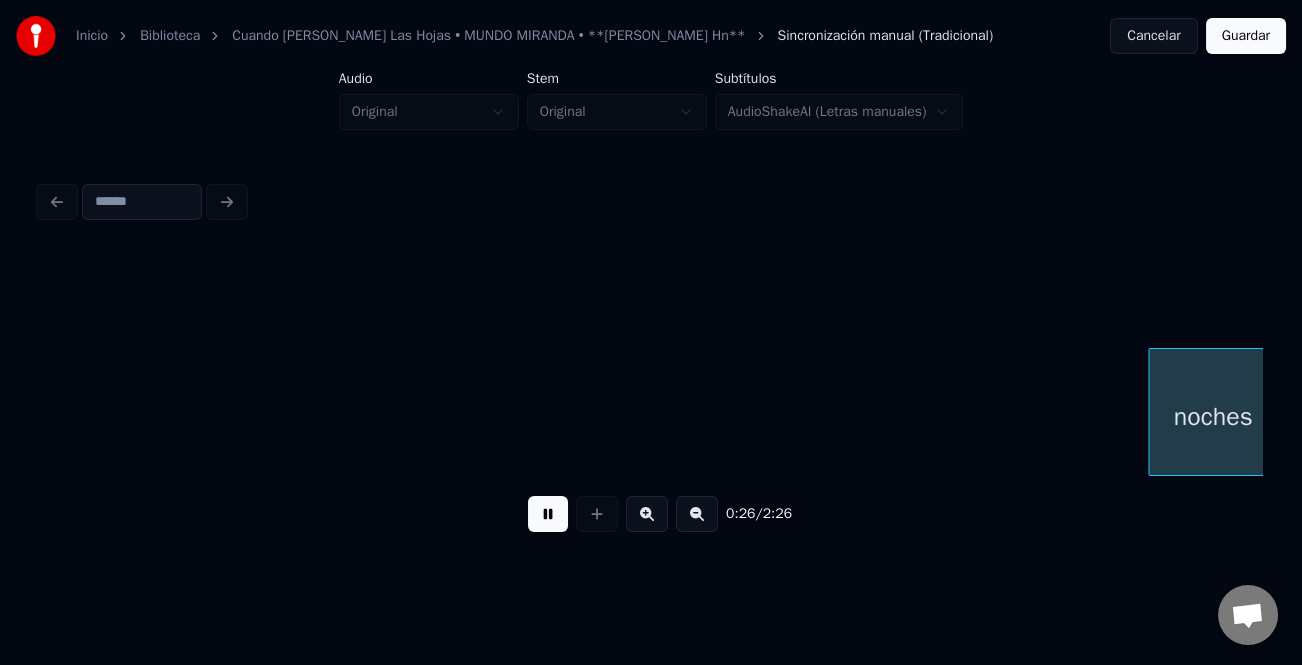 scroll, scrollTop: 0, scrollLeft: 6504, axis: horizontal 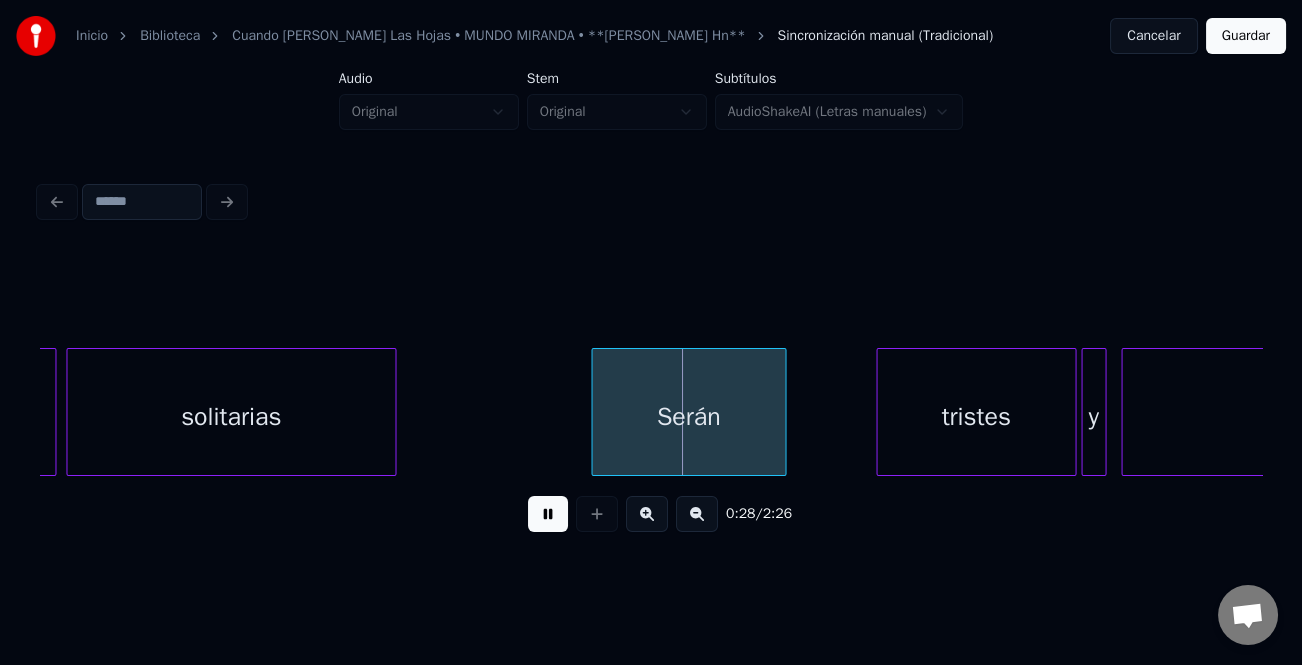 click at bounding box center [548, 514] 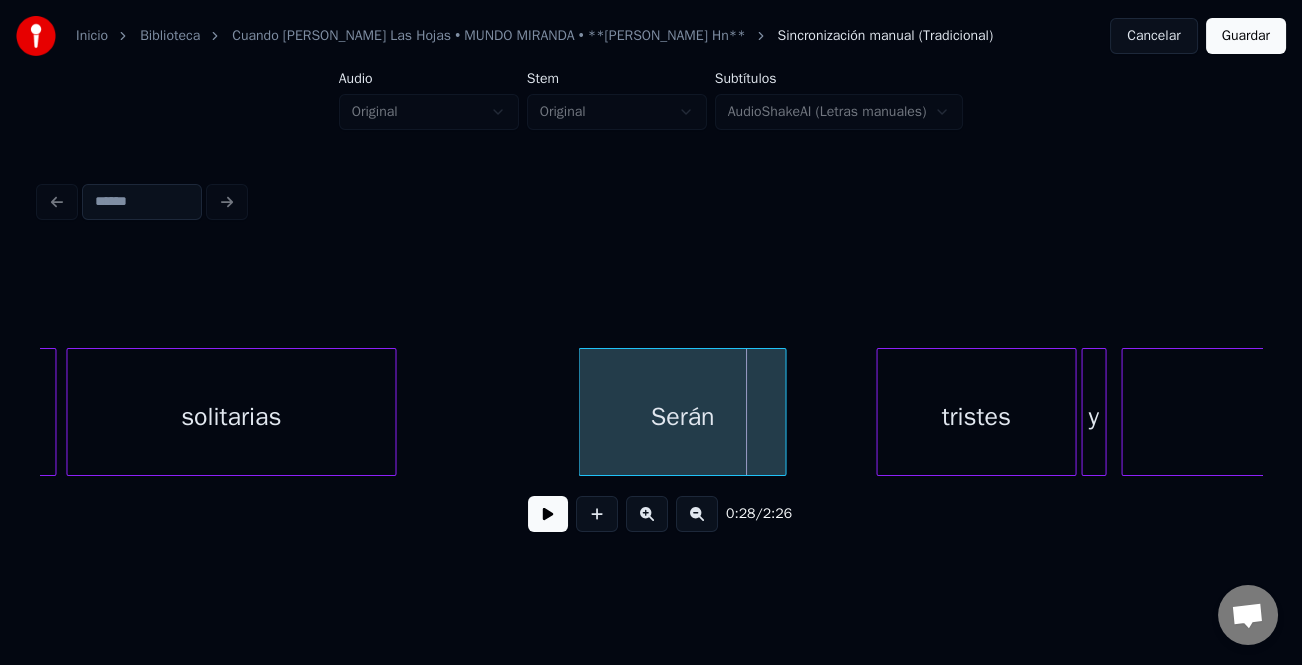 click at bounding box center (582, 412) 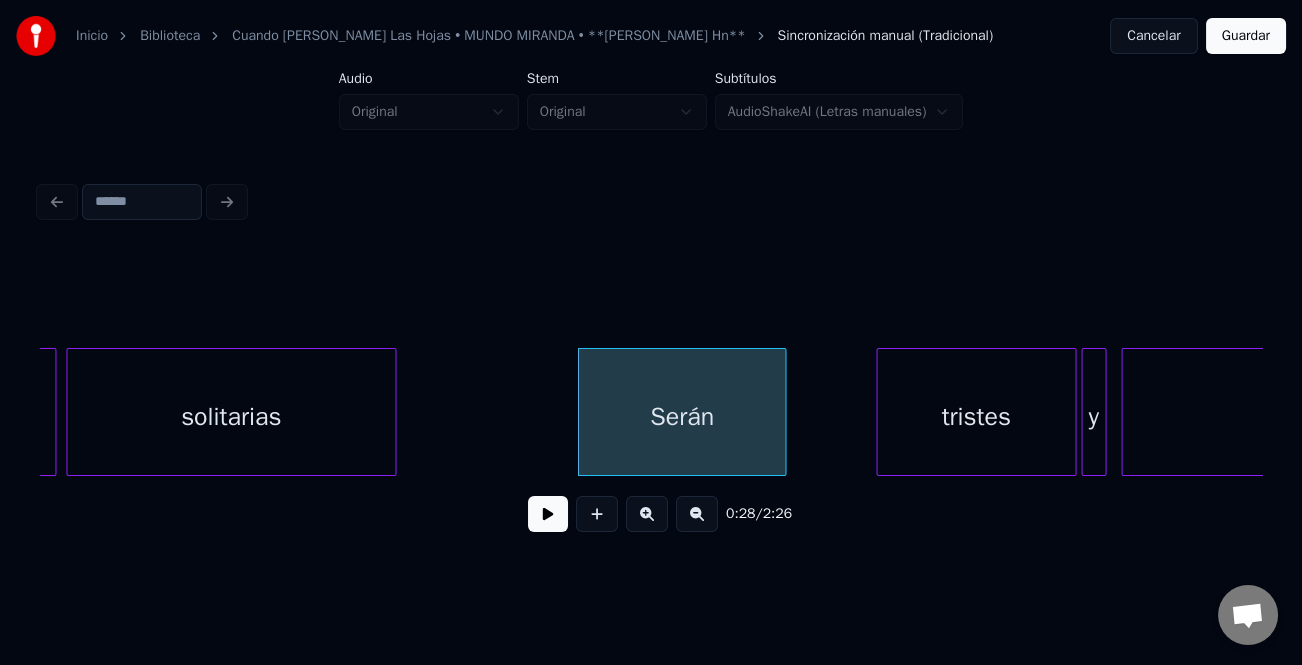 click at bounding box center [548, 514] 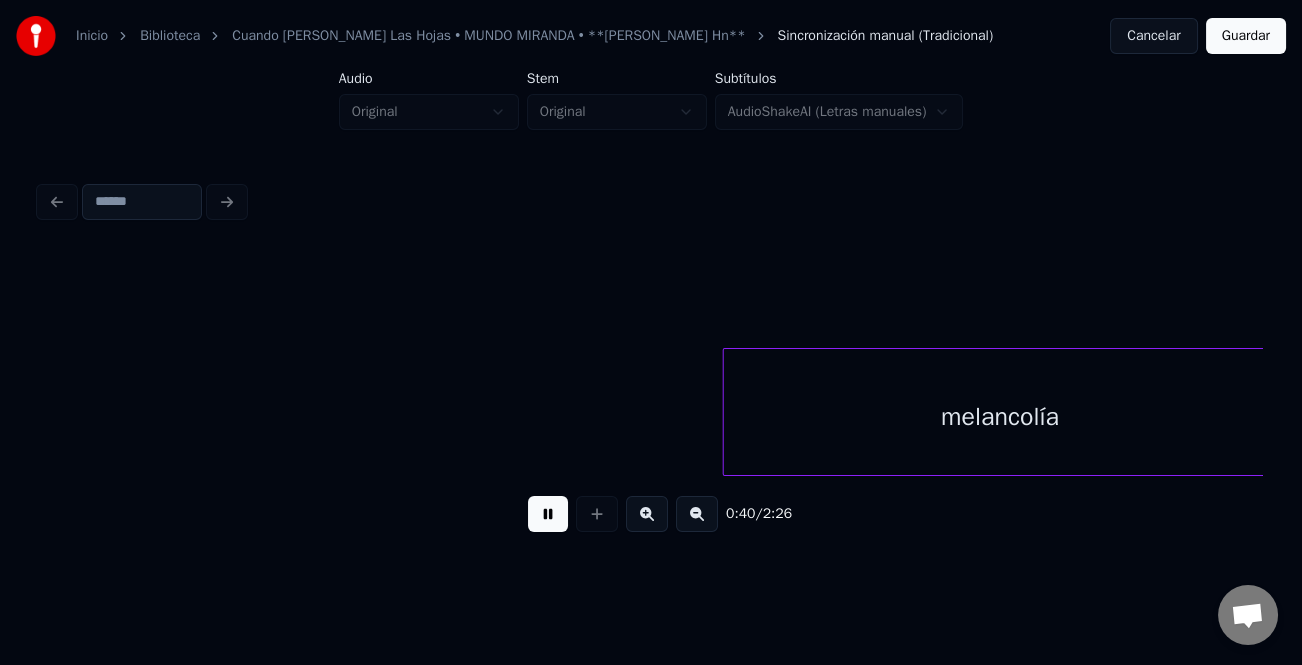 scroll, scrollTop: 0, scrollLeft: 10184, axis: horizontal 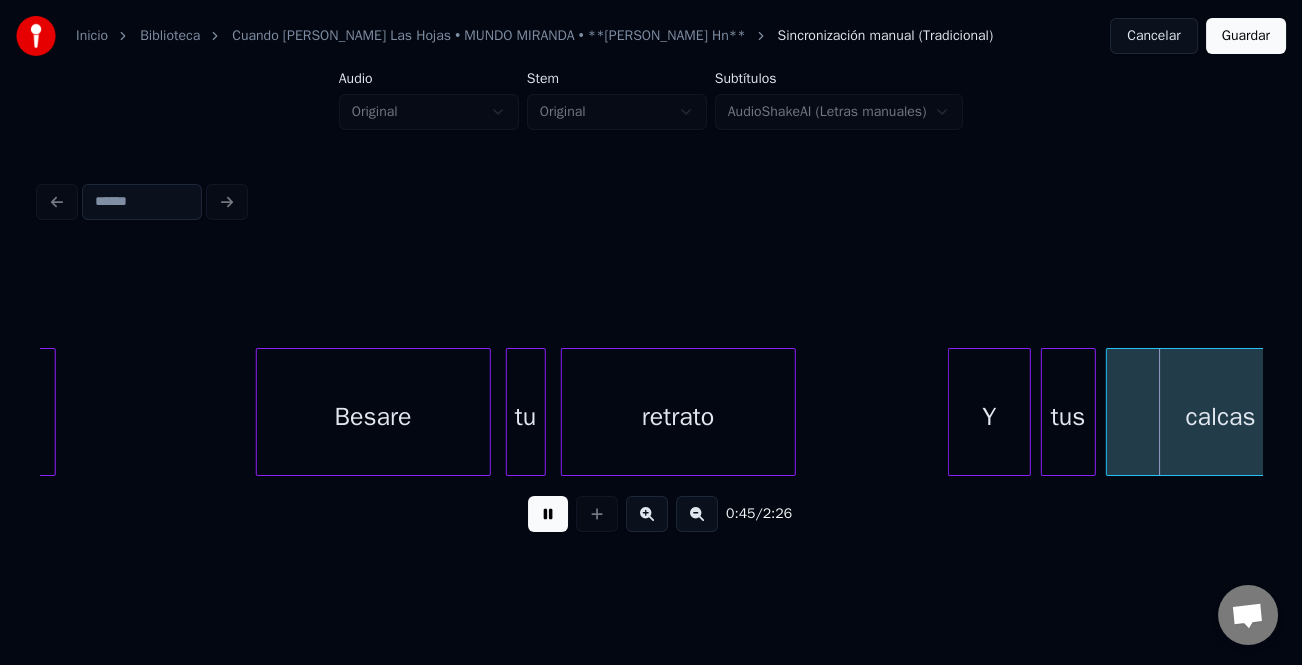 click at bounding box center (952, 412) 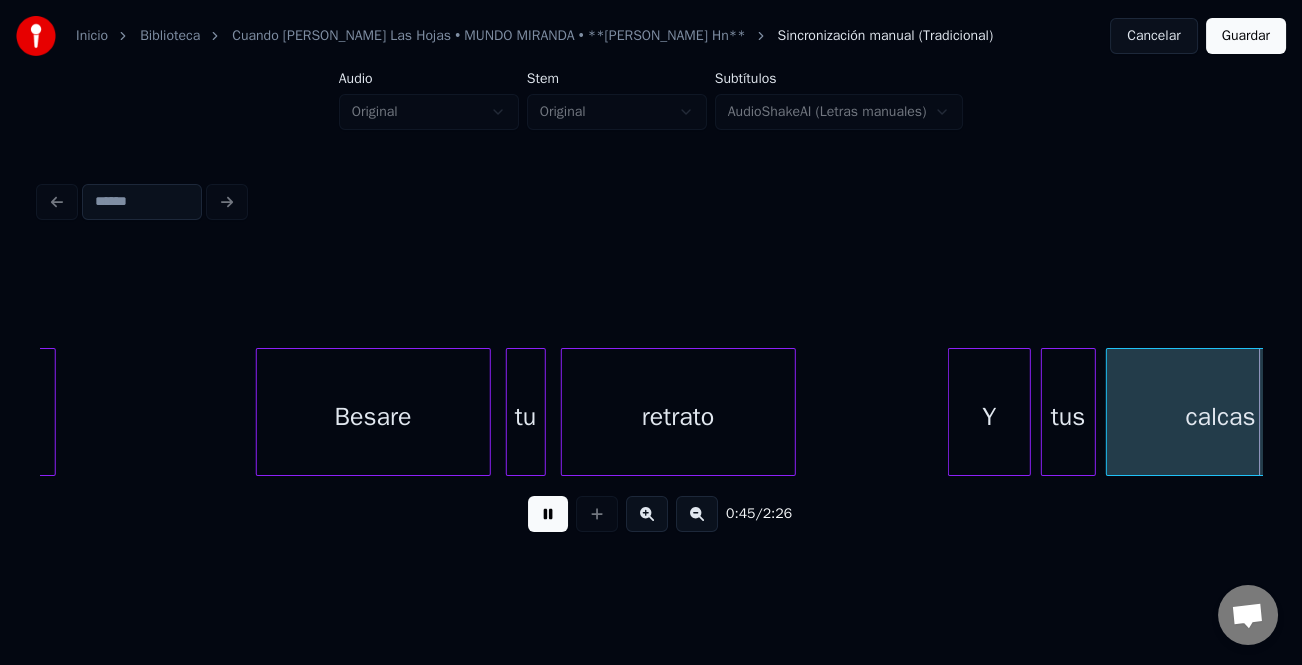 scroll, scrollTop: 0, scrollLeft: 11406, axis: horizontal 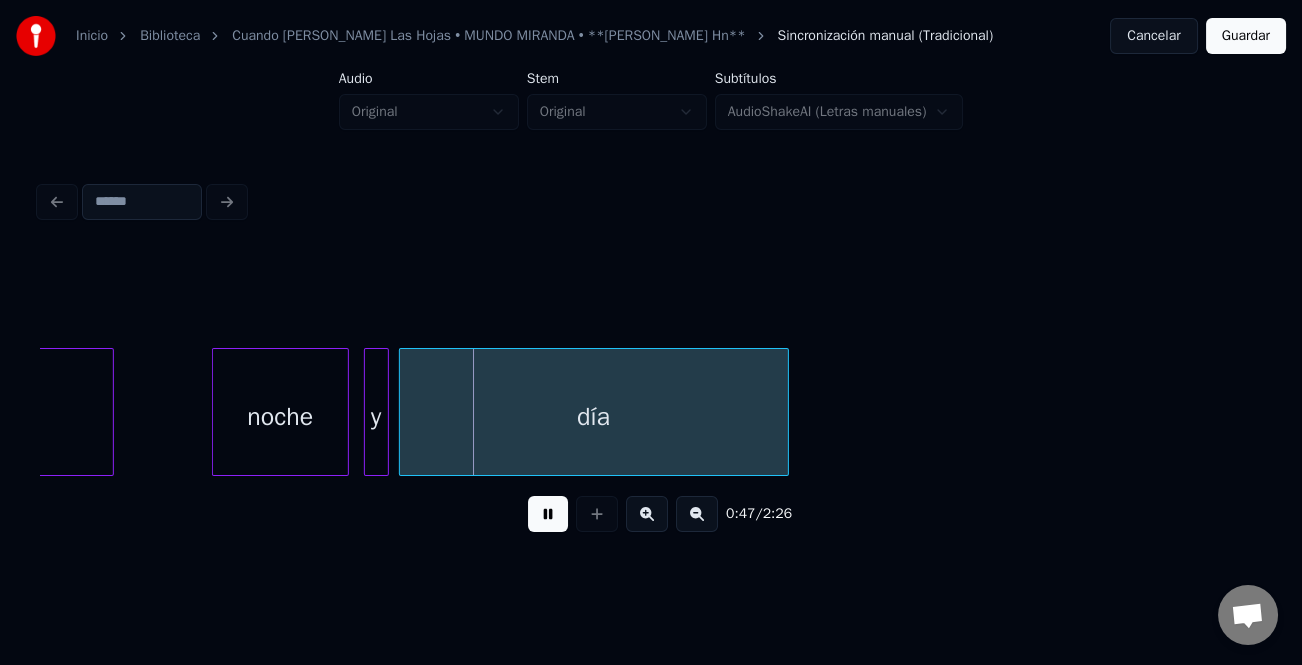 click at bounding box center (216, 412) 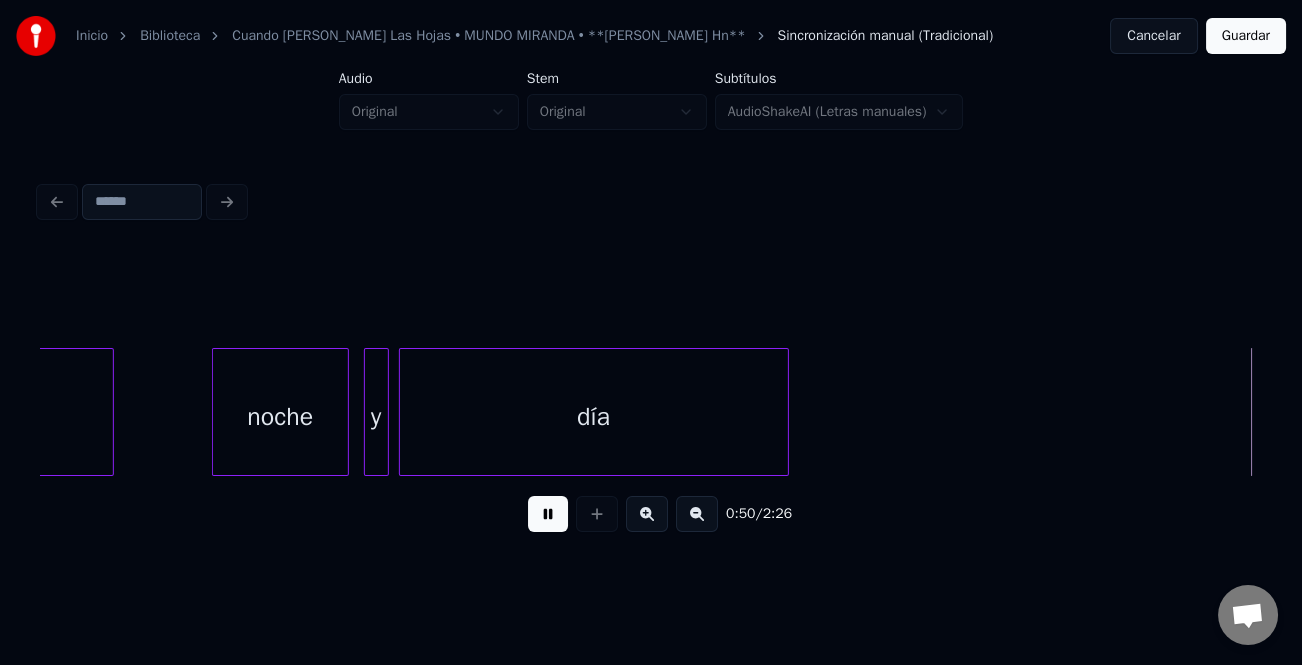 scroll, scrollTop: 0, scrollLeft: 12632, axis: horizontal 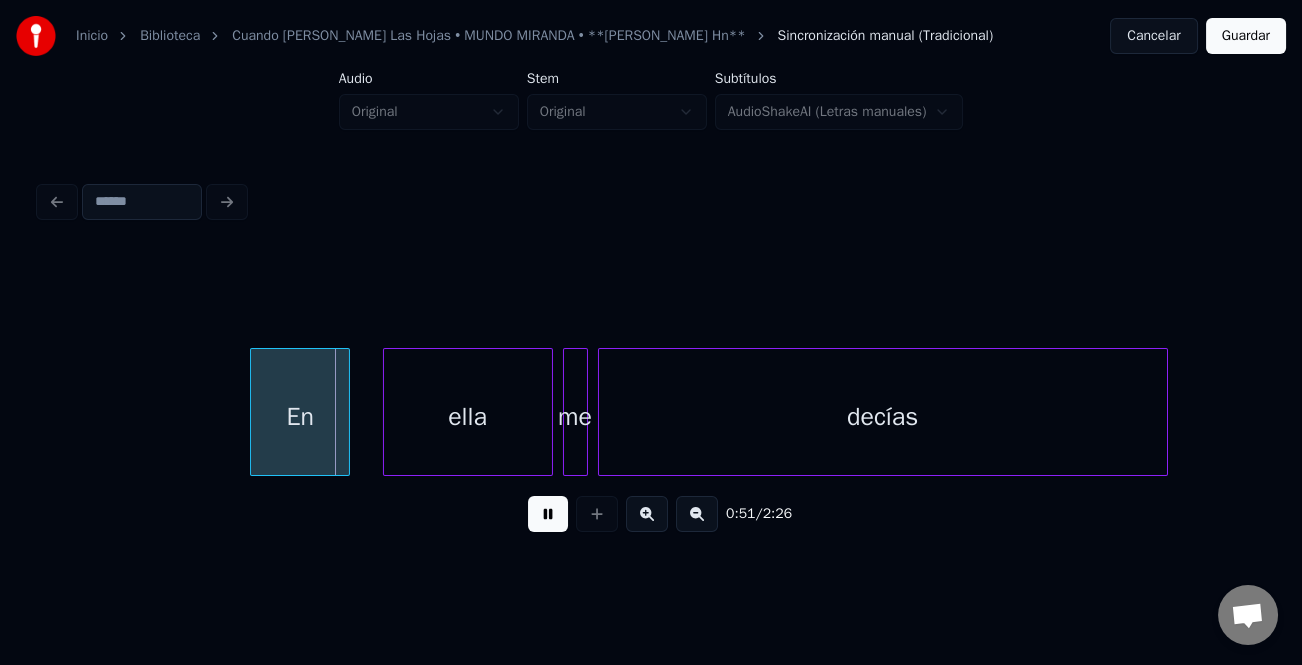 click on "En" at bounding box center [300, 417] 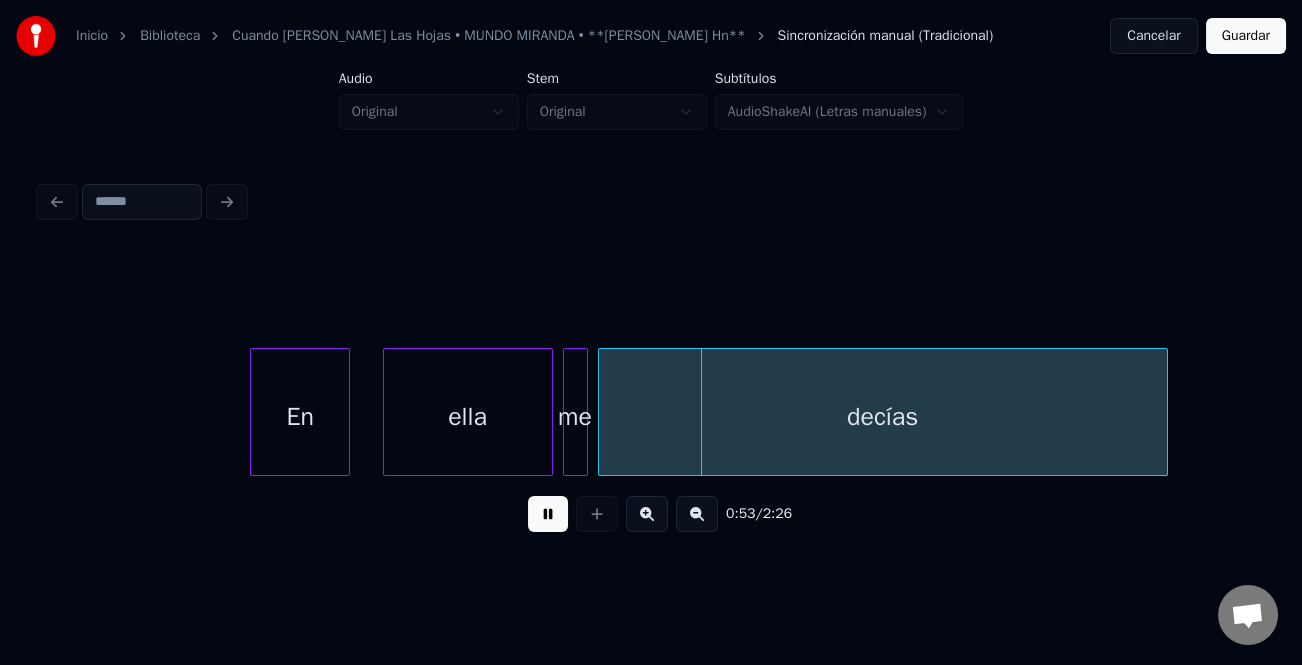 drag, startPoint x: 538, startPoint y: 519, endPoint x: 632, endPoint y: 488, distance: 98.9798 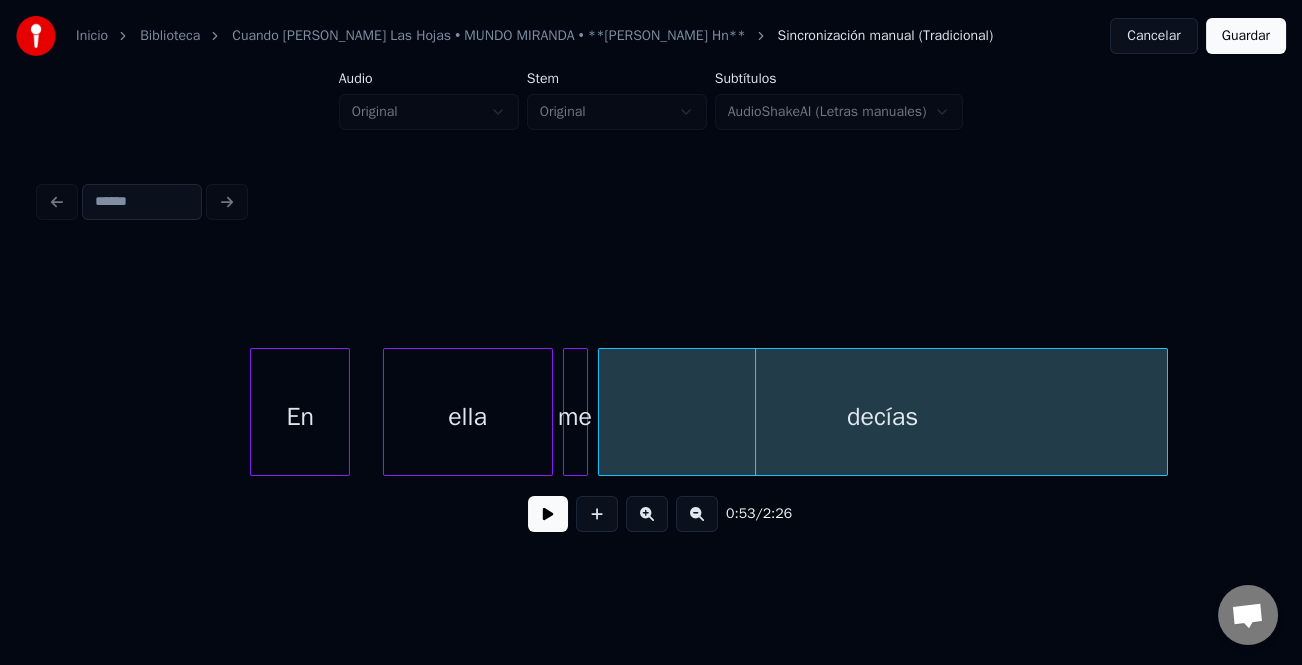click on "decías" at bounding box center [883, 417] 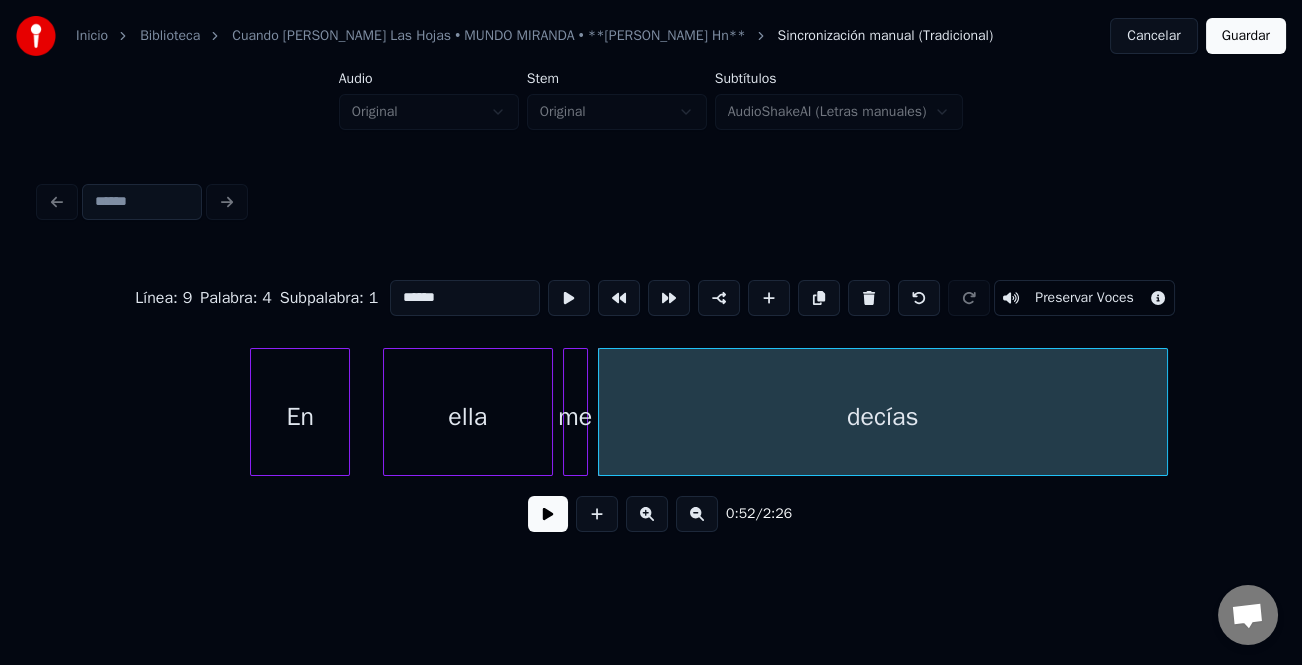 click on "Línea :   9 Palabra :   4 Subpalabra :   1 ****** Preservar Voces" at bounding box center [651, 298] 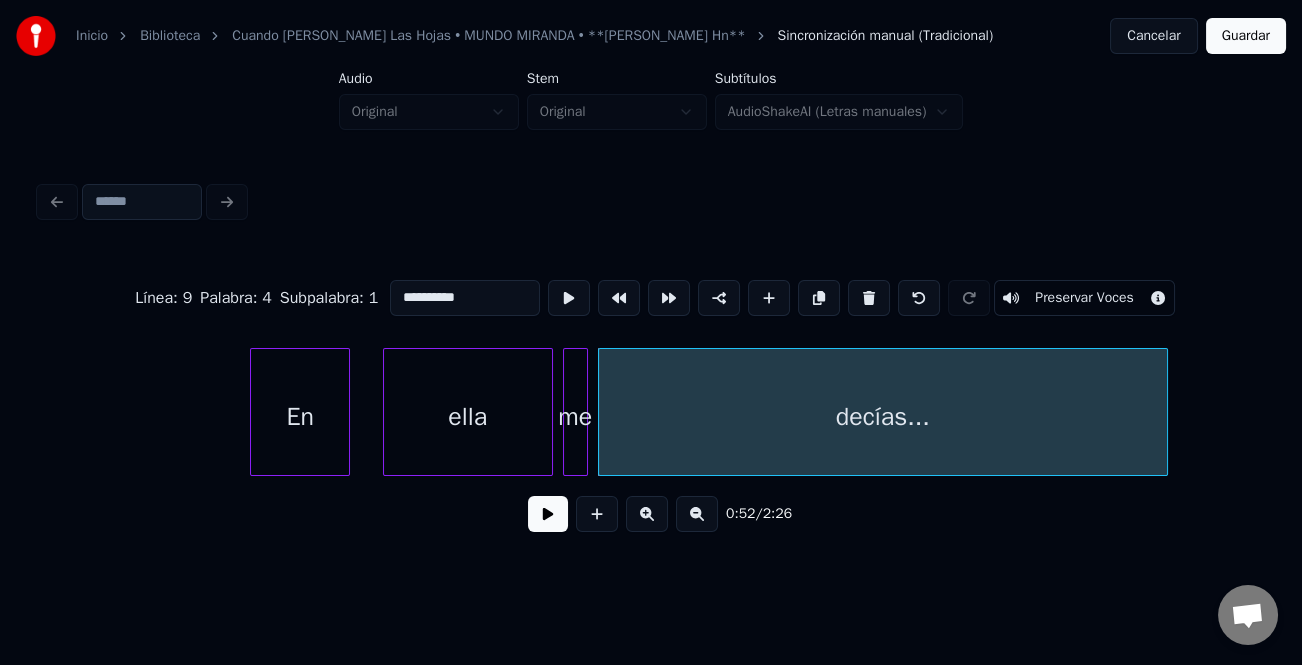 type on "**********" 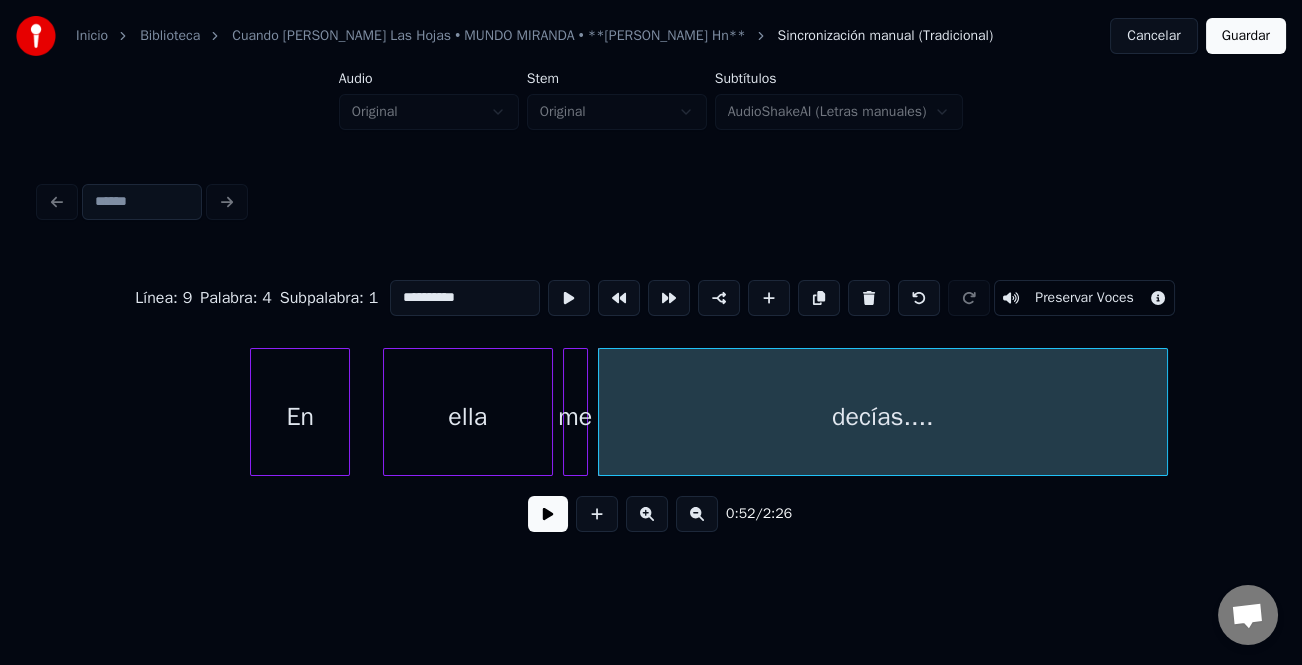 click at bounding box center (548, 514) 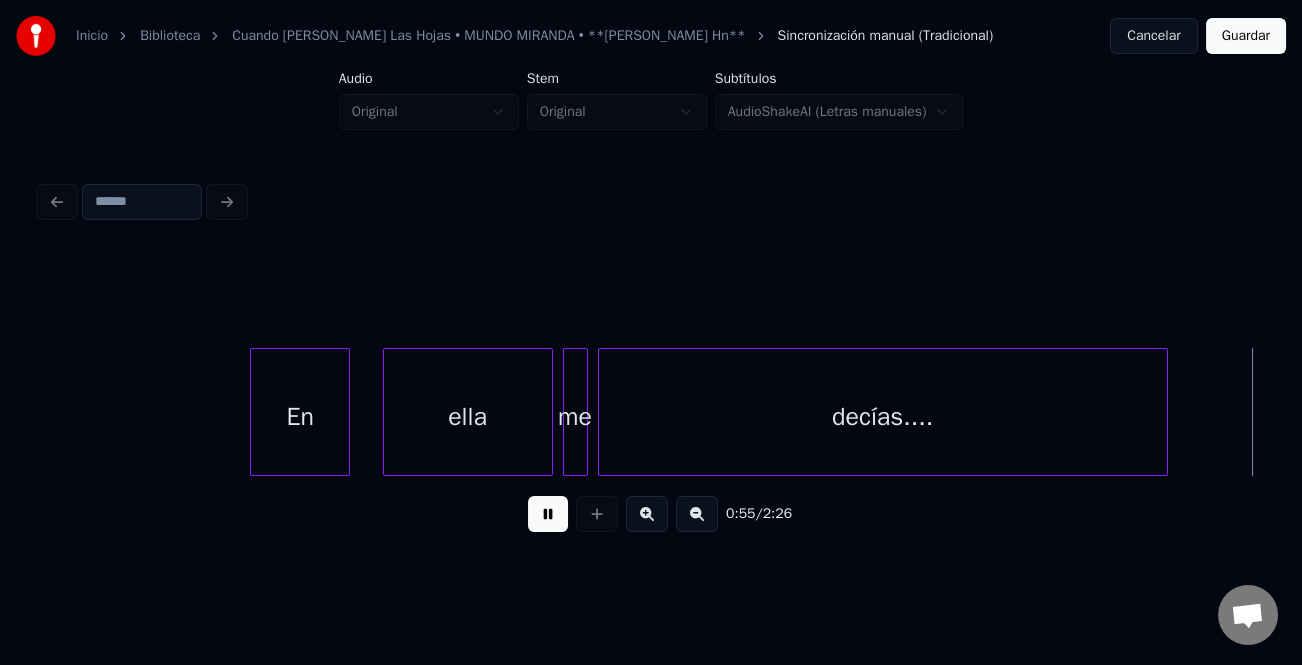 scroll, scrollTop: 0, scrollLeft: 13857, axis: horizontal 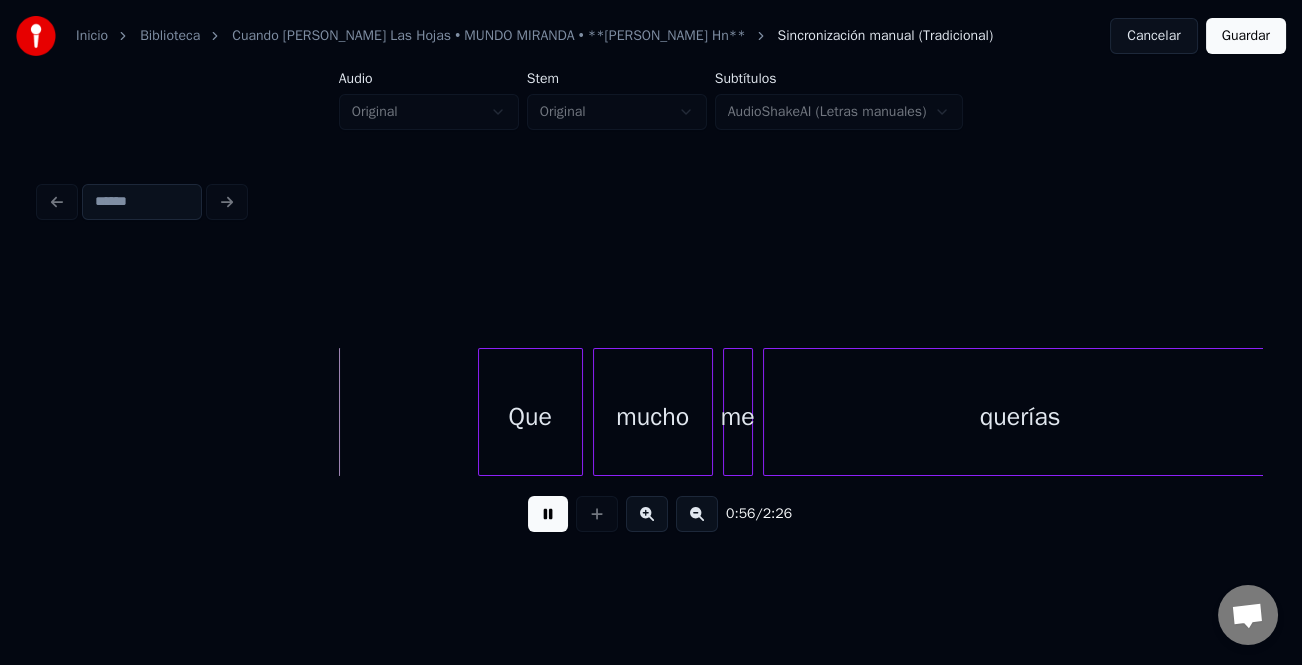 click on "Que" at bounding box center (530, 417) 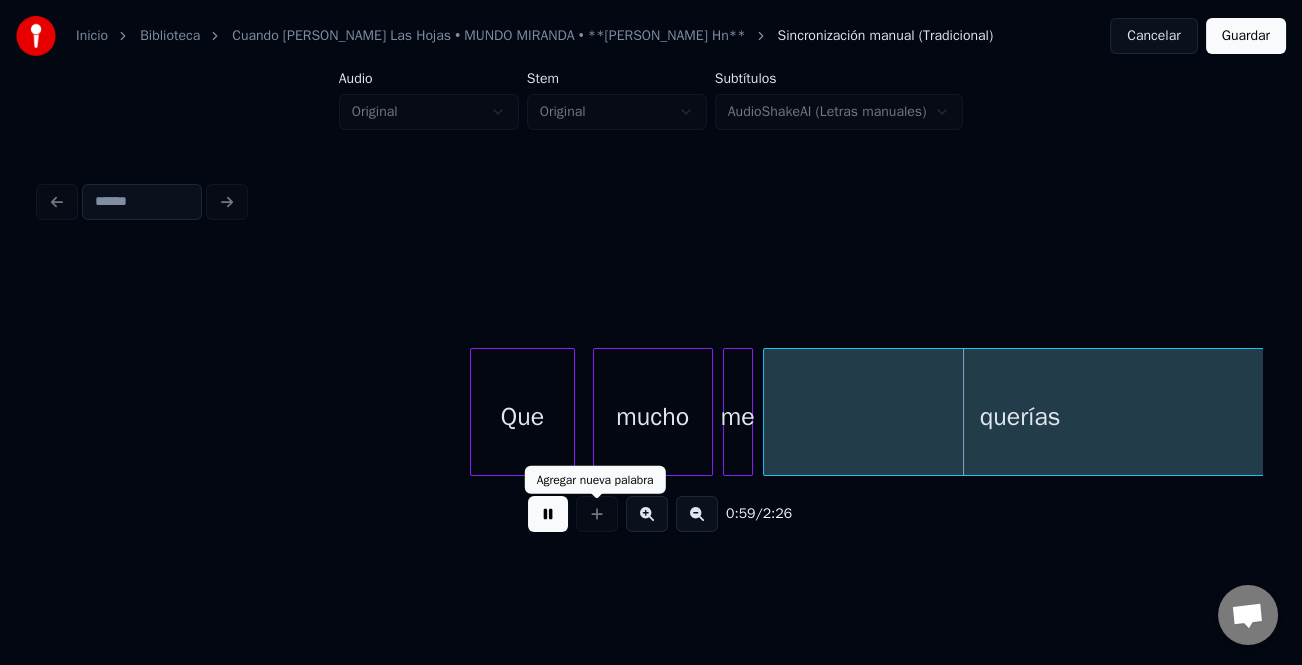 drag, startPoint x: 548, startPoint y: 529, endPoint x: 843, endPoint y: 441, distance: 307.84573 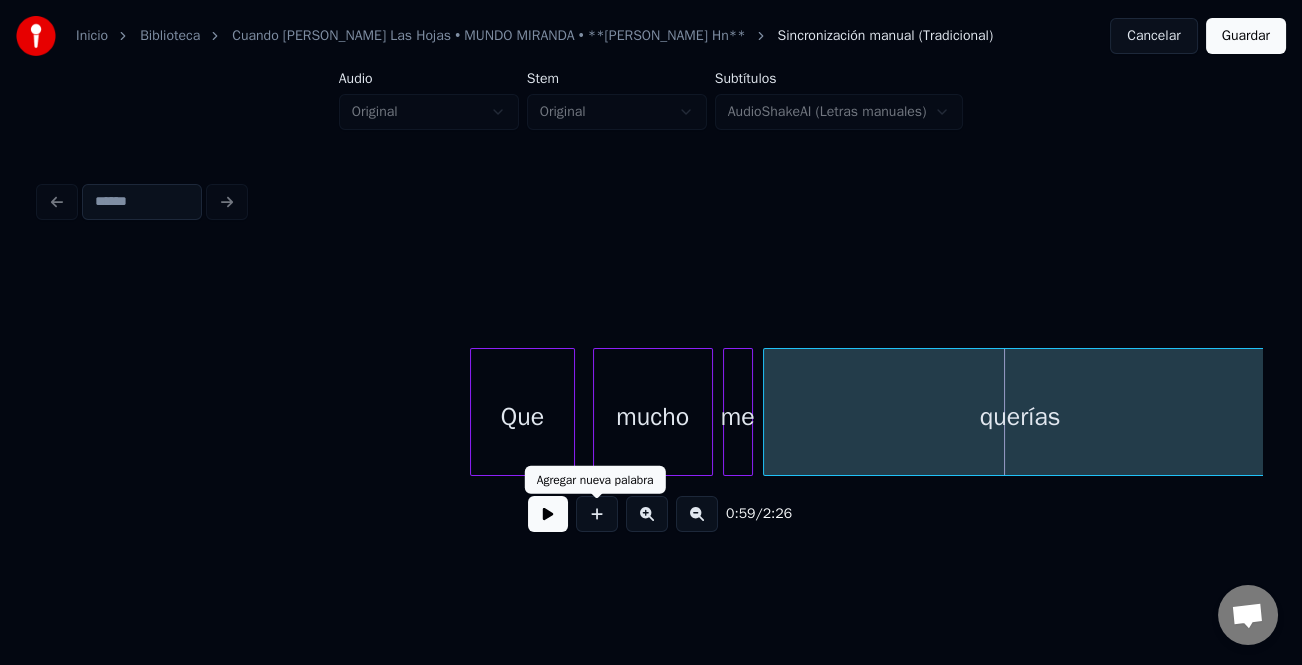 click on "querías" at bounding box center [1020, 417] 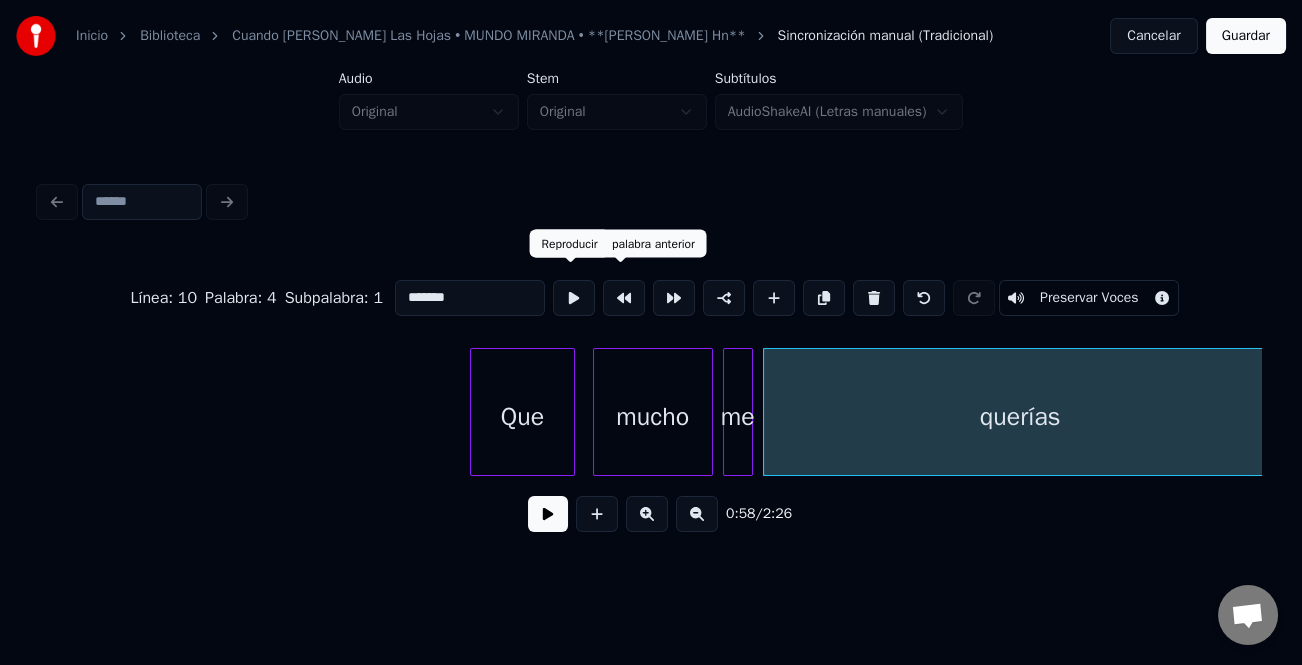 click on "*******" at bounding box center [470, 298] 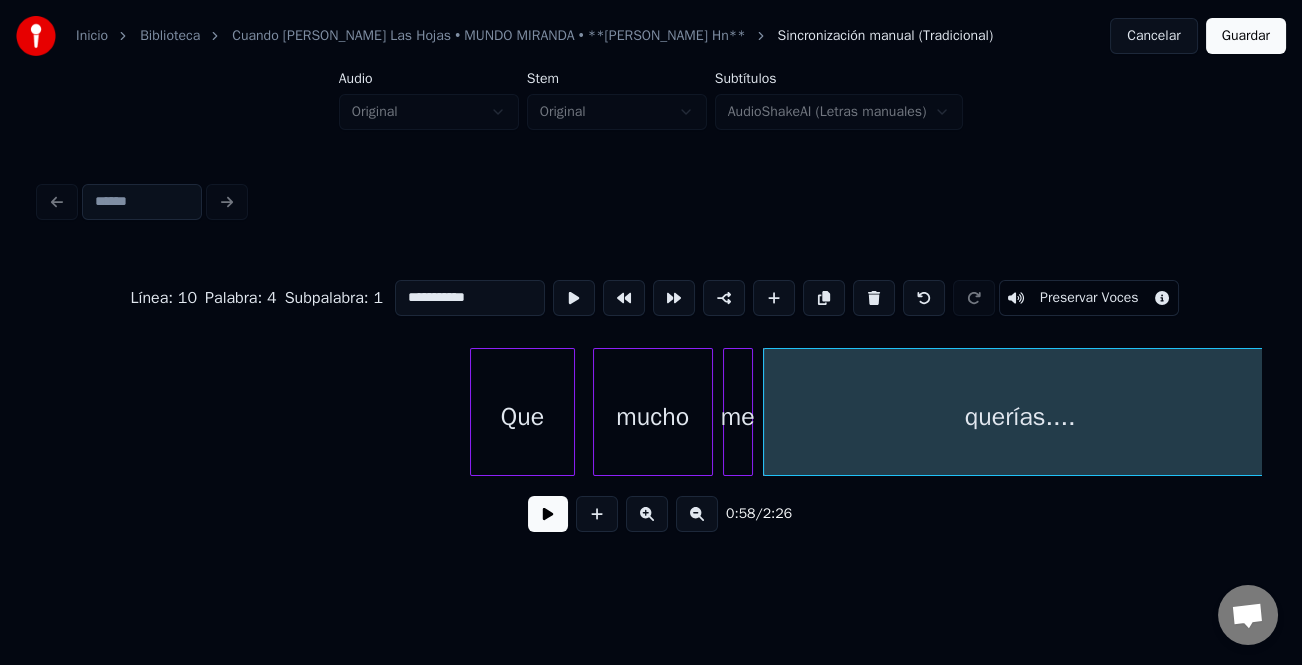 type on "**********" 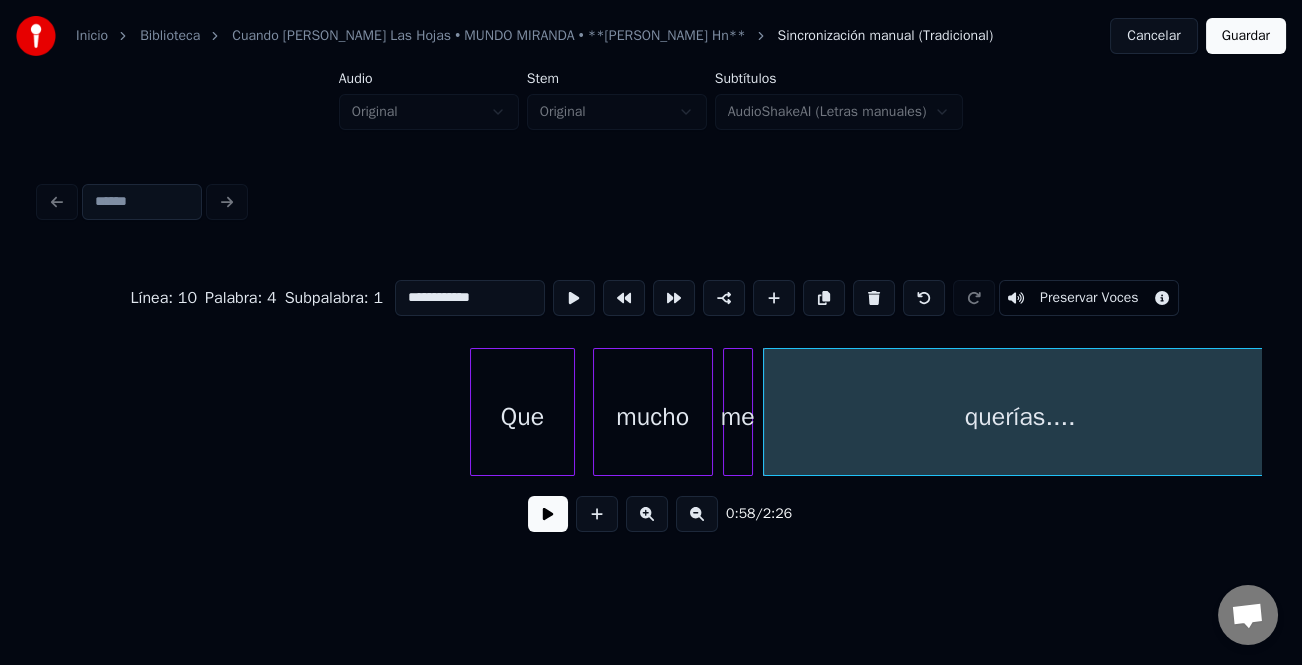 type 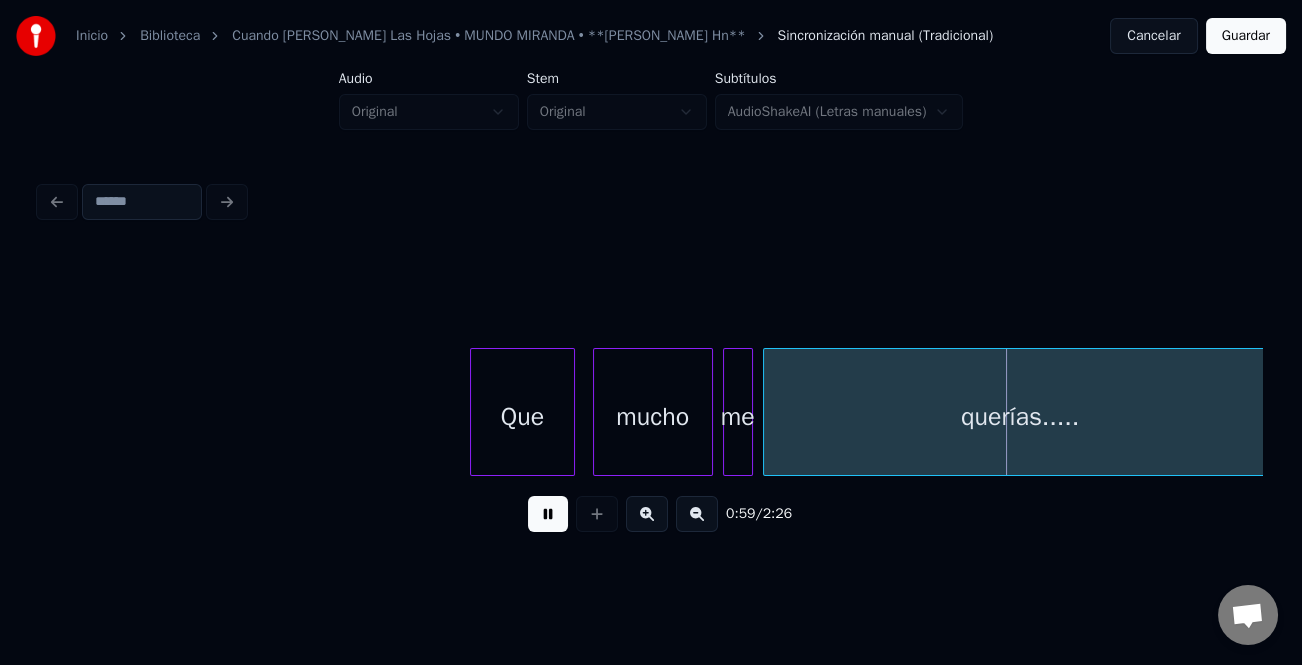 click on "querías....." at bounding box center [1020, 417] 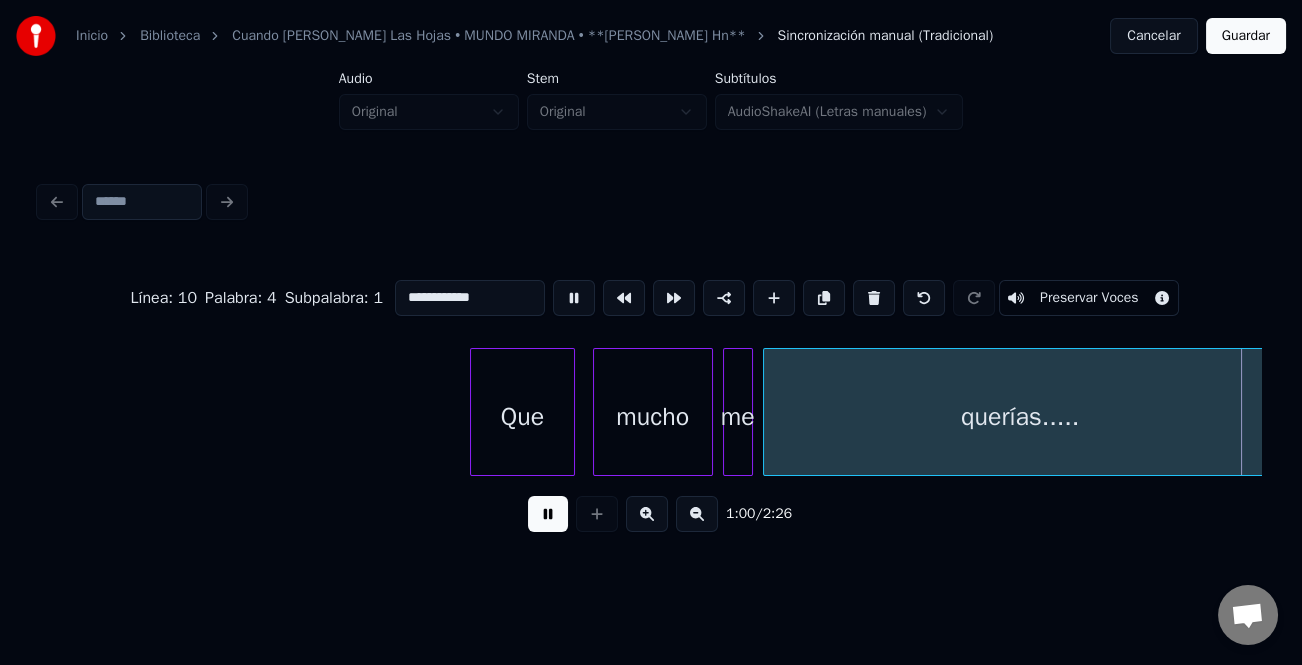 scroll, scrollTop: 0, scrollLeft: 14579, axis: horizontal 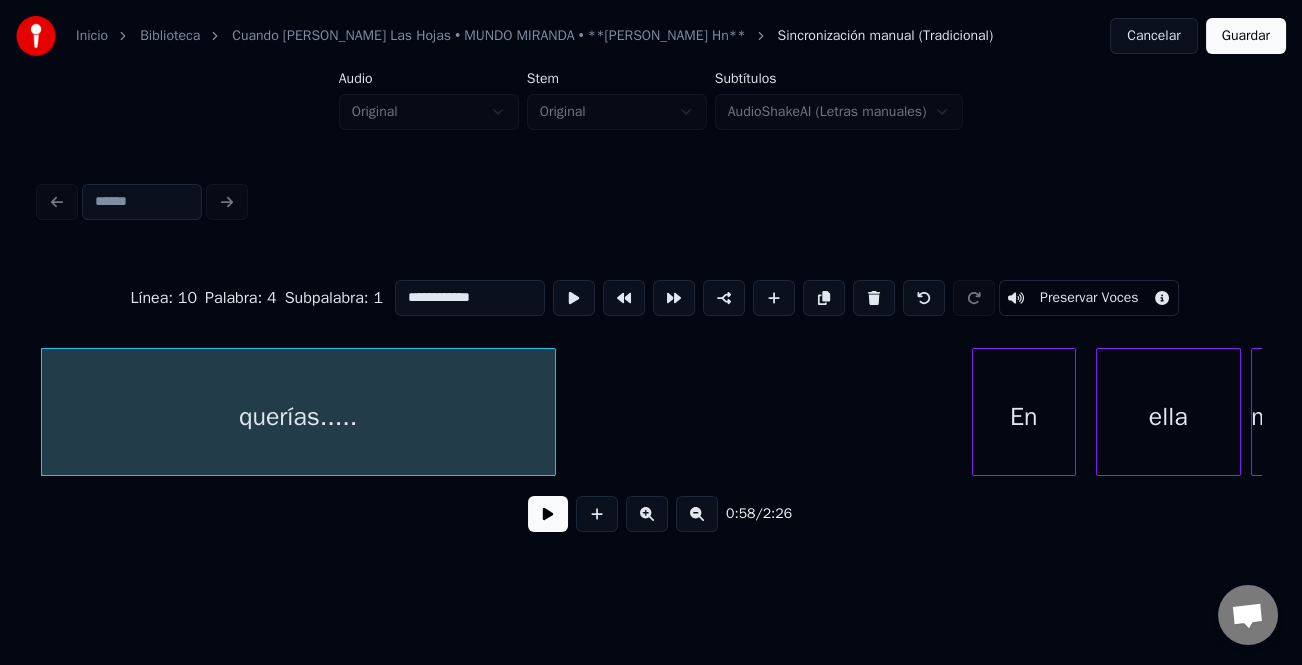 click at bounding box center (976, 412) 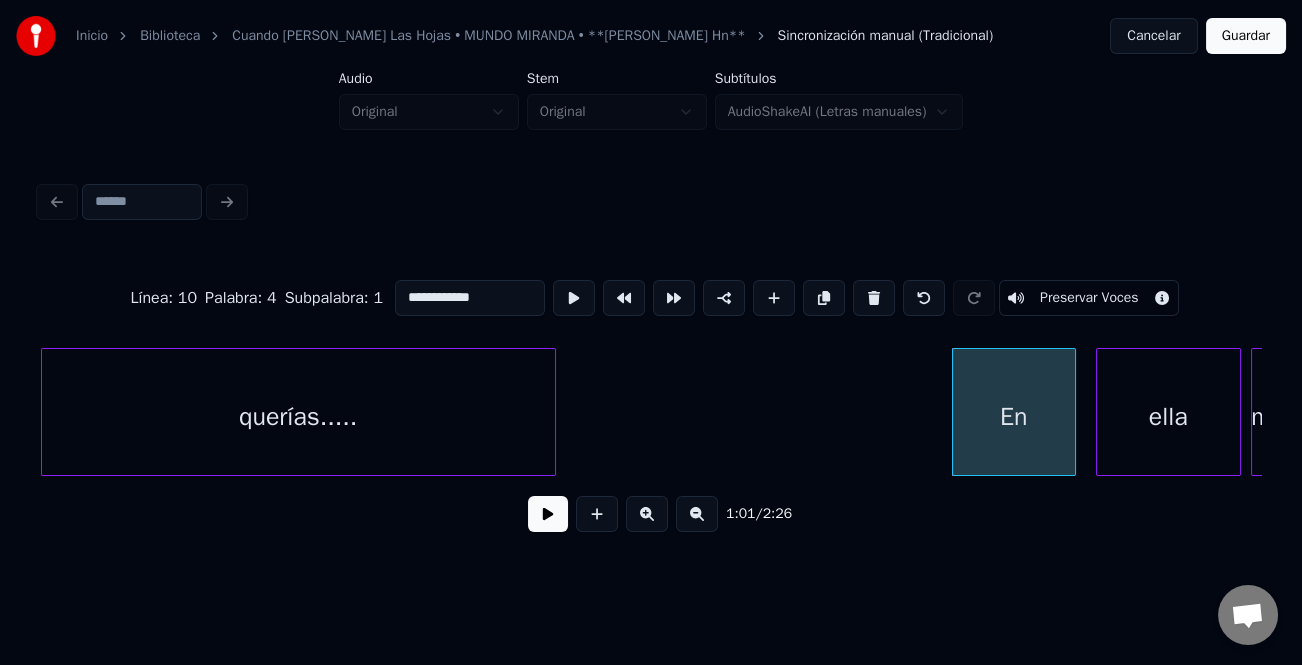click on "En" at bounding box center (1014, 412) 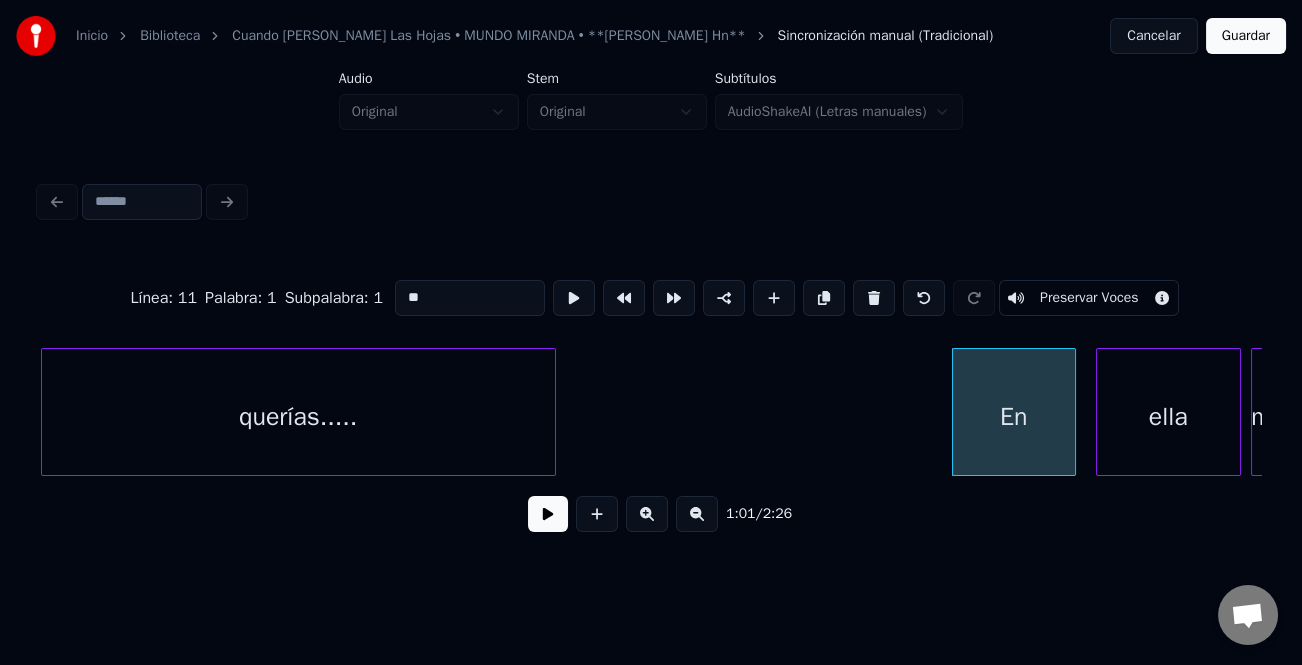 type on "**" 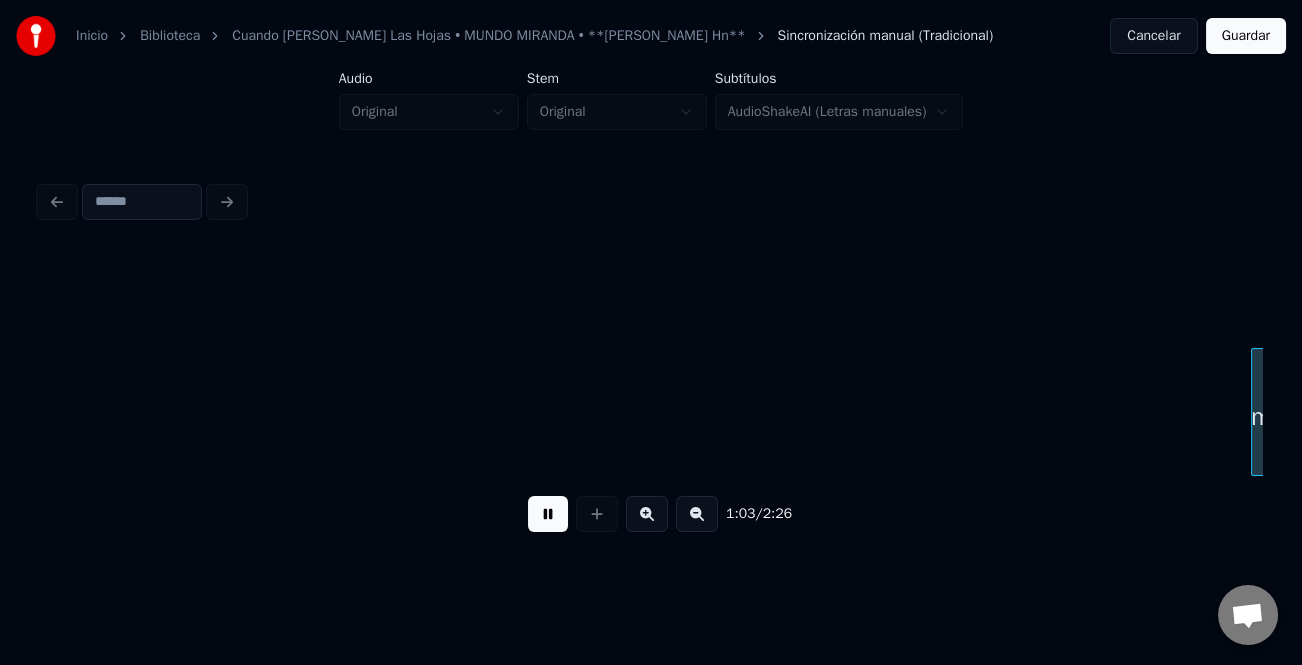 scroll, scrollTop: 0, scrollLeft: 15801, axis: horizontal 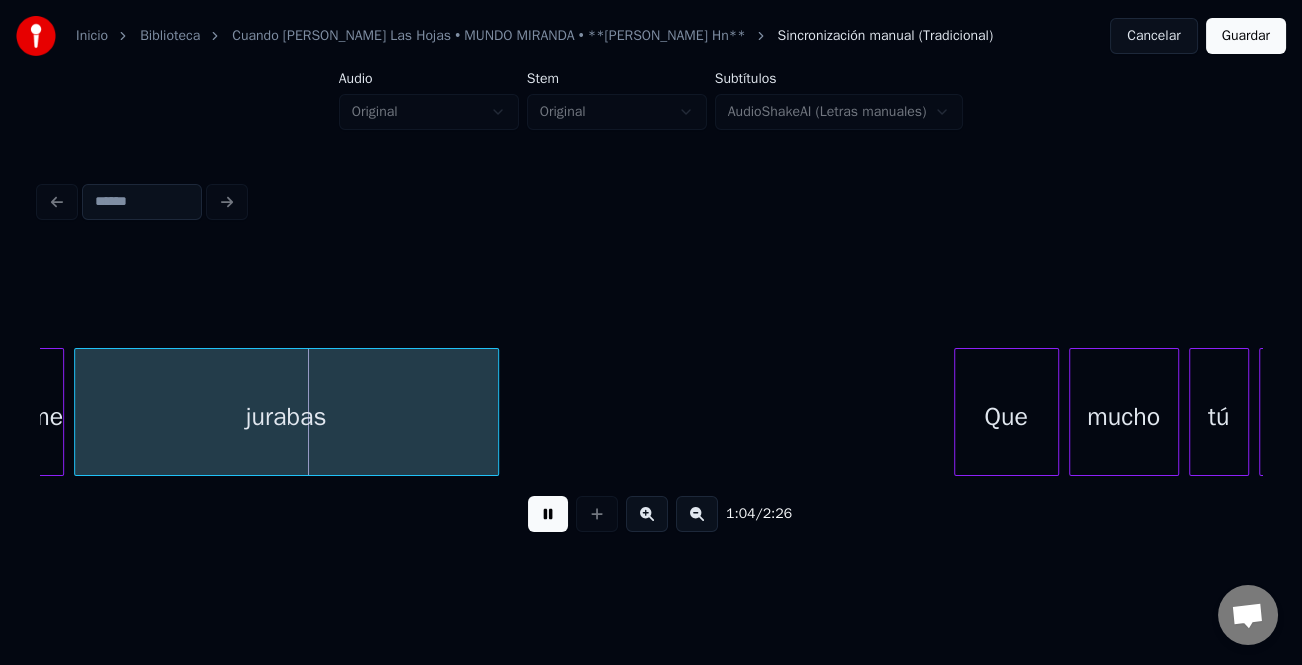 drag, startPoint x: 540, startPoint y: 515, endPoint x: 347, endPoint y: 377, distance: 237.26146 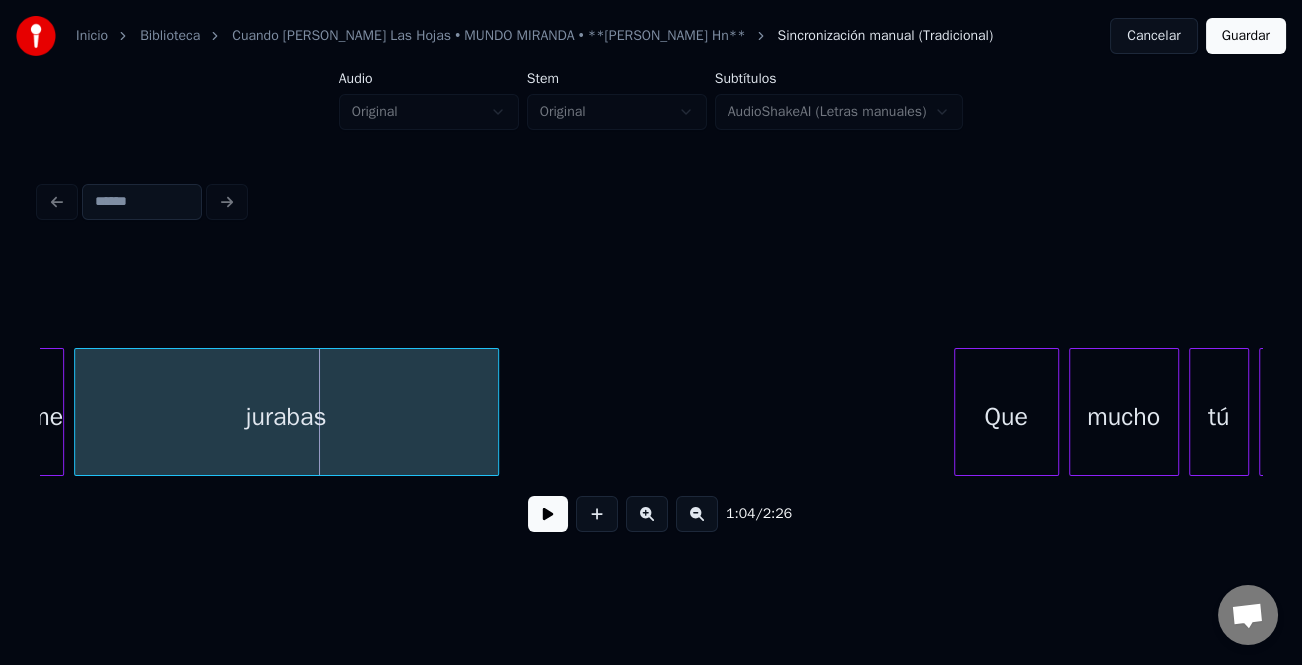 click on "jurabas" at bounding box center [286, 417] 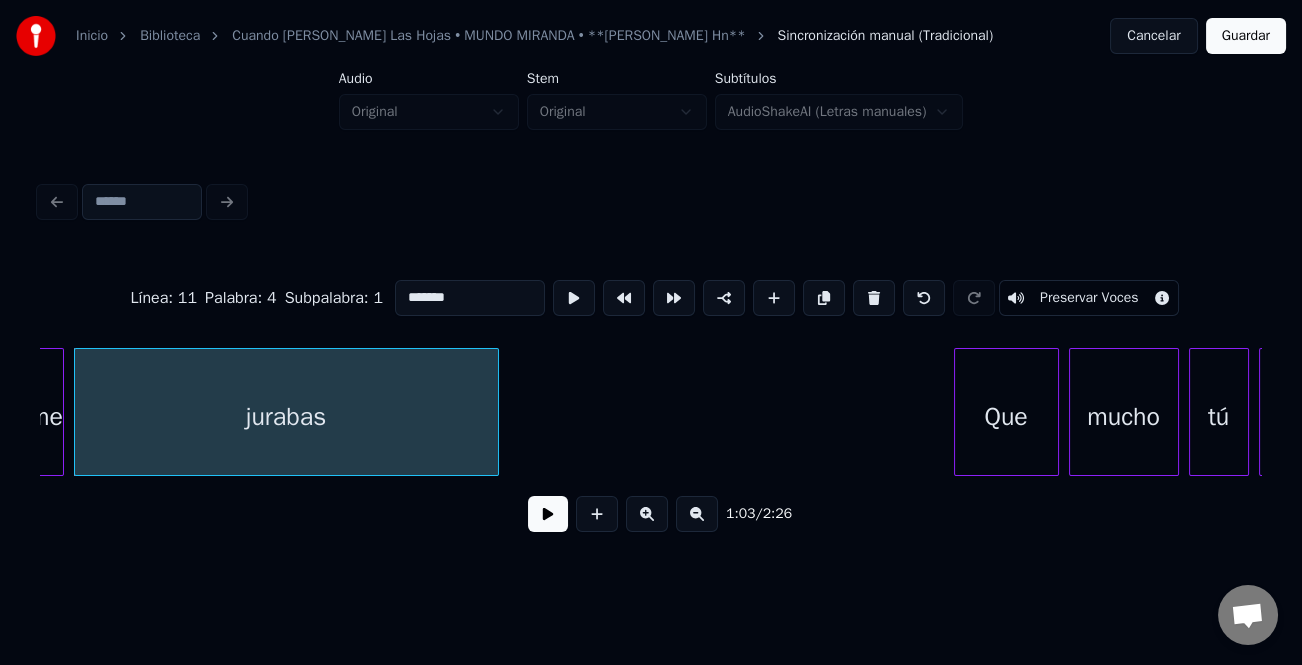 click on "*******" at bounding box center [470, 298] 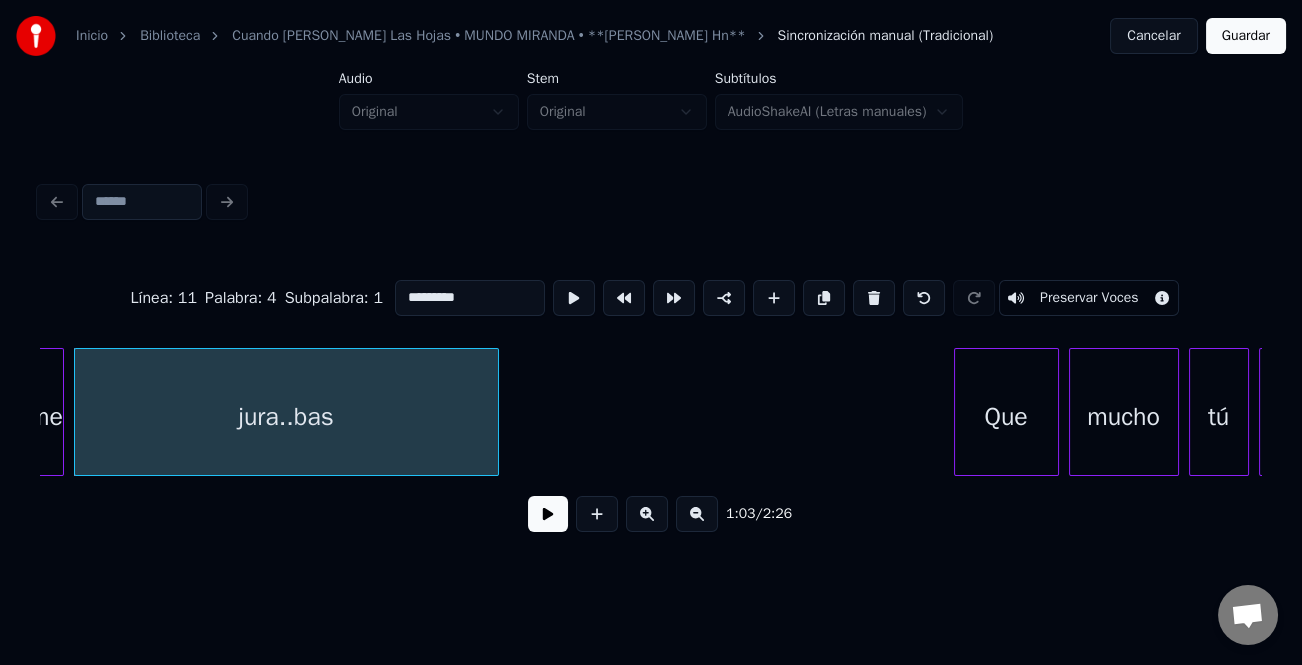 click on "*********" at bounding box center (470, 298) 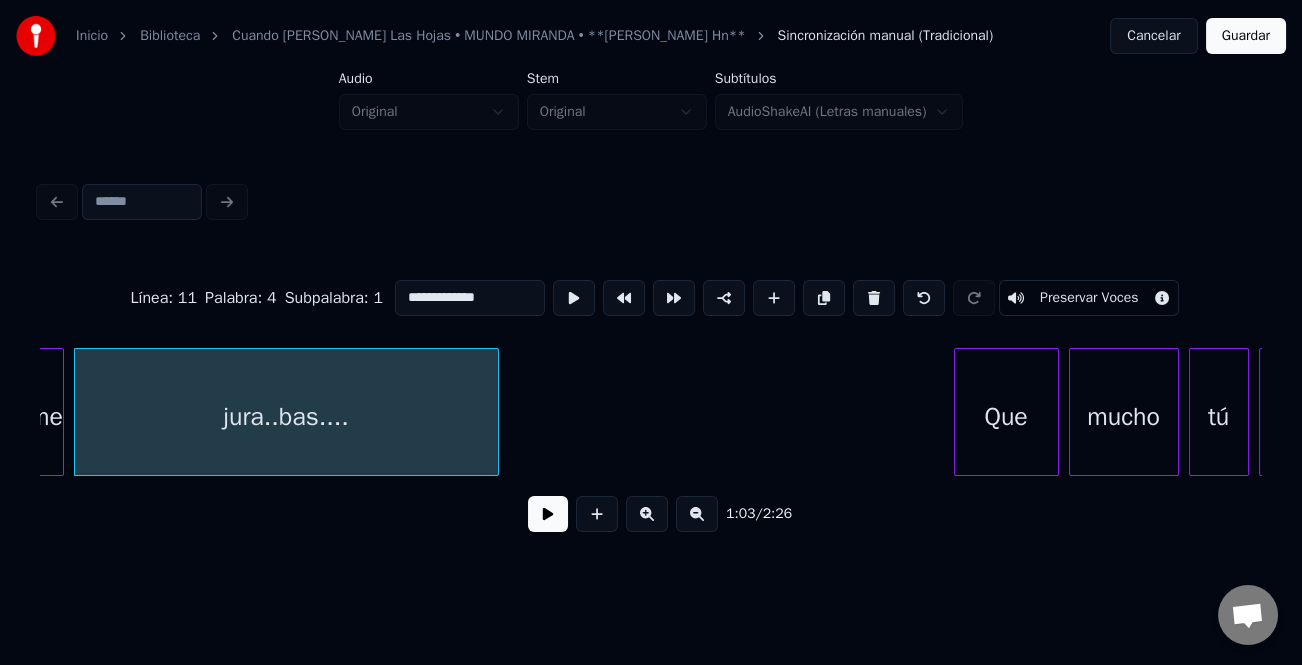 type on "**********" 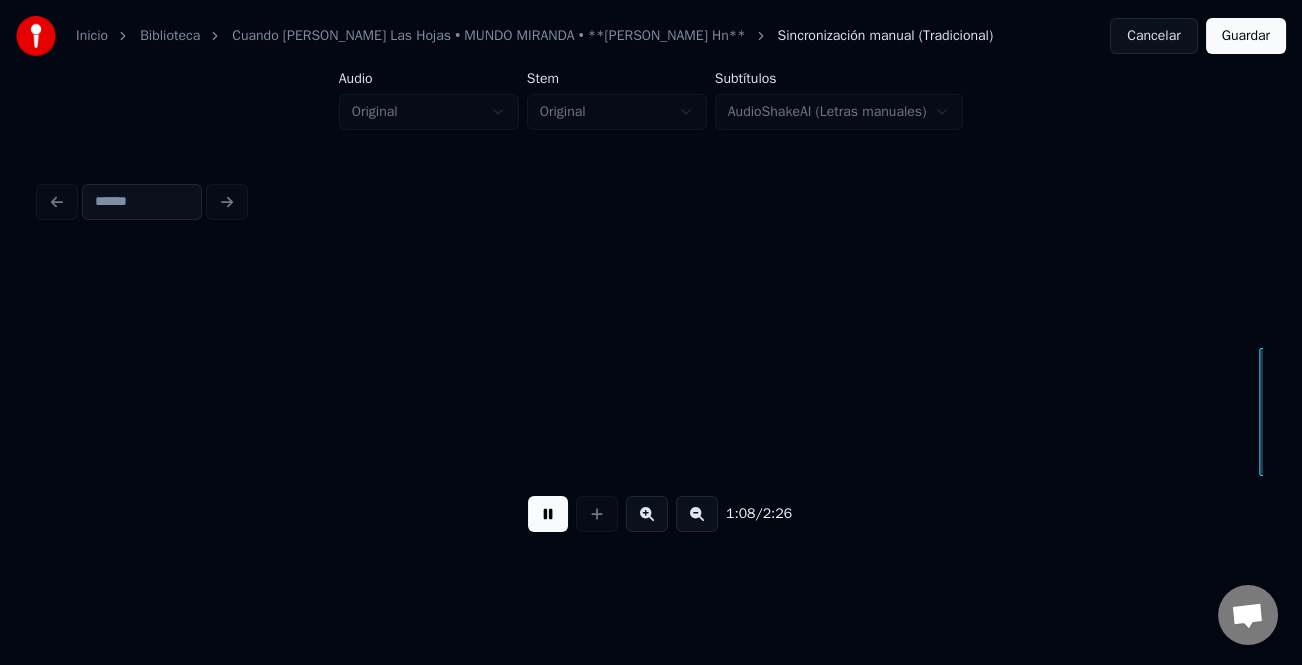 scroll, scrollTop: 0, scrollLeft: 17026, axis: horizontal 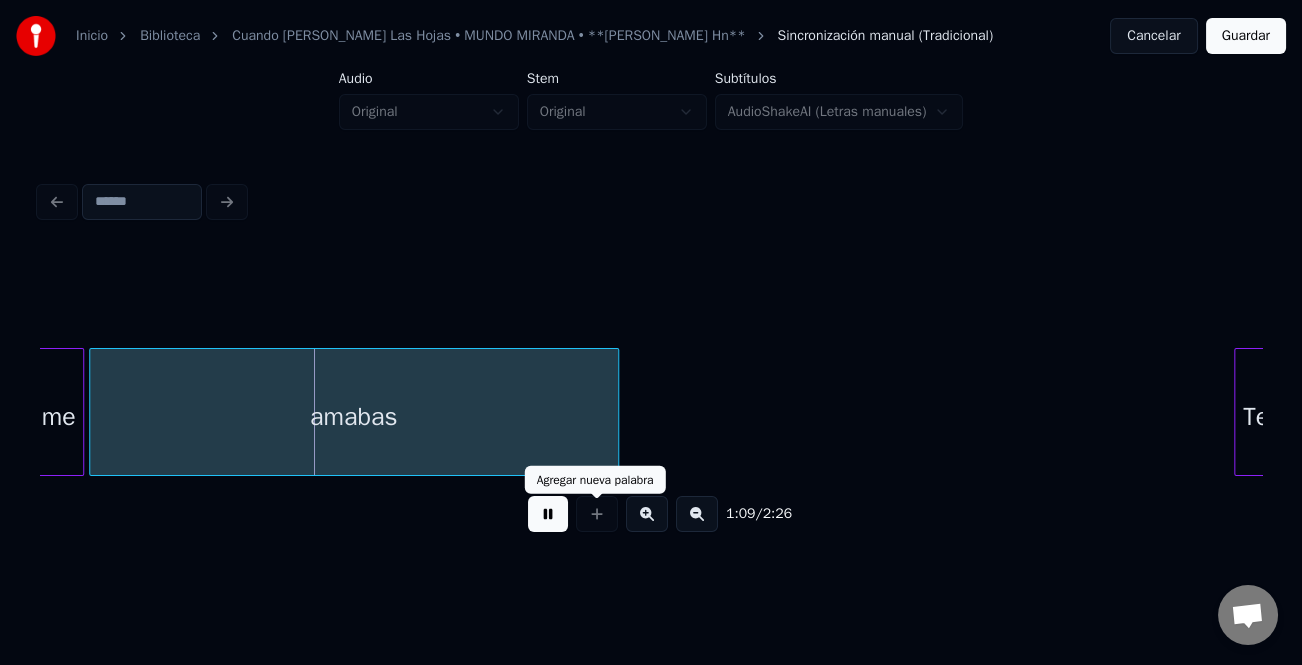 click on "1:09  /  2:26" at bounding box center [651, 514] 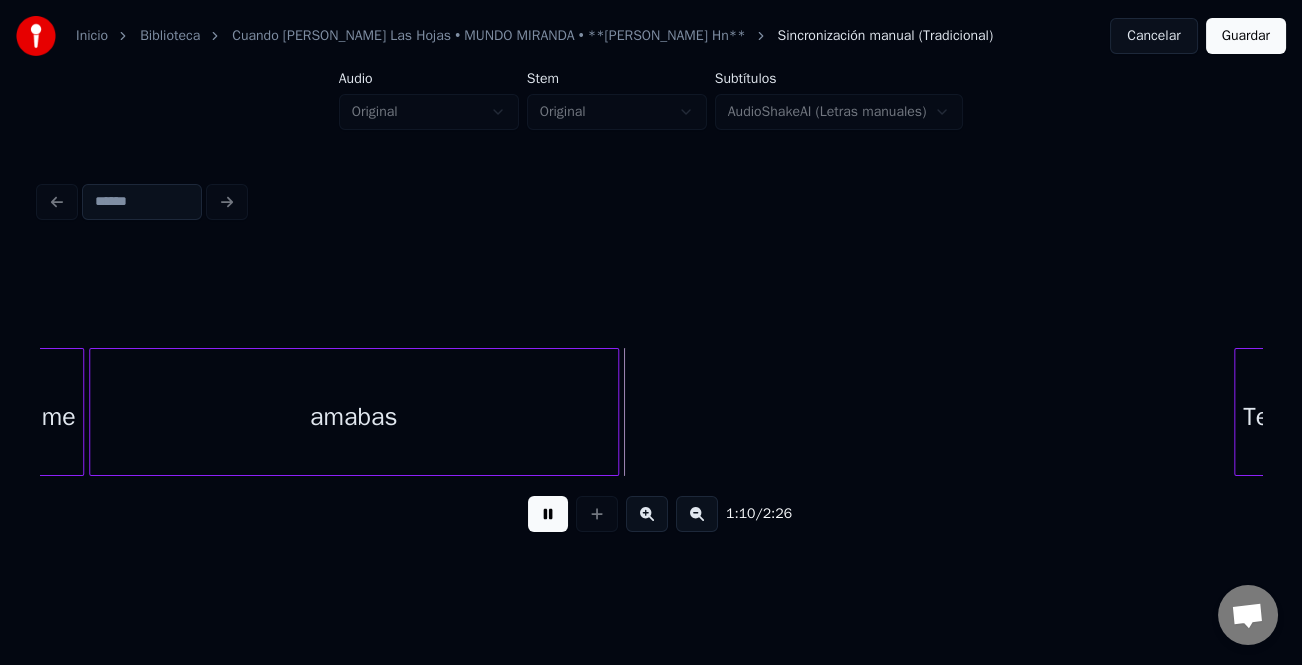click at bounding box center [548, 514] 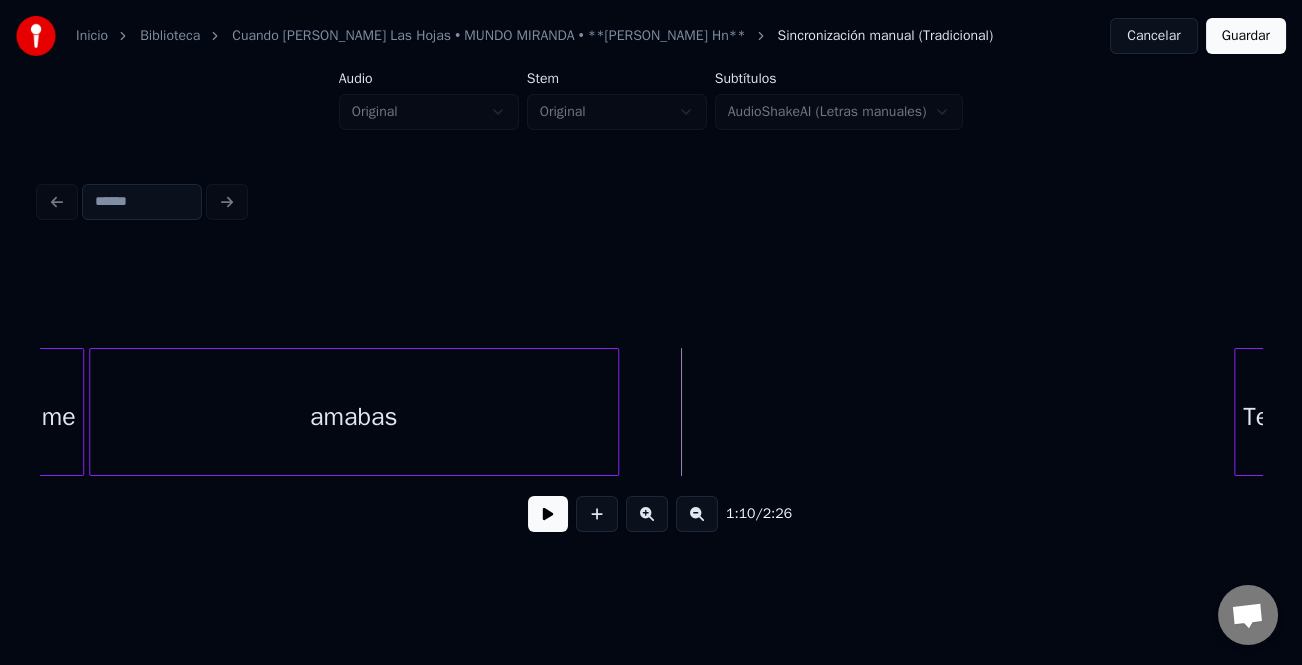 click on "me" at bounding box center (59, 417) 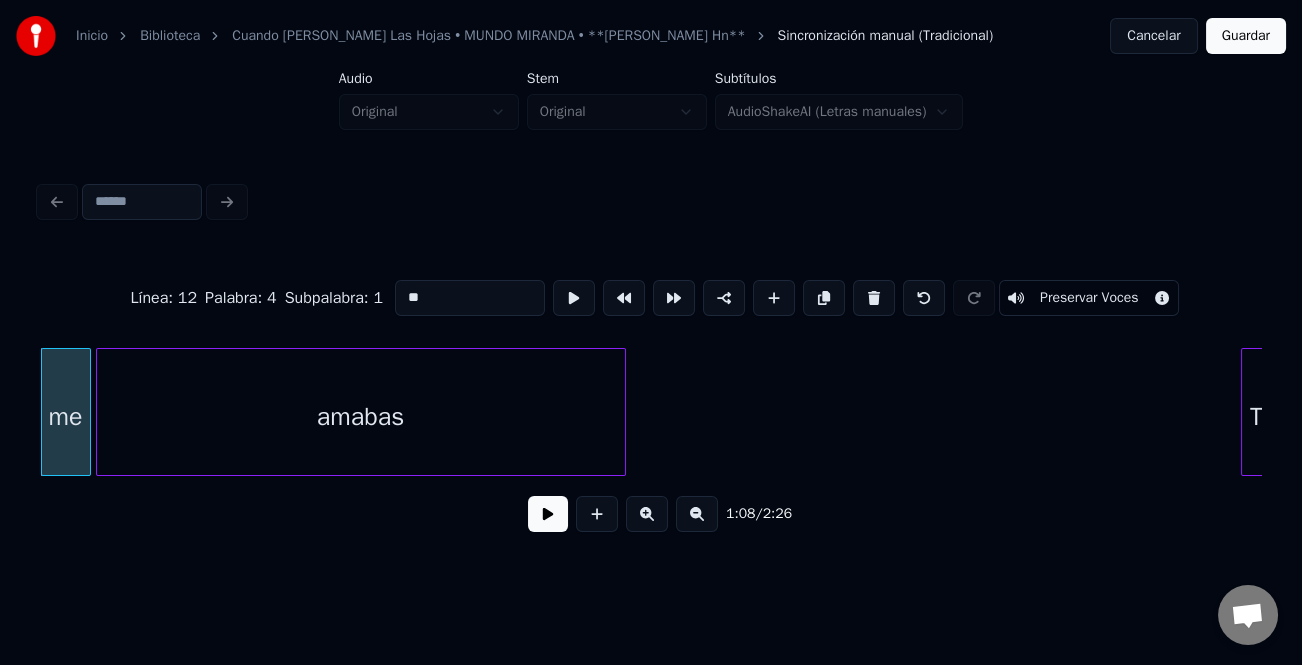 drag, startPoint x: 504, startPoint y: 263, endPoint x: 494, endPoint y: 277, distance: 17.20465 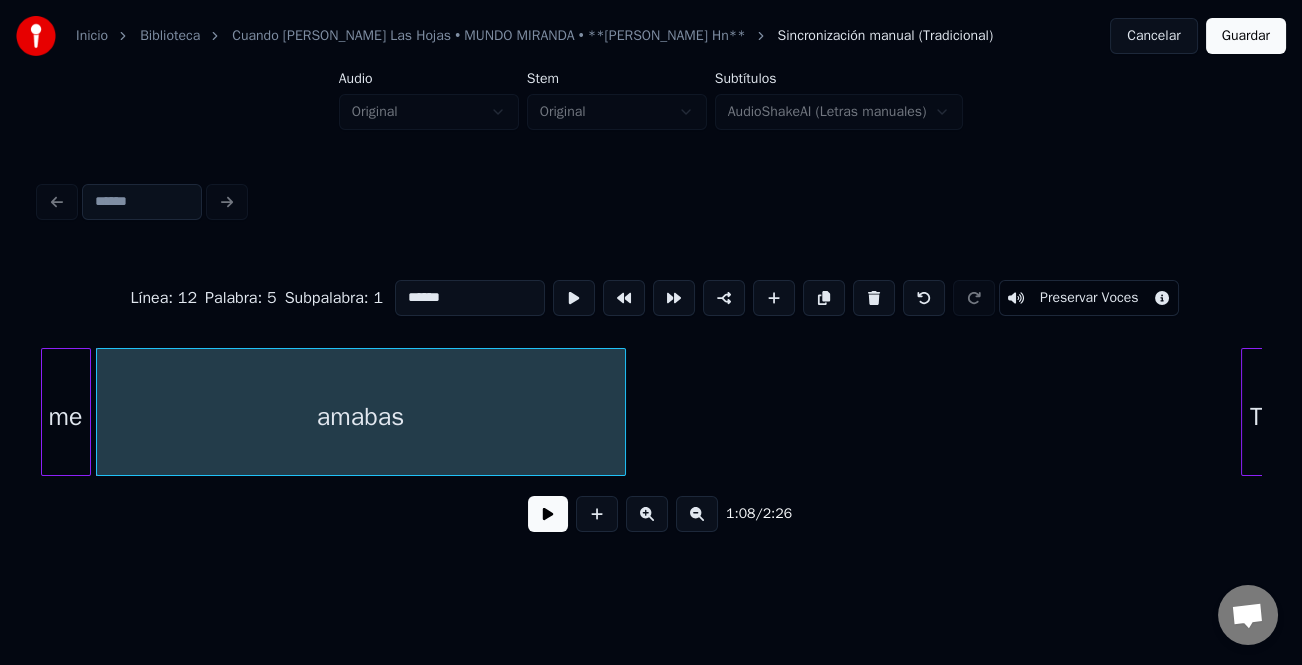 click on "******" at bounding box center (470, 298) 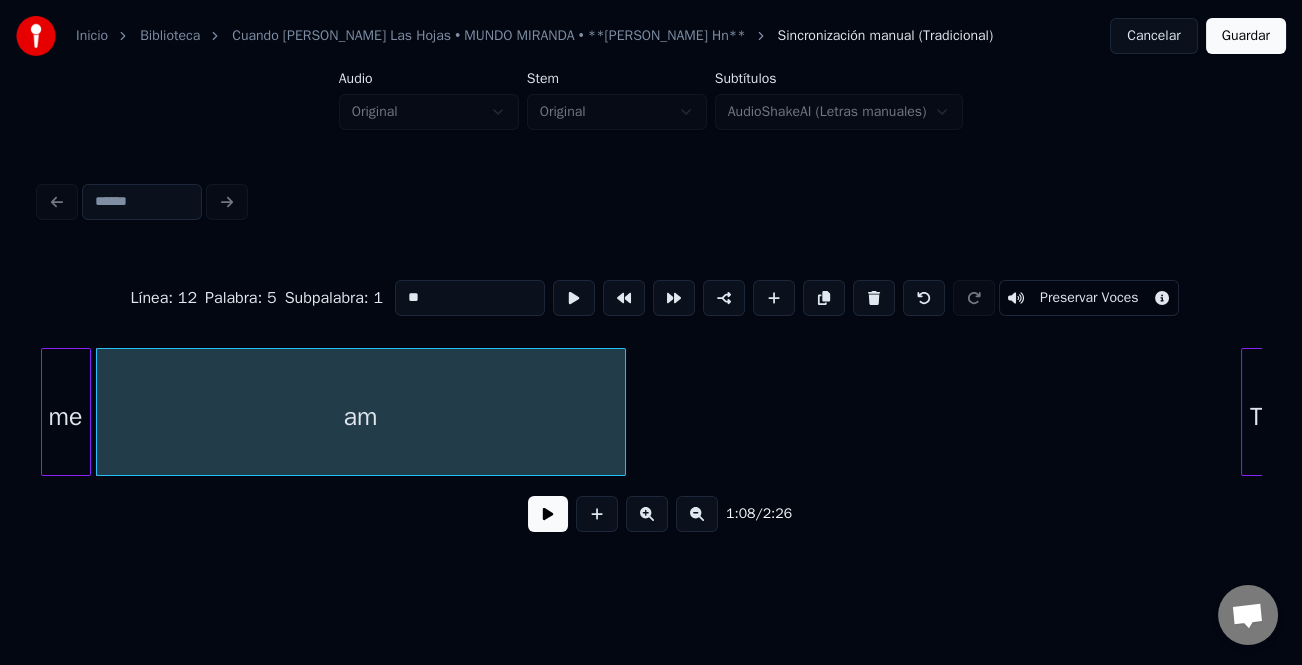 type on "*" 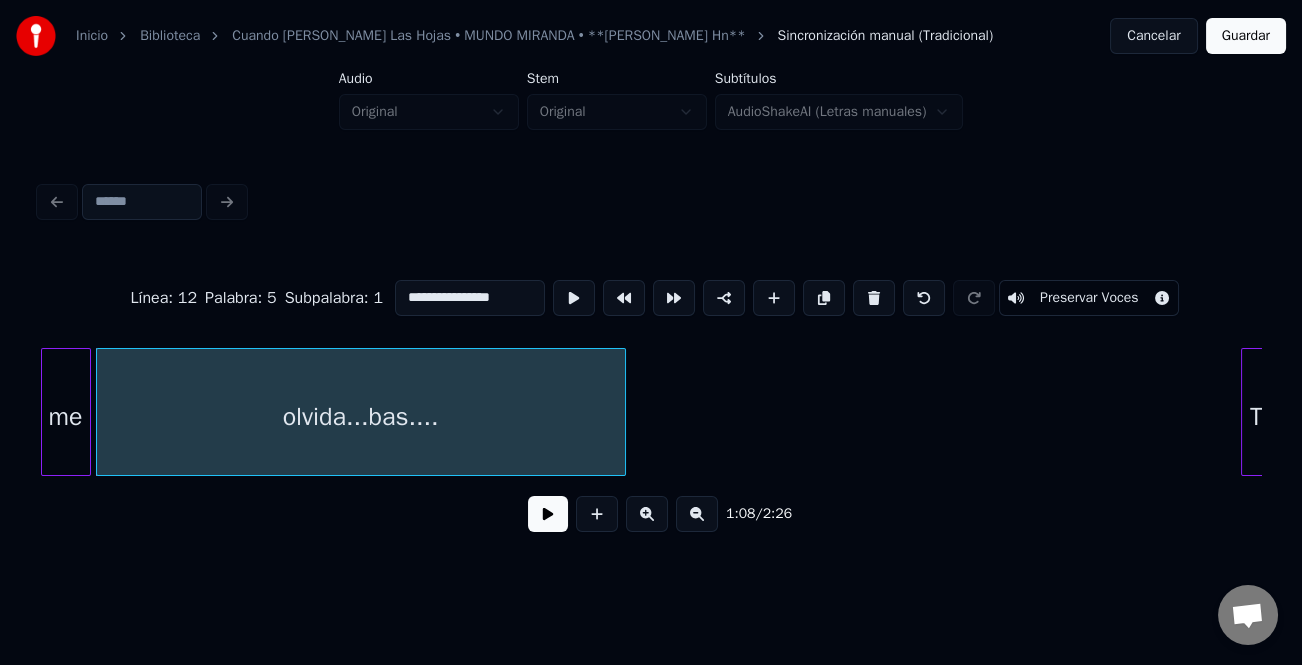 type on "**********" 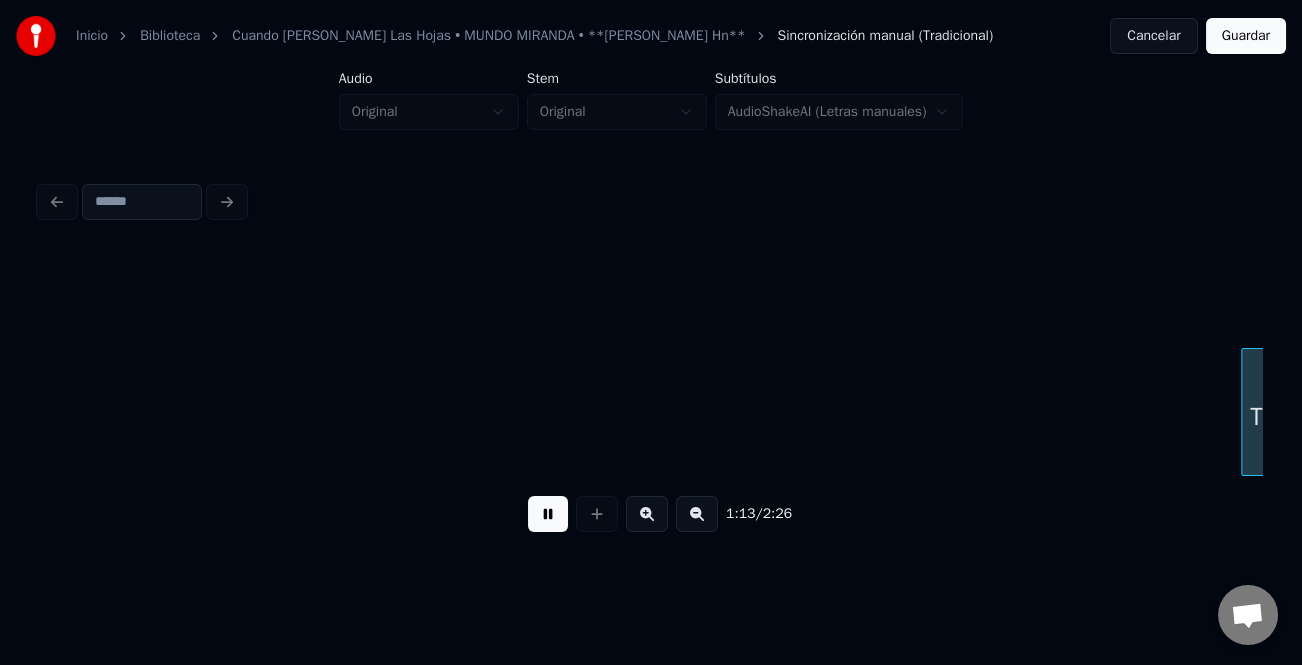 scroll, scrollTop: 0, scrollLeft: 18243, axis: horizontal 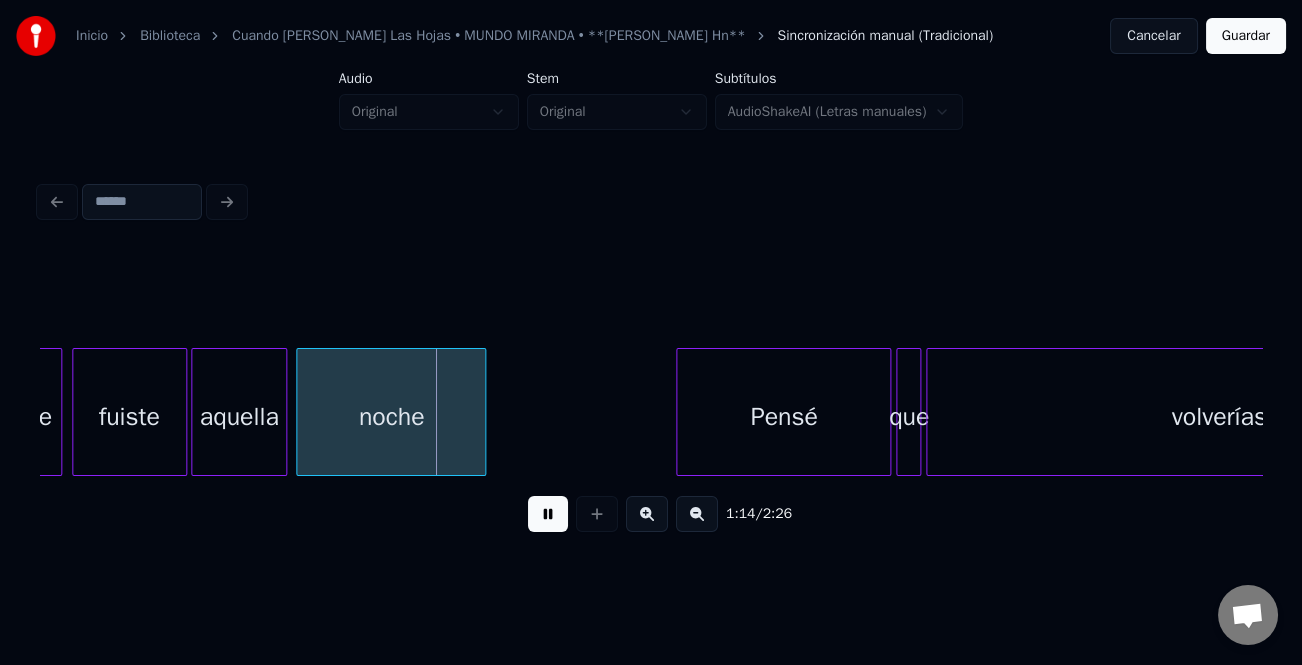 click on "noche" at bounding box center [391, 417] 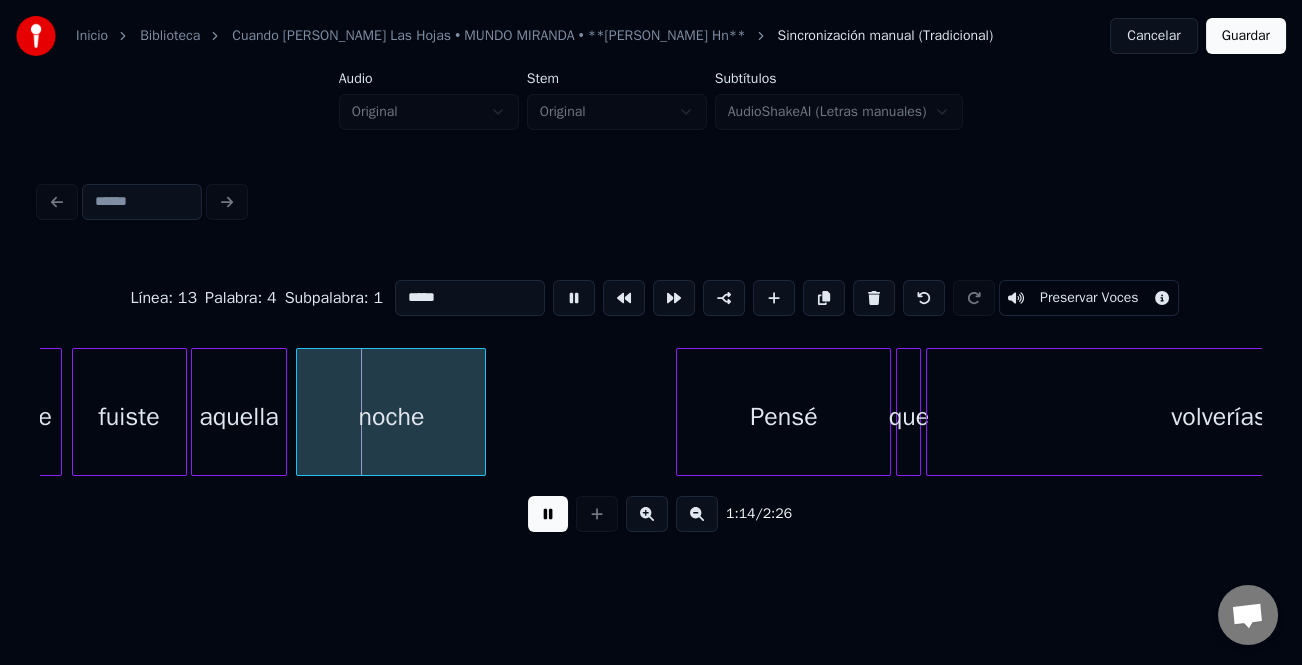 click on "*****" at bounding box center [470, 298] 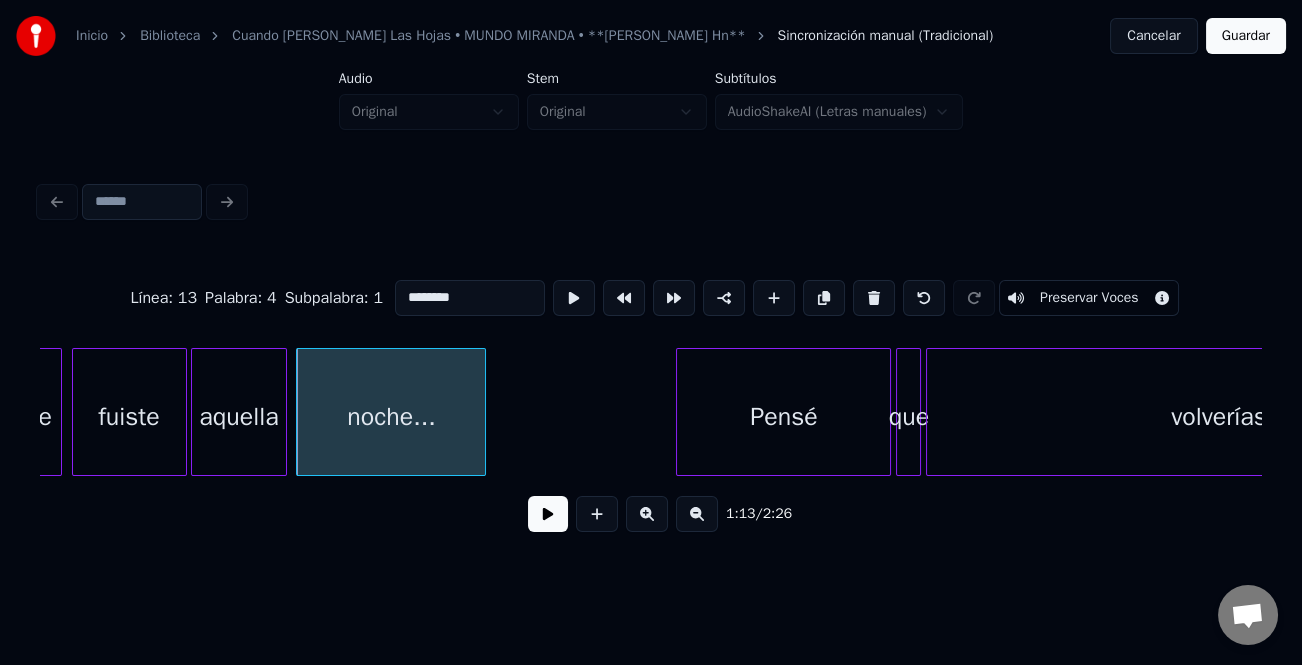 type on "********" 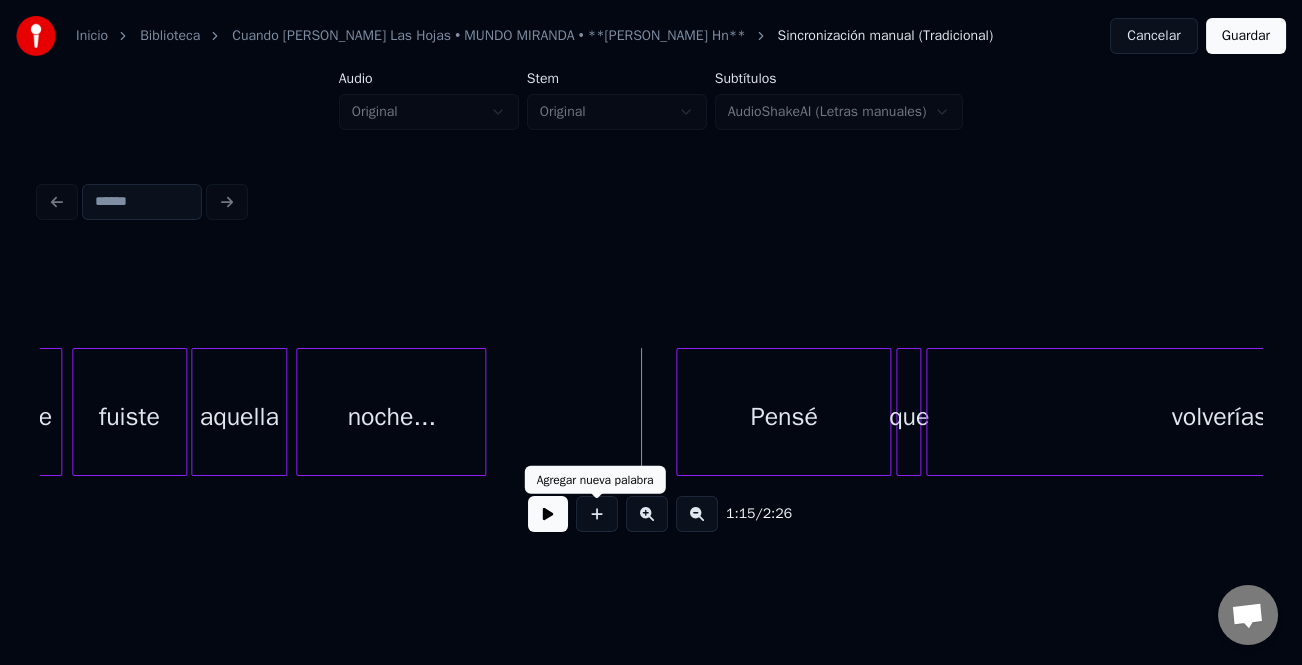 click at bounding box center (548, 514) 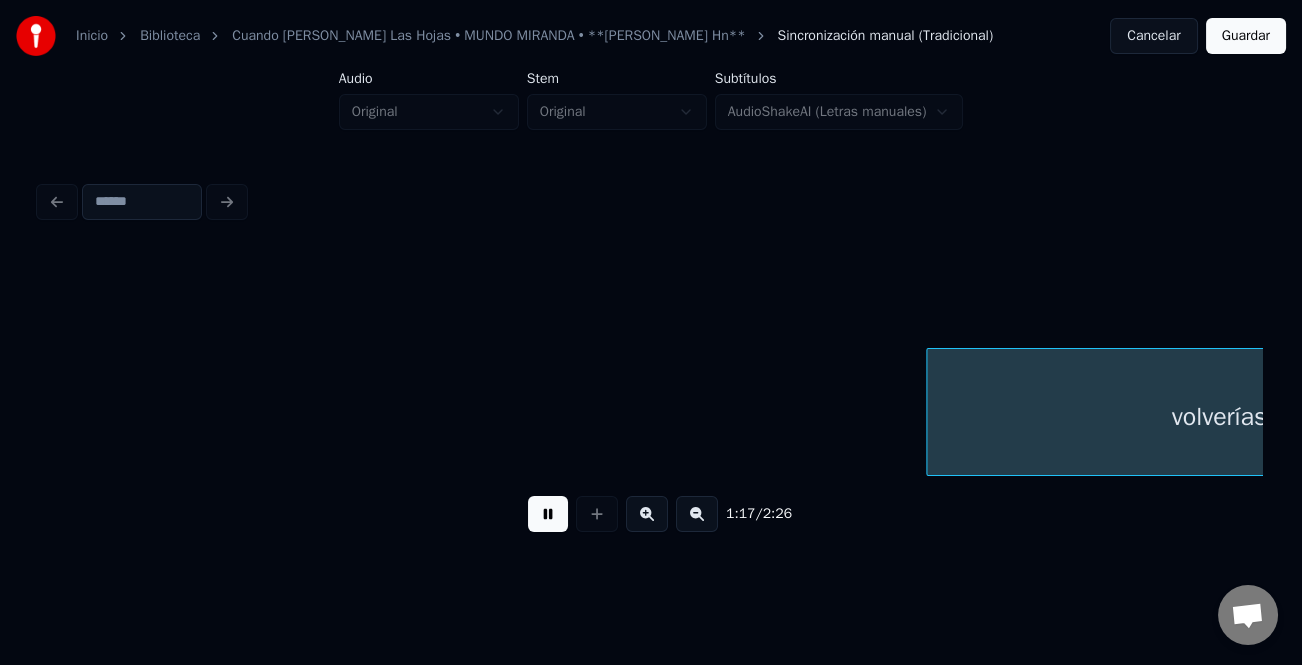 scroll, scrollTop: 0, scrollLeft: 19467, axis: horizontal 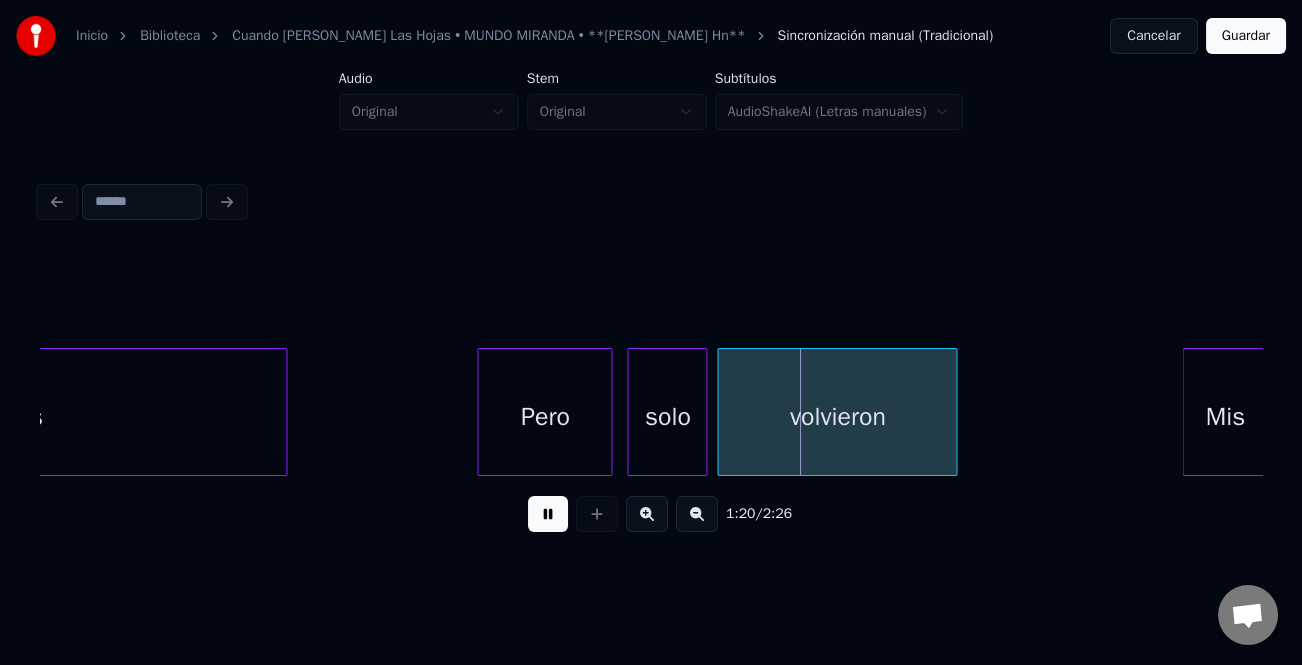 click at bounding box center [548, 514] 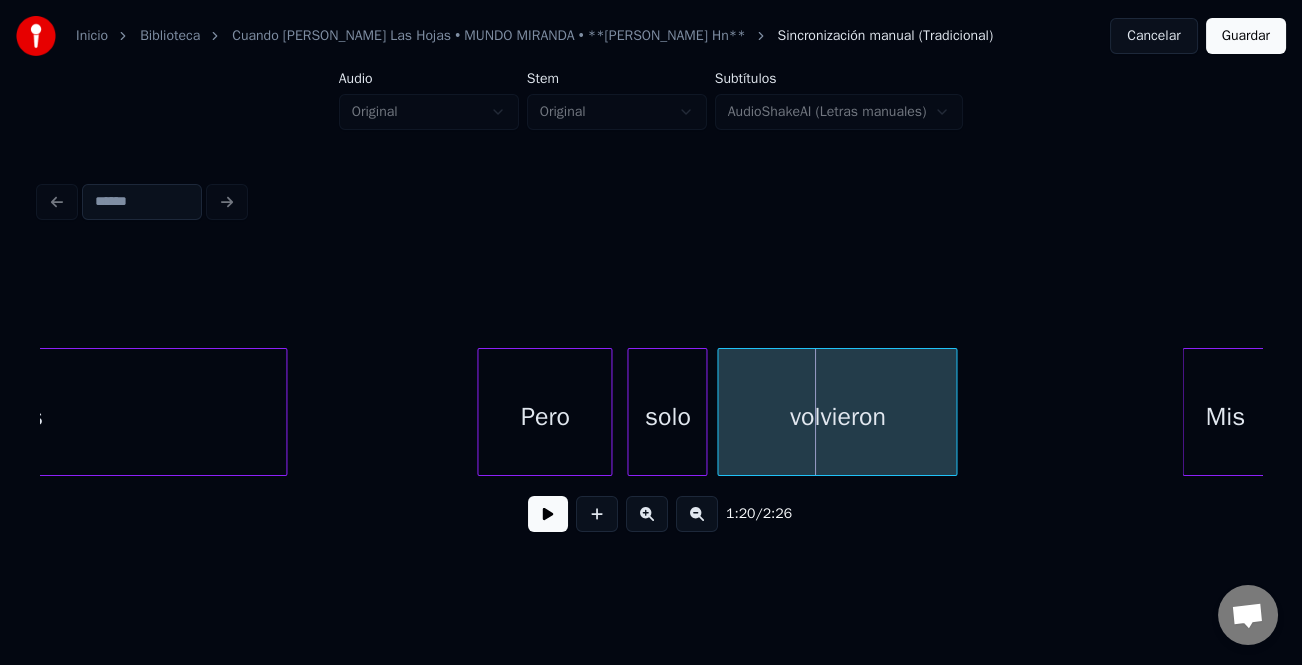 click on "volverías" at bounding box center (-6, 417) 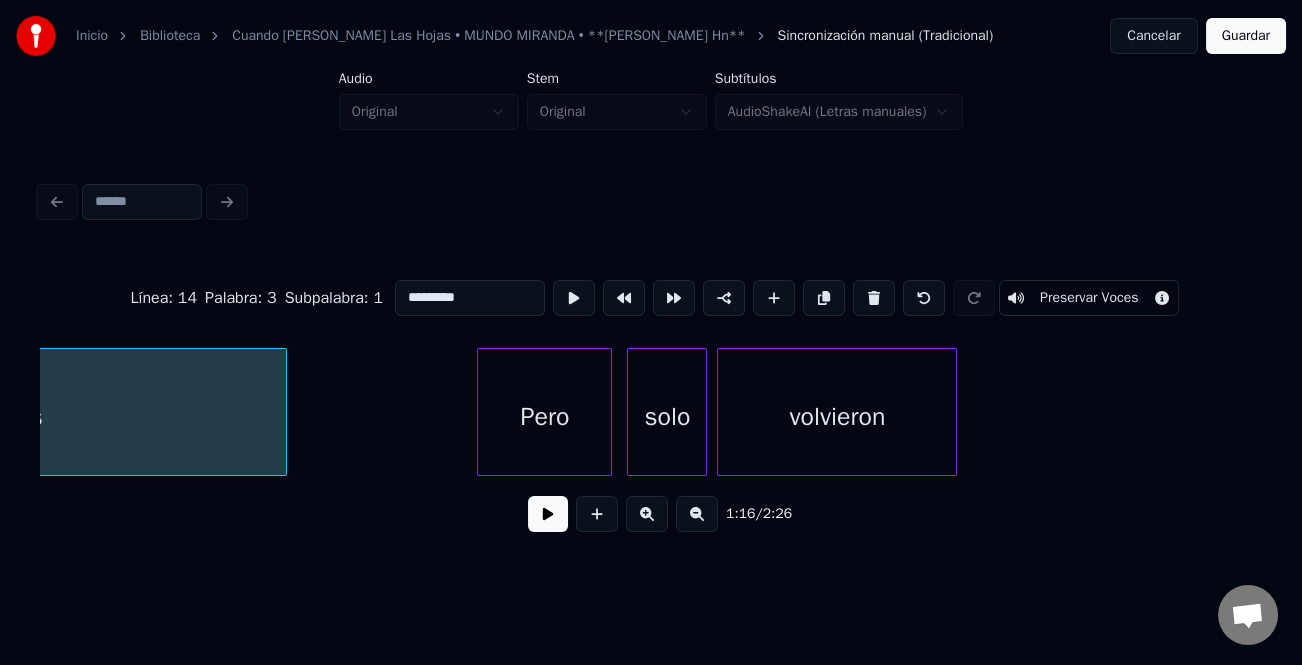 scroll, scrollTop: 0, scrollLeft: 19129, axis: horizontal 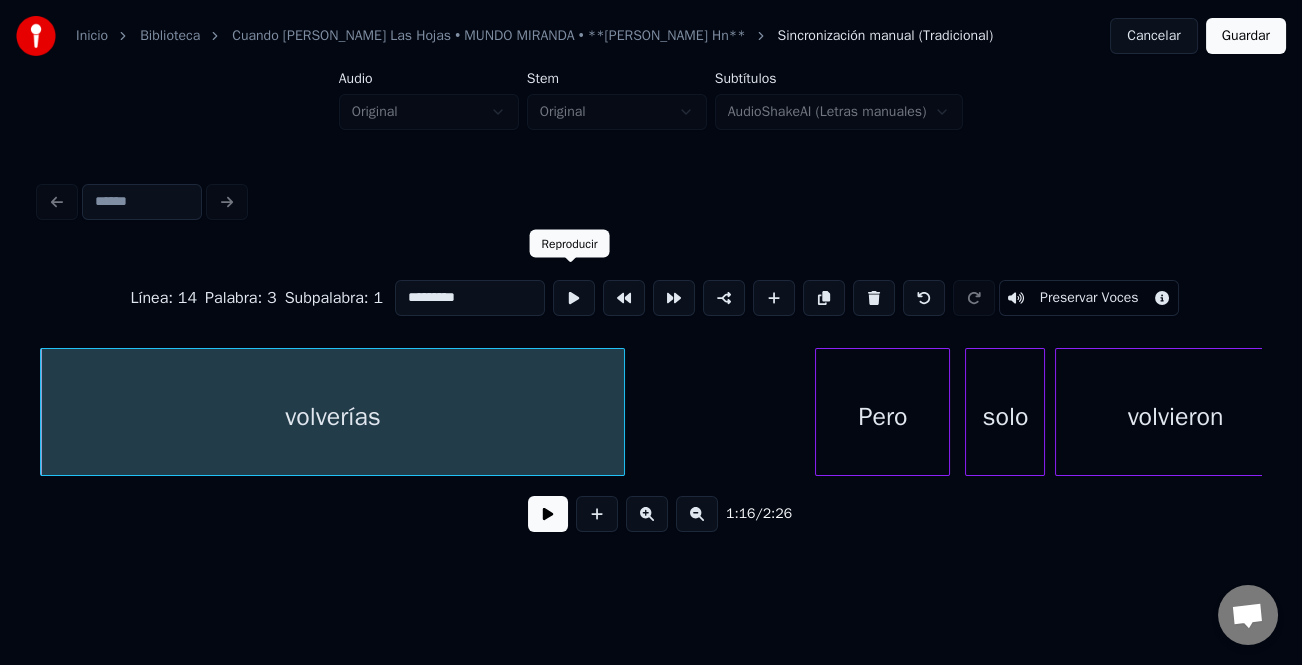 click on "*********" at bounding box center [470, 298] 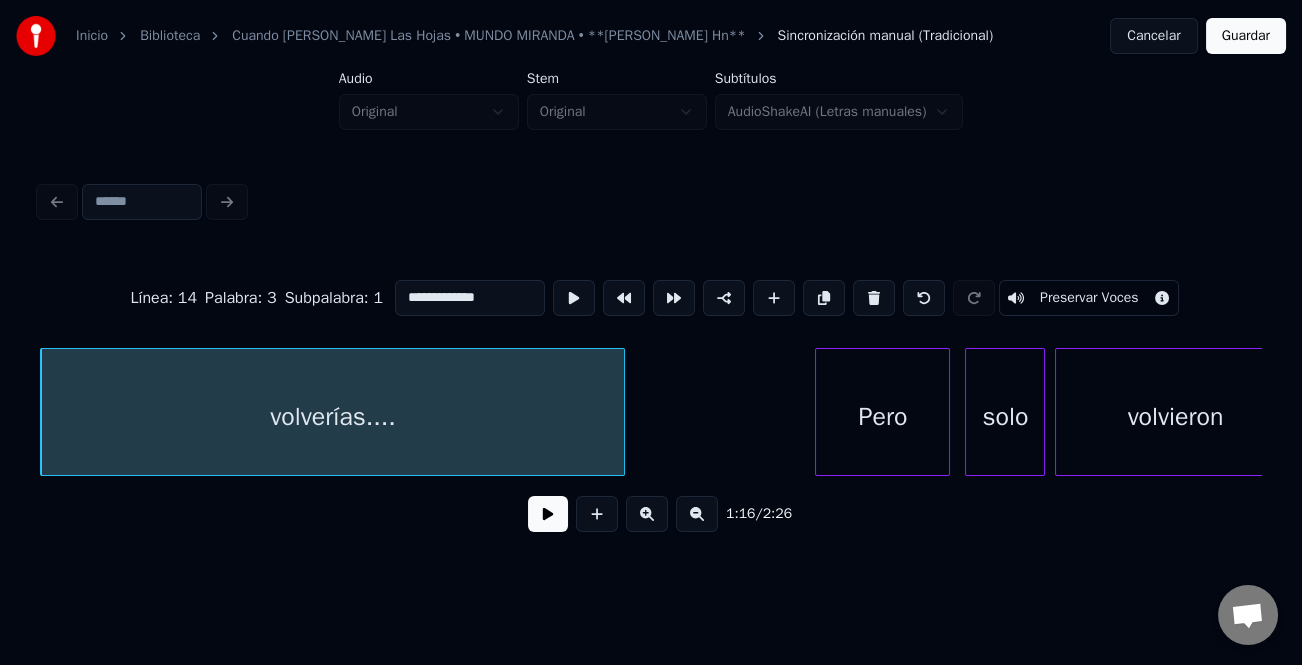 type on "**********" 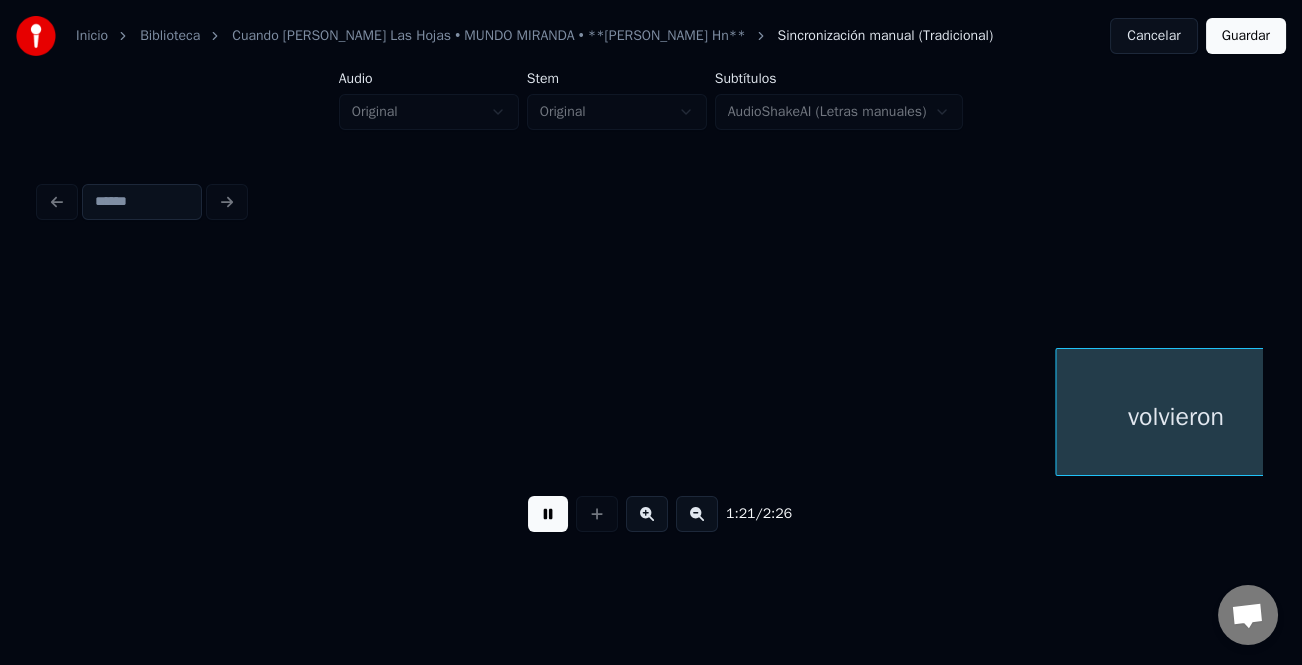 scroll, scrollTop: 0, scrollLeft: 20352, axis: horizontal 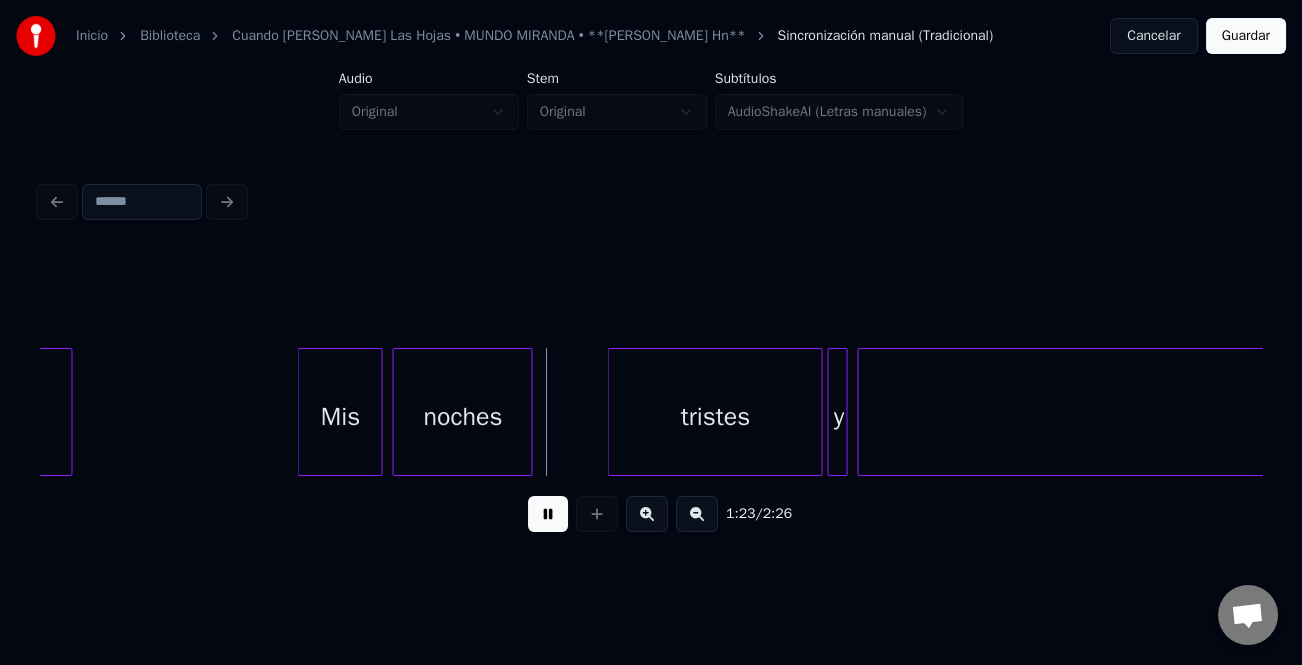 drag, startPoint x: 554, startPoint y: 513, endPoint x: 493, endPoint y: 458, distance: 82.13403 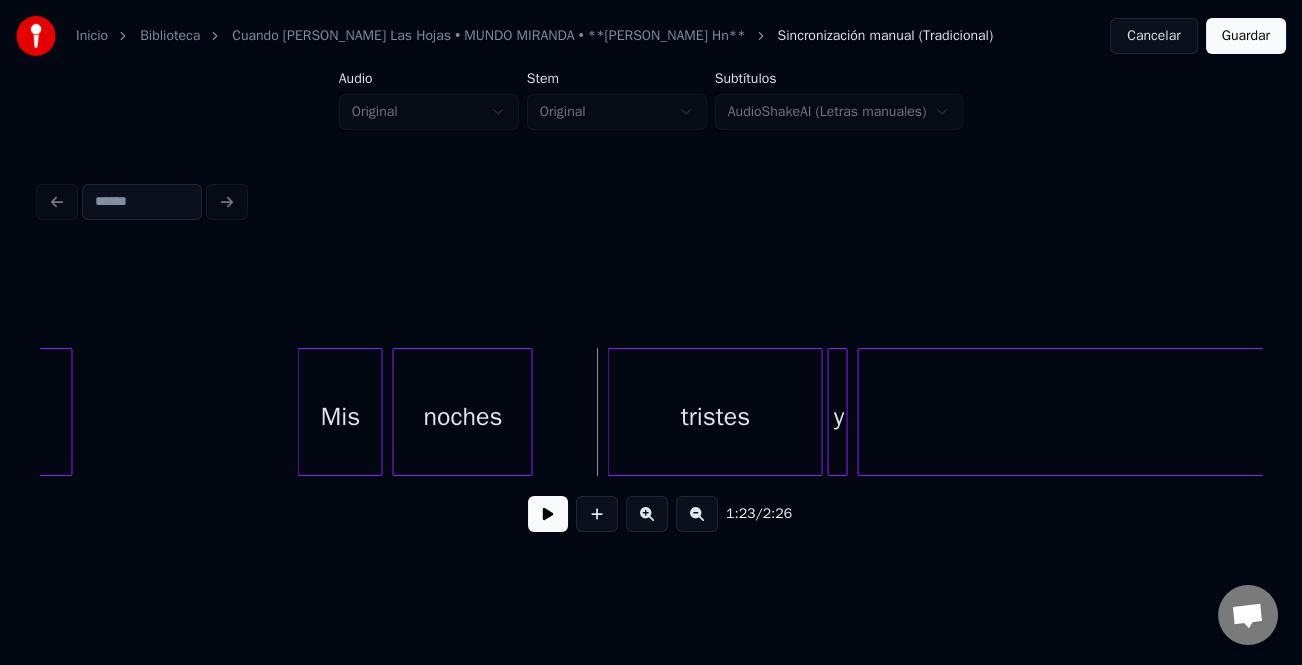 click on "noches" at bounding box center (462, 417) 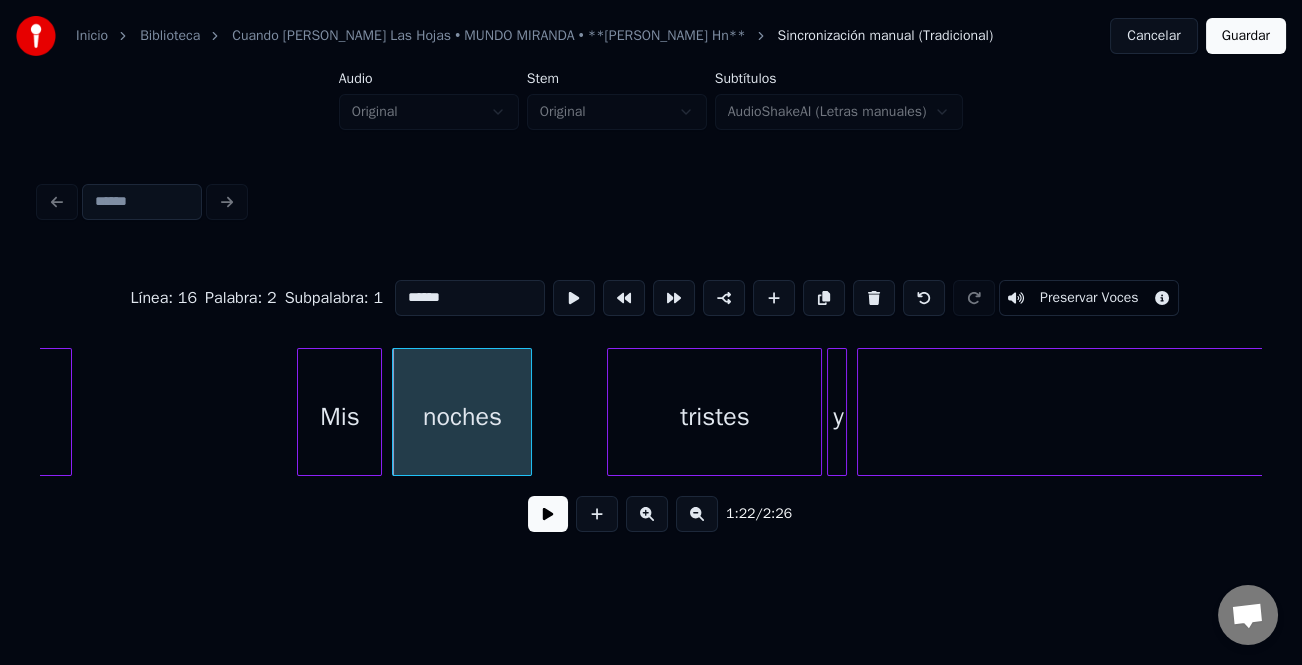 click on "******" at bounding box center (470, 298) 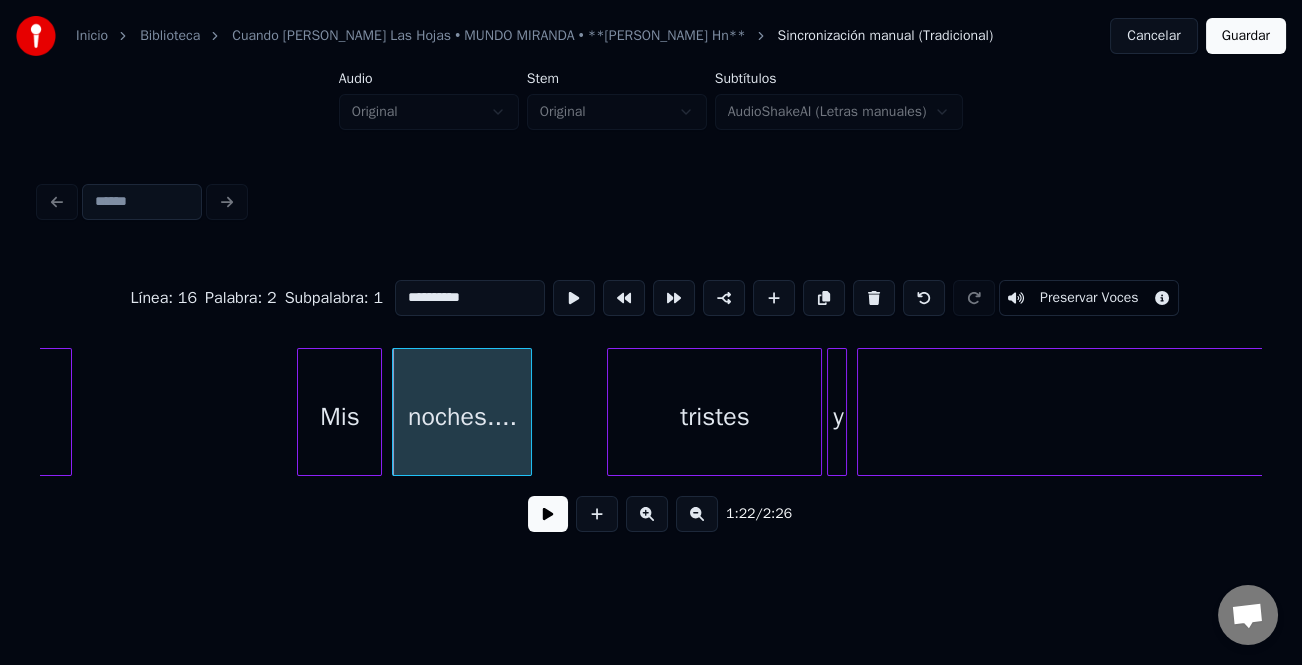 type on "**********" 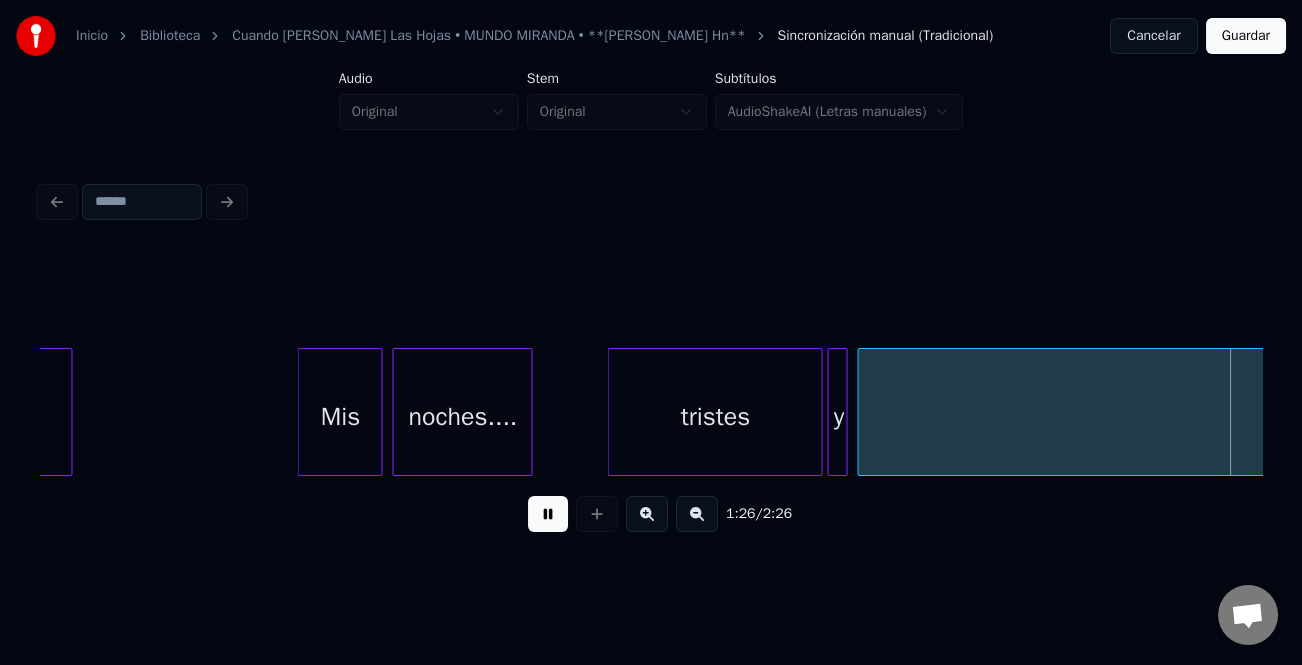 scroll, scrollTop: 0, scrollLeft: 21574, axis: horizontal 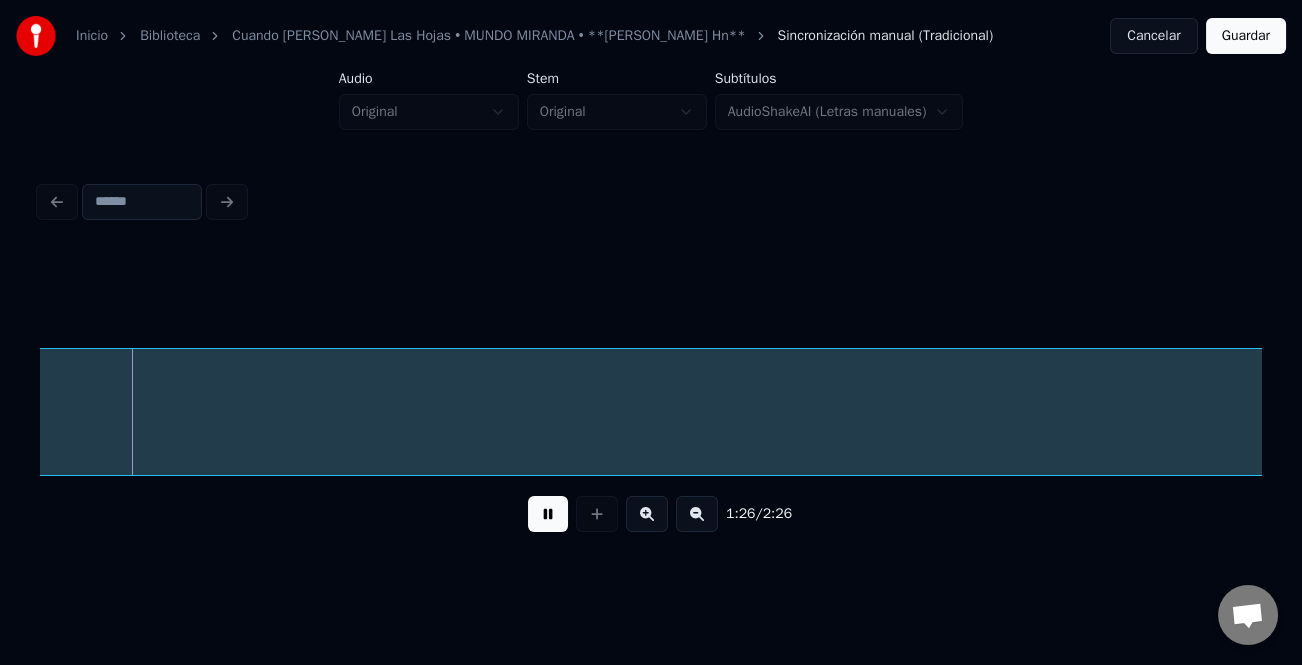click at bounding box center (548, 514) 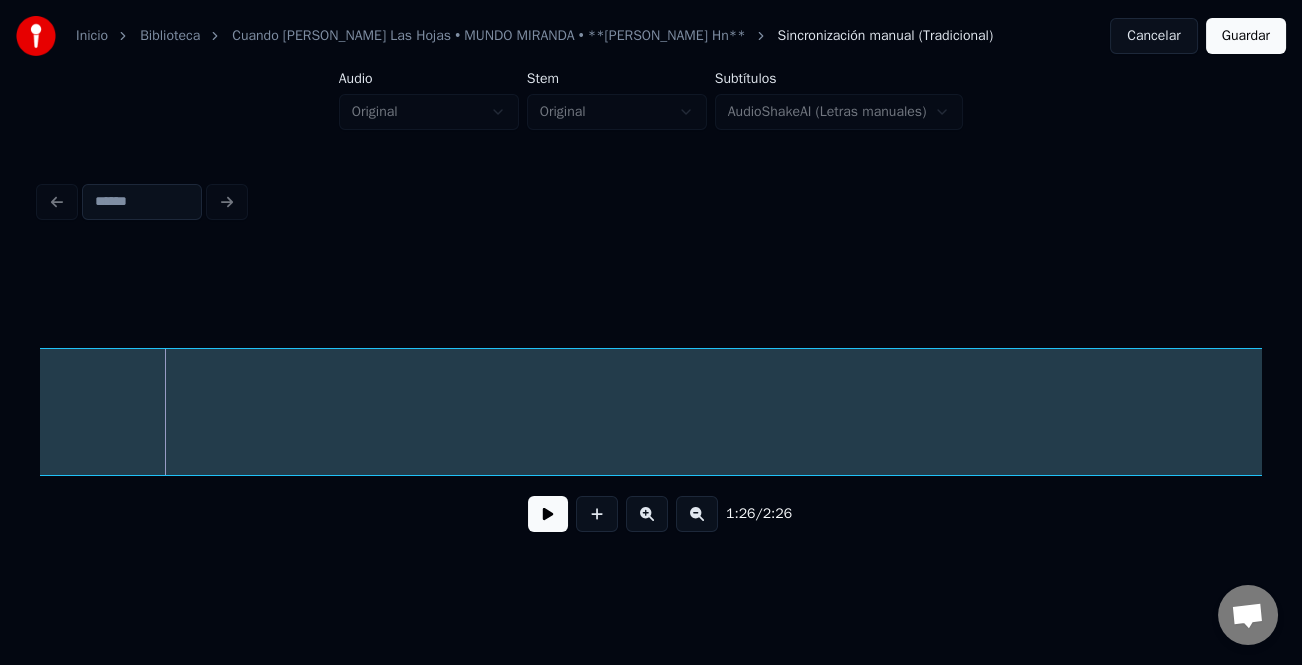 click at bounding box center (697, 514) 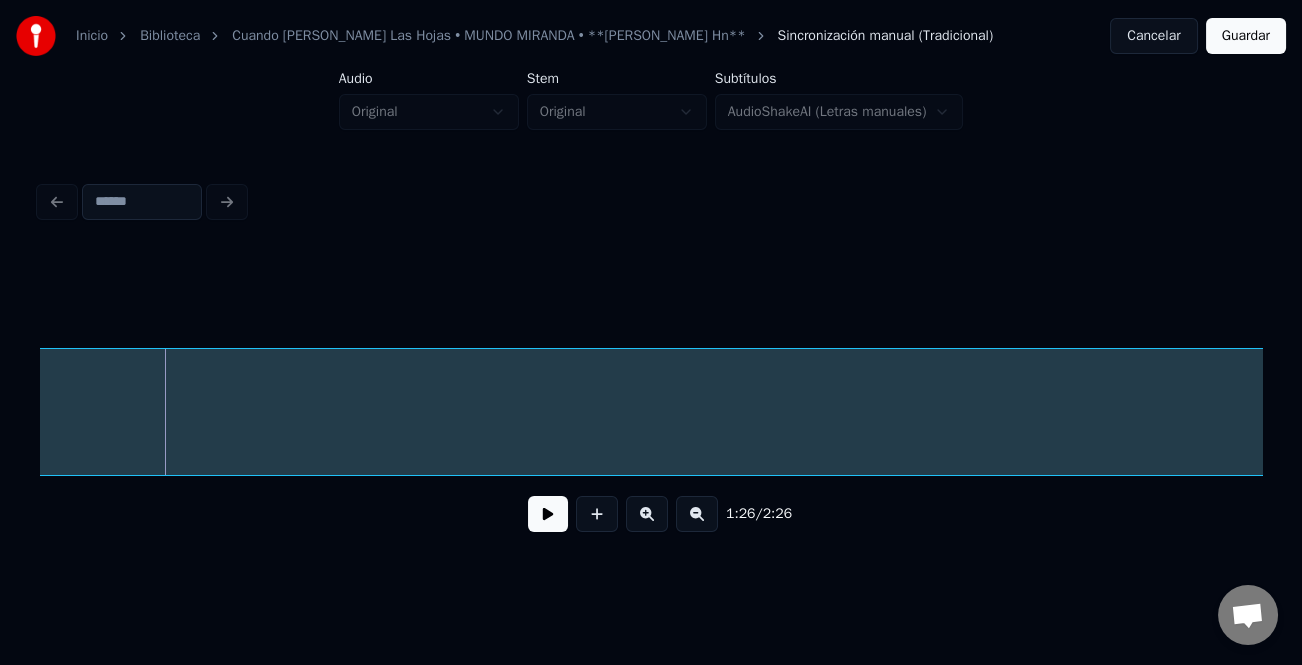 click at bounding box center (697, 514) 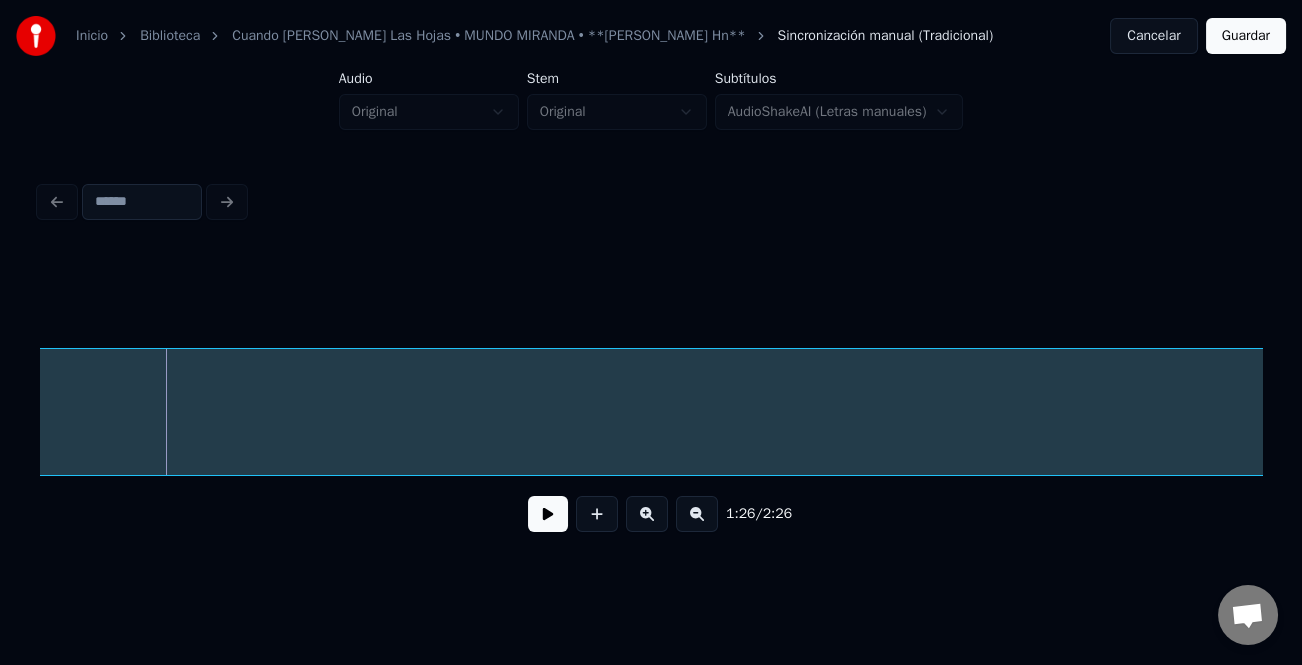 click at bounding box center (697, 514) 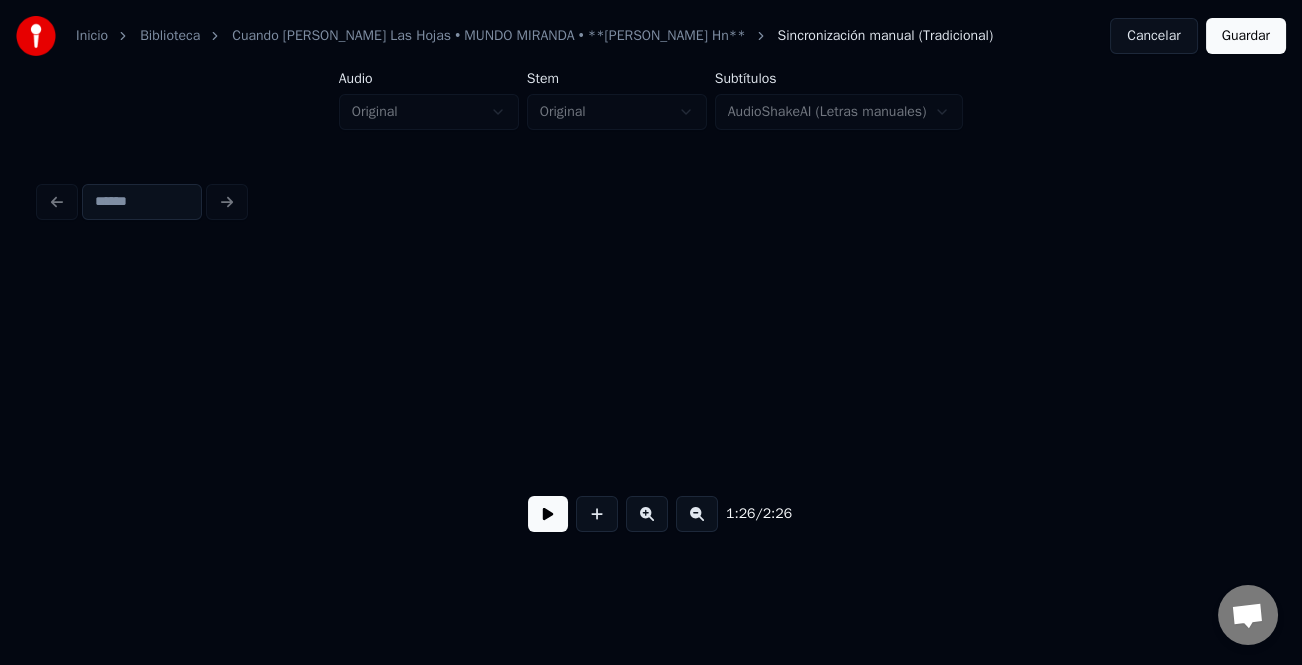 click at bounding box center [697, 514] 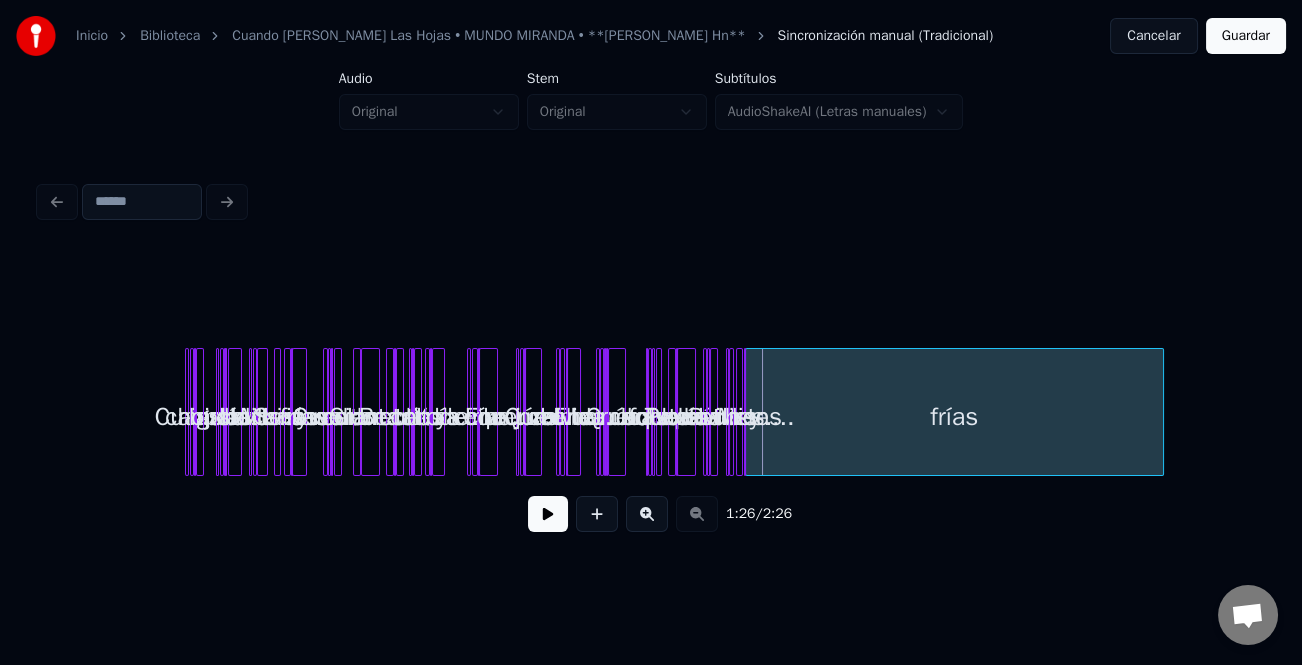 scroll, scrollTop: 0, scrollLeft: 0, axis: both 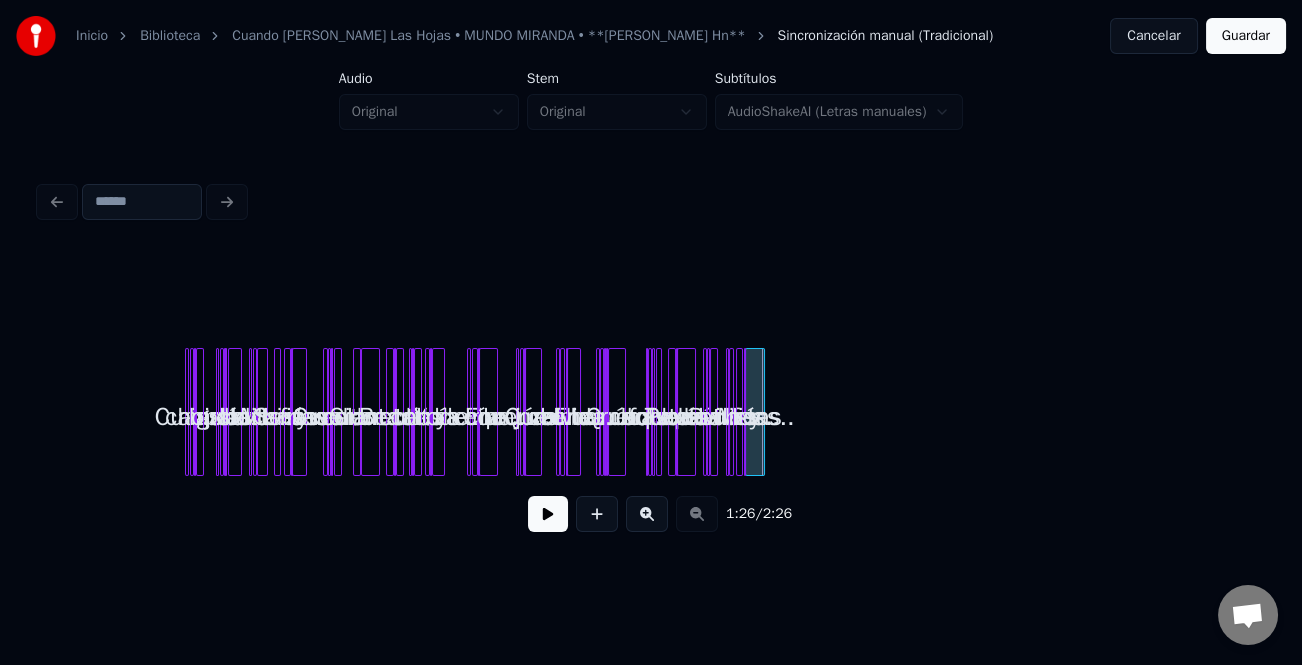 click at bounding box center (761, 412) 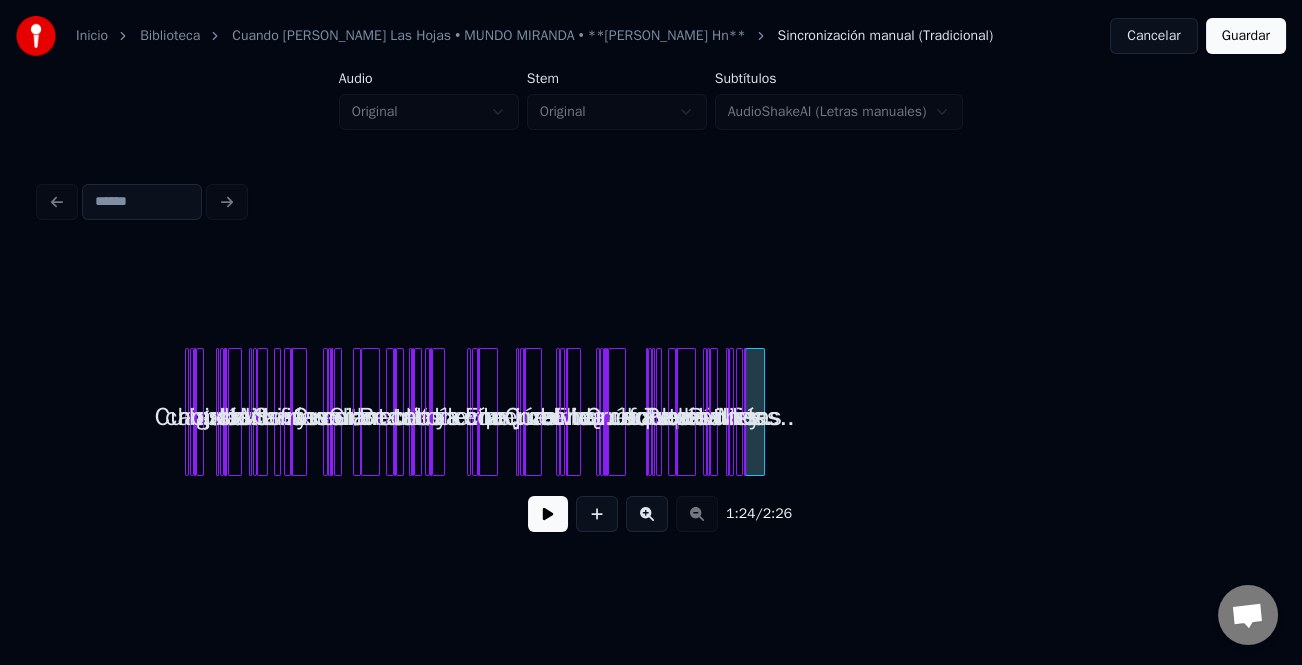 click on "y" at bounding box center [755, 417] 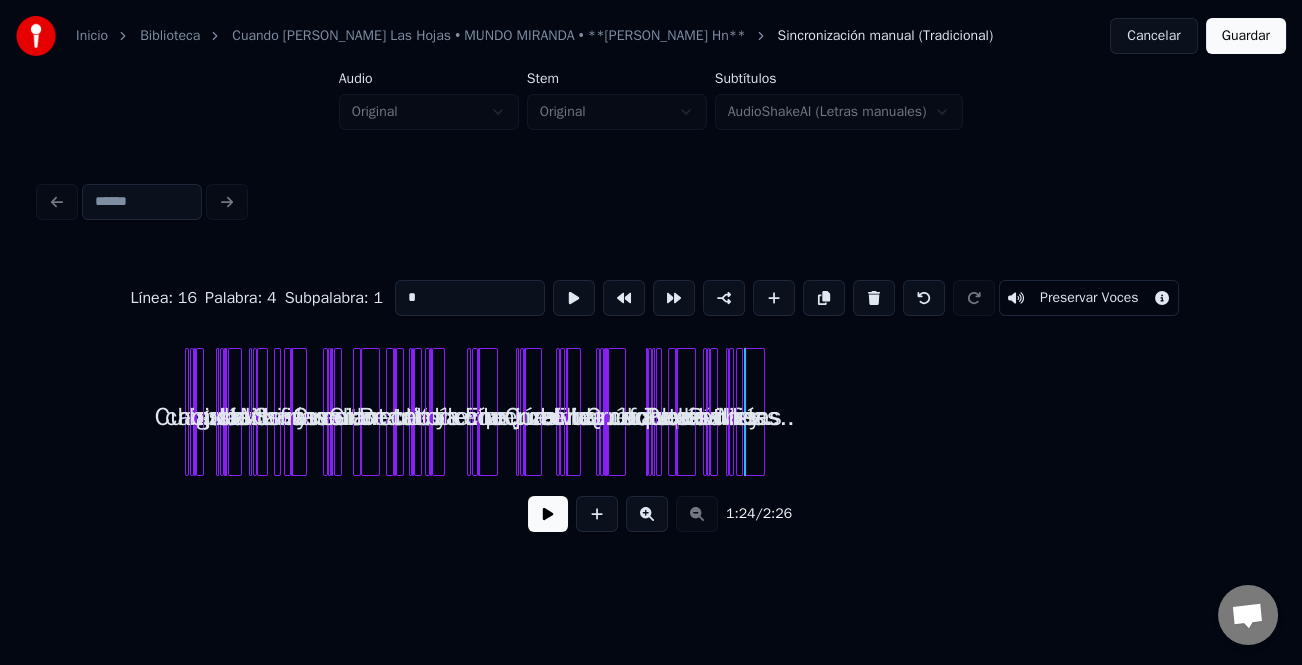 click at bounding box center (548, 514) 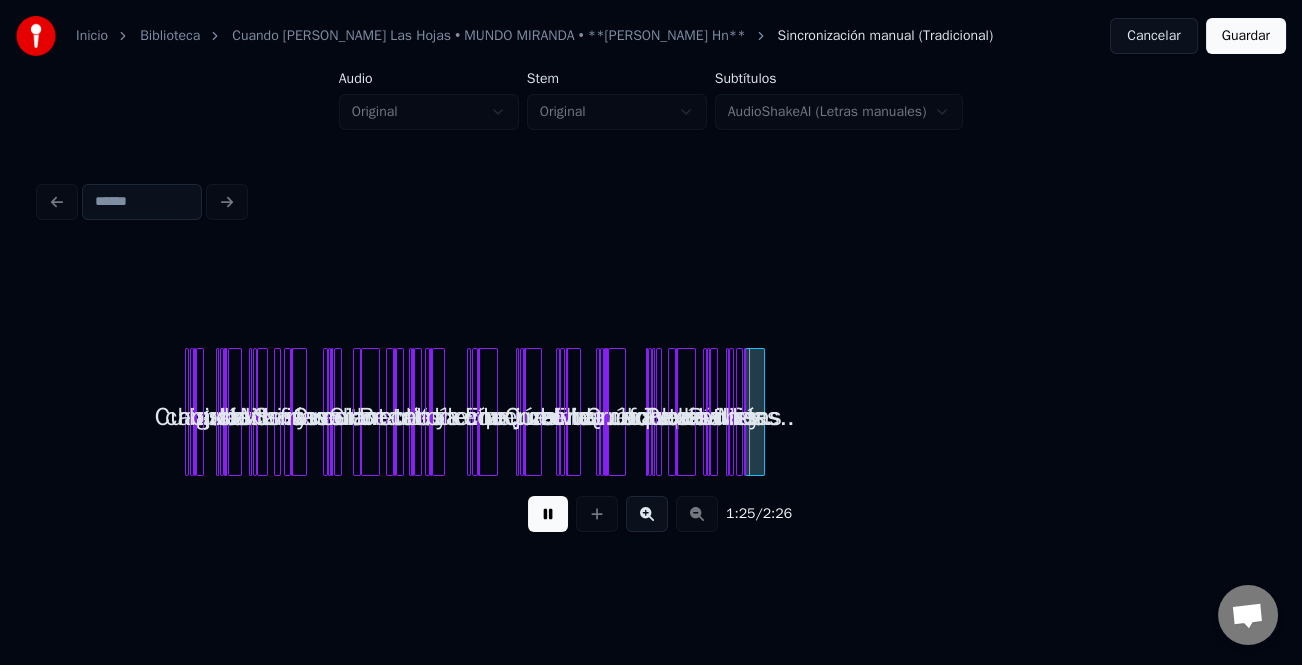 click at bounding box center [647, 514] 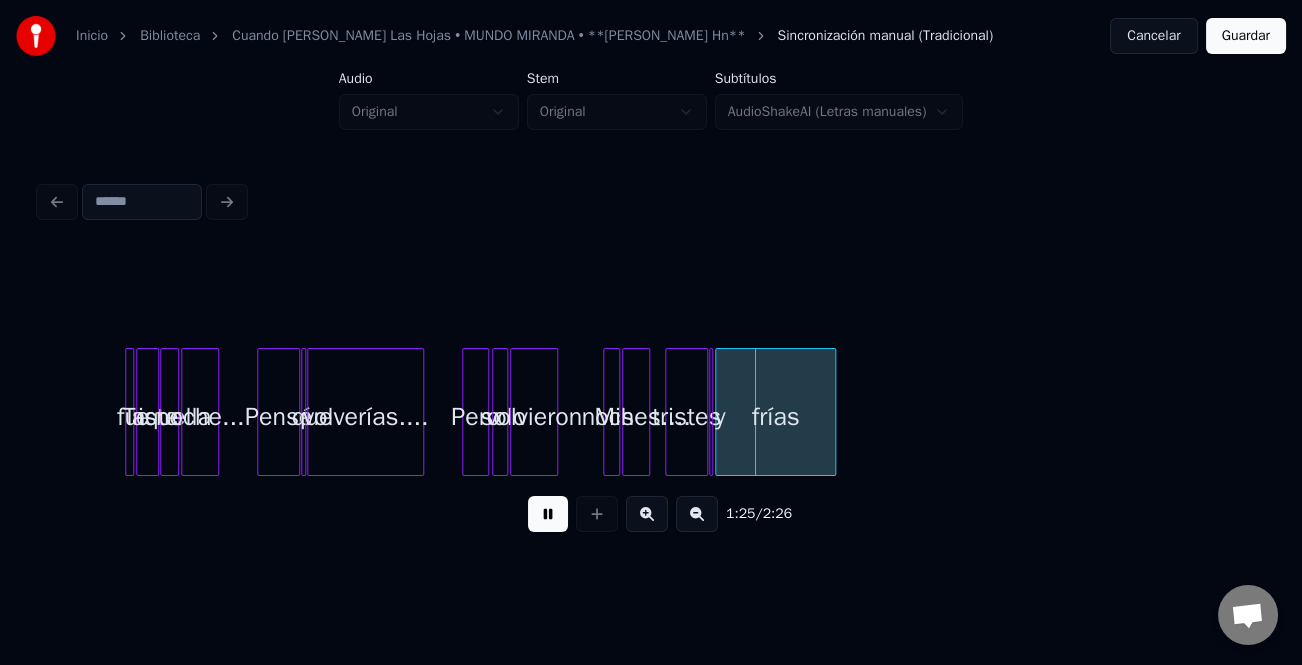 click at bounding box center [647, 514] 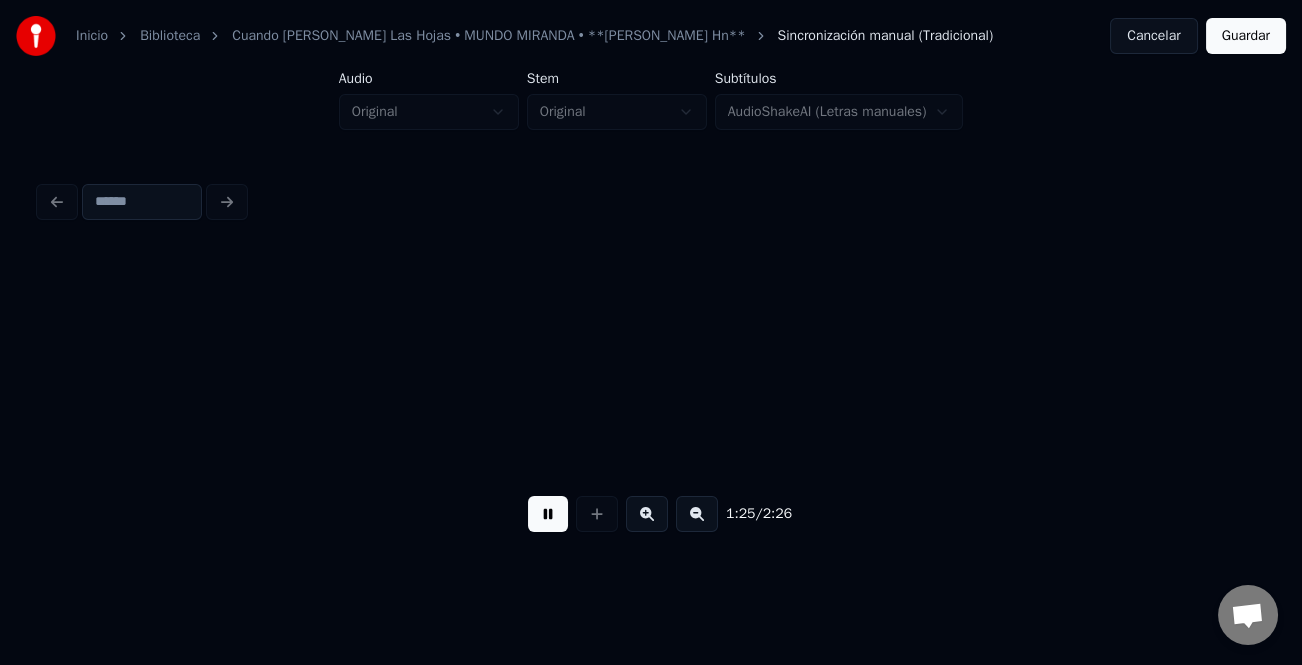 scroll, scrollTop: 0, scrollLeft: 7840, axis: horizontal 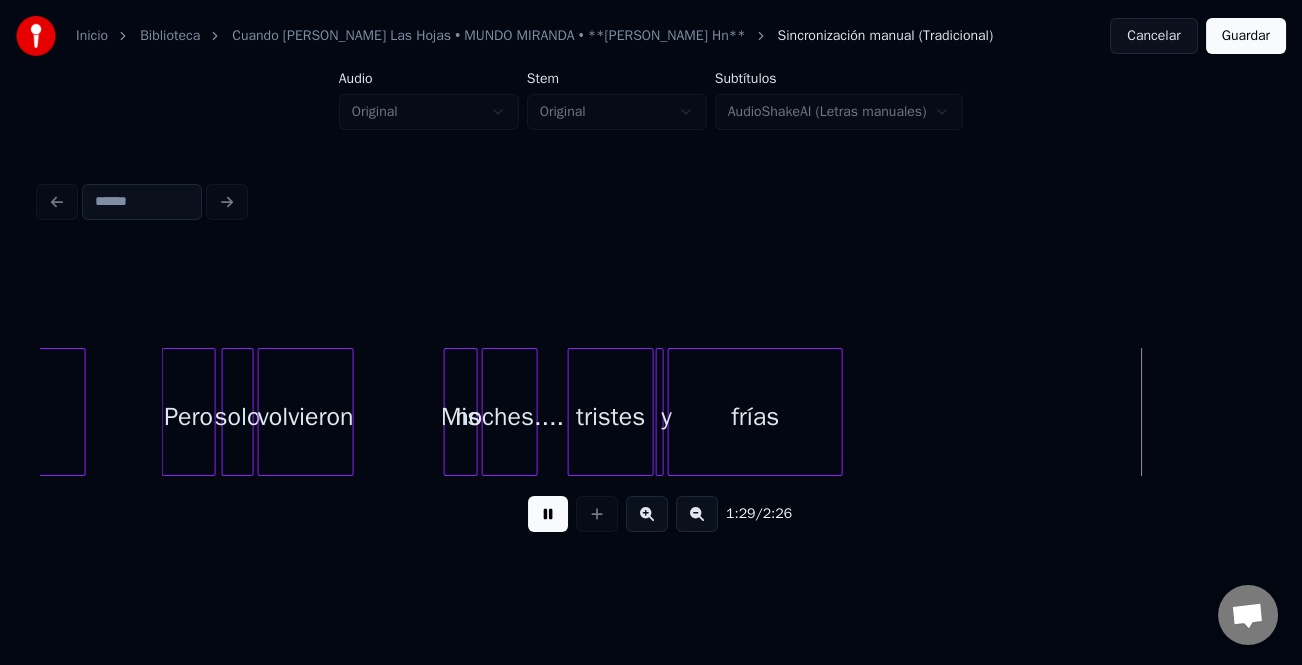 click at bounding box center (839, 412) 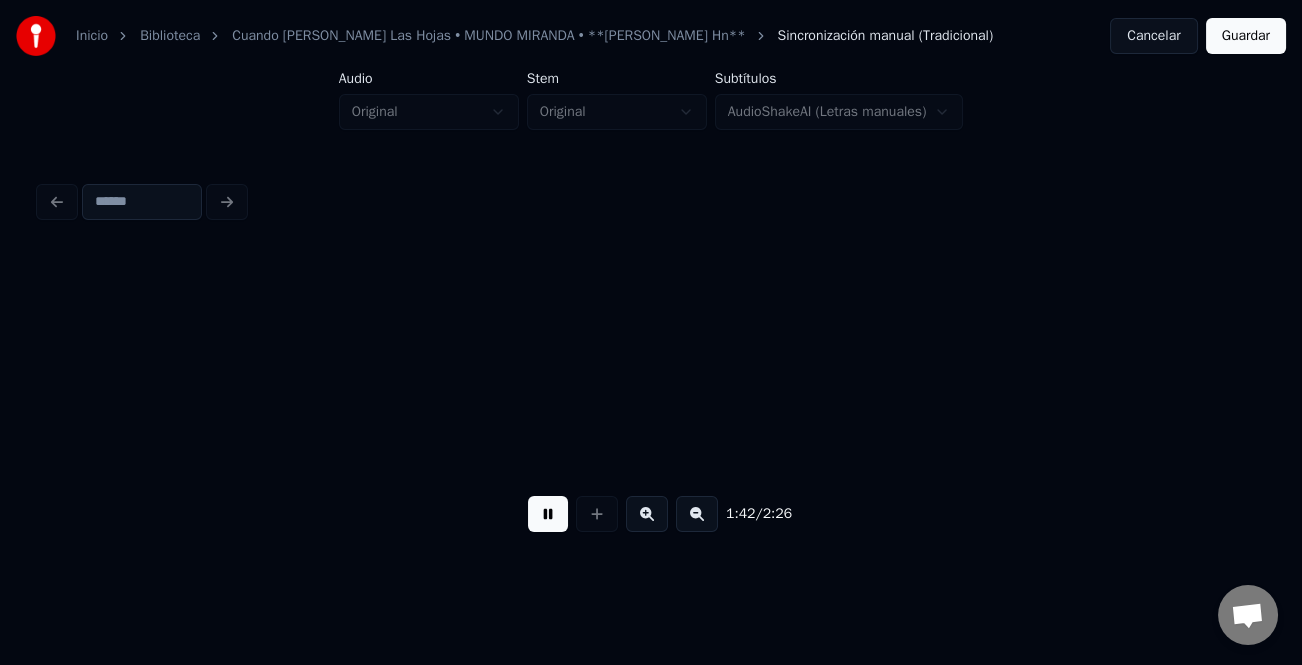 scroll, scrollTop: 0, scrollLeft: 10286, axis: horizontal 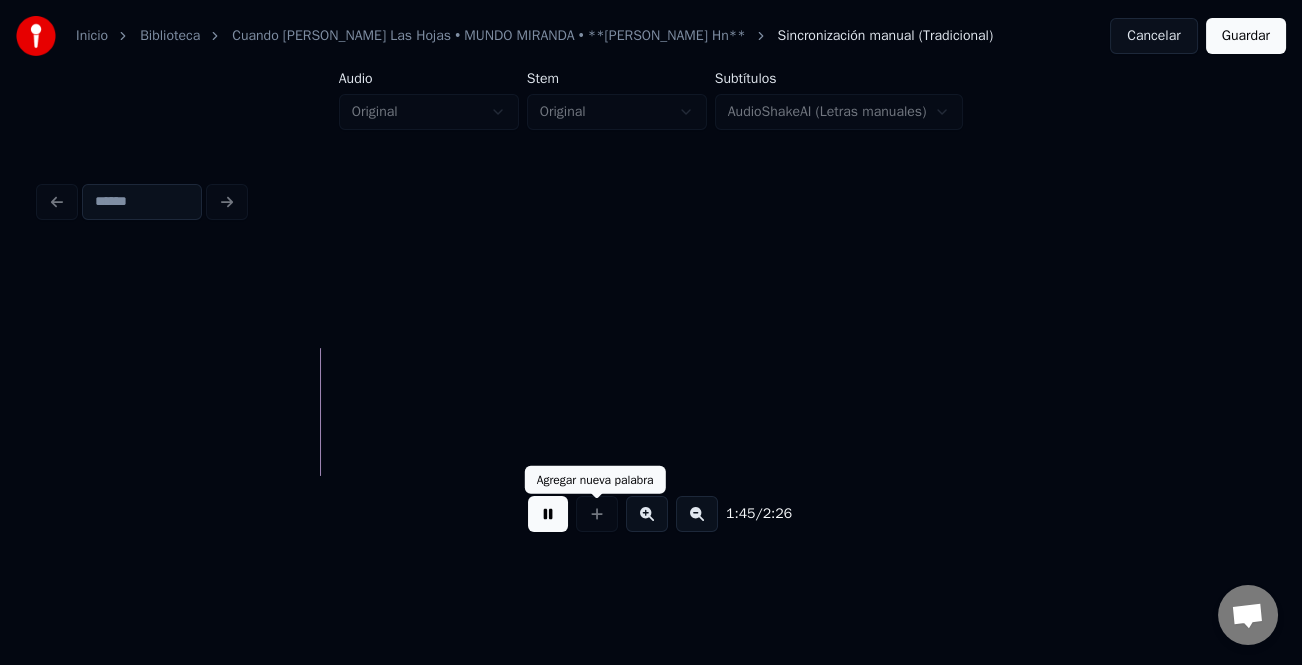 click at bounding box center [548, 514] 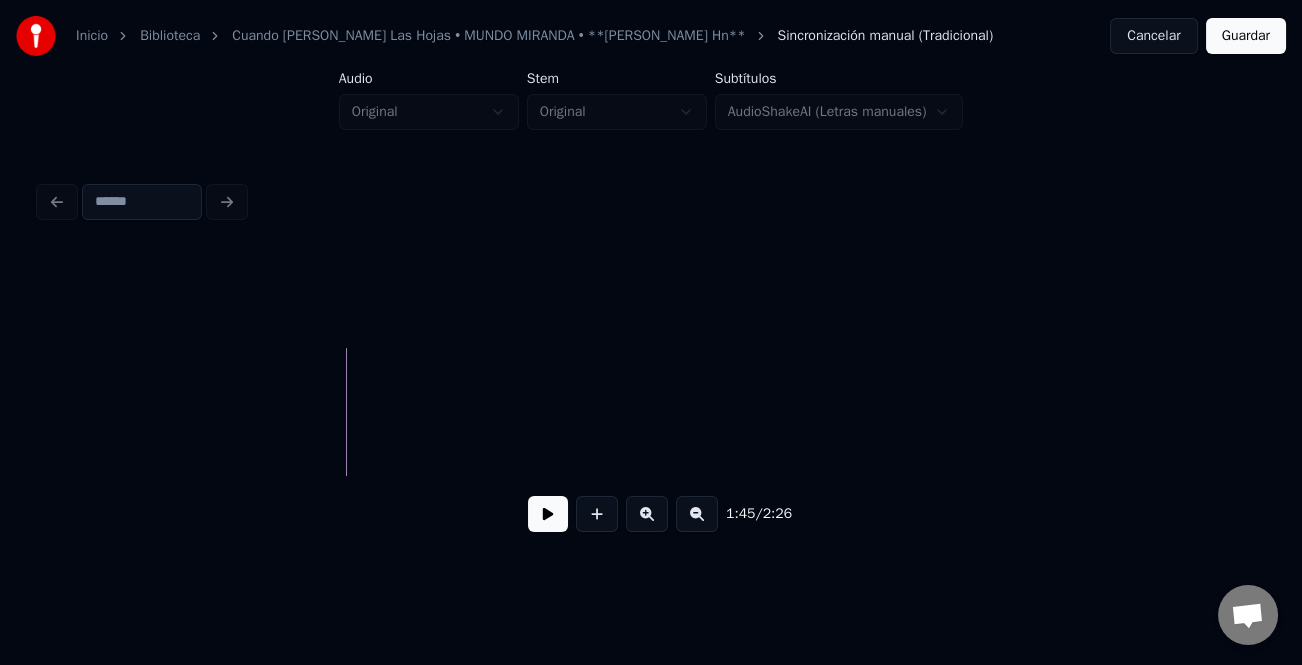 click on "Guardar" at bounding box center [1246, 36] 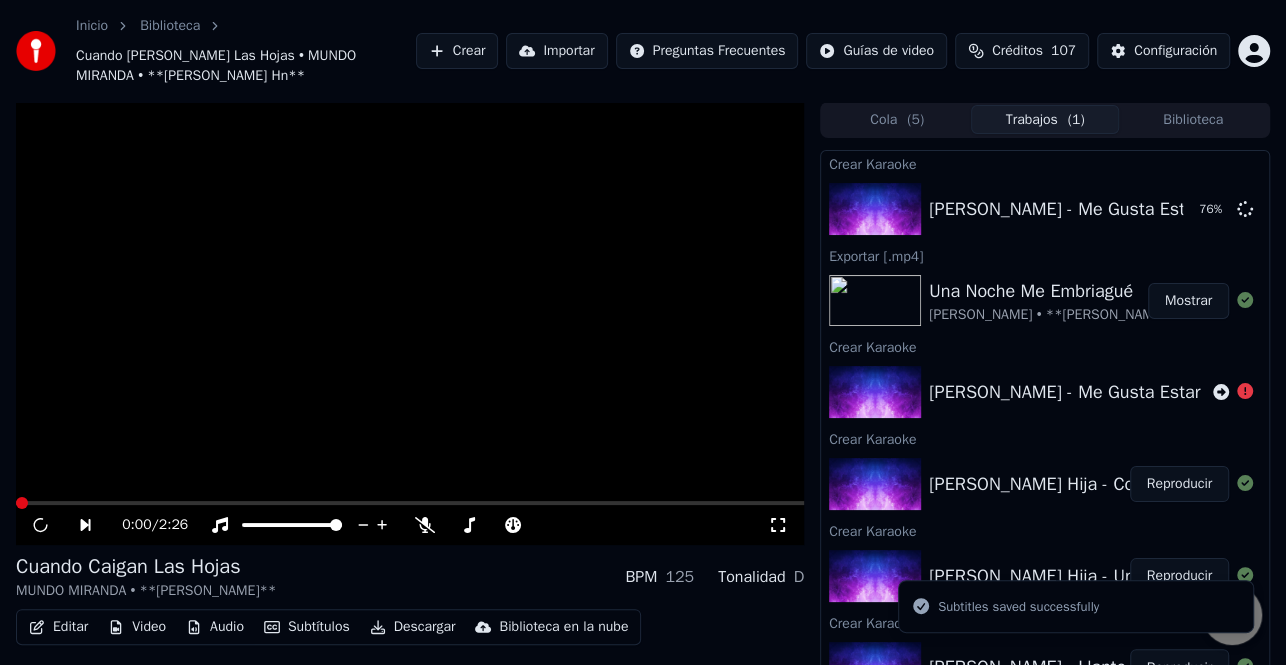 click on "Editar" at bounding box center [58, 627] 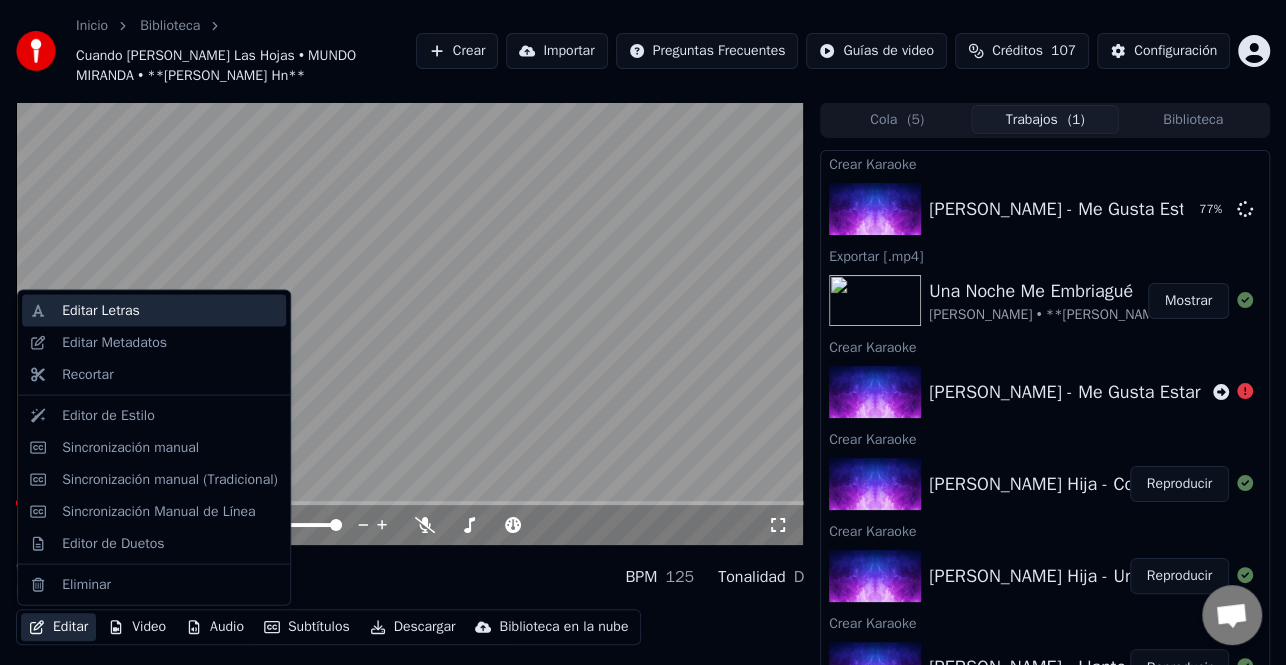 click on "Editar Letras" at bounding box center [170, 311] 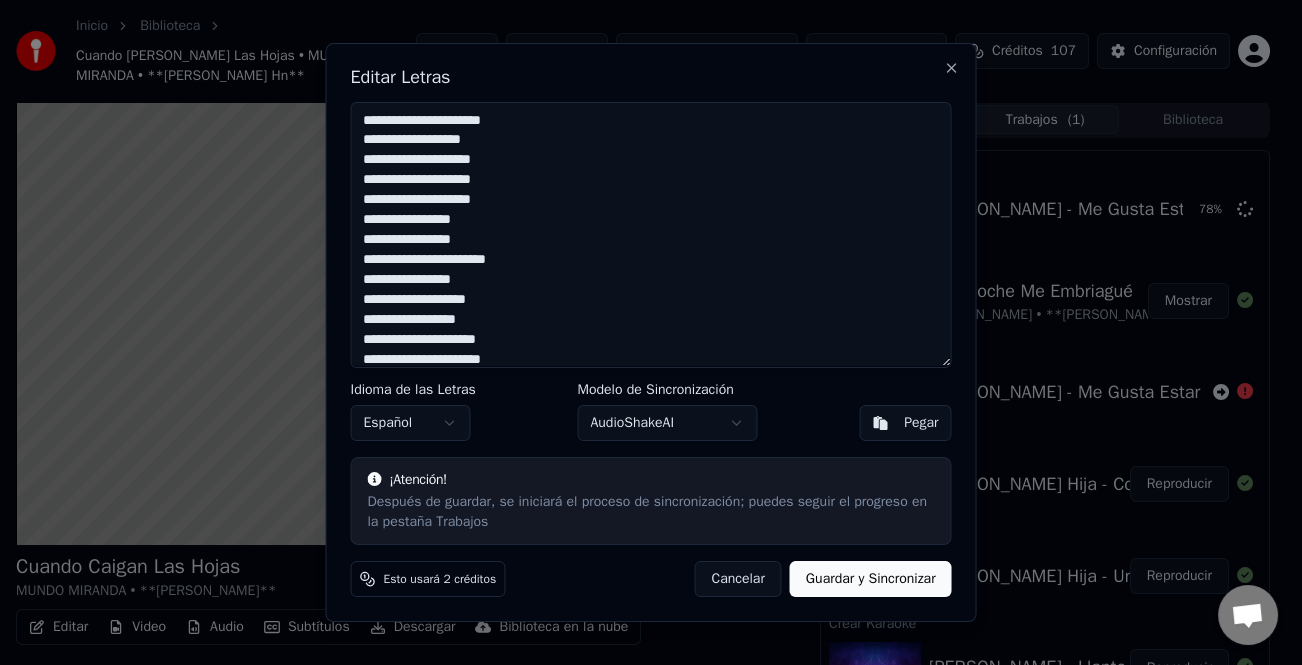 scroll, scrollTop: 72, scrollLeft: 0, axis: vertical 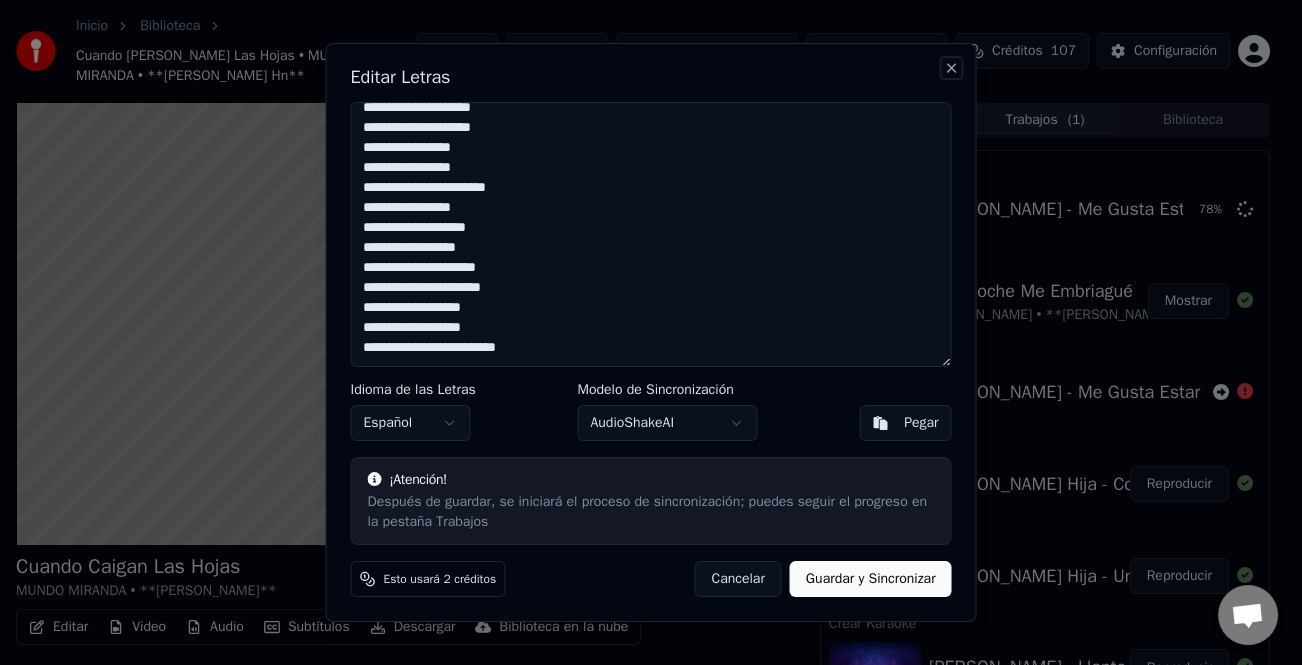 click on "Close" at bounding box center (952, 68) 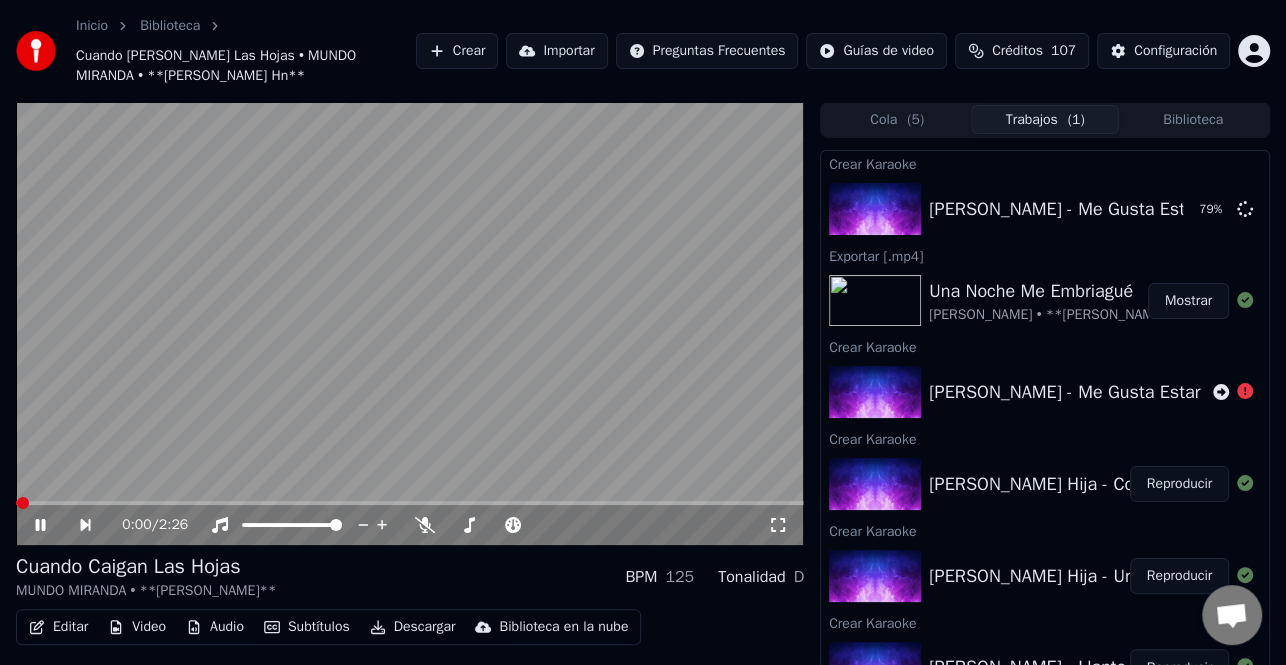 click 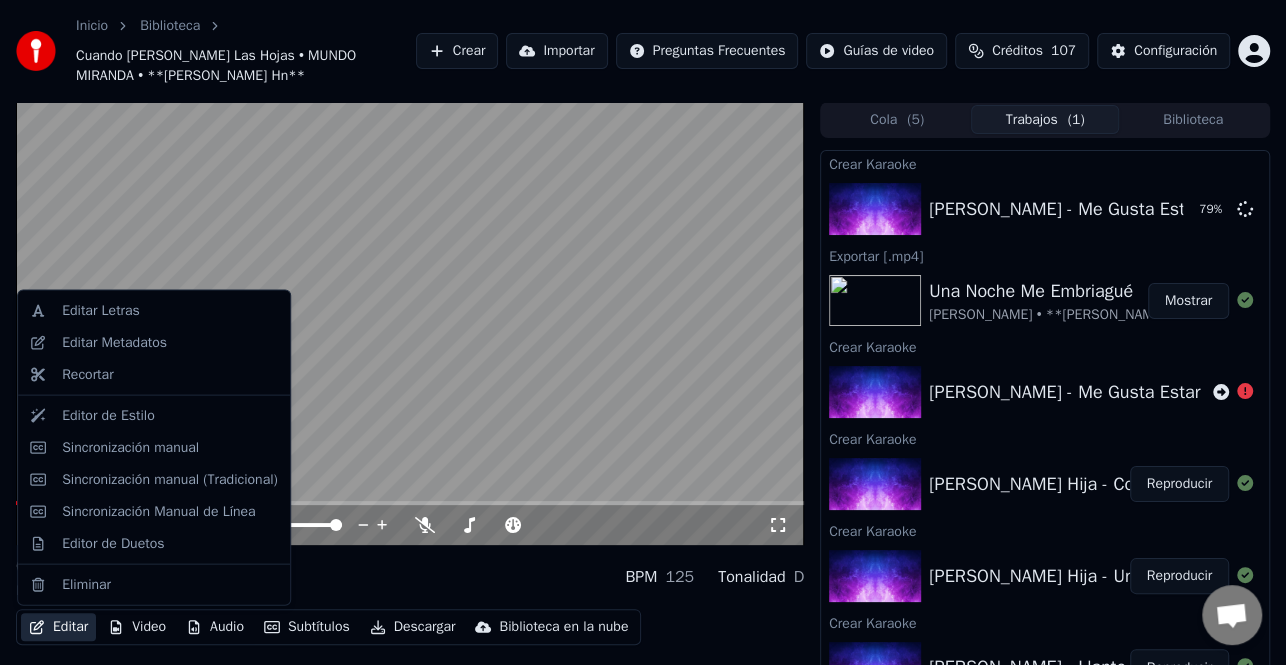 click on "Editar" at bounding box center [58, 627] 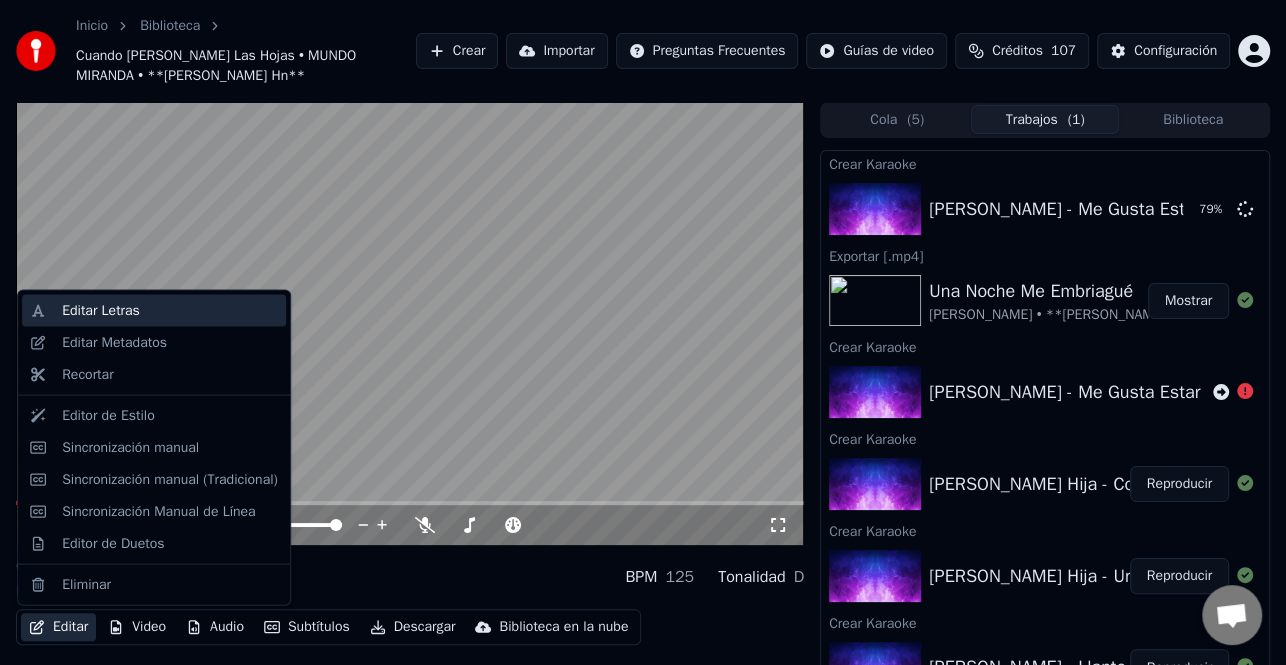 click on "Editar Letras" at bounding box center (170, 311) 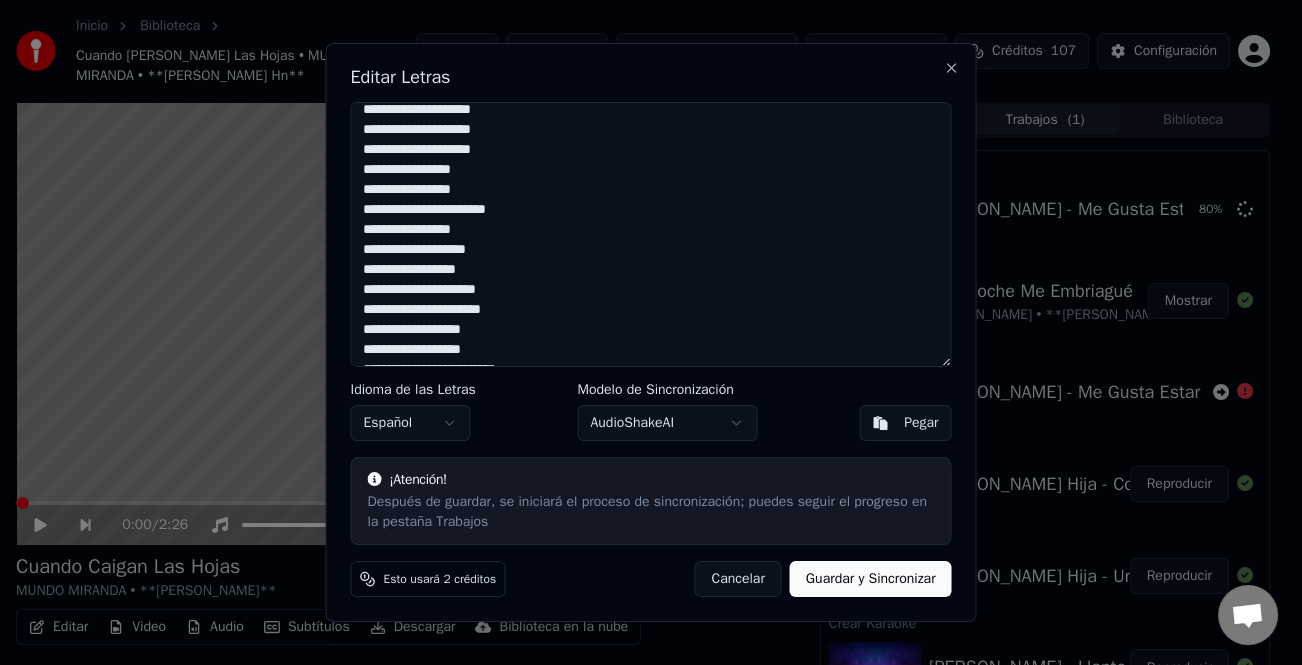 scroll, scrollTop: 72, scrollLeft: 0, axis: vertical 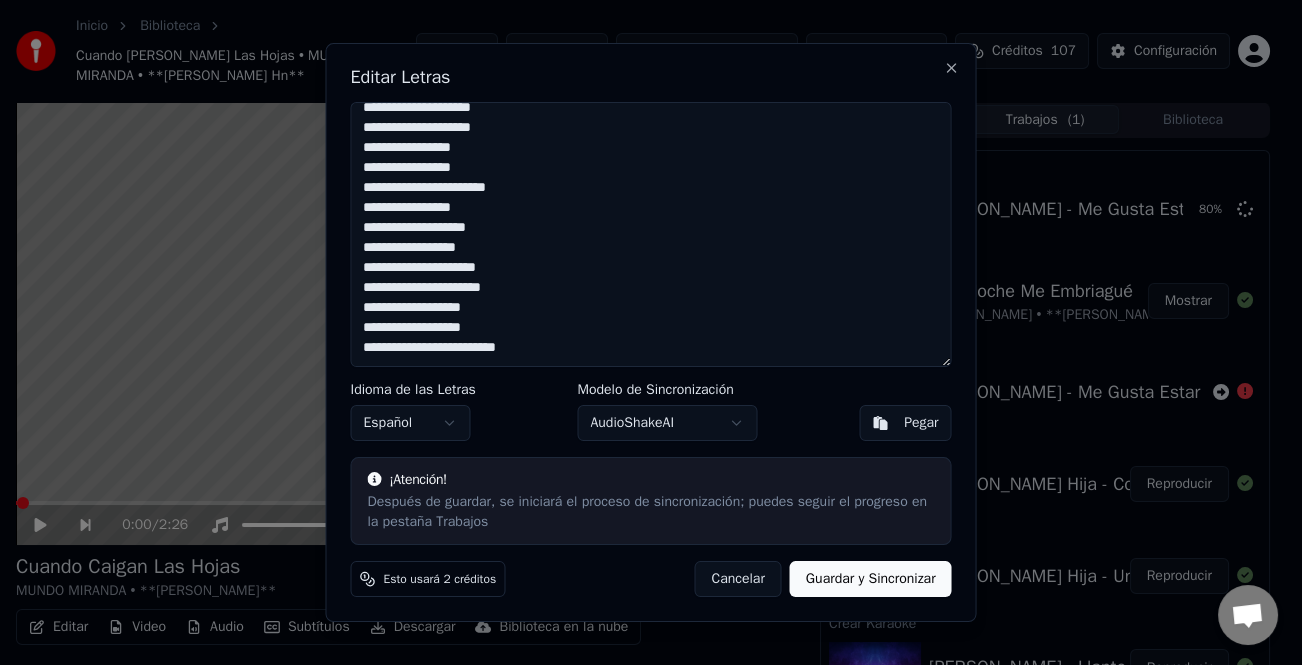 click on "**********" at bounding box center (650, 235) 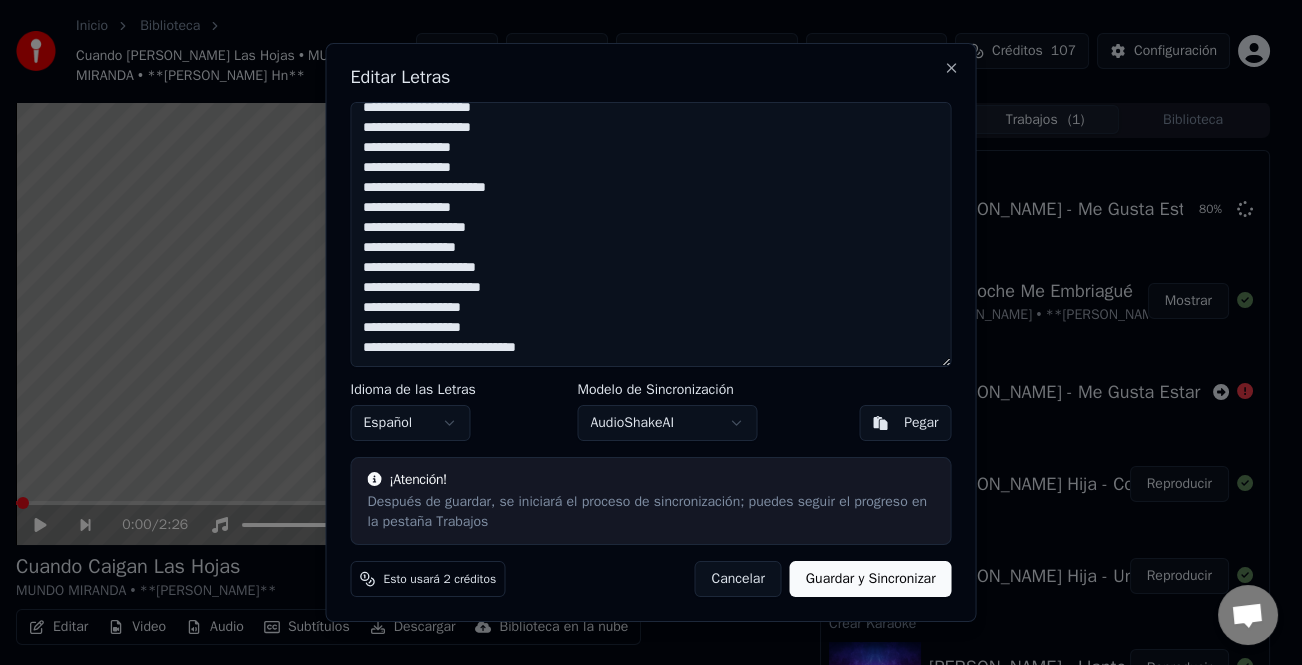 click on "**********" at bounding box center [650, 235] 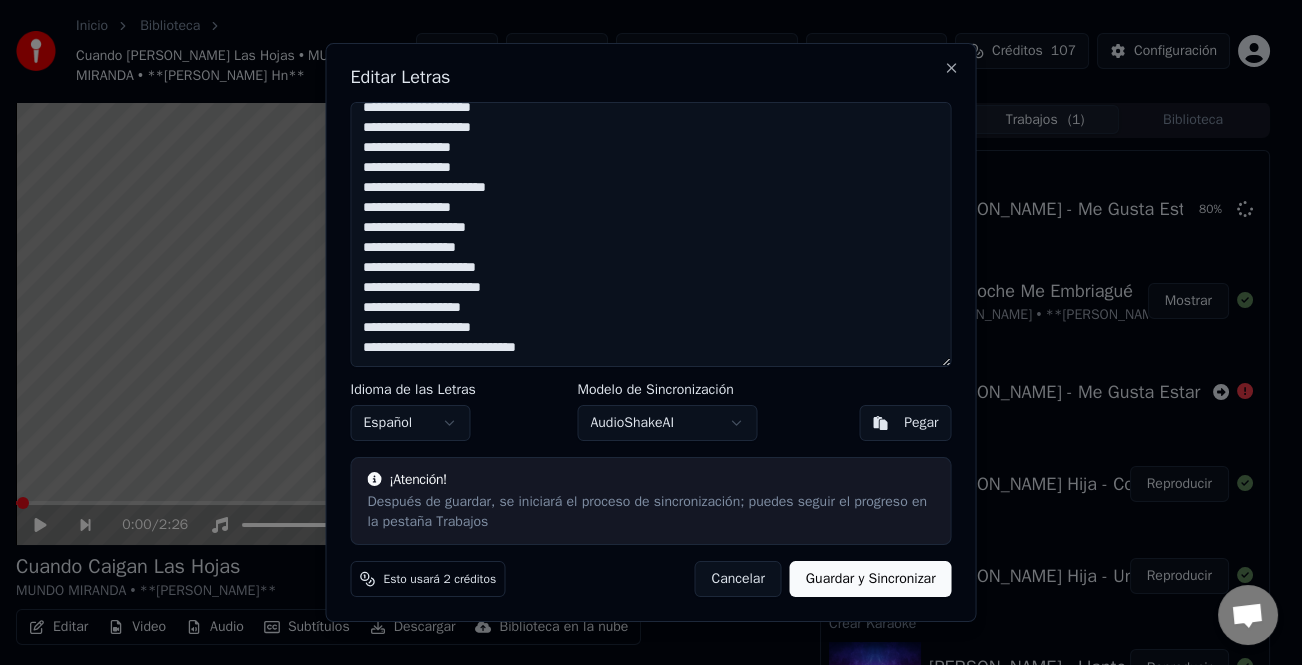 click on "**********" at bounding box center [650, 235] 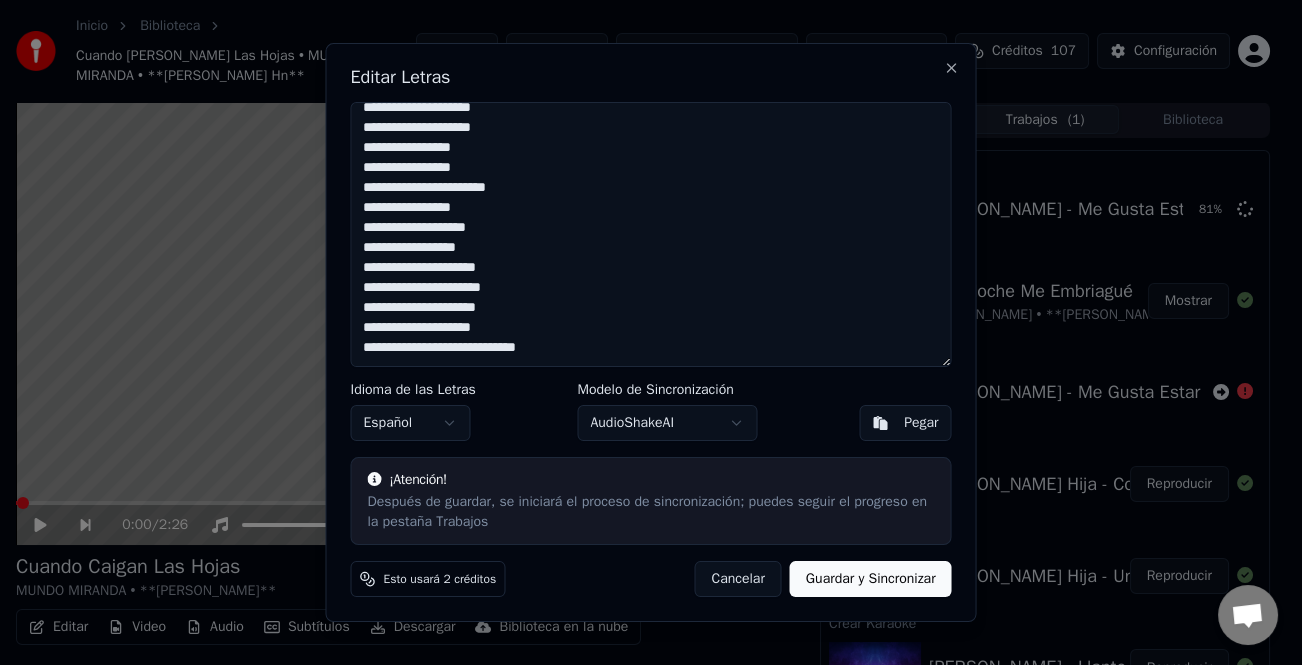click on "**********" at bounding box center [650, 235] 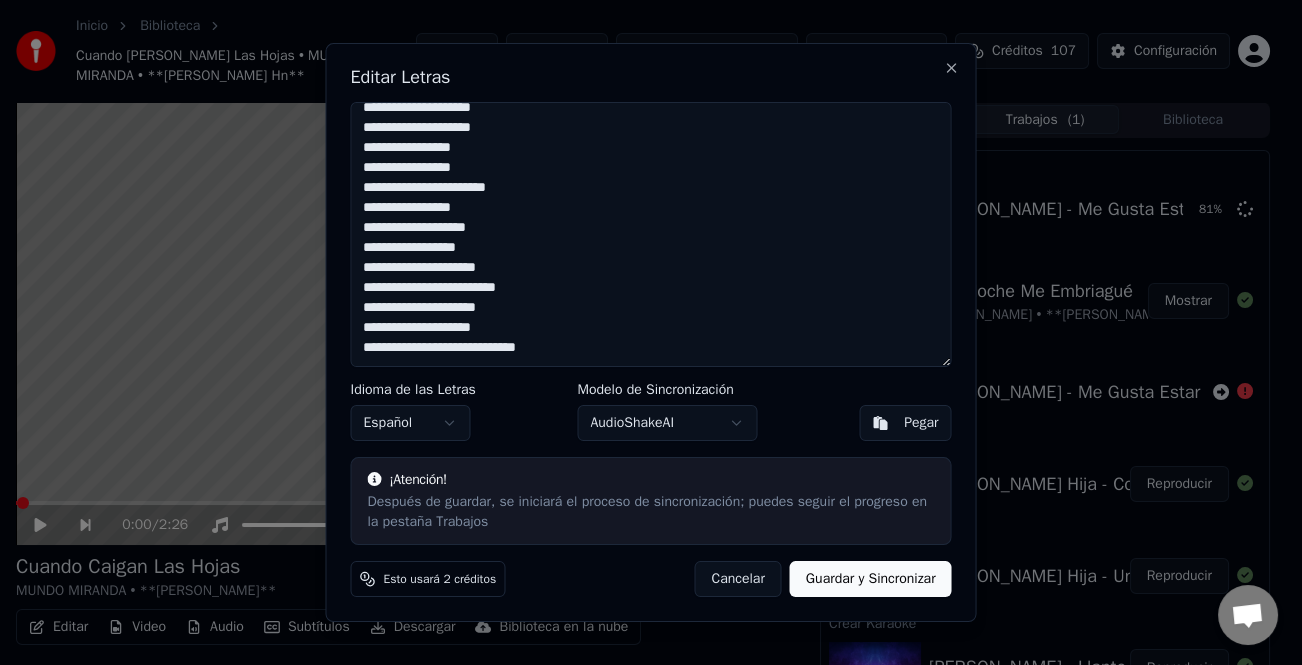 click on "**********" at bounding box center [650, 235] 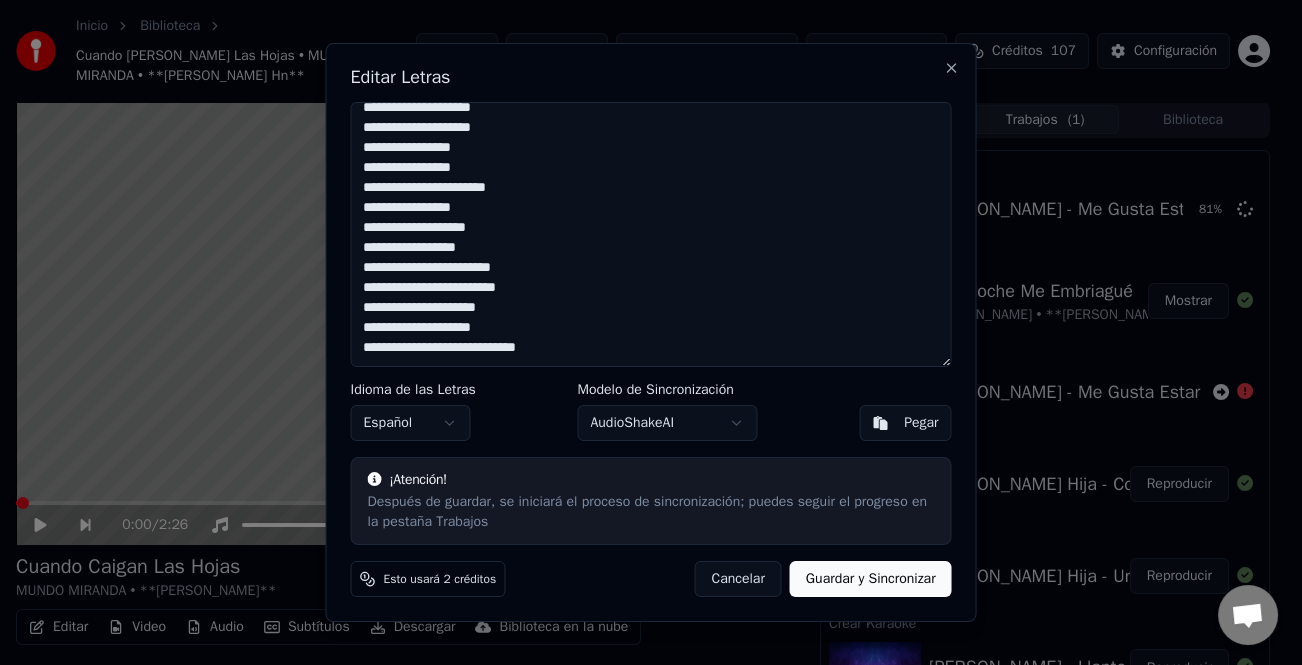click on "**********" at bounding box center [650, 235] 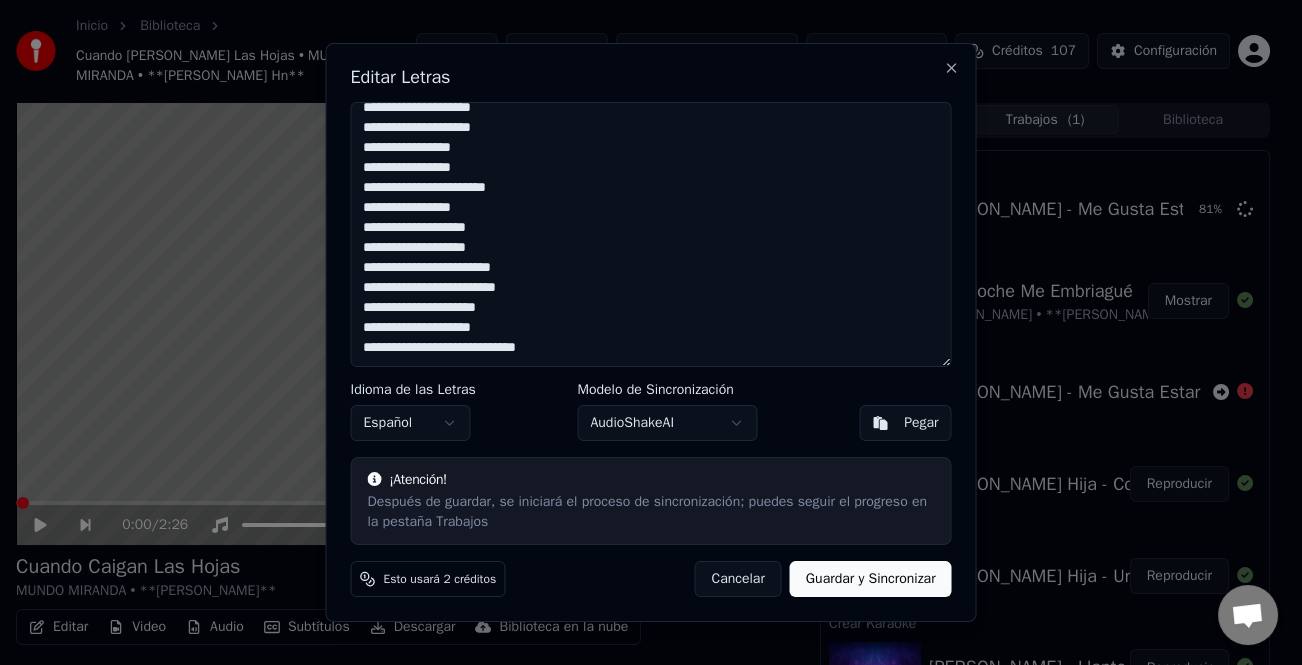 click on "**********" at bounding box center [650, 235] 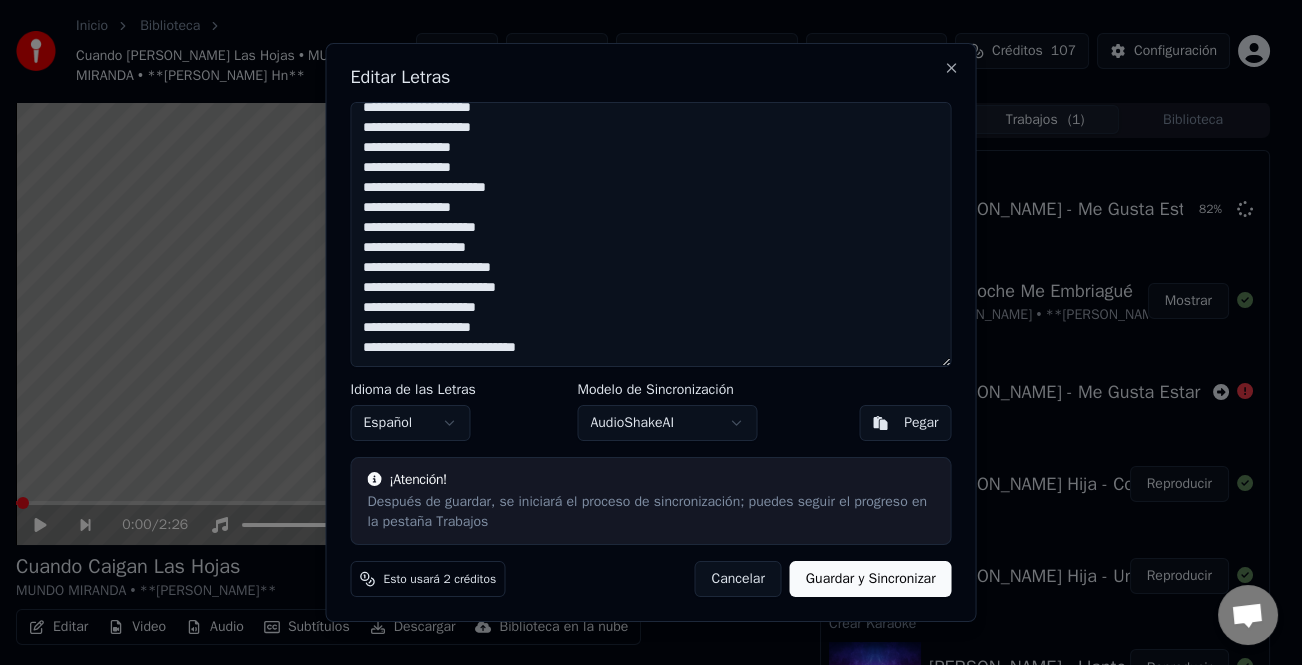click on "**********" at bounding box center [650, 235] 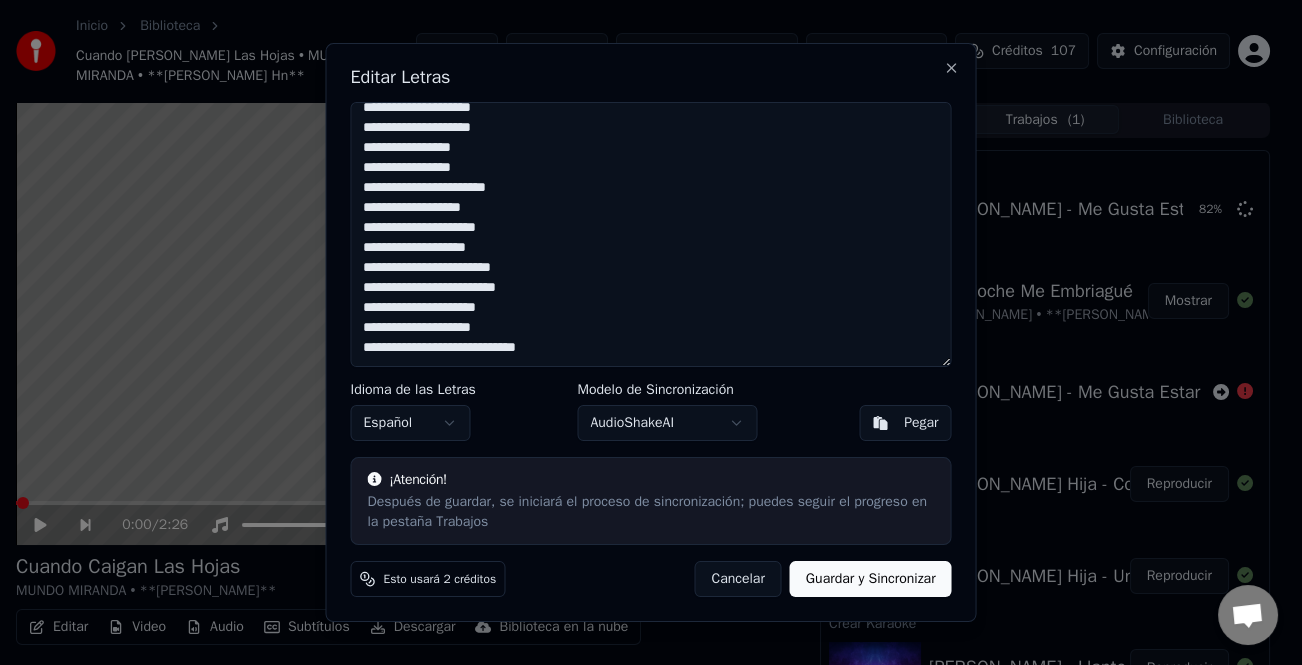 click on "**********" at bounding box center (650, 235) 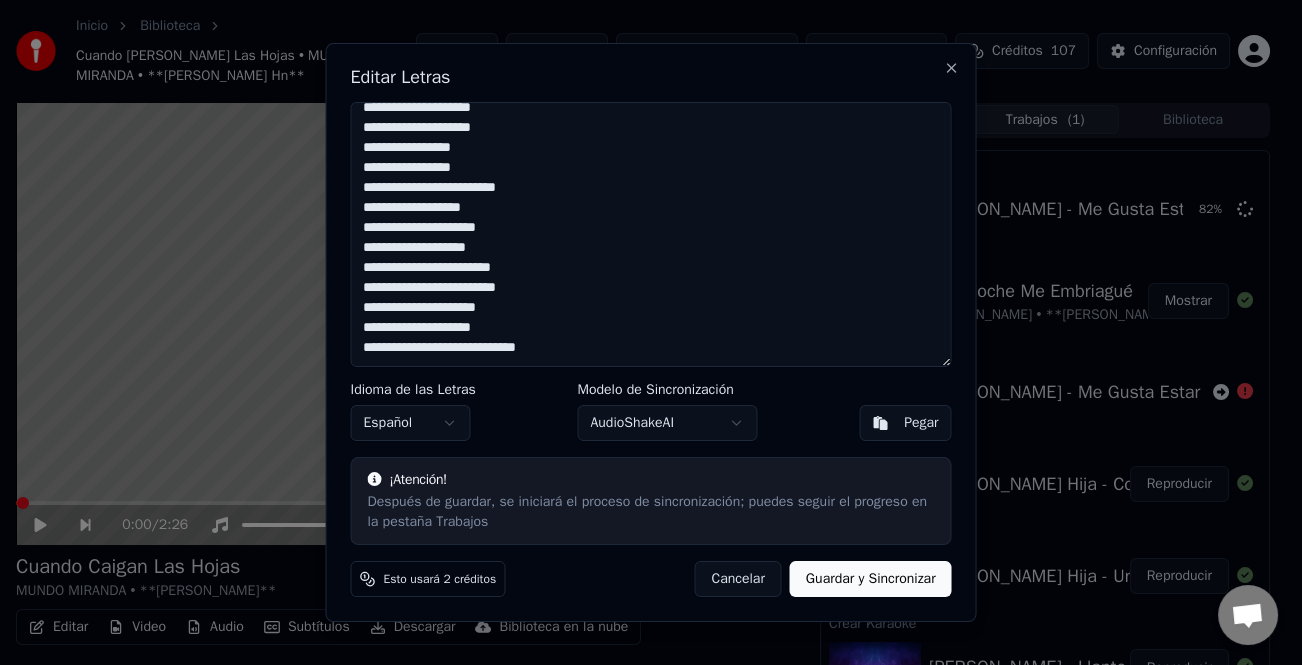 scroll, scrollTop: 0, scrollLeft: 0, axis: both 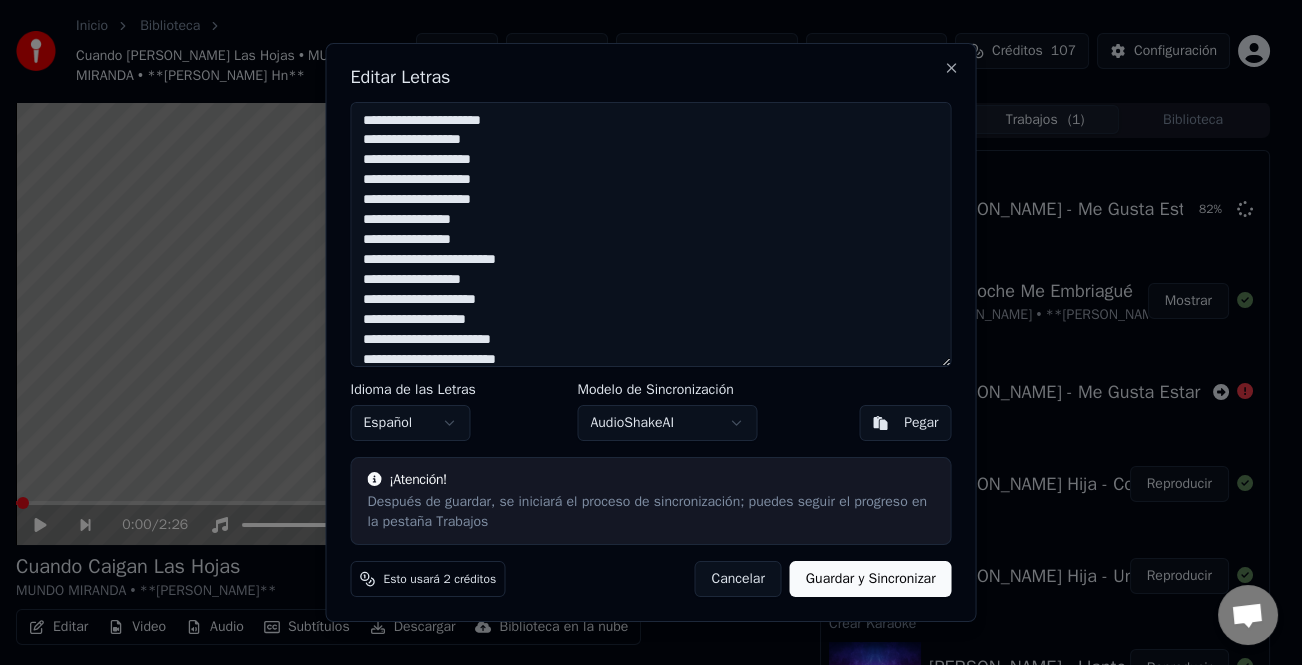 drag, startPoint x: 532, startPoint y: 353, endPoint x: 283, endPoint y: 56, distance: 387.56934 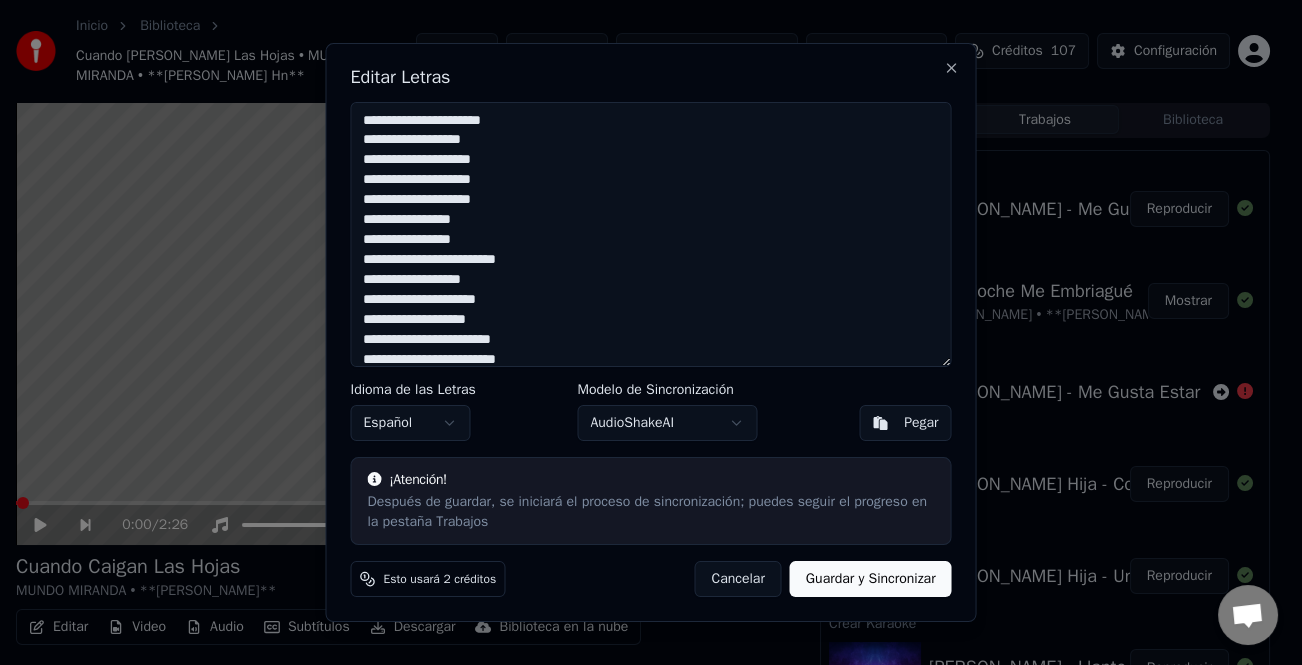 drag, startPoint x: 560, startPoint y: 309, endPoint x: 586, endPoint y: 310, distance: 26.019224 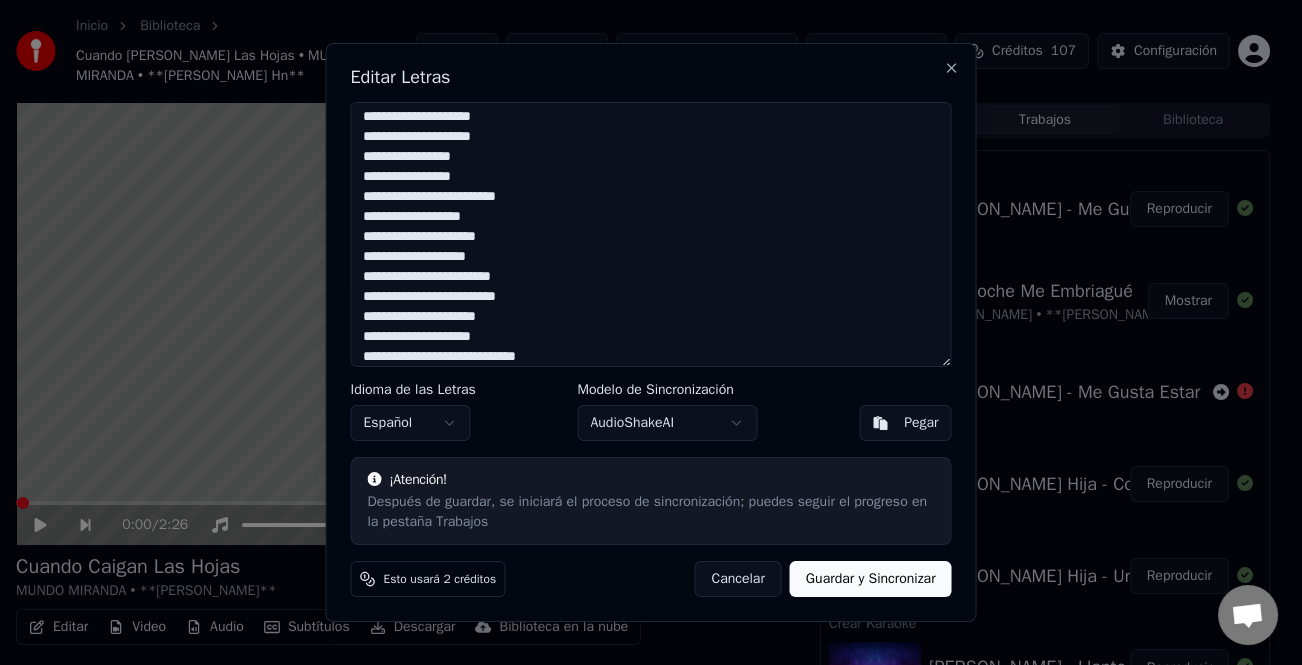 scroll, scrollTop: 72, scrollLeft: 0, axis: vertical 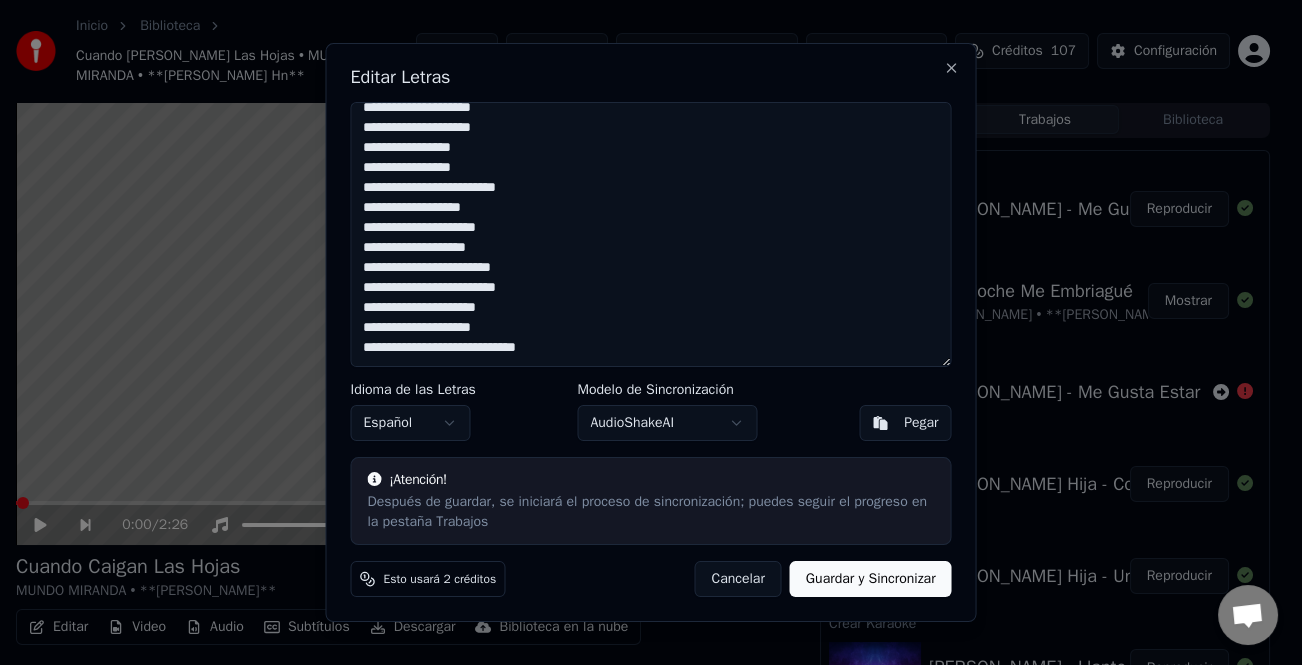 click on "**********" at bounding box center (650, 235) 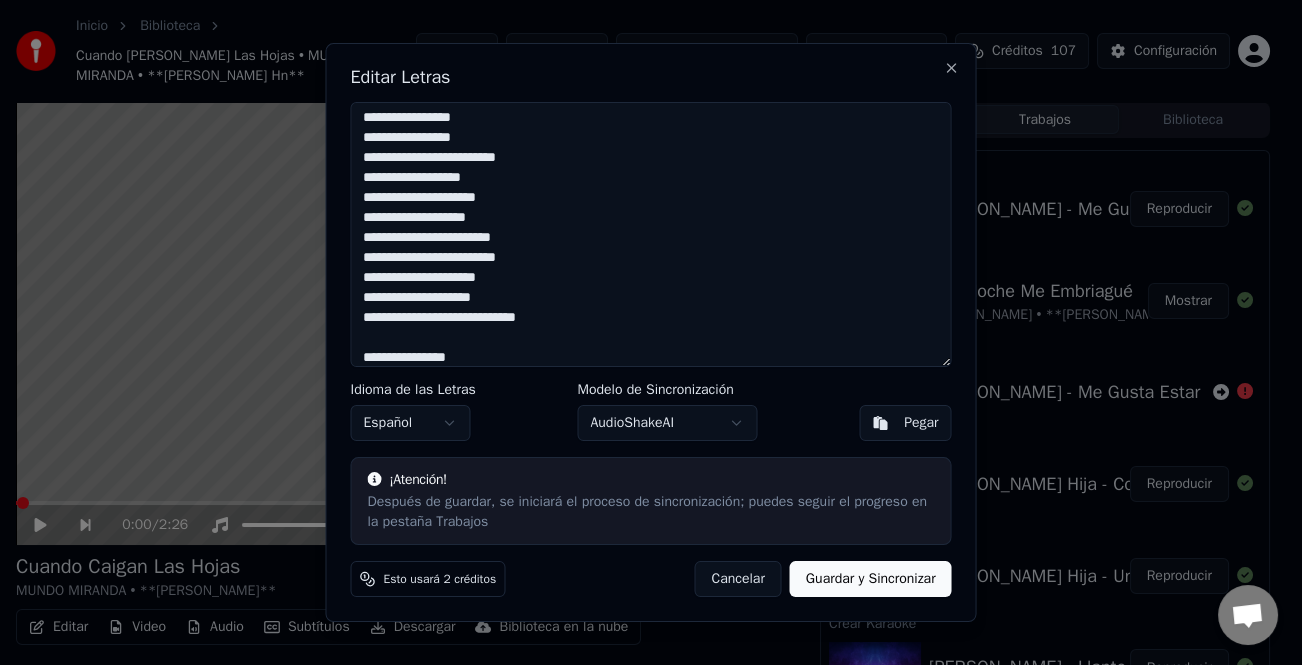 scroll, scrollTop: 122, scrollLeft: 0, axis: vertical 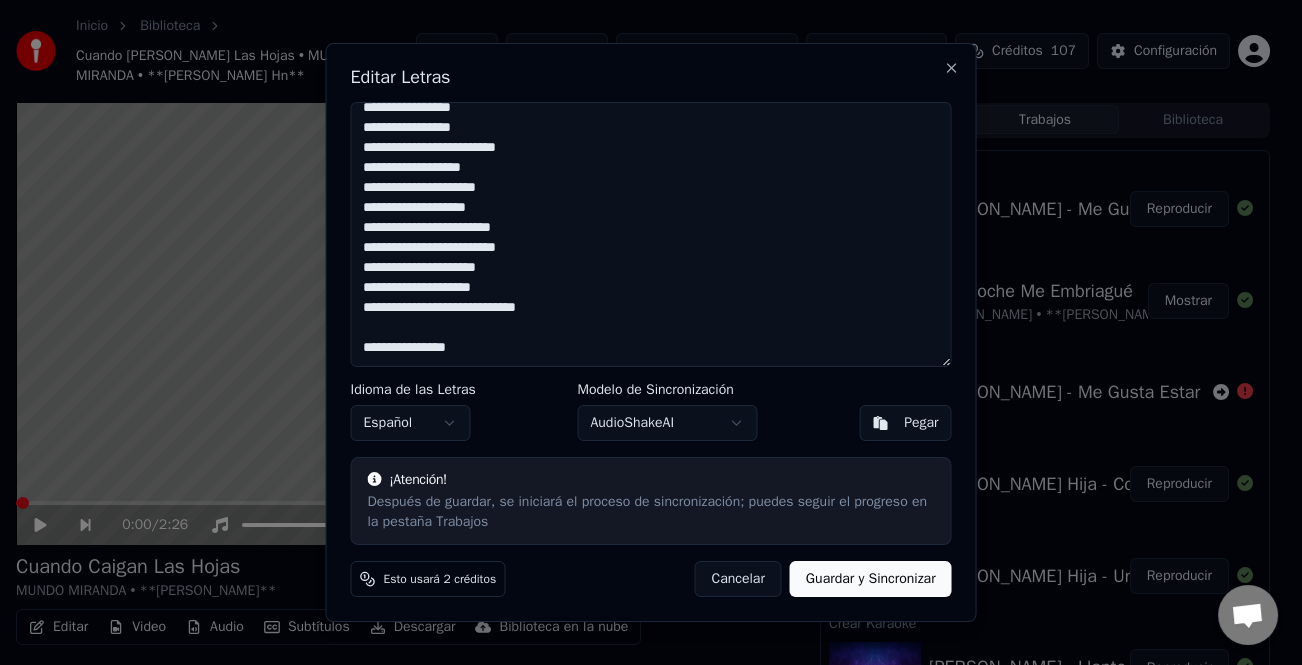 click on "**********" at bounding box center [650, 235] 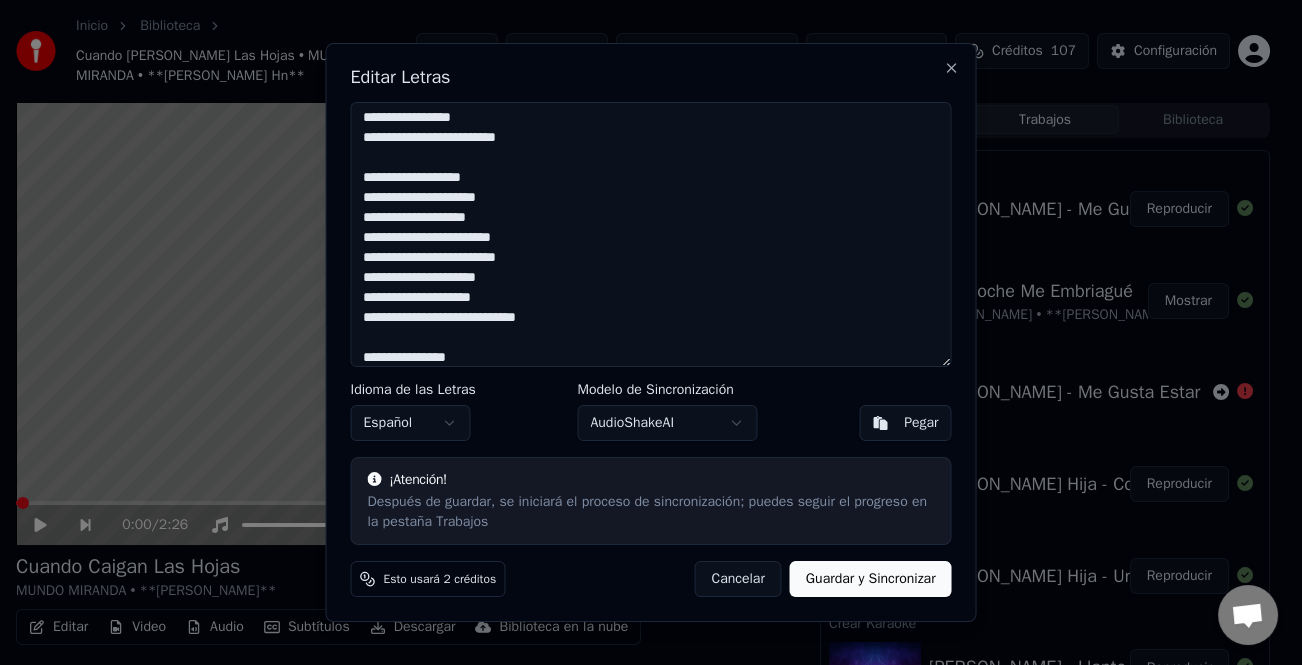 scroll, scrollTop: 152, scrollLeft: 0, axis: vertical 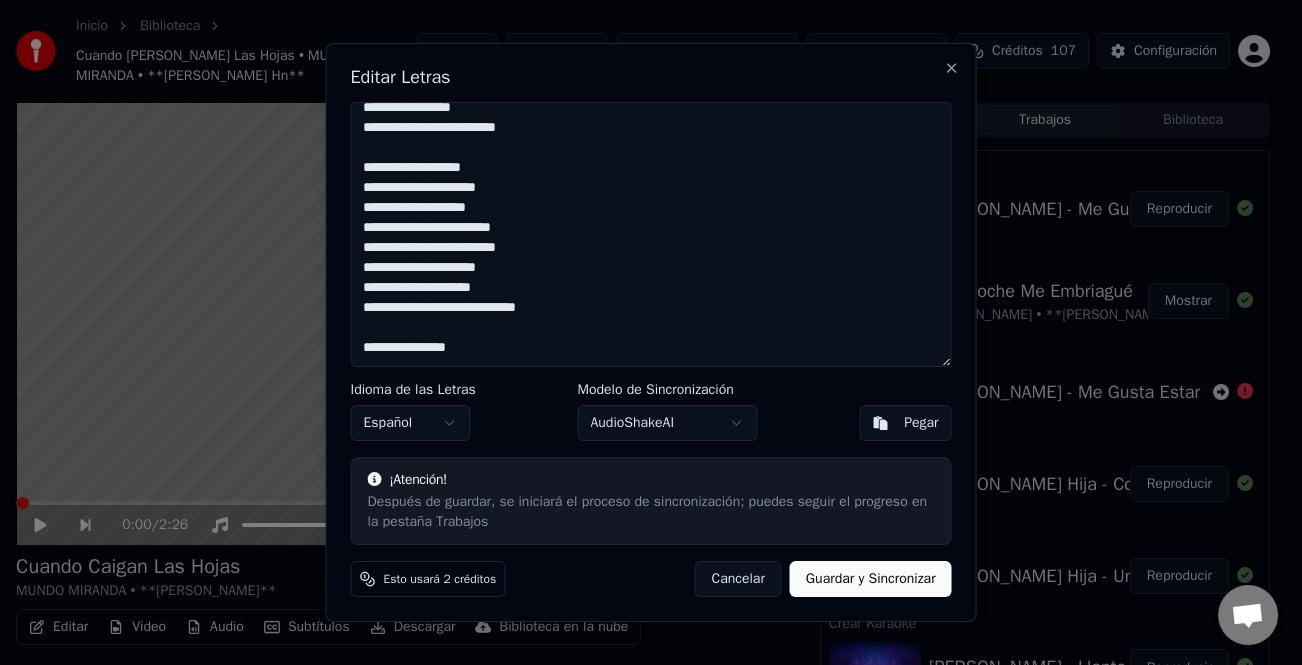 drag, startPoint x: 520, startPoint y: 280, endPoint x: 292, endPoint y: 158, distance: 258.58847 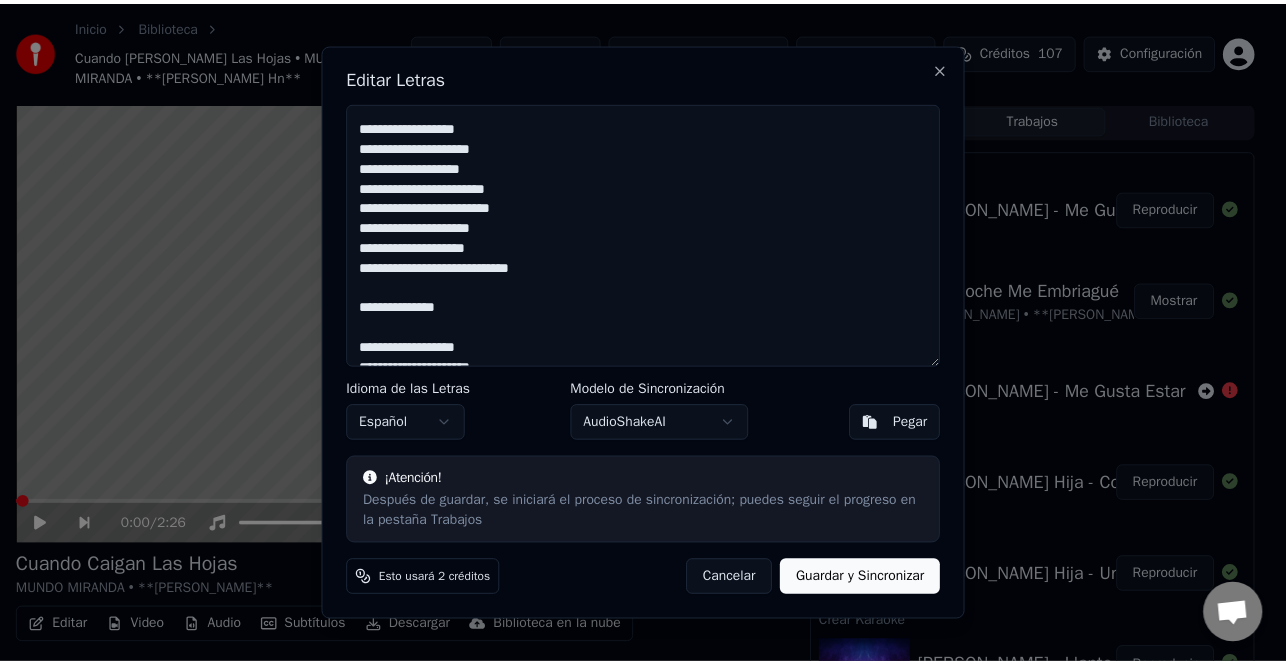 scroll, scrollTop: 302, scrollLeft: 0, axis: vertical 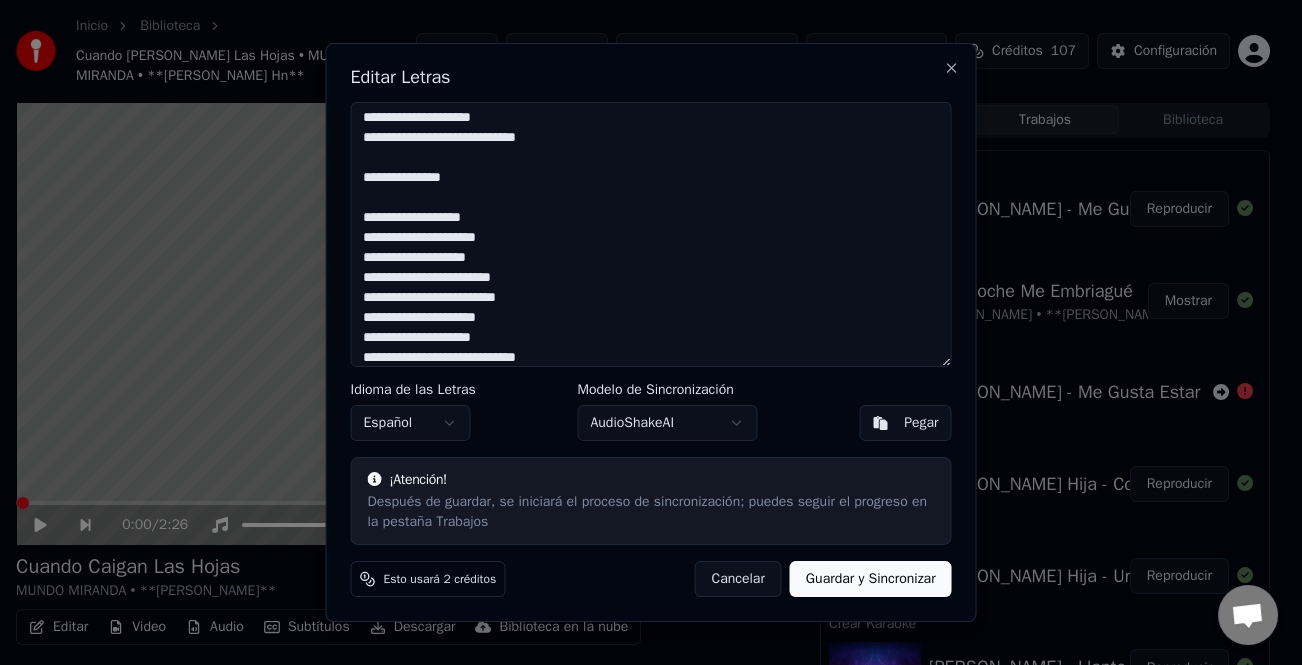 type on "**********" 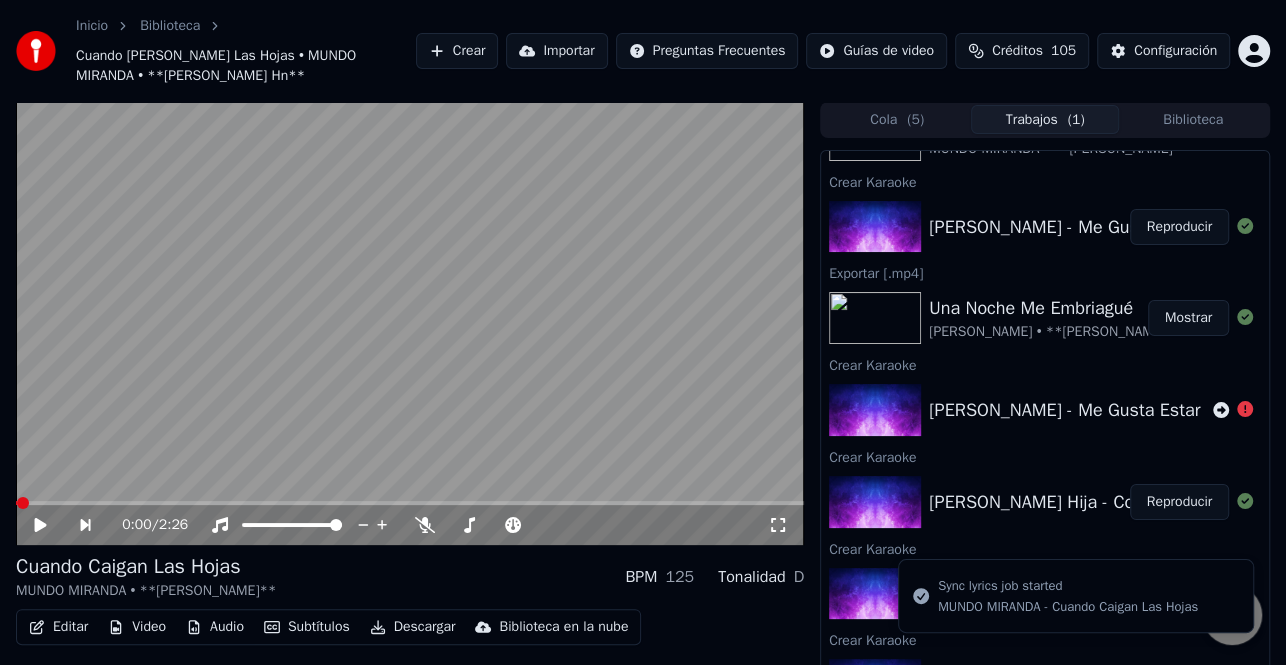 scroll, scrollTop: 170, scrollLeft: 0, axis: vertical 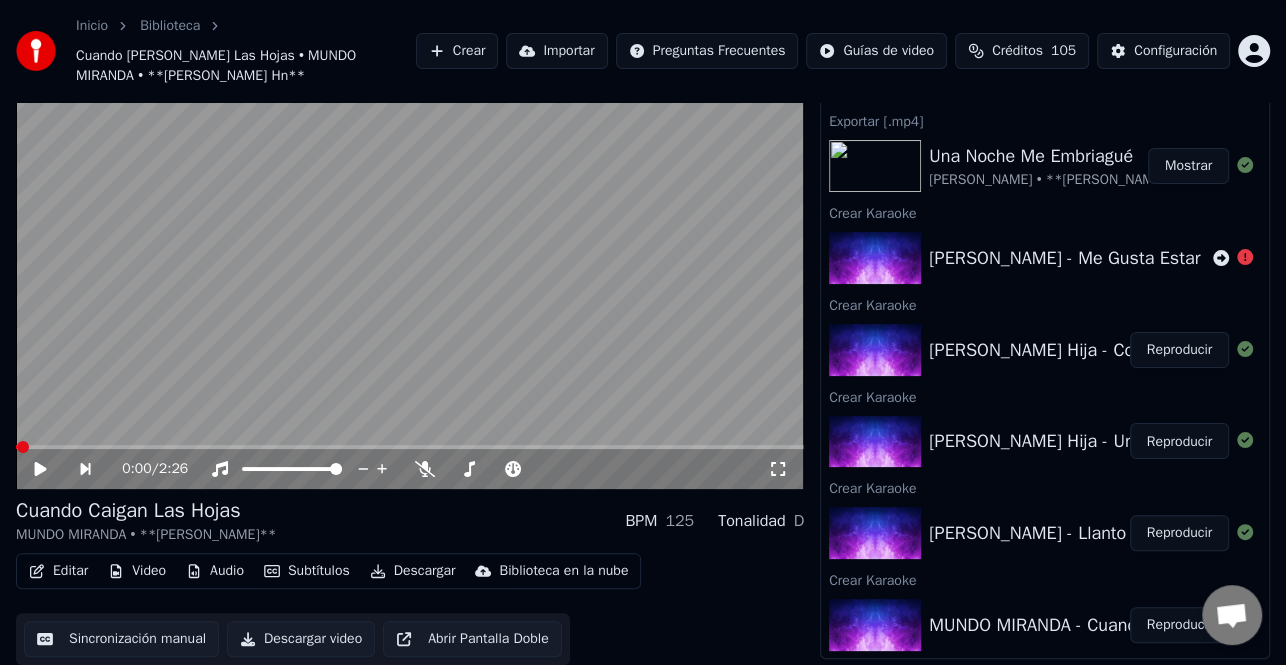 click on "Reproducir" at bounding box center (1179, 533) 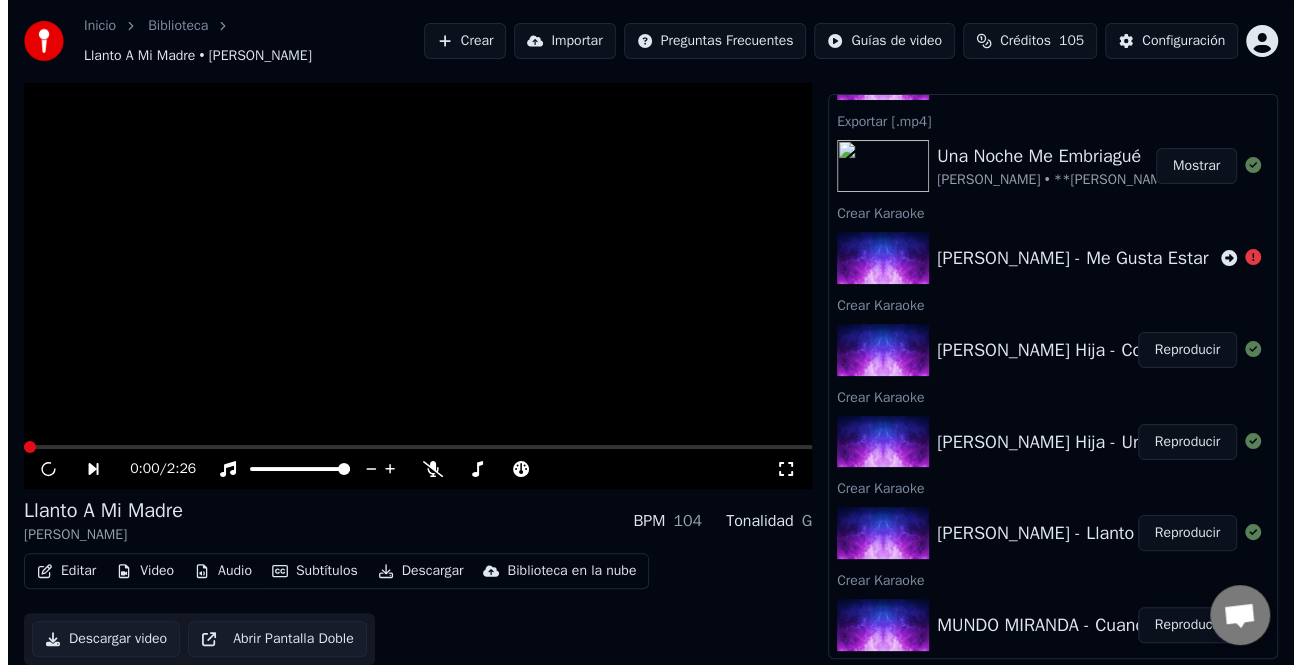 scroll, scrollTop: 36, scrollLeft: 0, axis: vertical 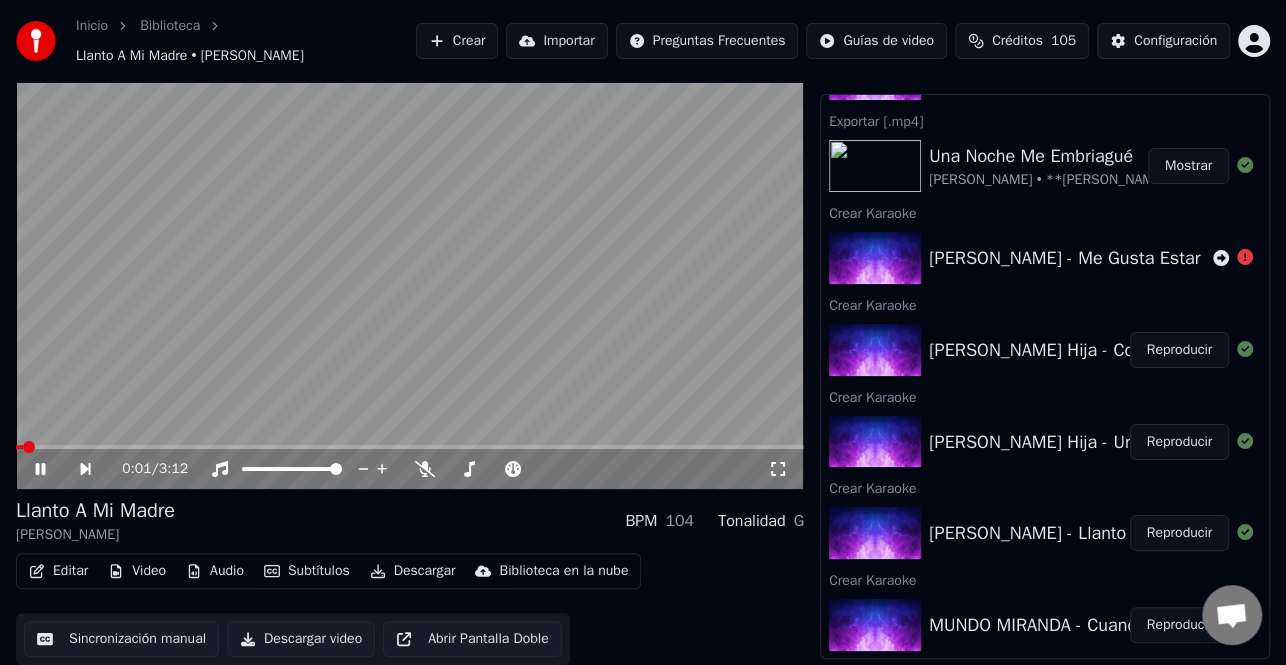 click 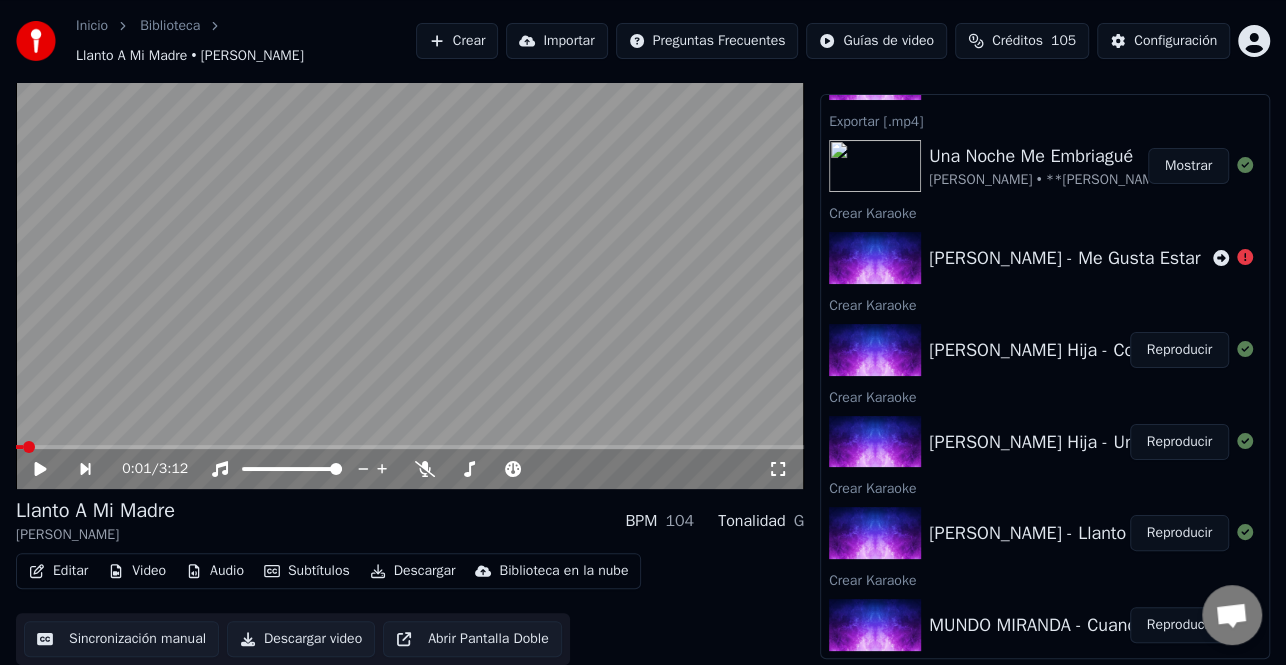 click on "Editar" at bounding box center [58, 571] 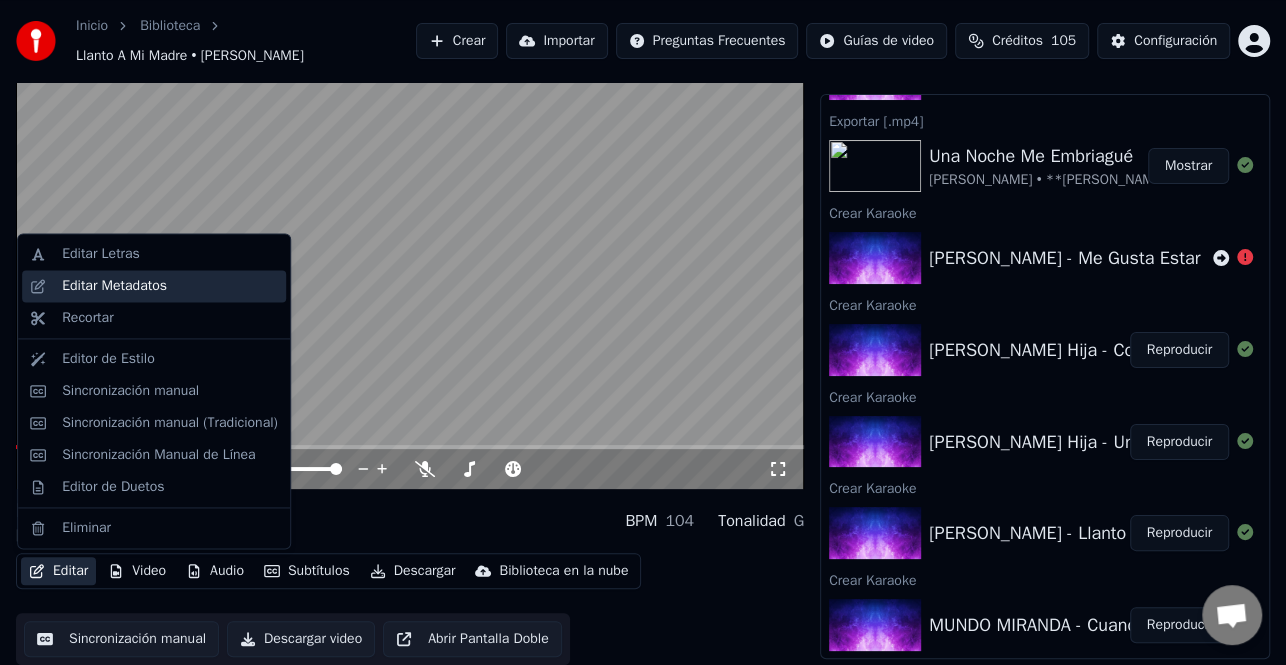 click on "Editar Metadatos" at bounding box center (170, 286) 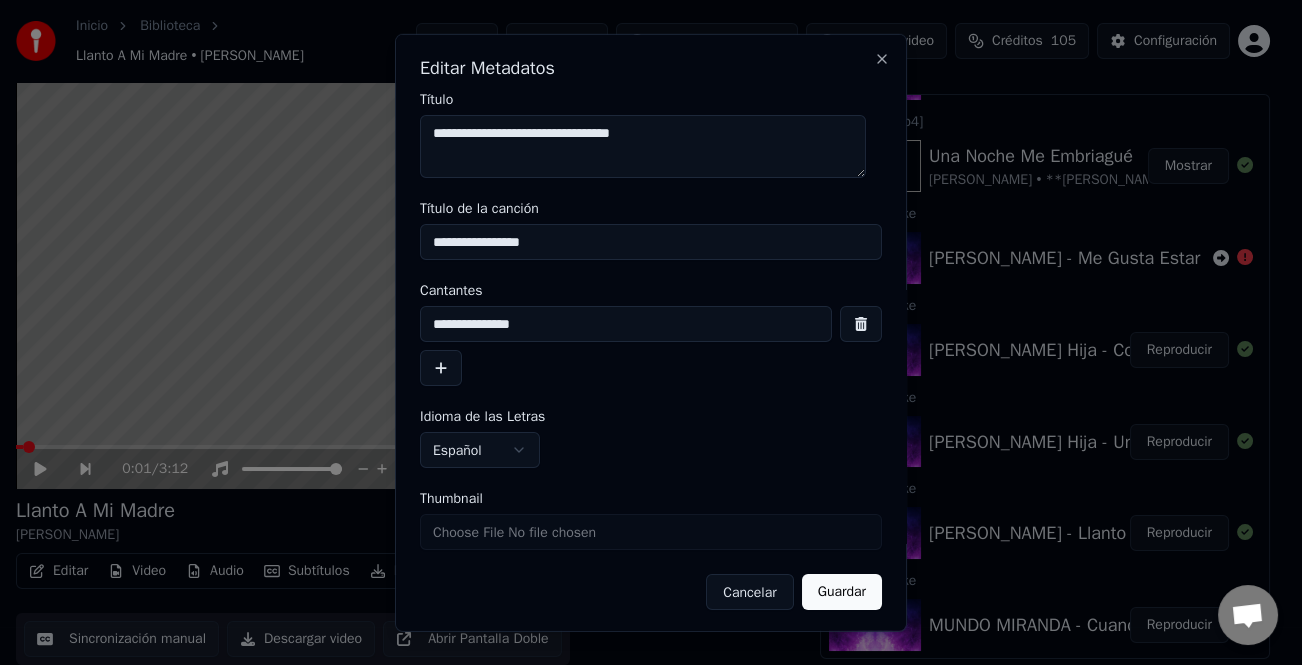 click at bounding box center [441, 368] 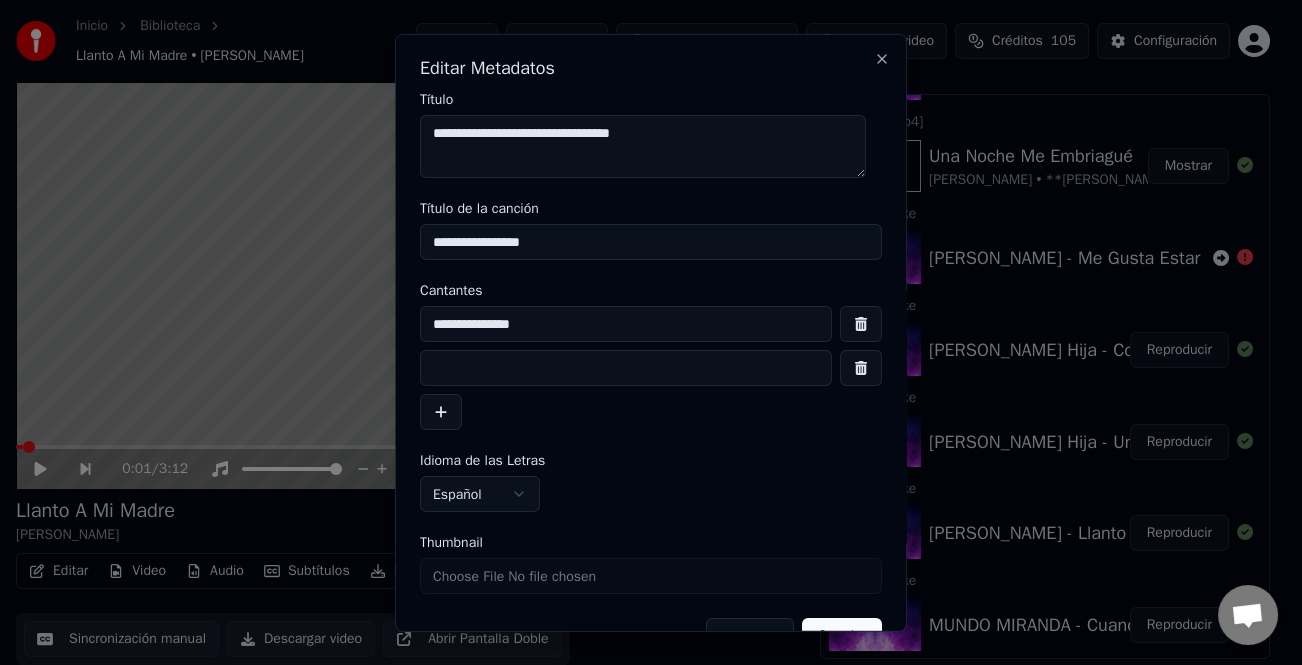 click at bounding box center [626, 368] 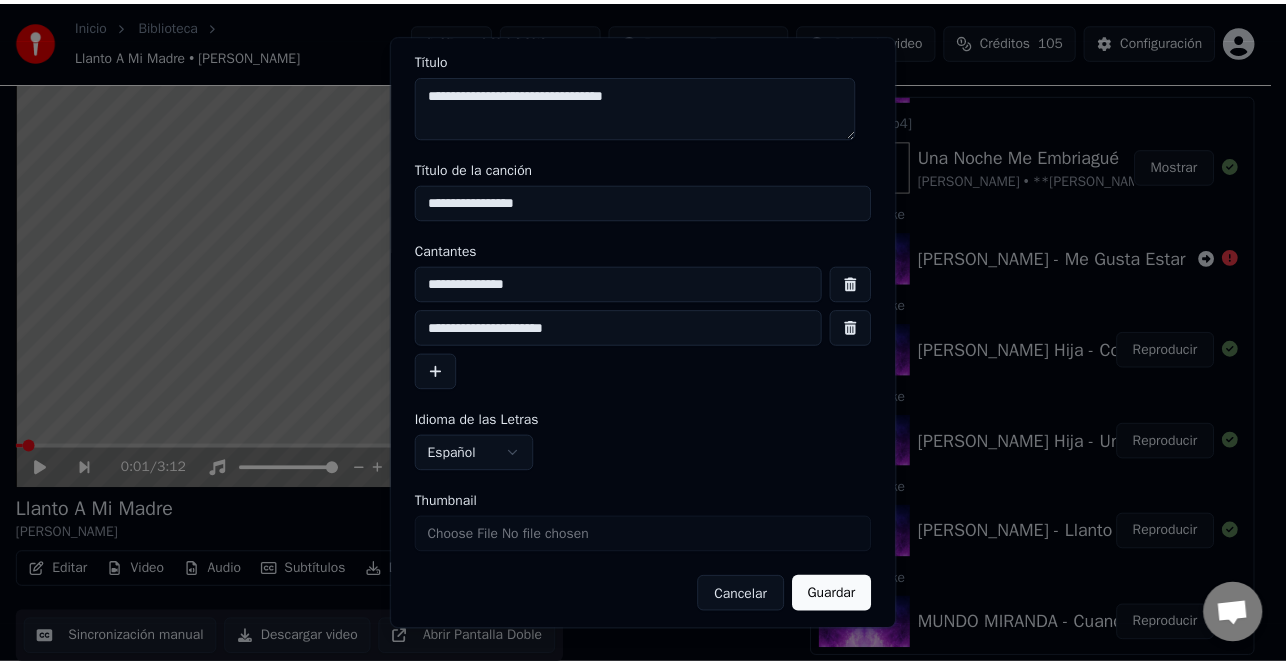 scroll, scrollTop: 47, scrollLeft: 0, axis: vertical 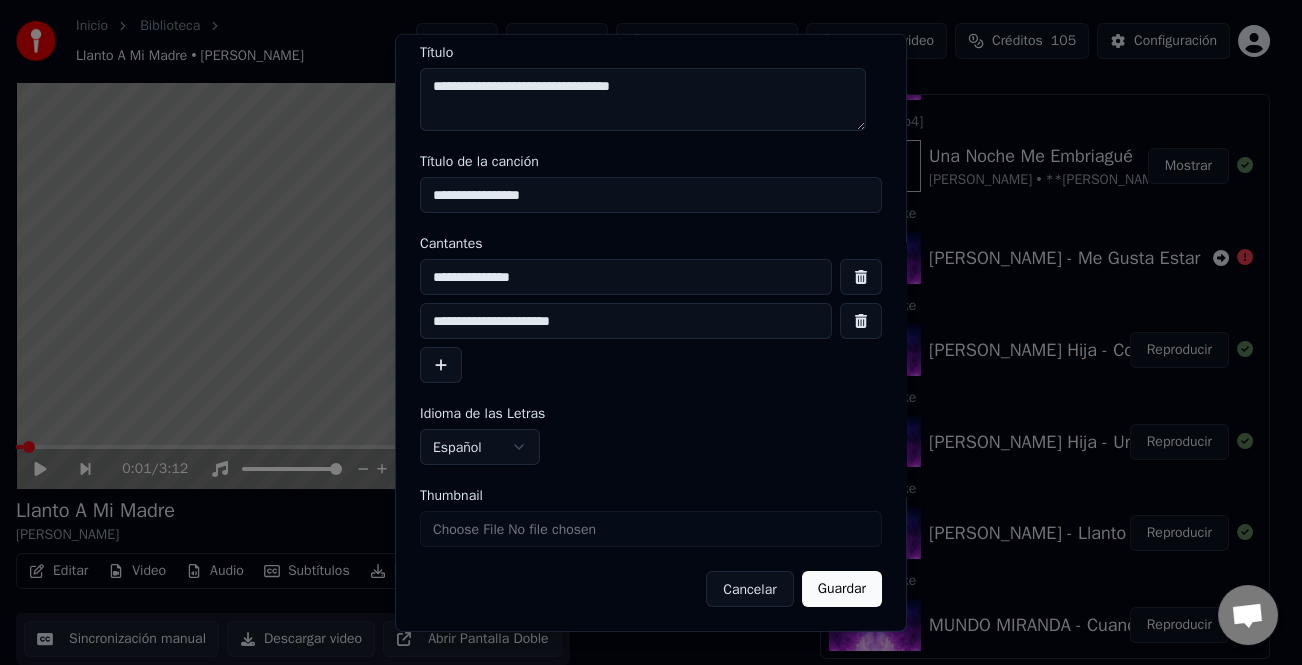 type on "**********" 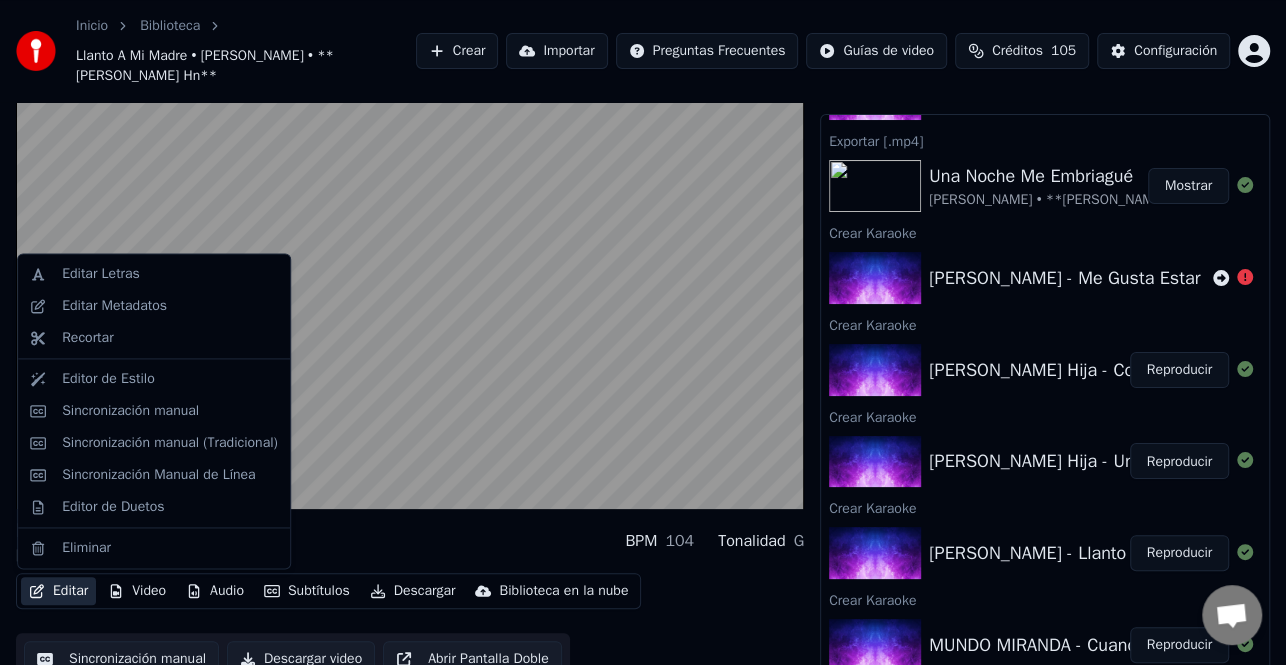 click on "Editar" at bounding box center (58, 591) 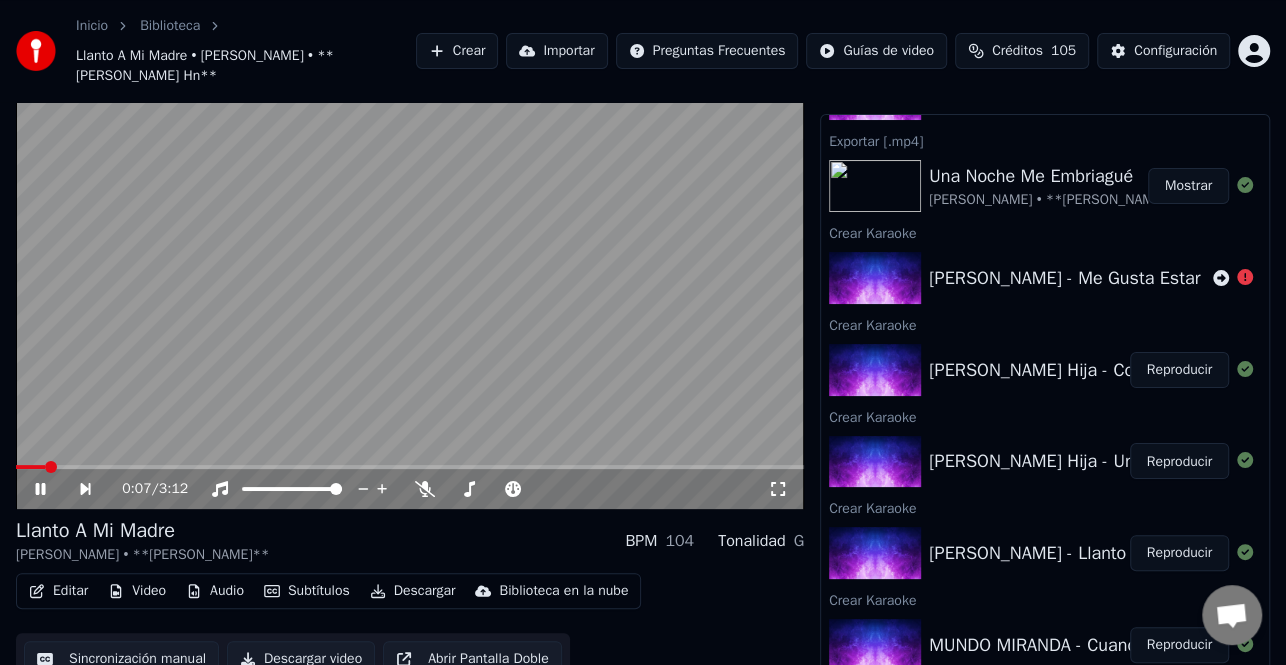 click at bounding box center (410, 287) 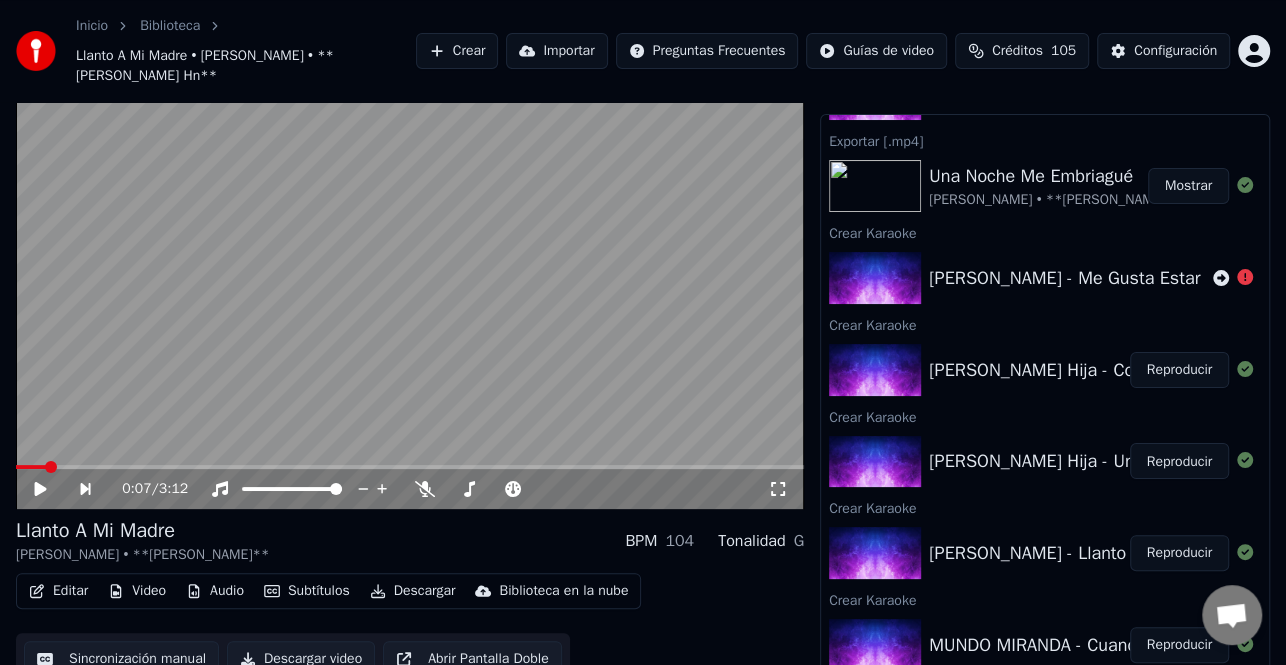 click on "Editar" at bounding box center [58, 591] 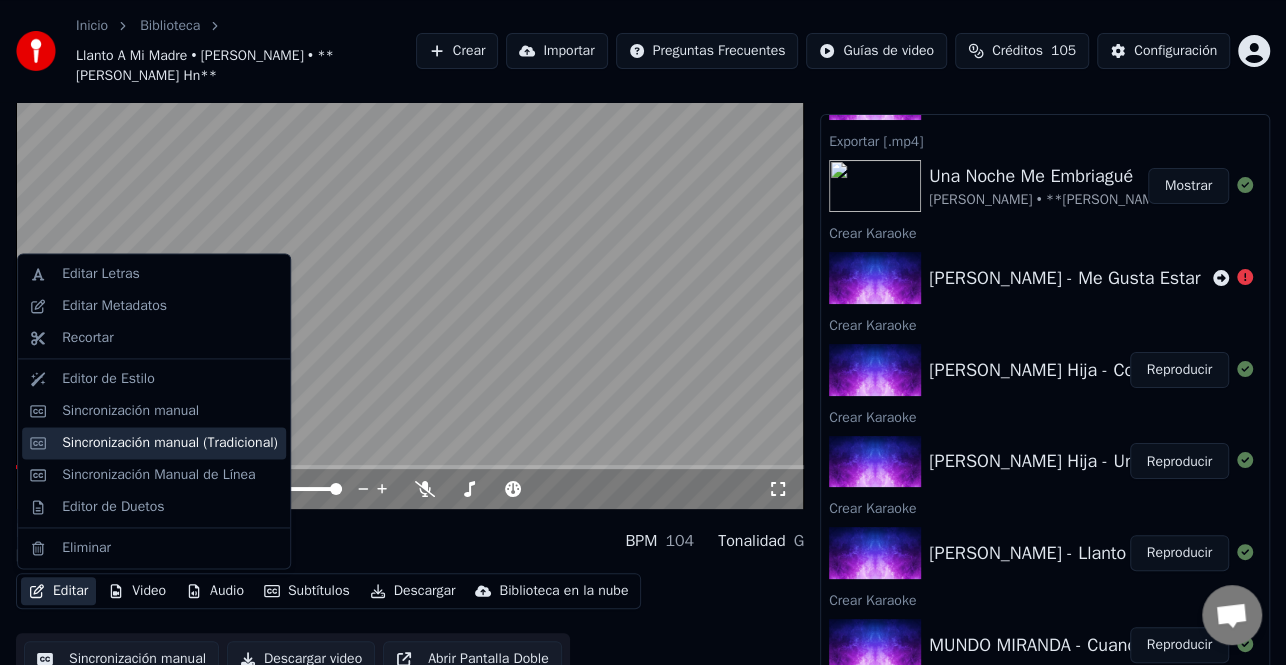 click on "Sincronización manual (Tradicional)" at bounding box center [170, 443] 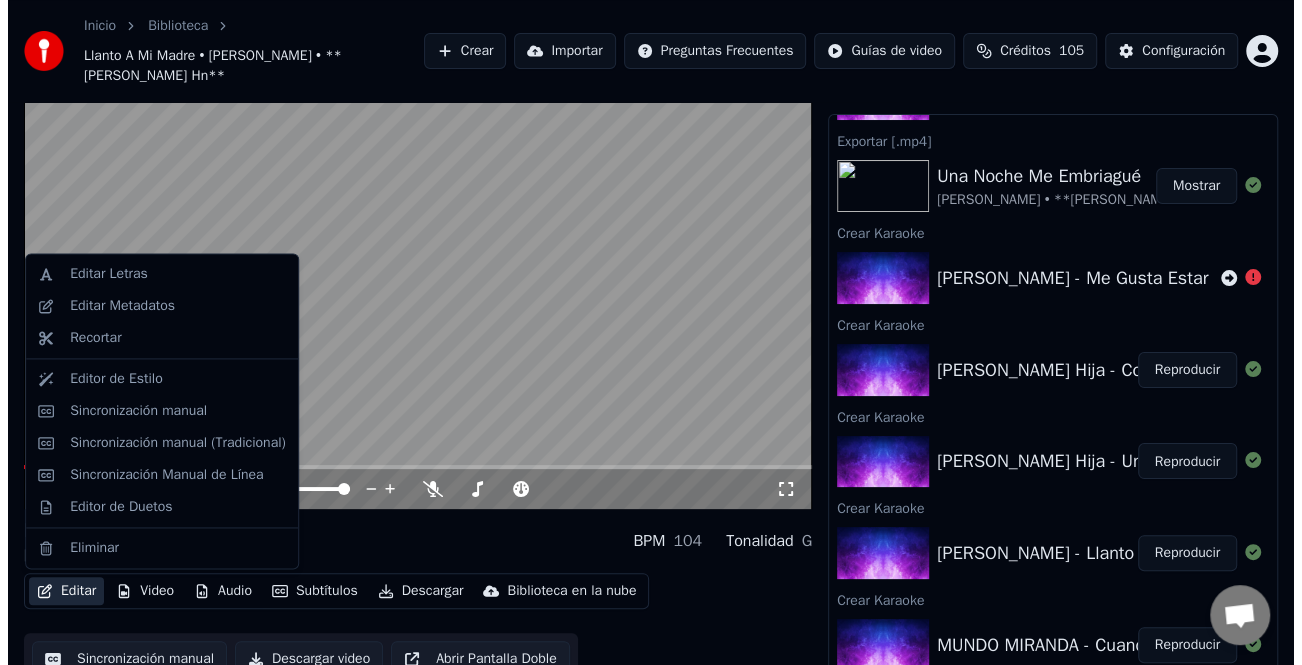 scroll, scrollTop: 0, scrollLeft: 0, axis: both 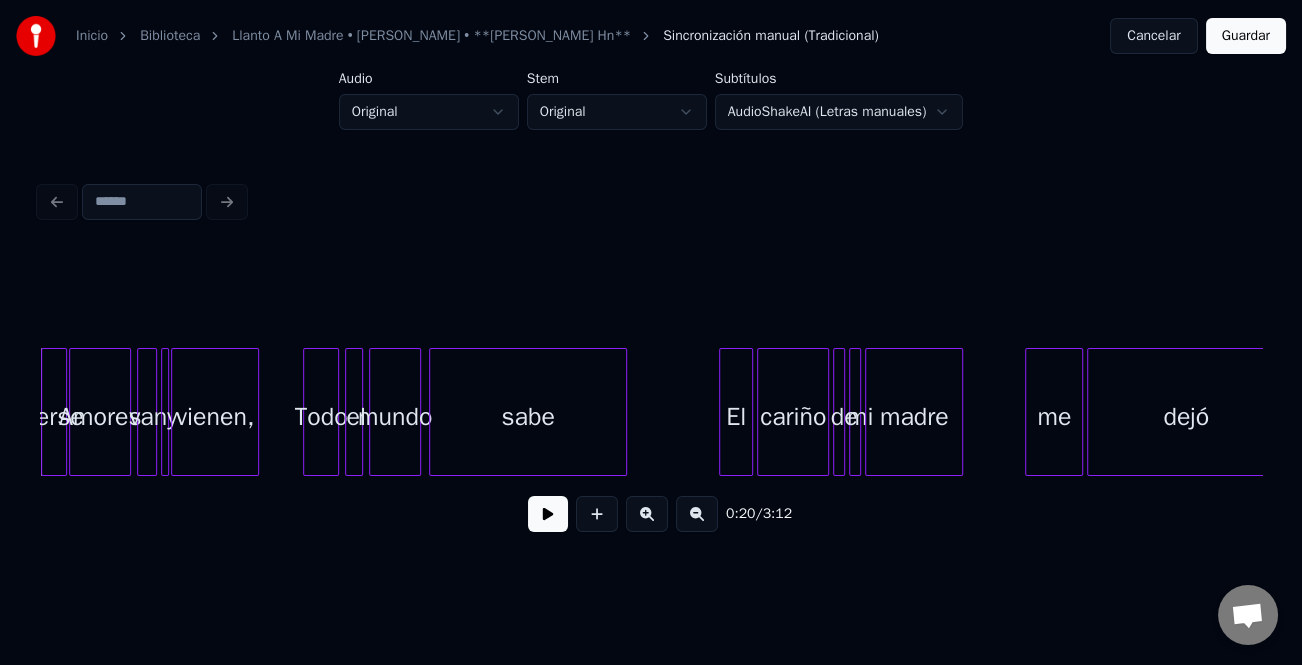 click at bounding box center (548, 514) 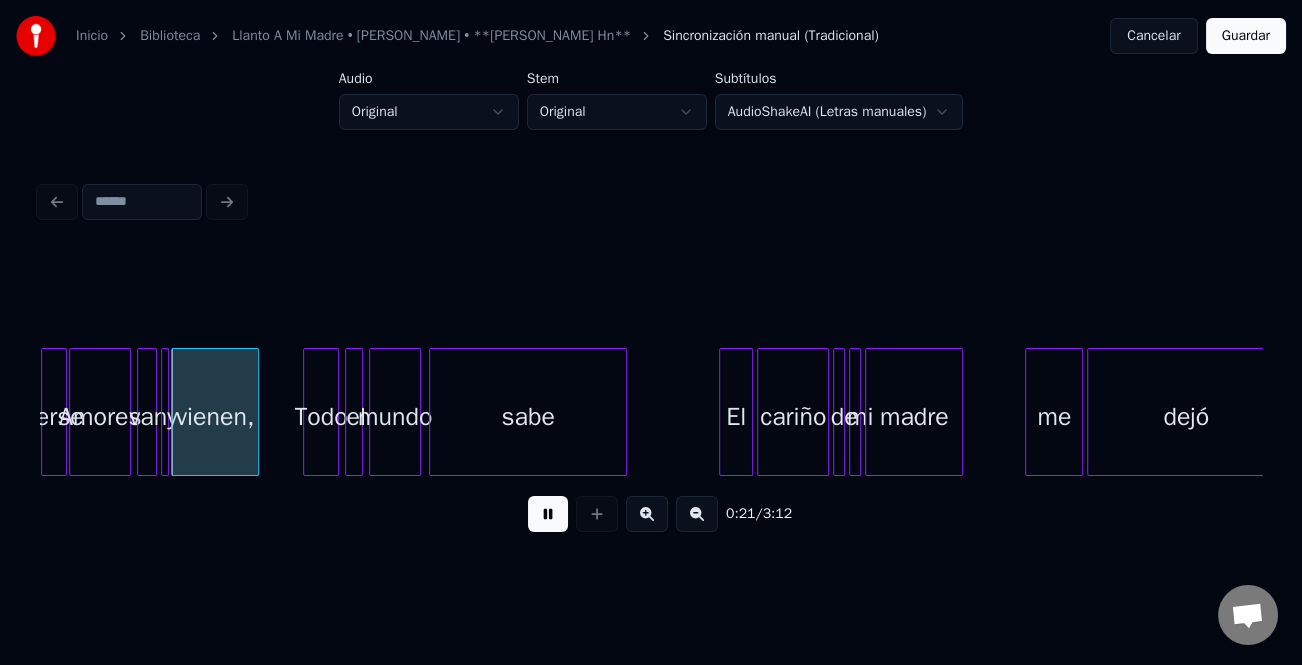 click at bounding box center [647, 514] 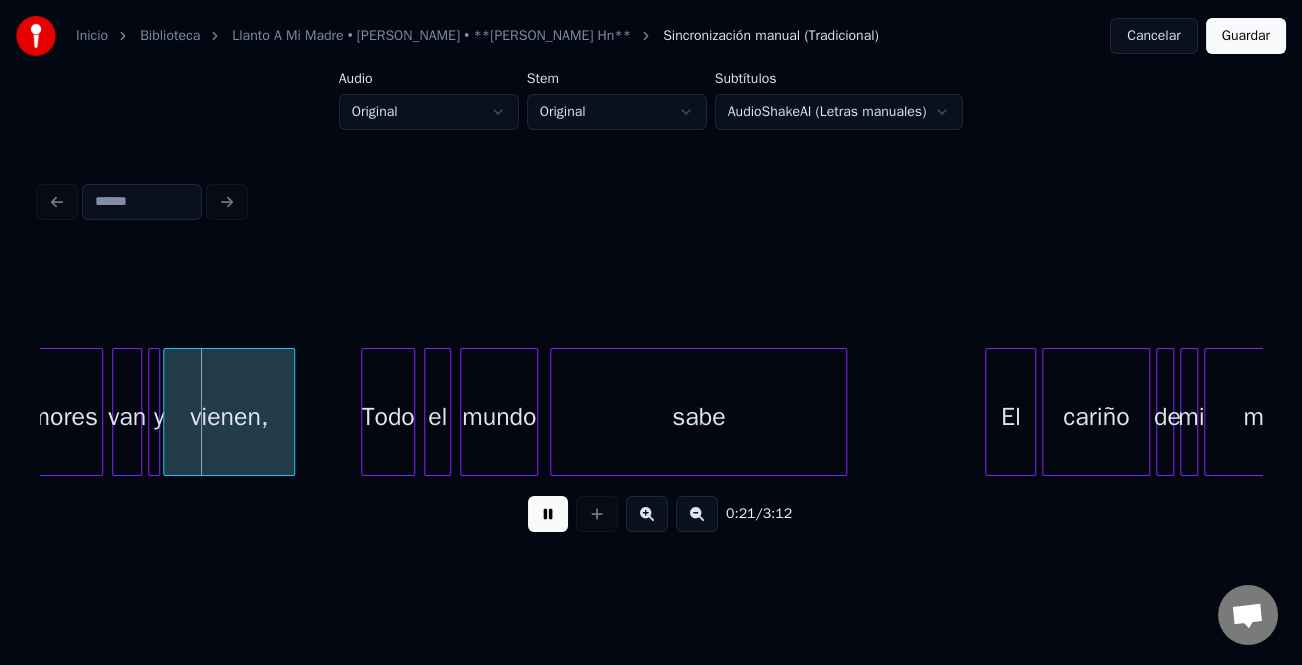 click at bounding box center (647, 514) 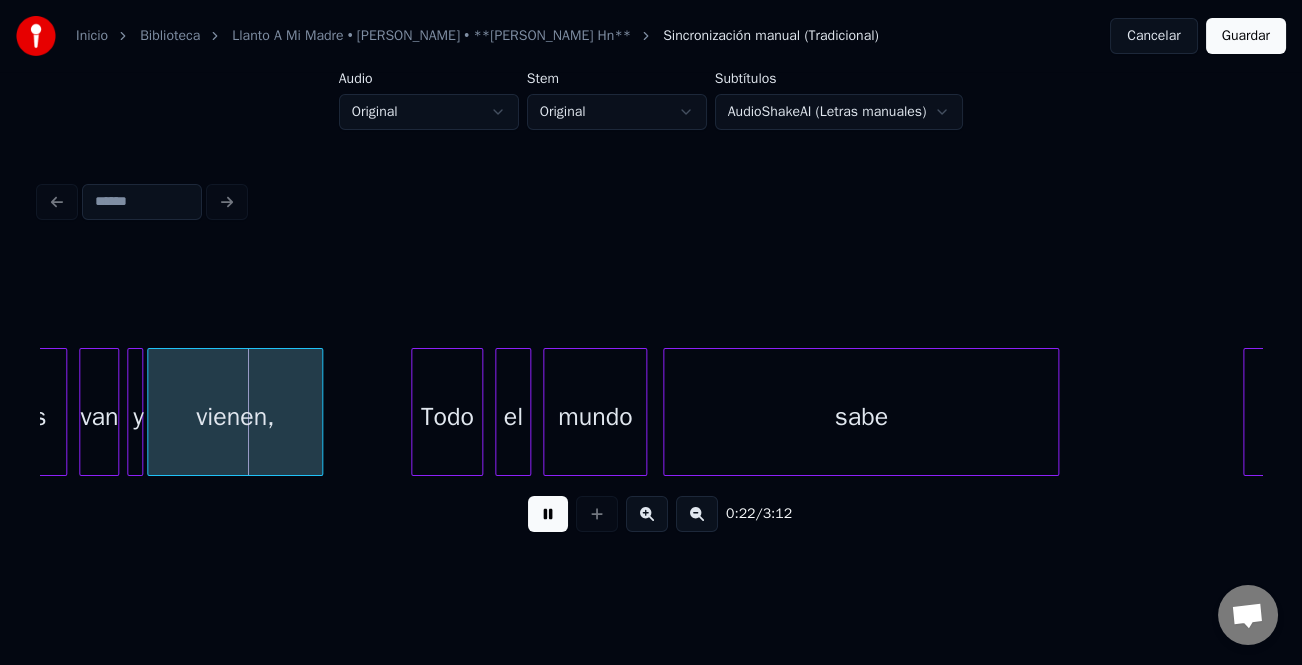 click at bounding box center [647, 514] 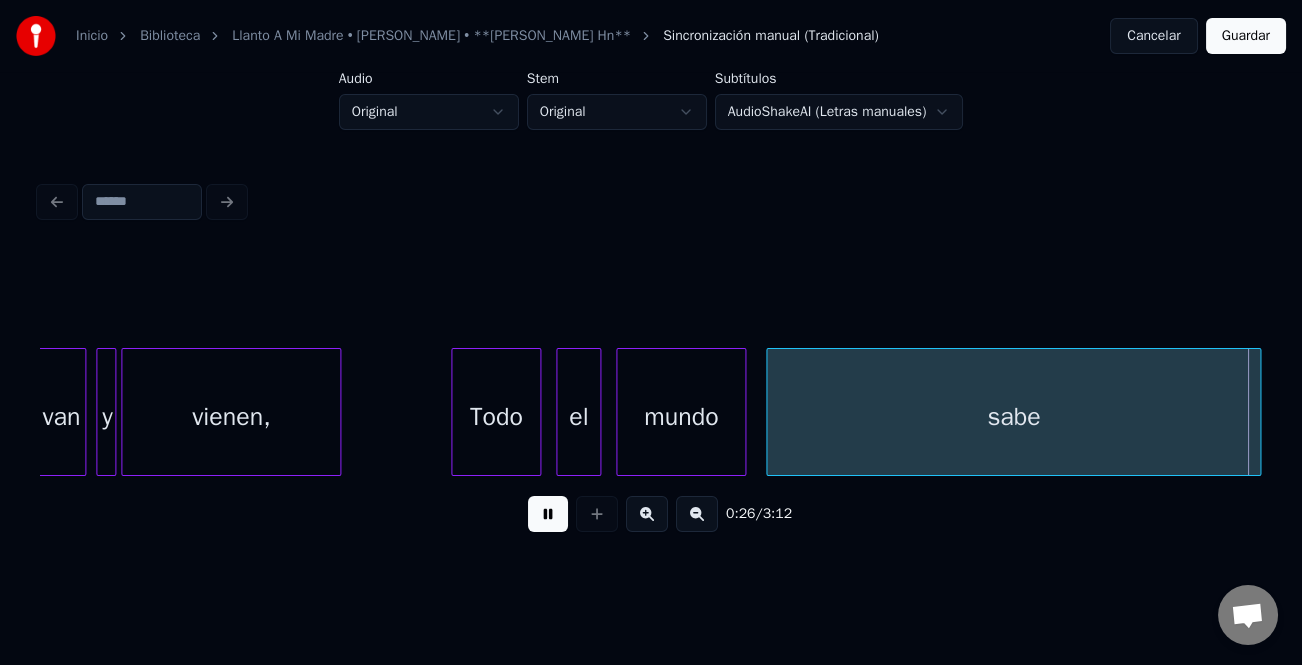 scroll, scrollTop: 0, scrollLeft: 6547, axis: horizontal 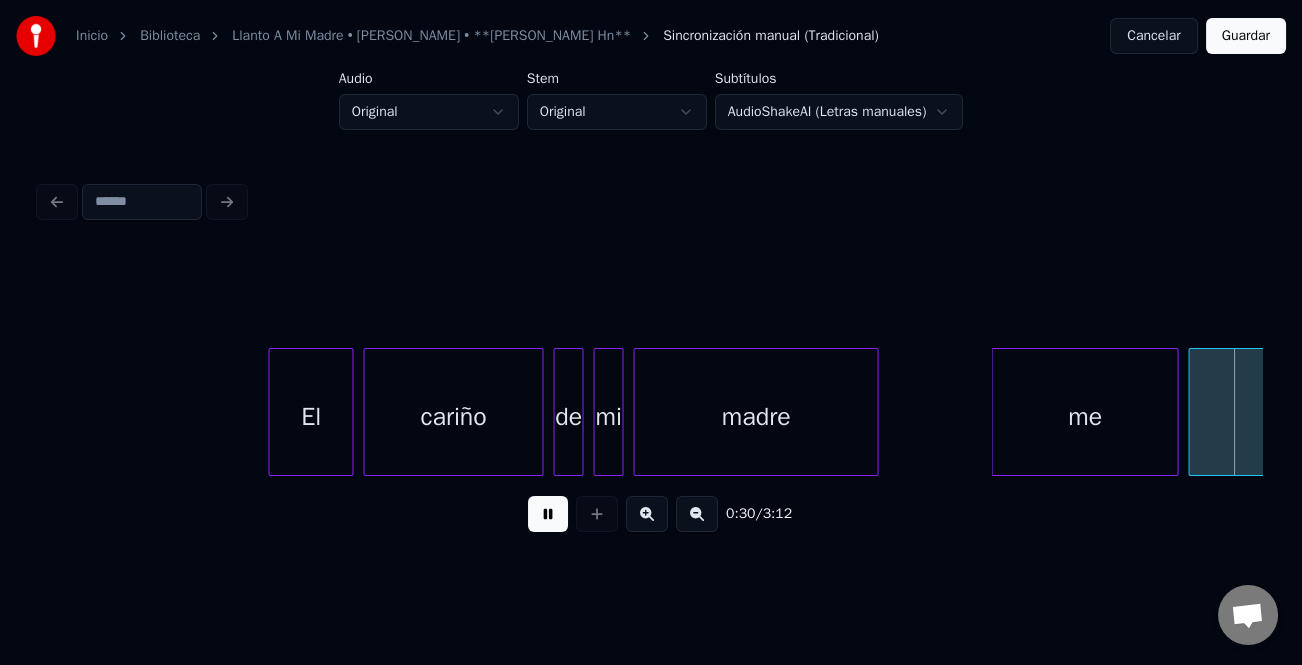 click at bounding box center [995, 412] 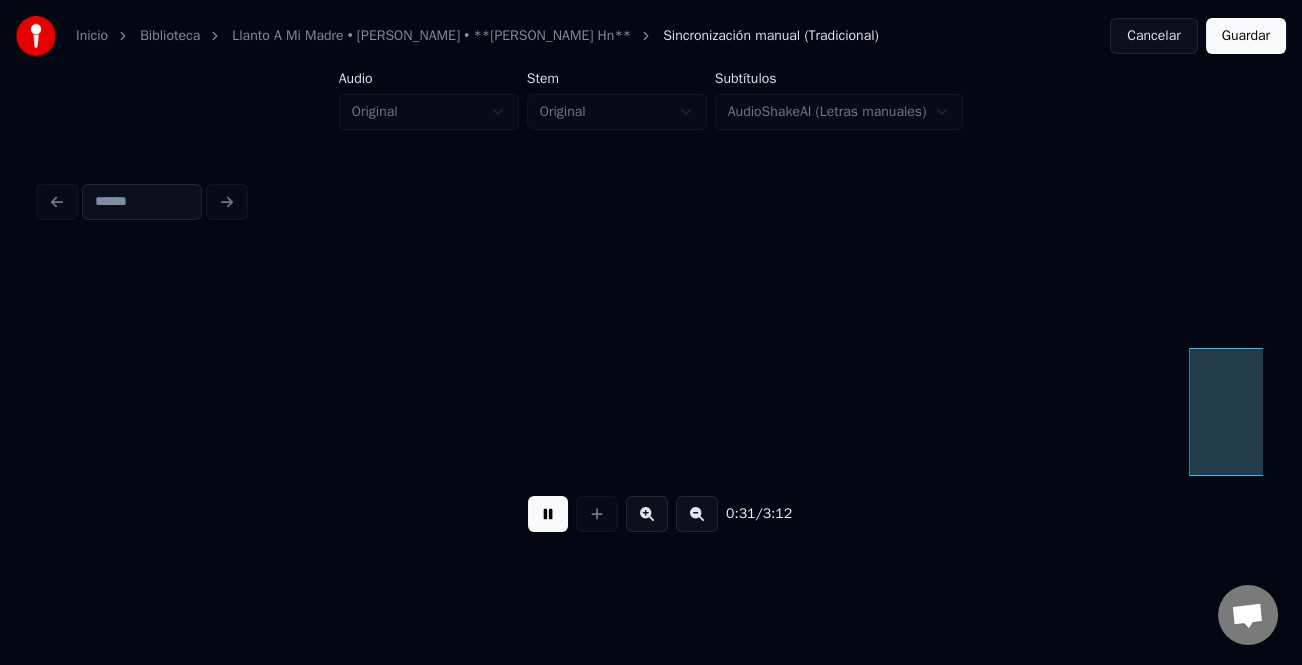 scroll, scrollTop: 0, scrollLeft: 7773, axis: horizontal 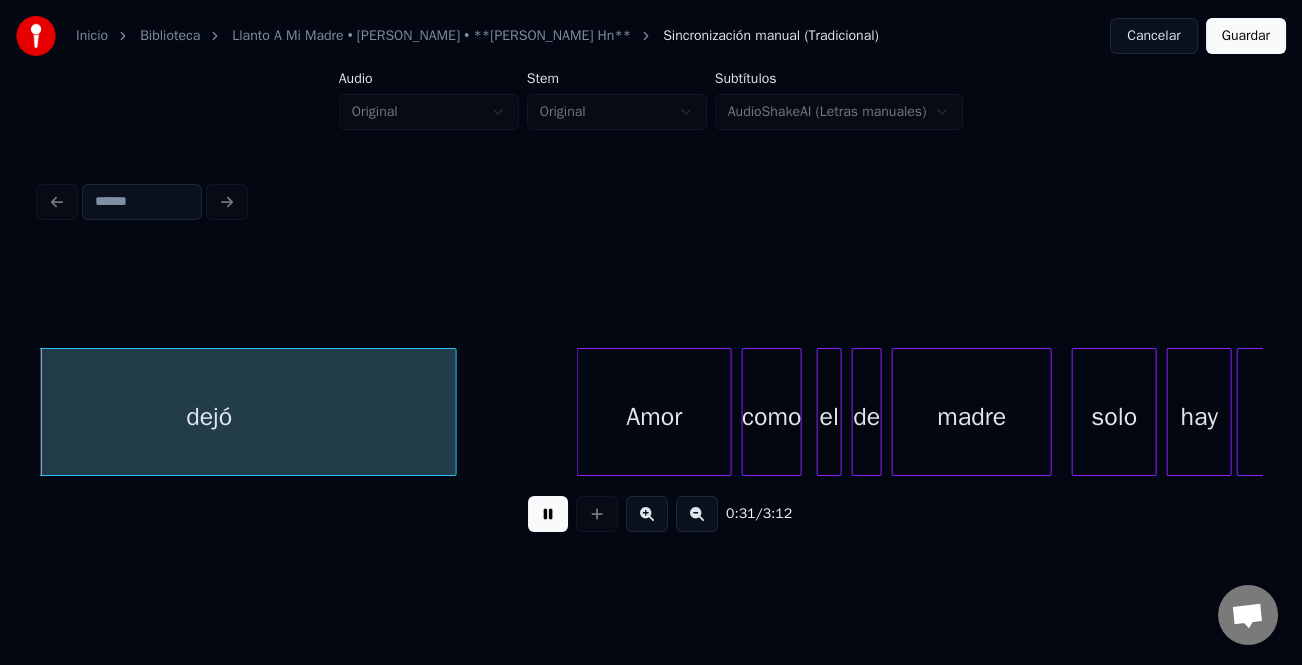 click at bounding box center (548, 514) 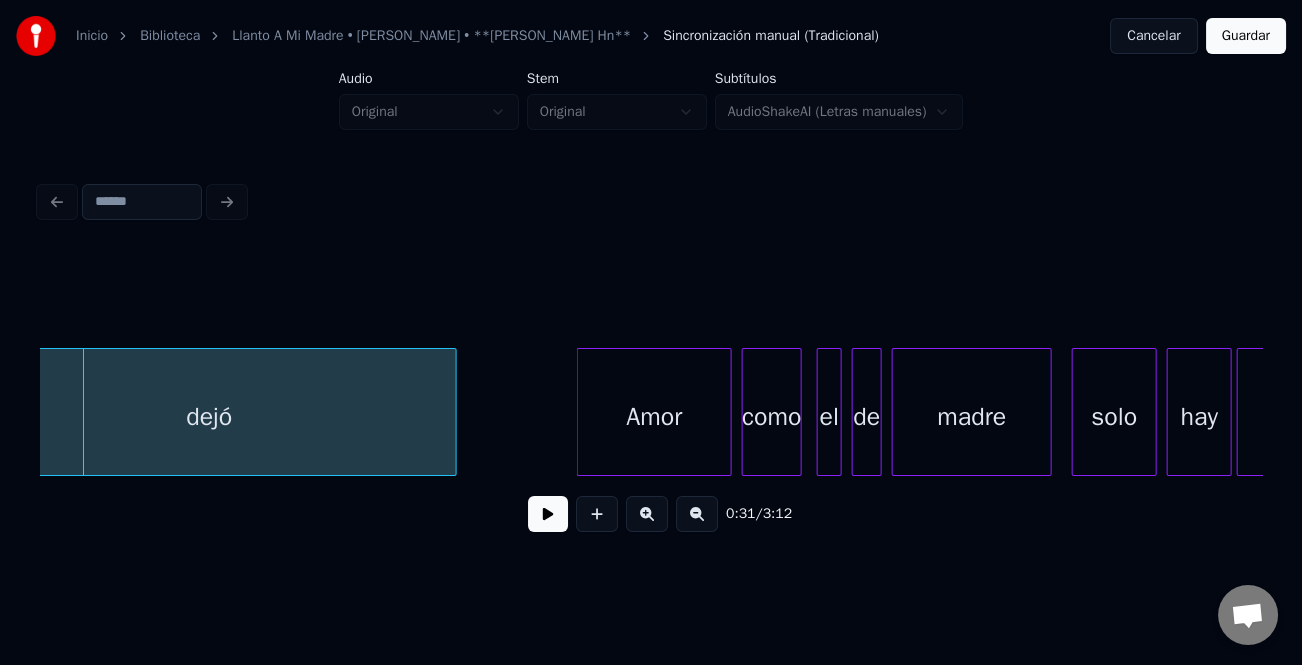 scroll, scrollTop: 0, scrollLeft: 6620, axis: horizontal 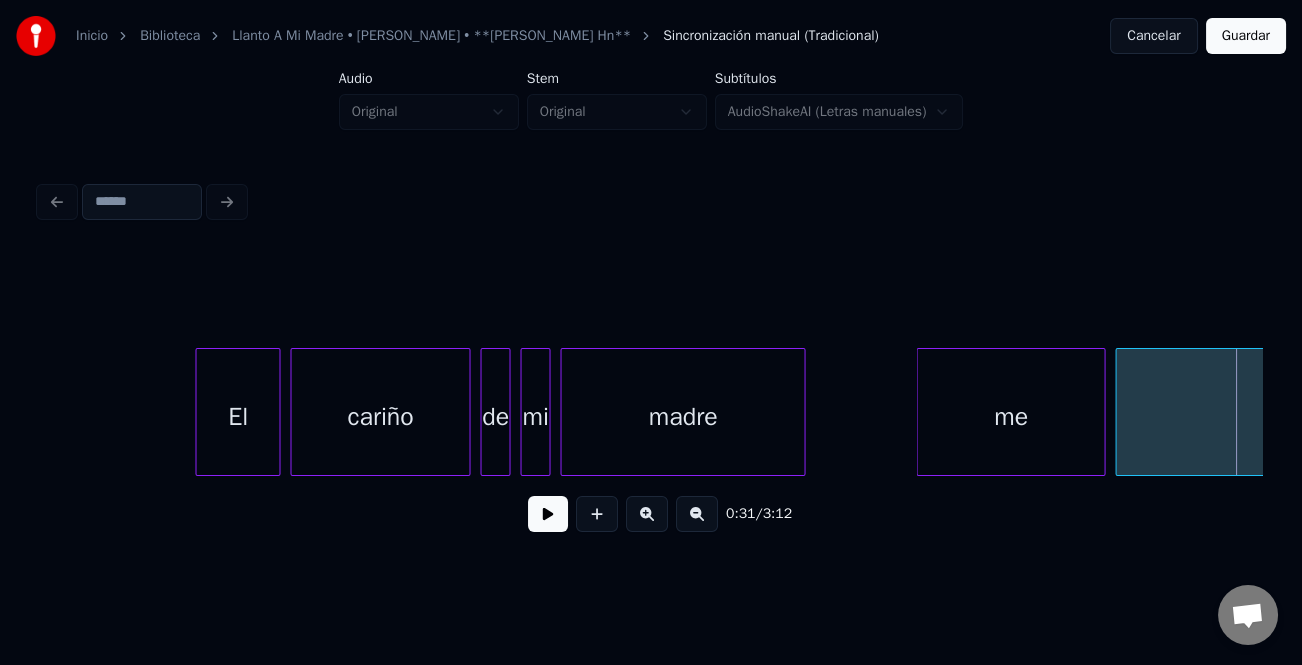click on "me" at bounding box center (1010, 417) 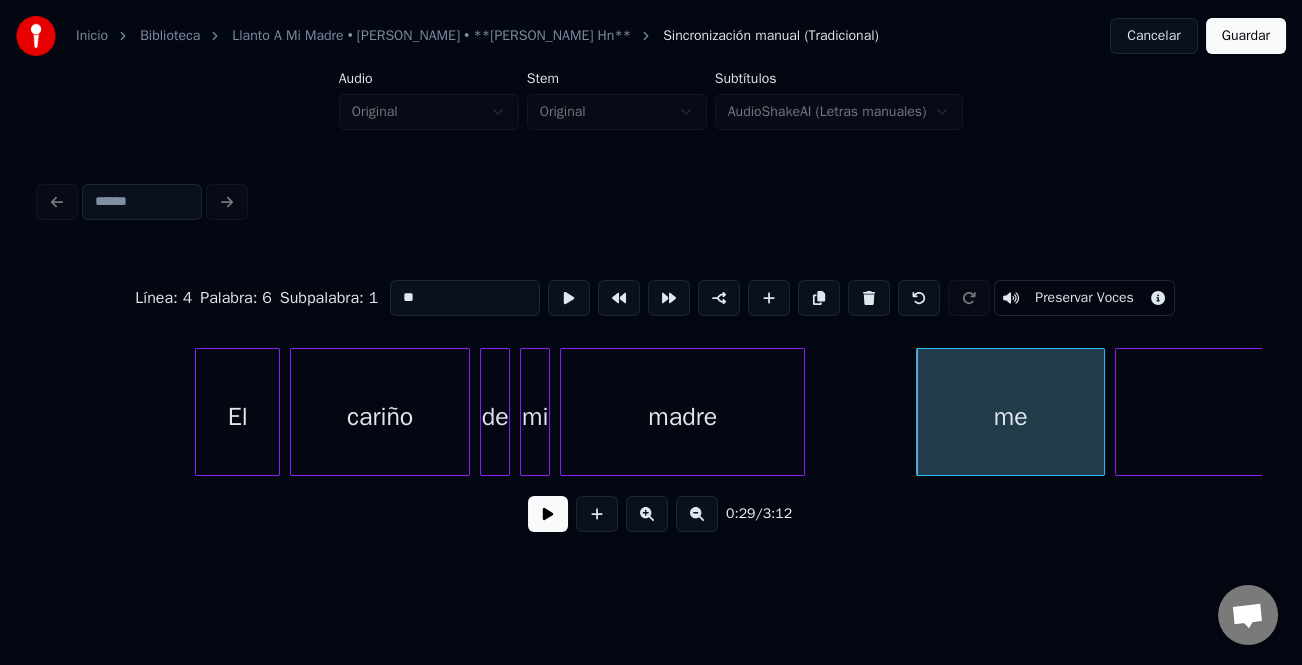 click on "**" at bounding box center [465, 298] 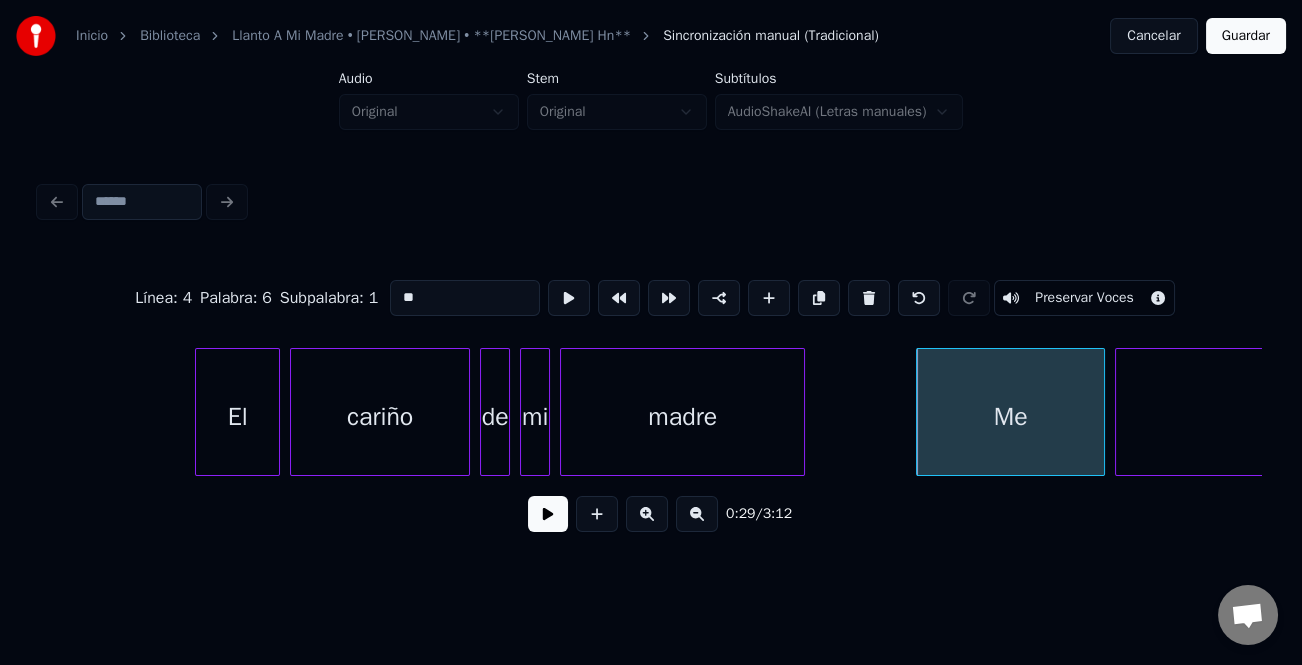 click on "**" at bounding box center [465, 298] 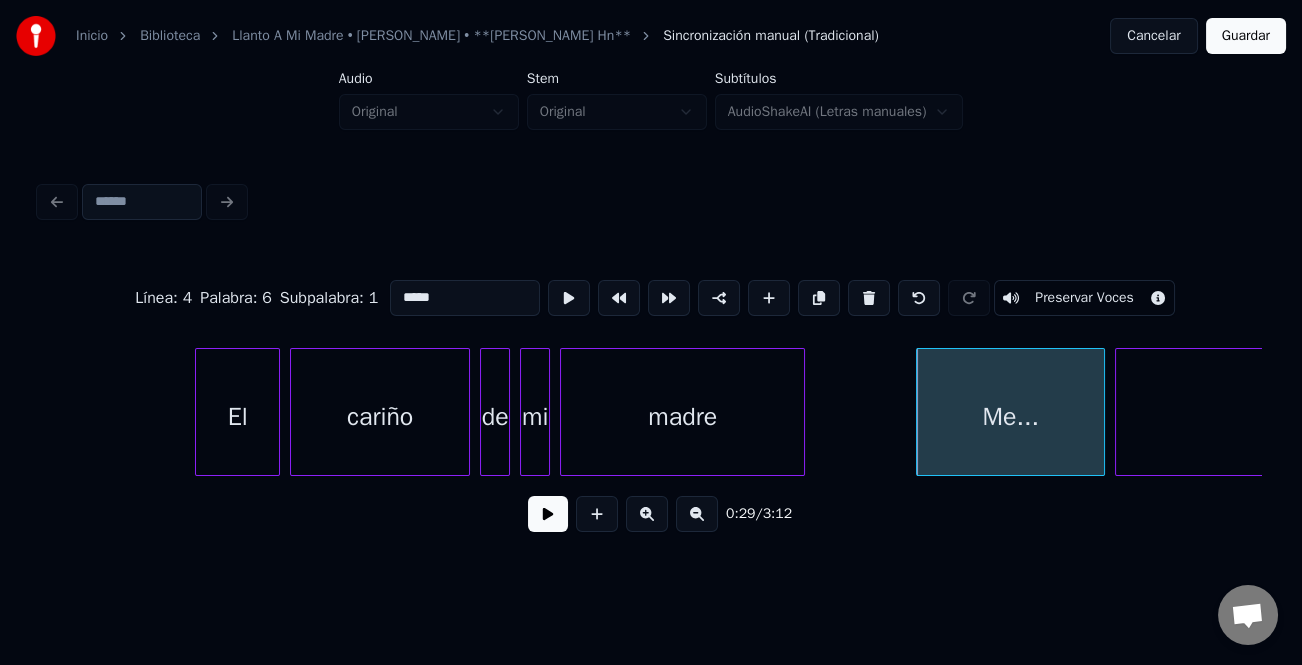 type on "*****" 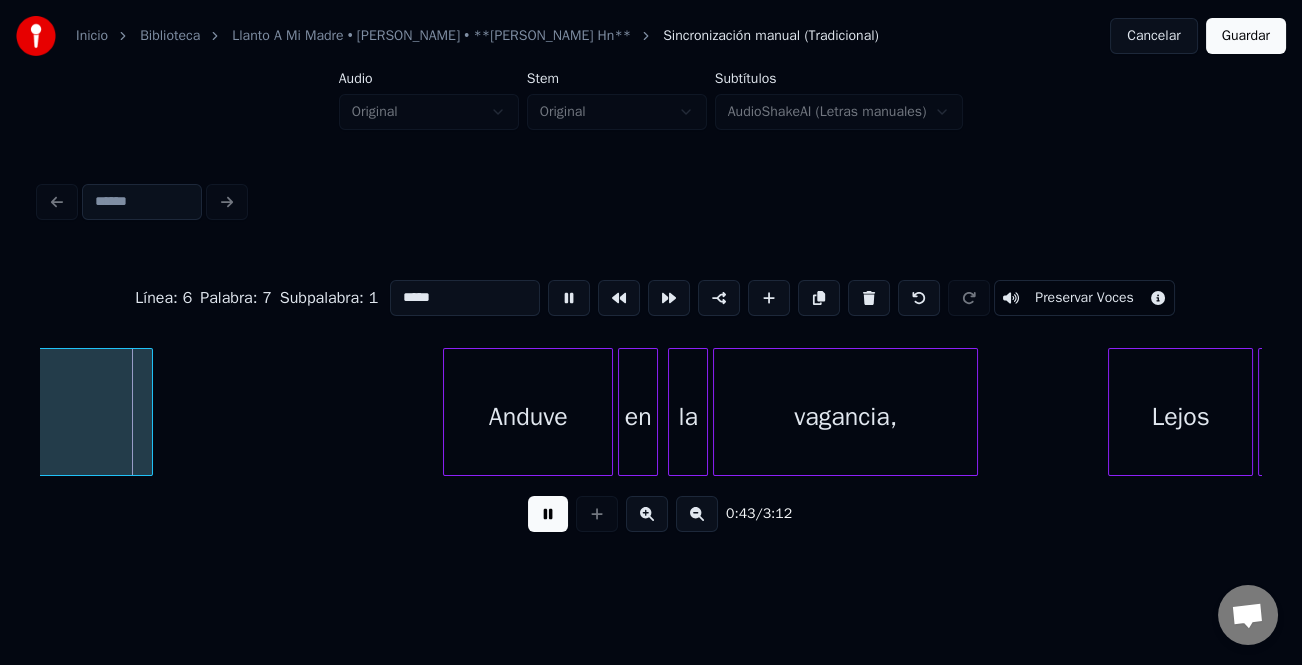 scroll, scrollTop: 0, scrollLeft: 10335, axis: horizontal 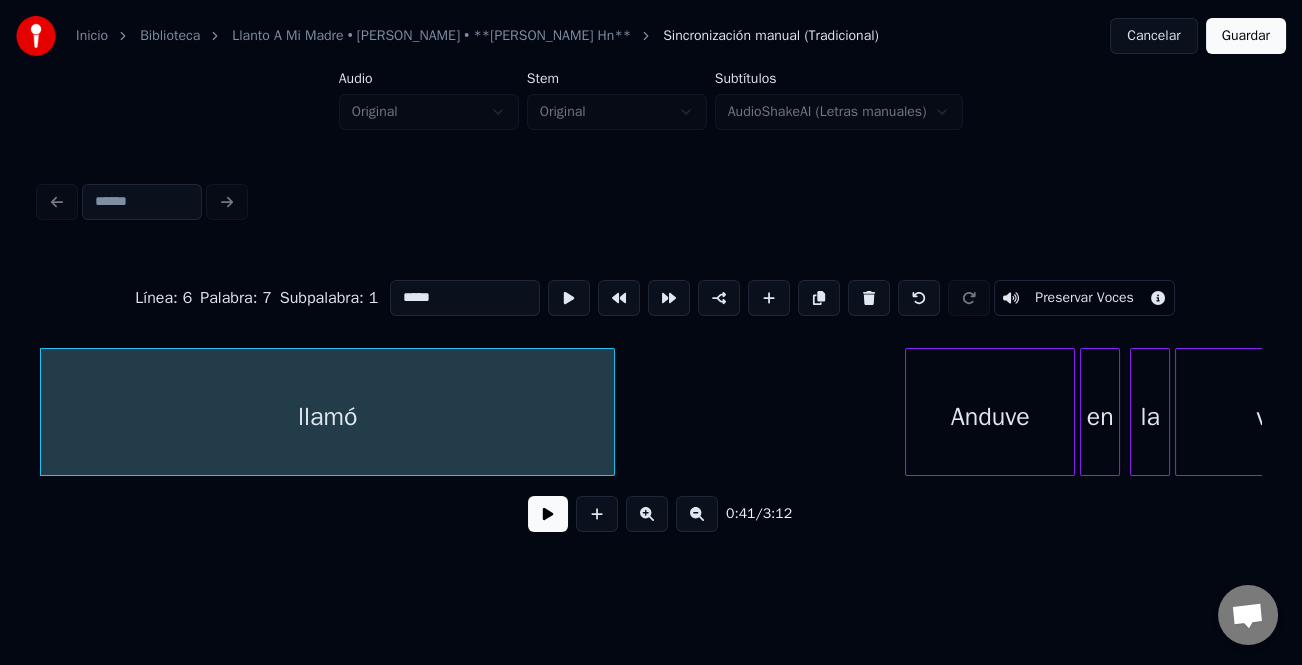 click at bounding box center [548, 514] 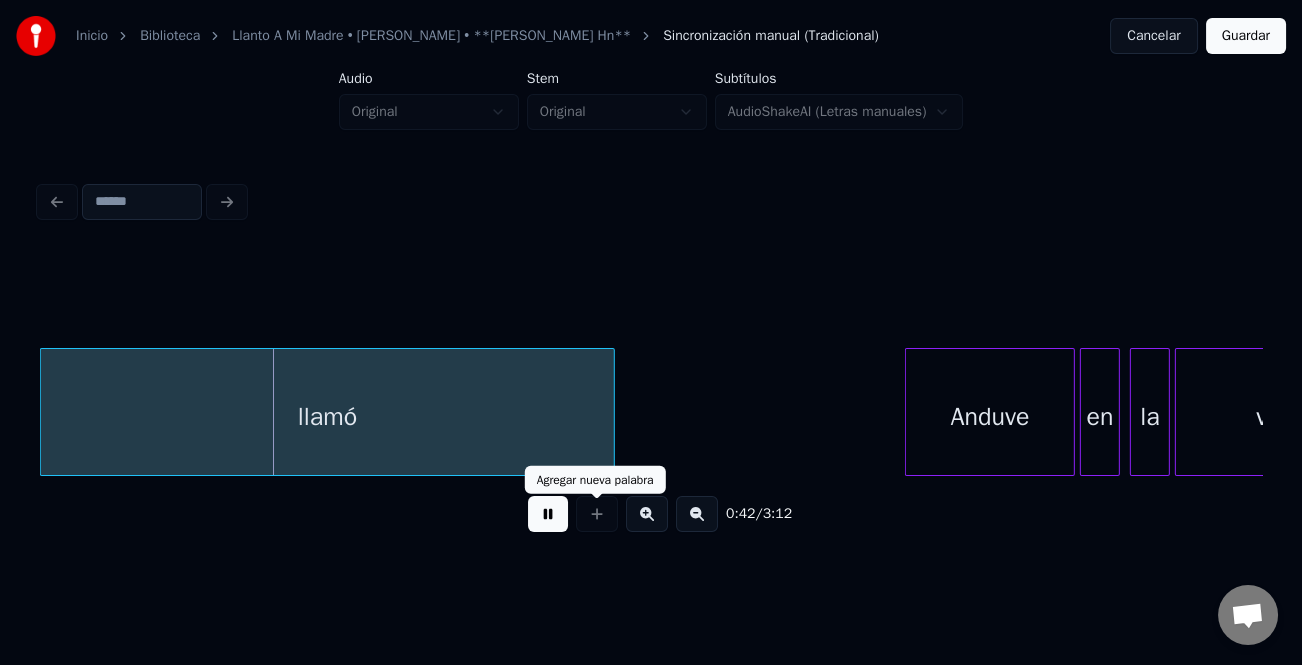 click at bounding box center (548, 514) 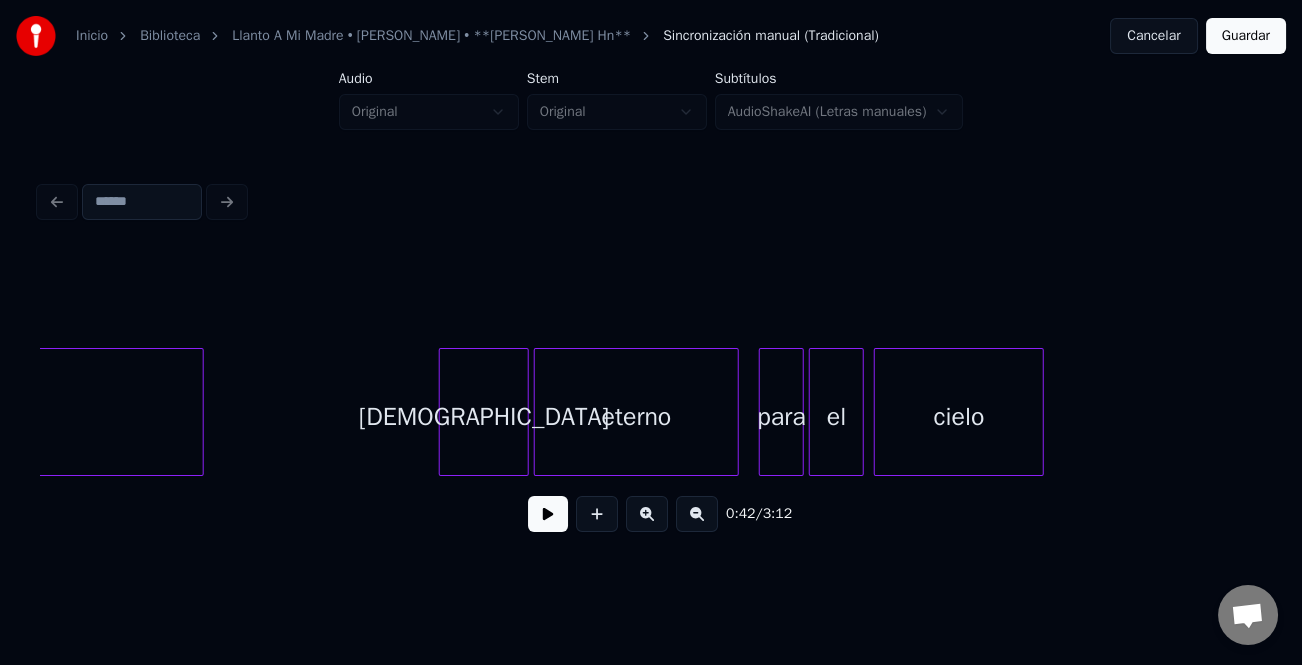scroll, scrollTop: 0, scrollLeft: 9007, axis: horizontal 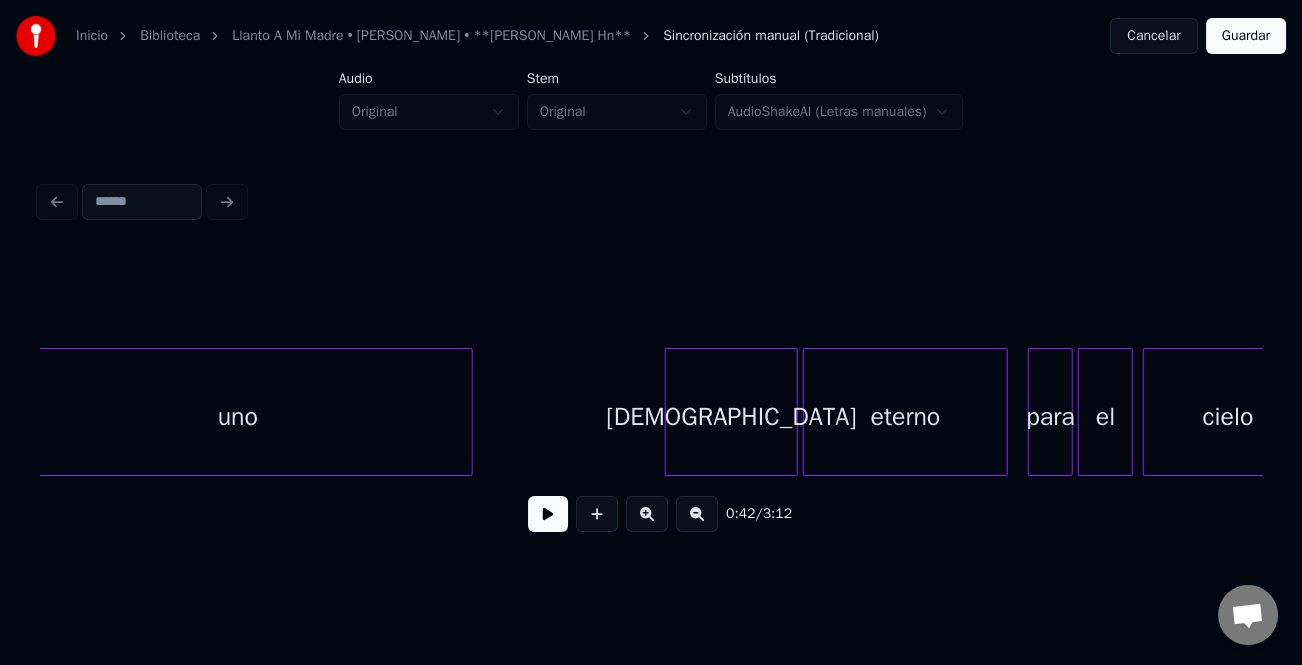 click at bounding box center (669, 412) 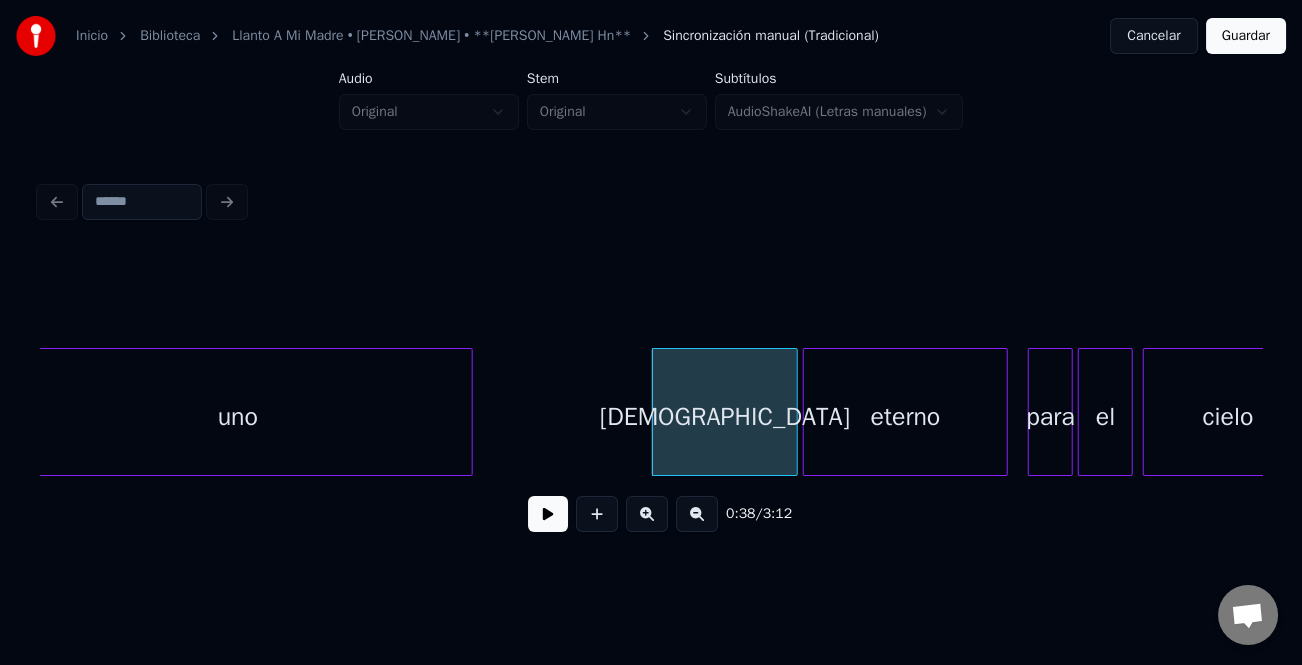 click at bounding box center (548, 514) 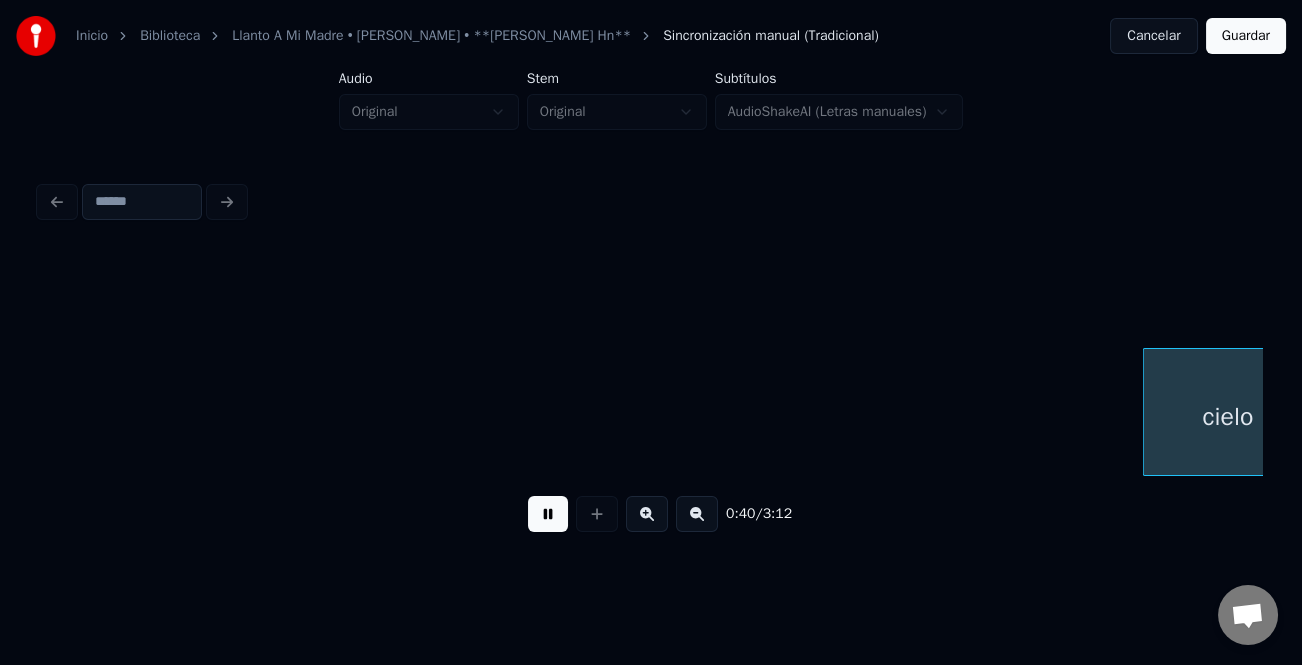 scroll, scrollTop: 0, scrollLeft: 10230, axis: horizontal 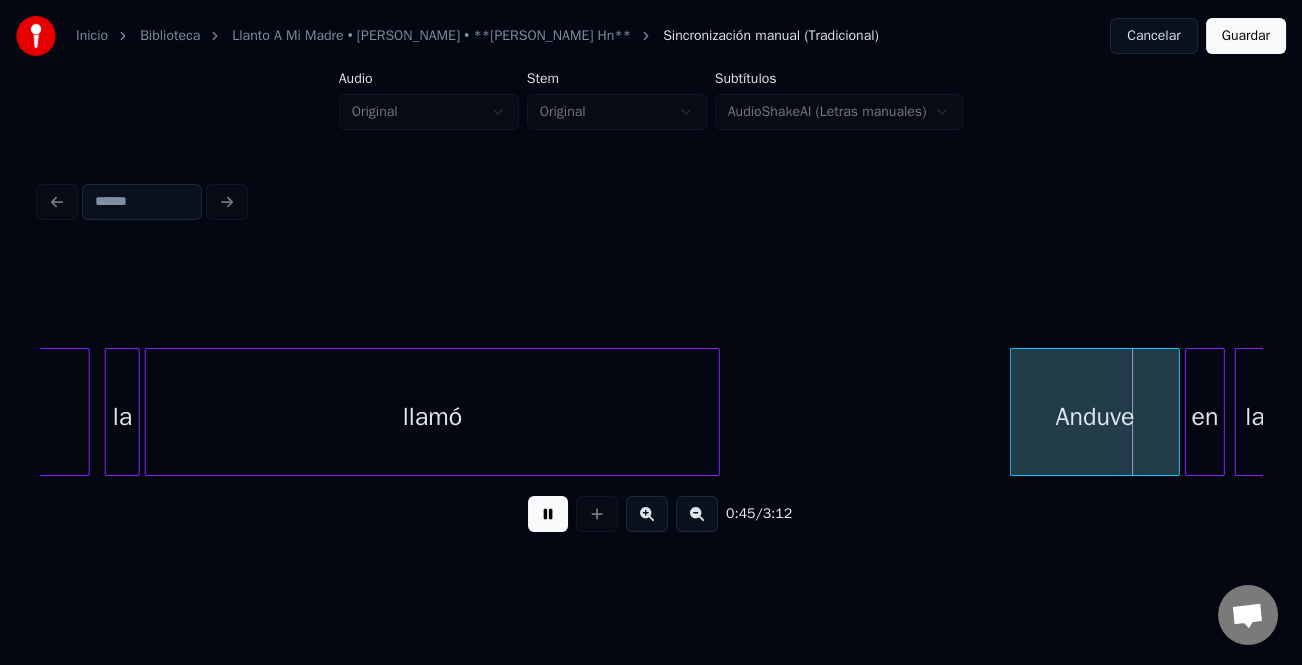 click on "cielo la llamó Anduve en la" at bounding box center [13843, 412] 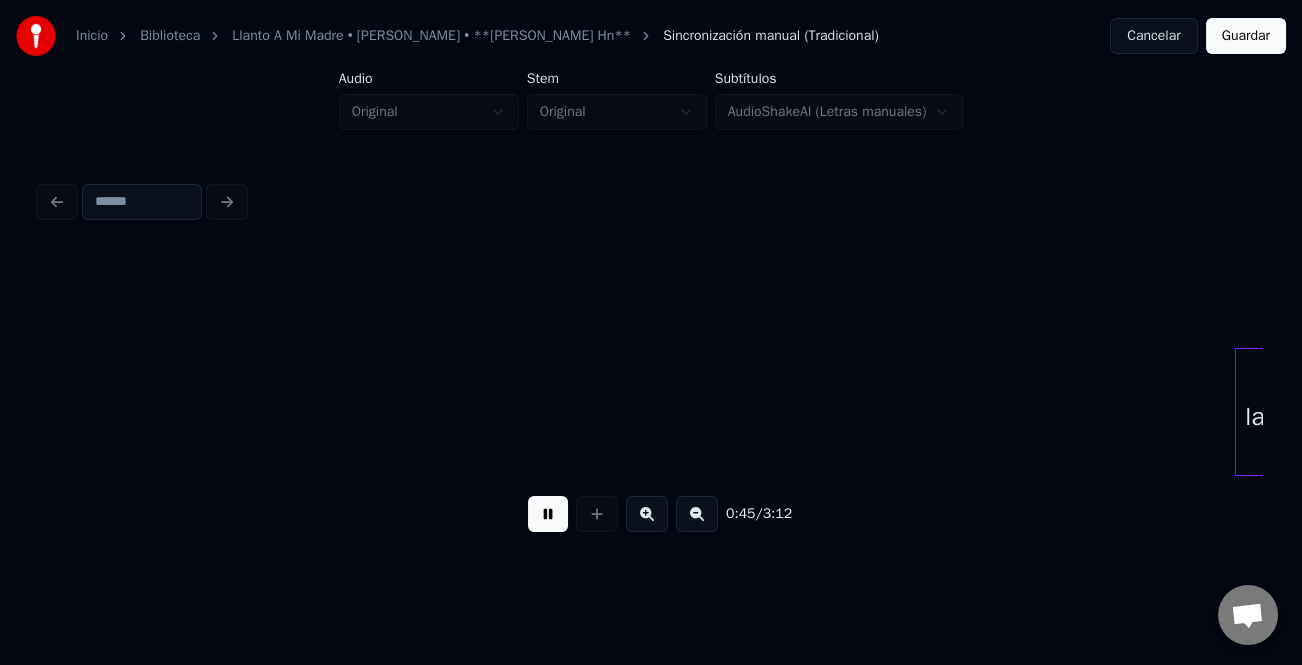scroll, scrollTop: 0, scrollLeft: 11452, axis: horizontal 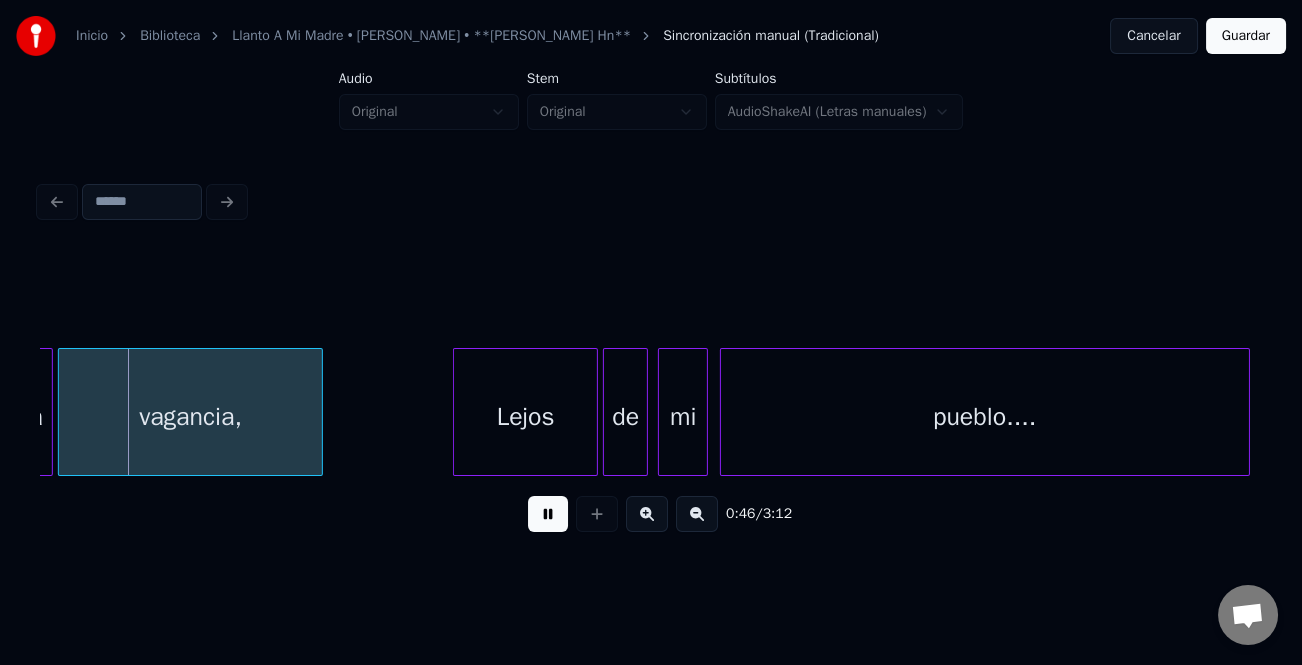 click on "pueblo...." at bounding box center [985, 417] 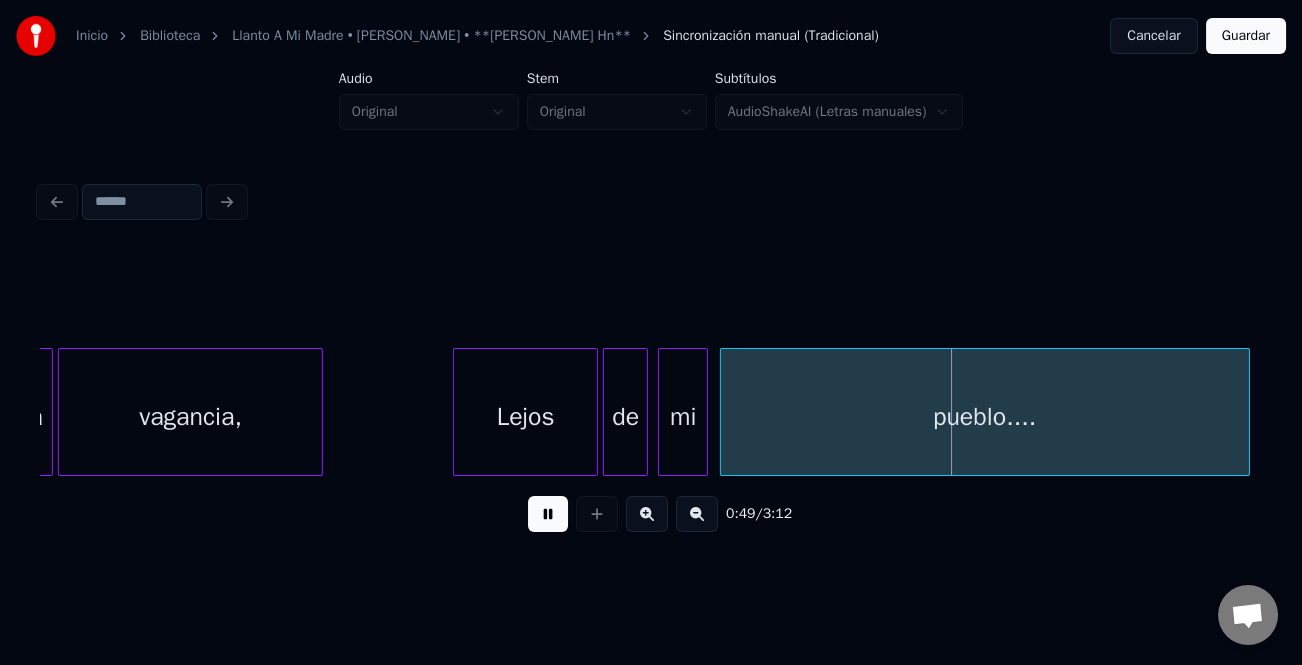 click on "la vagancia, Lejos de mi pueblo...." at bounding box center (12621, 412) 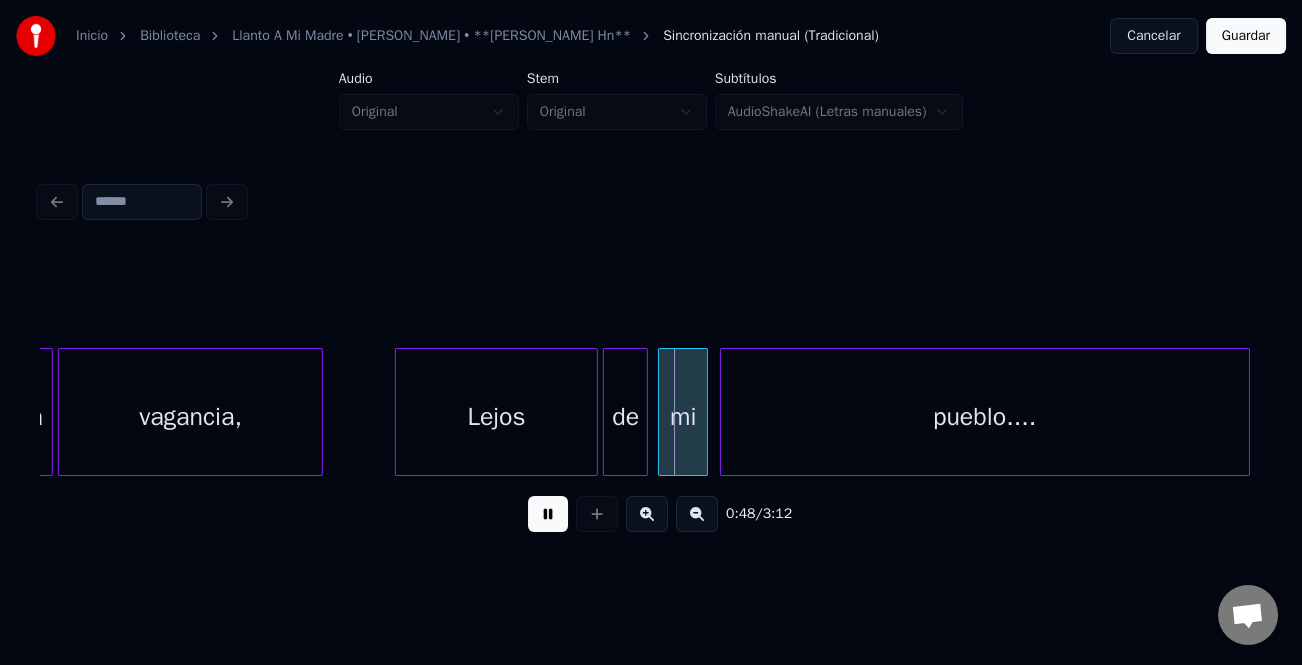 click at bounding box center (399, 412) 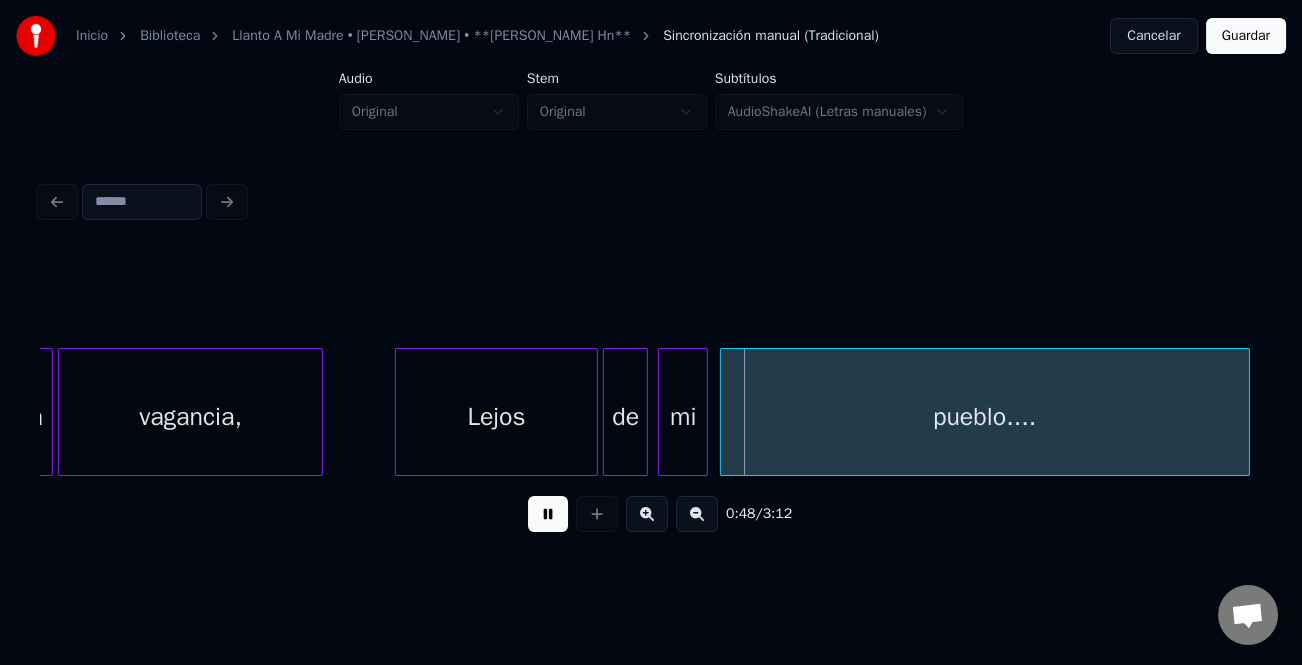 click on "pueblo...." at bounding box center (985, 417) 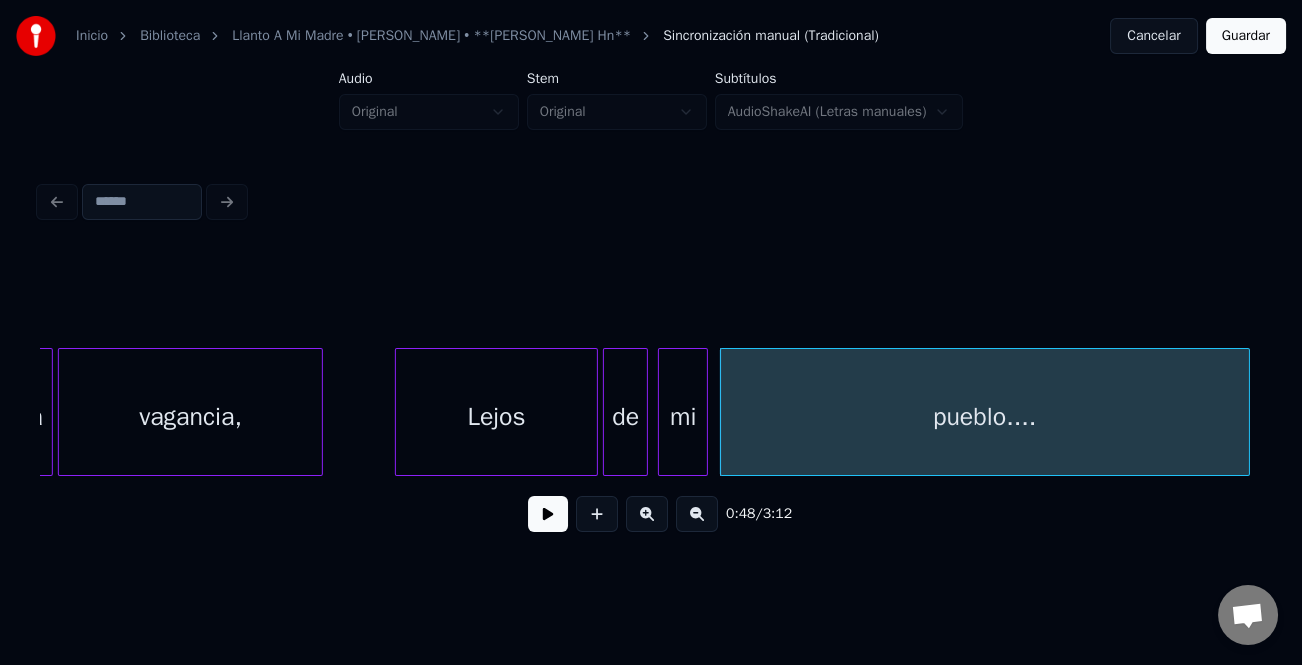 click at bounding box center (548, 514) 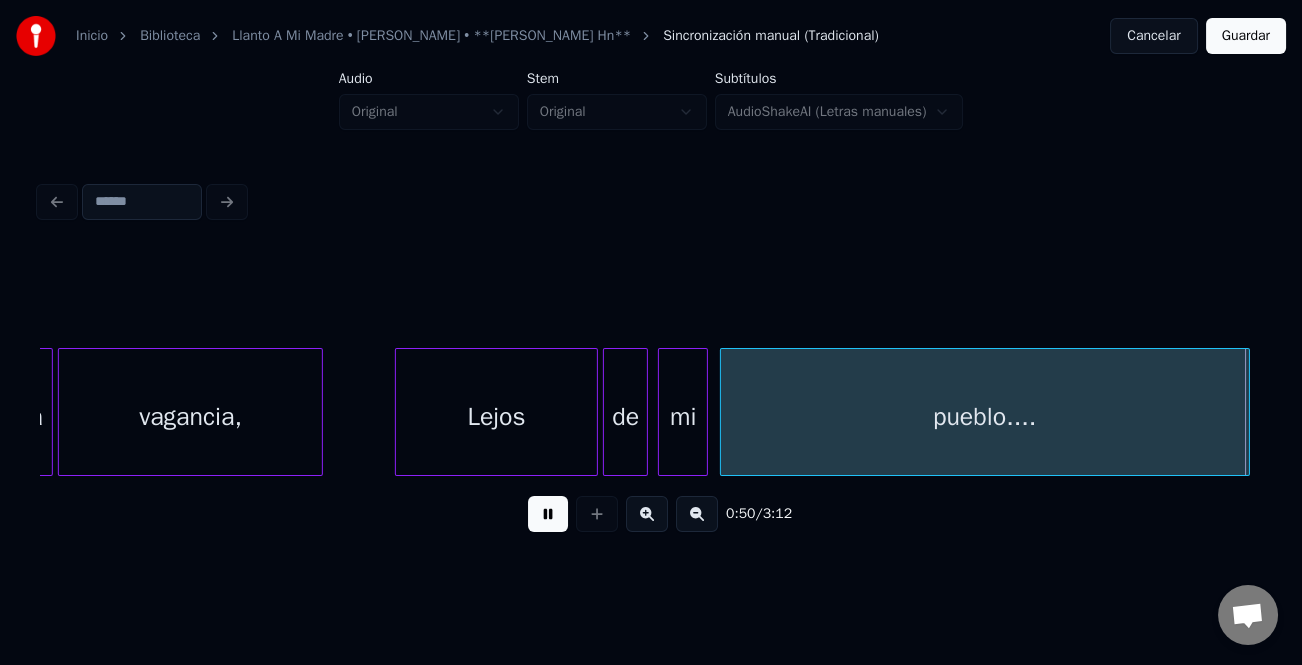 scroll, scrollTop: 0, scrollLeft: 12677, axis: horizontal 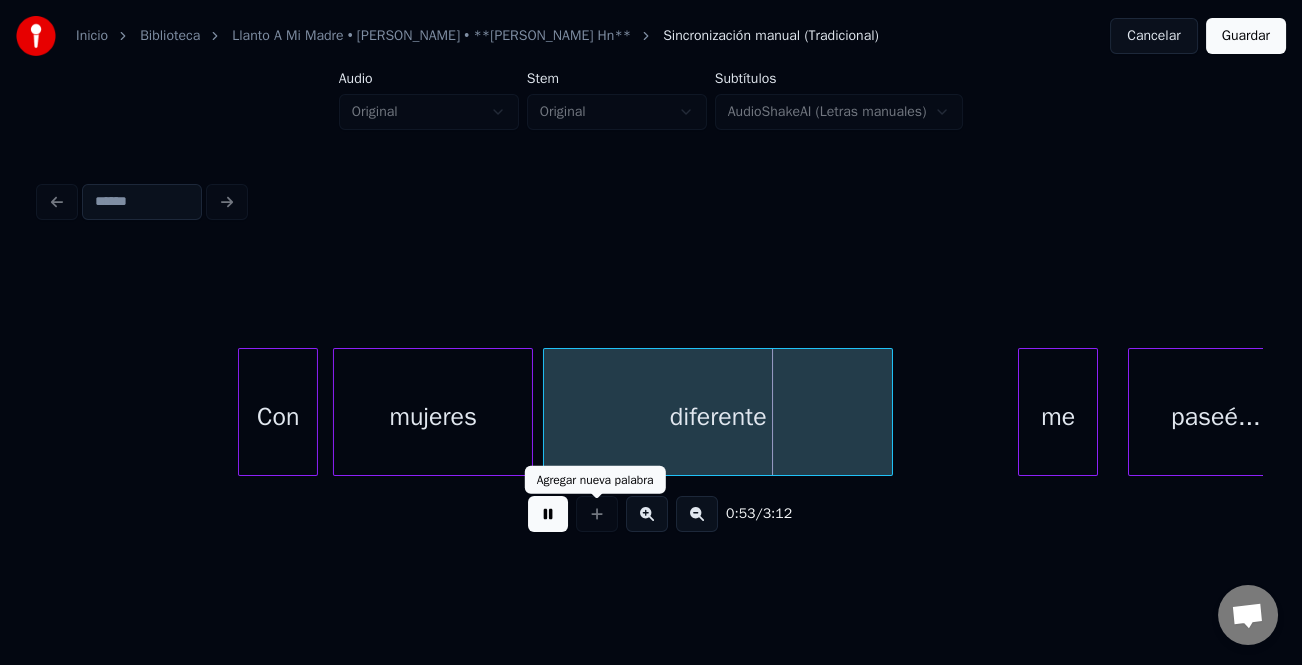 click at bounding box center (548, 514) 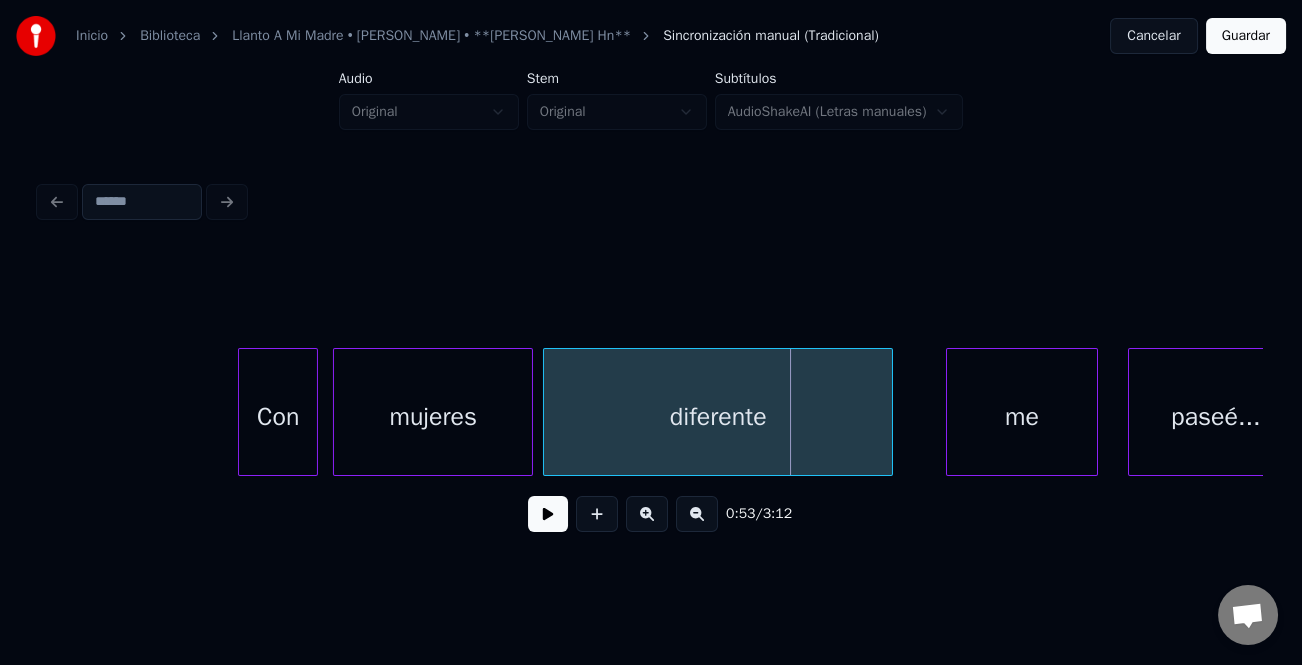 click at bounding box center (950, 412) 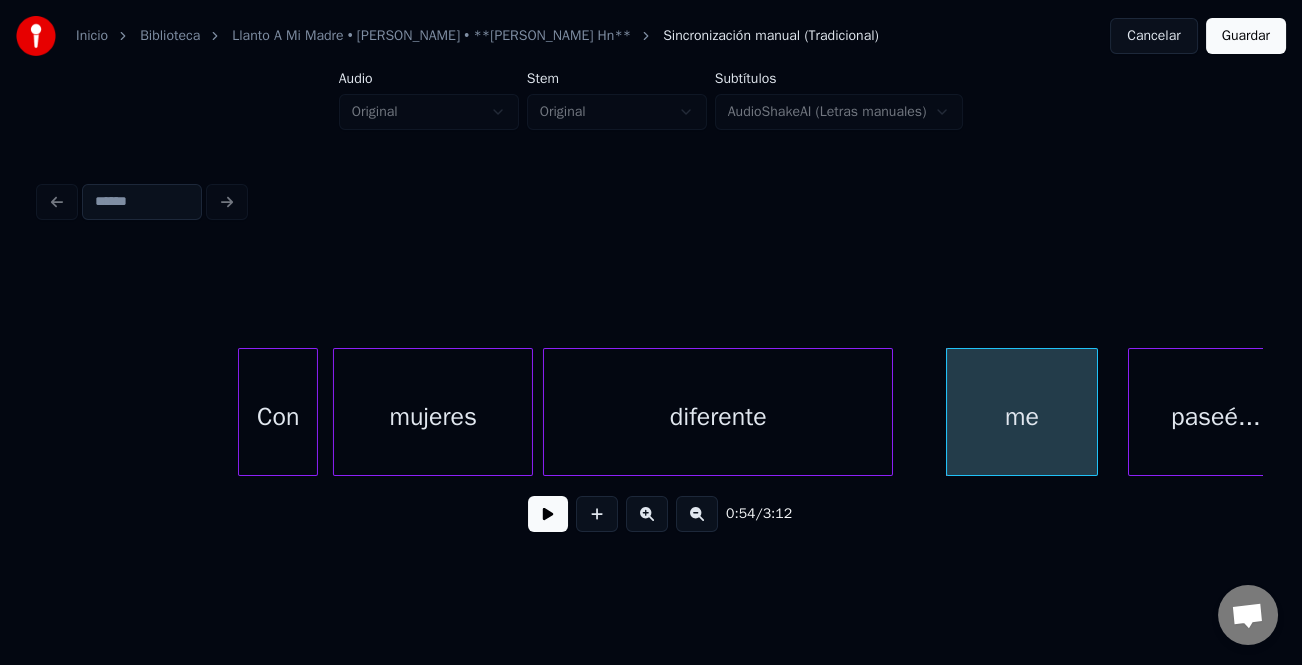 click on "me" at bounding box center (1022, 417) 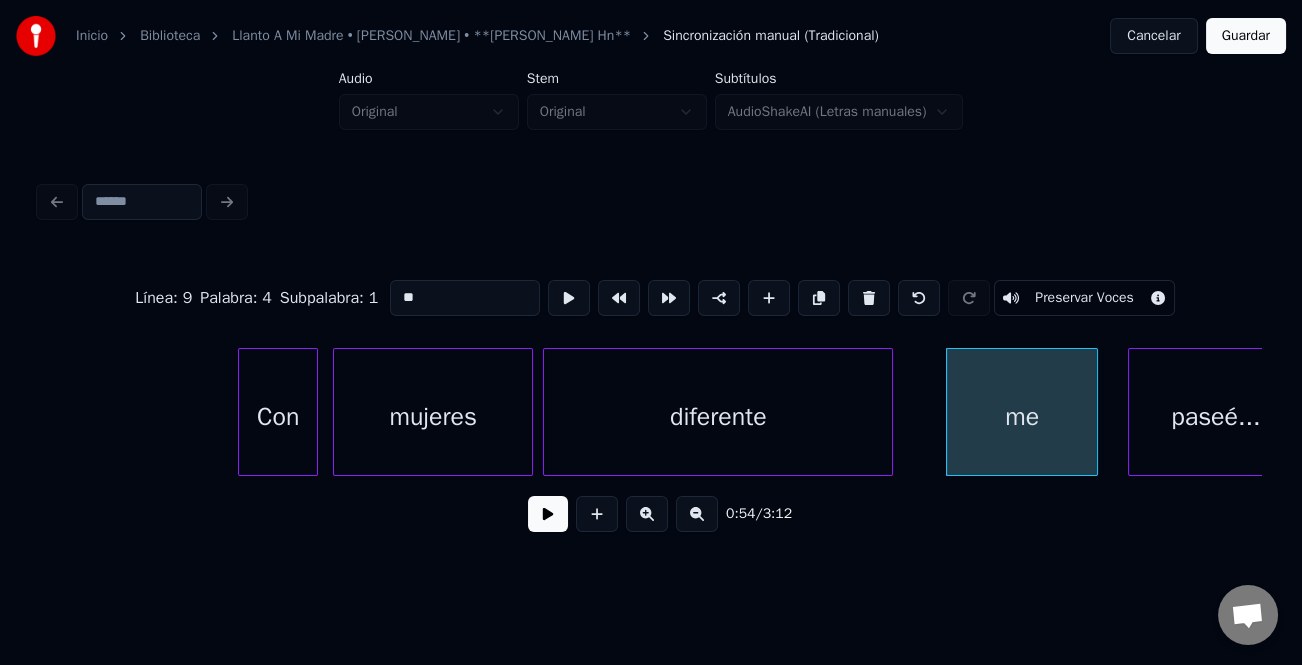click on "**" at bounding box center (465, 298) 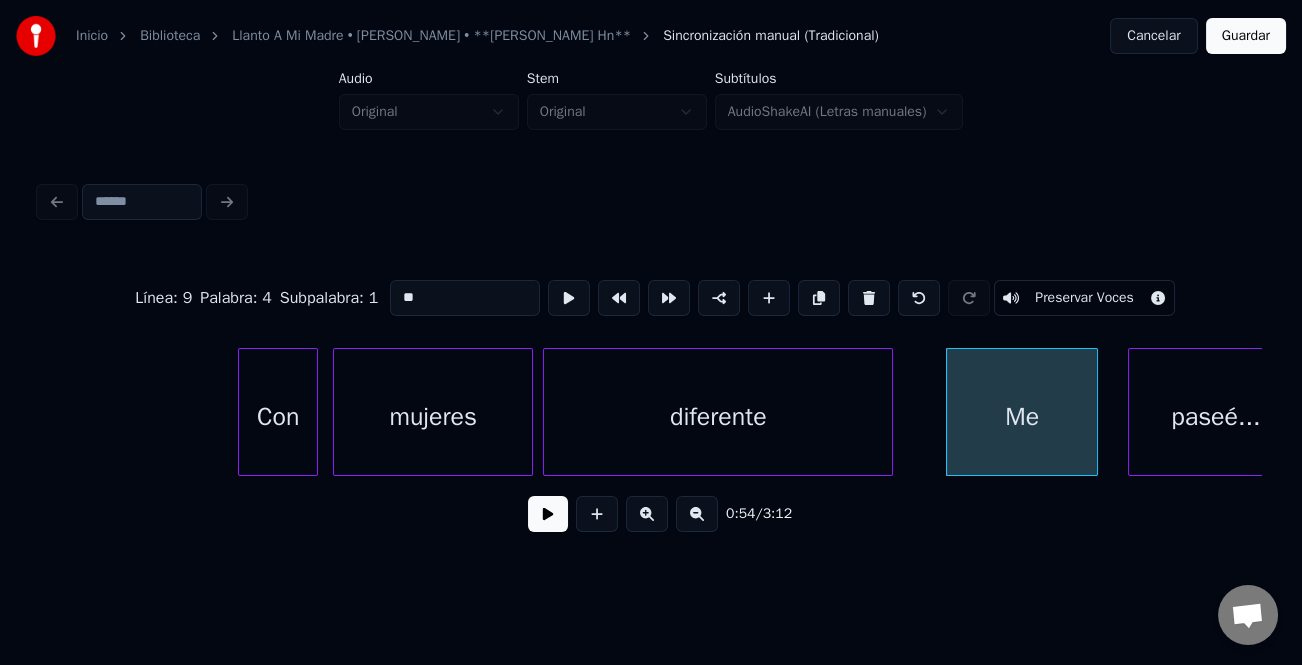 type on "**" 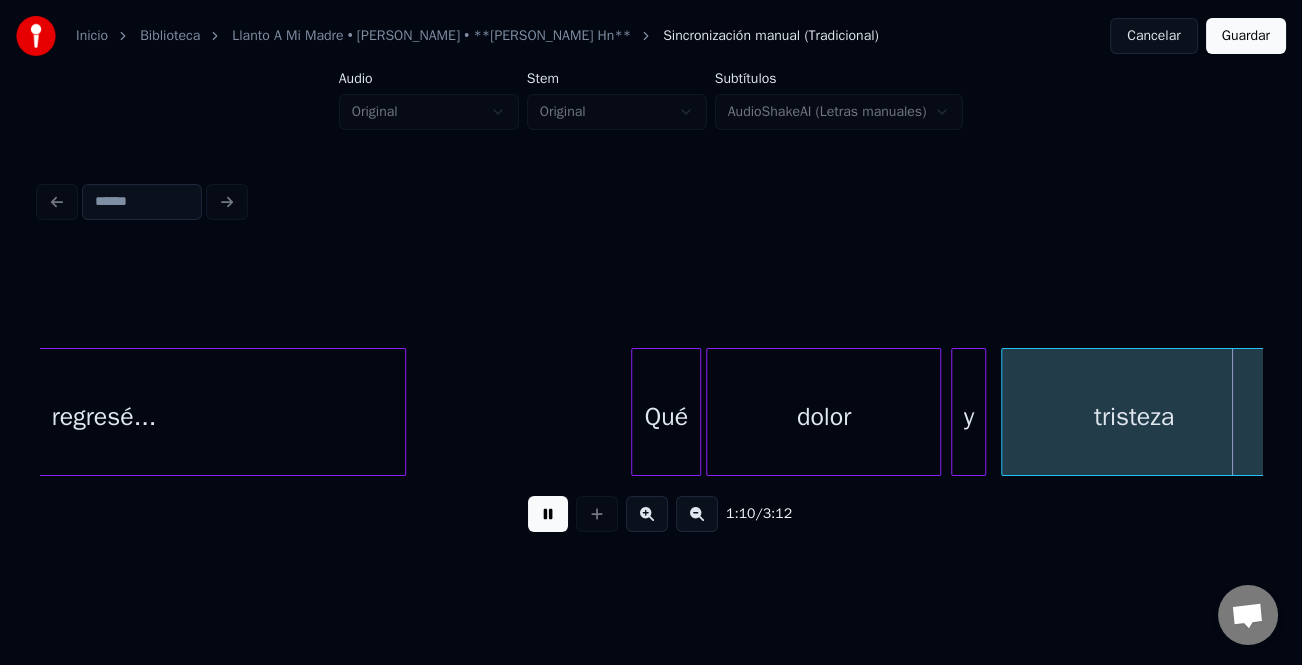 scroll, scrollTop: 0, scrollLeft: 17571, axis: horizontal 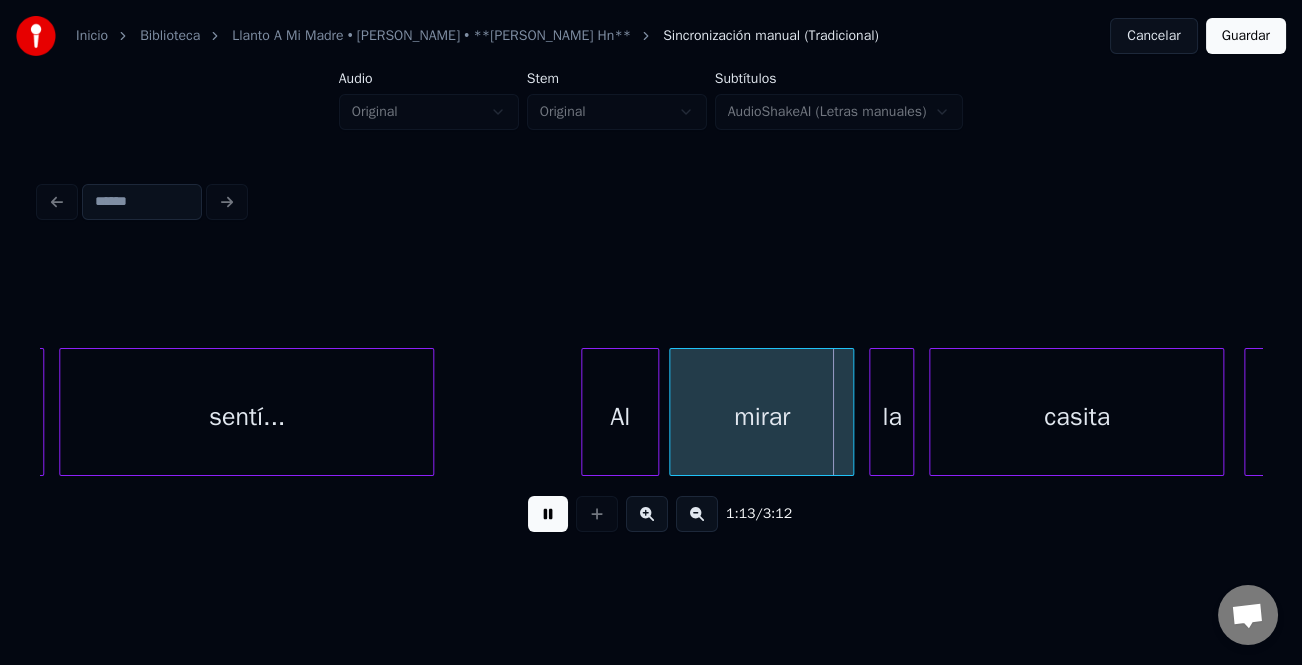click at bounding box center (585, 412) 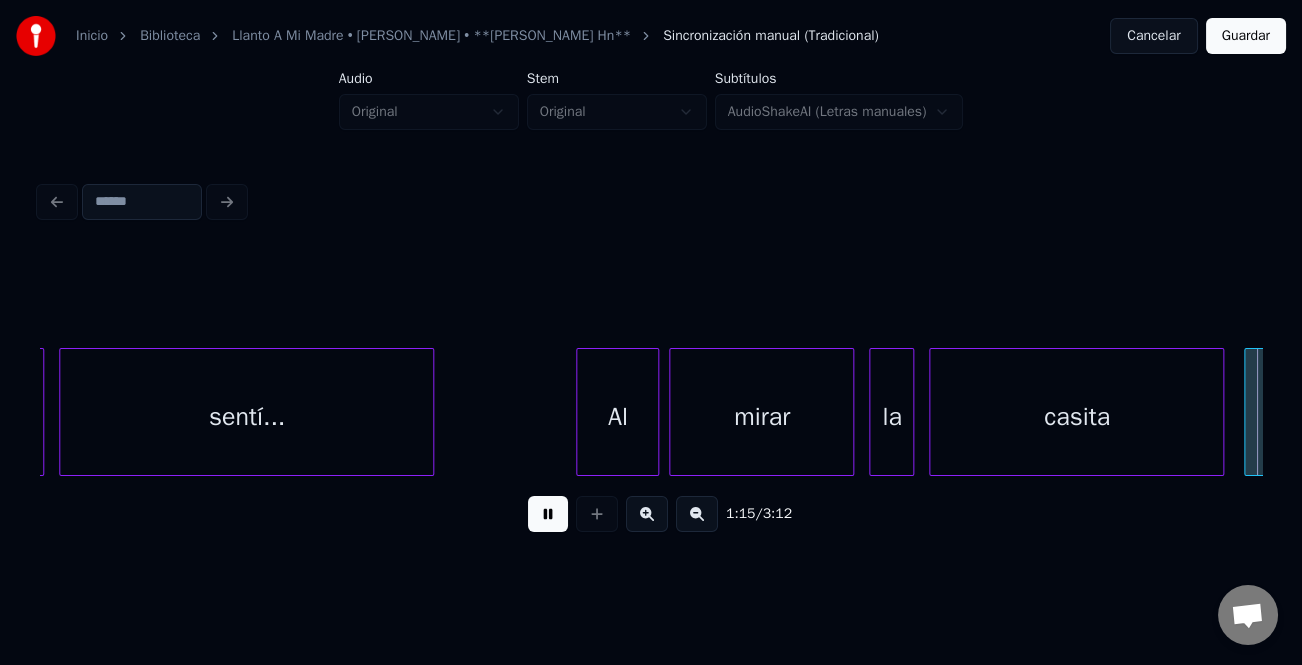 scroll, scrollTop: 0, scrollLeft: 18797, axis: horizontal 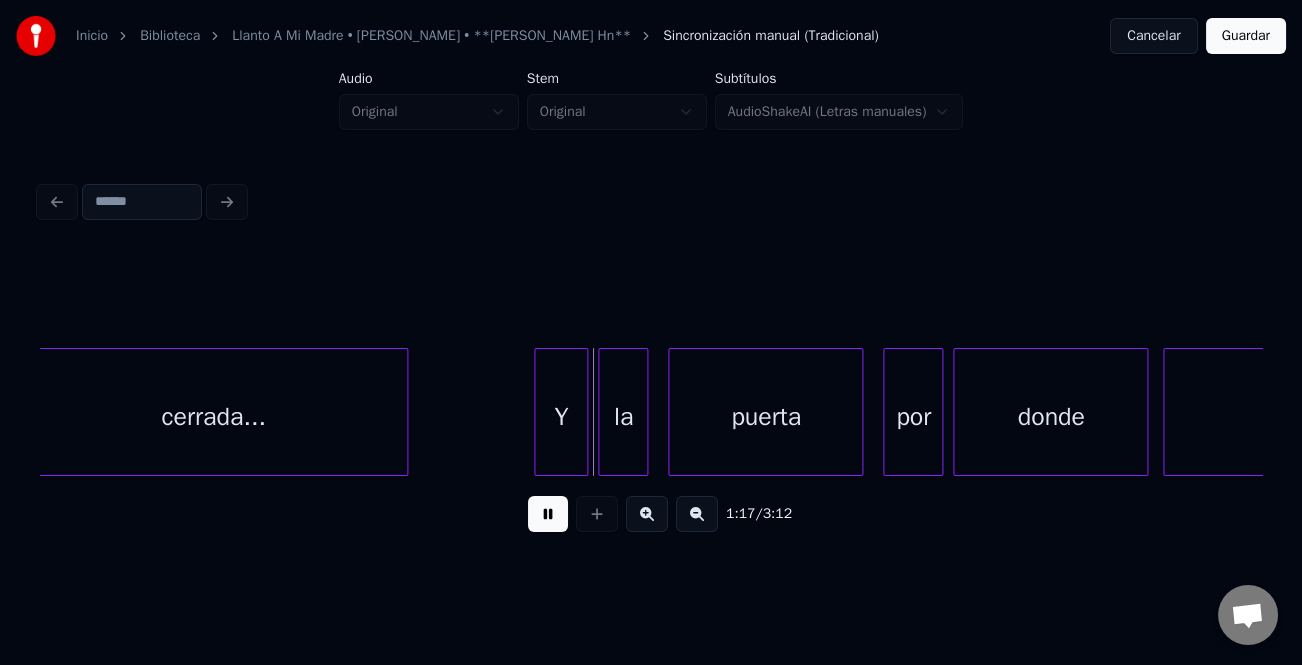 click at bounding box center (538, 412) 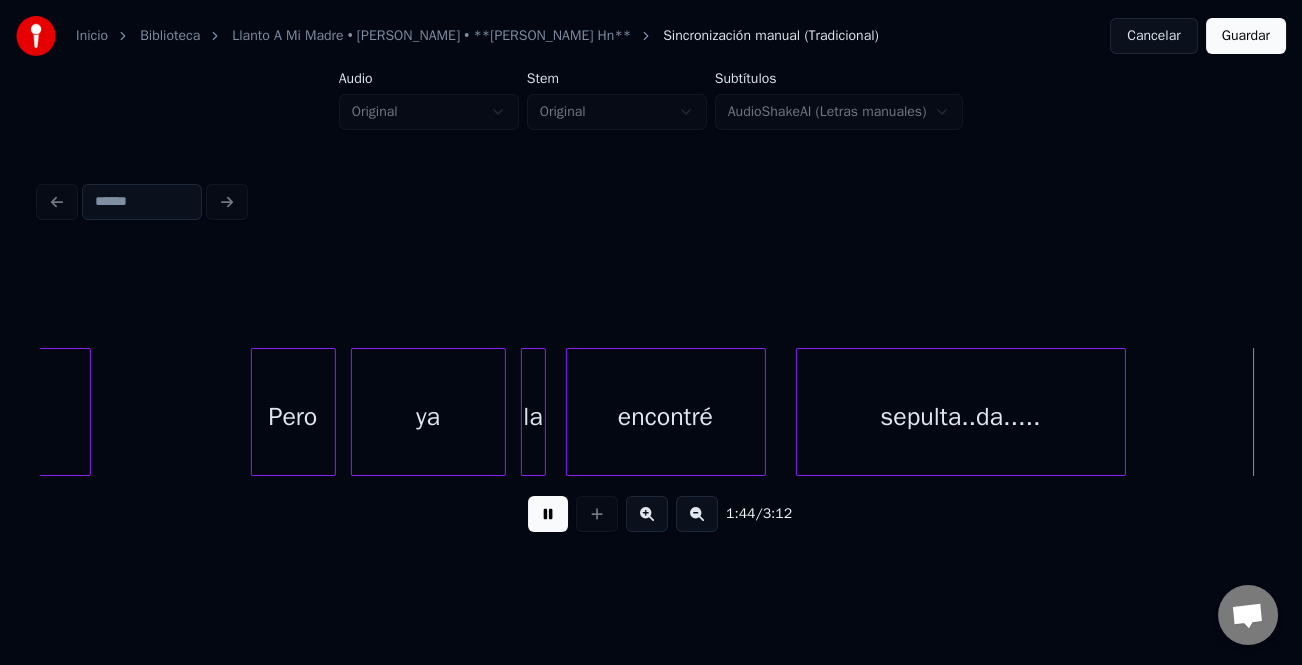 scroll, scrollTop: 0, scrollLeft: 26139, axis: horizontal 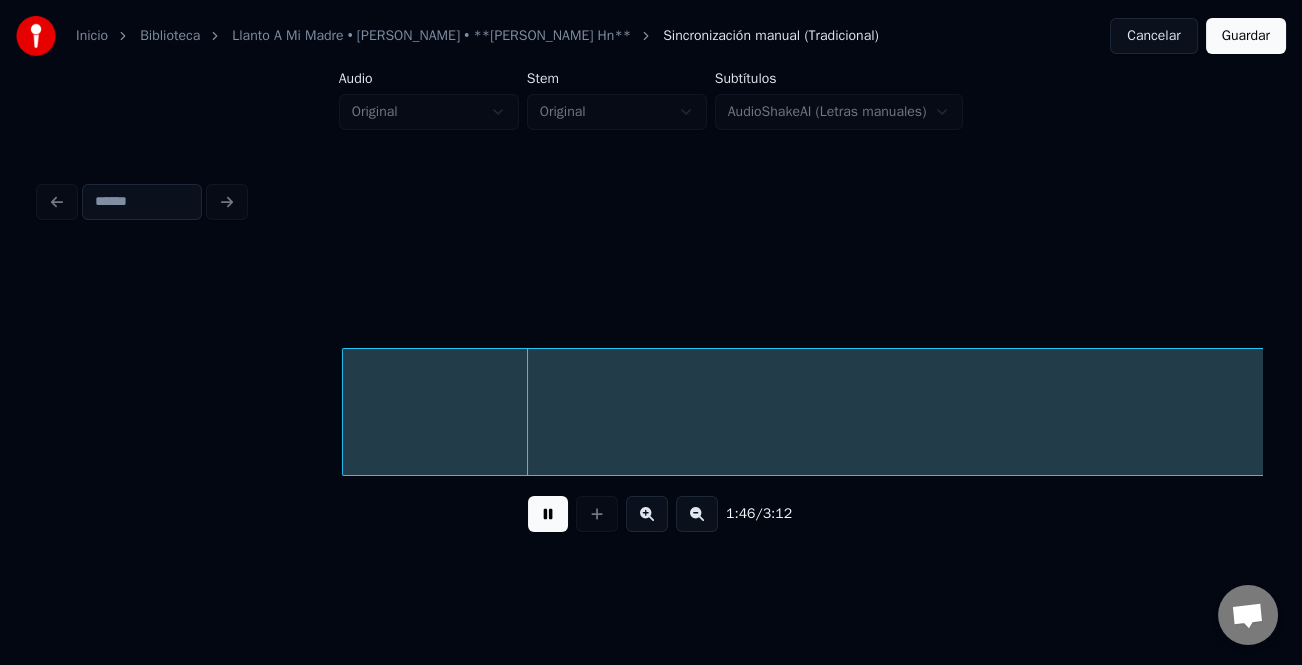 click at bounding box center [697, 514] 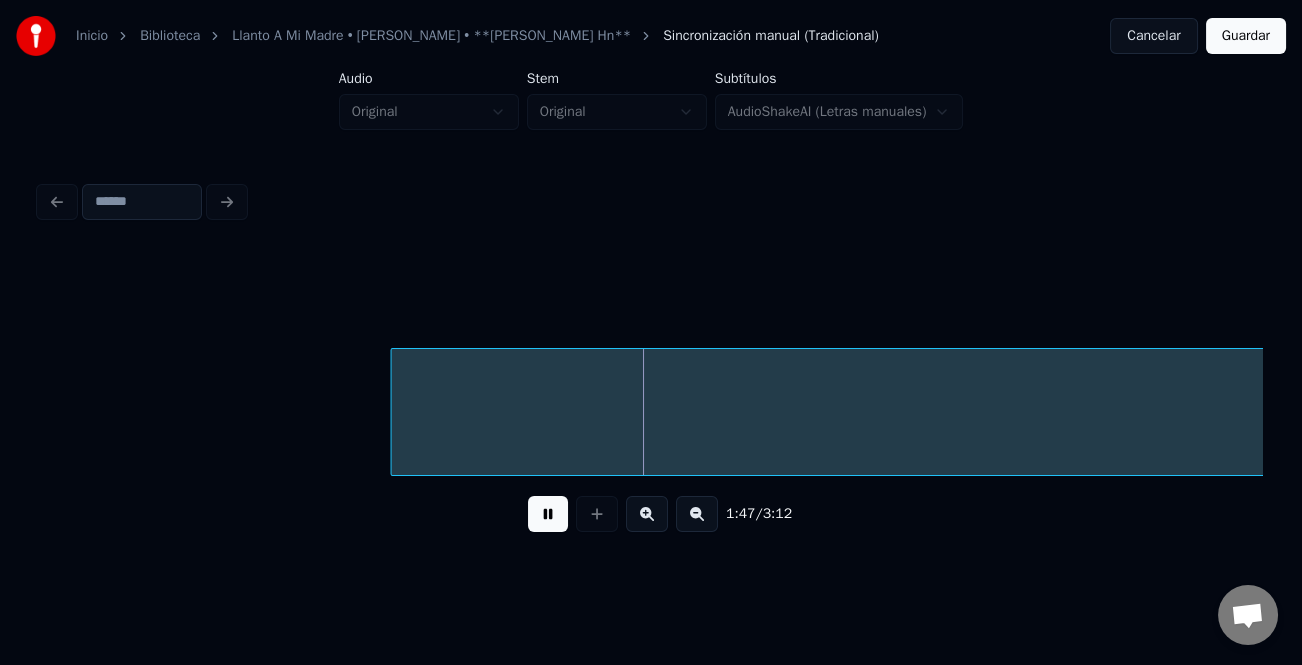 click at bounding box center [697, 514] 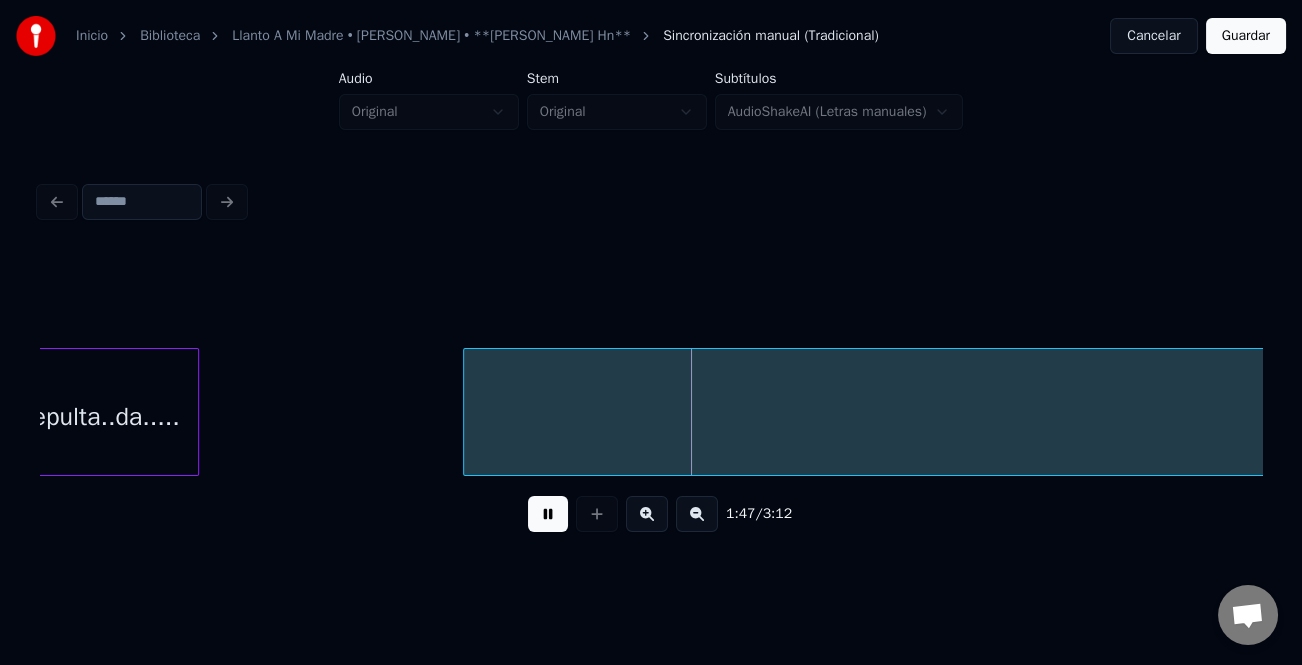 click at bounding box center (697, 514) 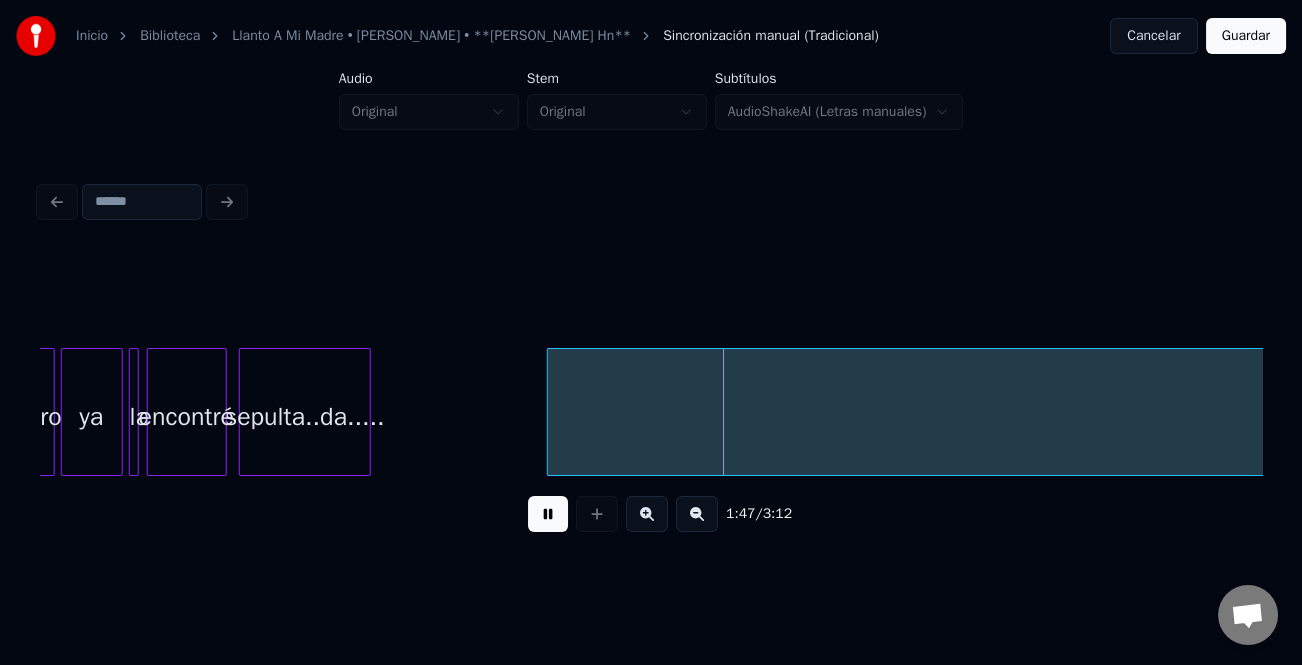 click at bounding box center [697, 514] 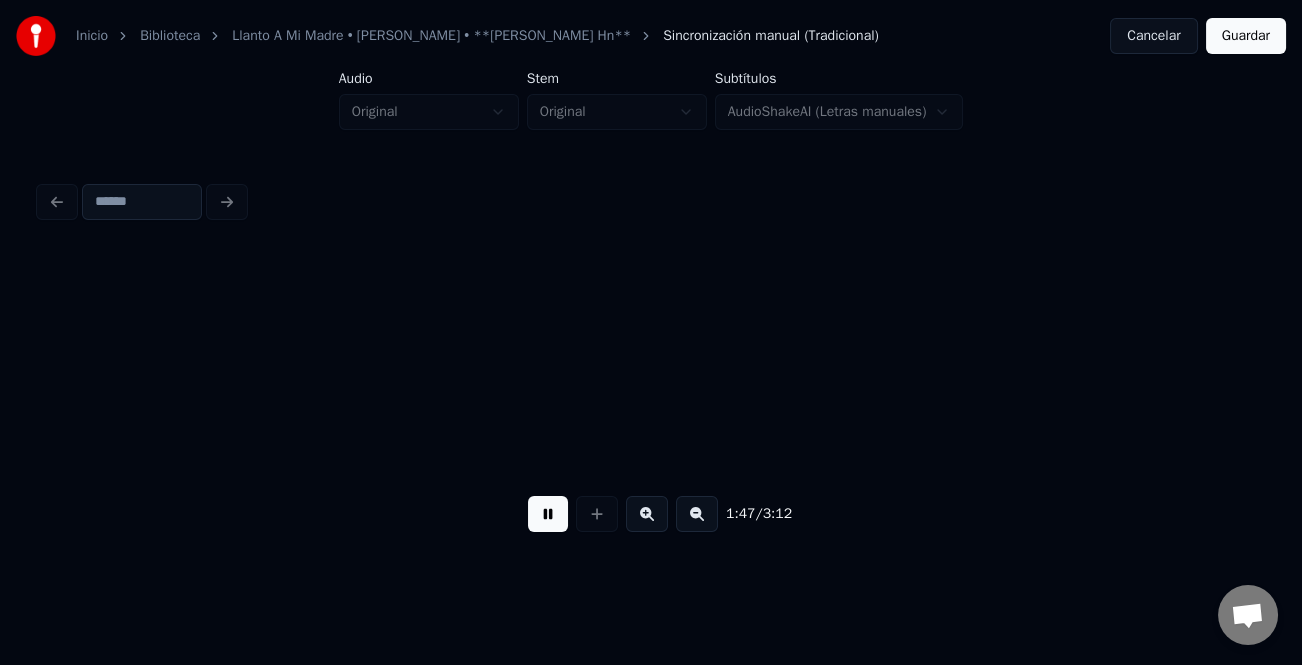 scroll, scrollTop: 0, scrollLeft: 4684, axis: horizontal 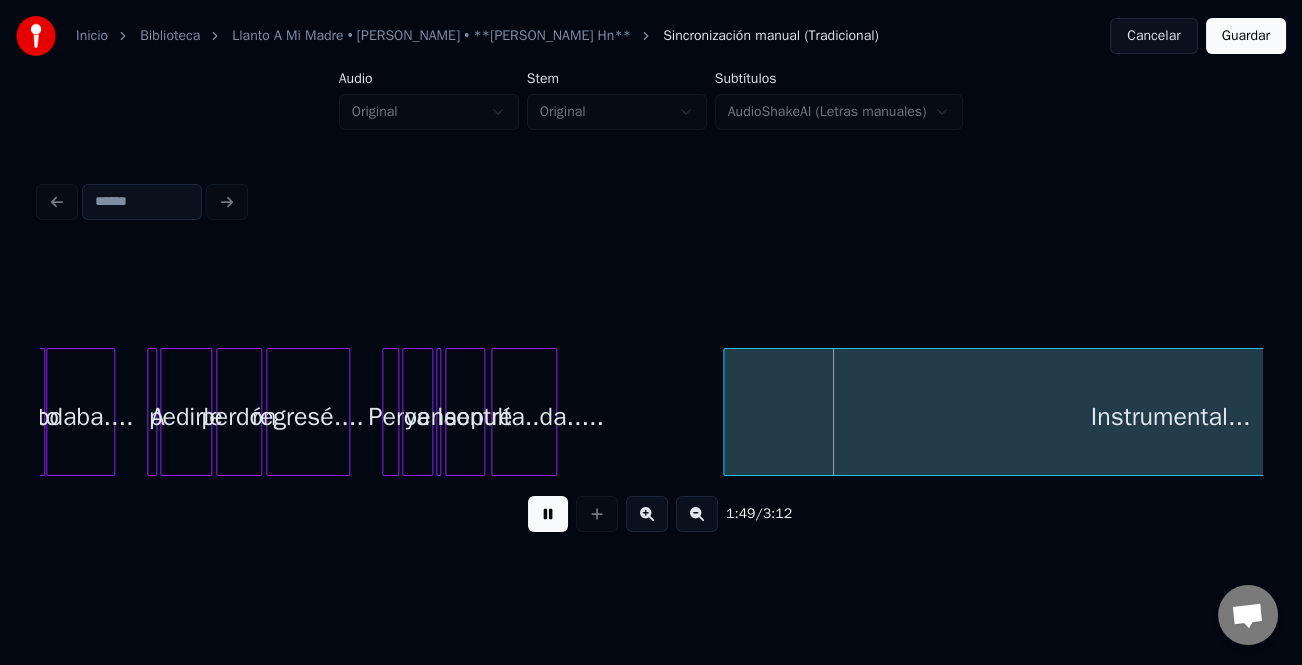 click at bounding box center [727, 412] 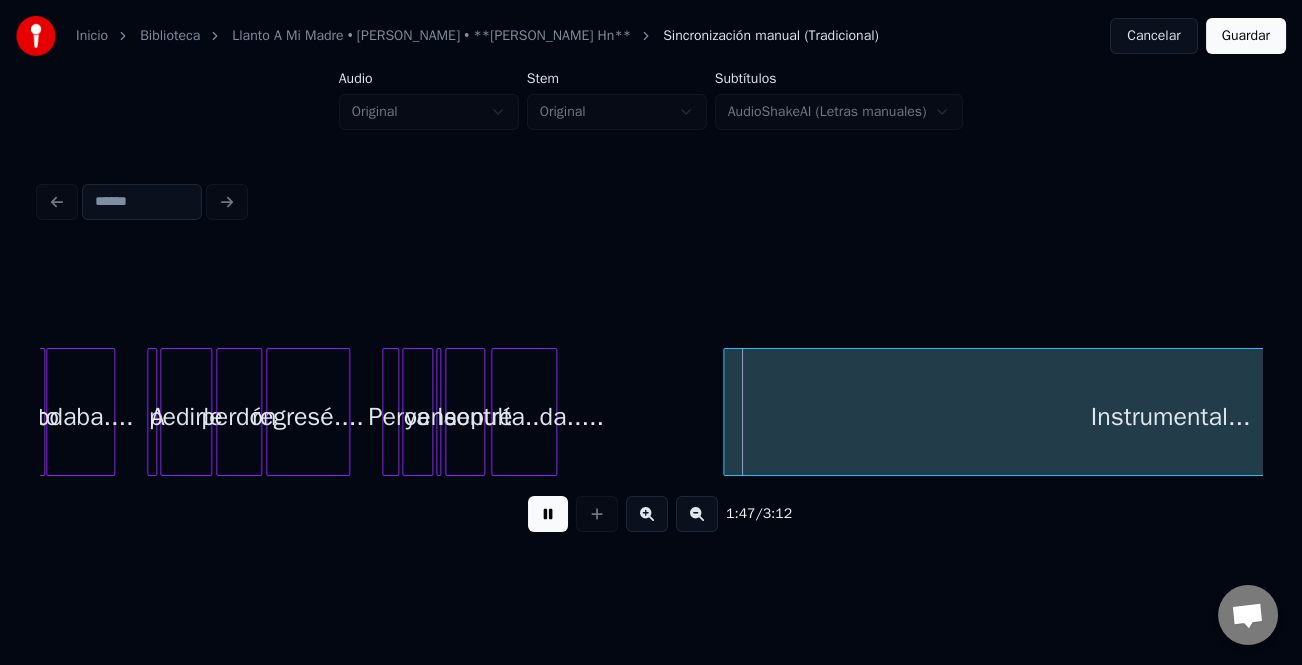 click on "sepulta..da....." at bounding box center (524, 417) 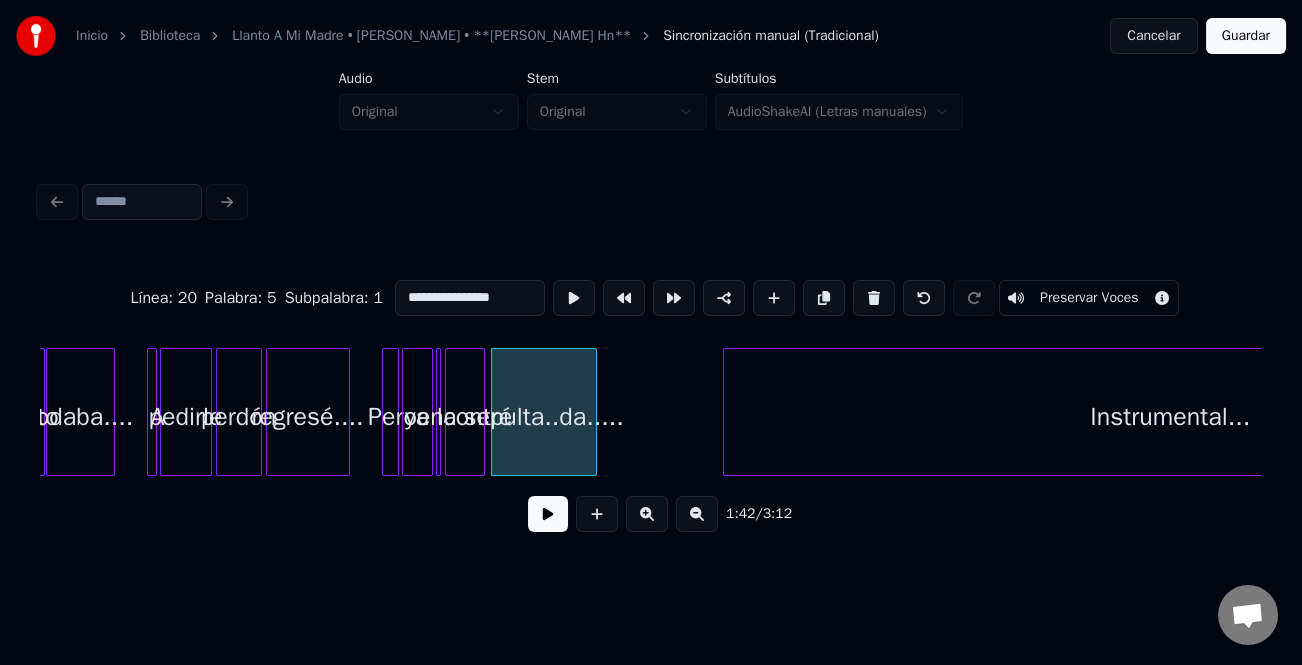 click at bounding box center (593, 412) 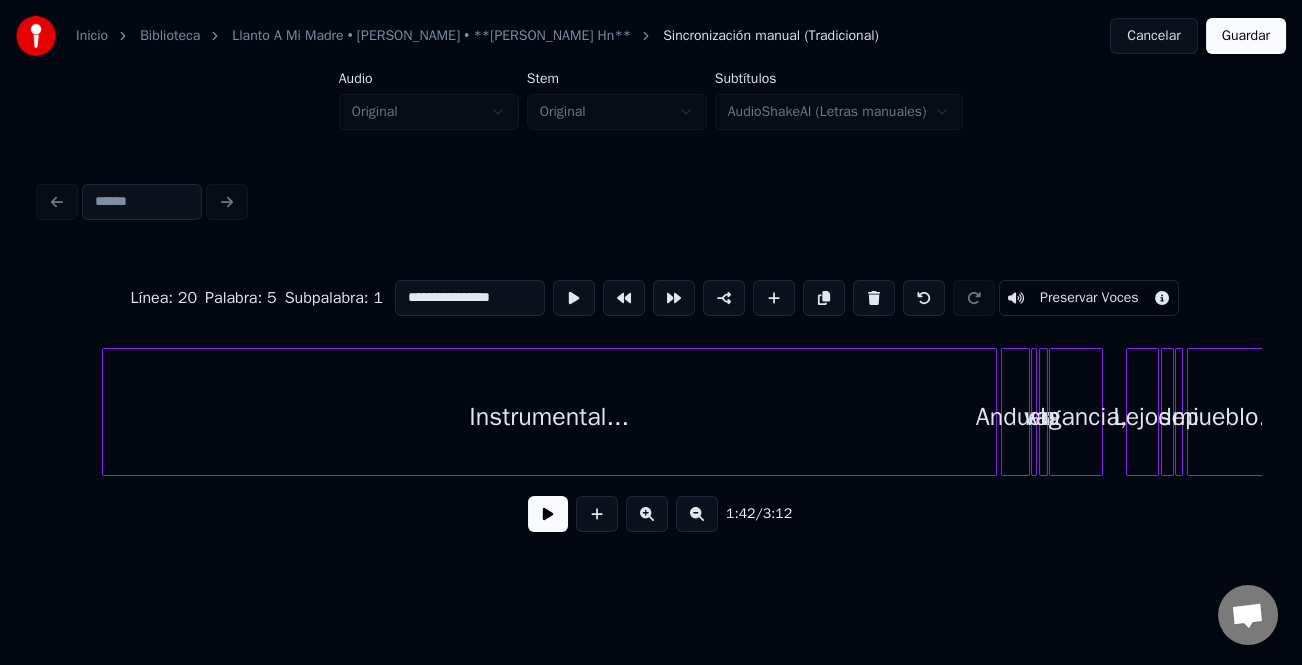 scroll, scrollTop: 0, scrollLeft: 5374, axis: horizontal 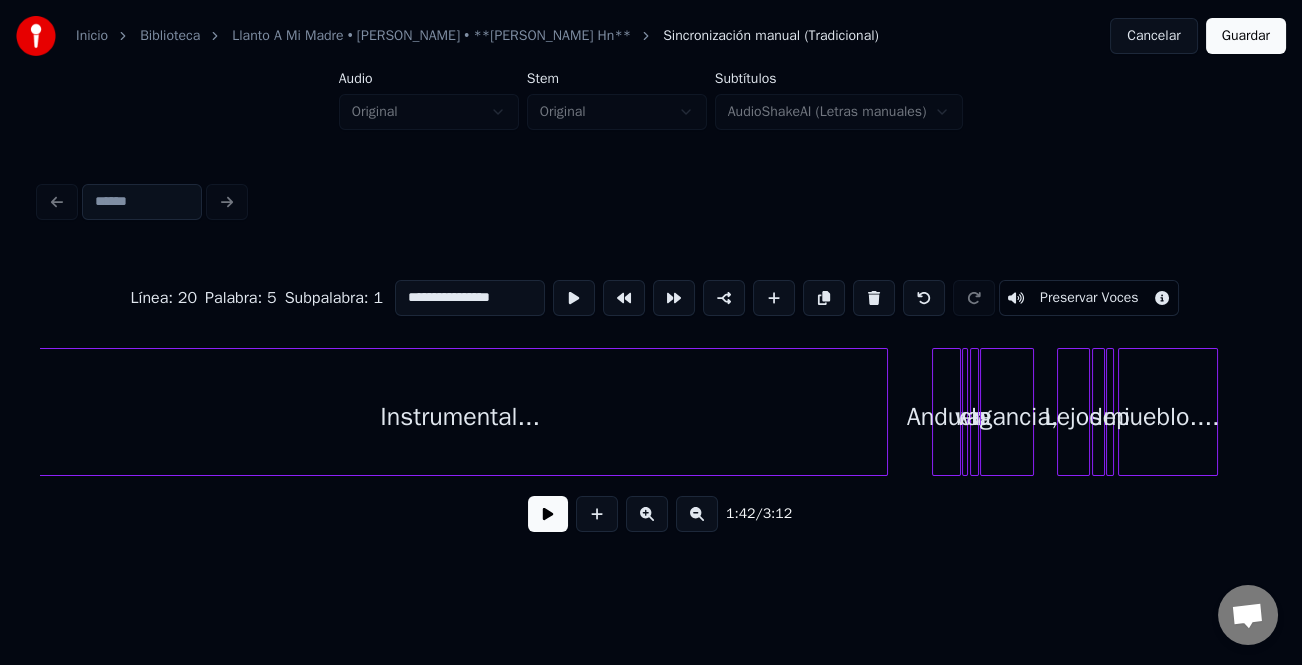 click at bounding box center [884, 412] 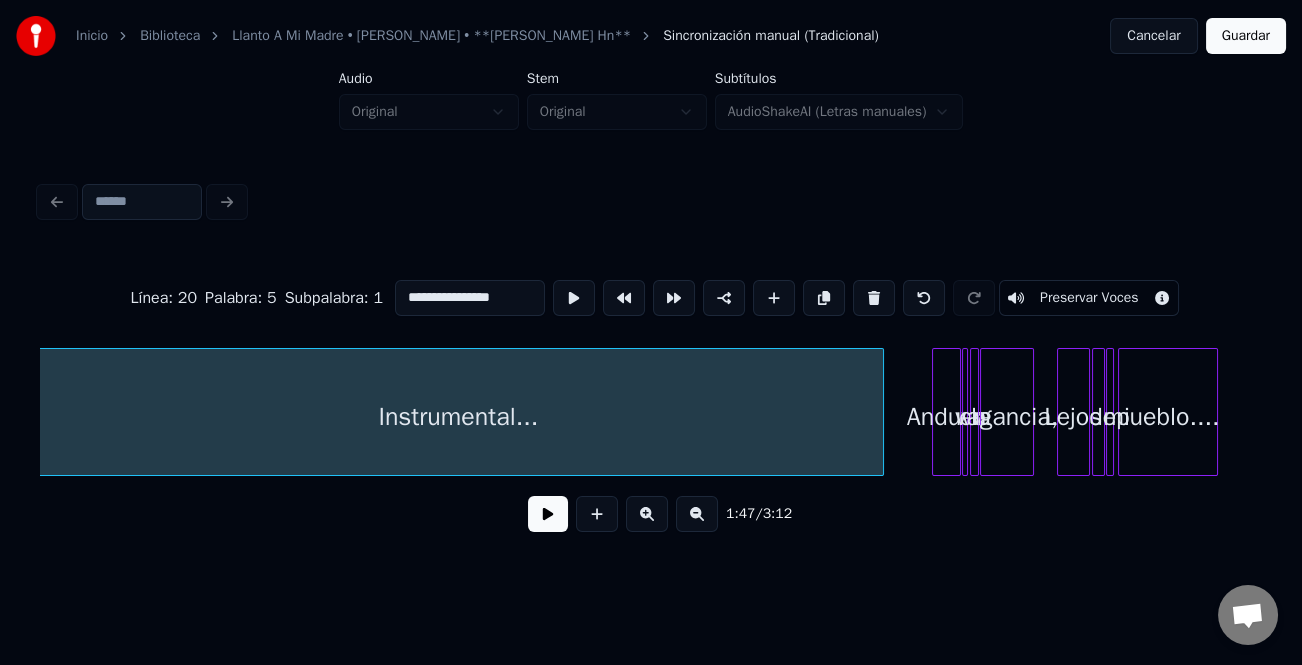 scroll, scrollTop: 0, scrollLeft: 5366, axis: horizontal 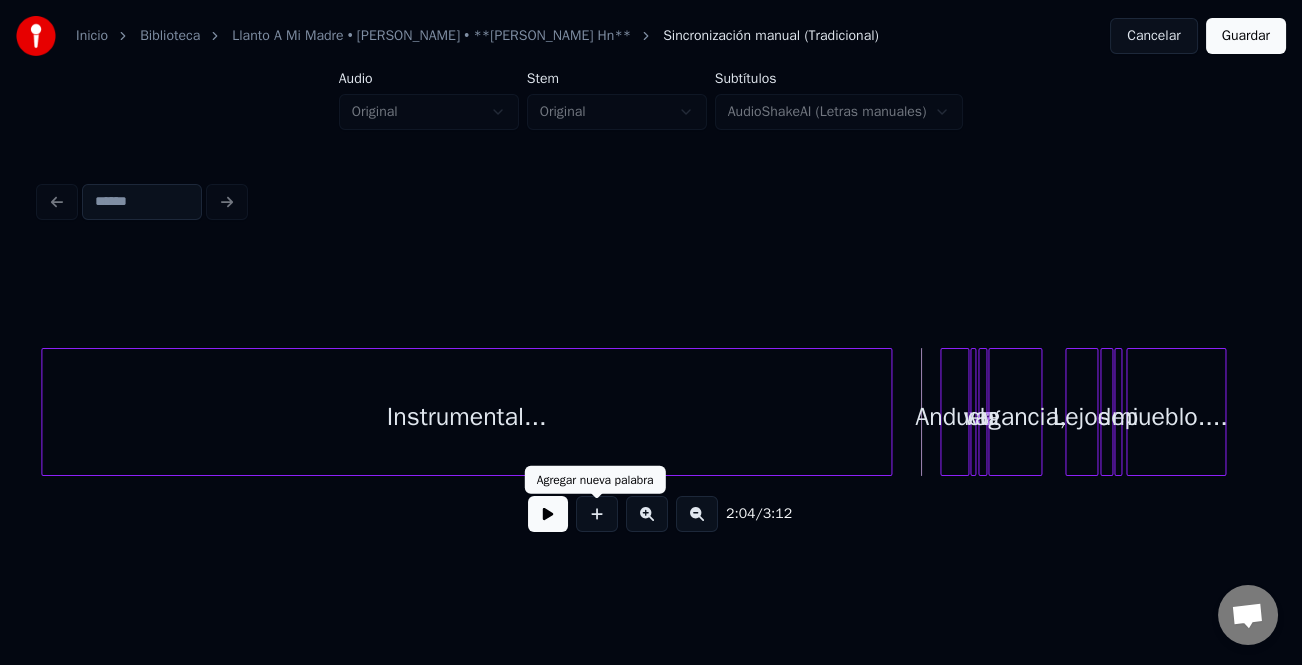 click at bounding box center [548, 514] 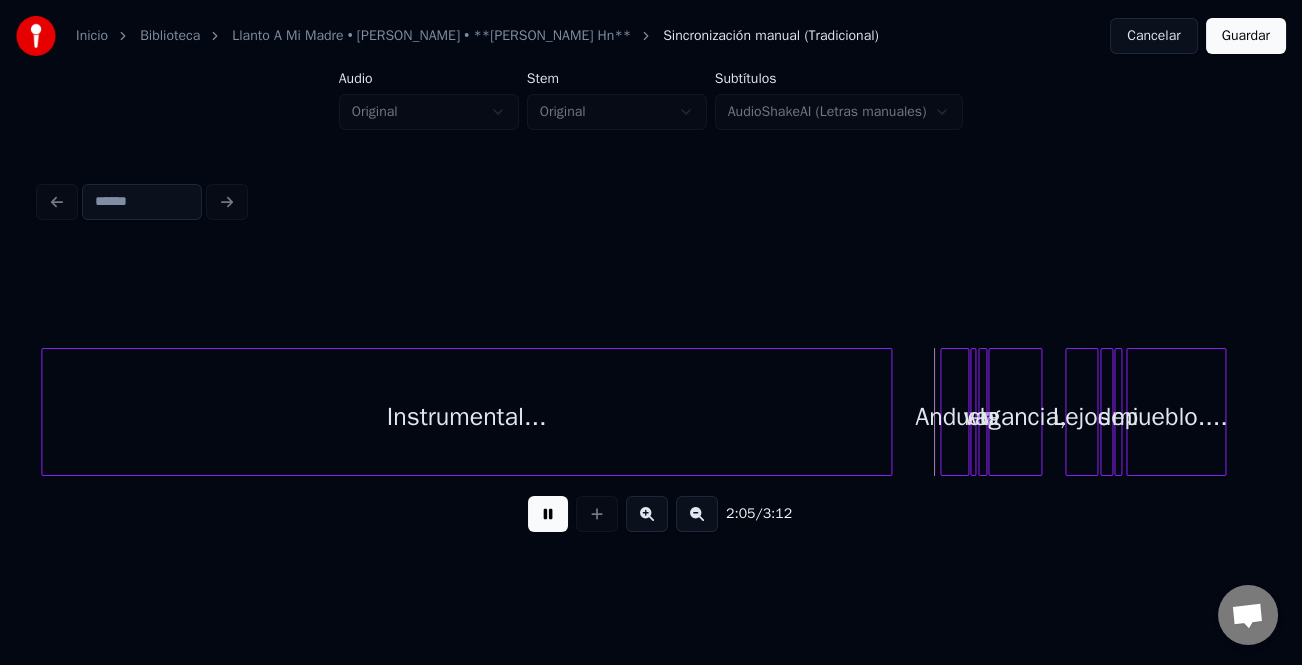click at bounding box center (647, 514) 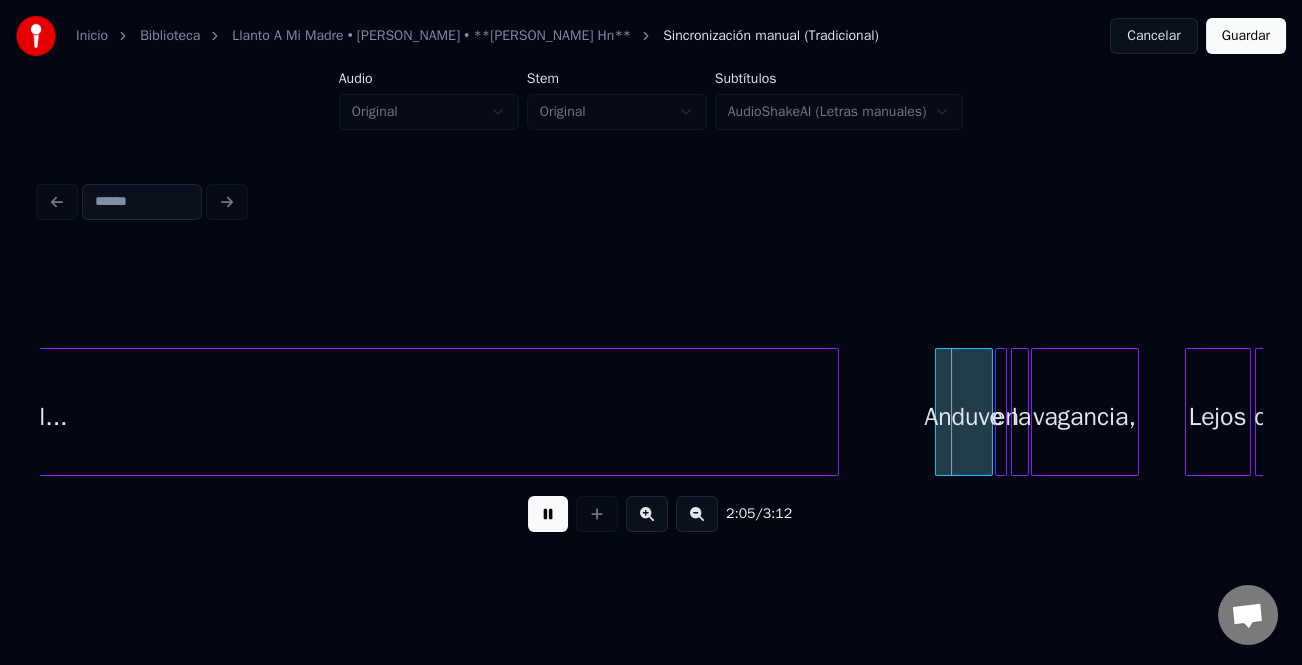 click at bounding box center [647, 514] 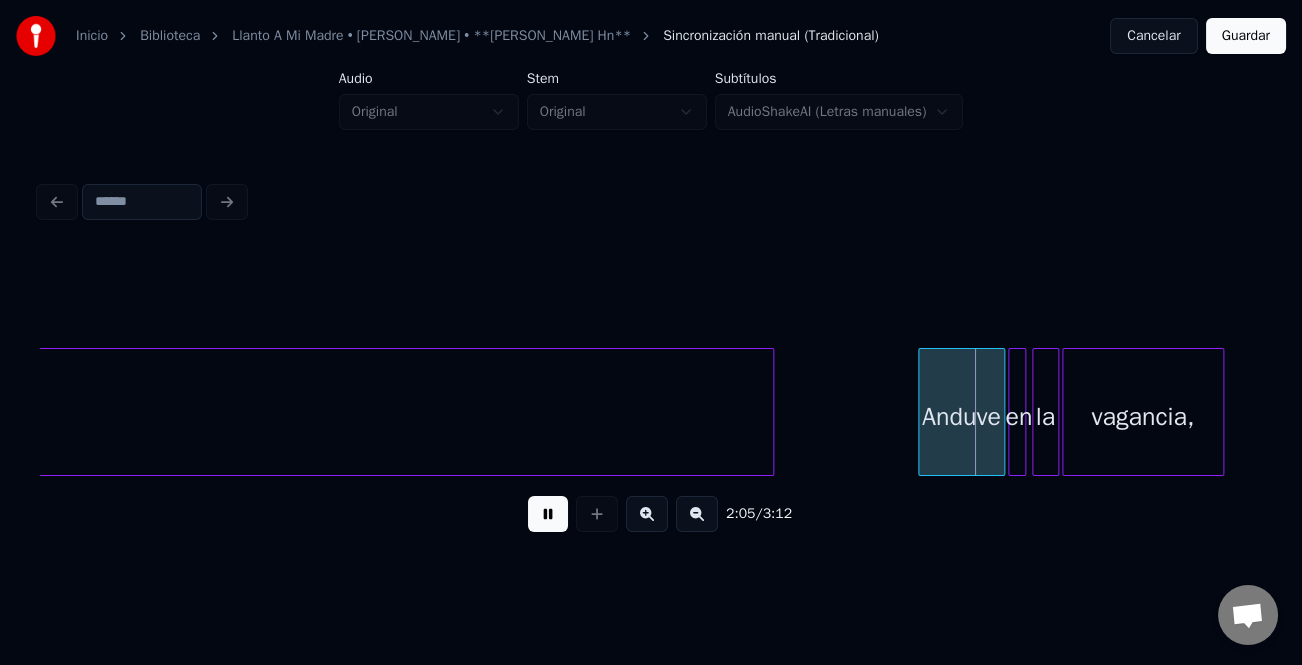 click at bounding box center (647, 514) 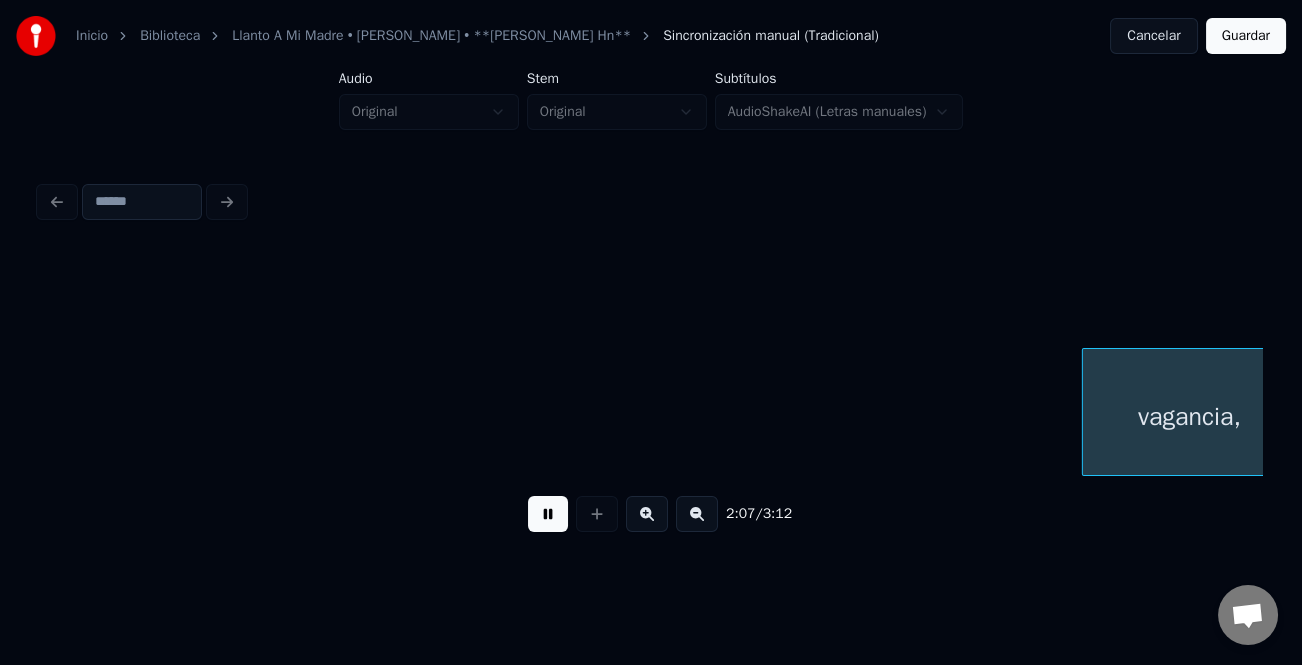 scroll, scrollTop: 0, scrollLeft: 25434, axis: horizontal 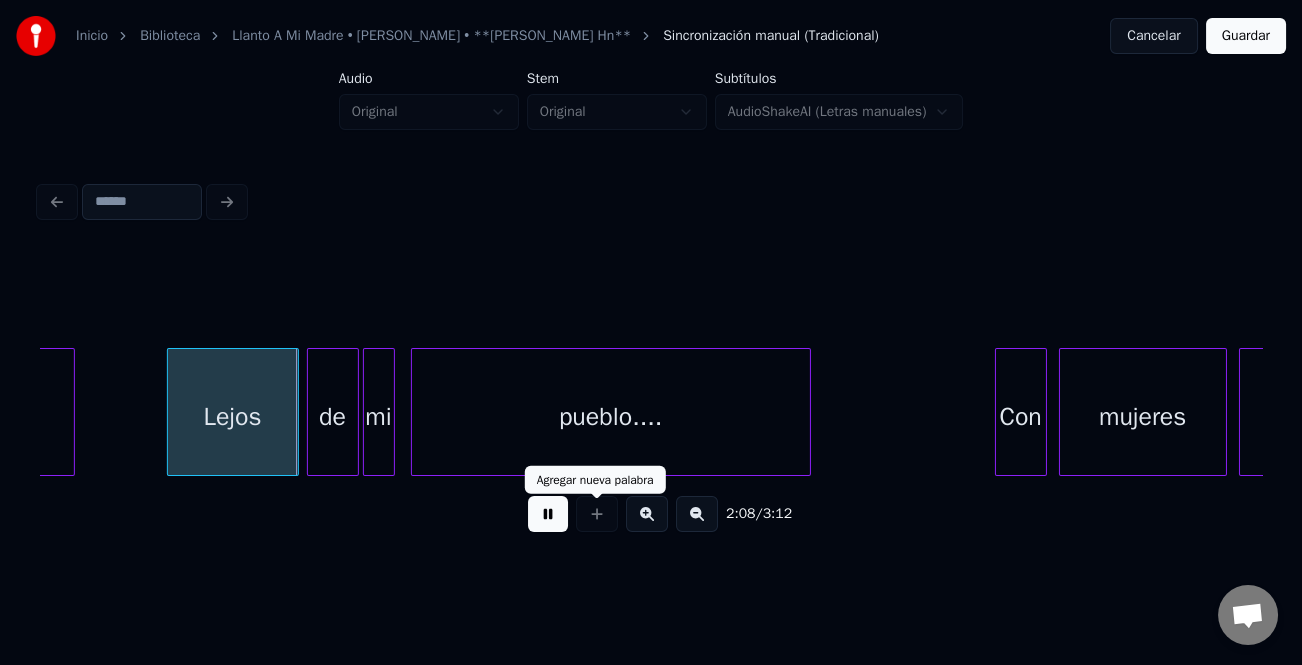 click at bounding box center [597, 514] 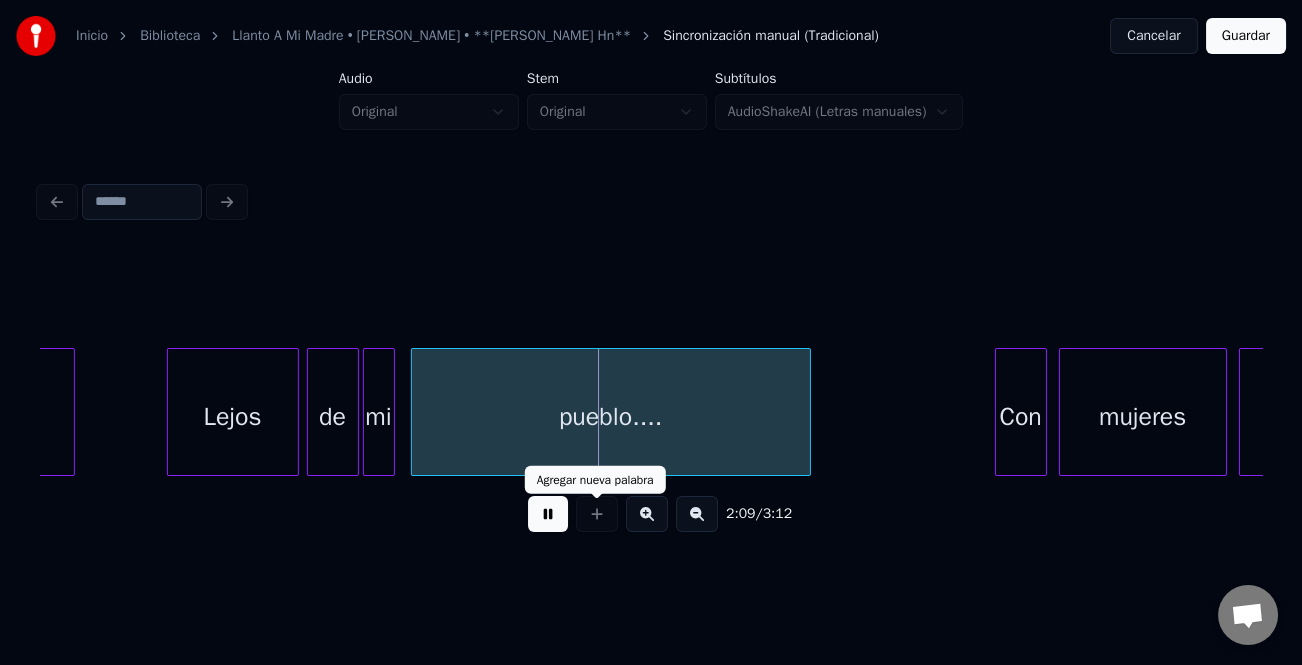 click at bounding box center (548, 514) 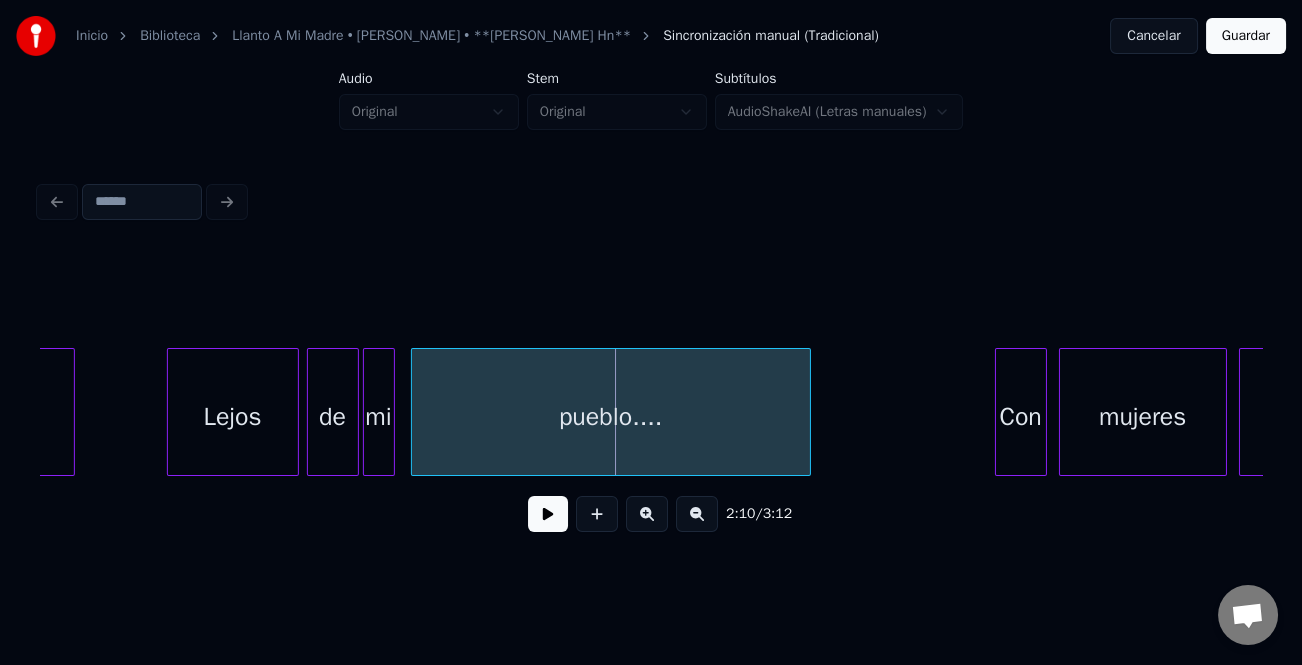 scroll, scrollTop: 0, scrollLeft: 25036, axis: horizontal 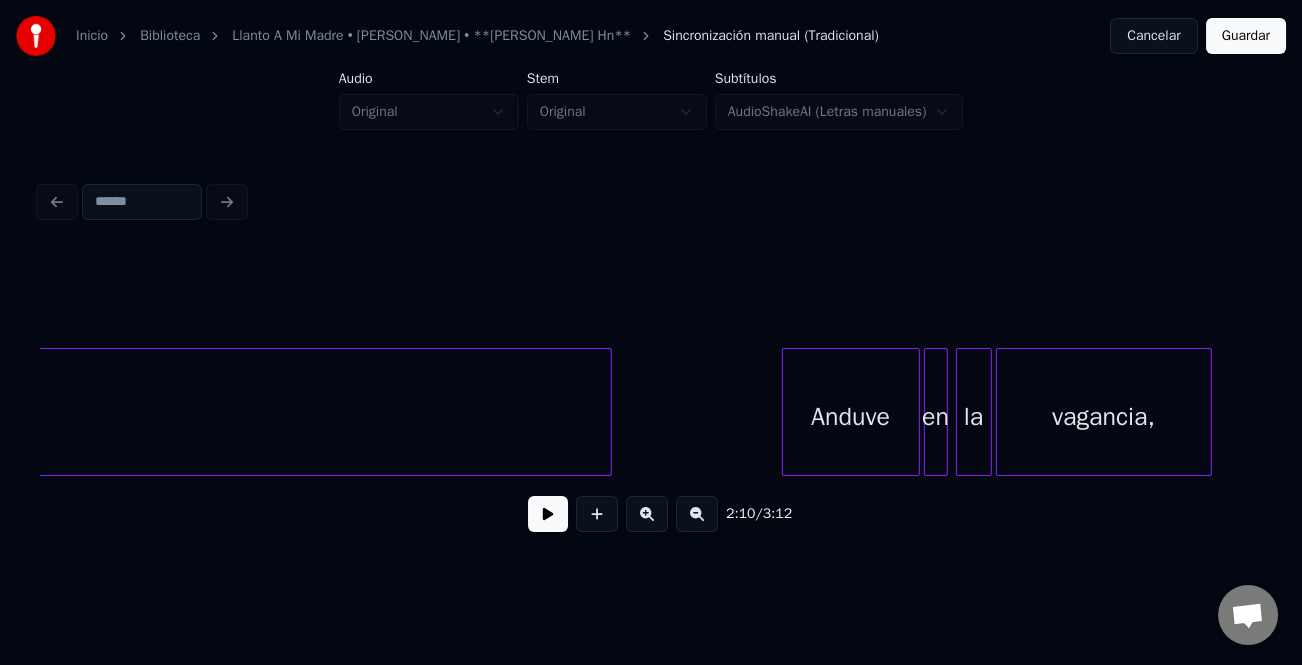 click at bounding box center [786, 412] 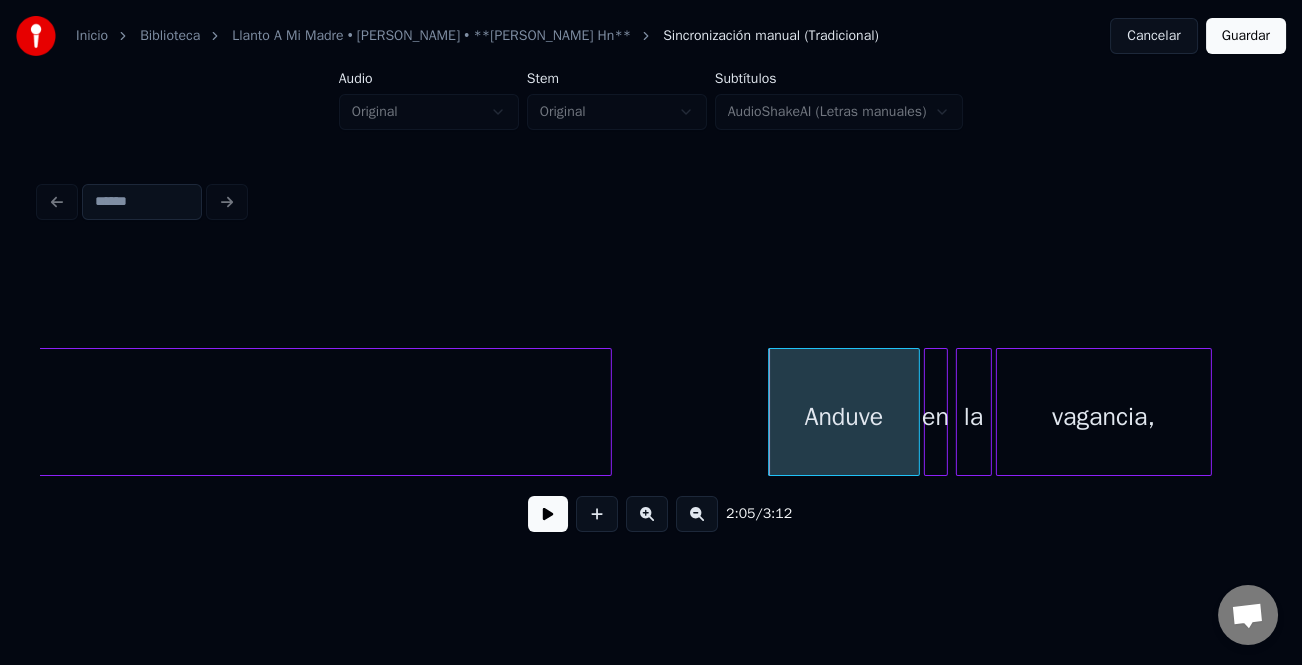 click on "vagancia, en la Anduve Instrumental..." at bounding box center [-5031, 412] 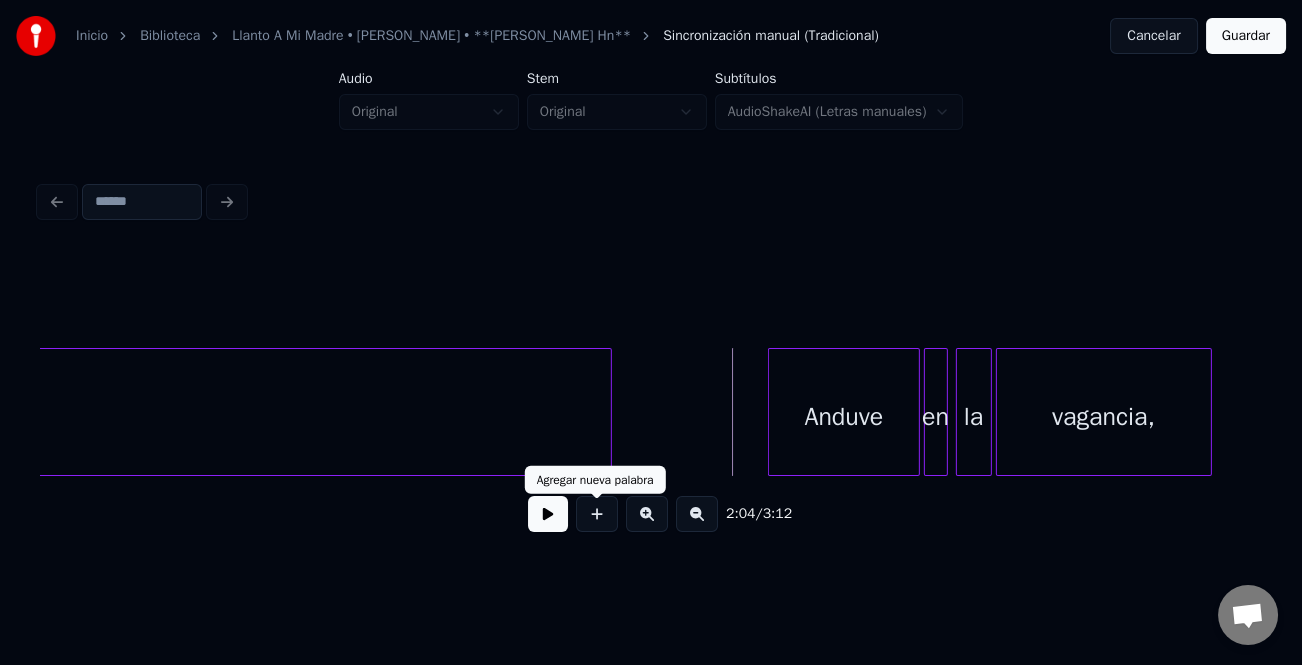 click at bounding box center [548, 514] 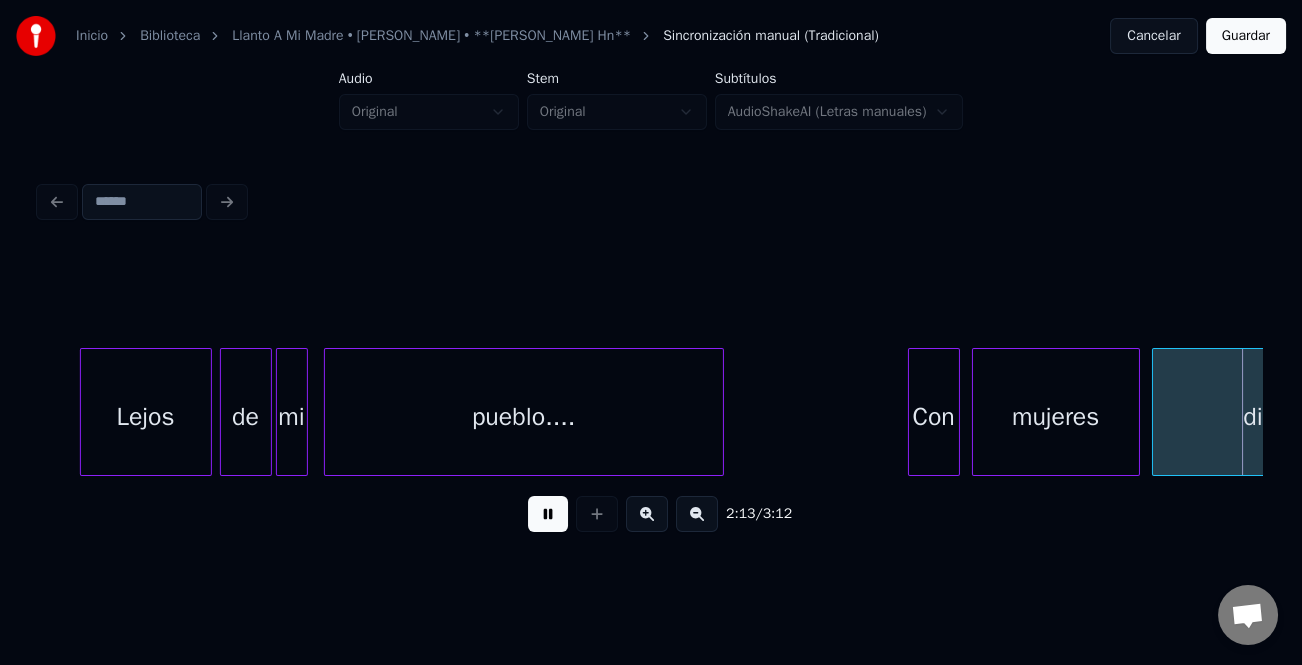 scroll, scrollTop: 0, scrollLeft: 26745, axis: horizontal 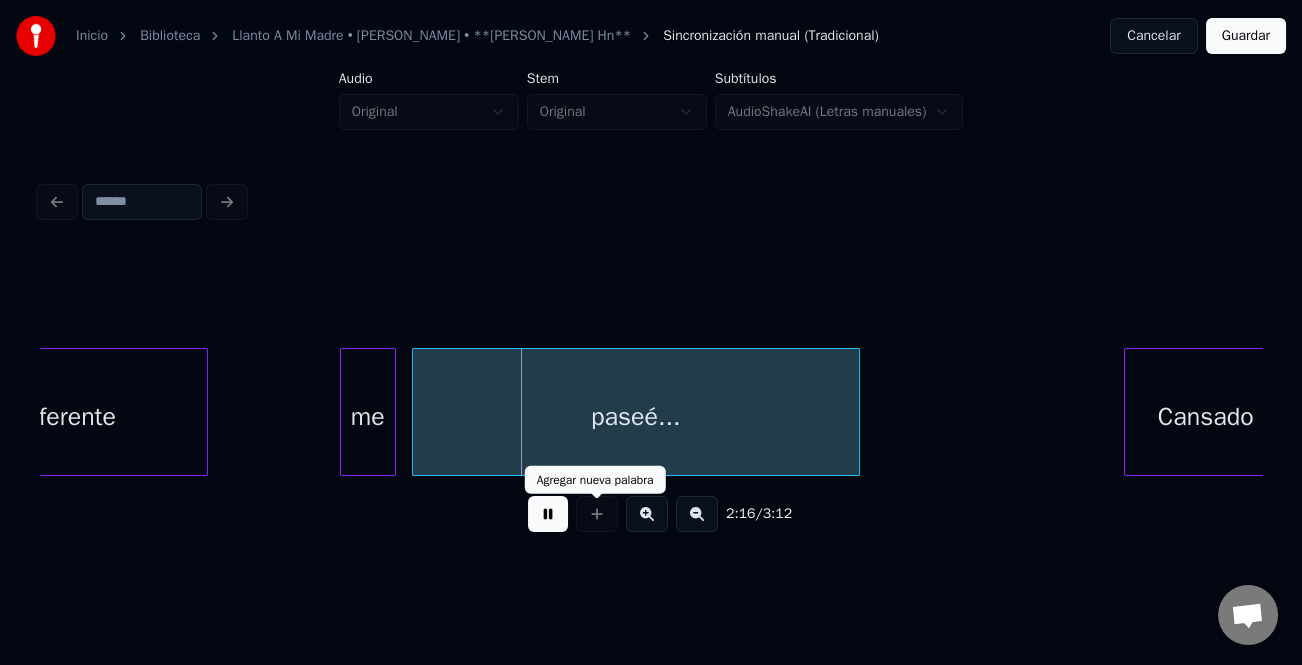click on "2:16  /  3:12" at bounding box center (651, 514) 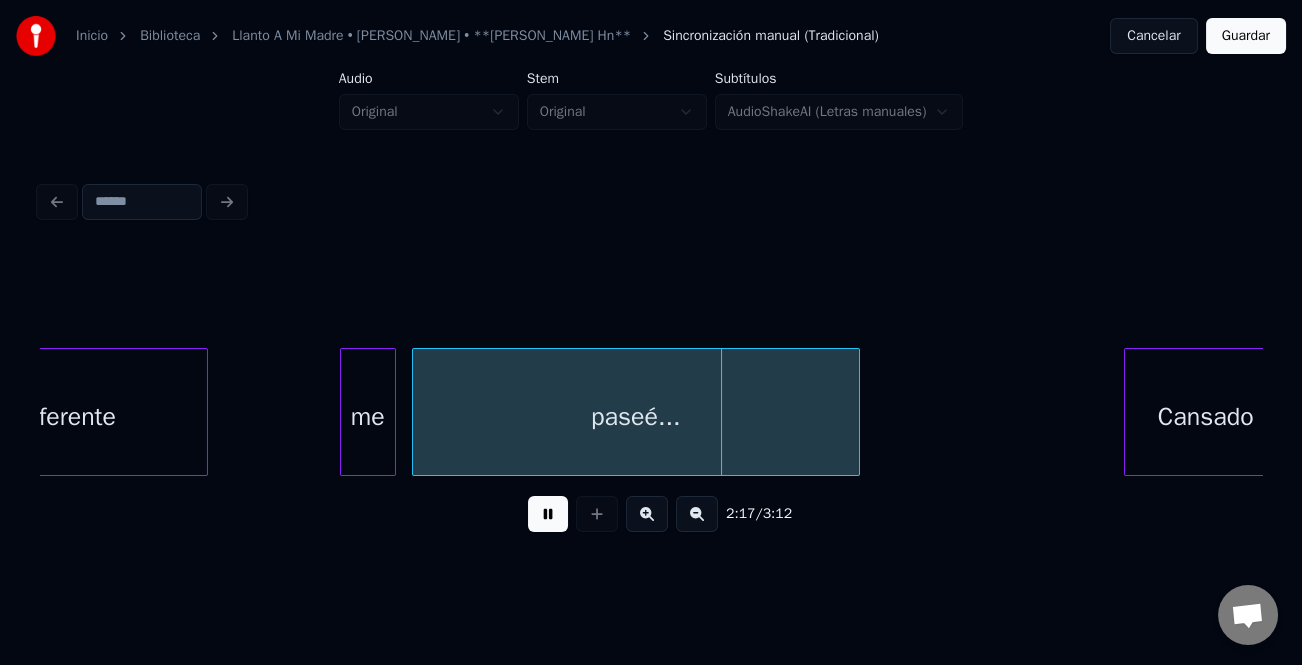 click at bounding box center [548, 514] 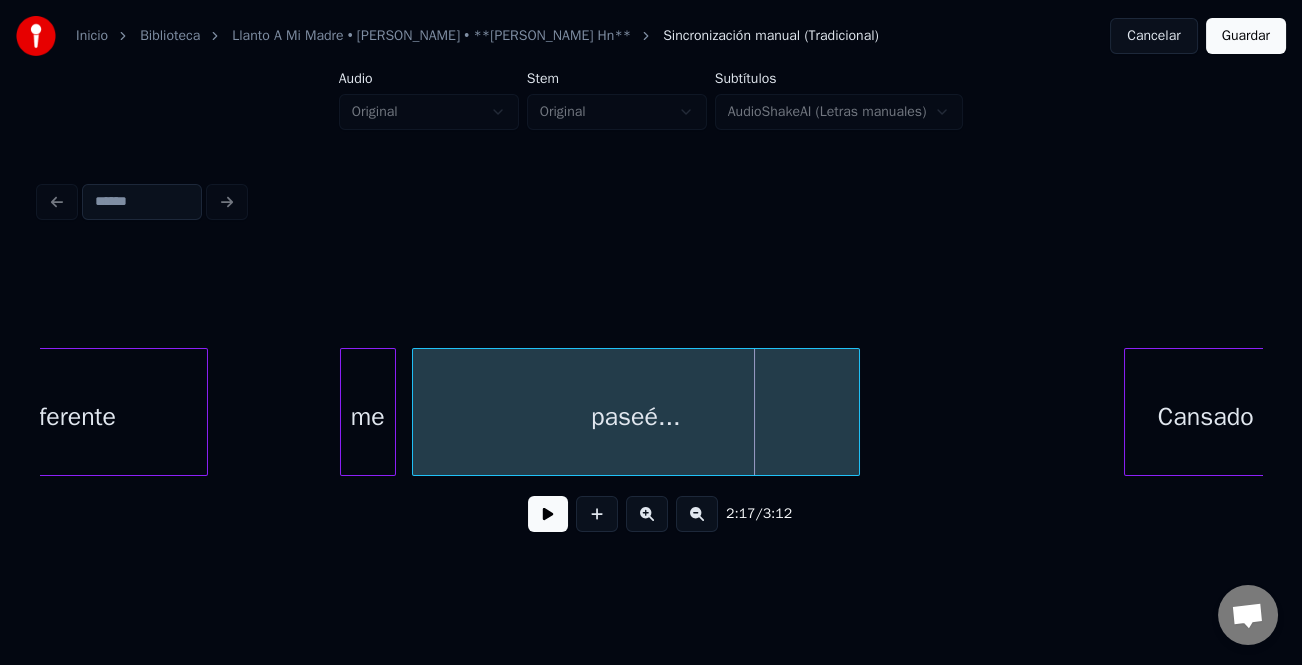 click on "me" at bounding box center (368, 417) 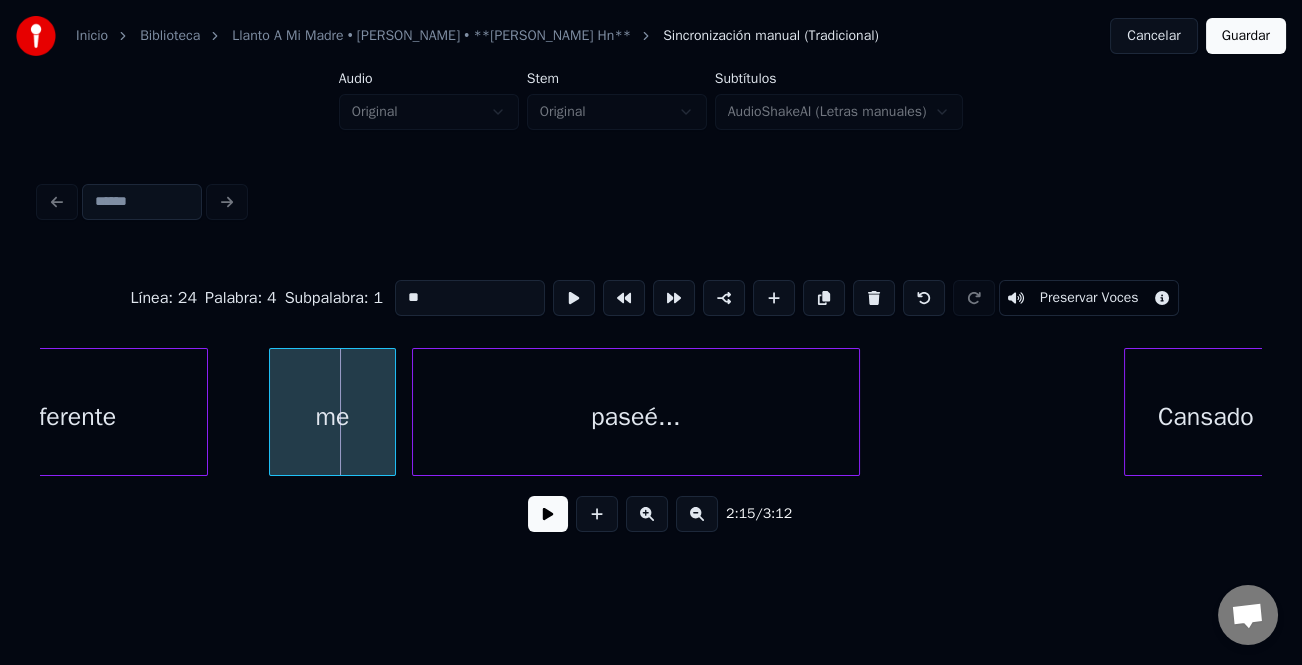 click at bounding box center (273, 412) 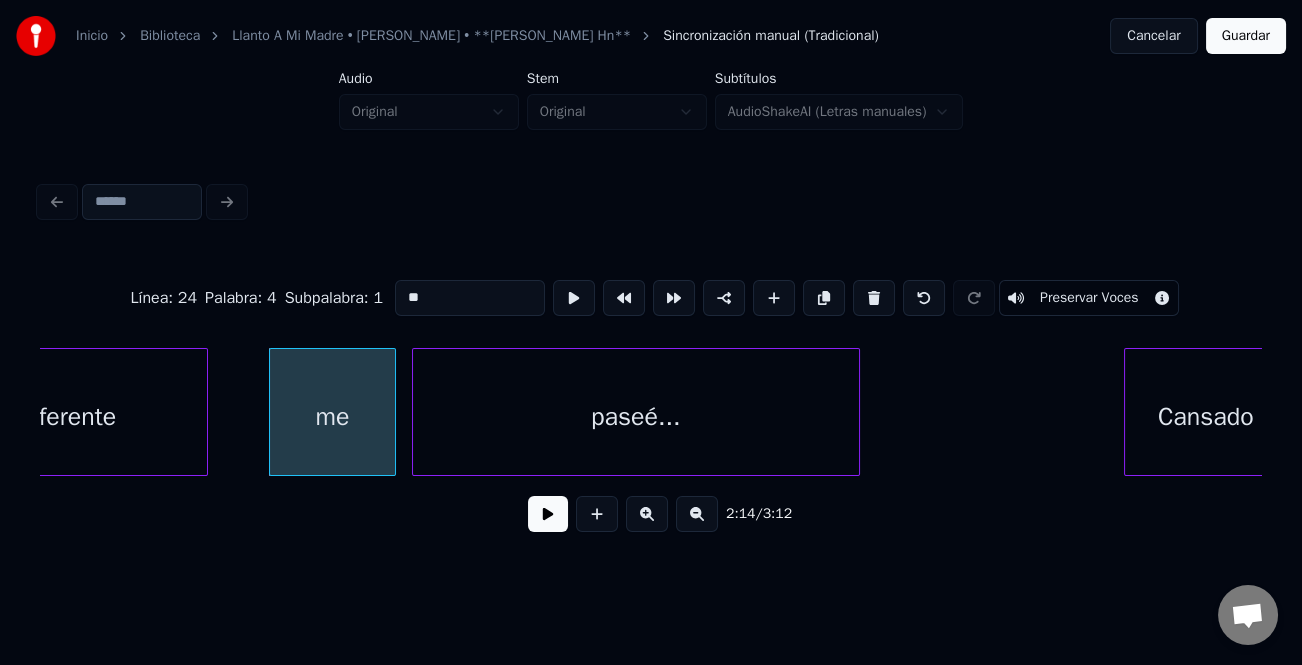 click on "**" at bounding box center (470, 298) 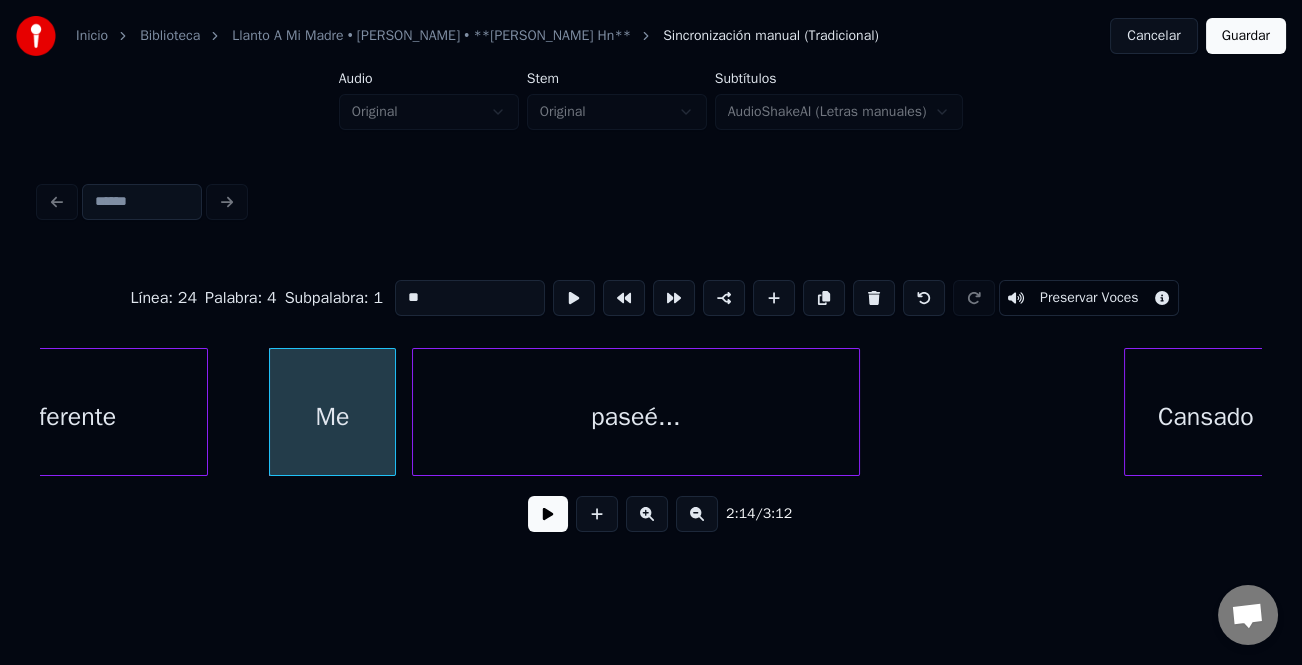 type on "**" 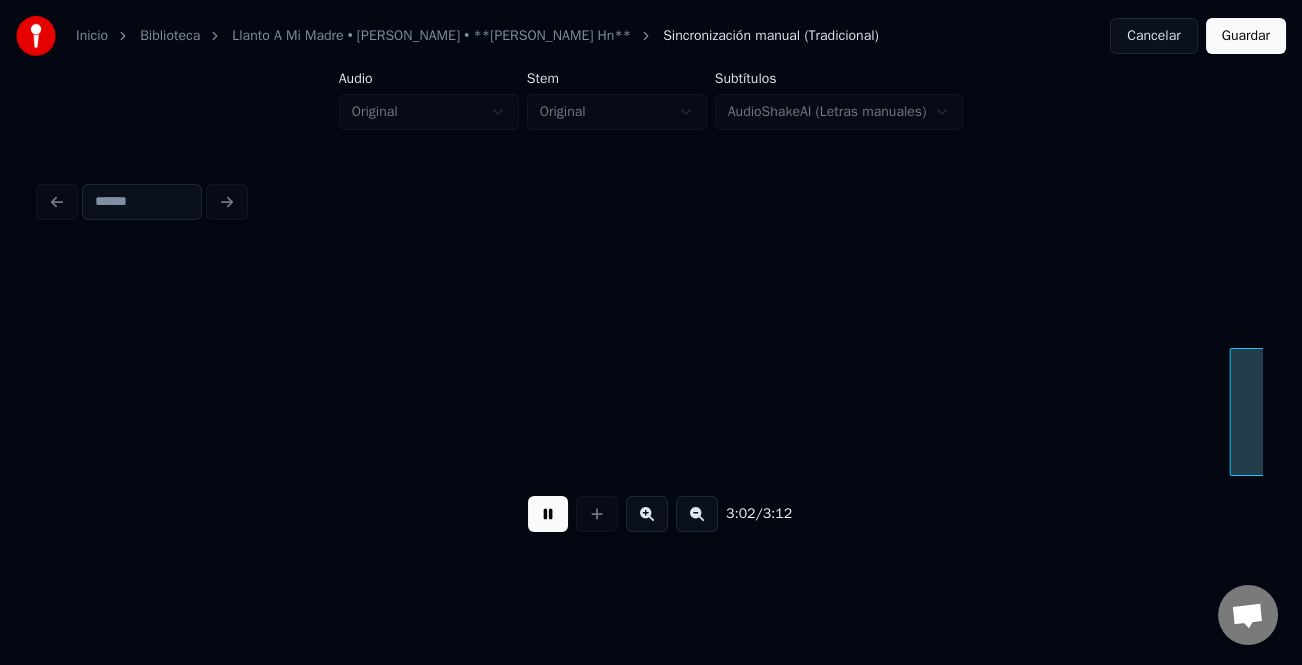 scroll, scrollTop: 0, scrollLeft: 36535, axis: horizontal 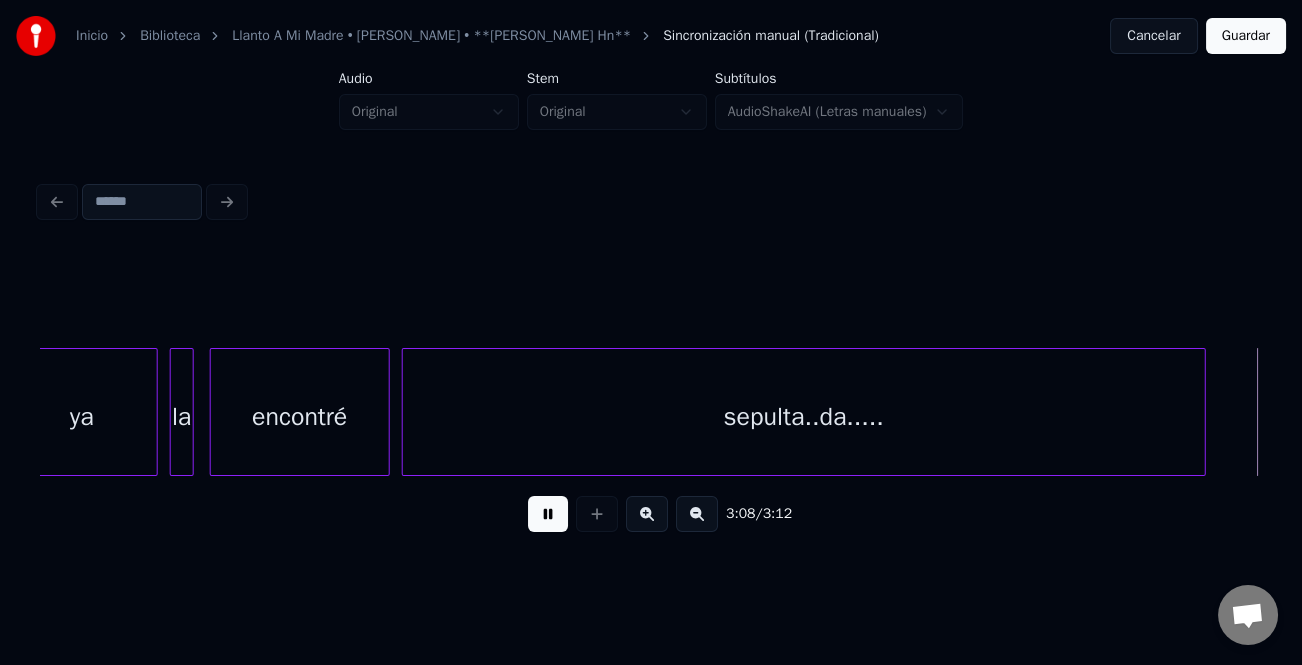 click on "Guardar" at bounding box center [1246, 36] 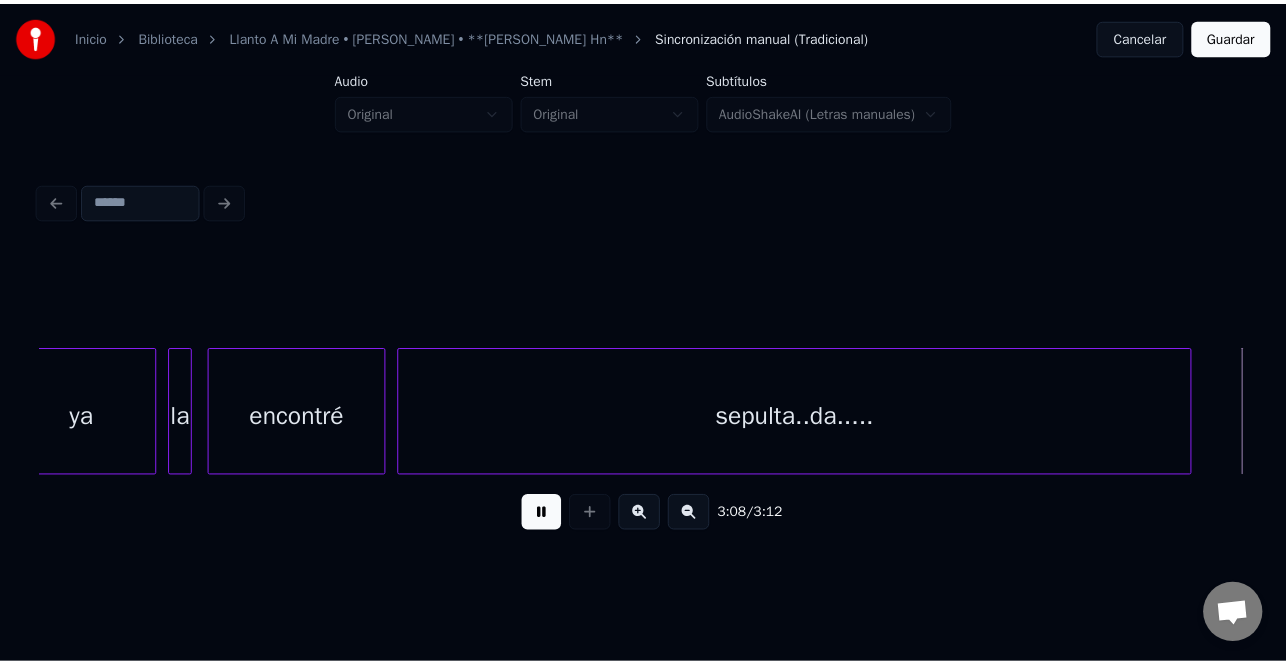 scroll, scrollTop: 0, scrollLeft: 37231, axis: horizontal 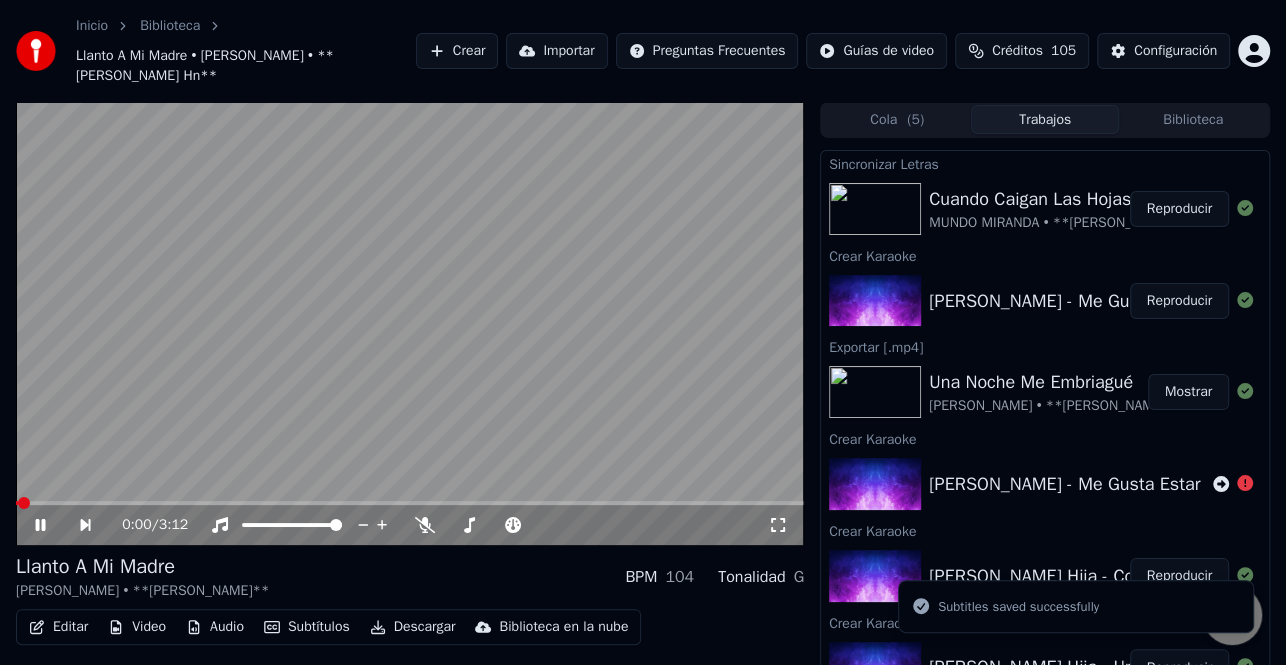 click on "Descargar" at bounding box center (413, 627) 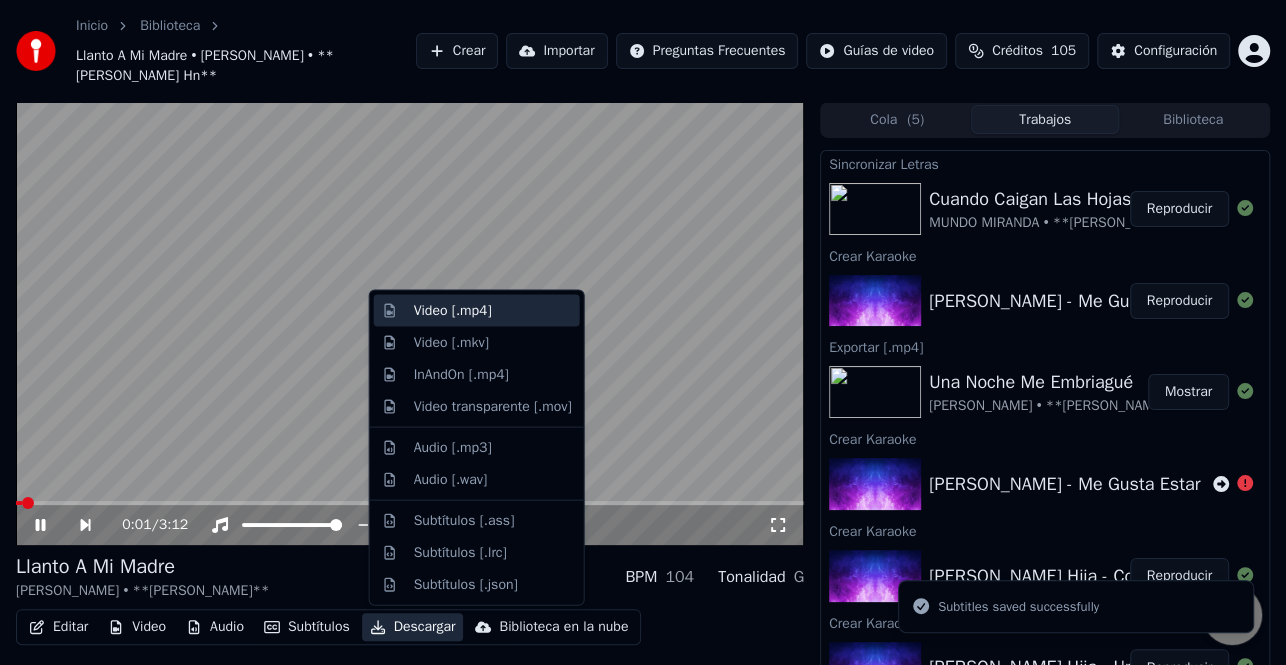 click on "Video [.mp4]" at bounding box center (477, 311) 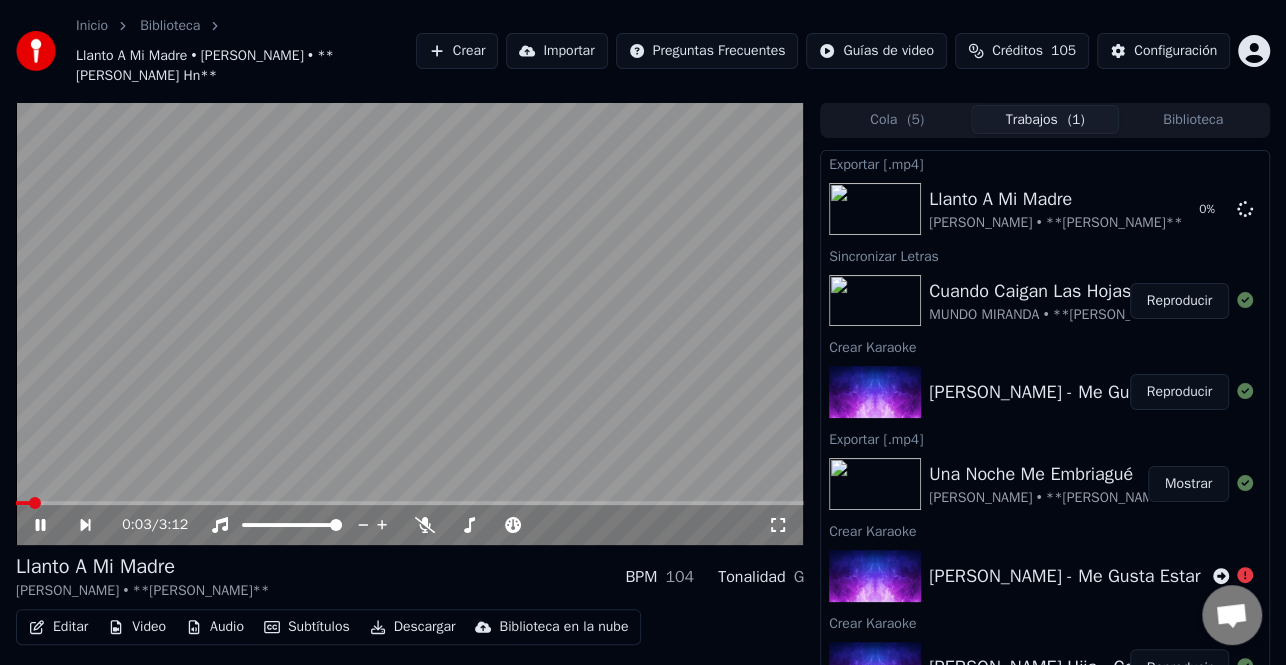 click 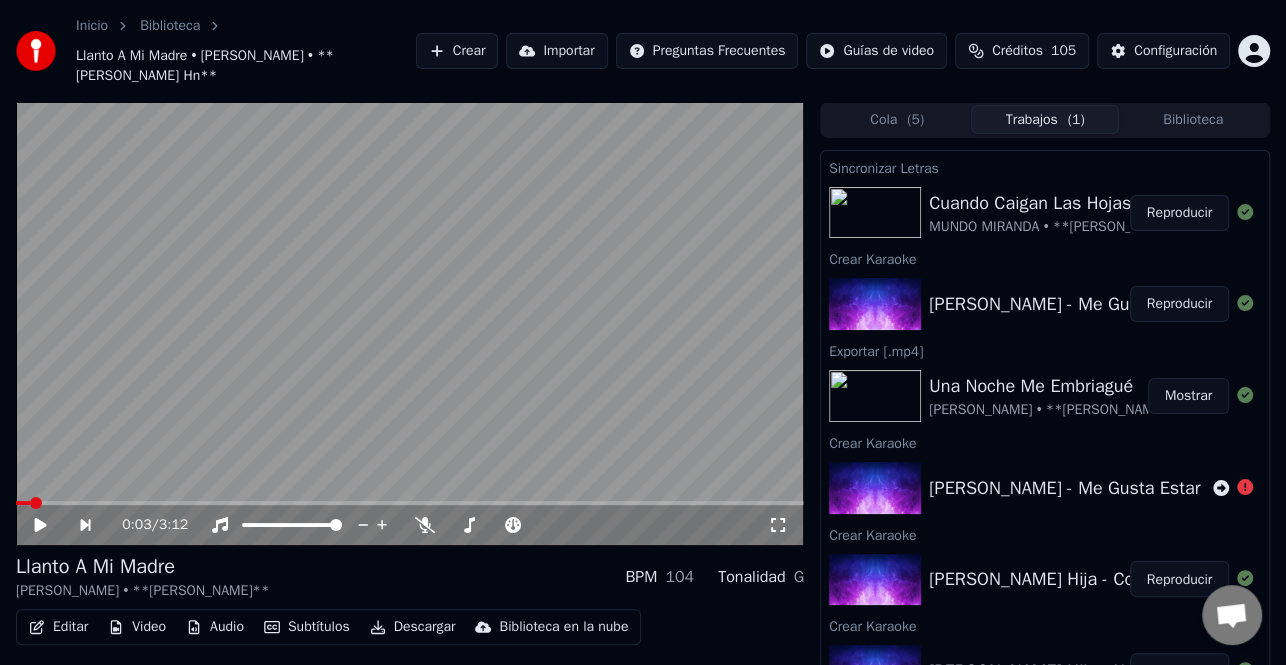 scroll, scrollTop: 261, scrollLeft: 0, axis: vertical 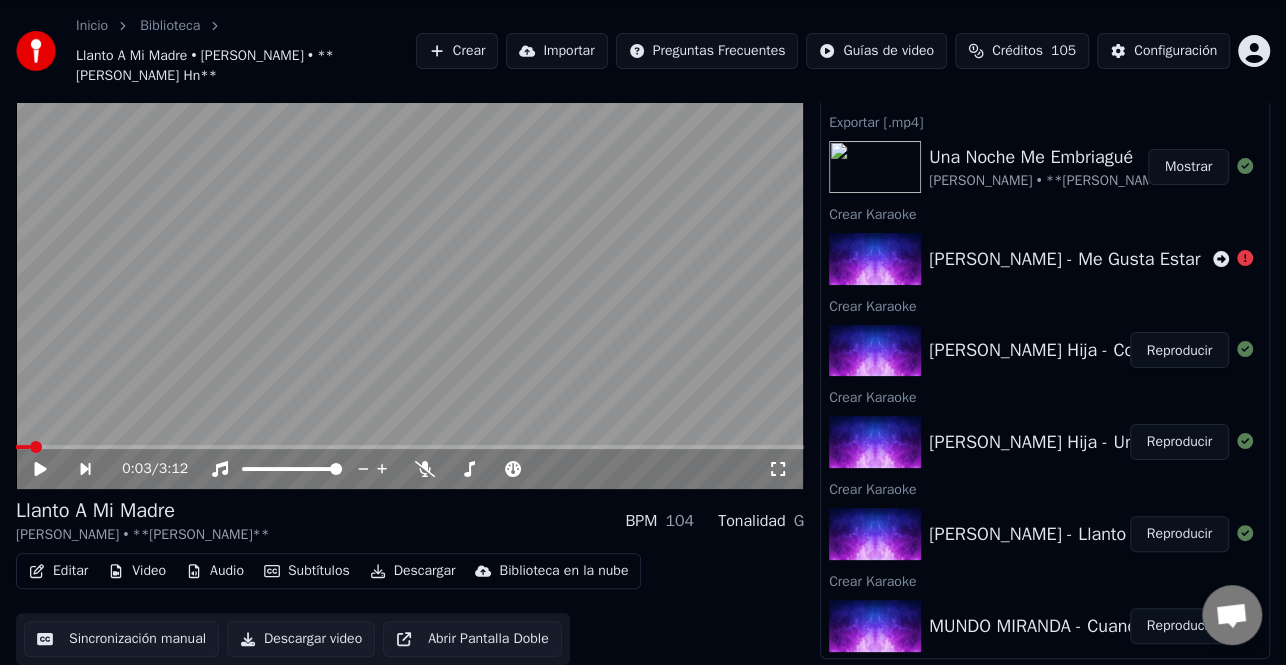 click on "Reproducir" at bounding box center [1179, 442] 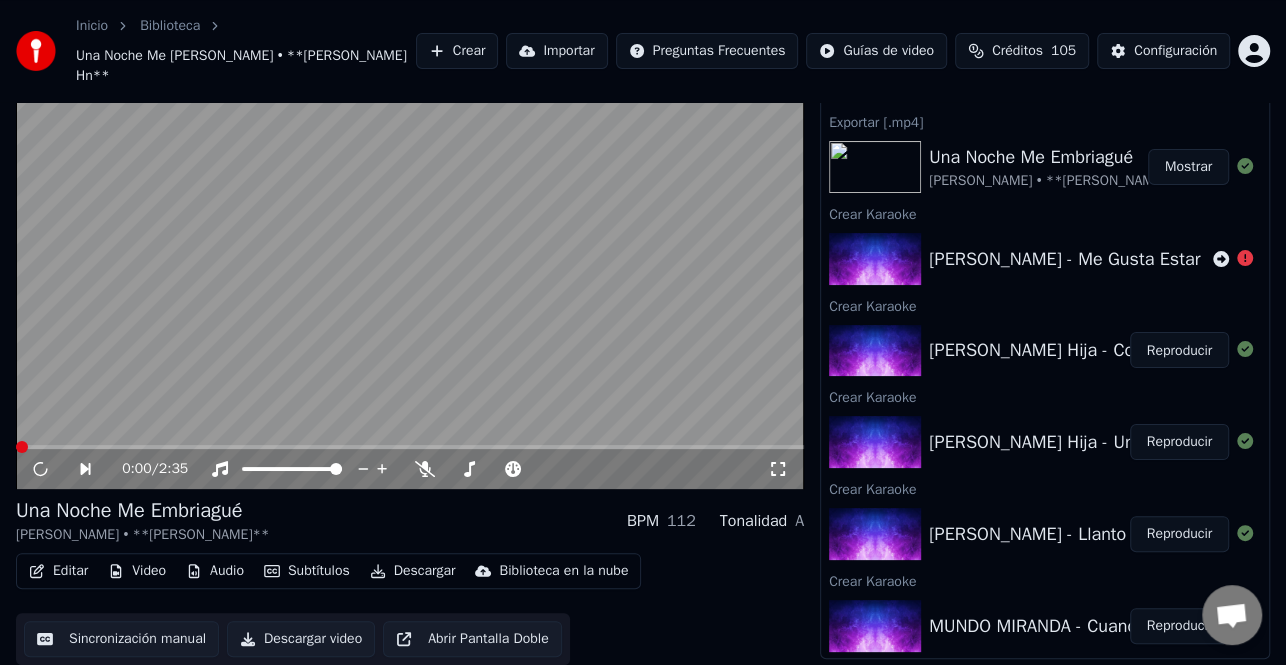 click on "Editar" at bounding box center (58, 571) 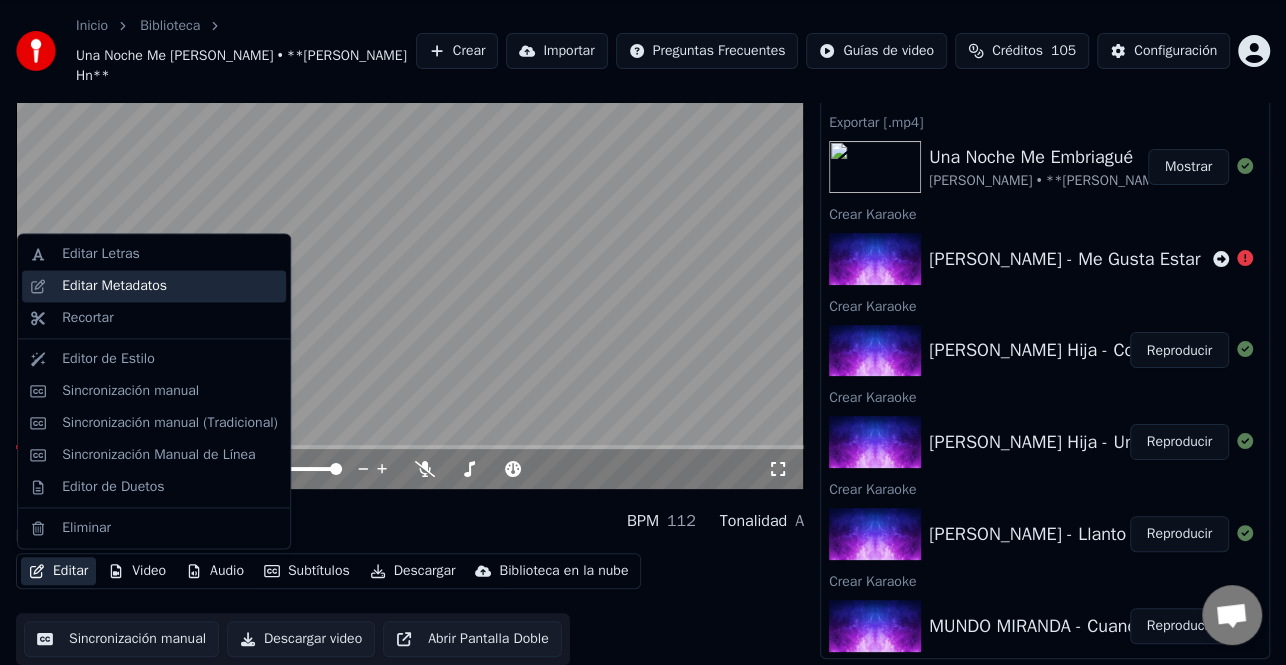click on "Editar Metadatos" at bounding box center (170, 286) 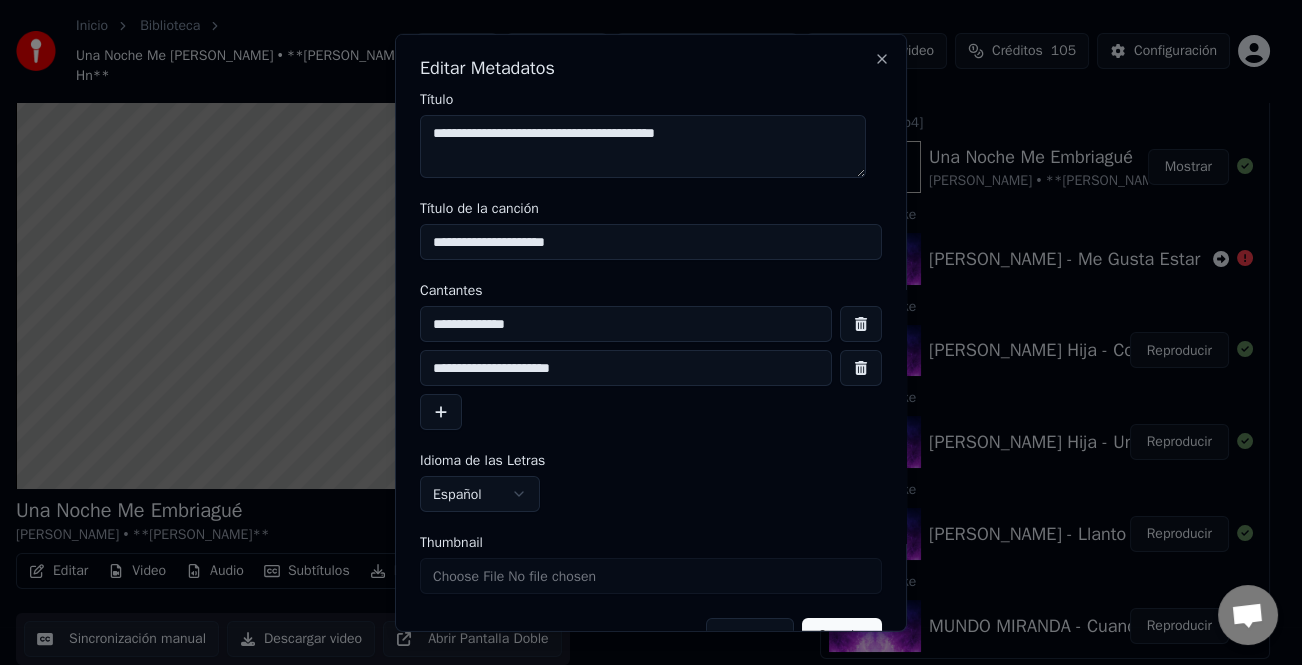 click at bounding box center (441, 412) 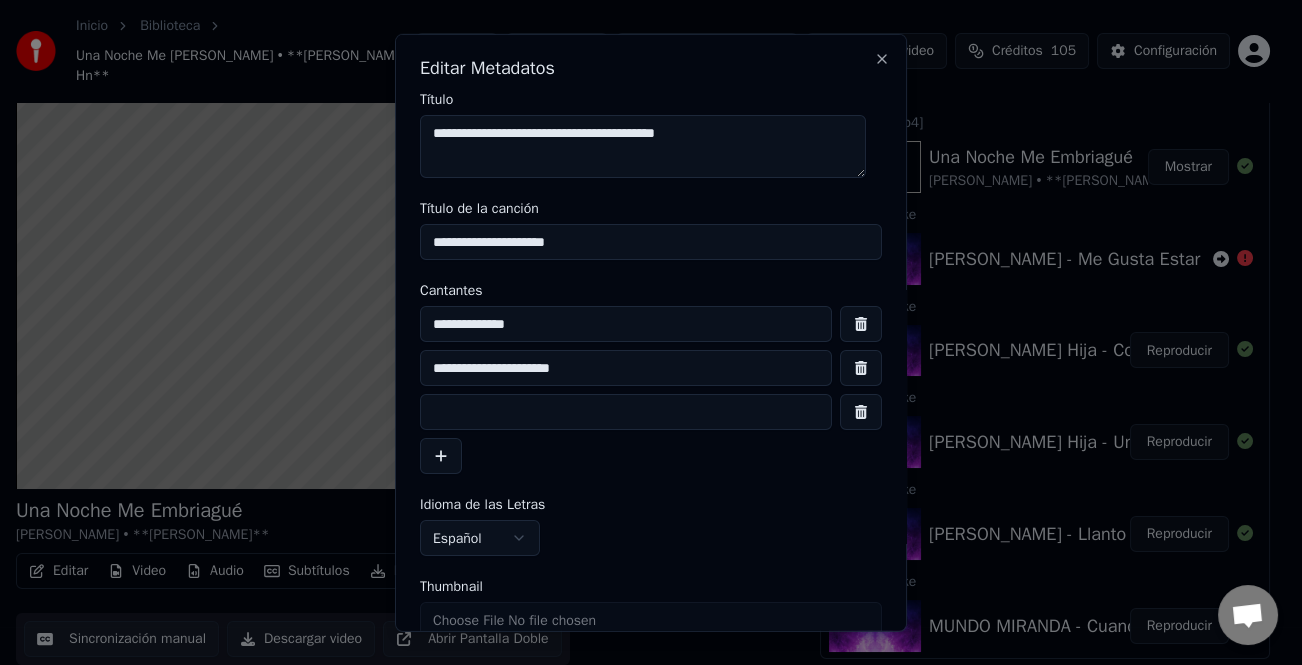 click at bounding box center (626, 412) 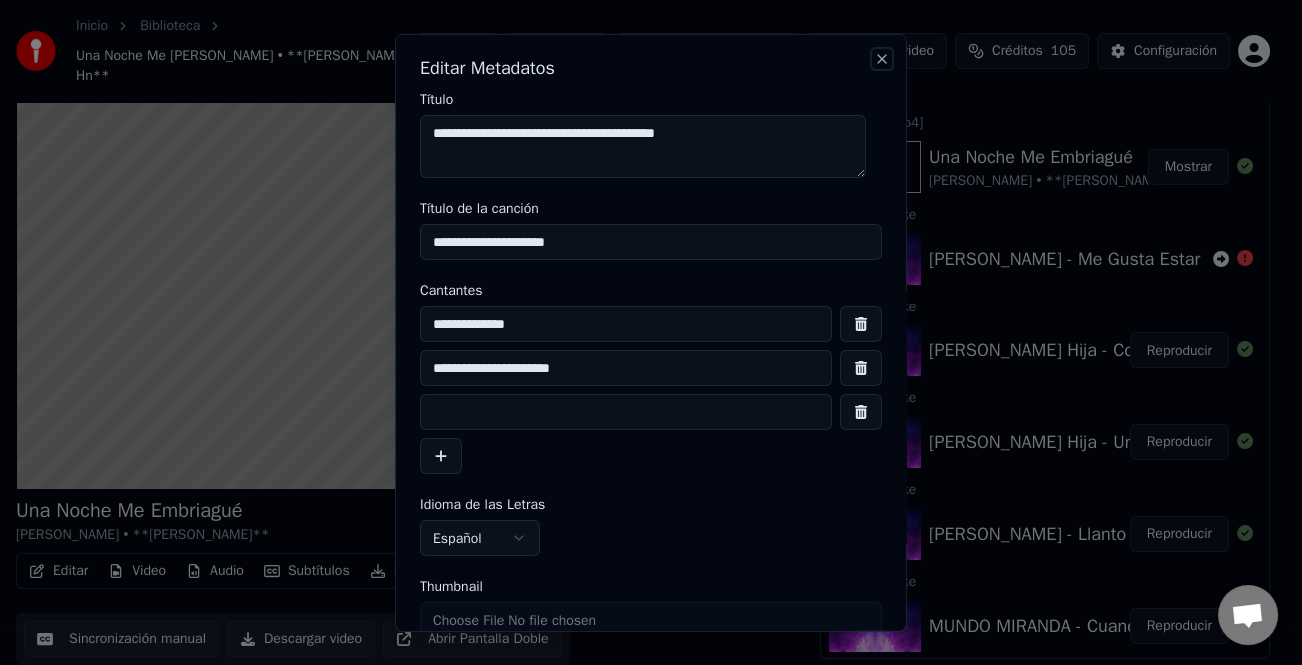 click on "Close" at bounding box center [882, 58] 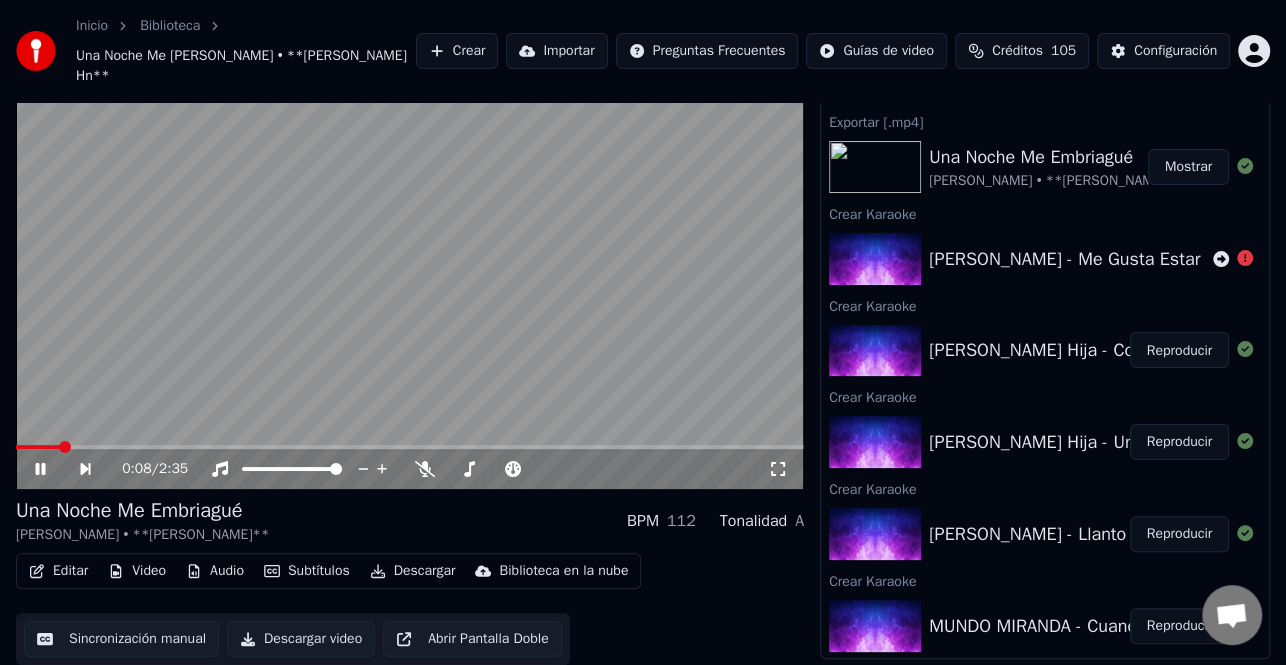 click 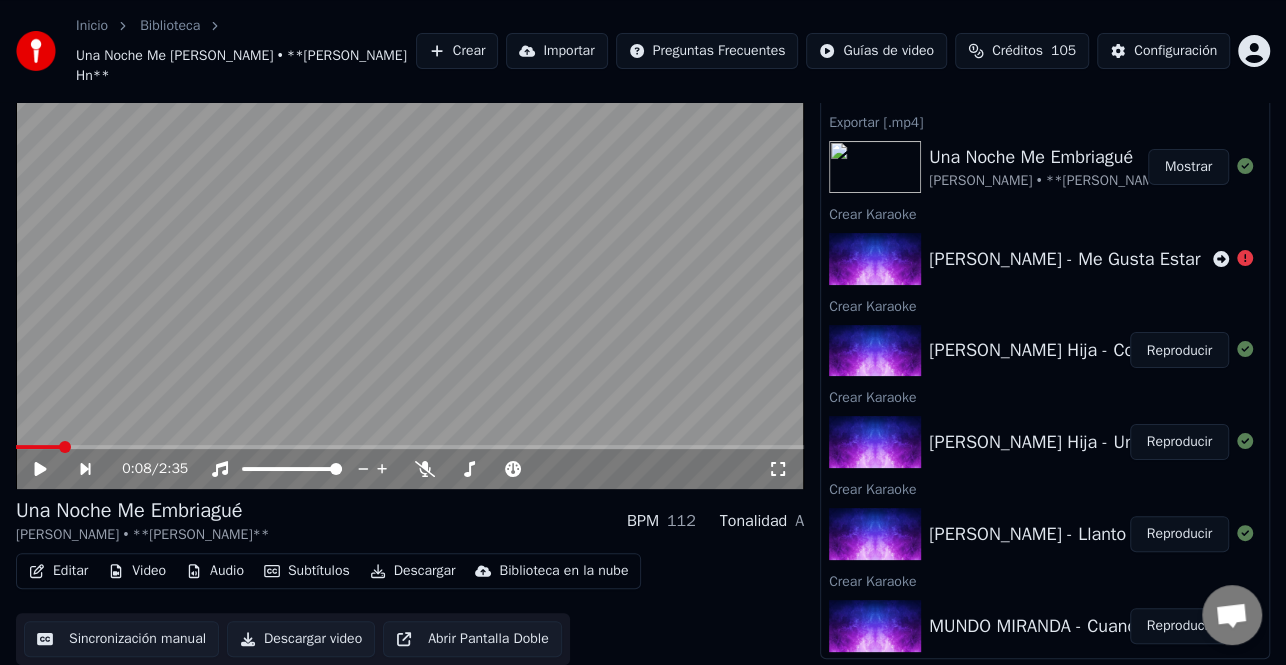 click 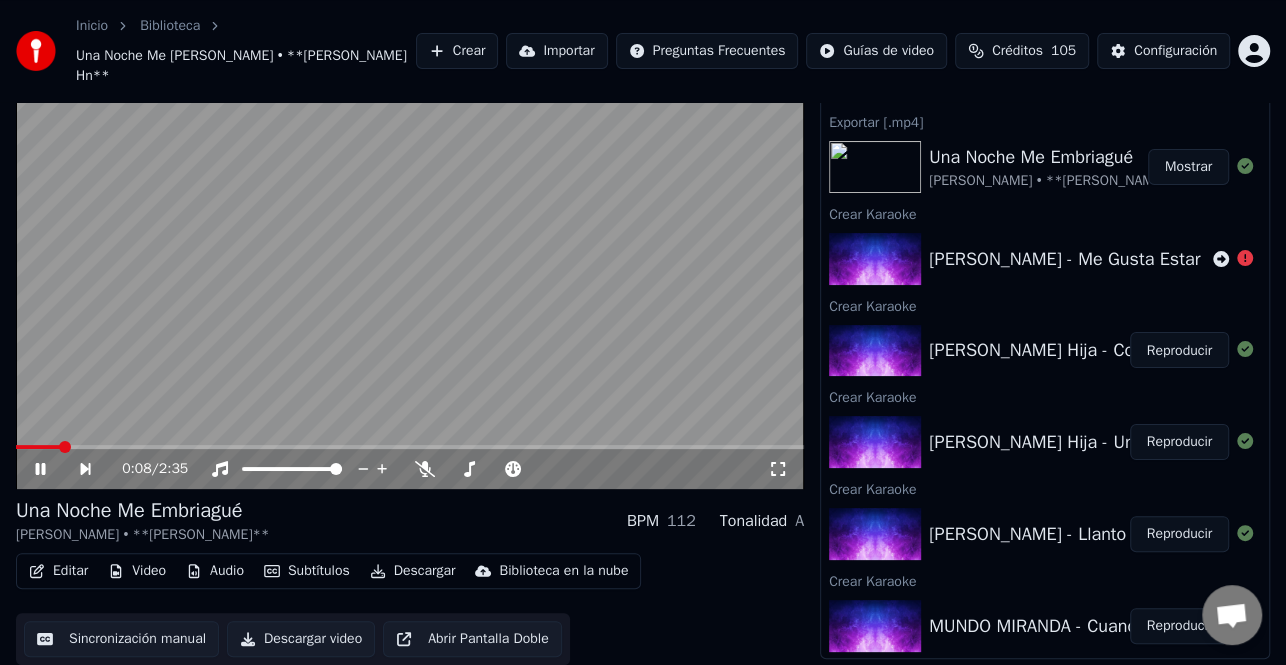 click 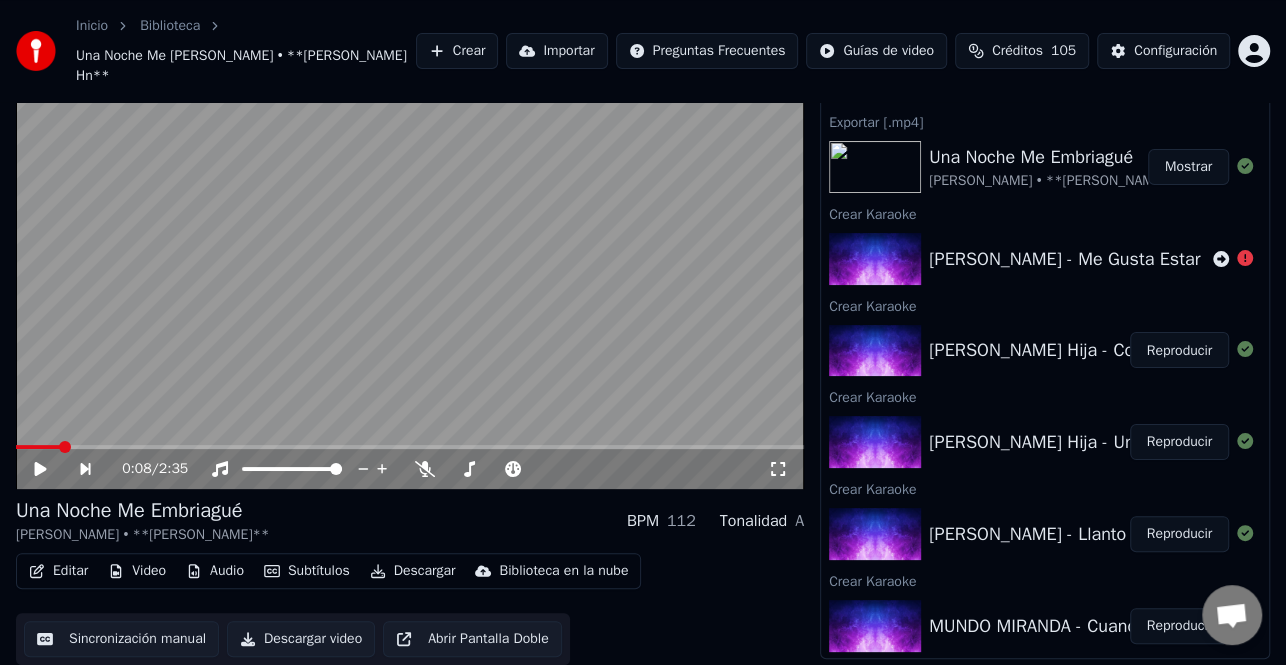 click on "Reproducir" at bounding box center [1179, 442] 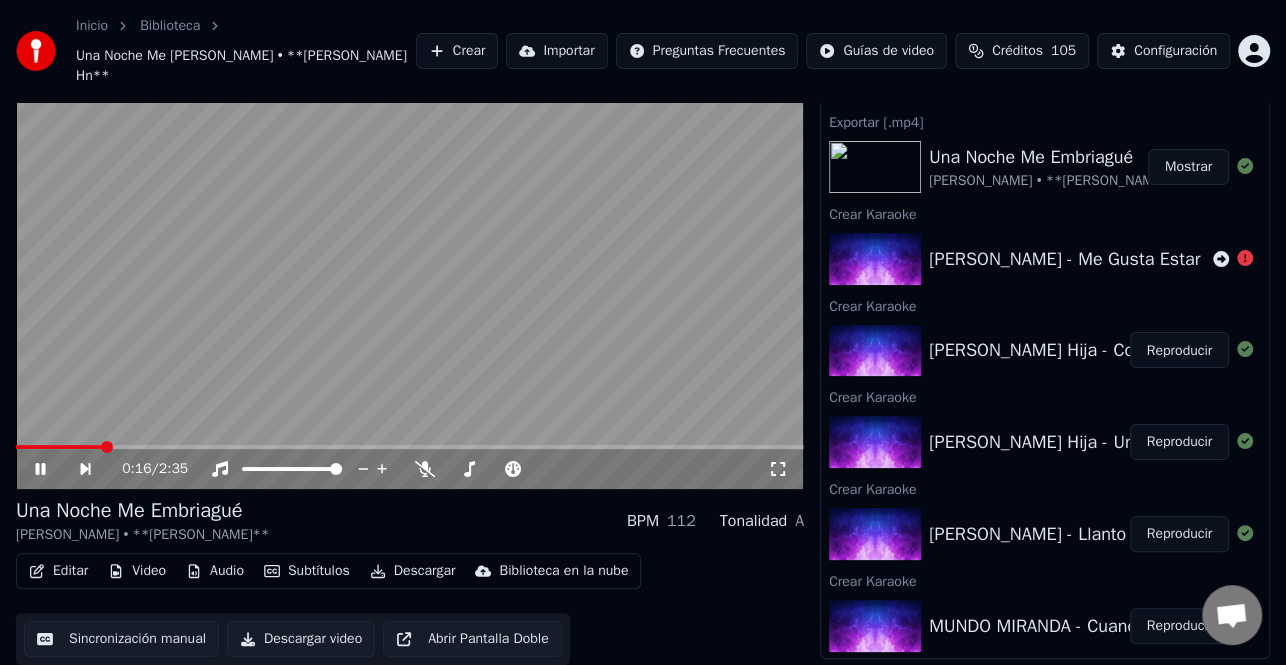 click 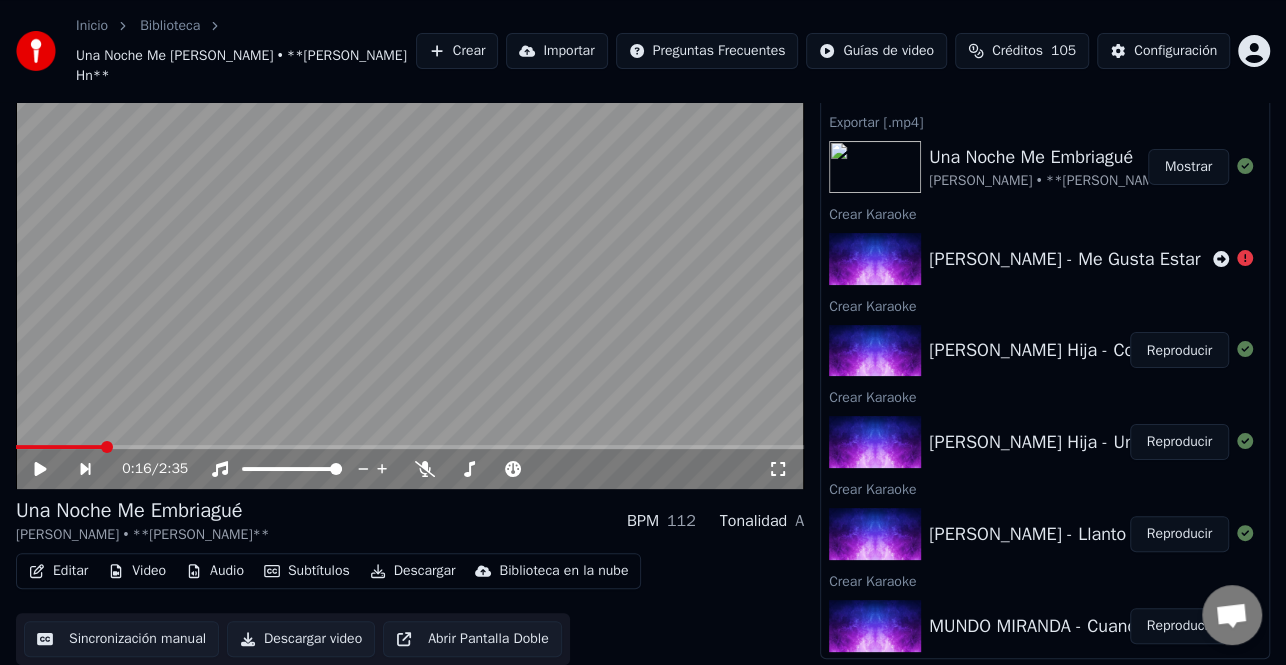 click on "Reproducir" at bounding box center (1179, 350) 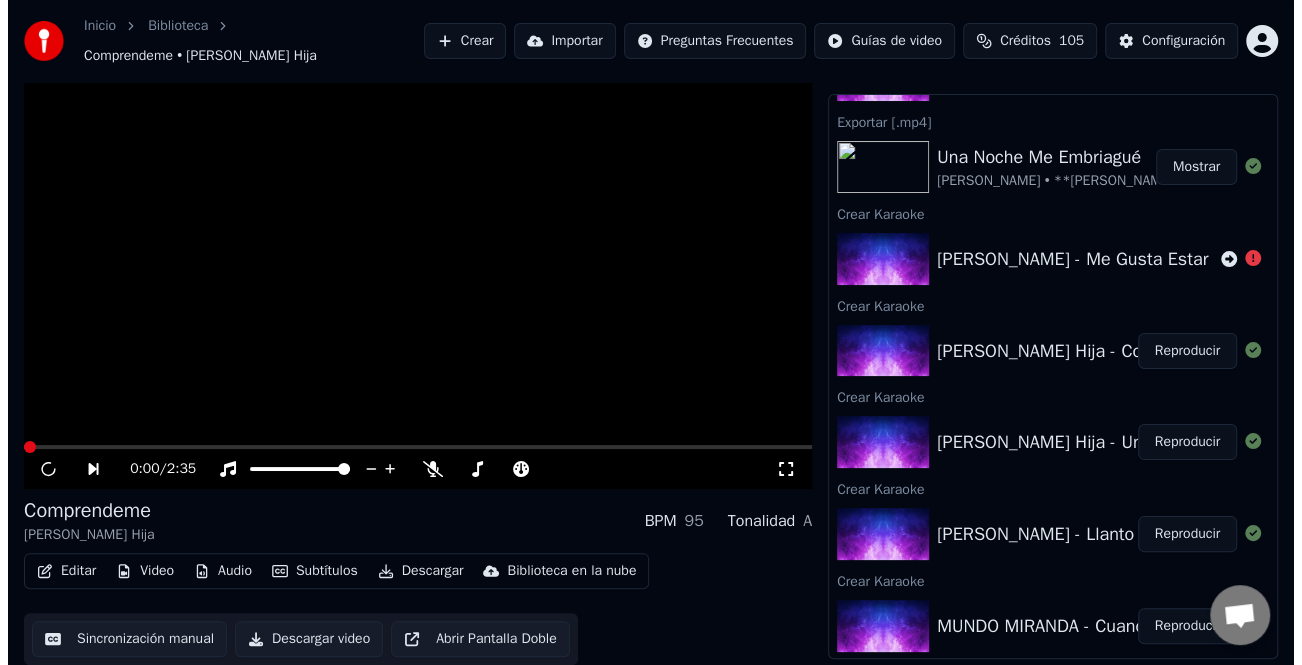 scroll, scrollTop: 36, scrollLeft: 0, axis: vertical 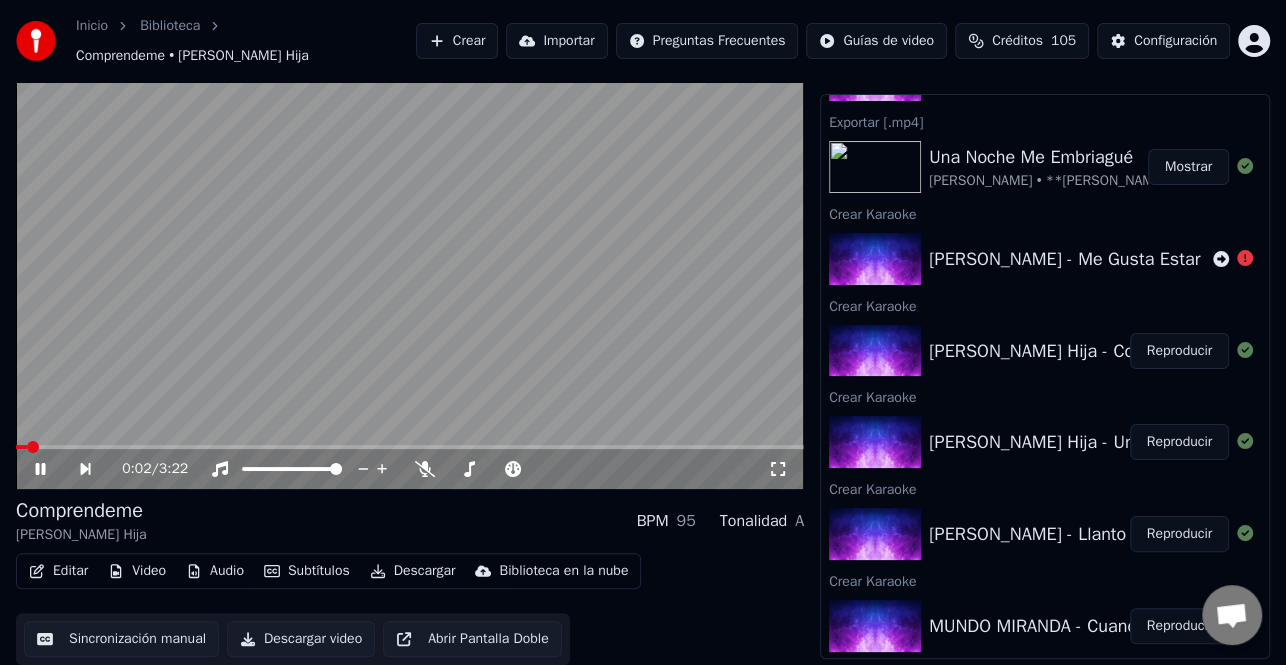 click 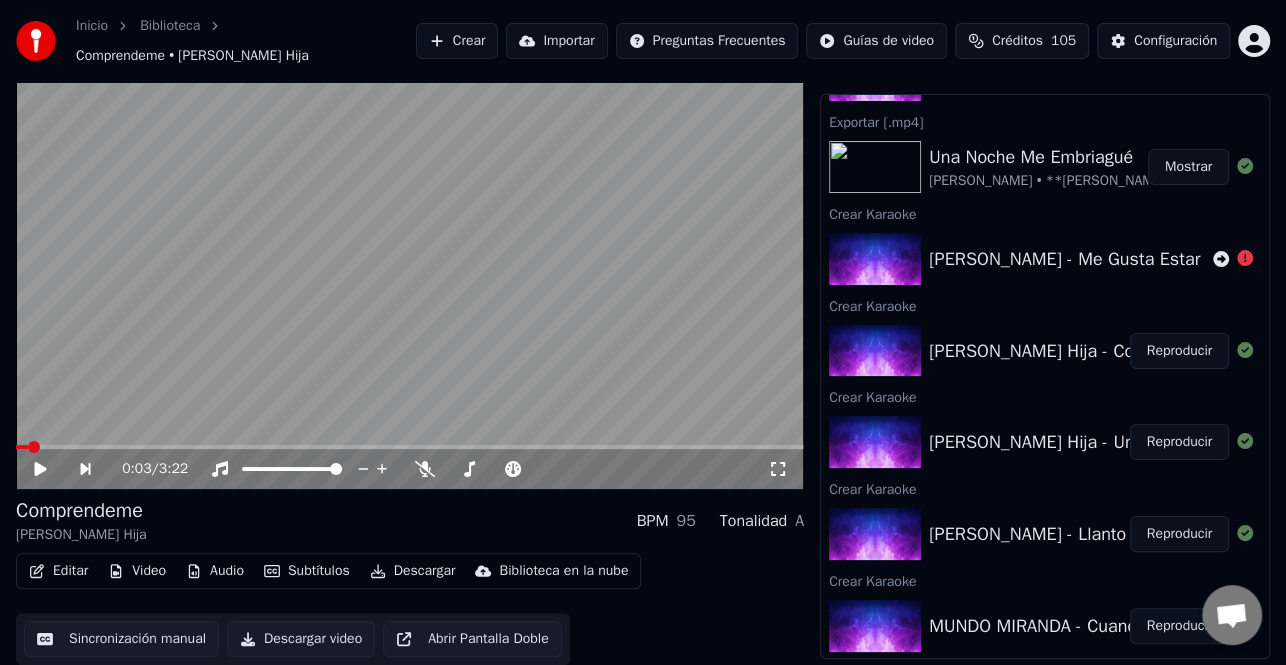 click on "Editar" at bounding box center [58, 571] 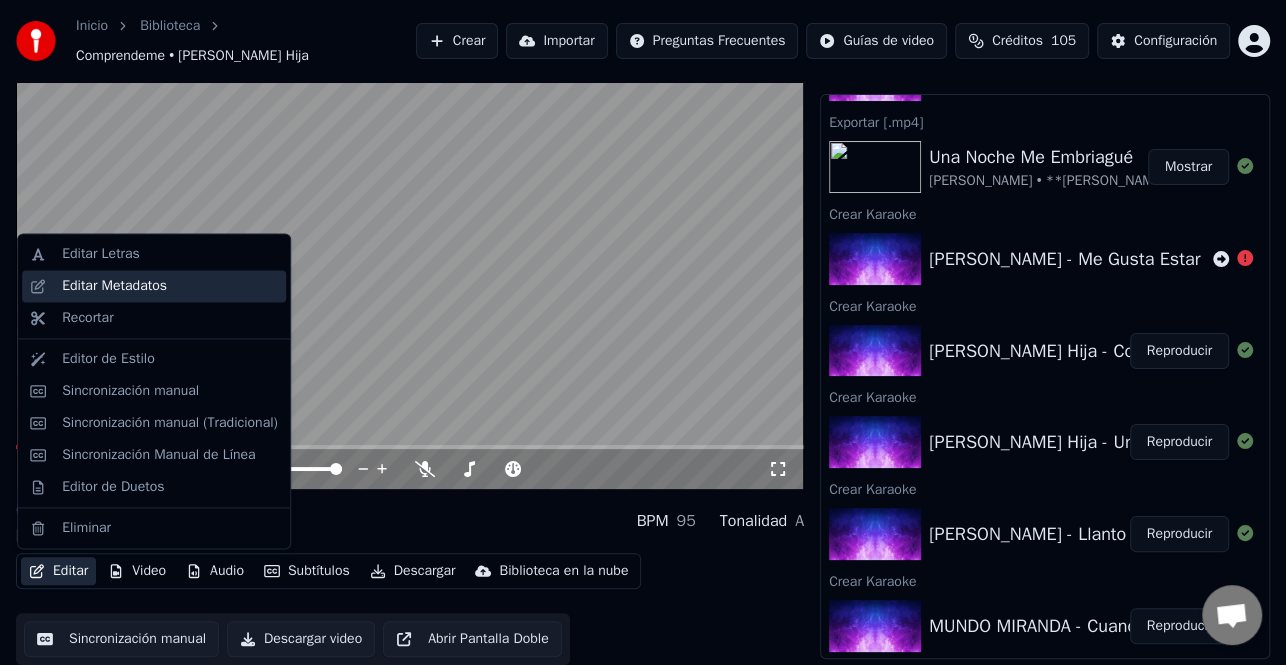 click on "Editar Metadatos" at bounding box center (114, 286) 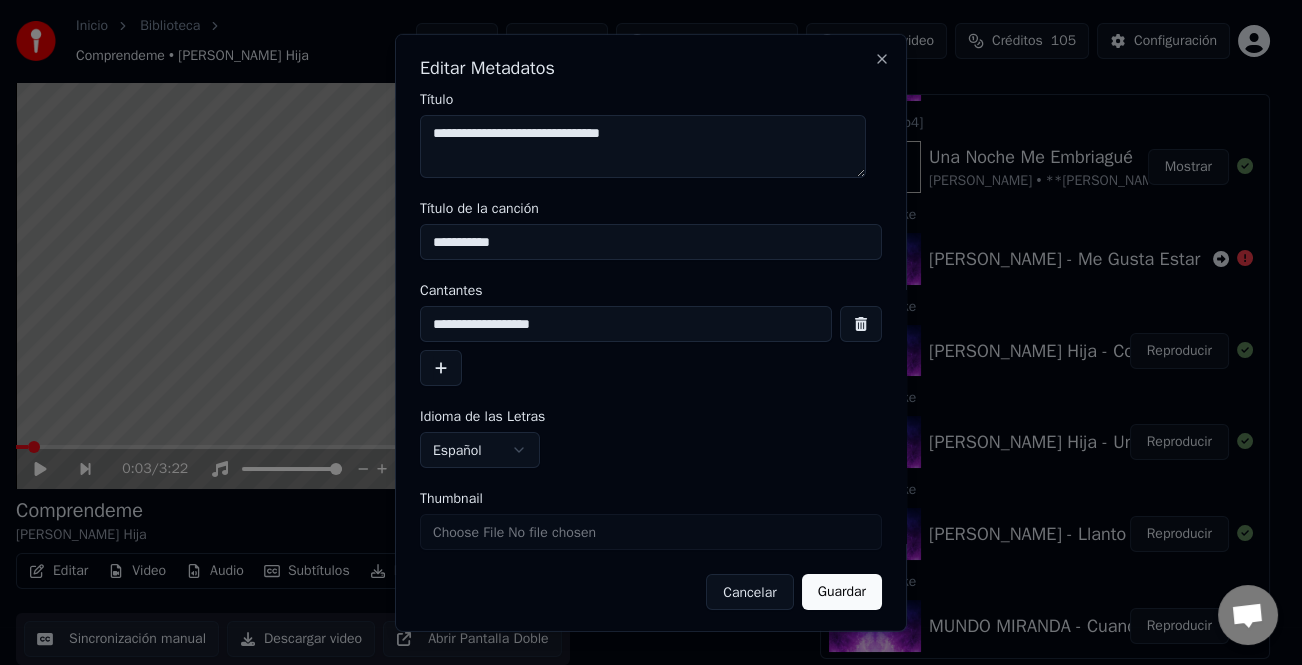 click at bounding box center [441, 368] 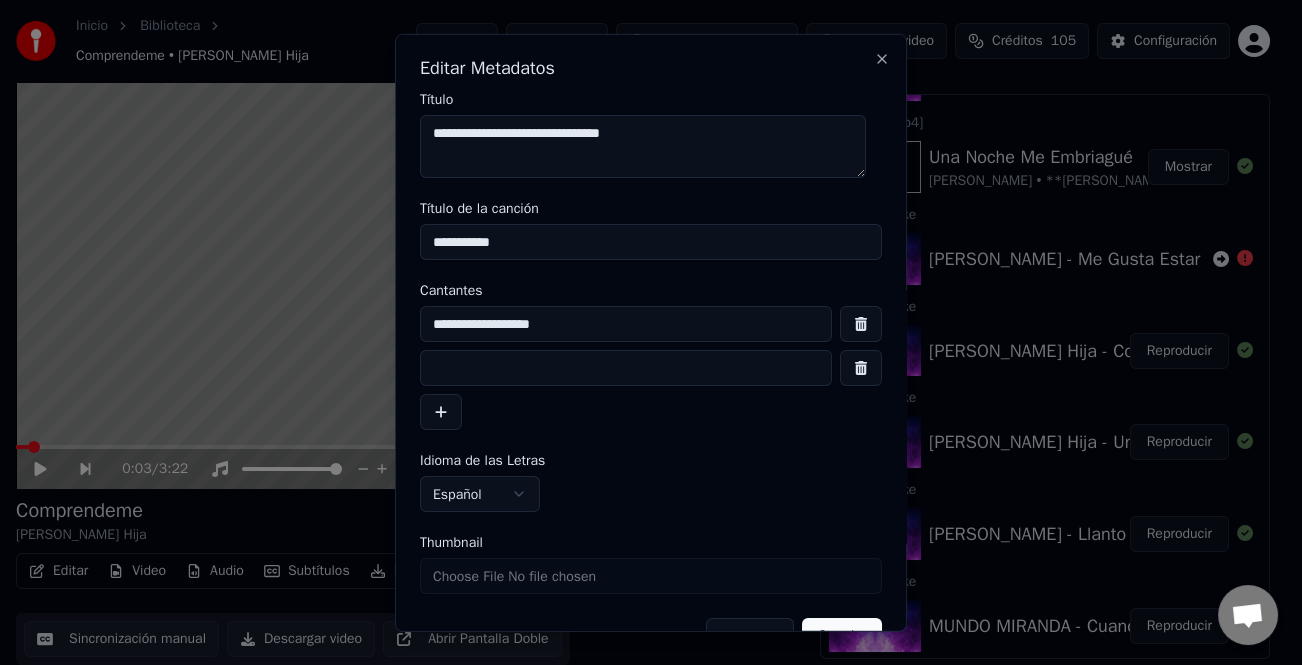 click at bounding box center (626, 368) 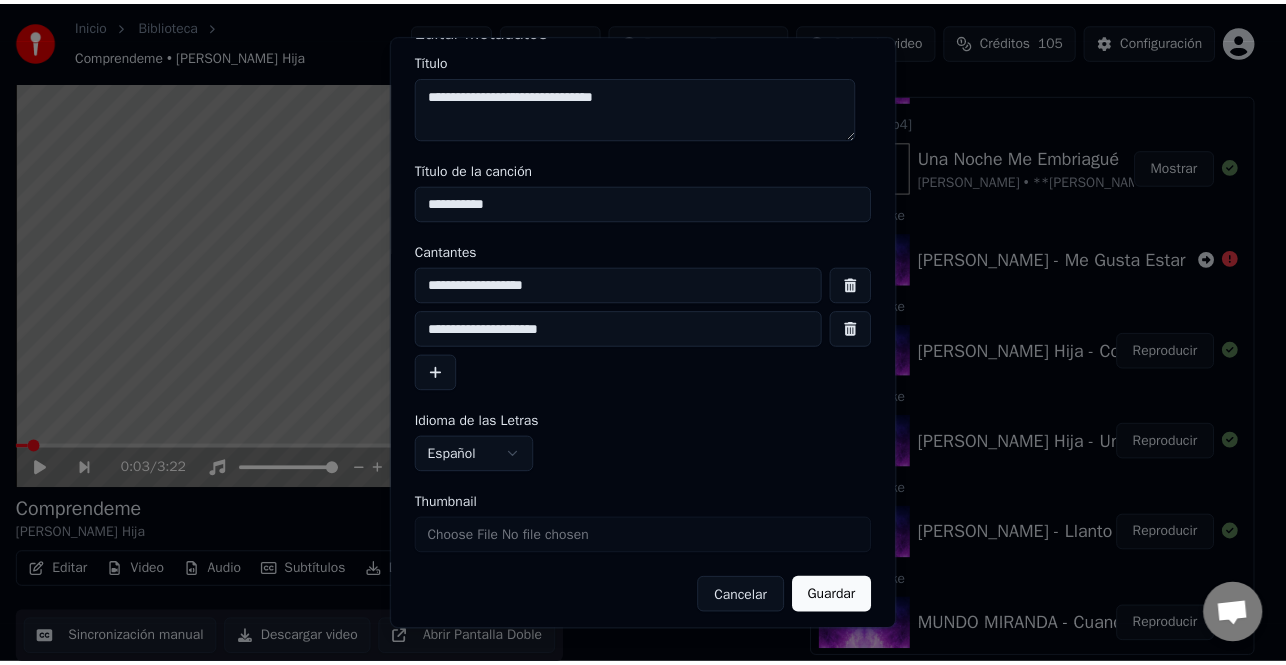 scroll, scrollTop: 47, scrollLeft: 0, axis: vertical 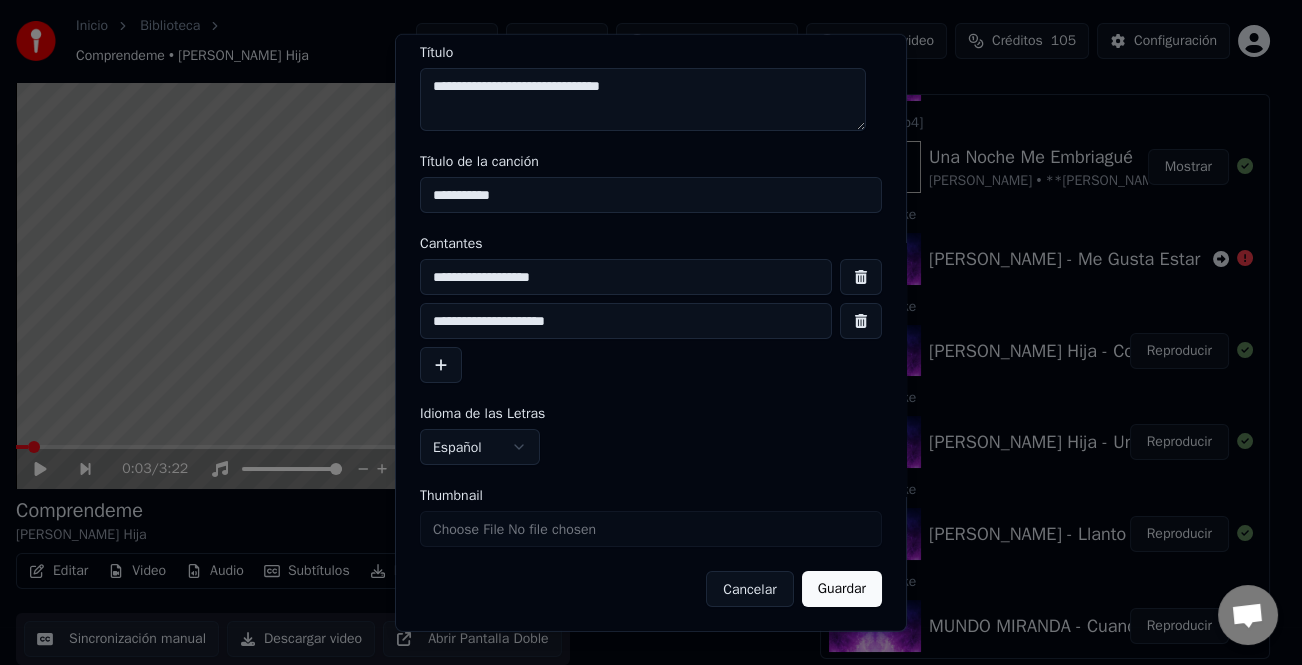 type on "**********" 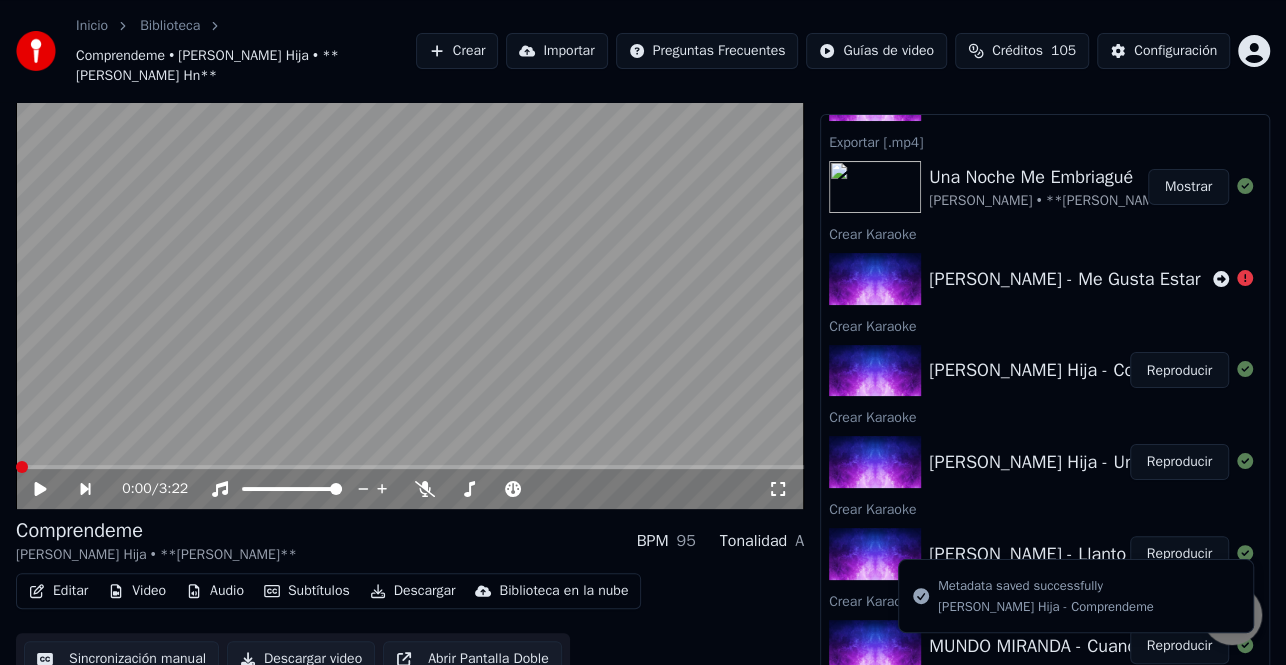 click 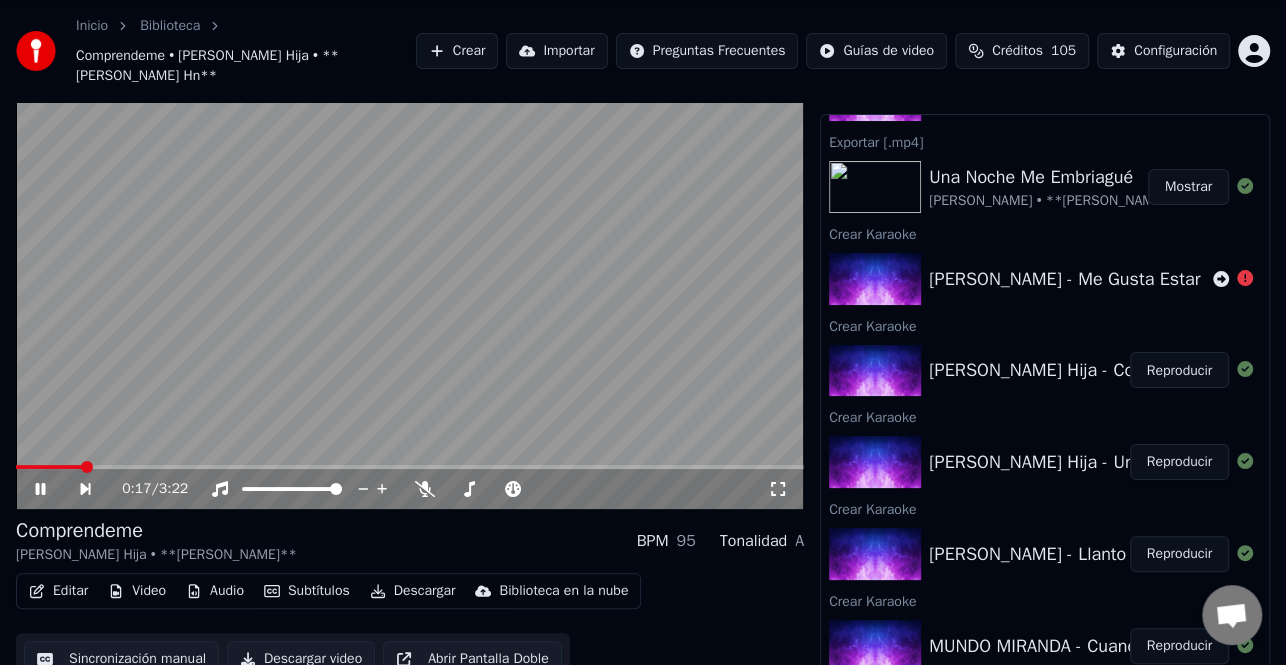 click 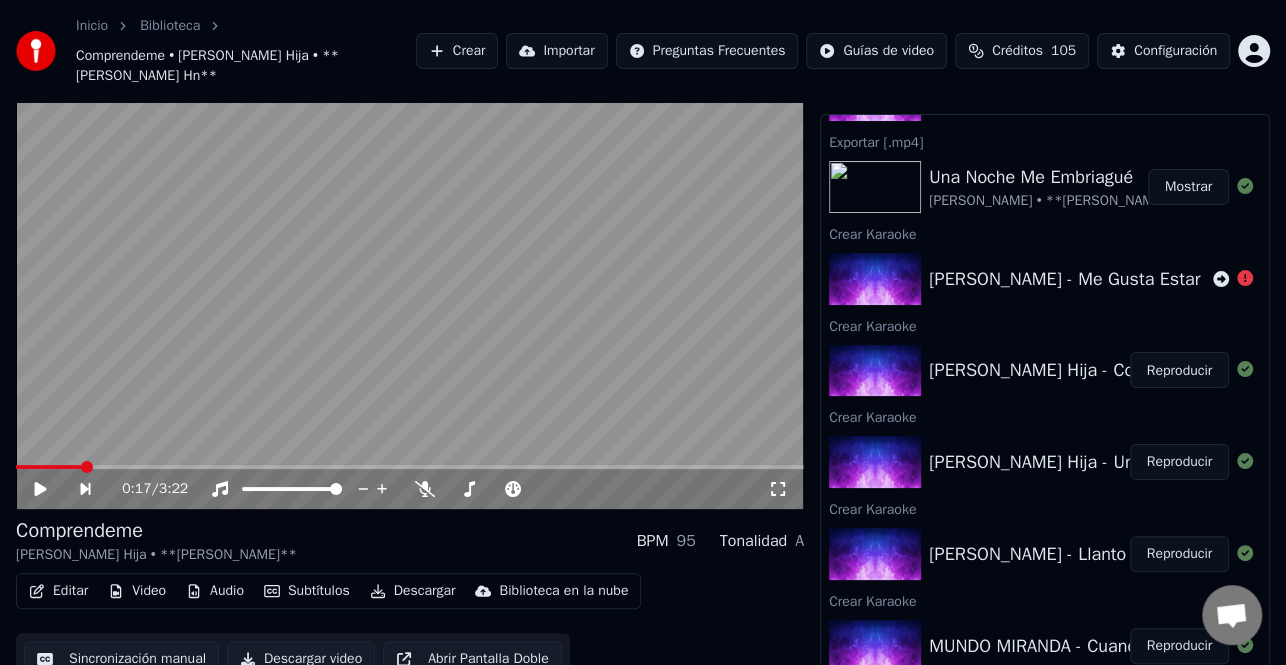 click on "Editar" at bounding box center (58, 591) 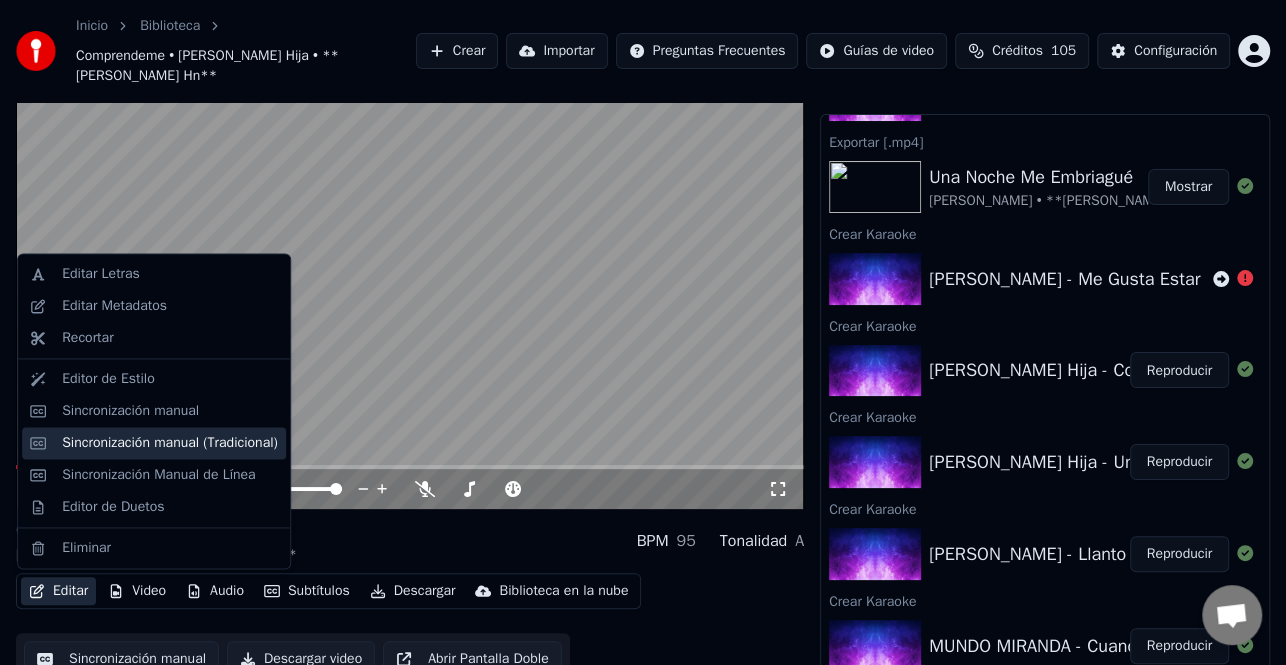 click on "Sincronización manual (Tradicional)" at bounding box center [154, 443] 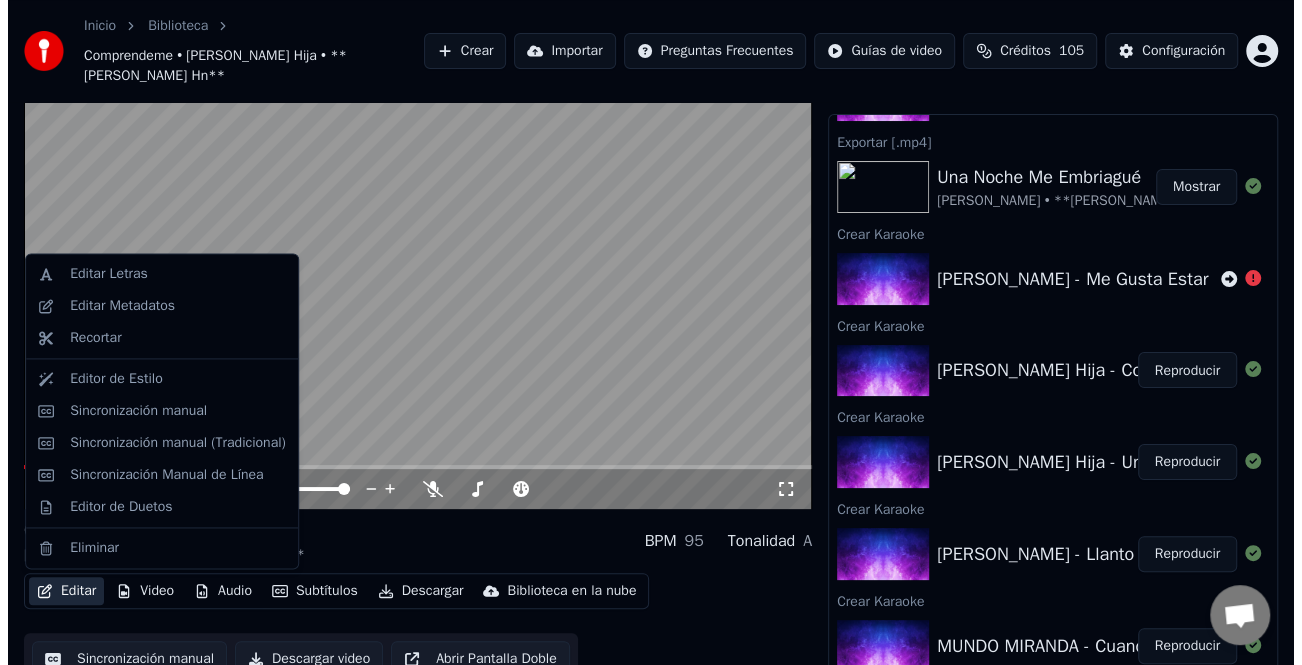 scroll, scrollTop: 0, scrollLeft: 0, axis: both 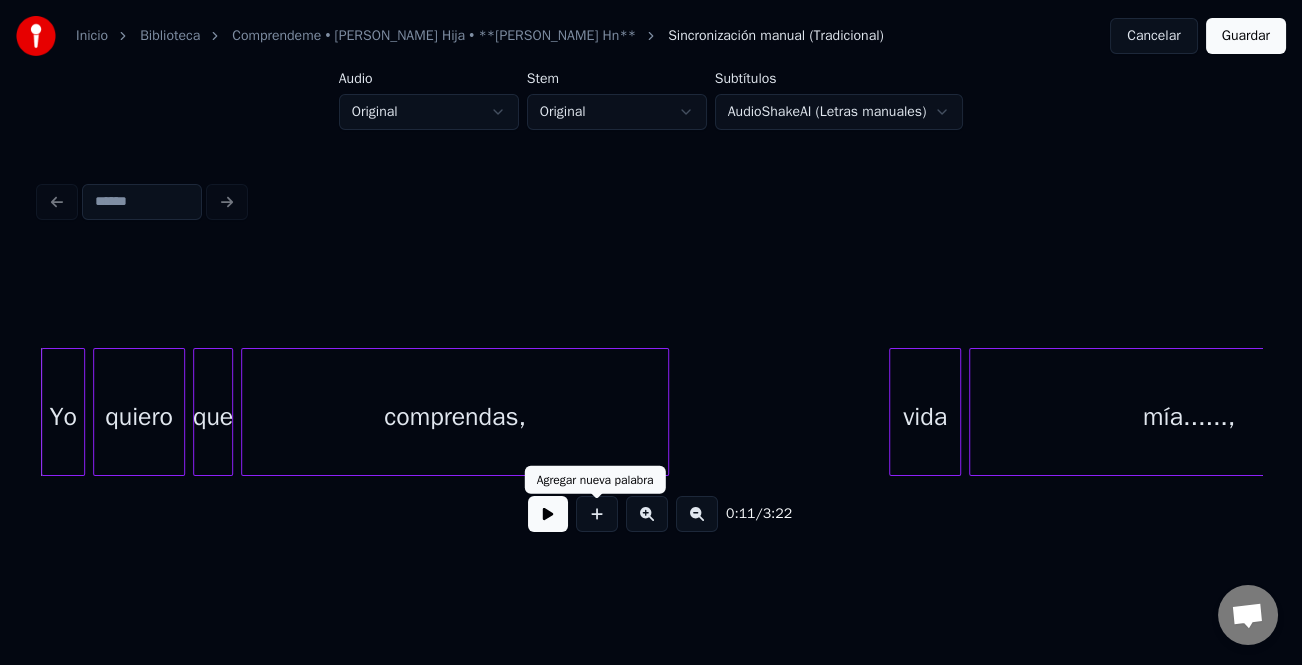 click at bounding box center (548, 514) 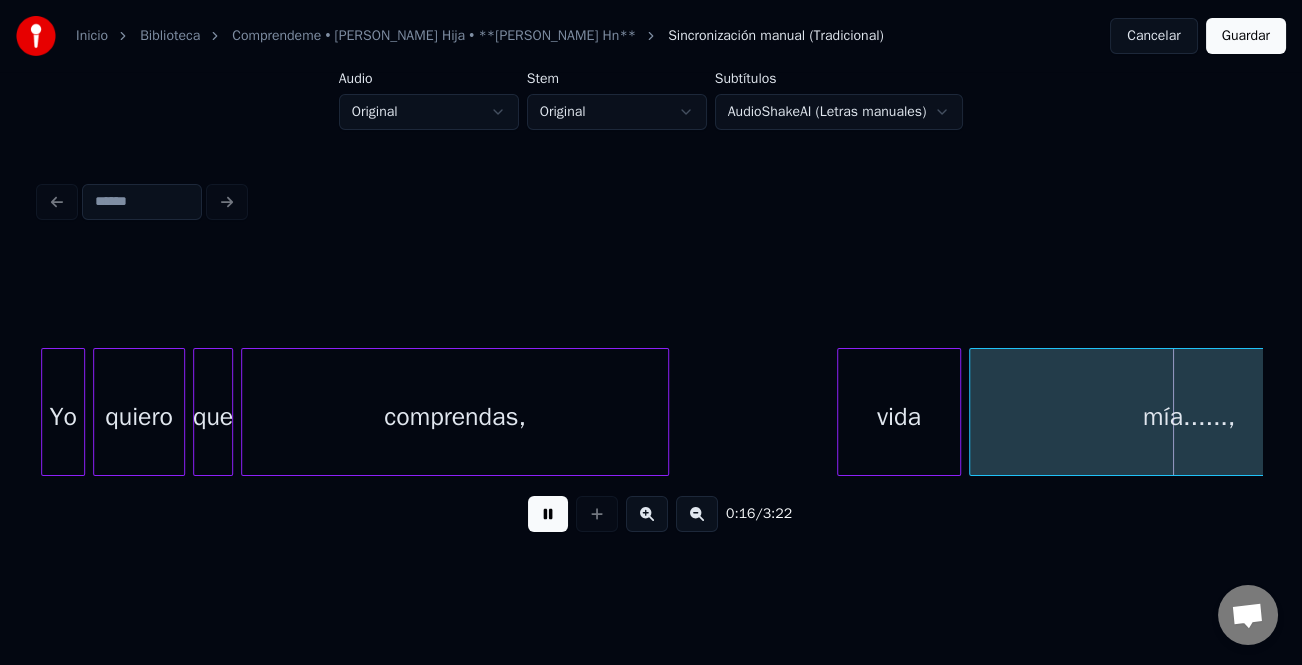 click at bounding box center (841, 412) 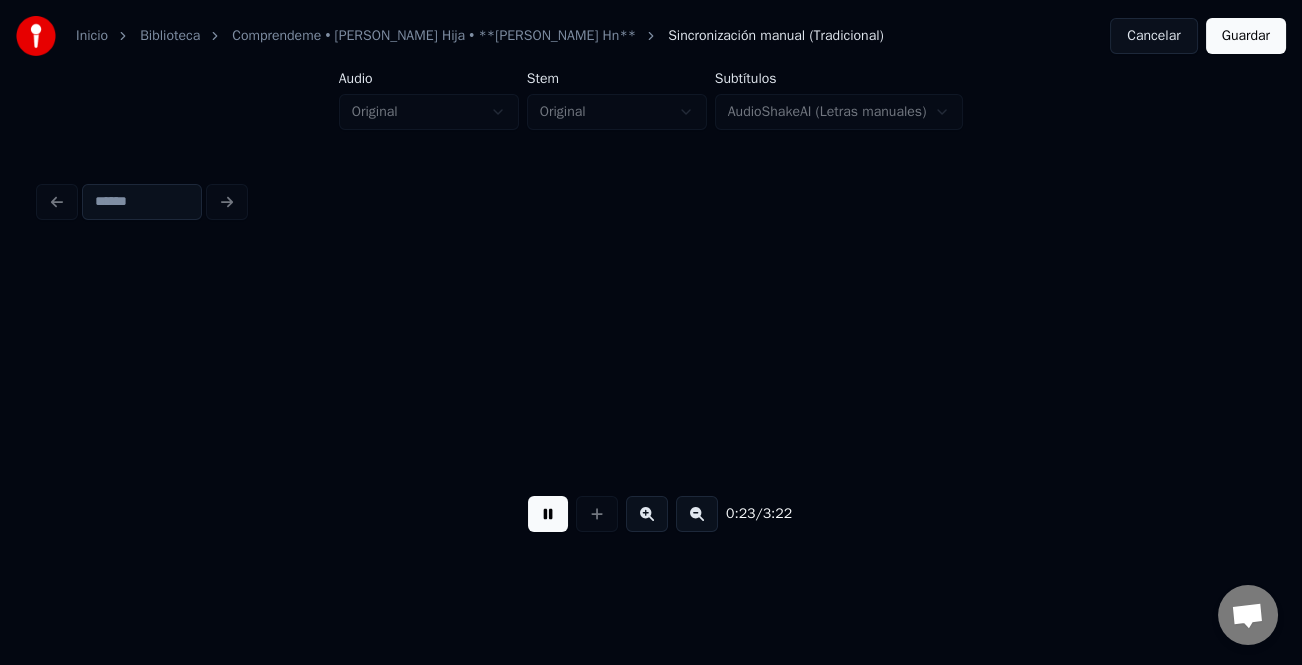 scroll, scrollTop: 0, scrollLeft: 4711, axis: horizontal 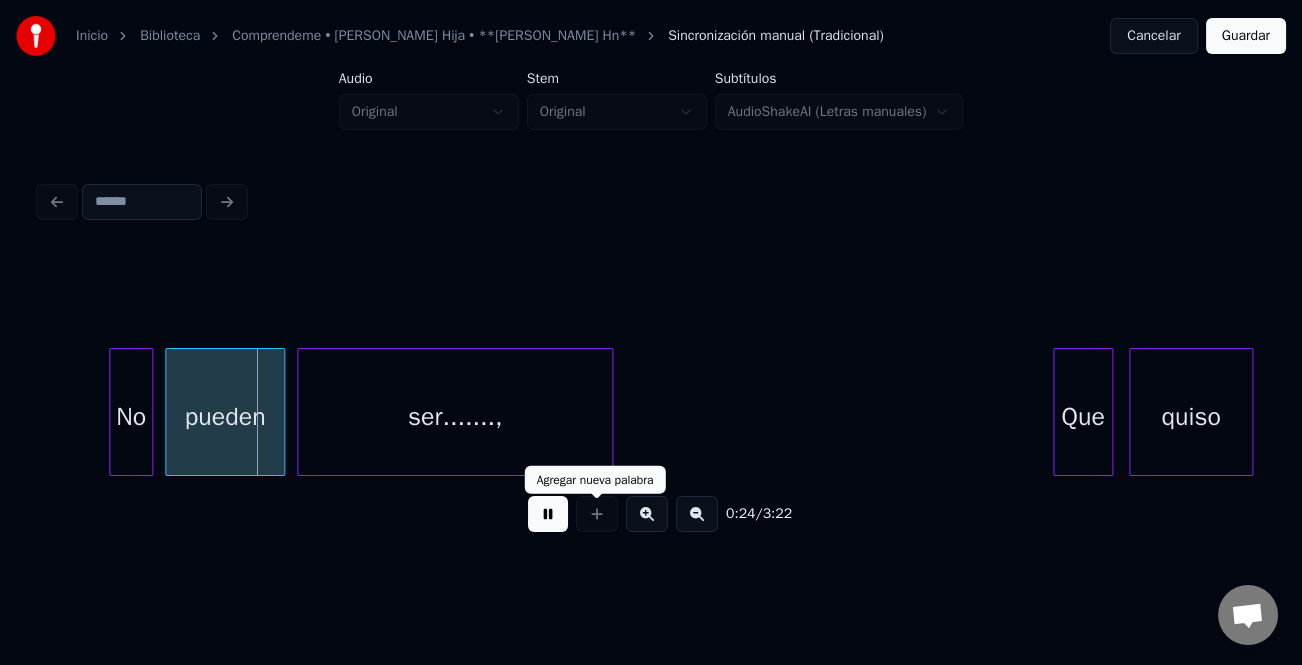 drag, startPoint x: 564, startPoint y: 520, endPoint x: 353, endPoint y: 500, distance: 211.94576 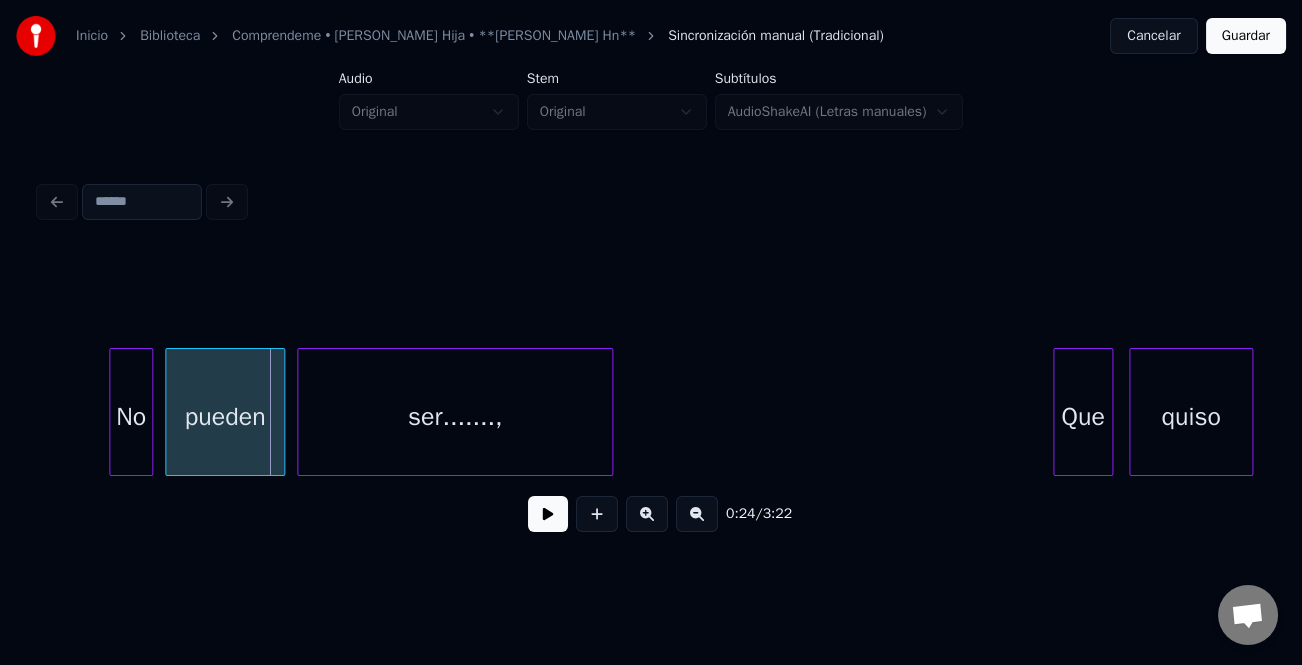 drag, startPoint x: 208, startPoint y: 484, endPoint x: 167, endPoint y: 460, distance: 47.507893 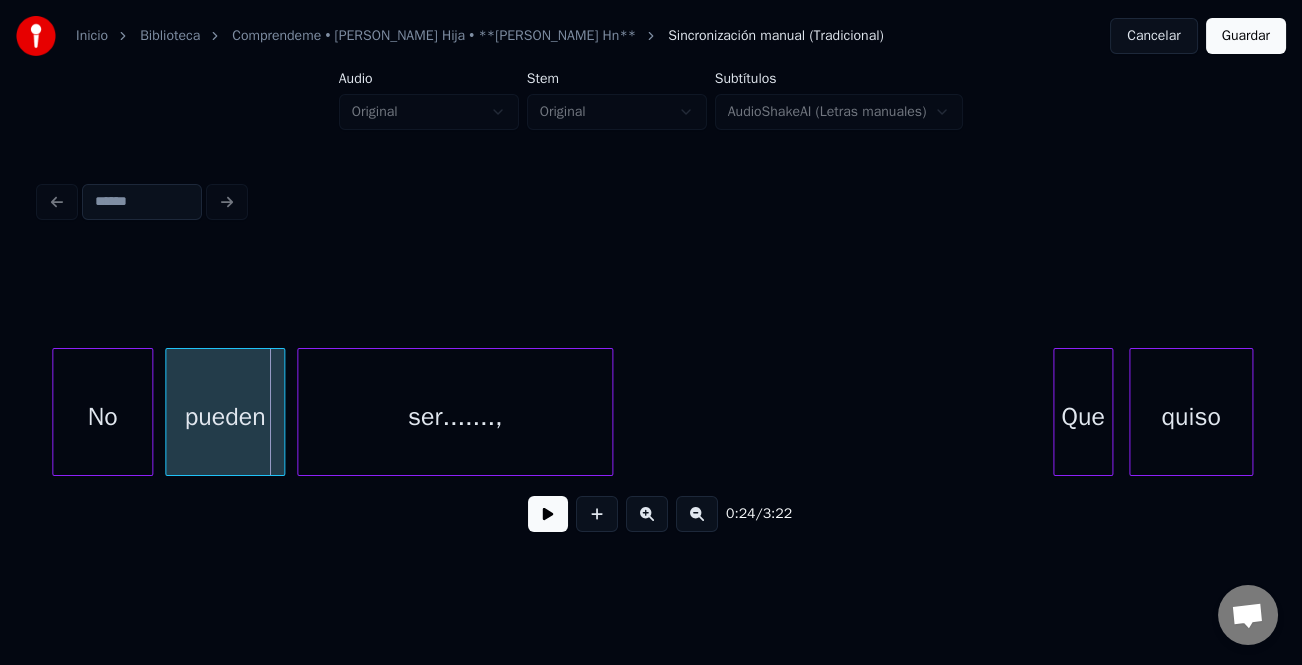 click at bounding box center (56, 412) 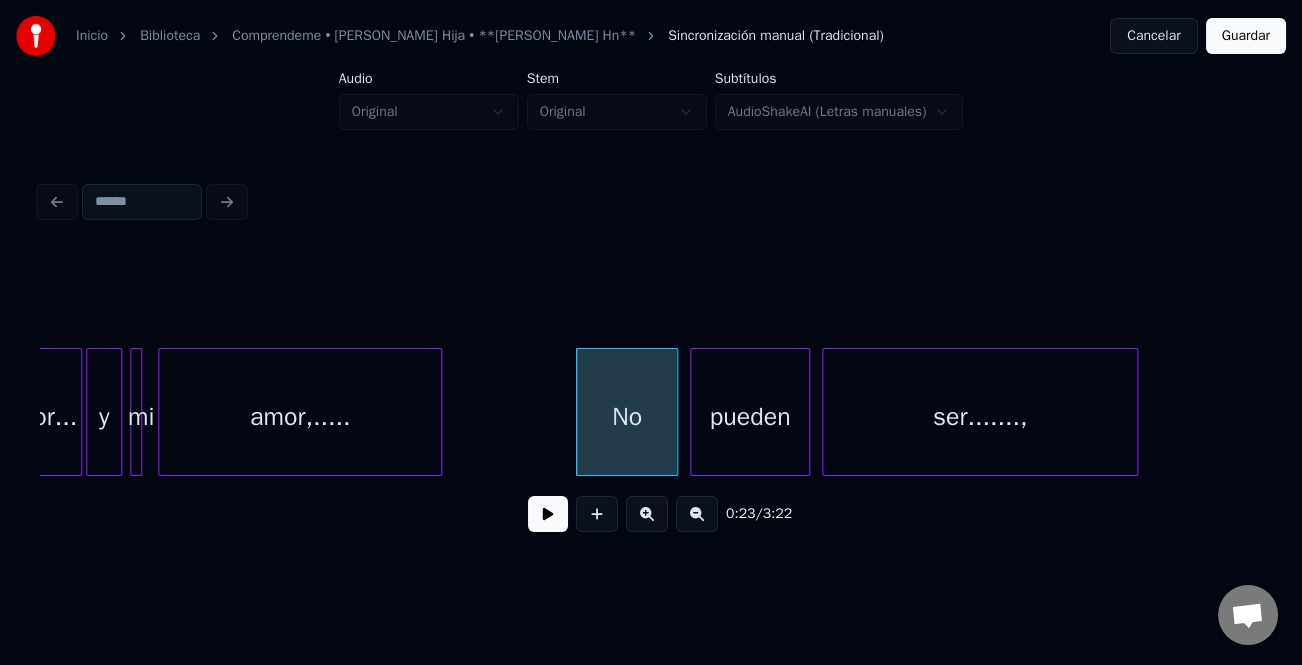 scroll, scrollTop: 0, scrollLeft: 3829, axis: horizontal 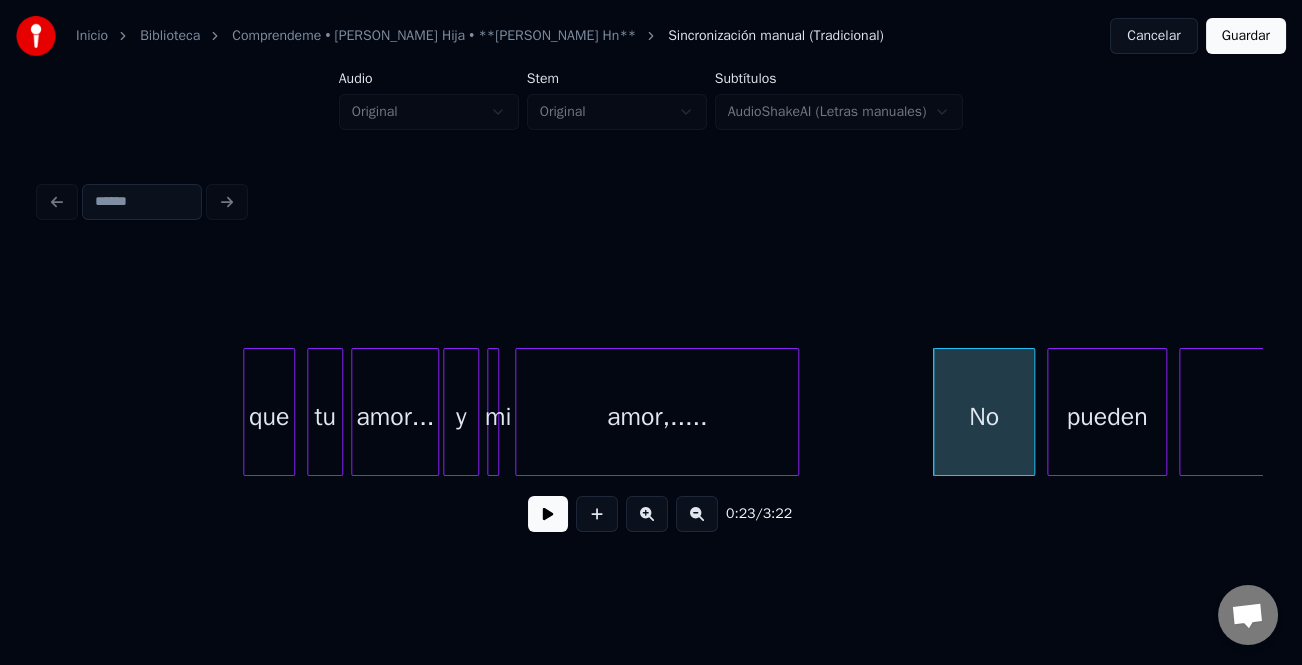 drag, startPoint x: 236, startPoint y: 448, endPoint x: 248, endPoint y: 446, distance: 12.165525 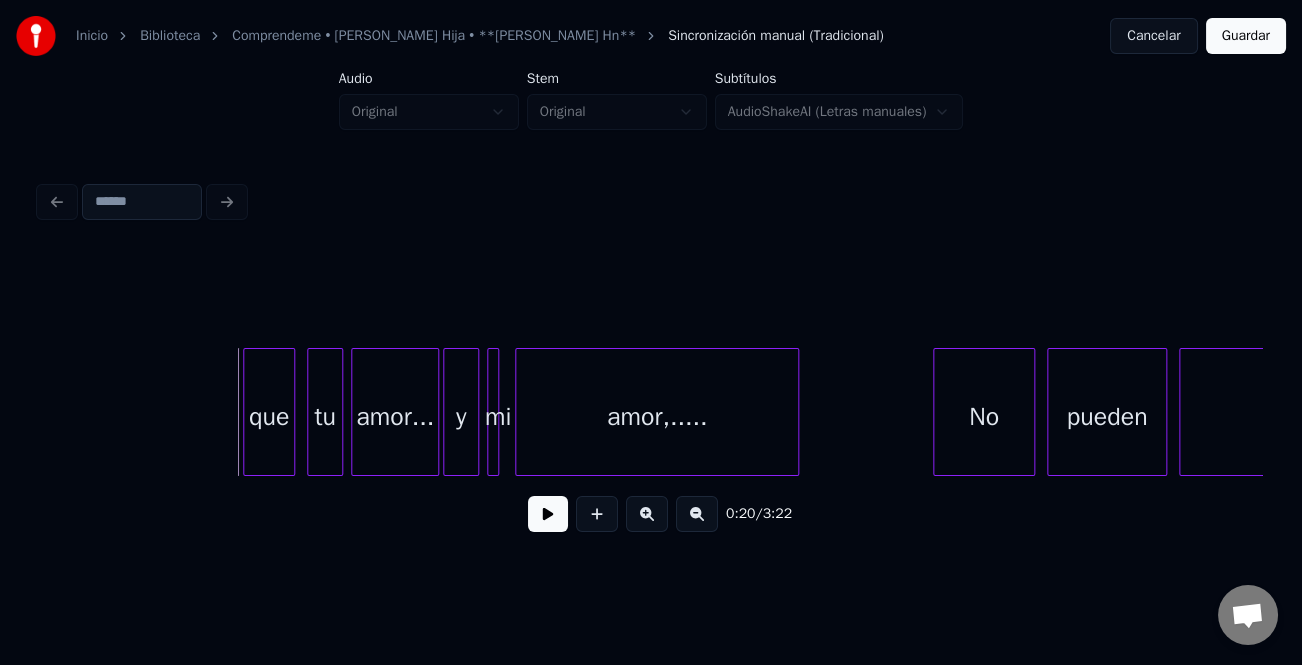 click on "que" at bounding box center (269, 417) 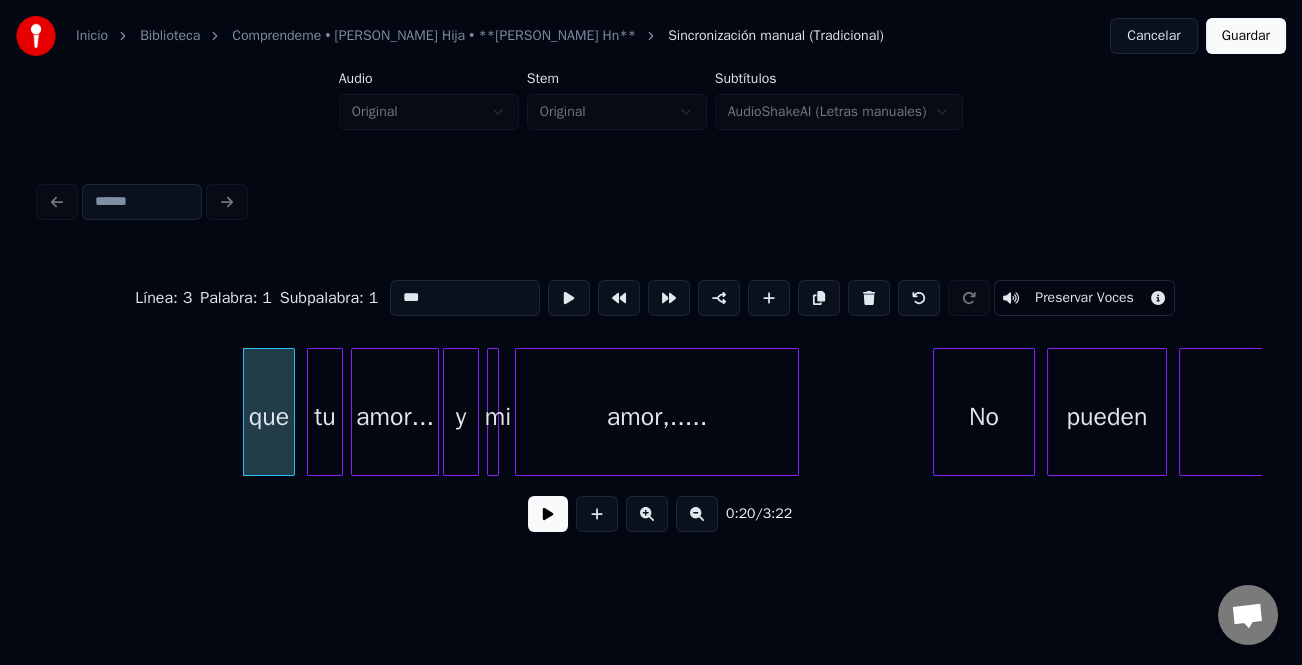 click on "***" at bounding box center [465, 298] 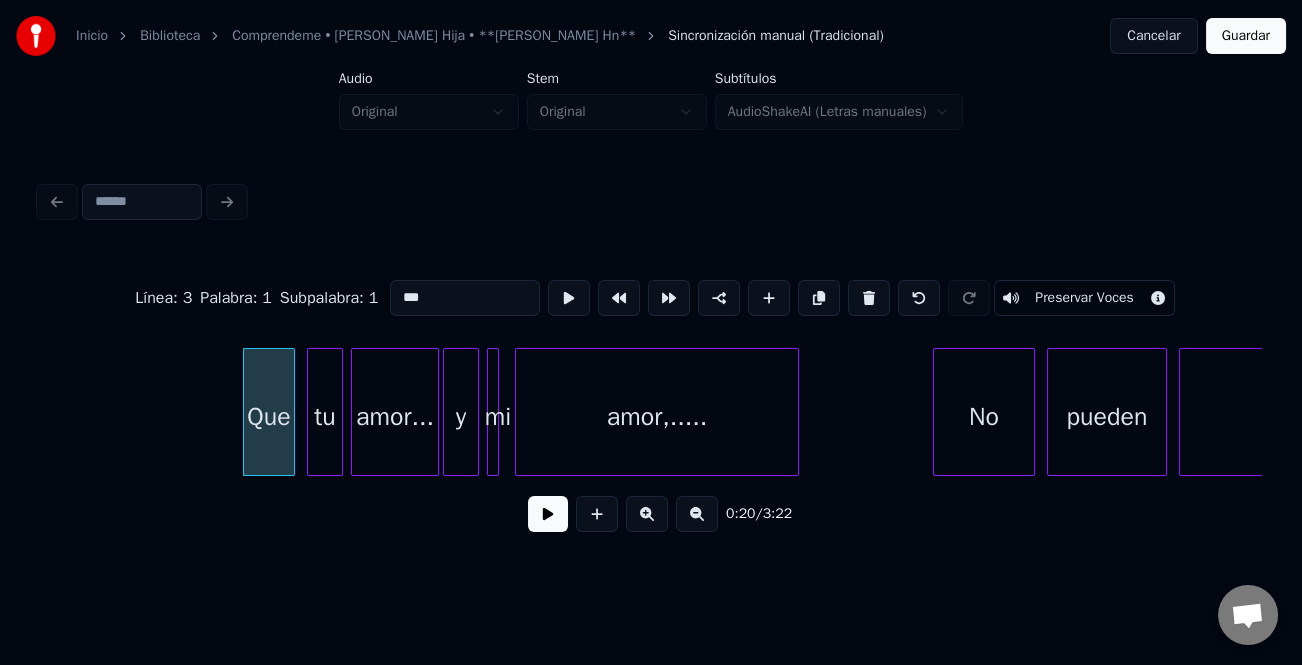 type on "***" 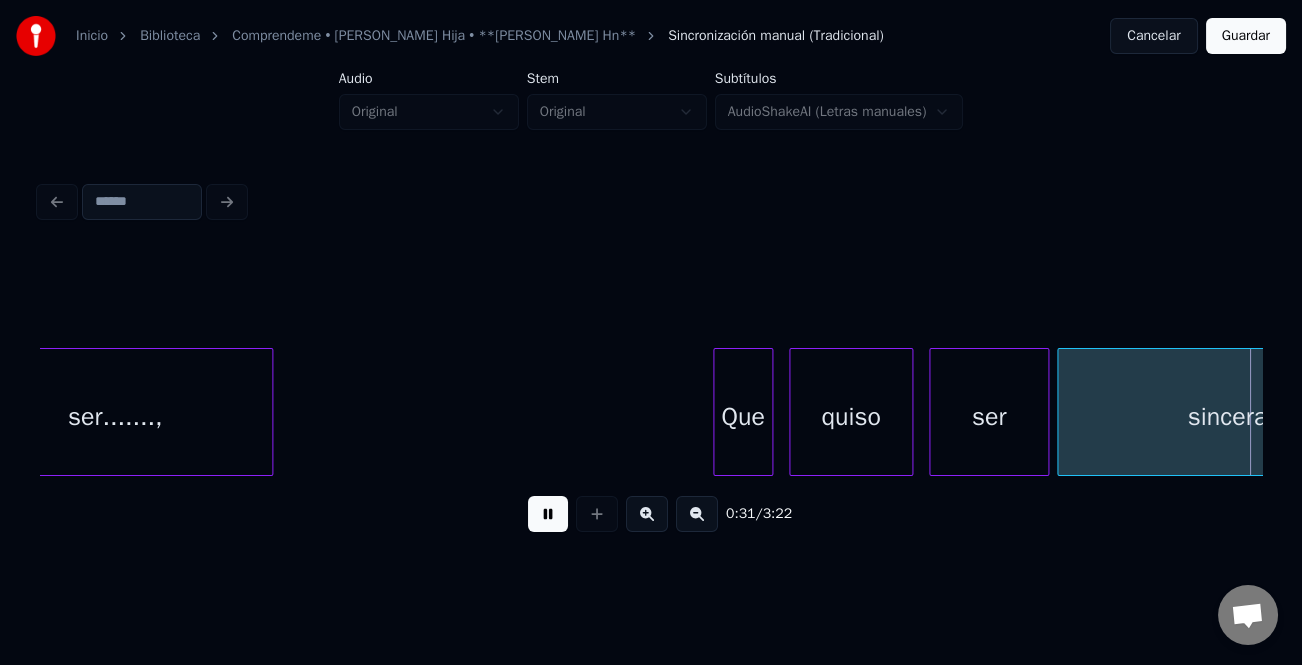 scroll, scrollTop: 0, scrollLeft: 6273, axis: horizontal 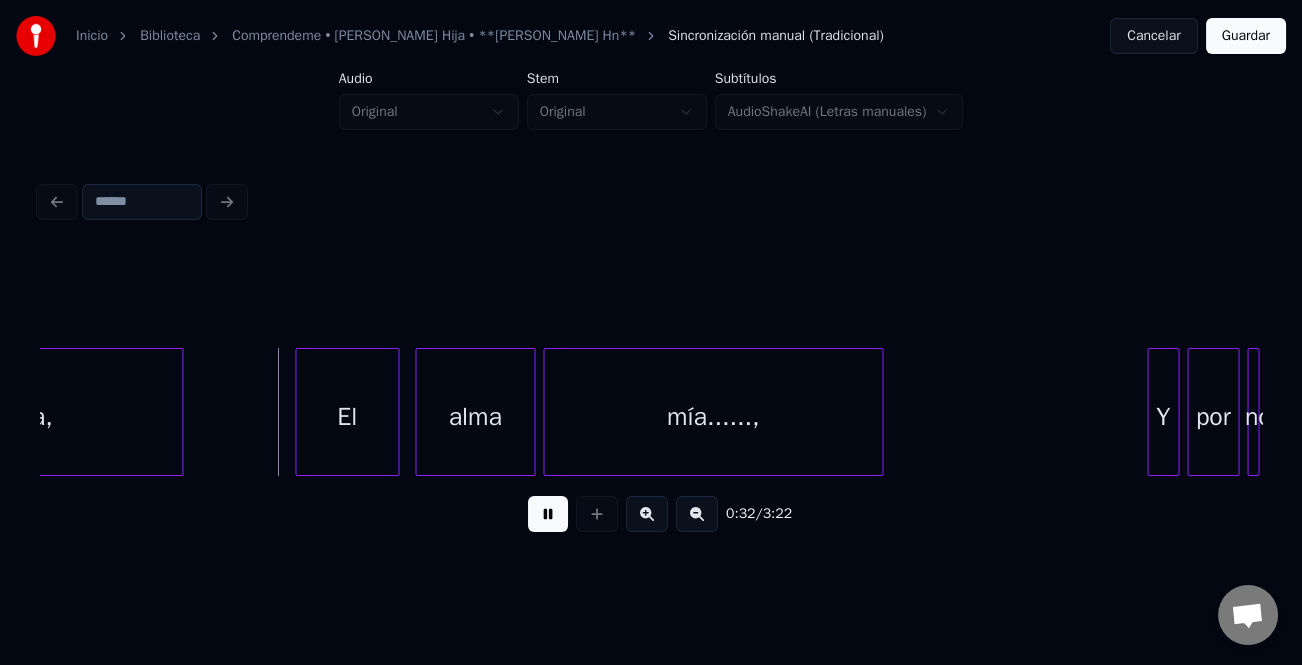 click at bounding box center (548, 514) 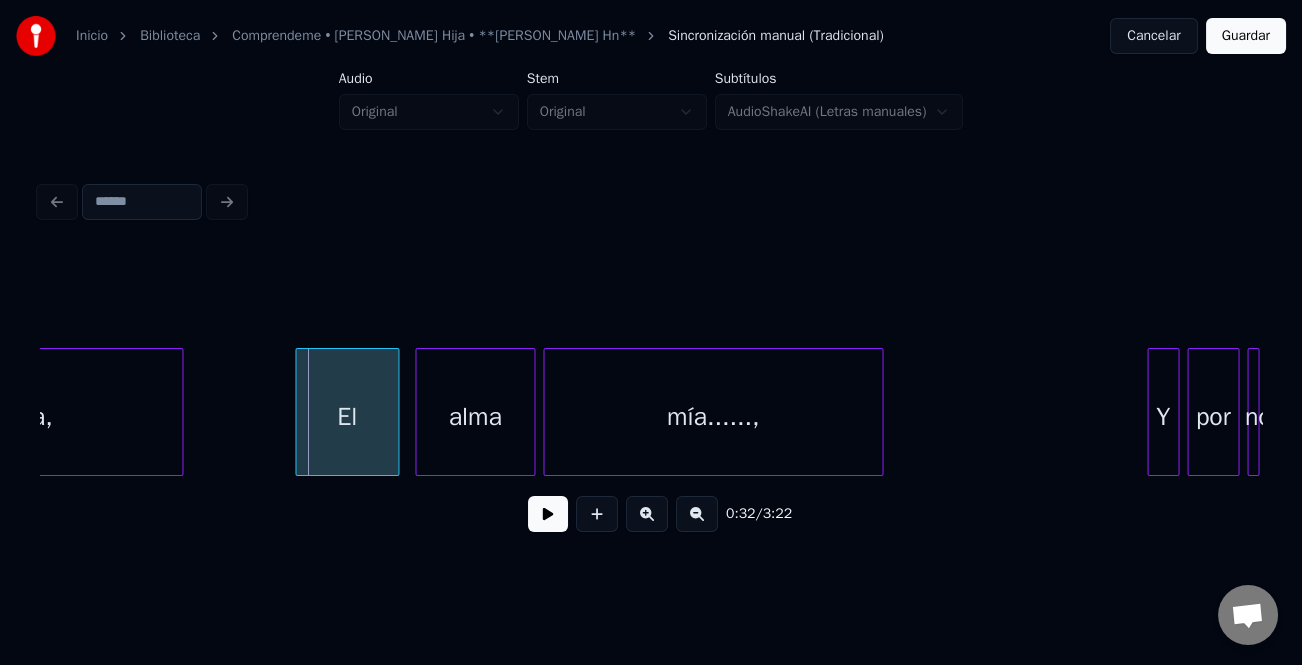 click on "sincera," at bounding box center (9, 417) 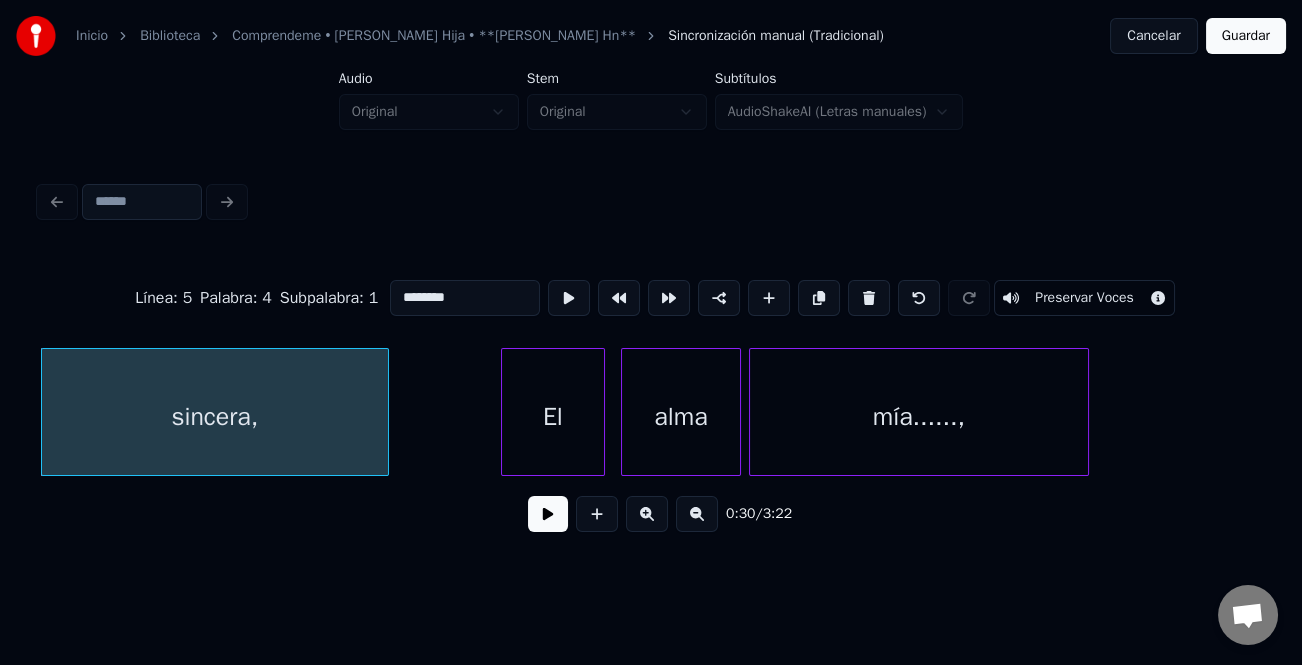 click on "El" at bounding box center (553, 417) 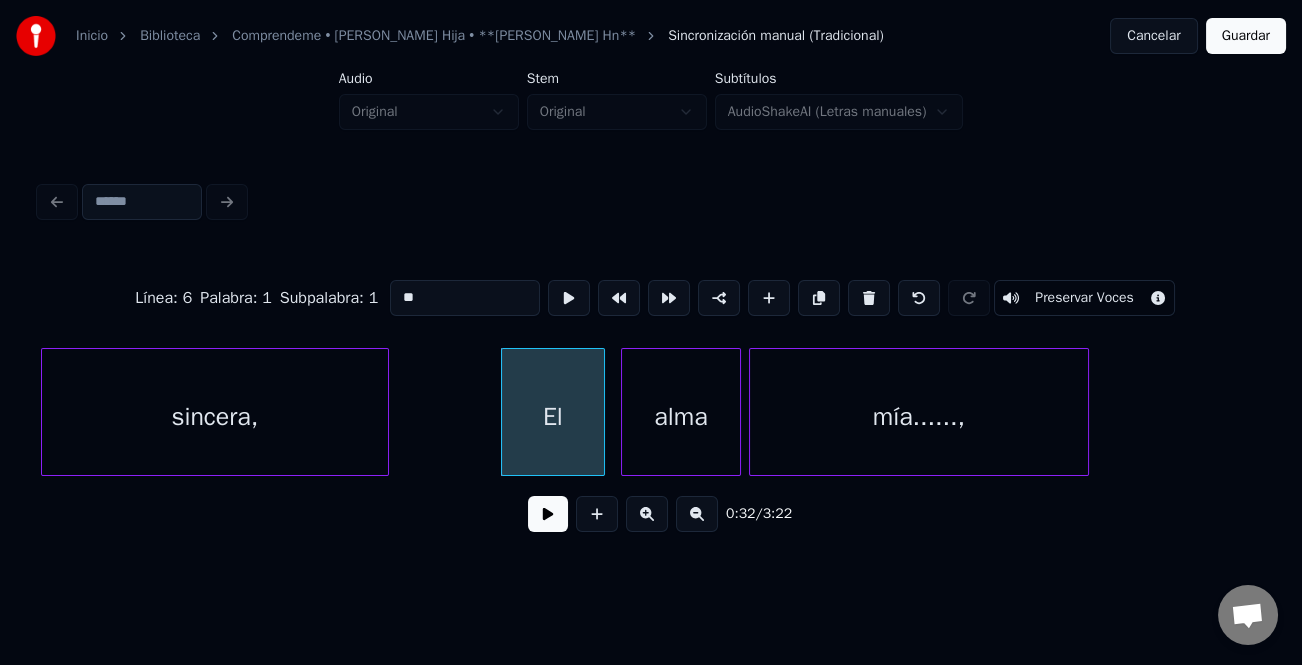 click at bounding box center (548, 514) 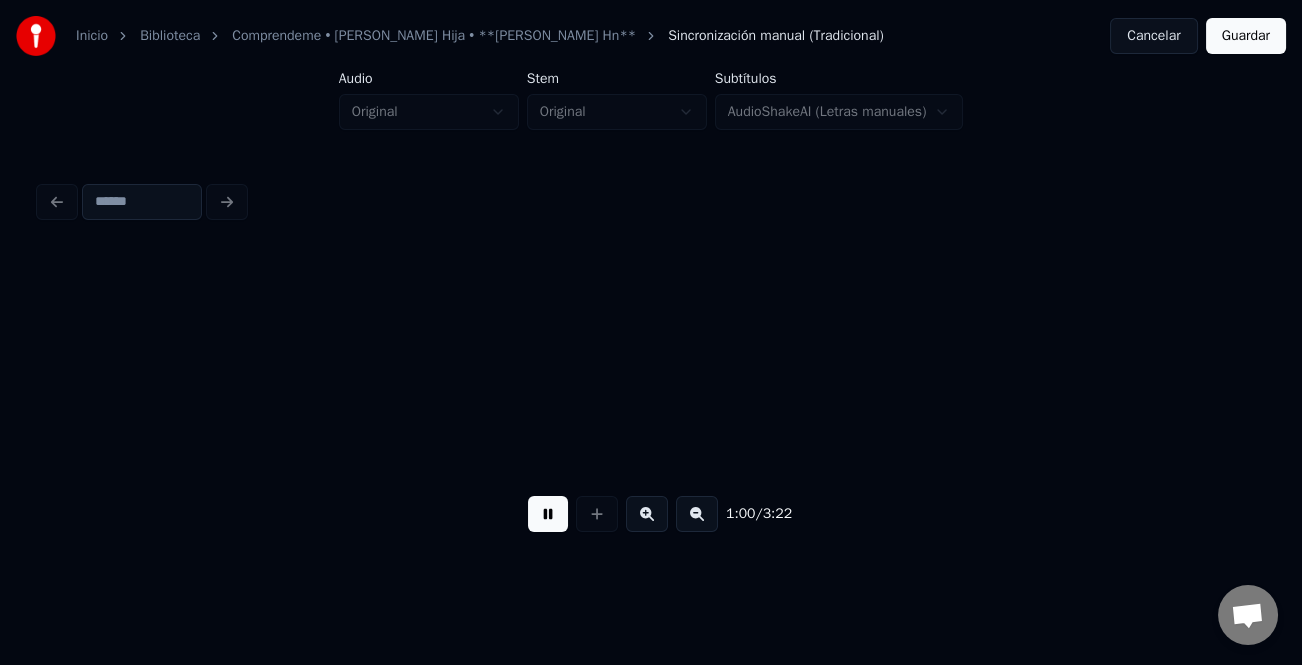 scroll, scrollTop: 0, scrollLeft: 12183, axis: horizontal 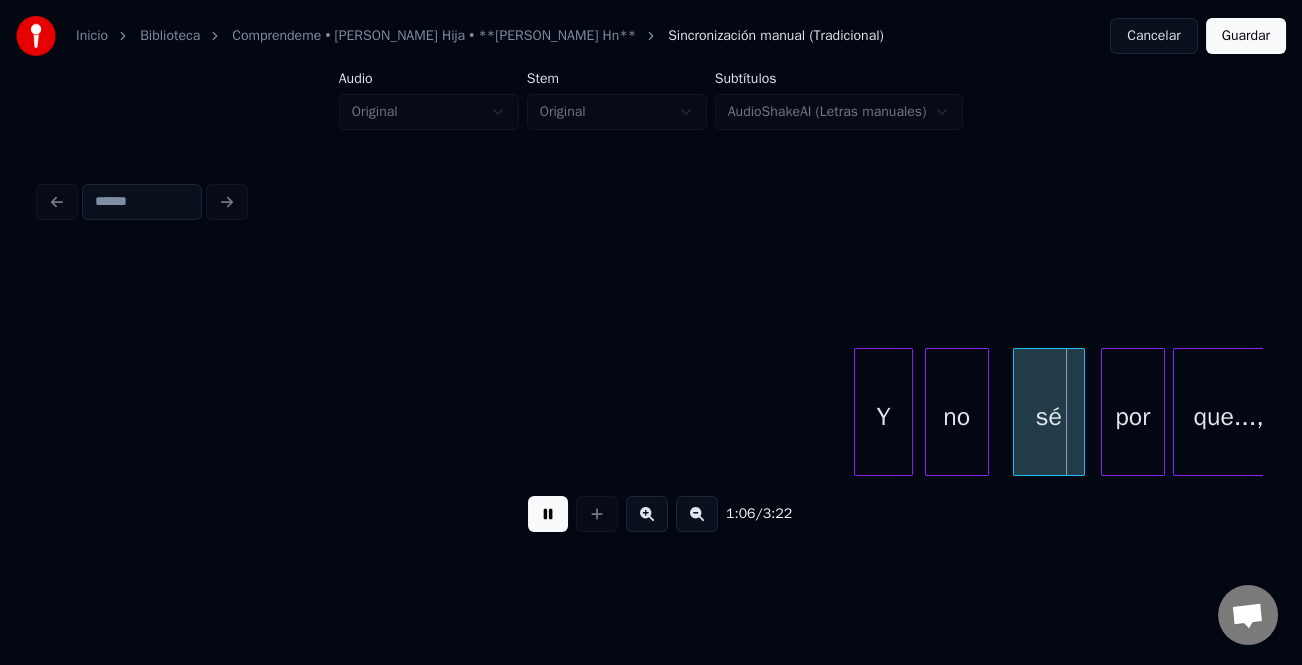 click at bounding box center [858, 412] 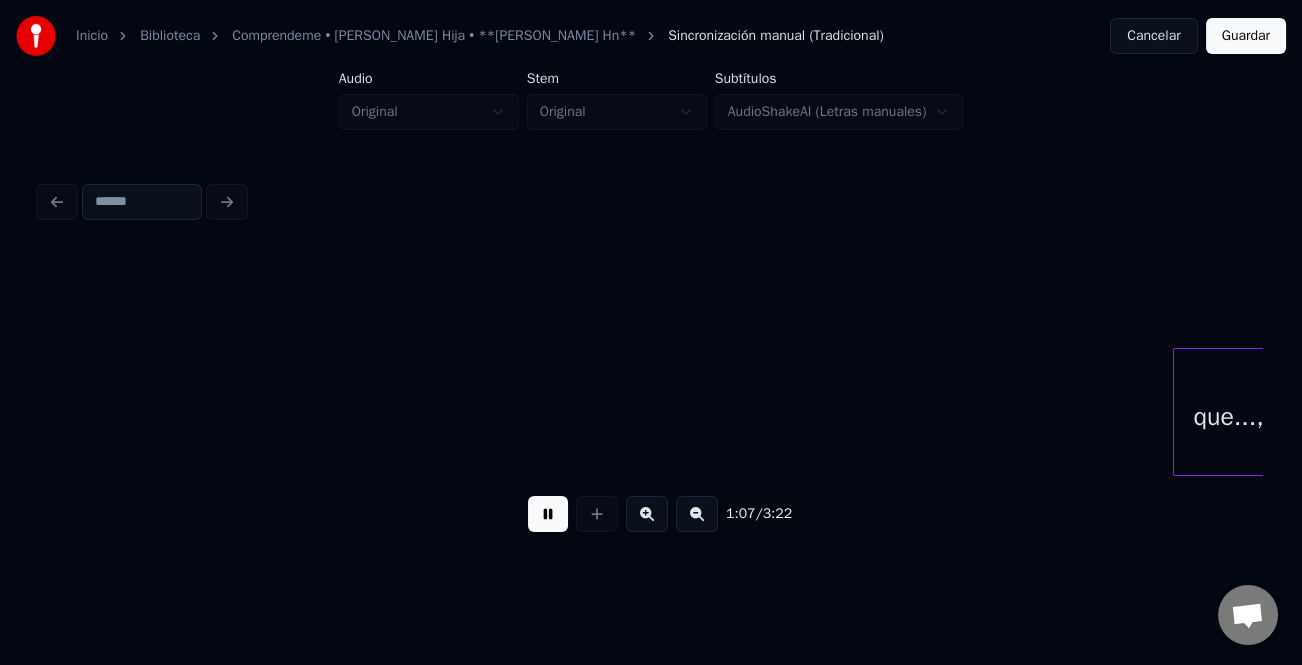 scroll, scrollTop: 0, scrollLeft: 13408, axis: horizontal 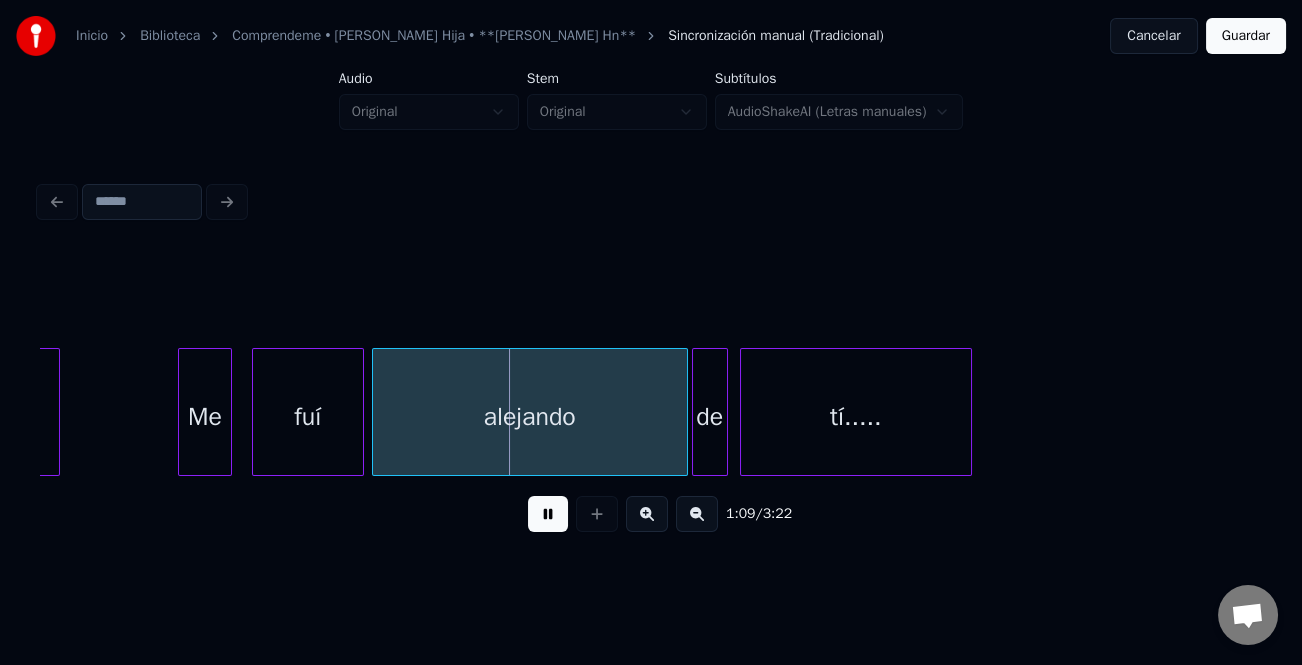 click at bounding box center (182, 412) 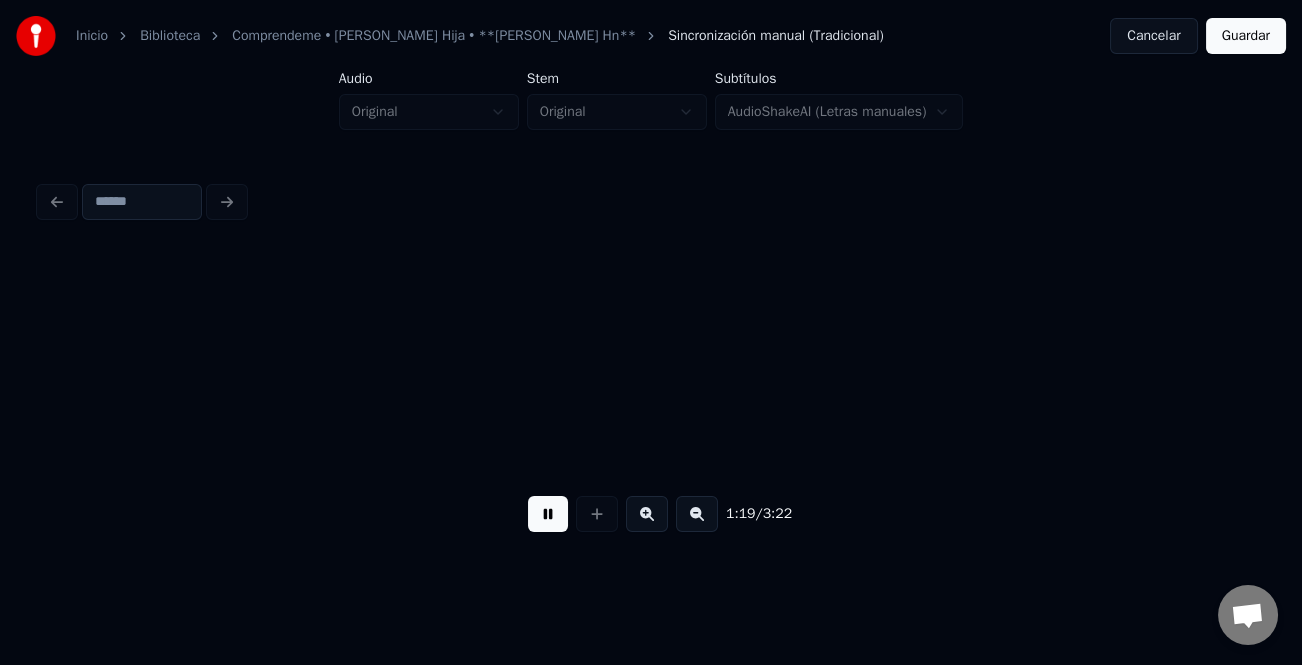 scroll, scrollTop: 0, scrollLeft: 15855, axis: horizontal 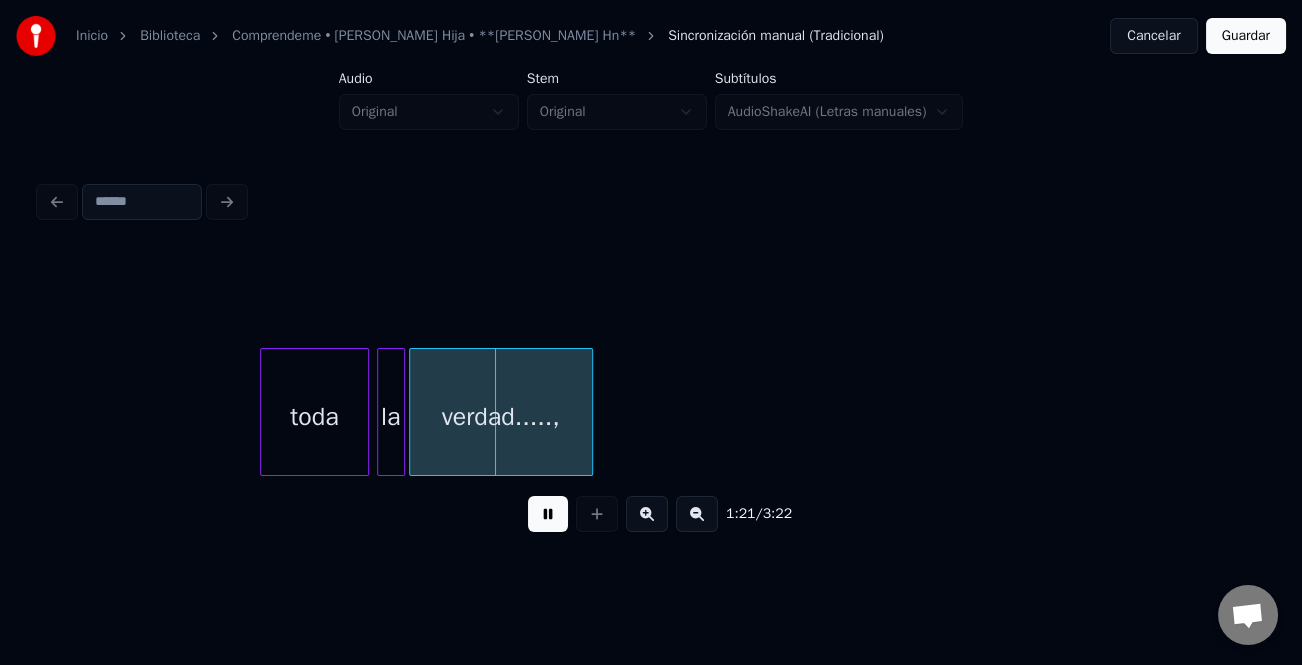 click at bounding box center [264, 412] 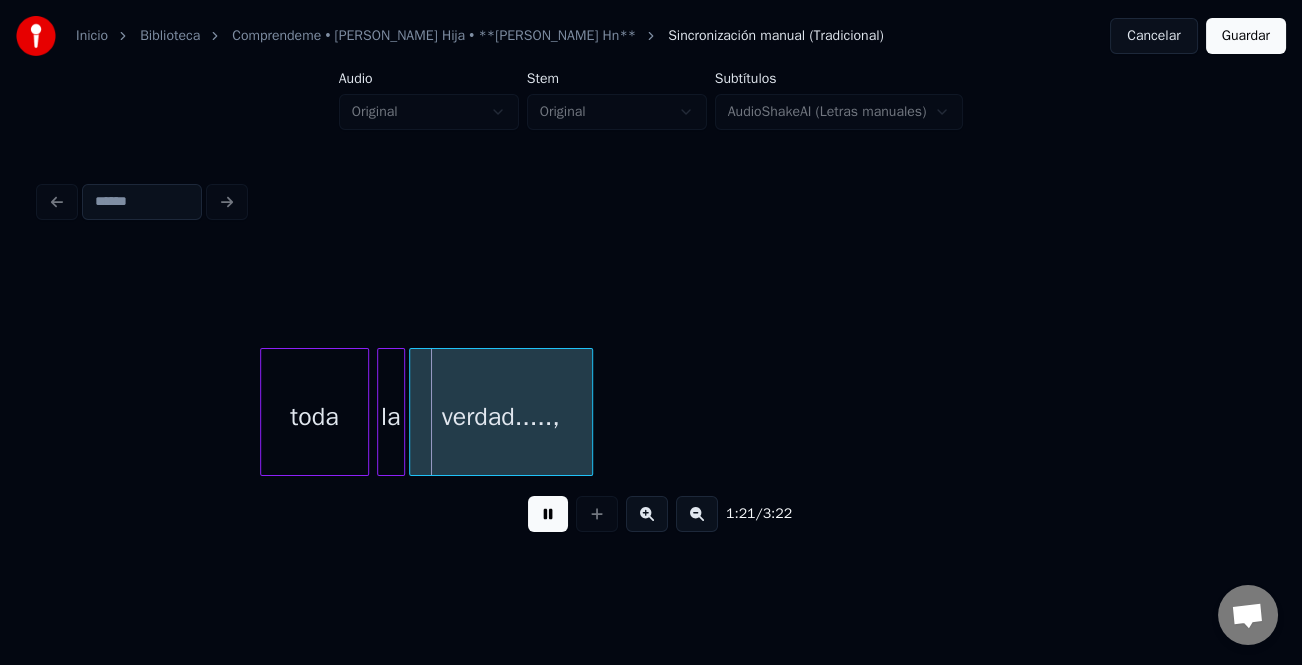 drag, startPoint x: 543, startPoint y: 512, endPoint x: 391, endPoint y: 461, distance: 160.32779 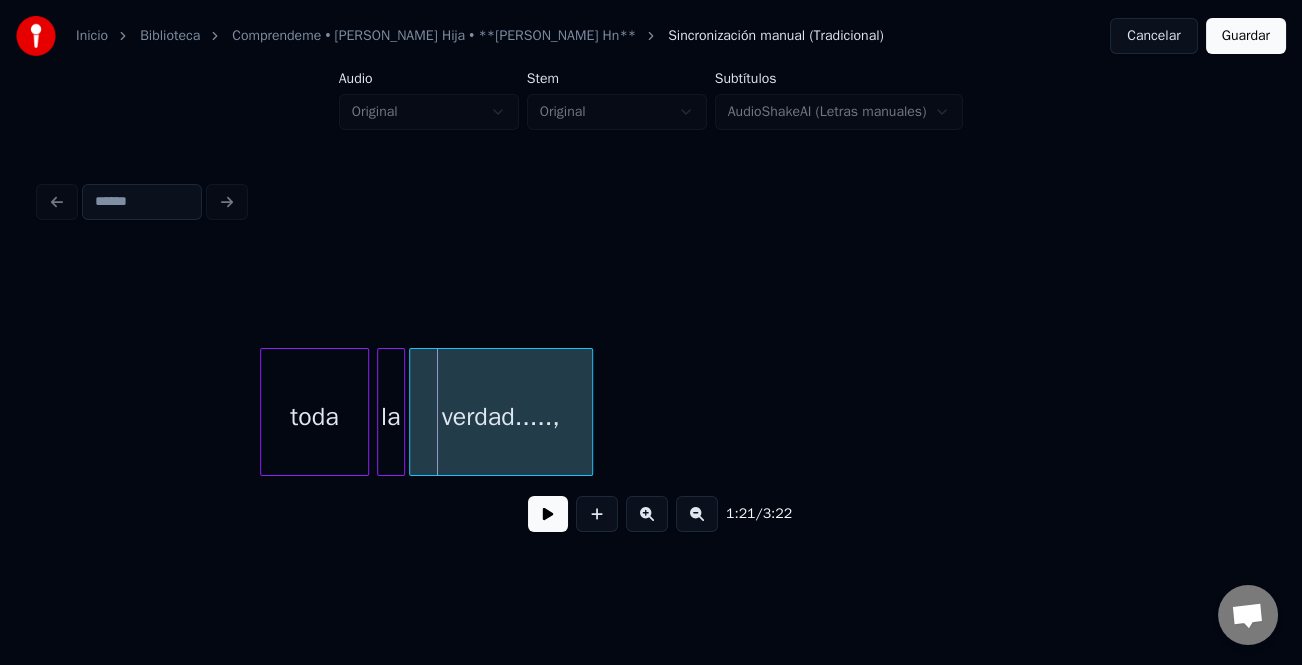 click on "toda" at bounding box center (314, 417) 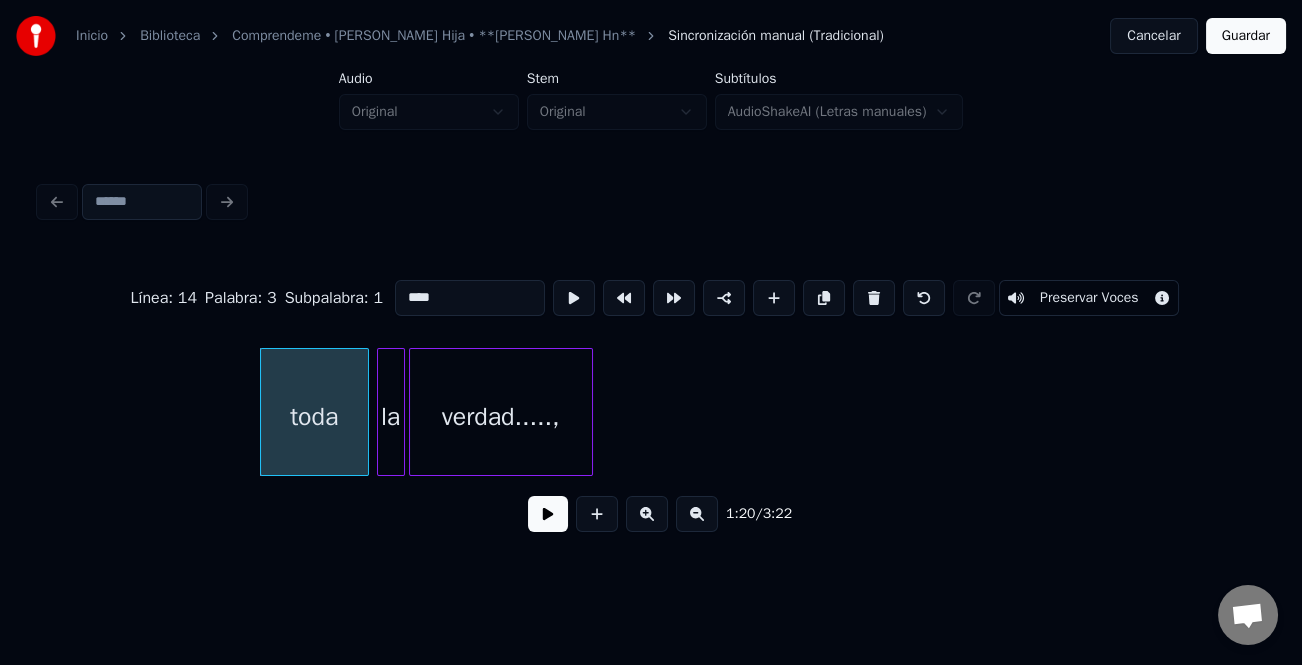 click on "****" at bounding box center [470, 298] 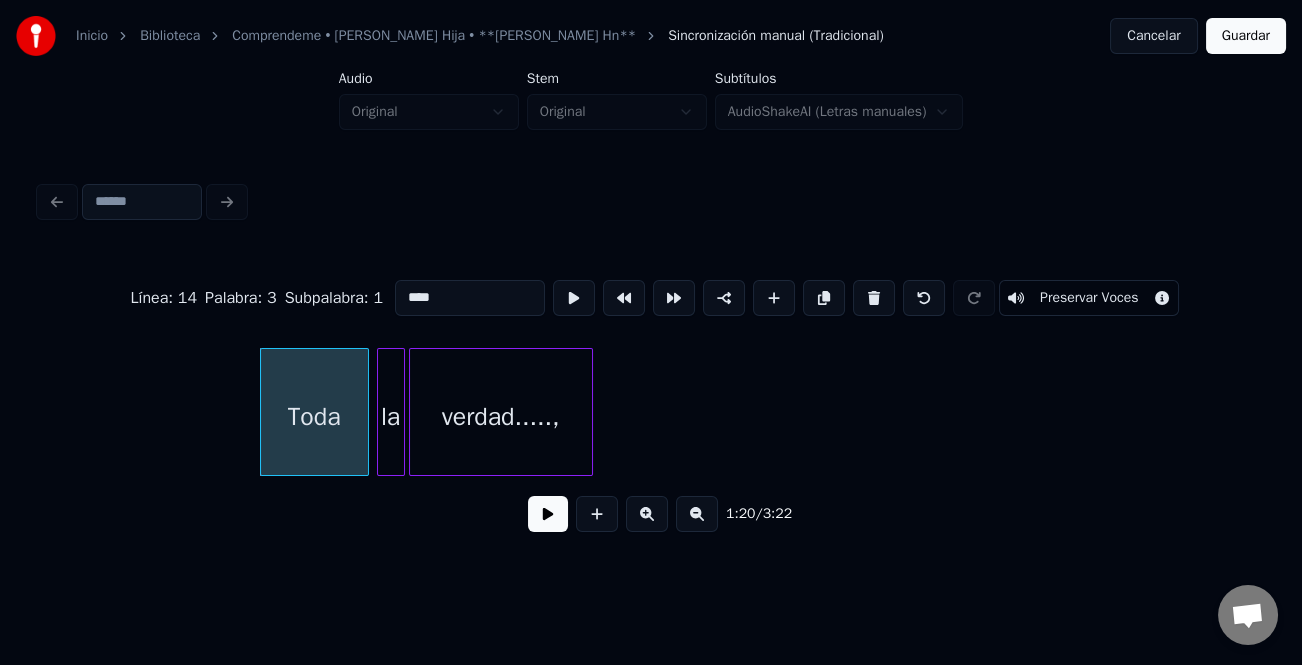 type on "****" 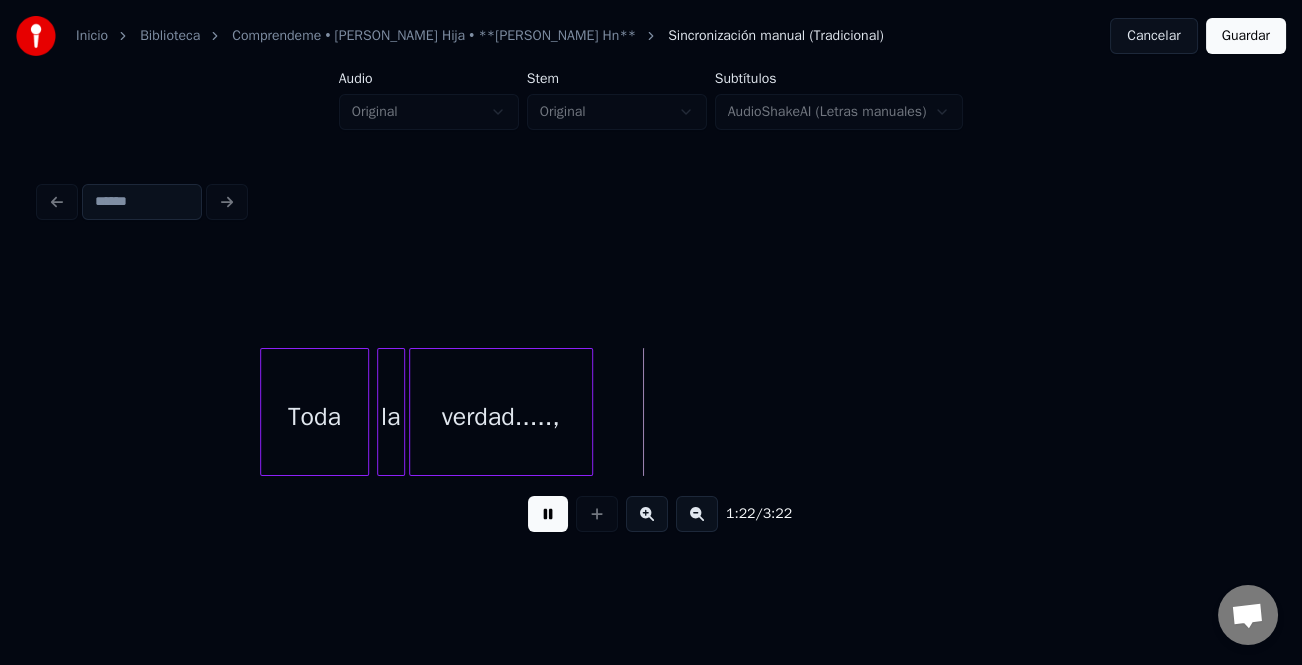 click on "Toda" at bounding box center [314, 417] 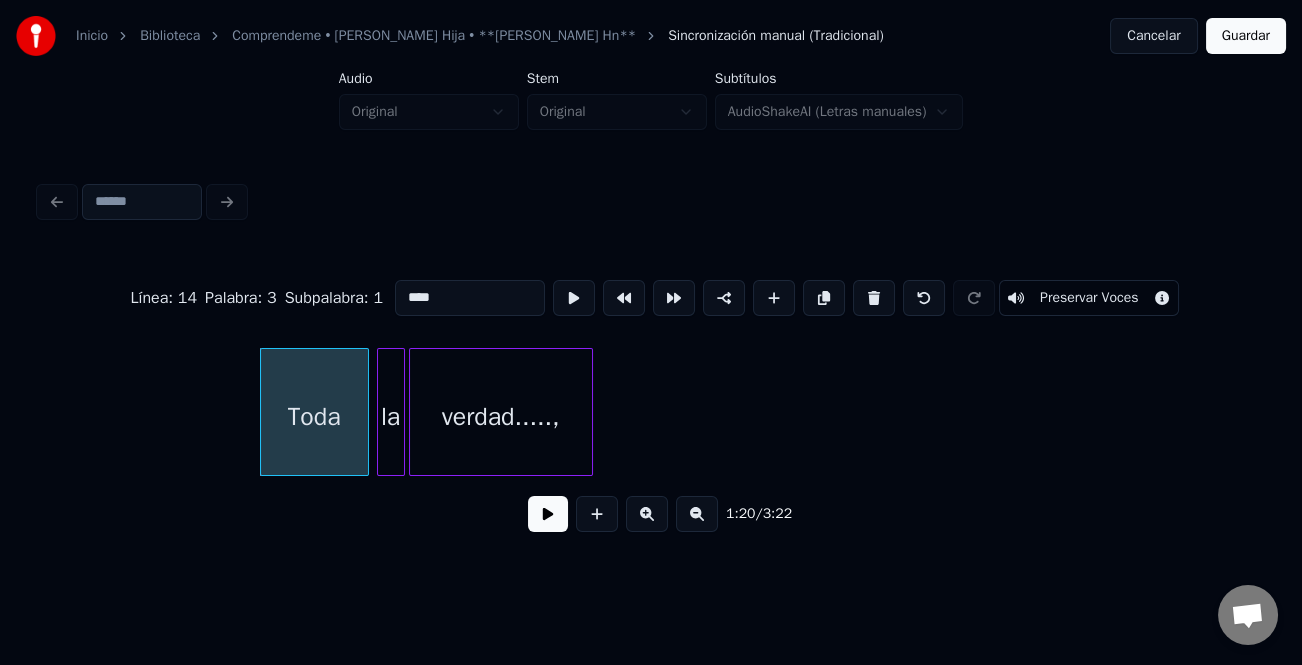 click at bounding box center (548, 514) 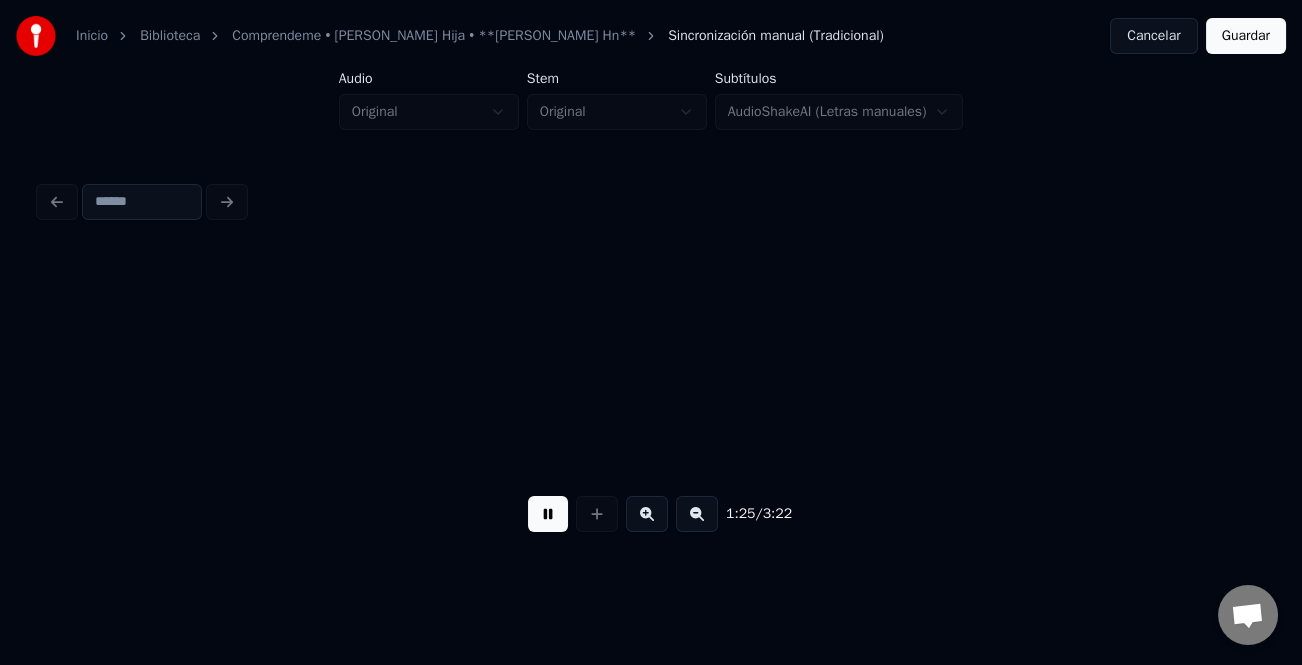scroll, scrollTop: 0, scrollLeft: 17080, axis: horizontal 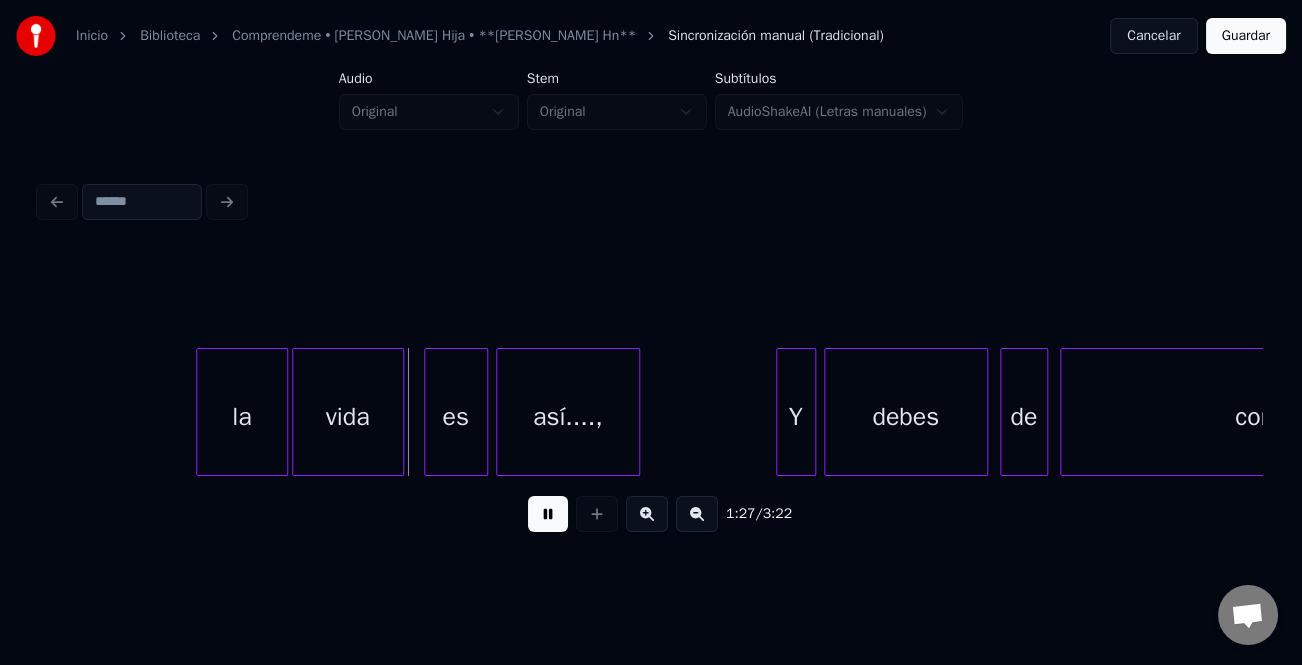 click at bounding box center (200, 412) 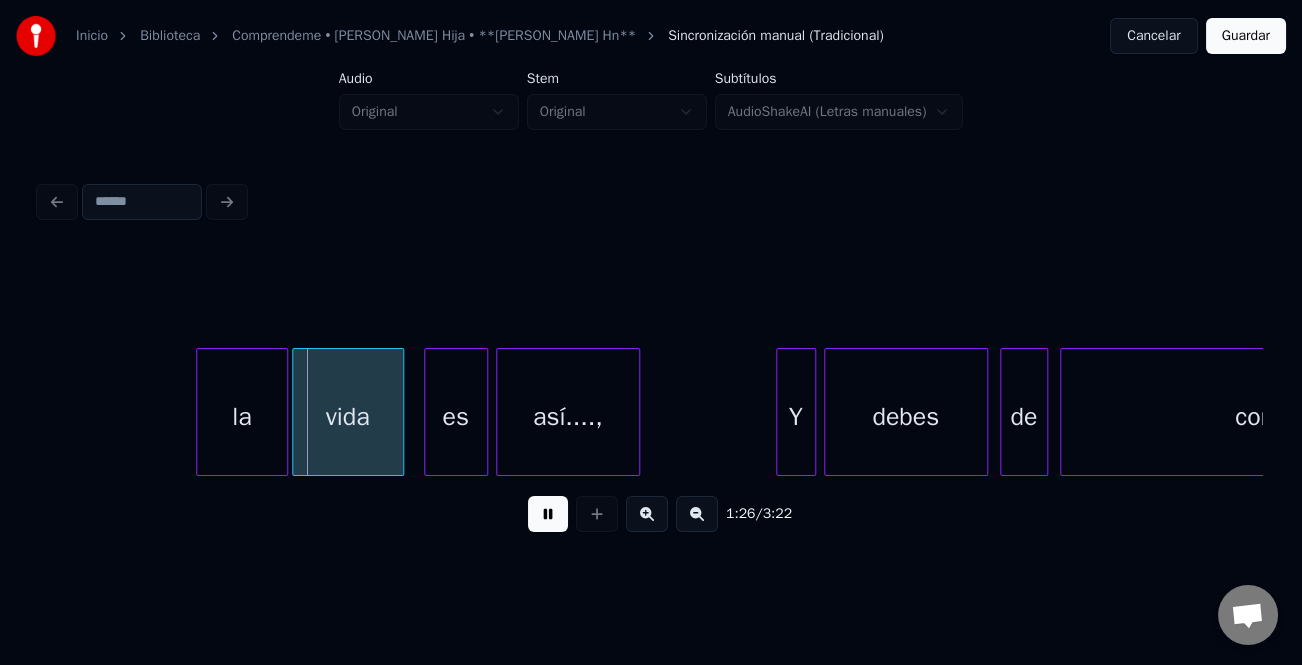 drag, startPoint x: 544, startPoint y: 514, endPoint x: 354, endPoint y: 480, distance: 193.01813 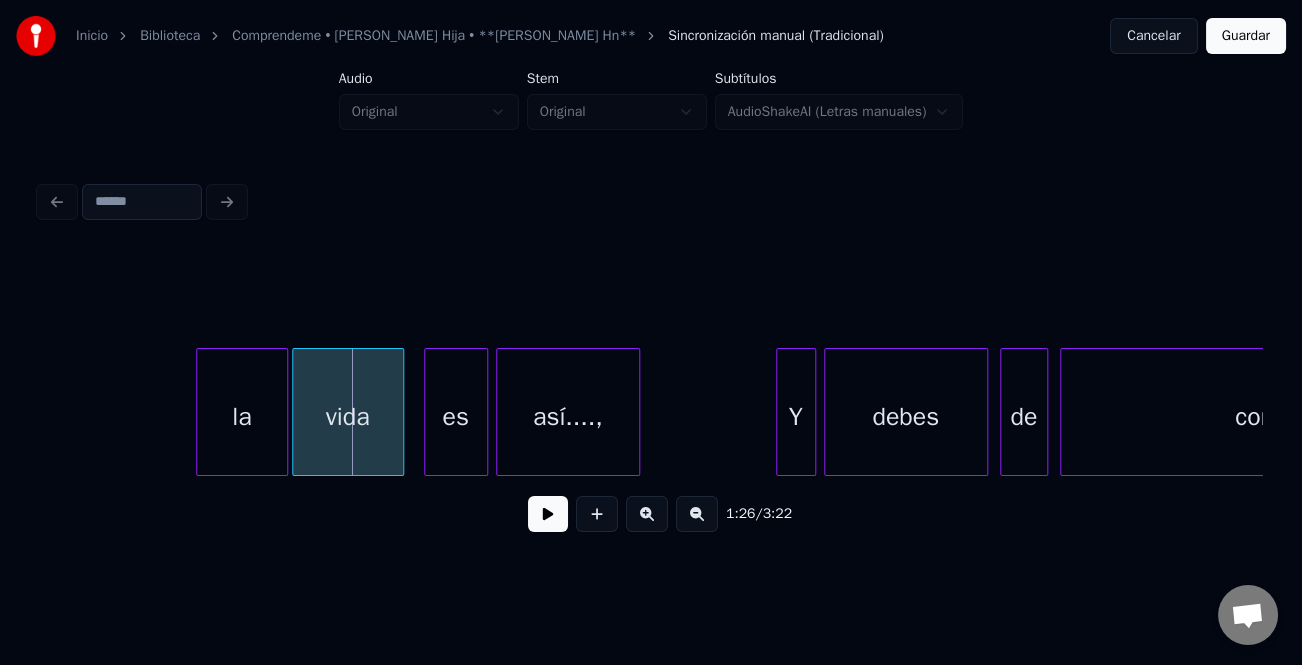 click on "la" at bounding box center (242, 417) 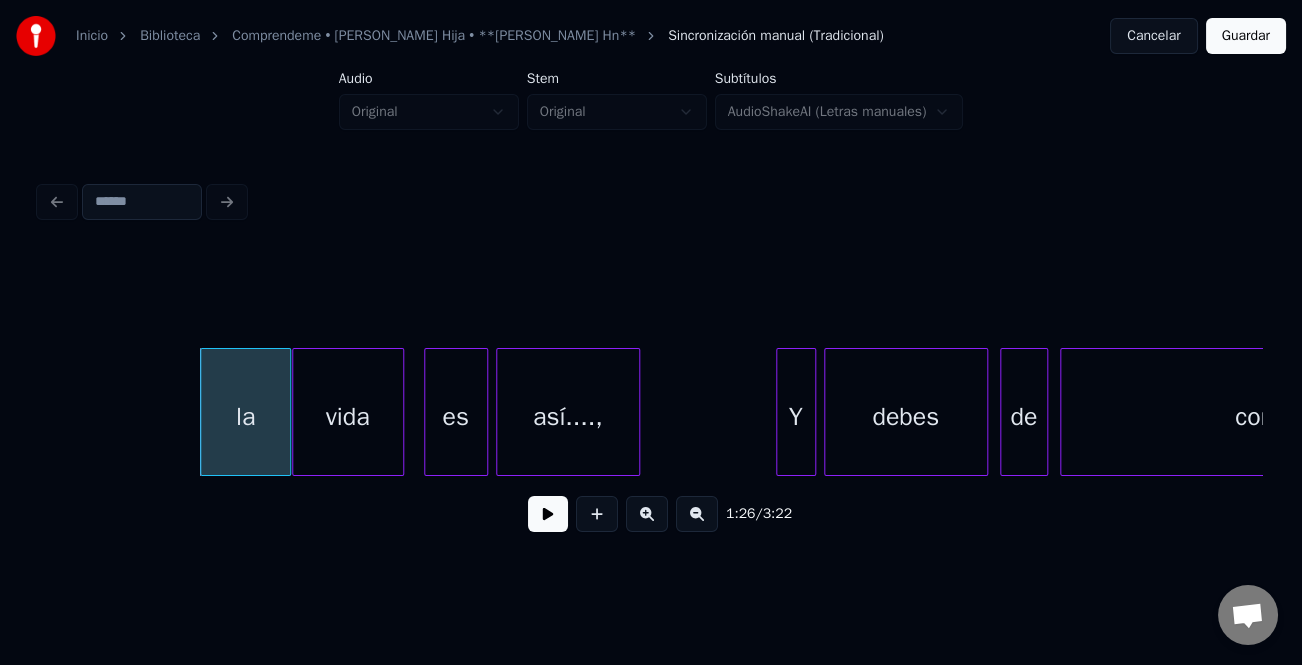 click on "la" at bounding box center [246, 417] 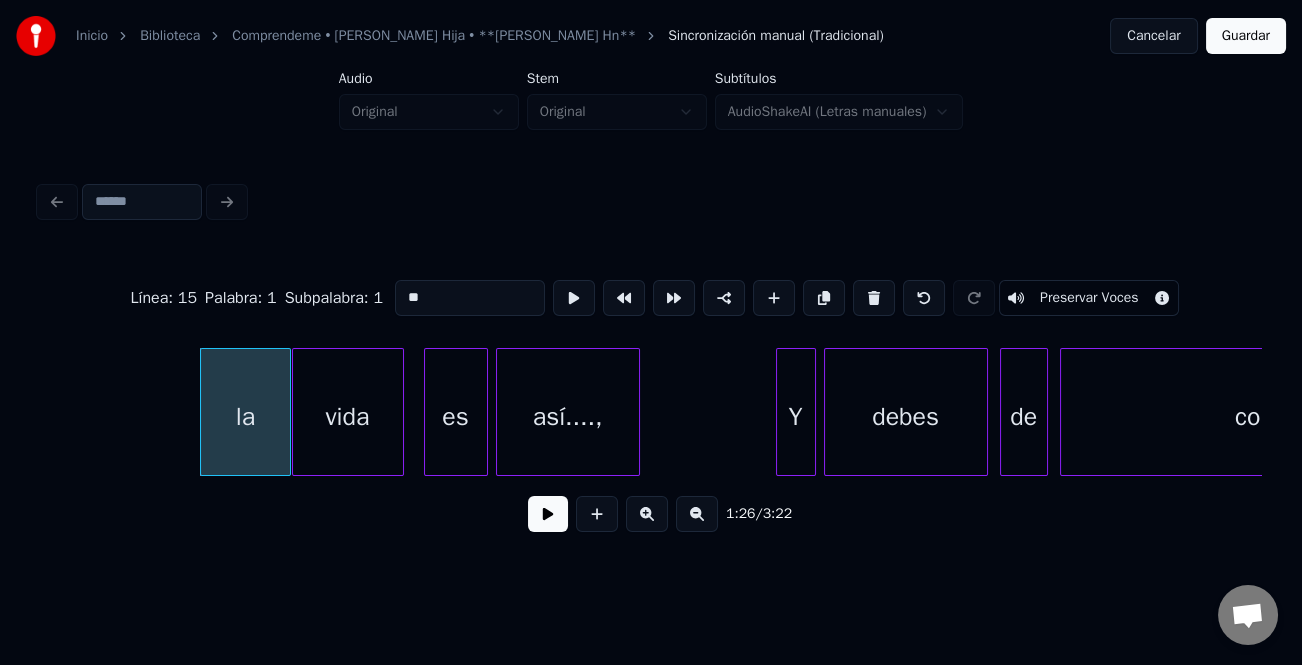click on "**" at bounding box center (470, 298) 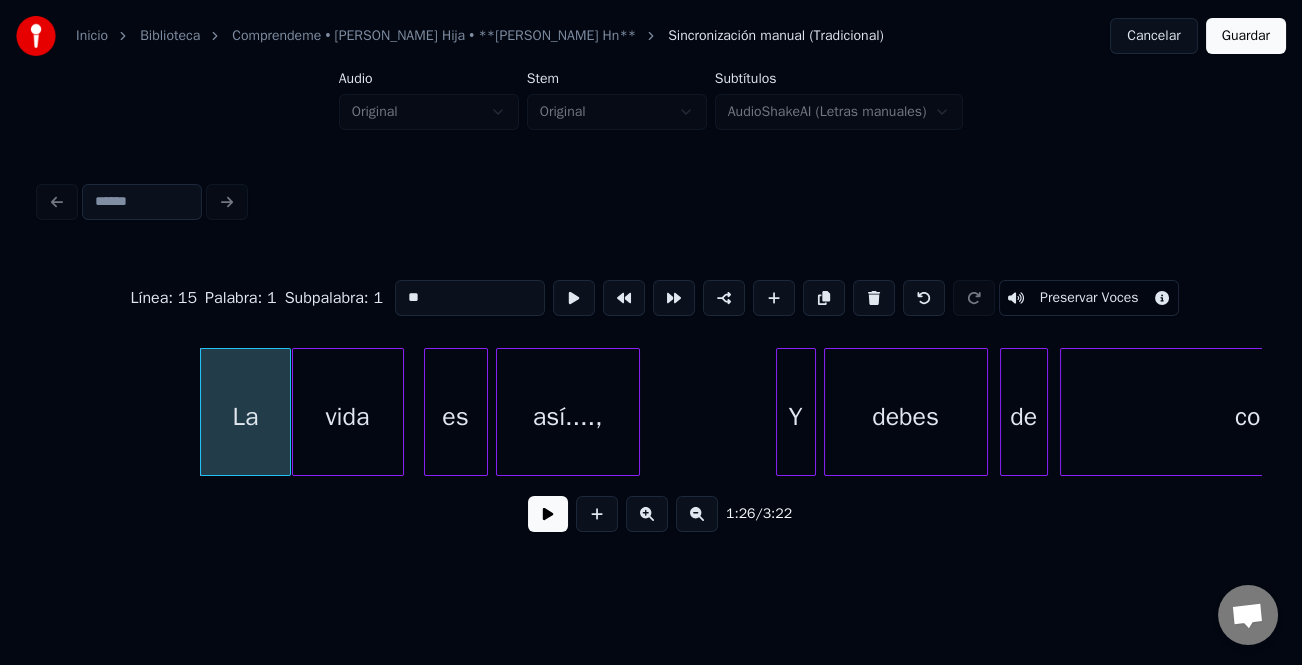 type on "**" 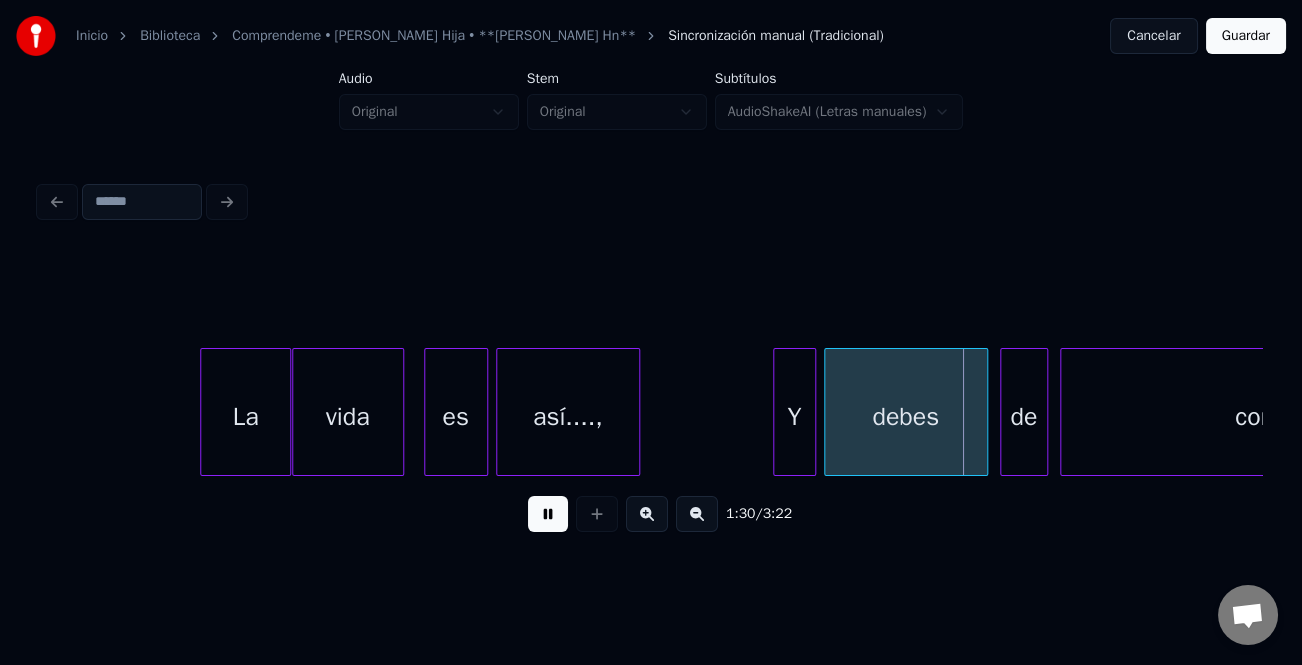 click at bounding box center (777, 412) 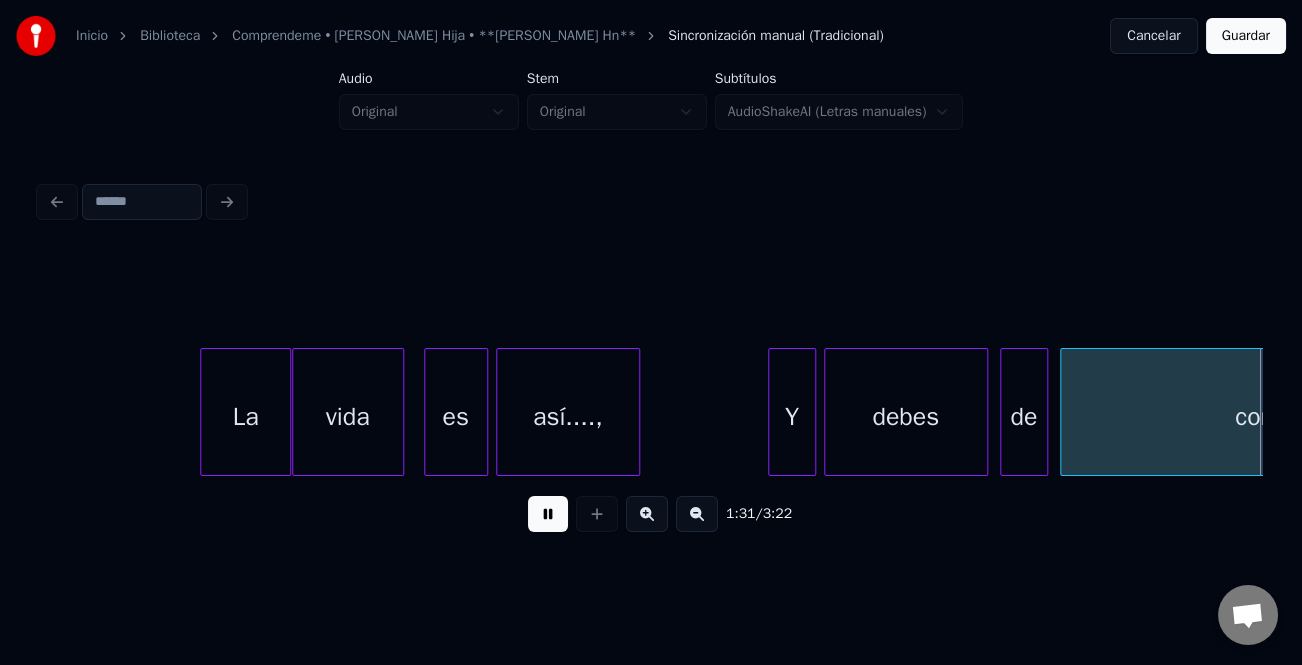 scroll, scrollTop: 0, scrollLeft: 18303, axis: horizontal 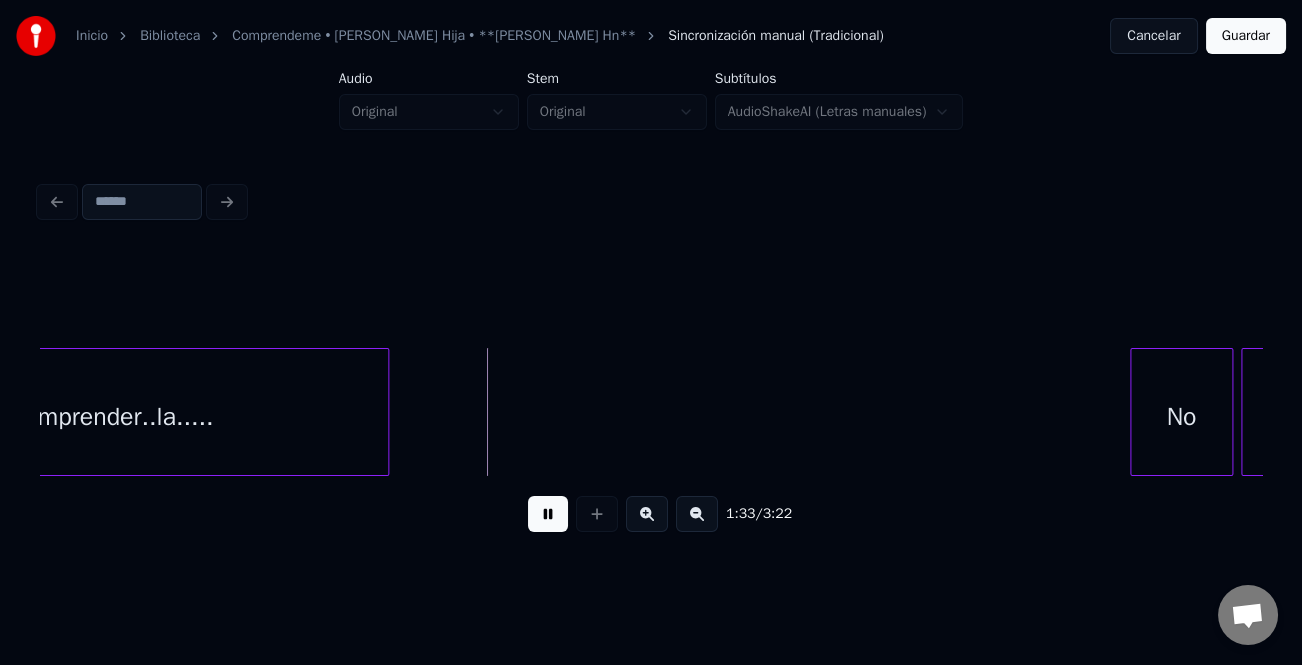 click at bounding box center (1134, 412) 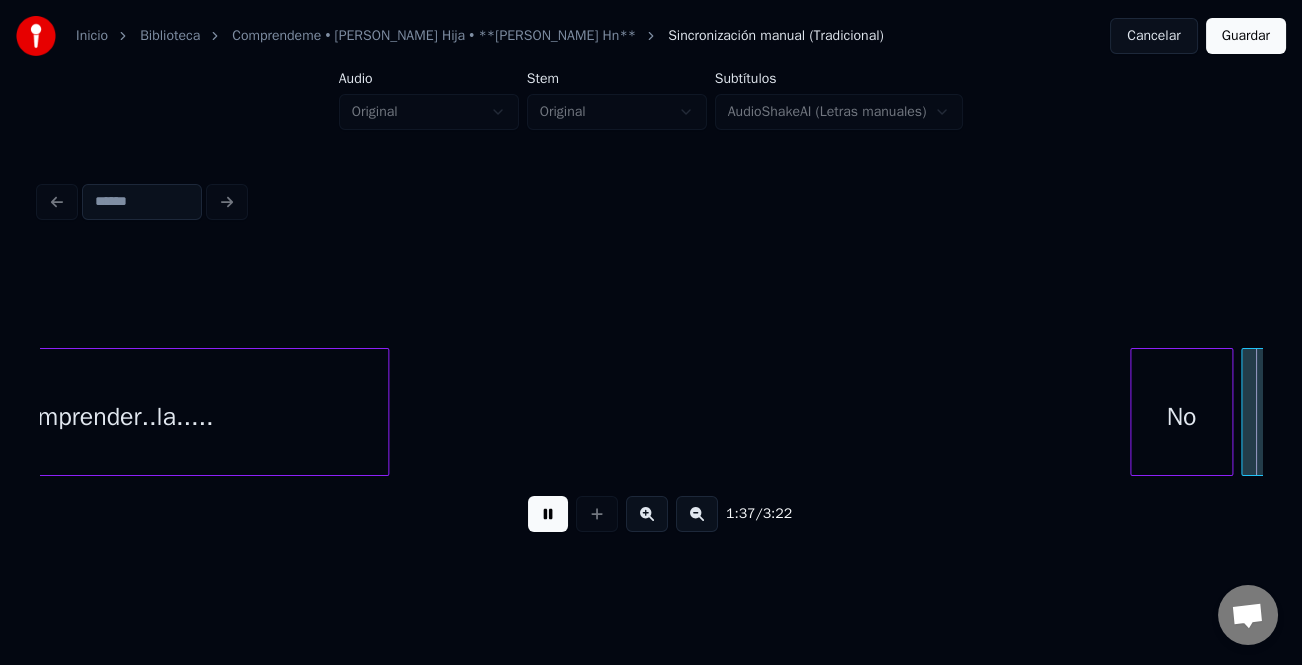 scroll, scrollTop: 0, scrollLeft: 19526, axis: horizontal 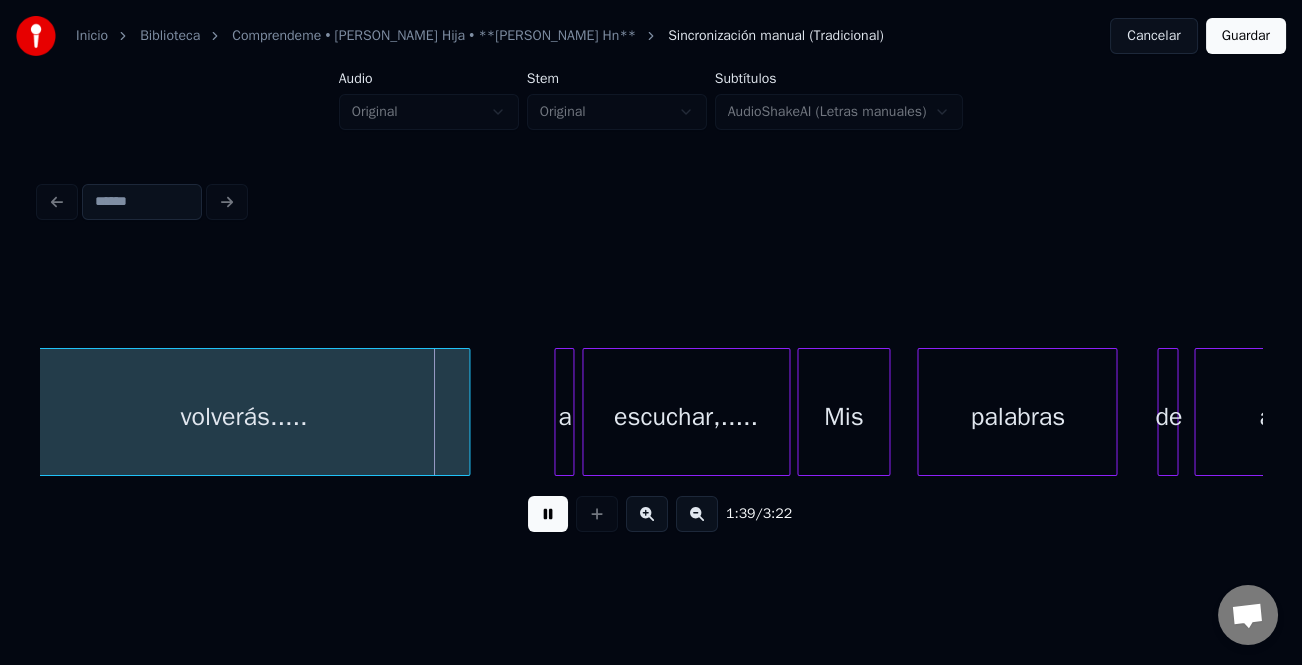 click on "a" at bounding box center [564, 412] 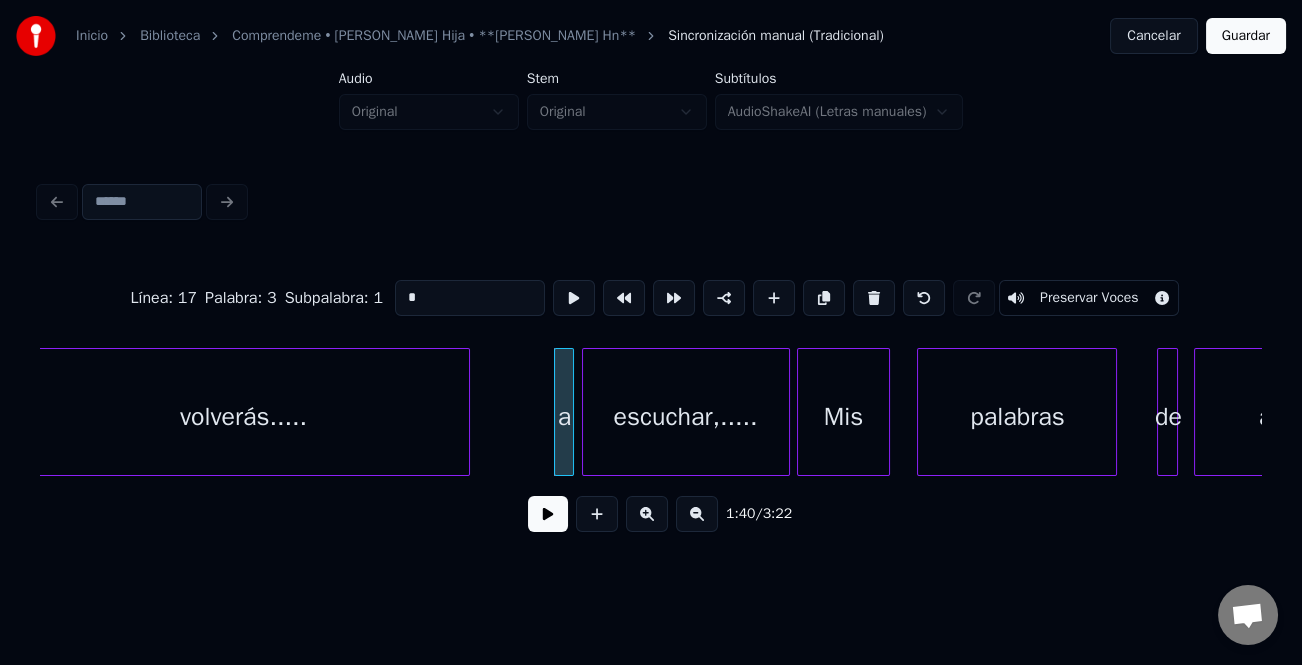 click on "a" at bounding box center (565, 417) 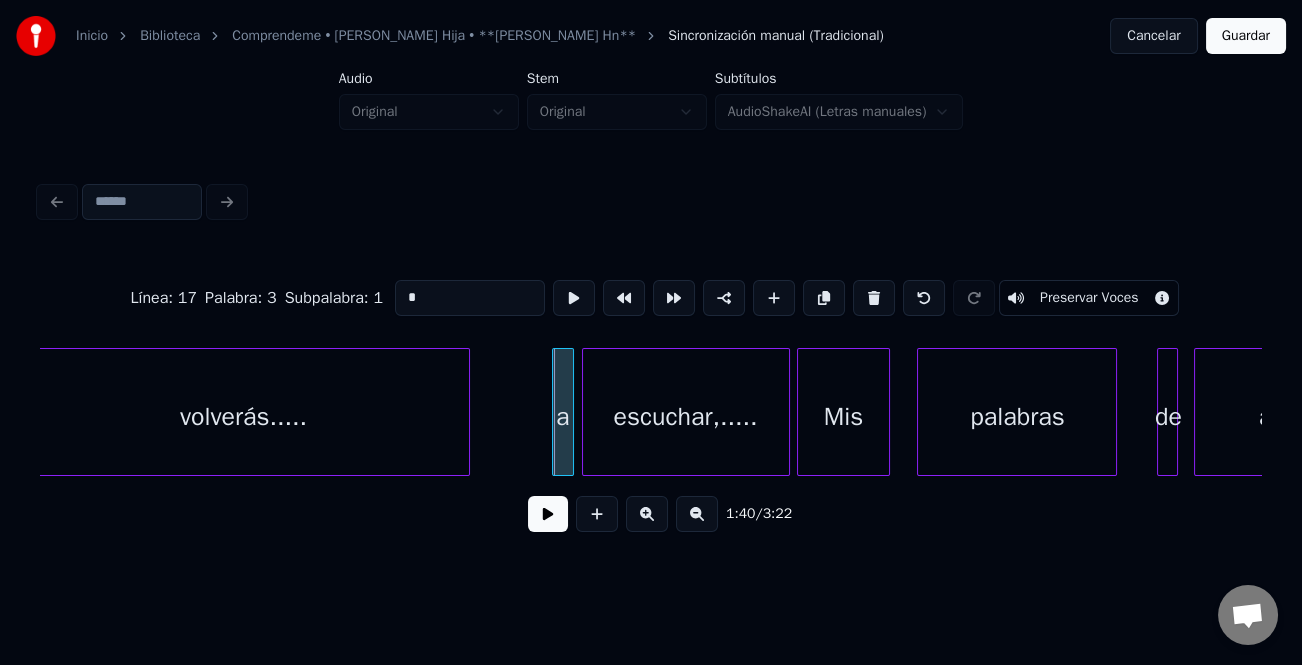 click at bounding box center [556, 412] 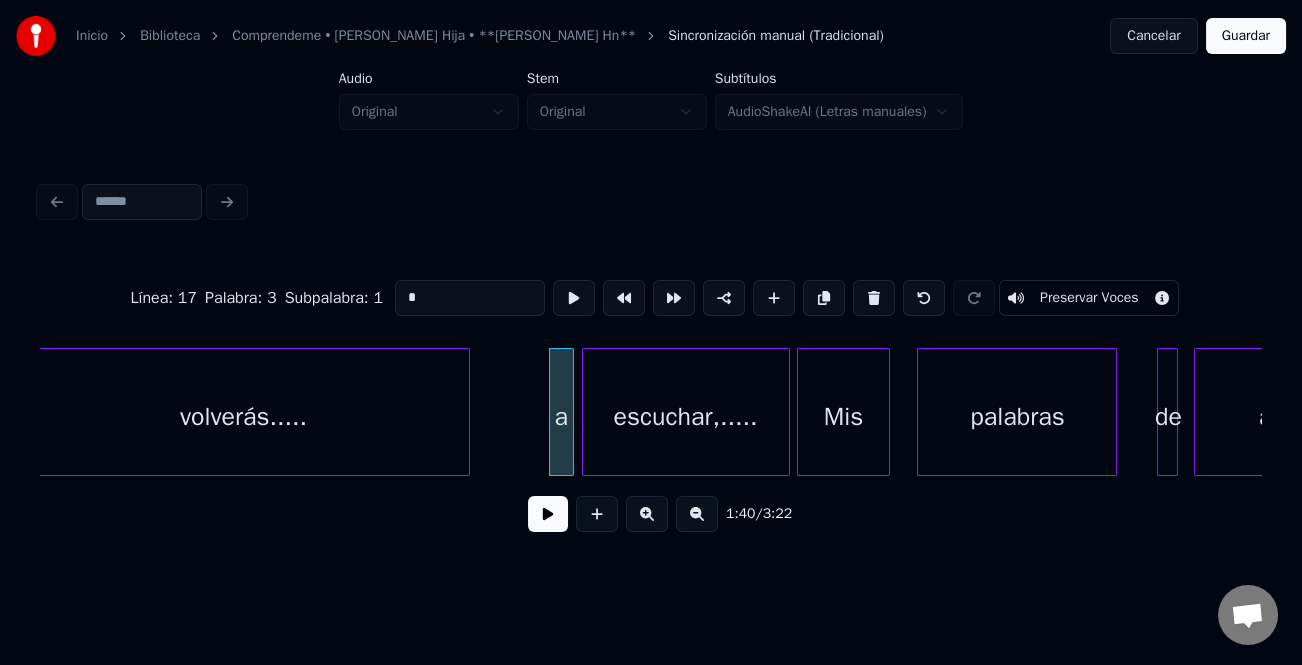 click on "*" at bounding box center (470, 298) 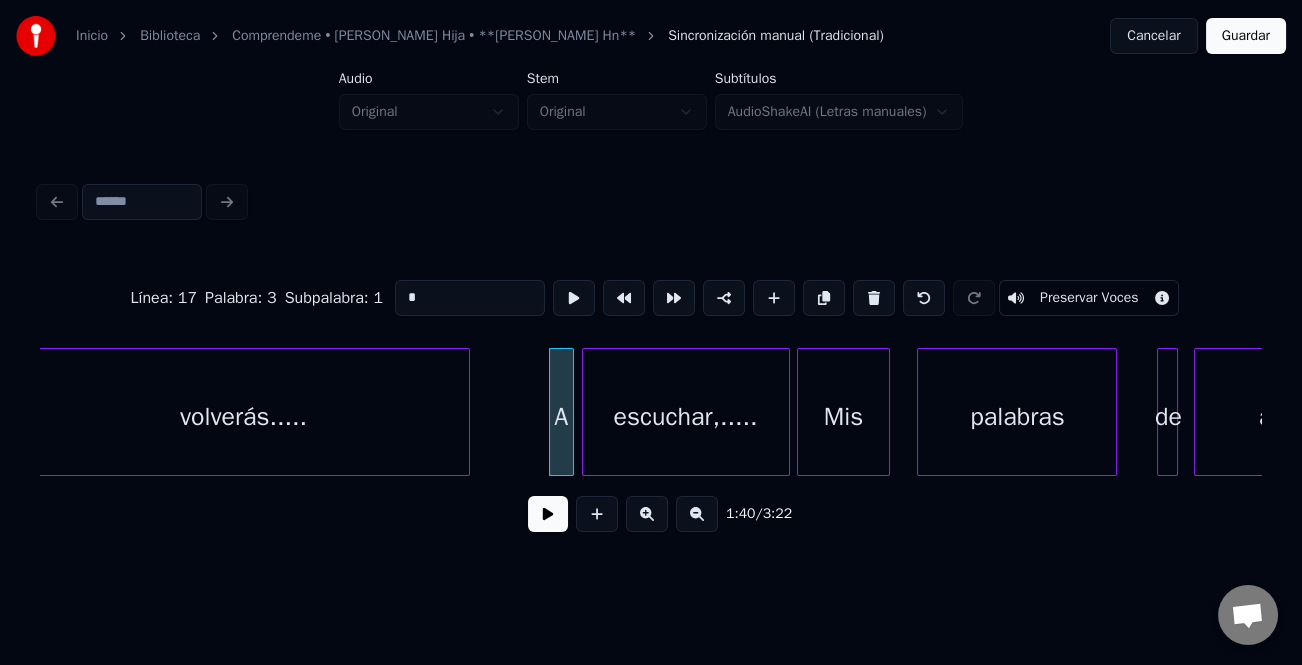 type on "*" 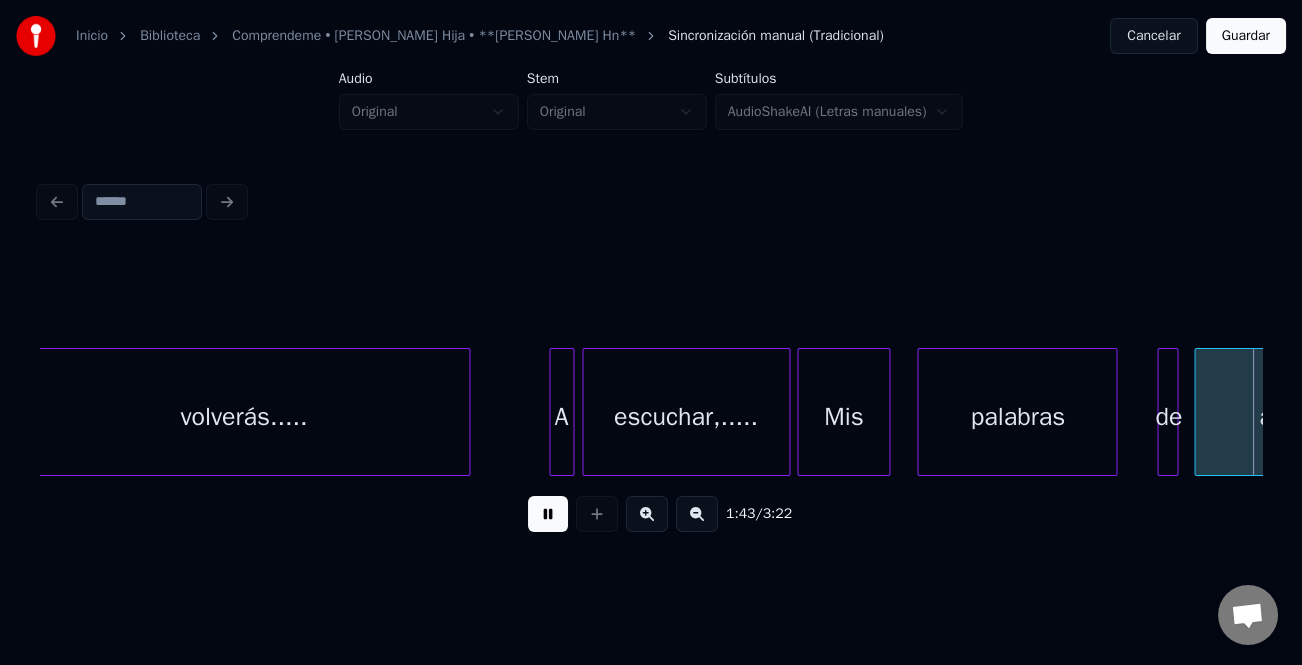 scroll, scrollTop: 0, scrollLeft: 20749, axis: horizontal 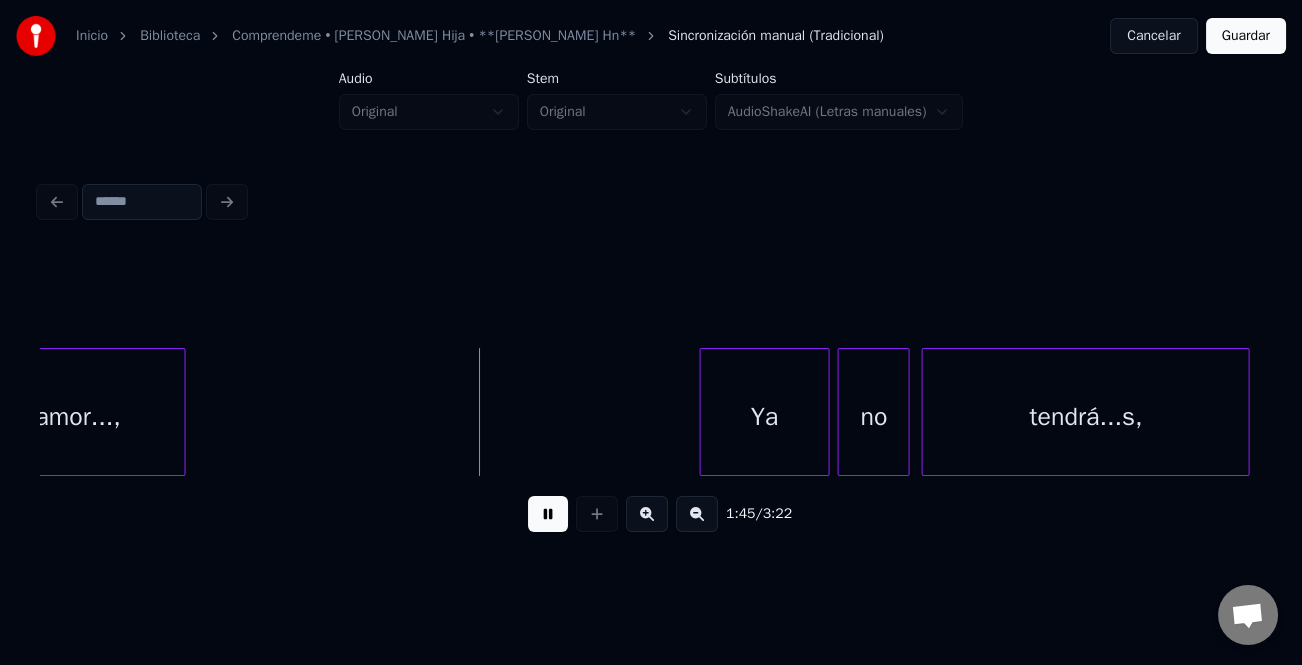 click at bounding box center [704, 412] 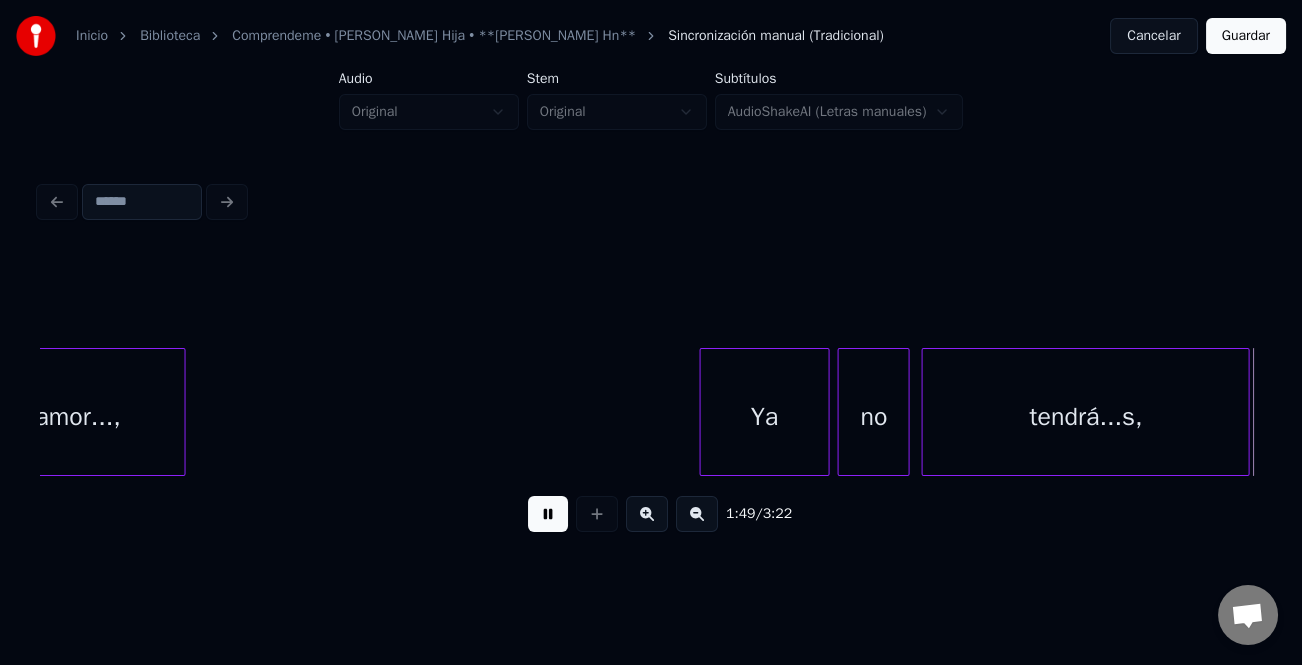 scroll, scrollTop: 0, scrollLeft: 21971, axis: horizontal 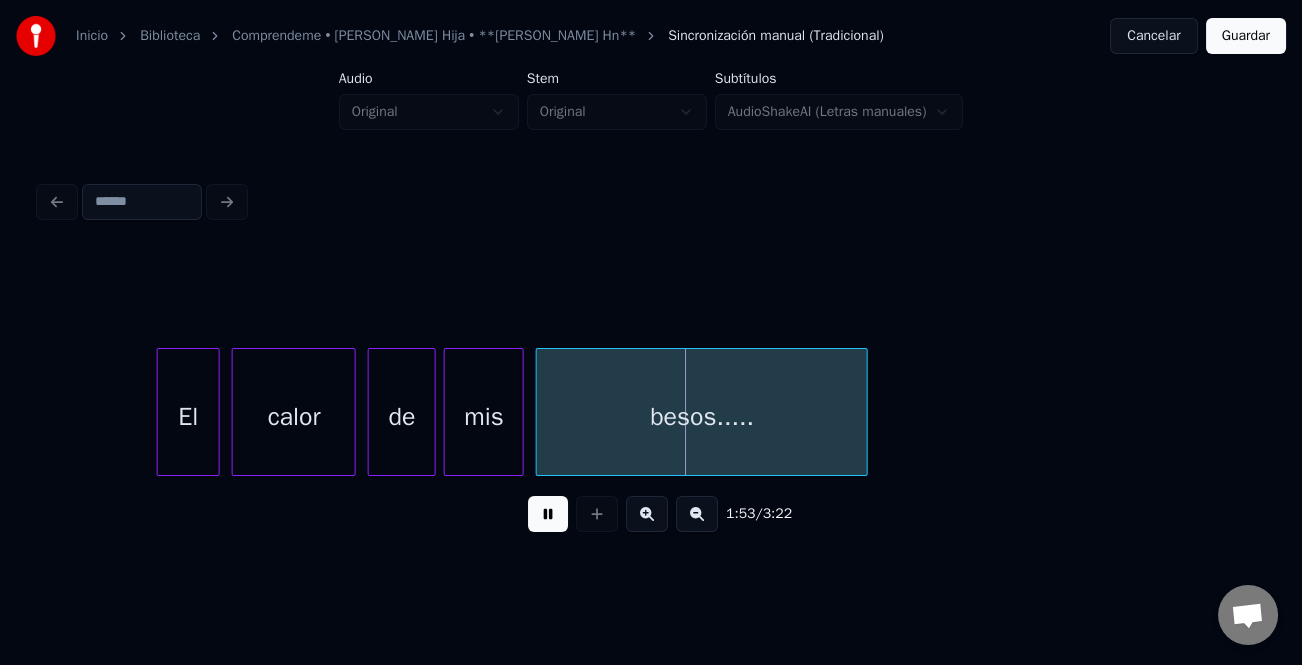 click at bounding box center [161, 412] 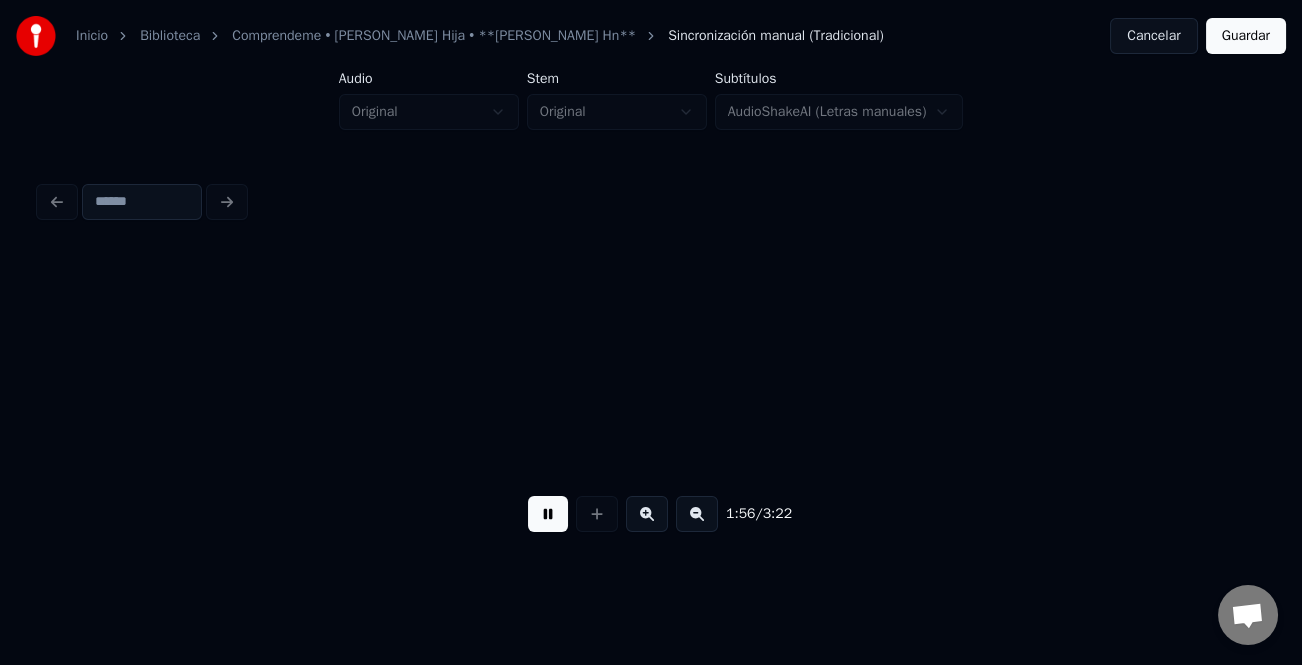 scroll, scrollTop: 0, scrollLeft: 23197, axis: horizontal 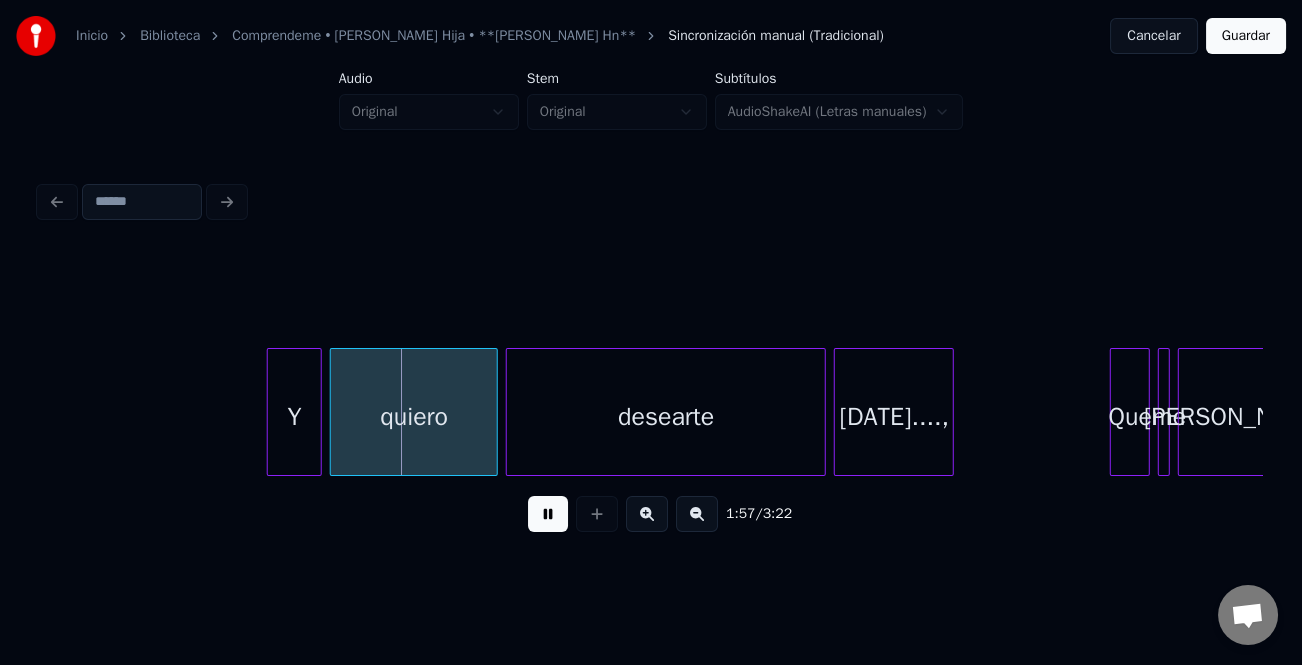 click at bounding box center (271, 412) 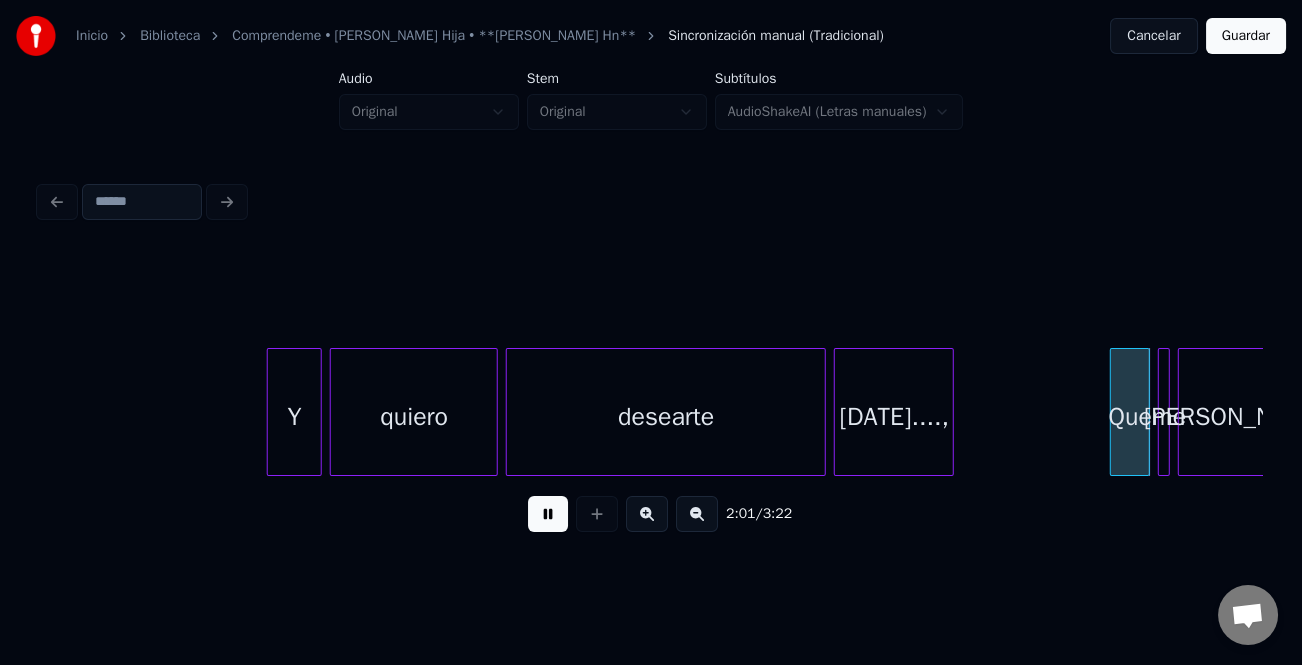 click at bounding box center (647, 514) 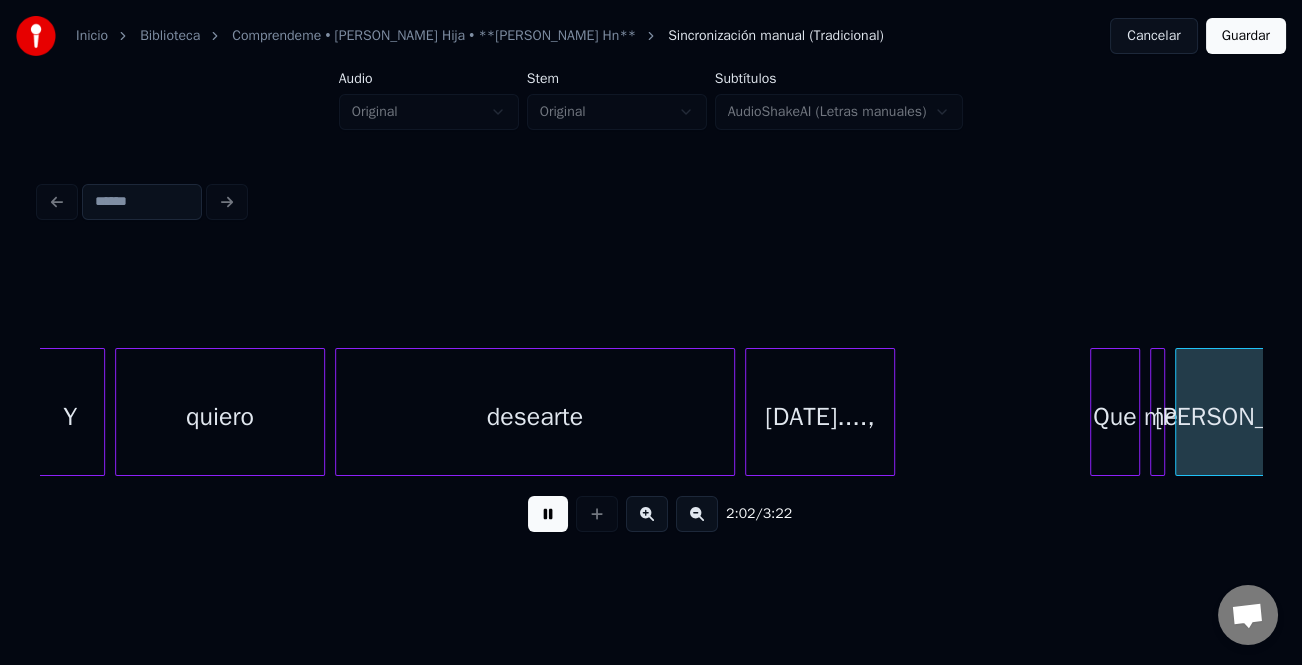 scroll, scrollTop: 0, scrollLeft: 36625, axis: horizontal 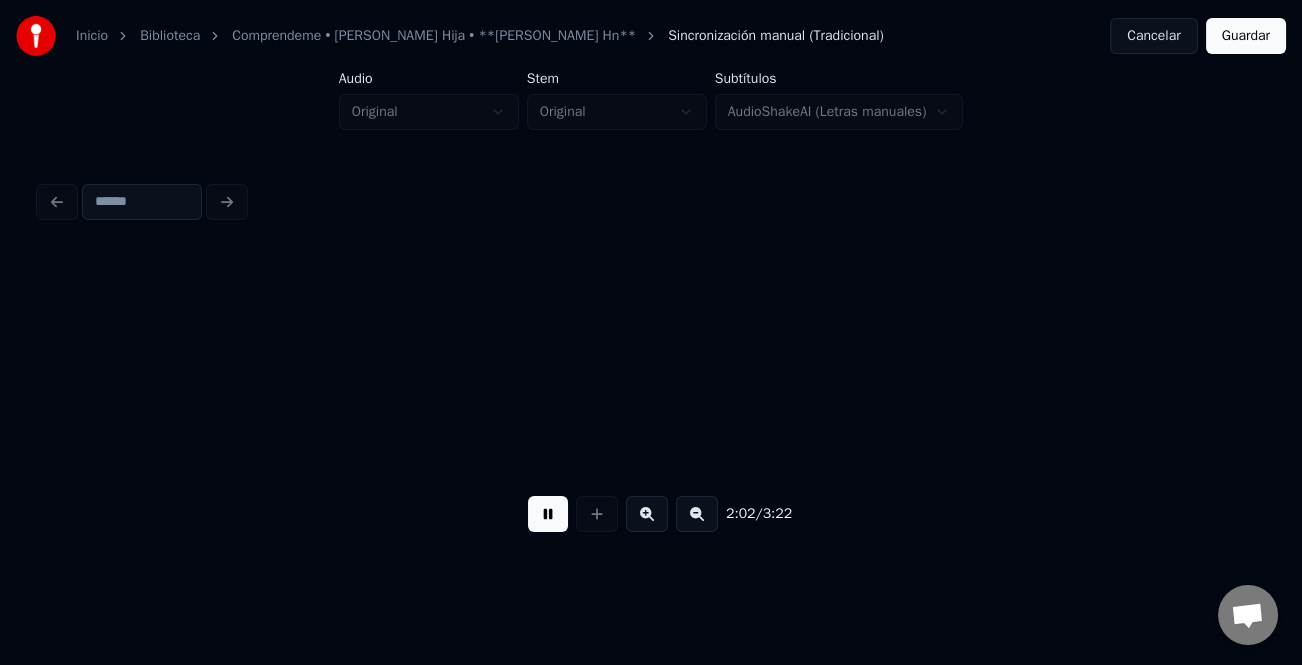 click at bounding box center [647, 514] 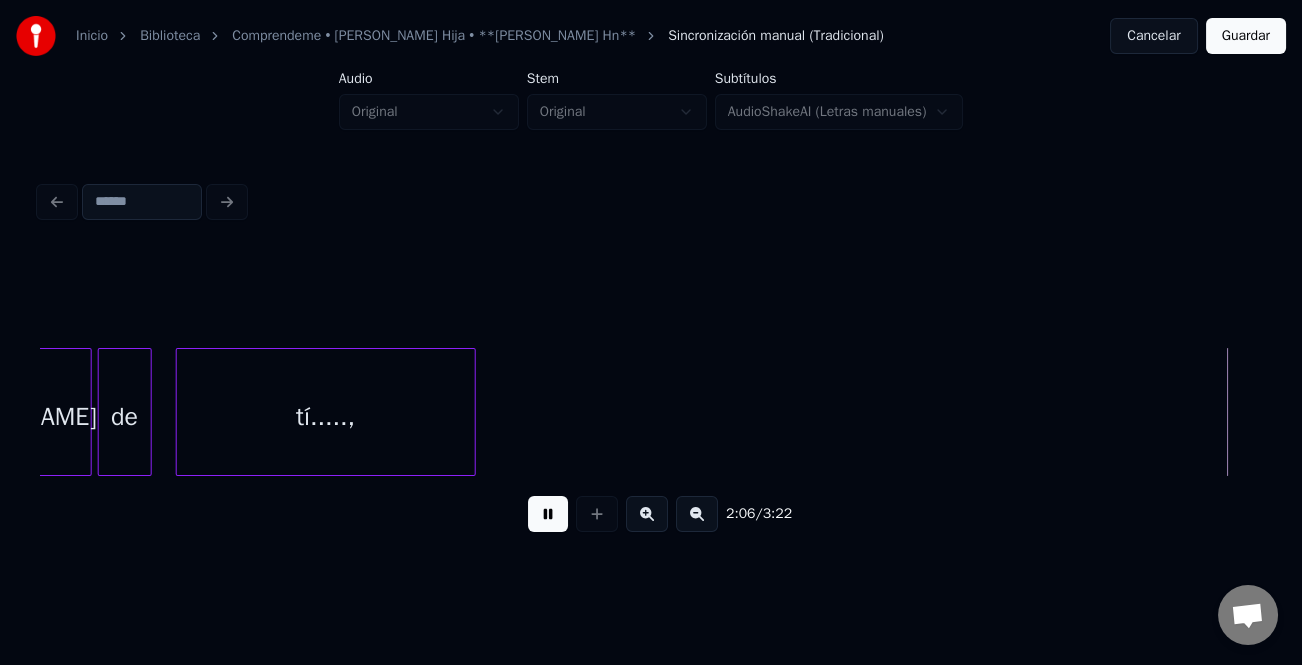scroll, scrollTop: 0, scrollLeft: 37848, axis: horizontal 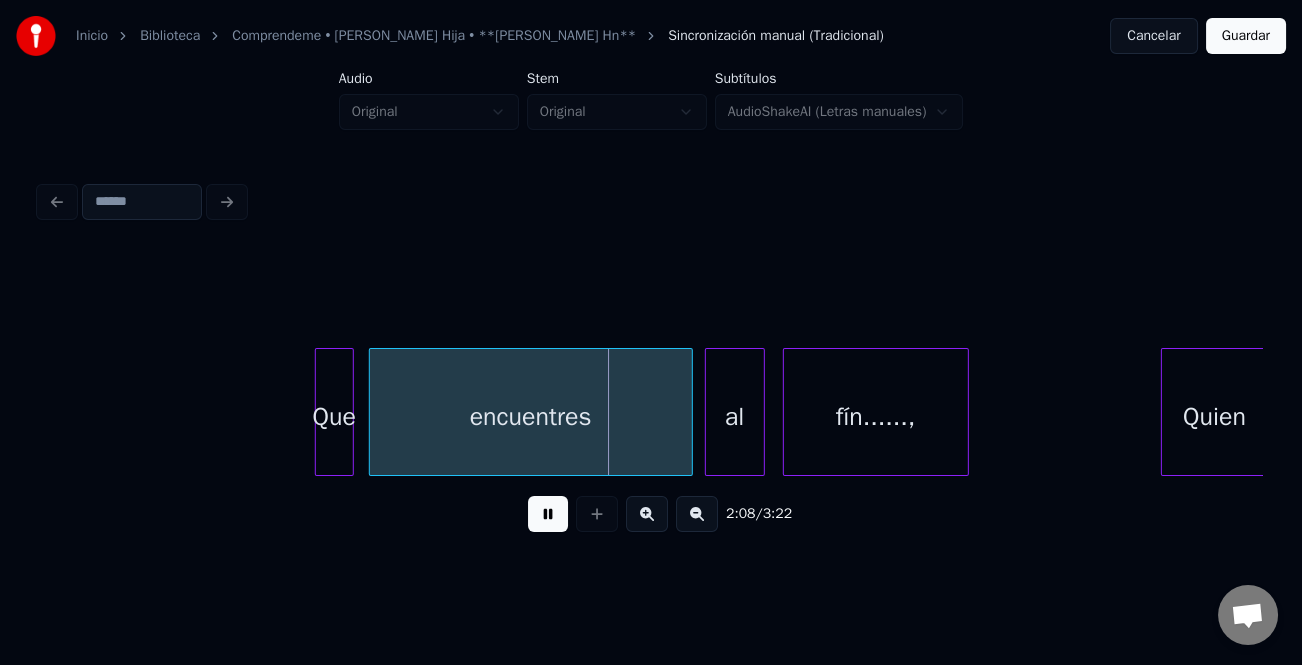 click at bounding box center (350, 412) 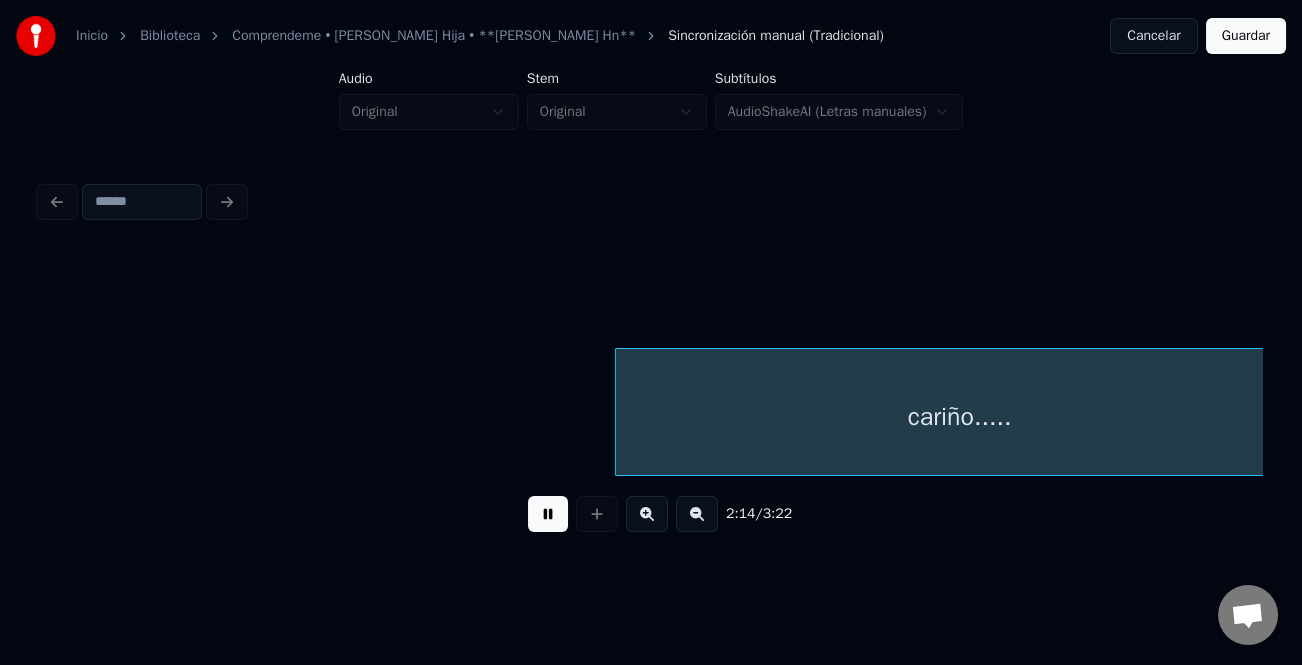 scroll, scrollTop: 0, scrollLeft: 40299, axis: horizontal 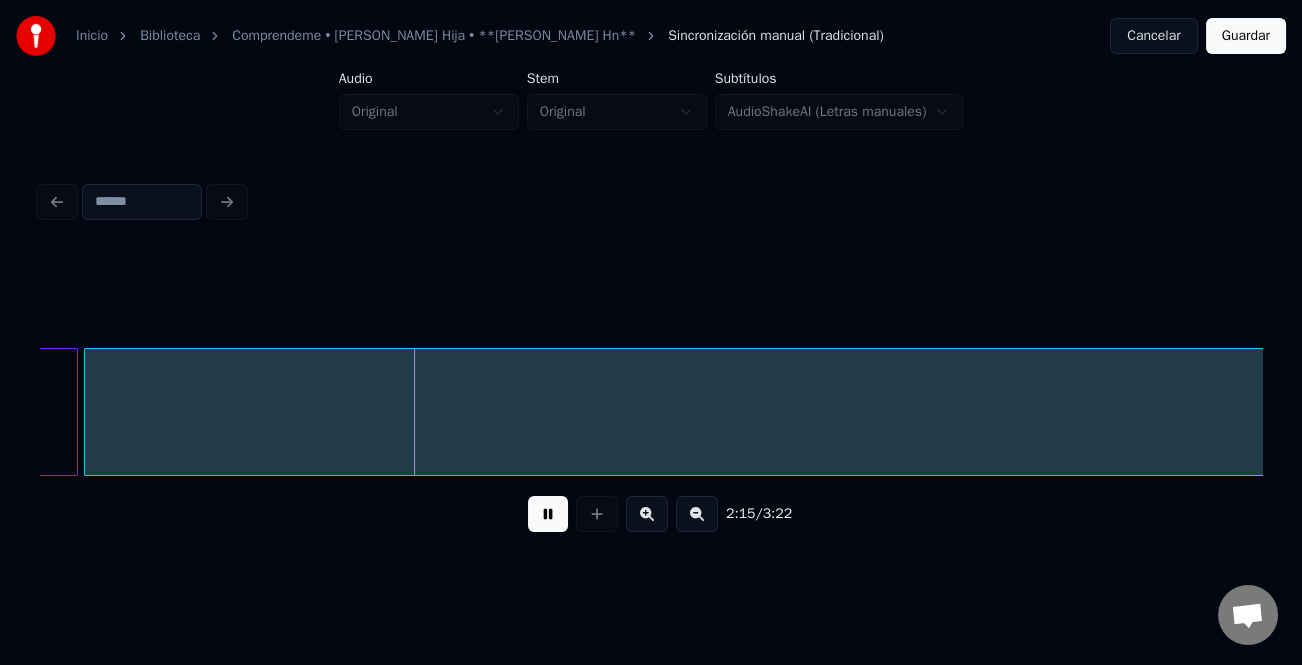 click at bounding box center [697, 514] 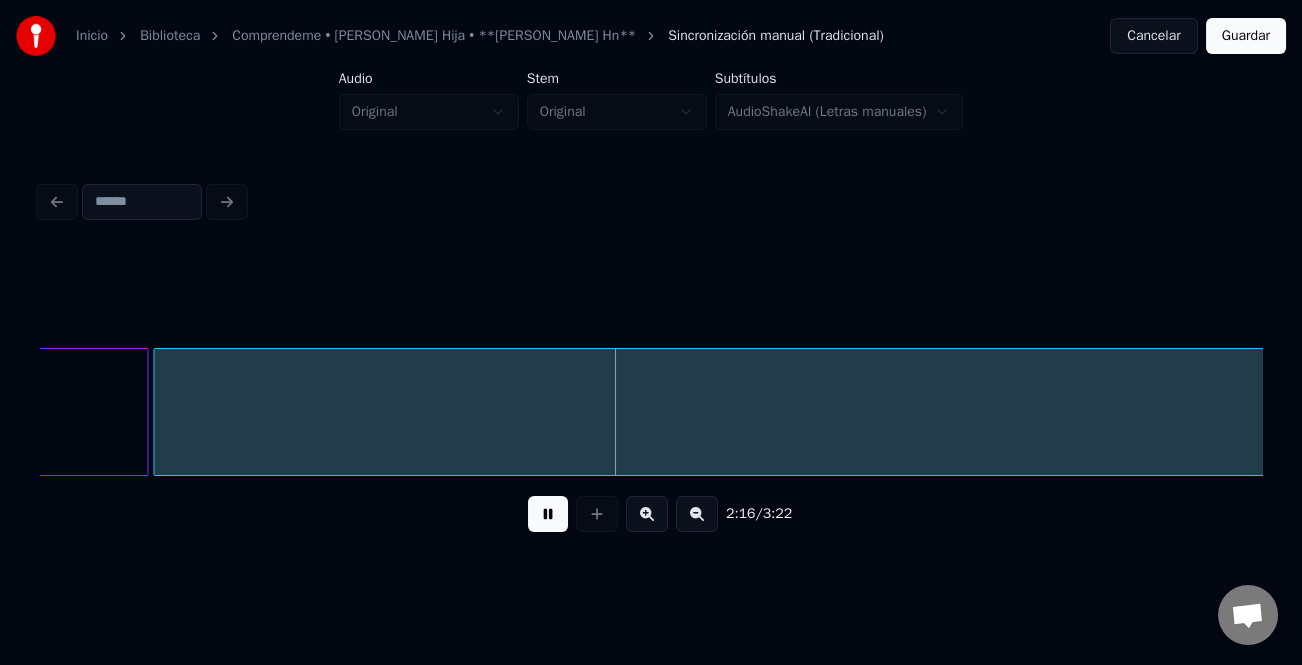 click at bounding box center [697, 514] 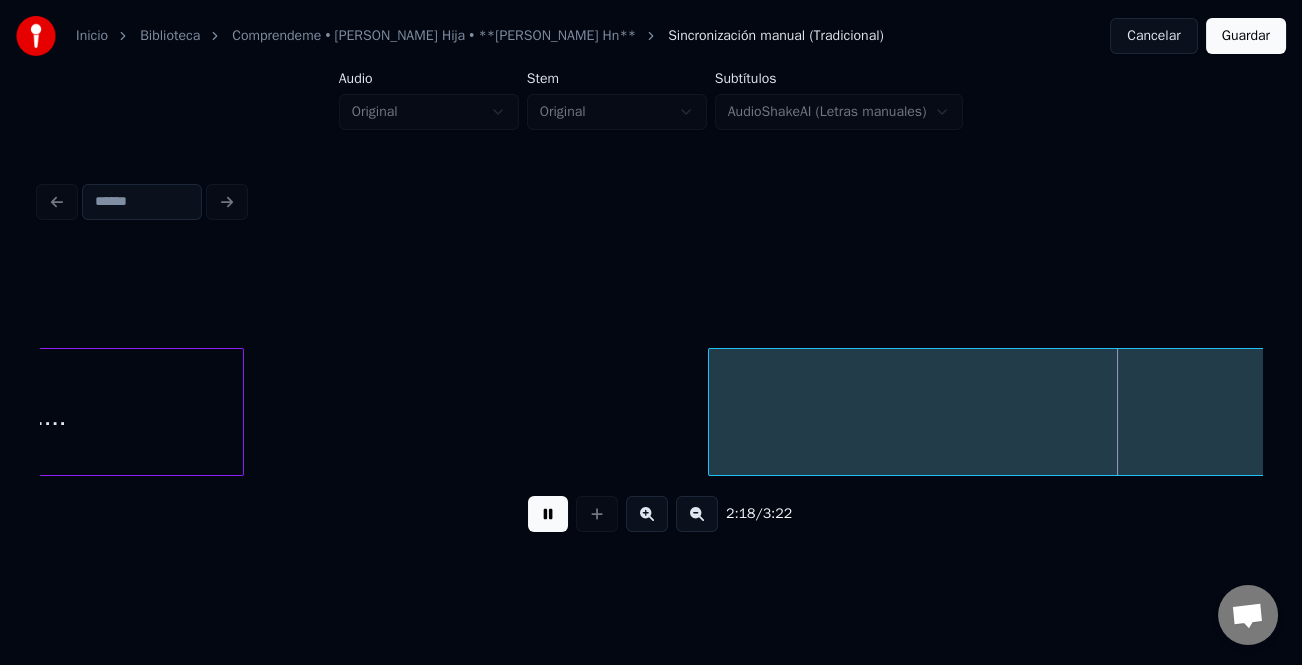 click at bounding box center [712, 412] 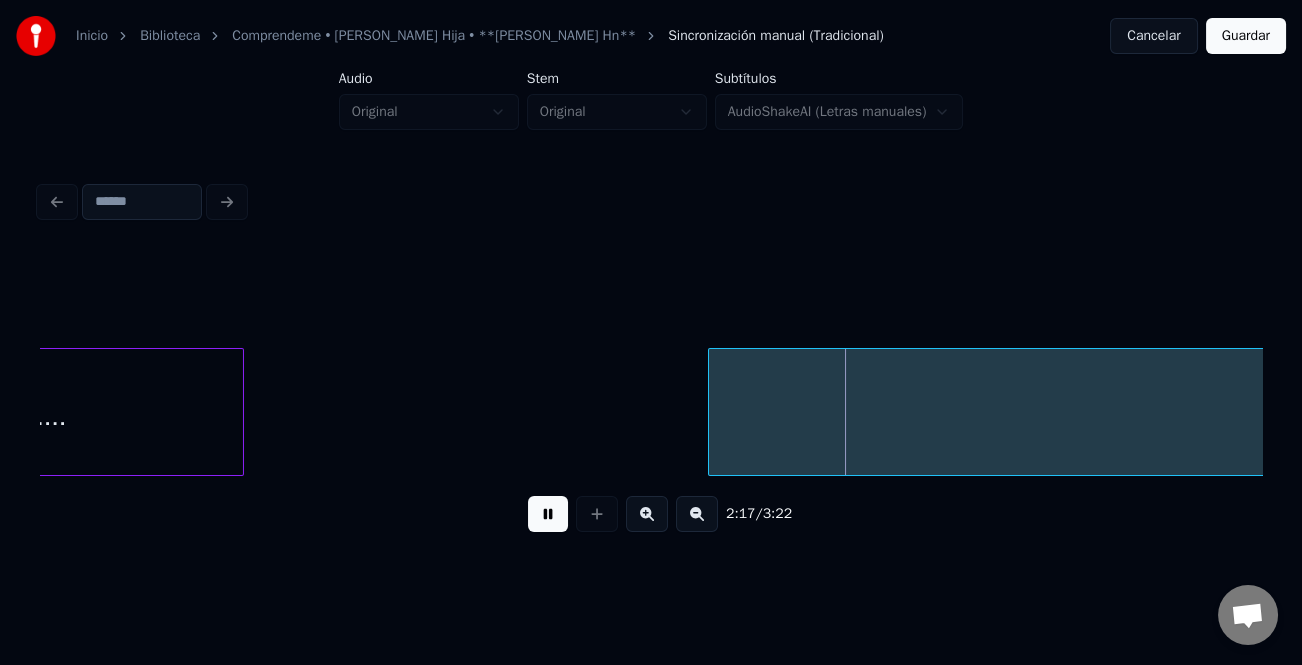 click at bounding box center (548, 514) 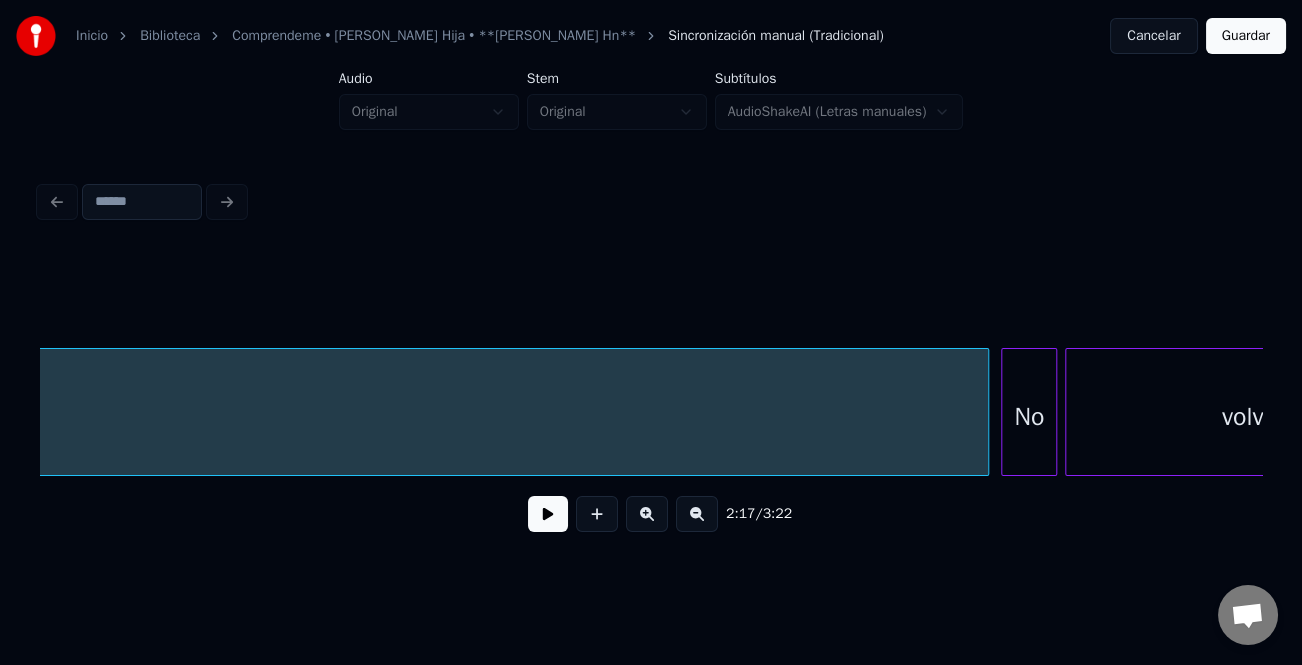 scroll, scrollTop: 0, scrollLeft: 31093, axis: horizontal 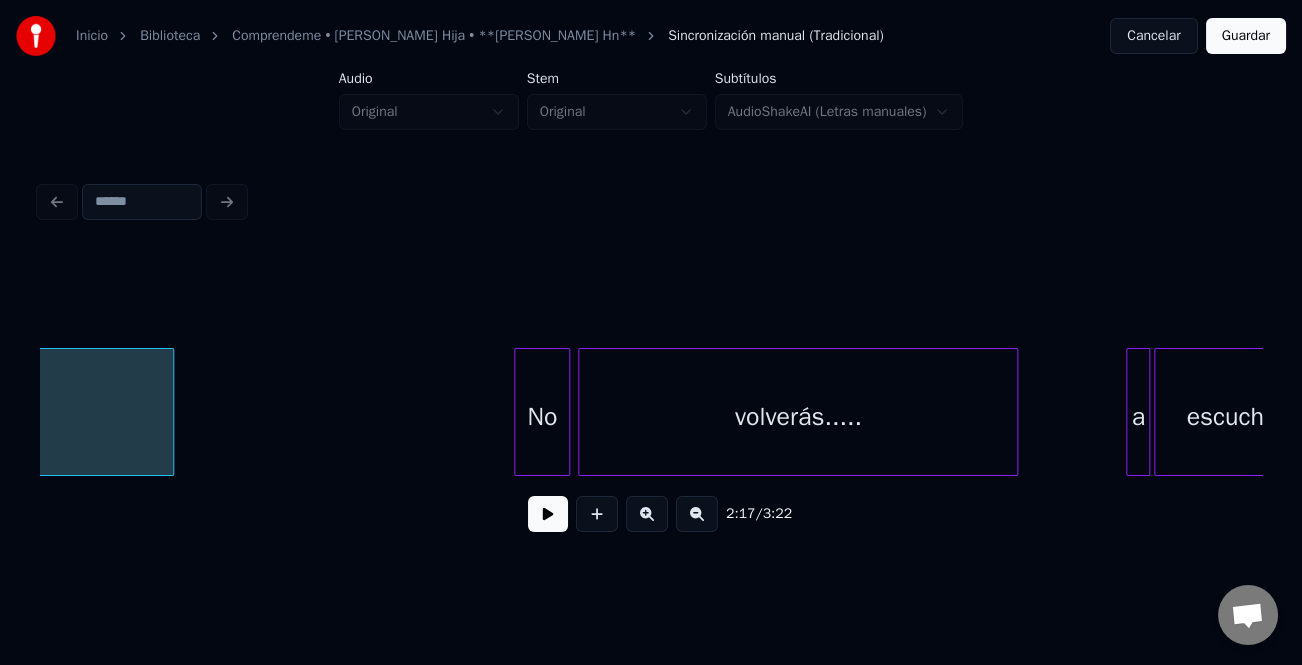 click at bounding box center (170, 412) 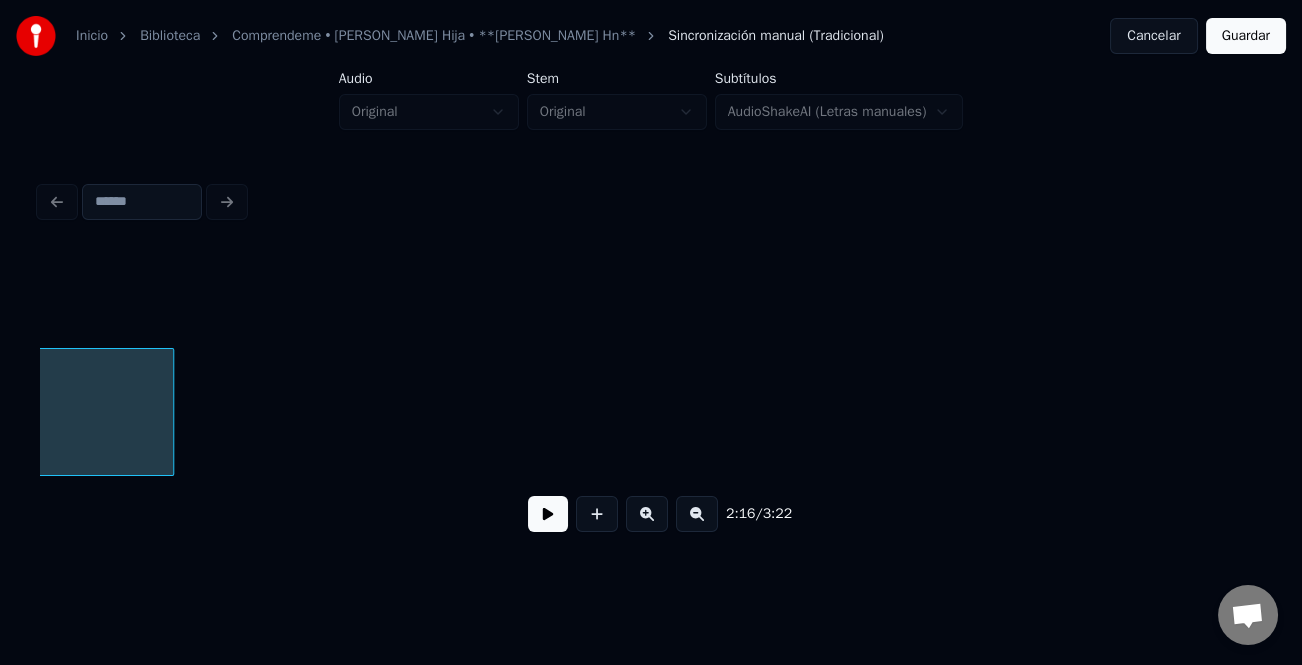 scroll, scrollTop: 0, scrollLeft: 27355, axis: horizontal 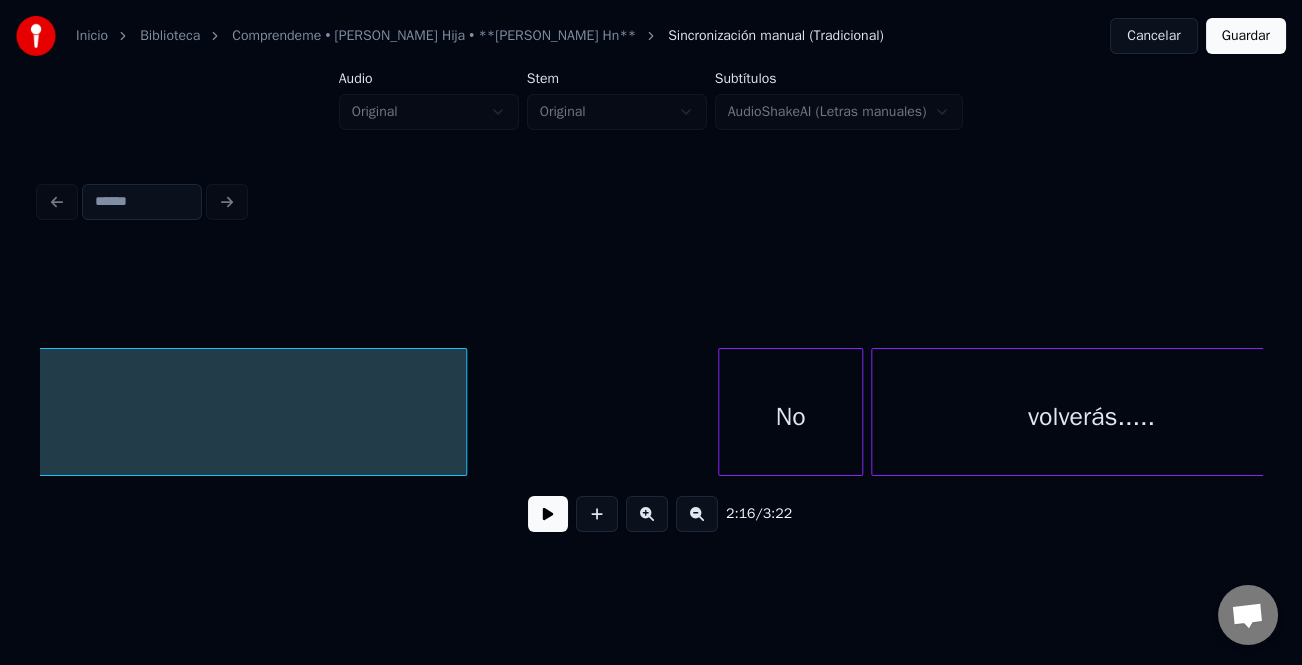 click at bounding box center [722, 412] 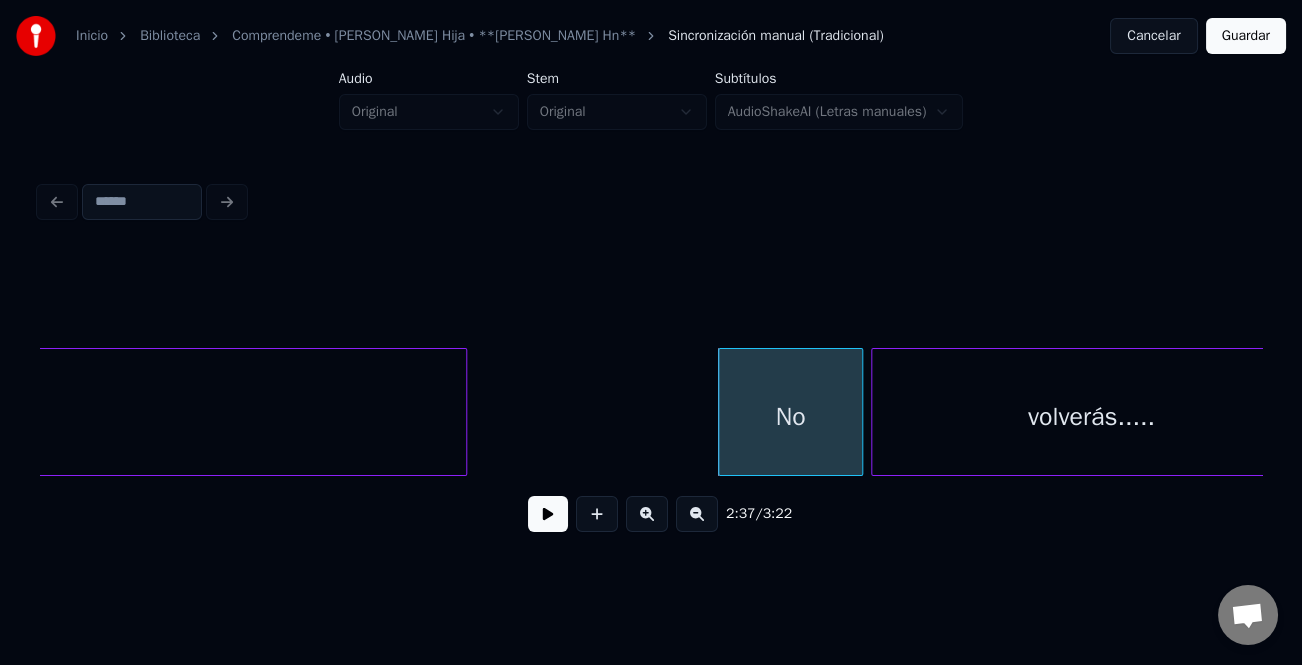 click at bounding box center (548, 514) 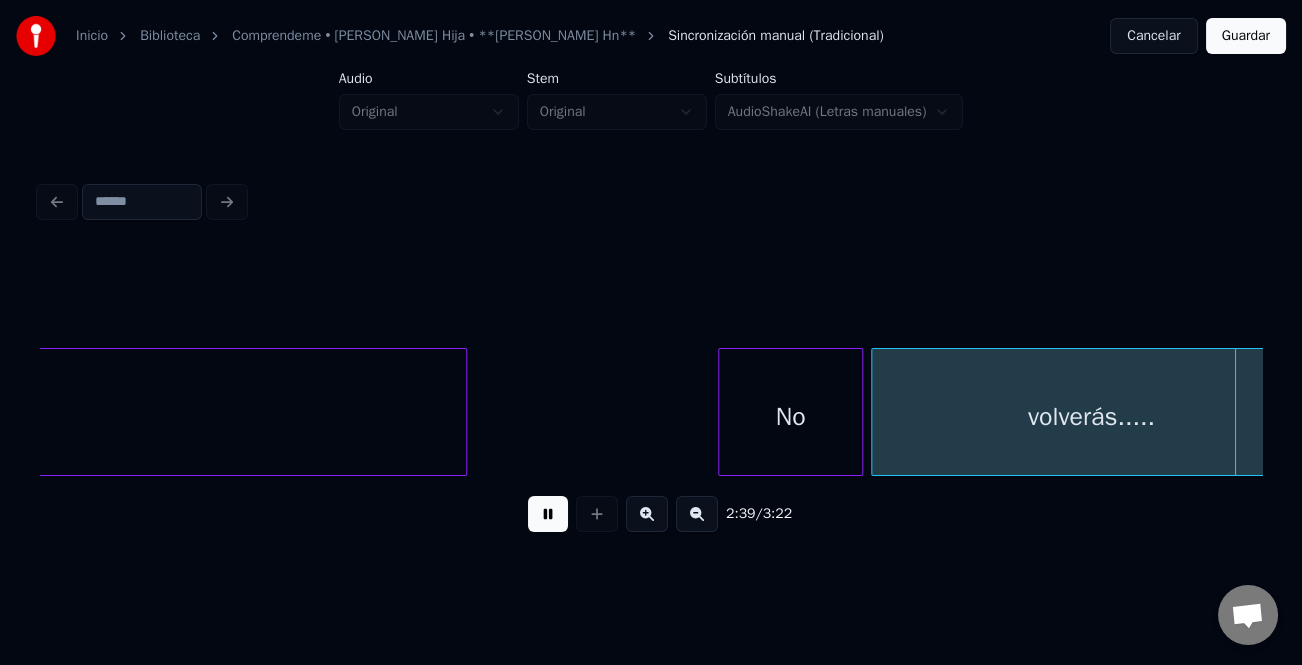 scroll, scrollTop: 0, scrollLeft: 32024, axis: horizontal 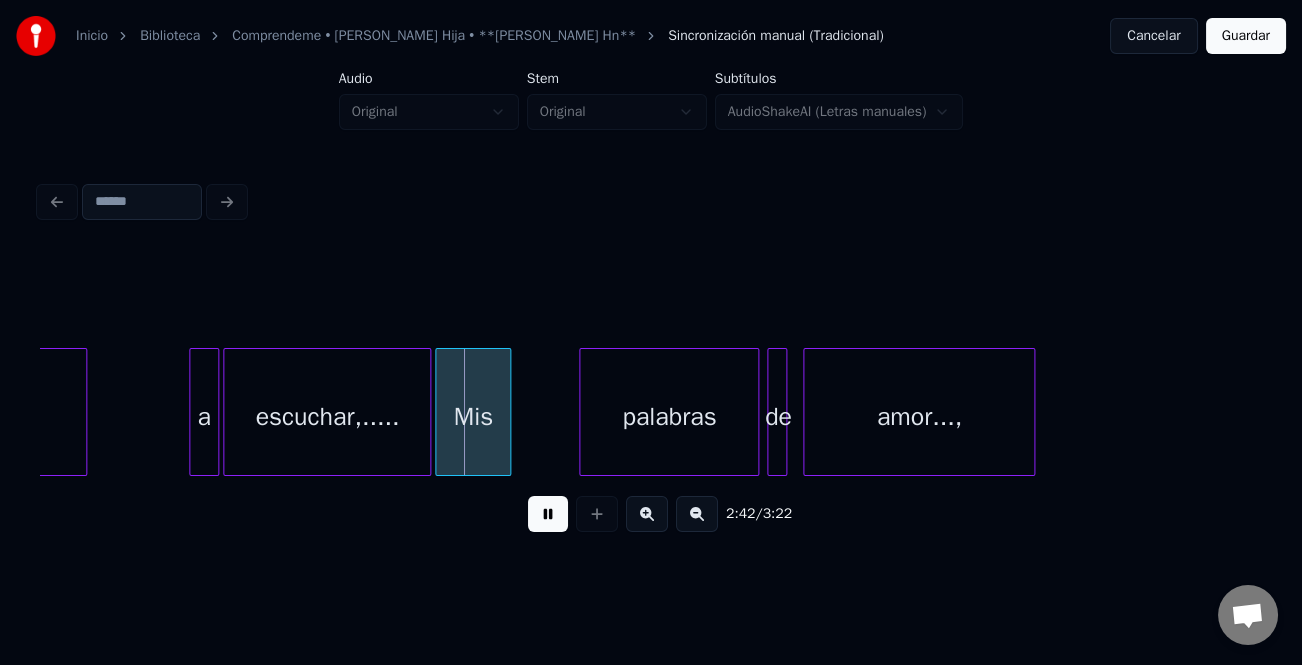click at bounding box center (193, 412) 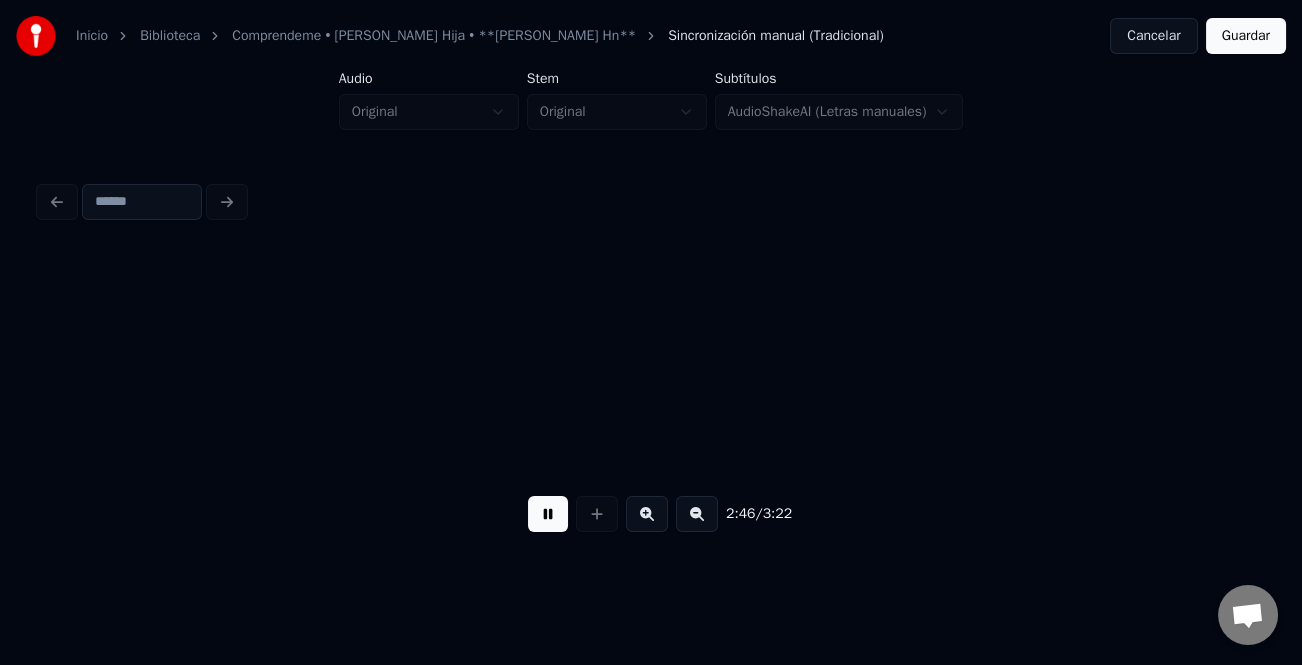 scroll, scrollTop: 0, scrollLeft: 33247, axis: horizontal 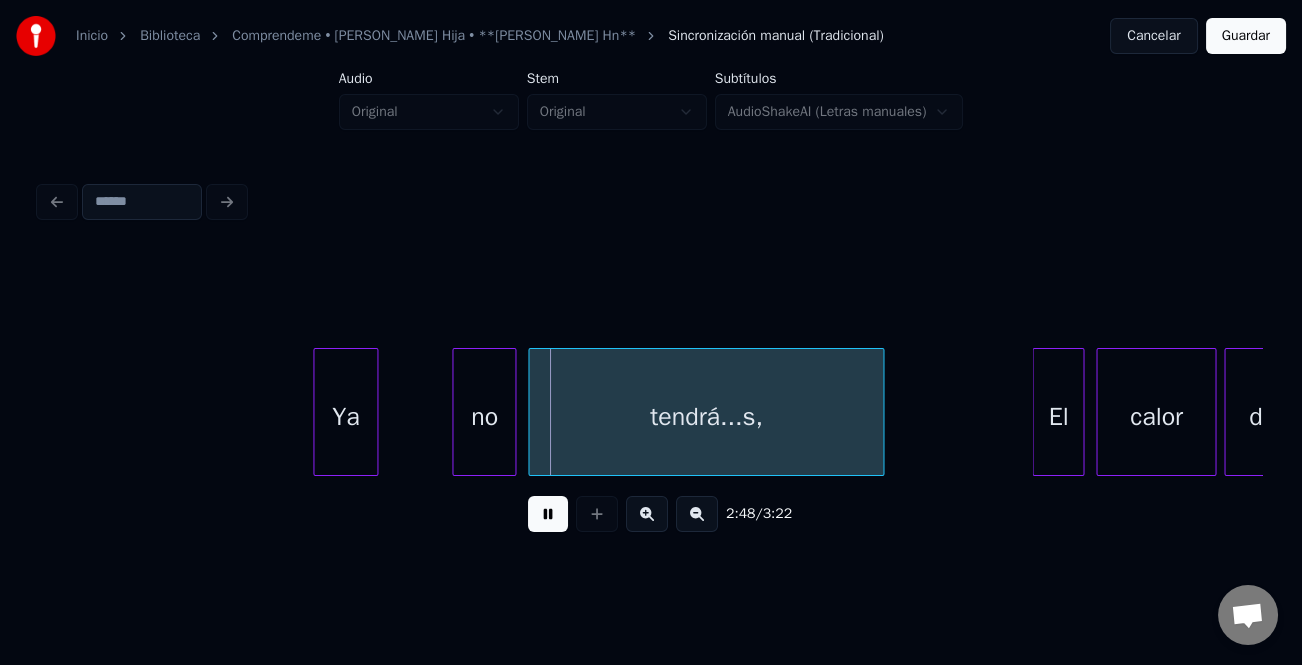 click on "Ya" at bounding box center [345, 417] 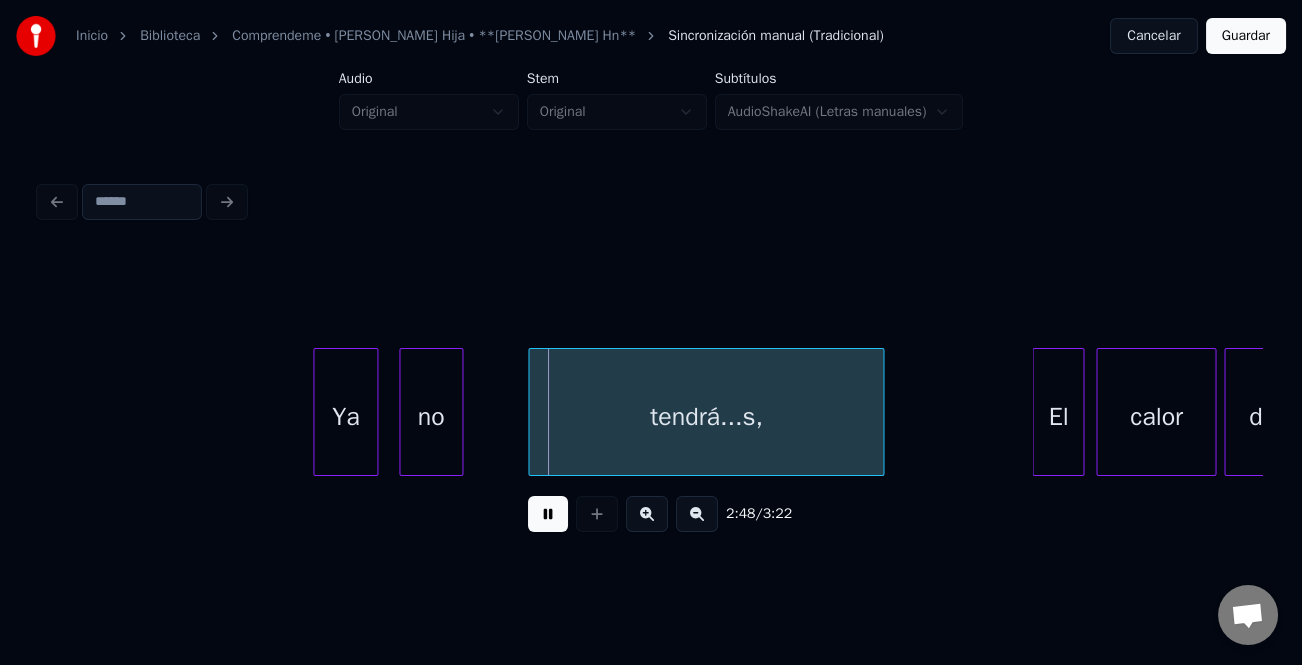 click on "no" at bounding box center (431, 417) 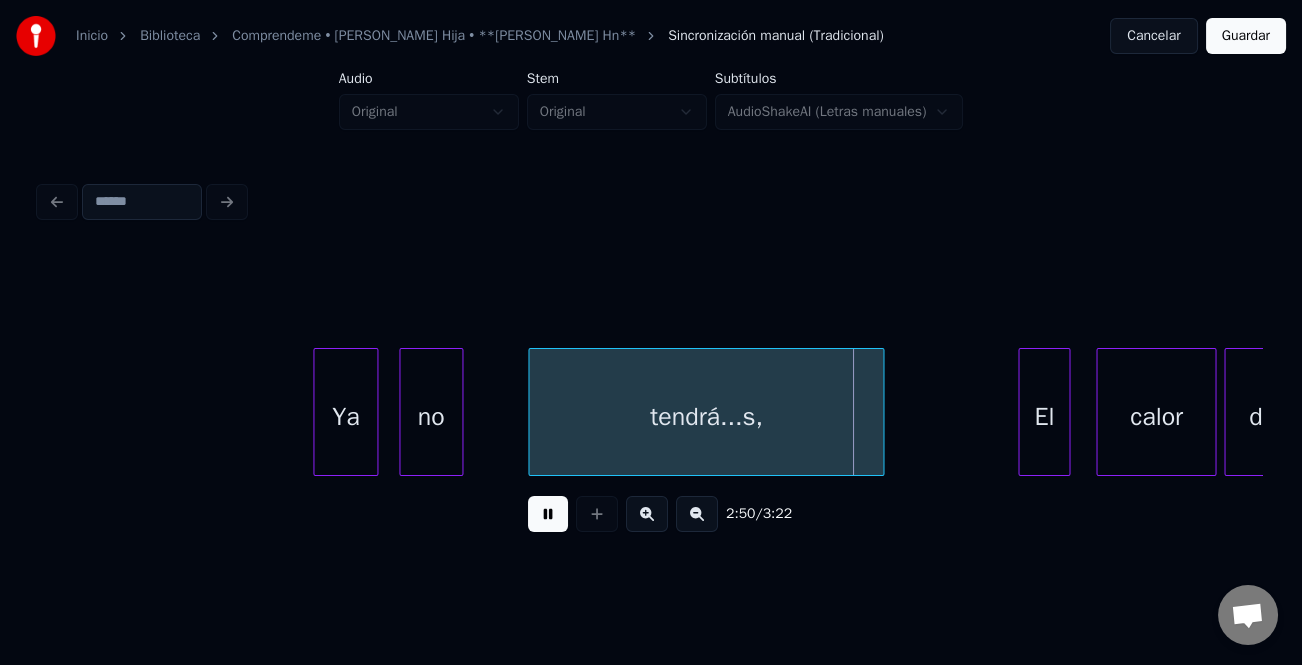 click on "El" at bounding box center (1044, 417) 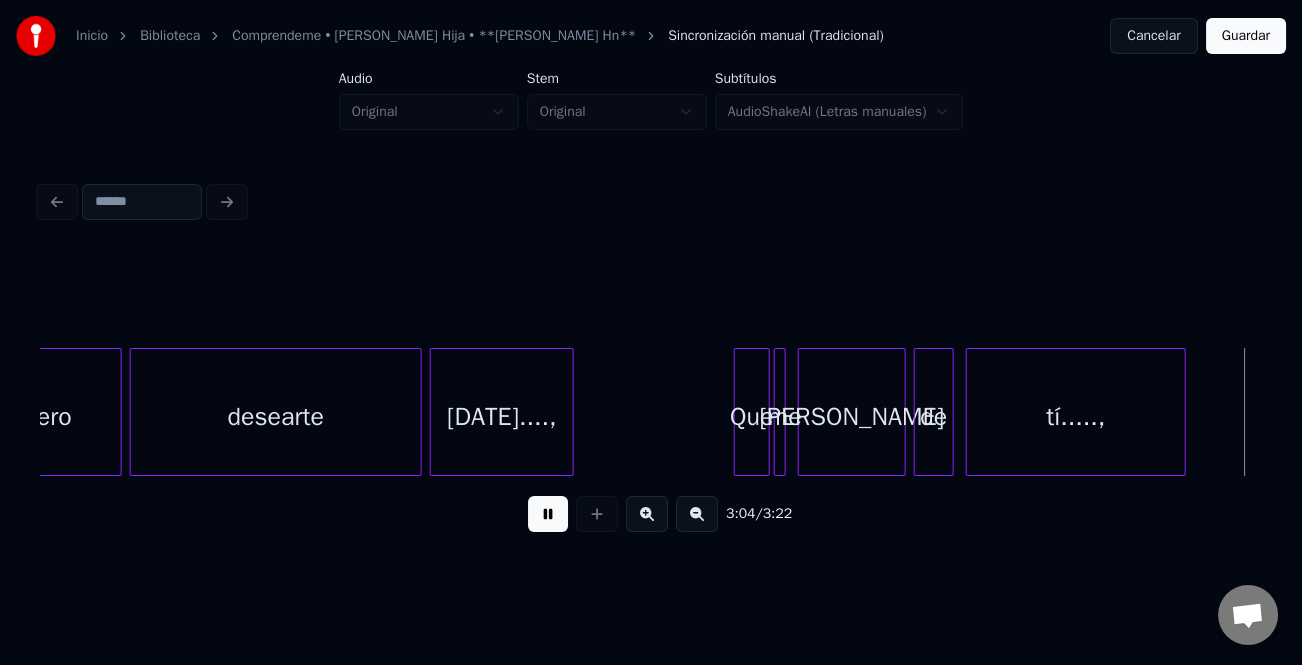 scroll, scrollTop: 0, scrollLeft: 36917, axis: horizontal 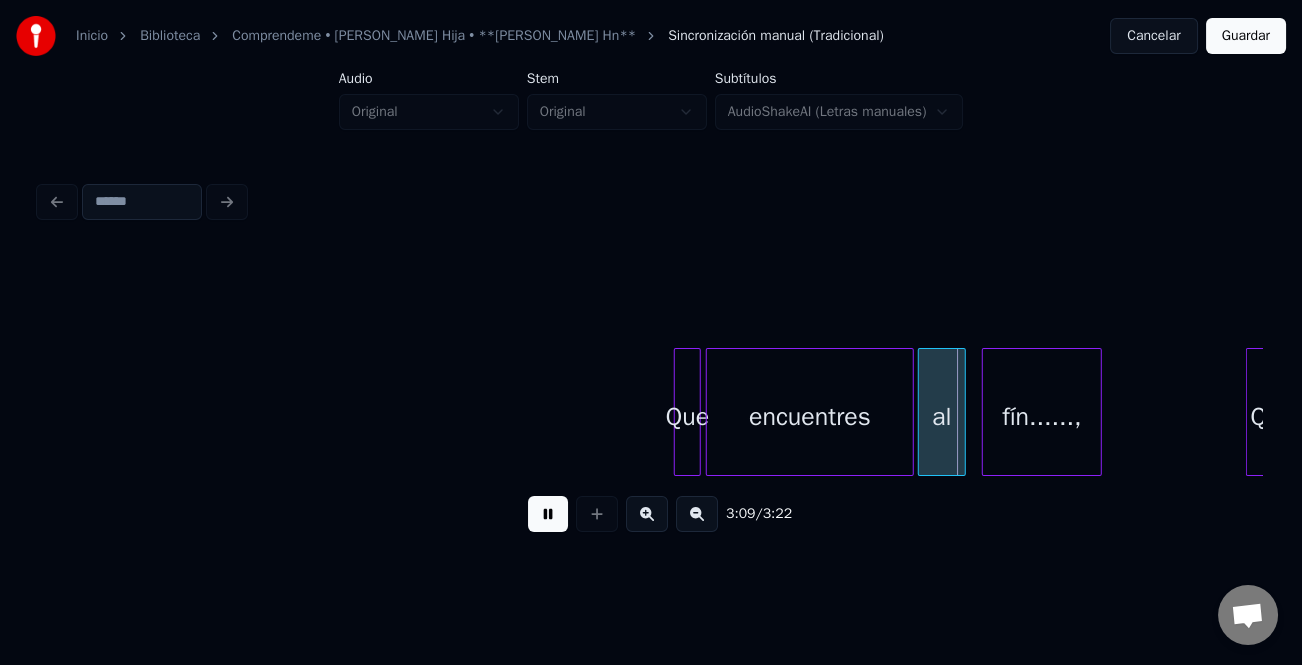 click at bounding box center (697, 412) 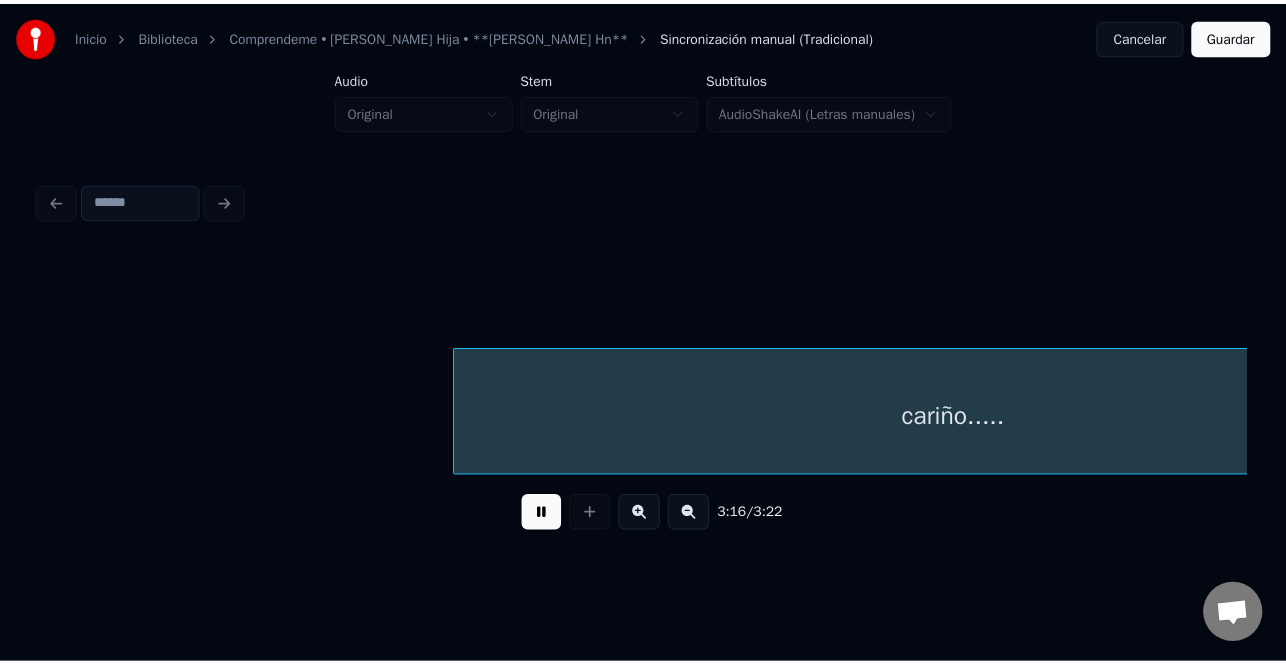 scroll, scrollTop: 0, scrollLeft: 39304, axis: horizontal 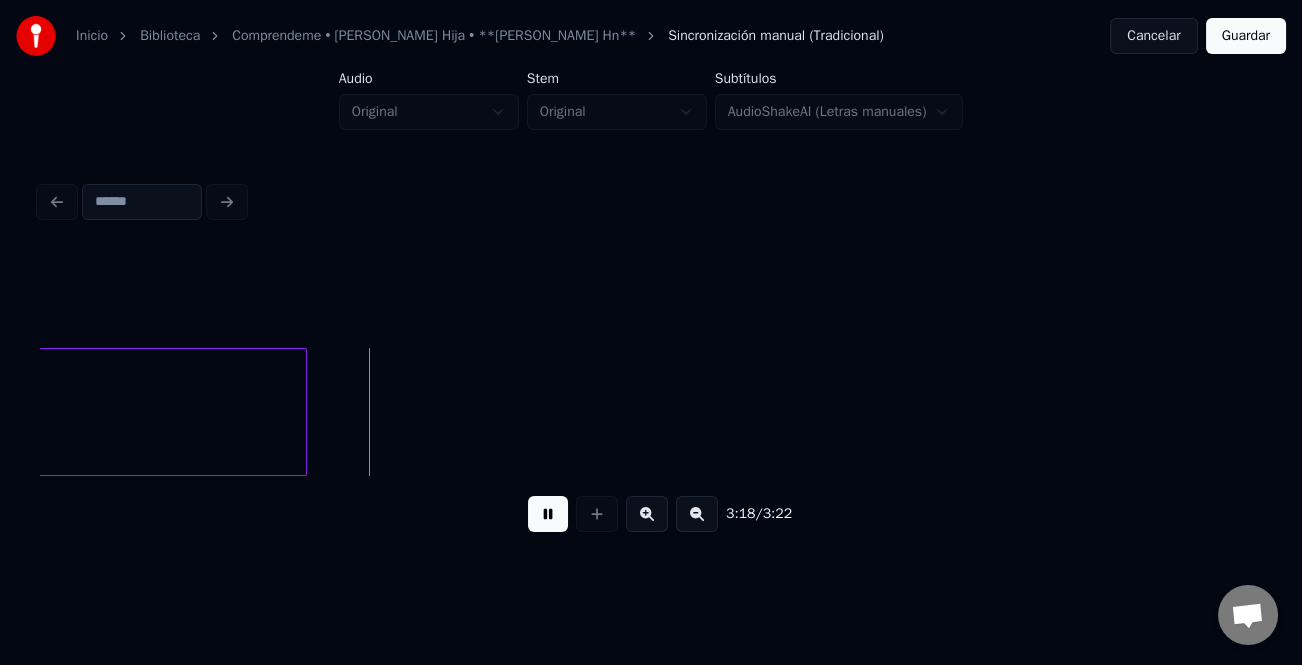 click on "Guardar" at bounding box center [1246, 36] 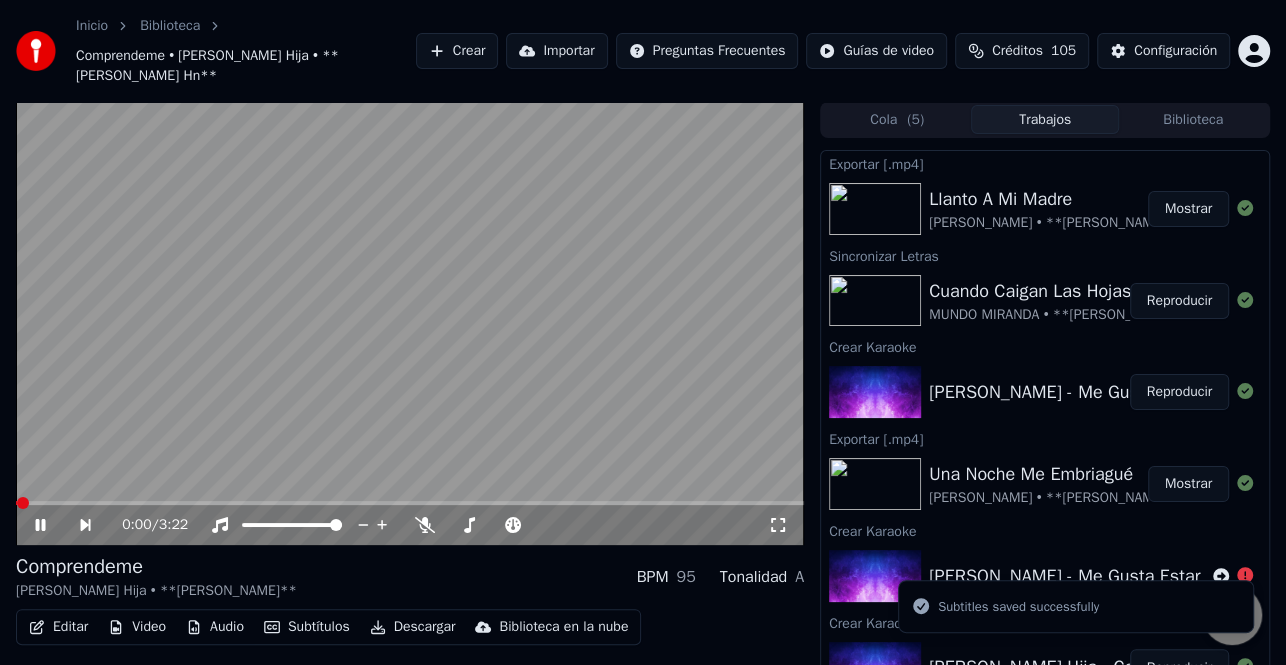 click on "Descargar" at bounding box center [413, 627] 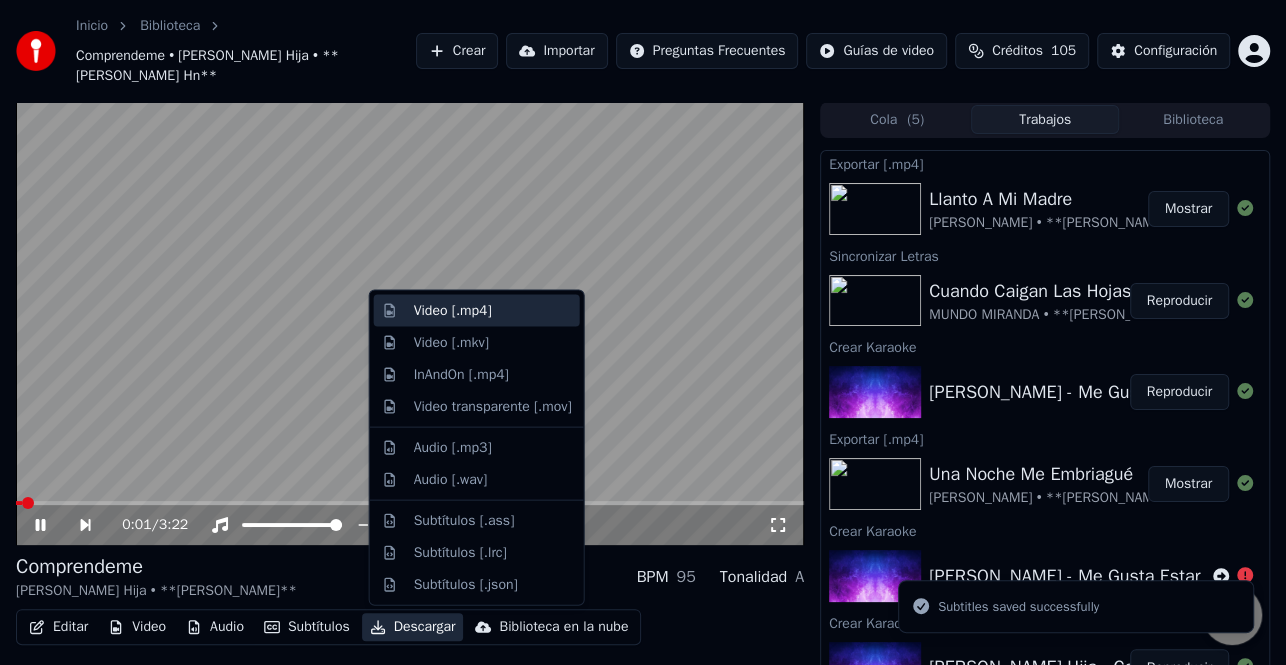 click on "Video [.mp4]" at bounding box center (493, 311) 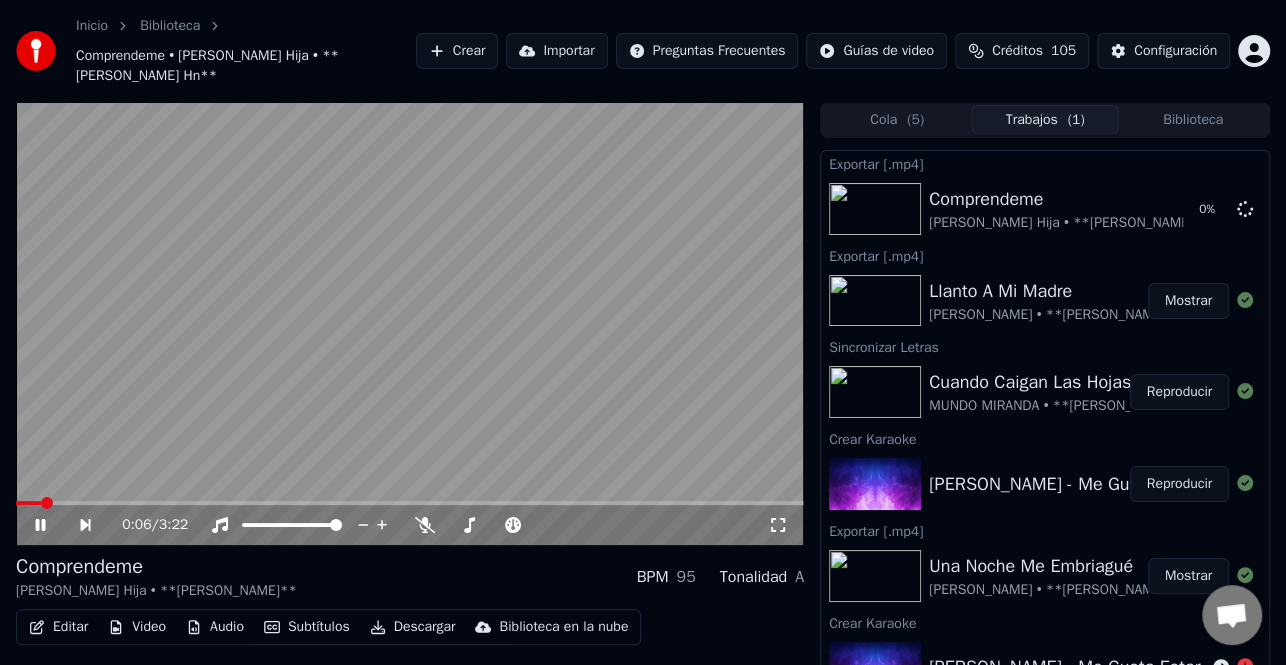 click 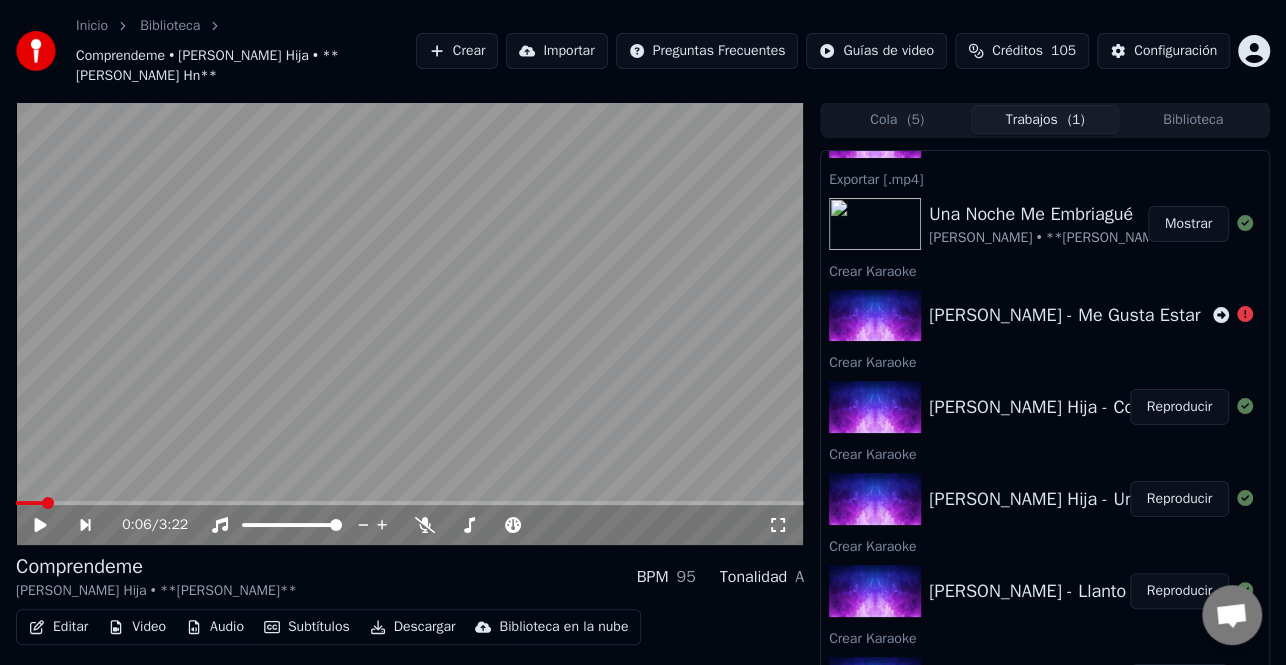 scroll, scrollTop: 353, scrollLeft: 0, axis: vertical 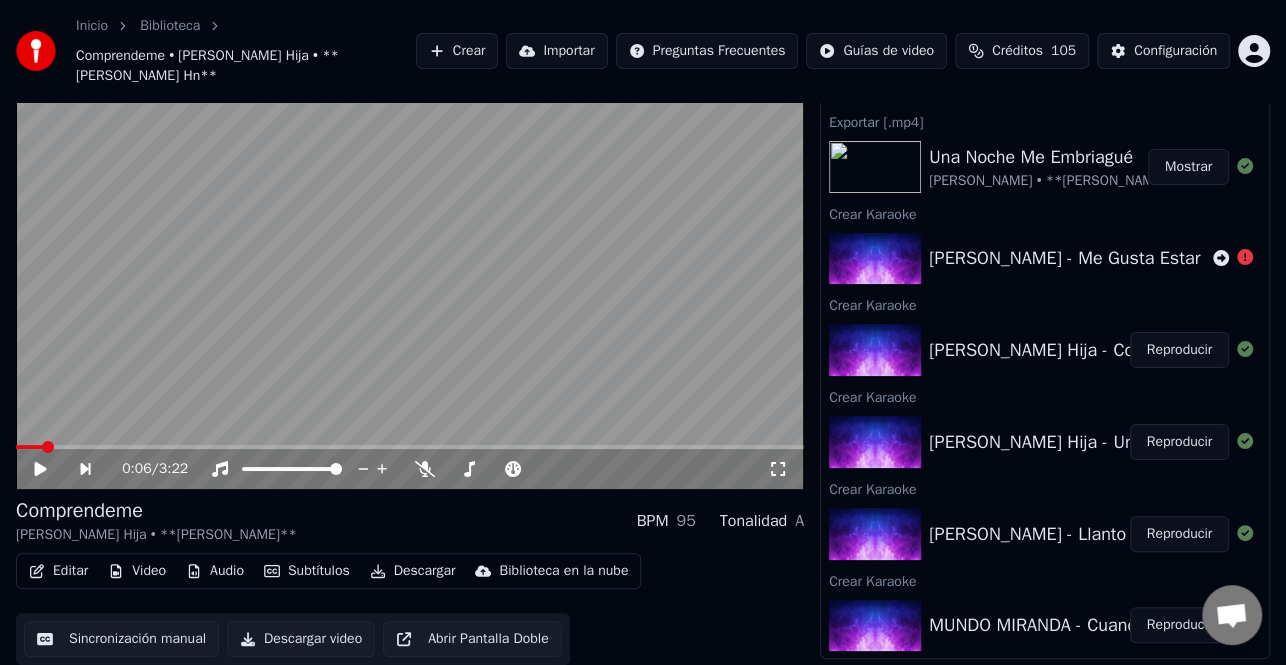 click on "Reproducir" at bounding box center [1179, 350] 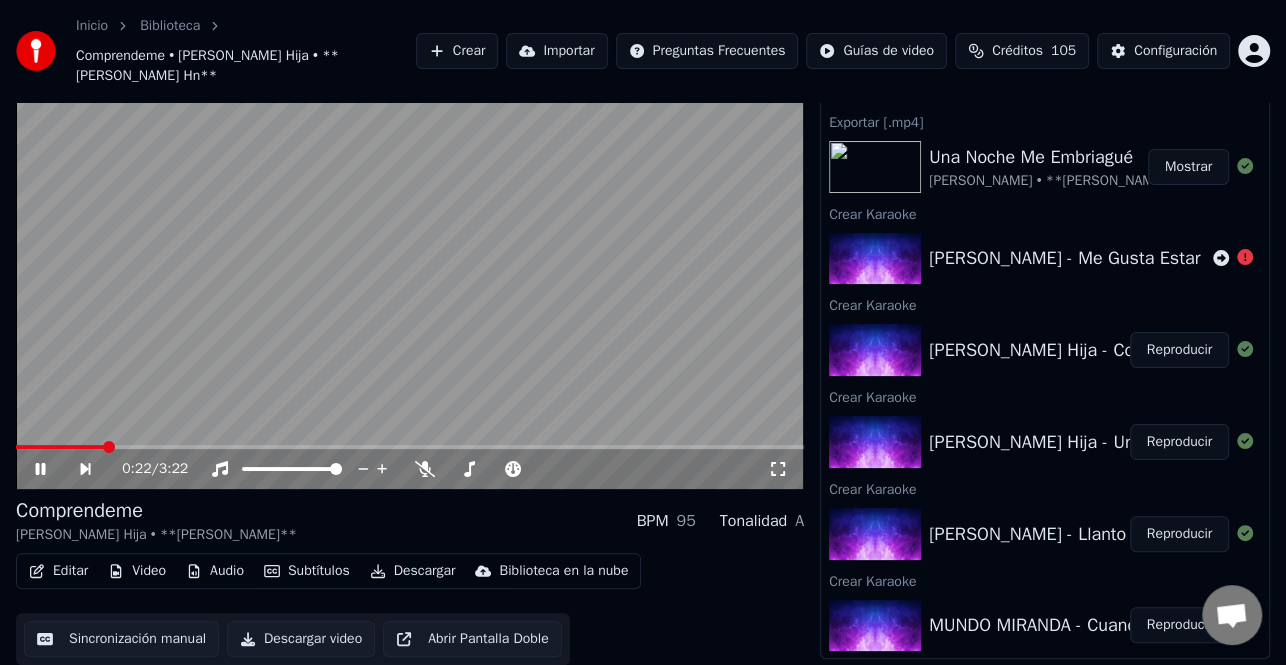 click 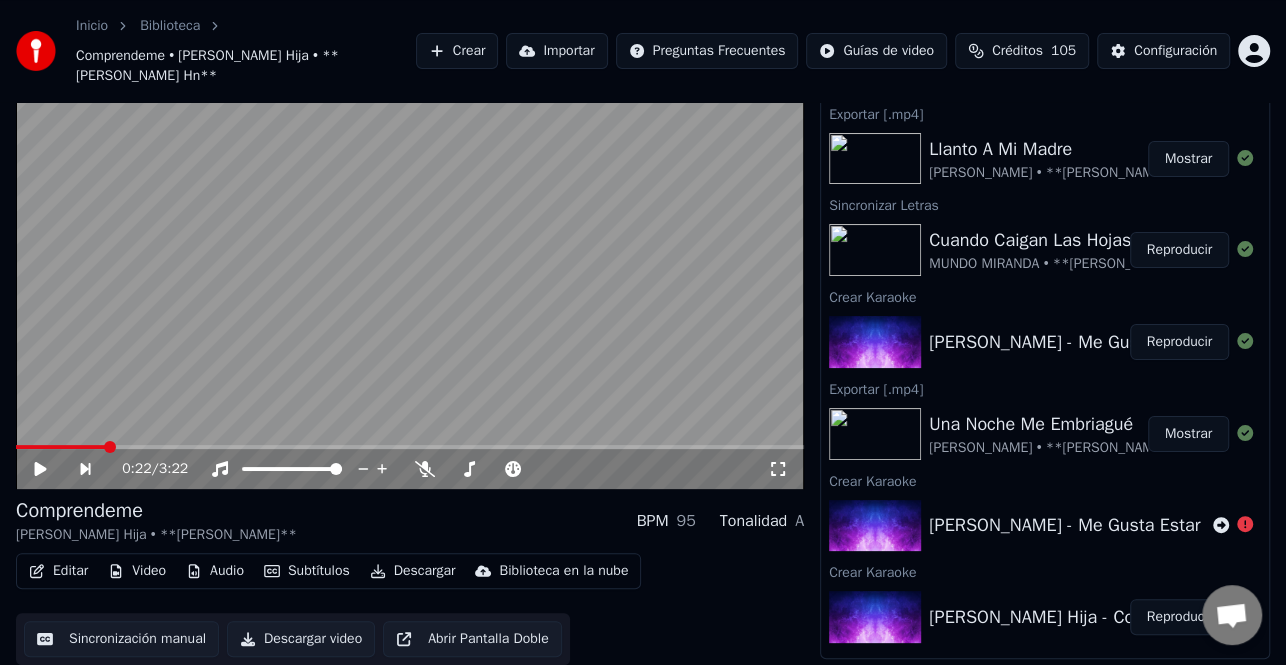 scroll, scrollTop: 0, scrollLeft: 0, axis: both 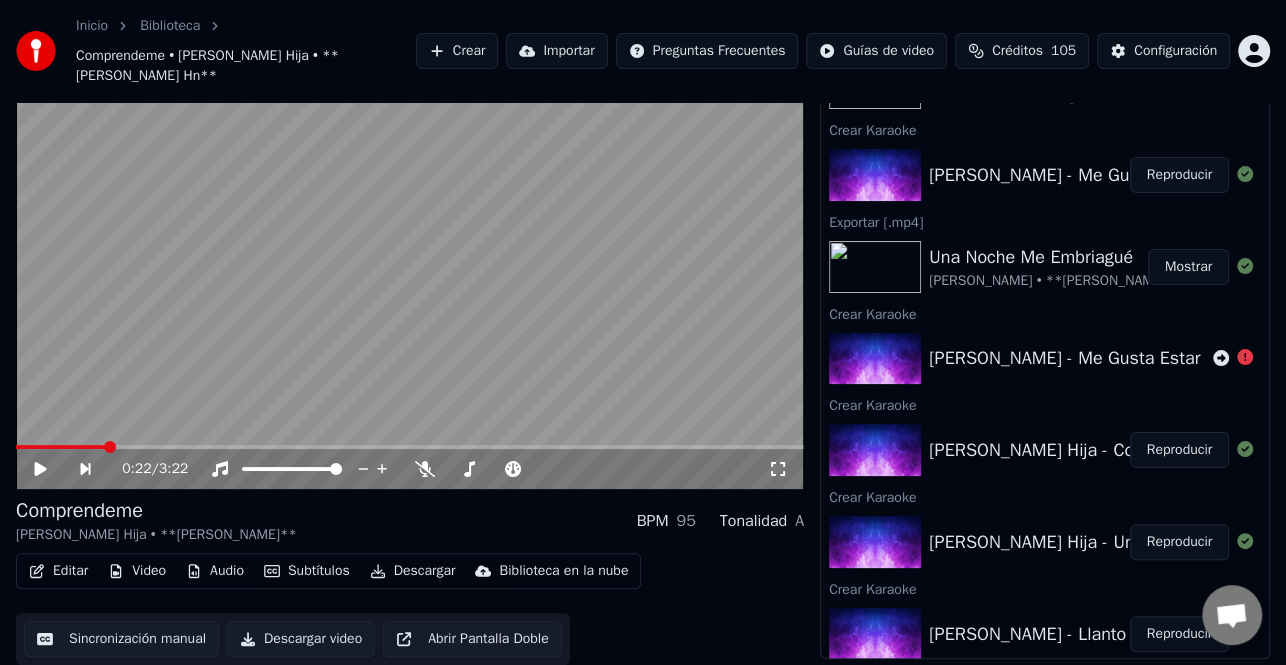 click on "Reproducir" at bounding box center [1179, 175] 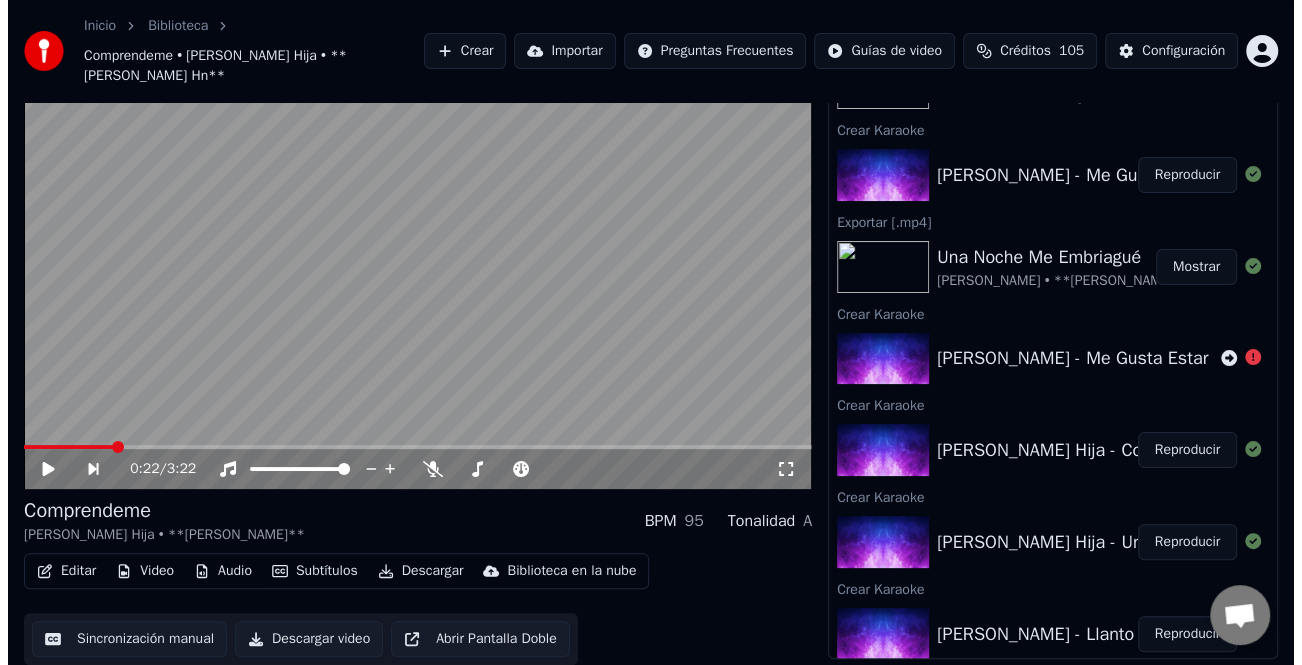 scroll, scrollTop: 36, scrollLeft: 0, axis: vertical 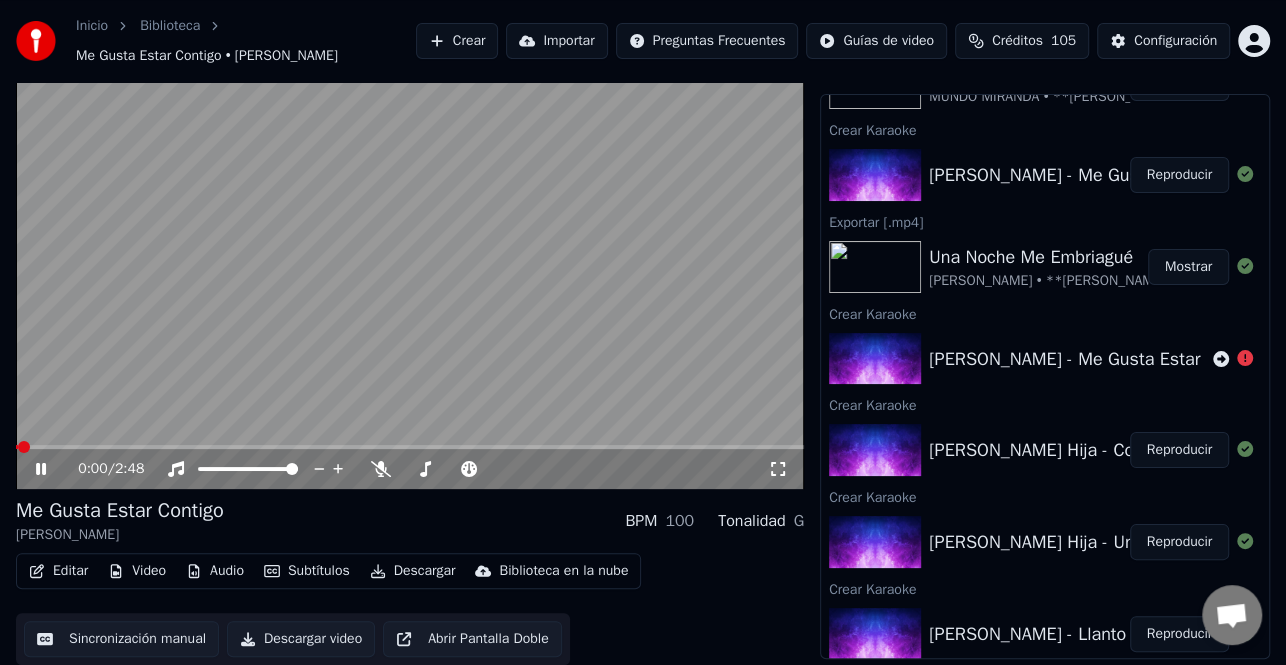 click 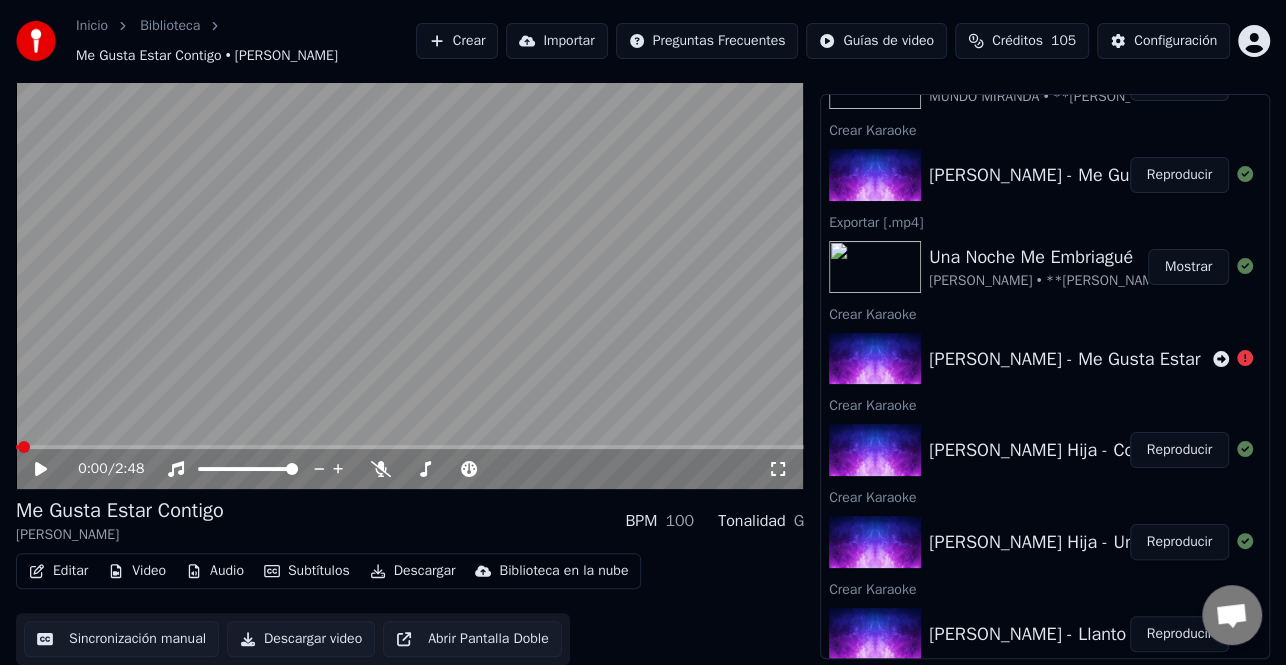 click on "Editar" at bounding box center [58, 571] 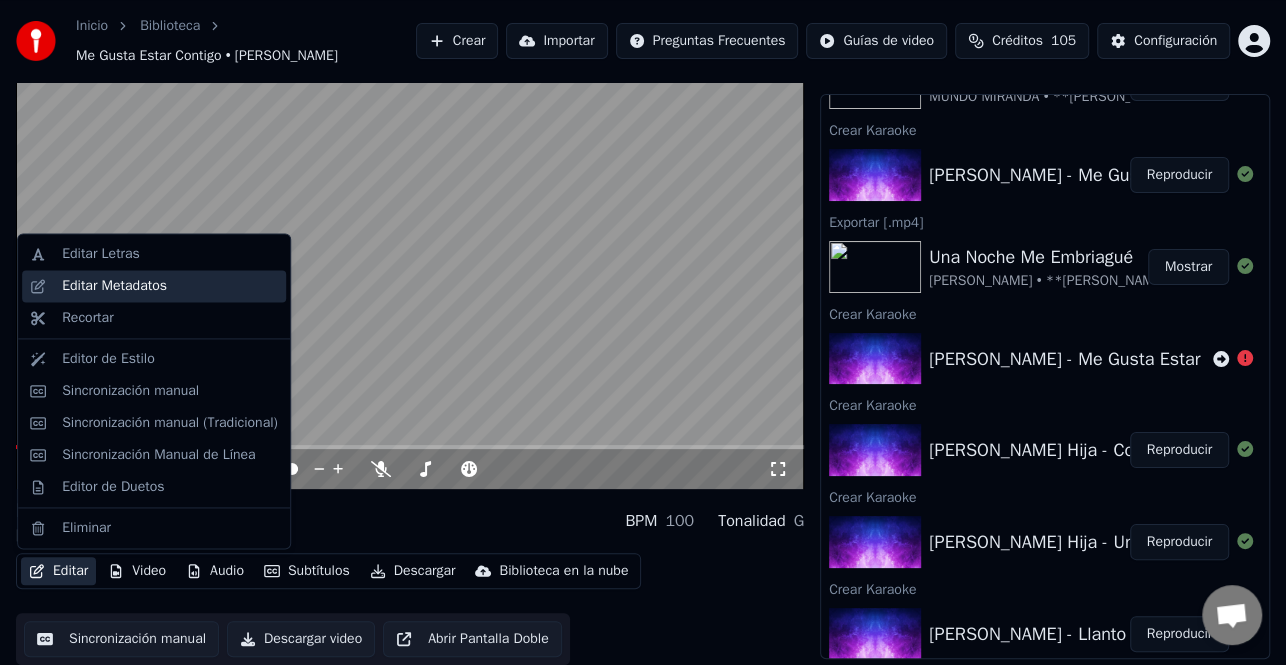 click on "Editar Metadatos" at bounding box center (170, 286) 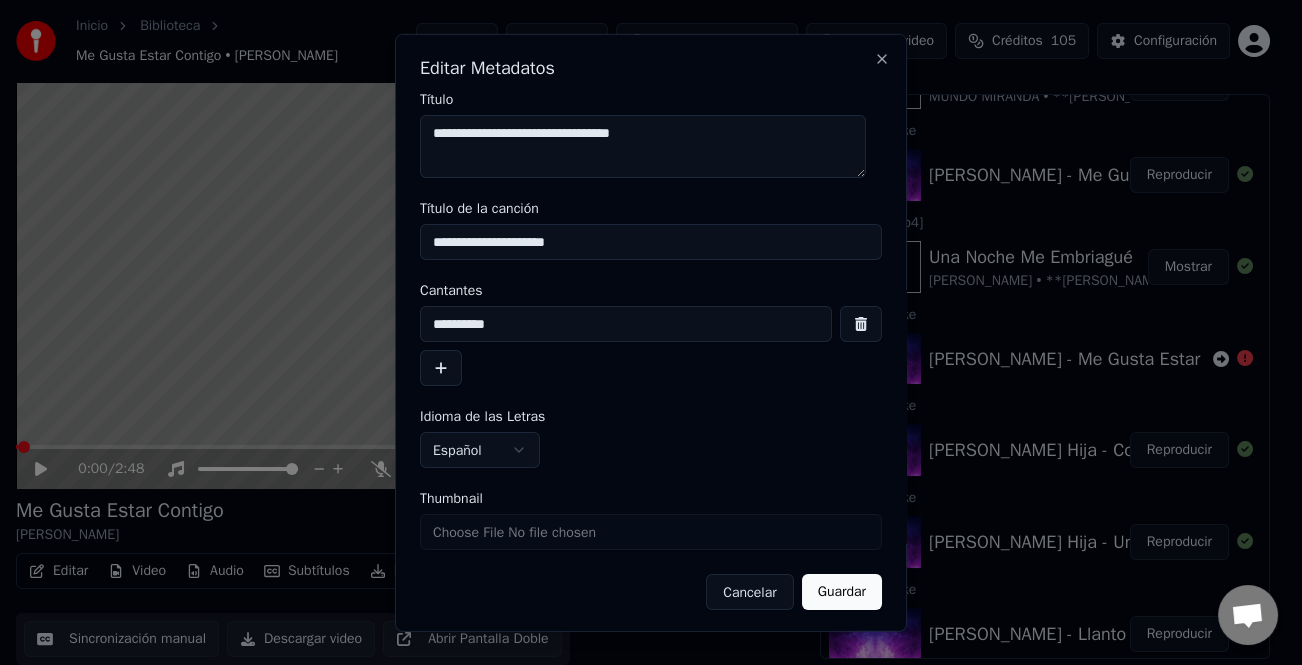 click at bounding box center (441, 368) 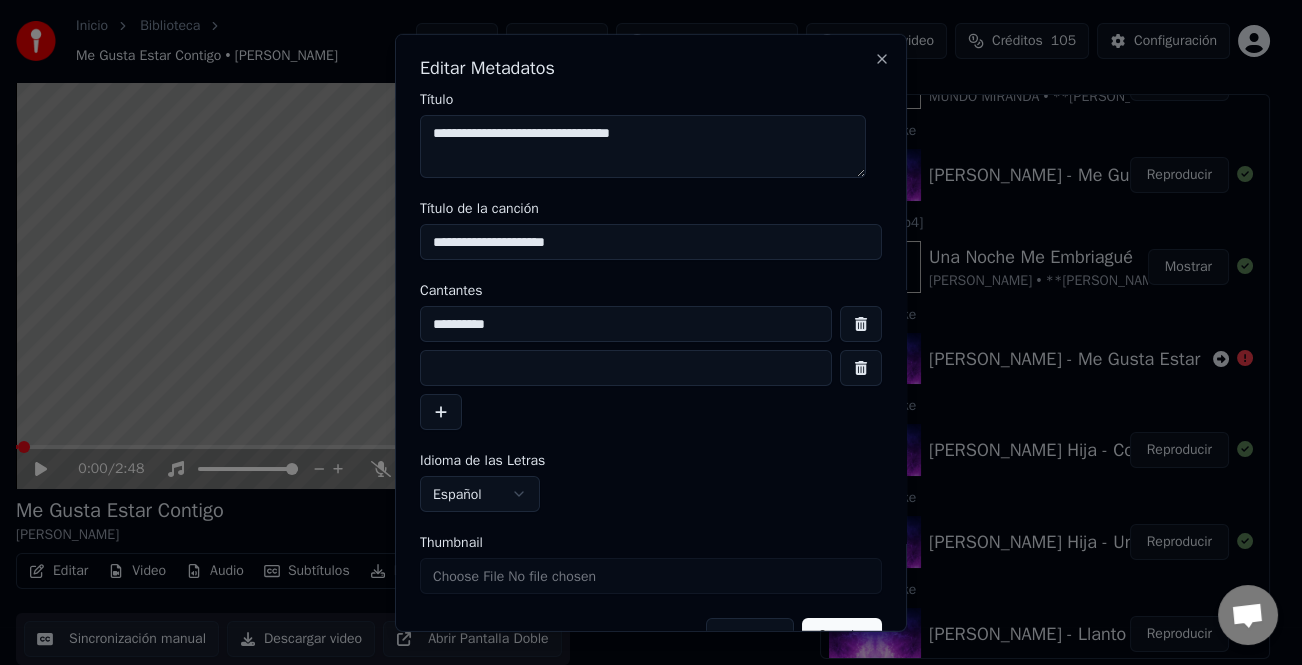 click at bounding box center (626, 368) 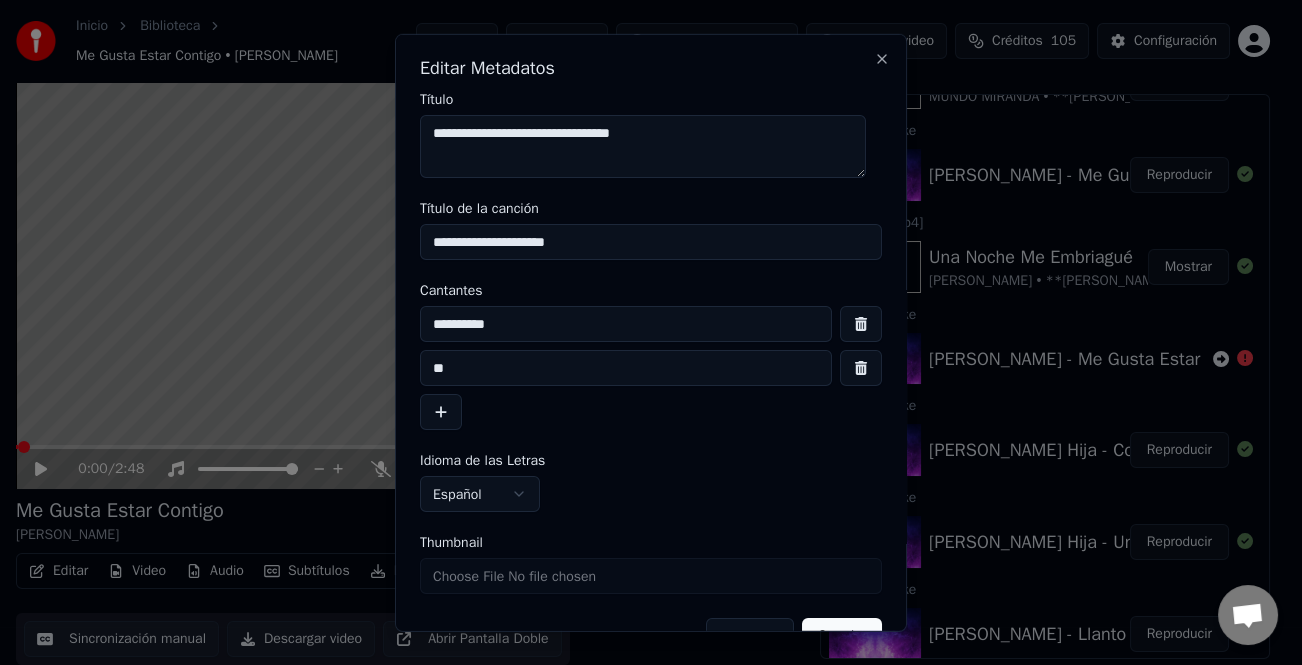 type on "*" 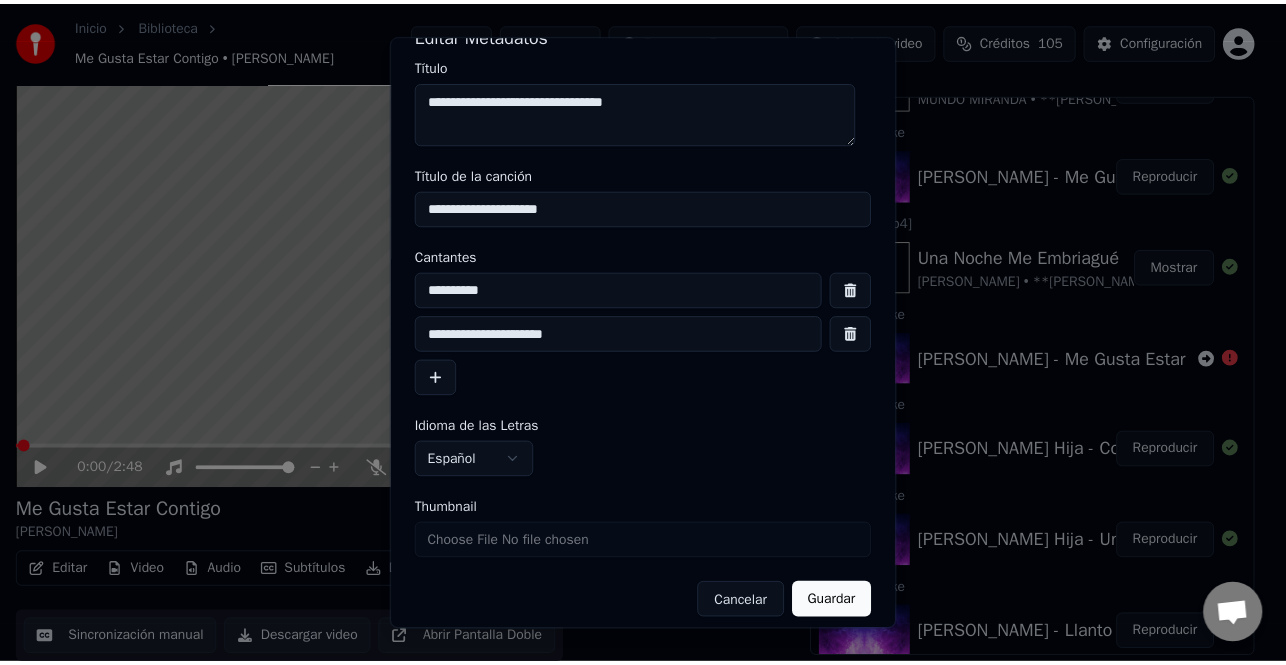 scroll, scrollTop: 47, scrollLeft: 0, axis: vertical 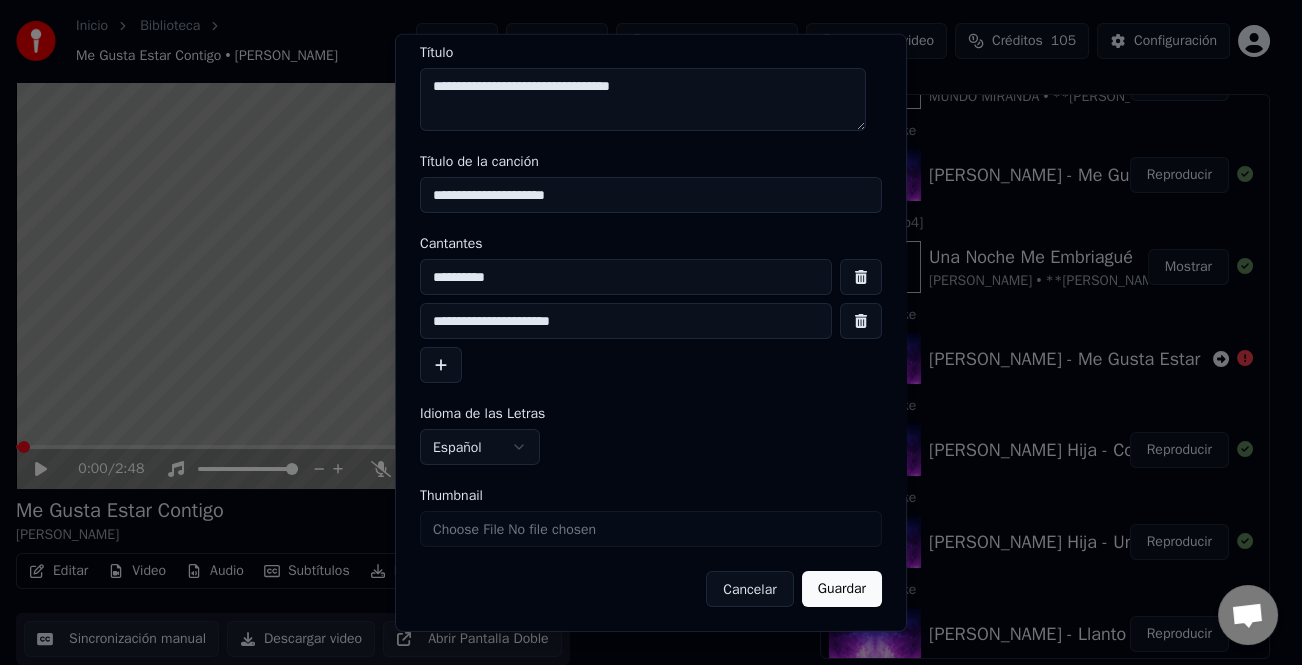 type on "**********" 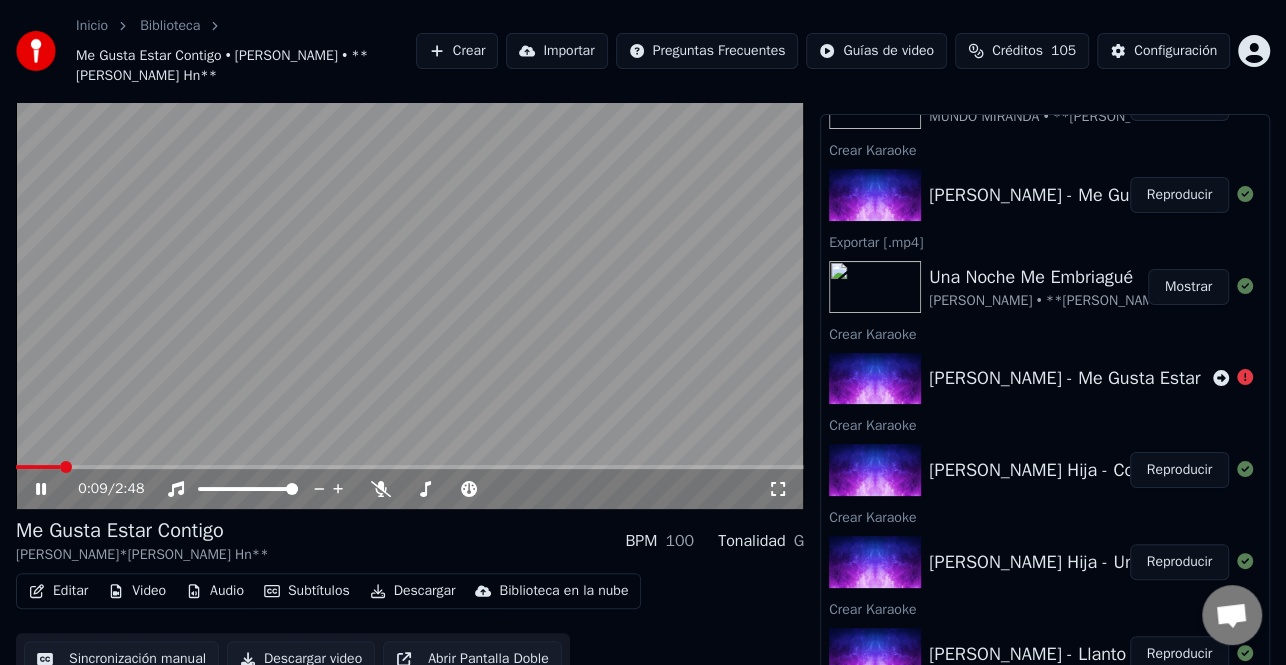click 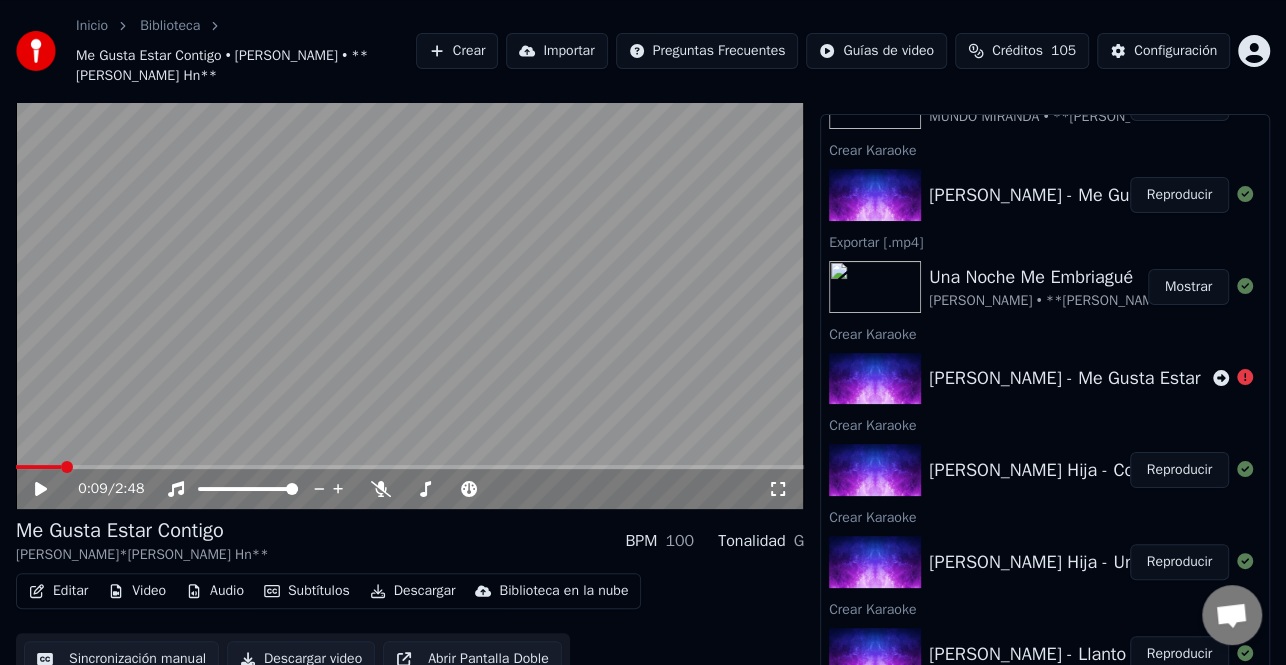 click on "Editar" at bounding box center (58, 591) 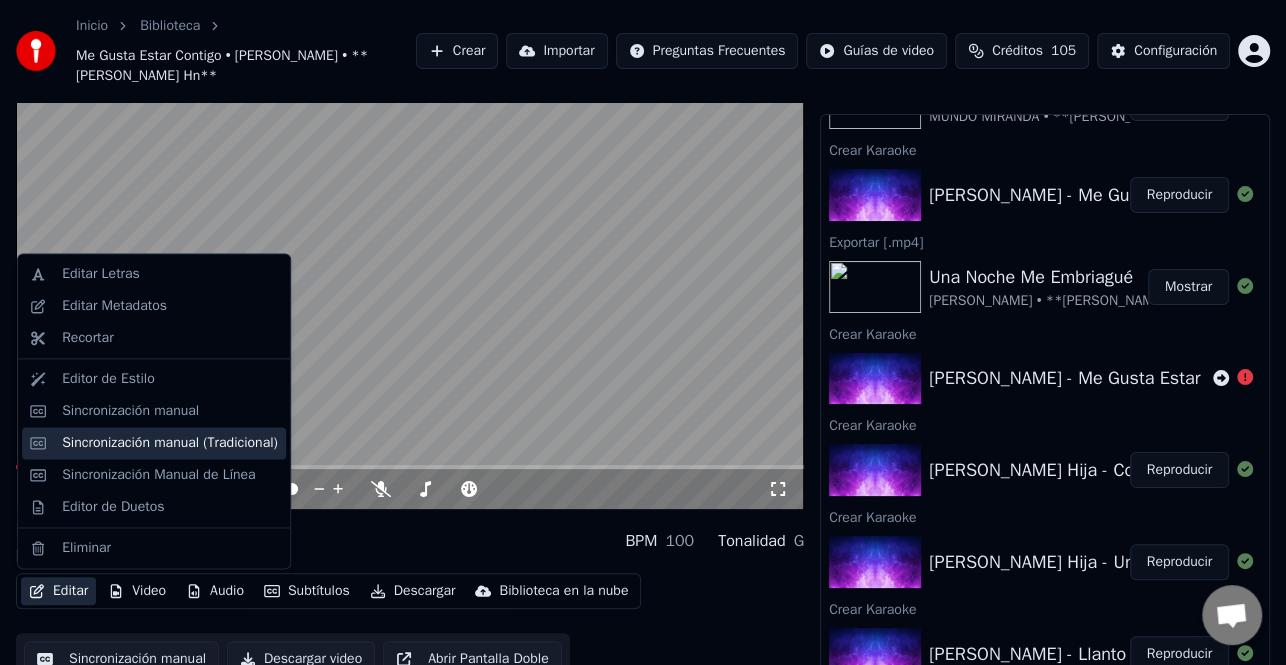 click on "Sincronización manual (Tradicional)" at bounding box center [170, 443] 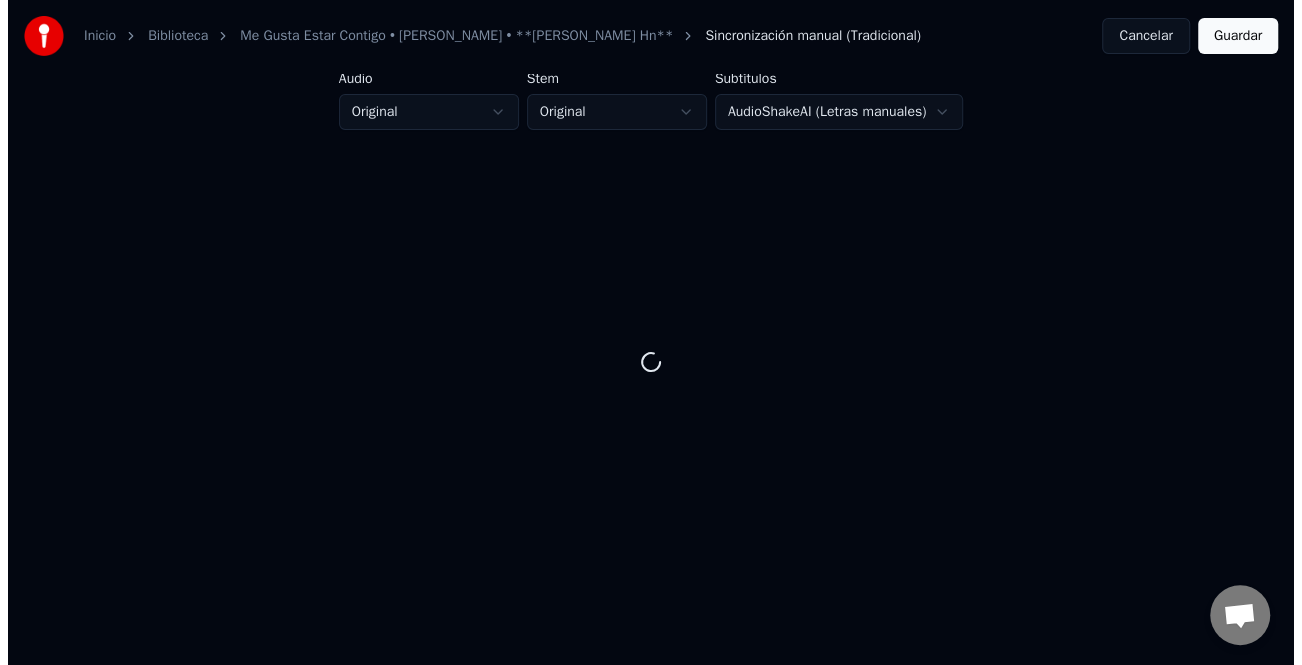 scroll, scrollTop: 0, scrollLeft: 0, axis: both 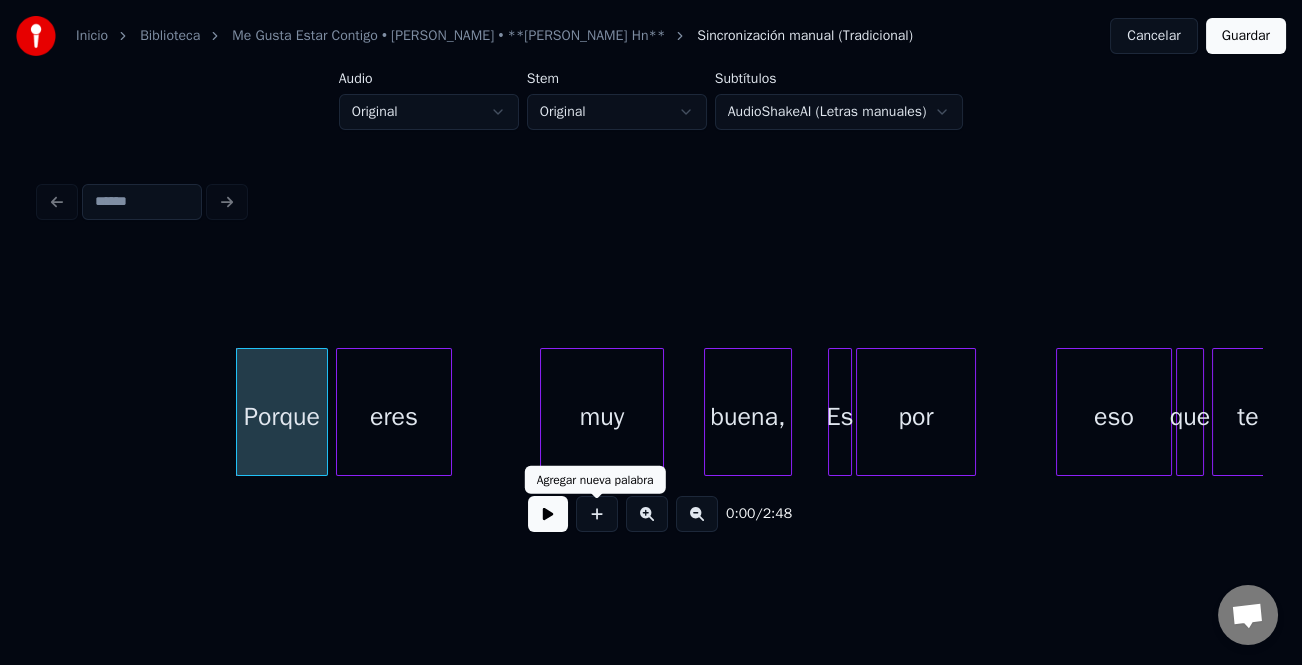 click at bounding box center [597, 514] 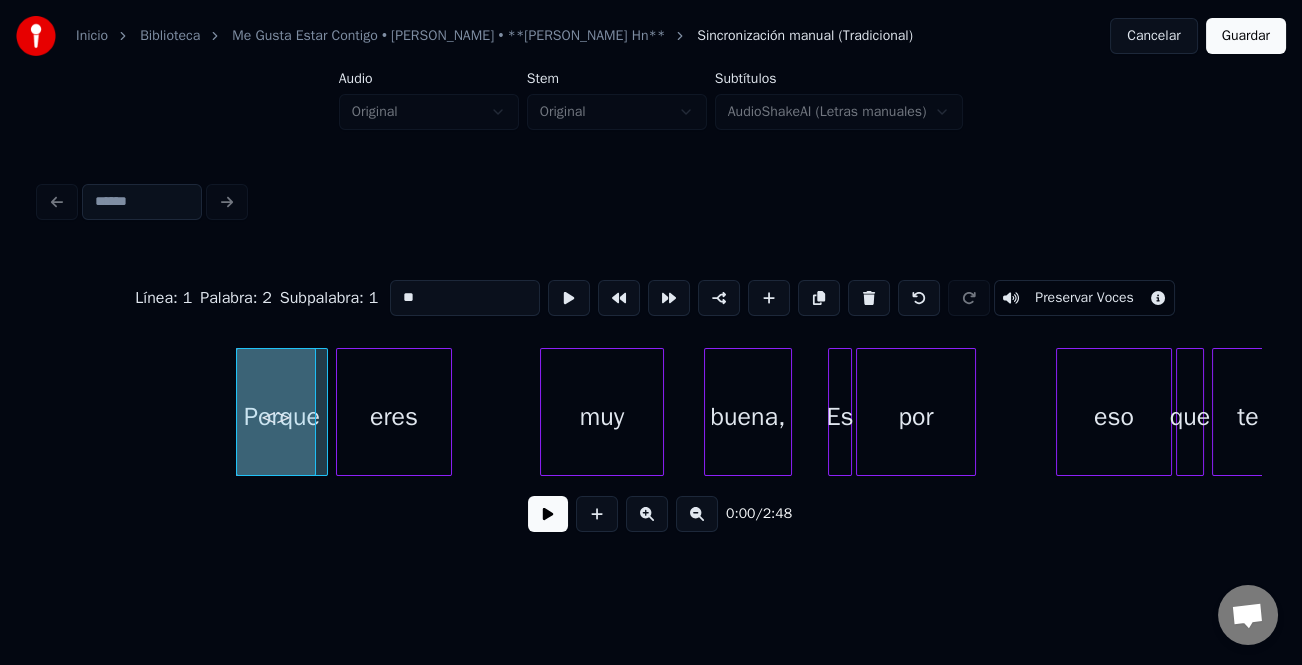 click at bounding box center (548, 514) 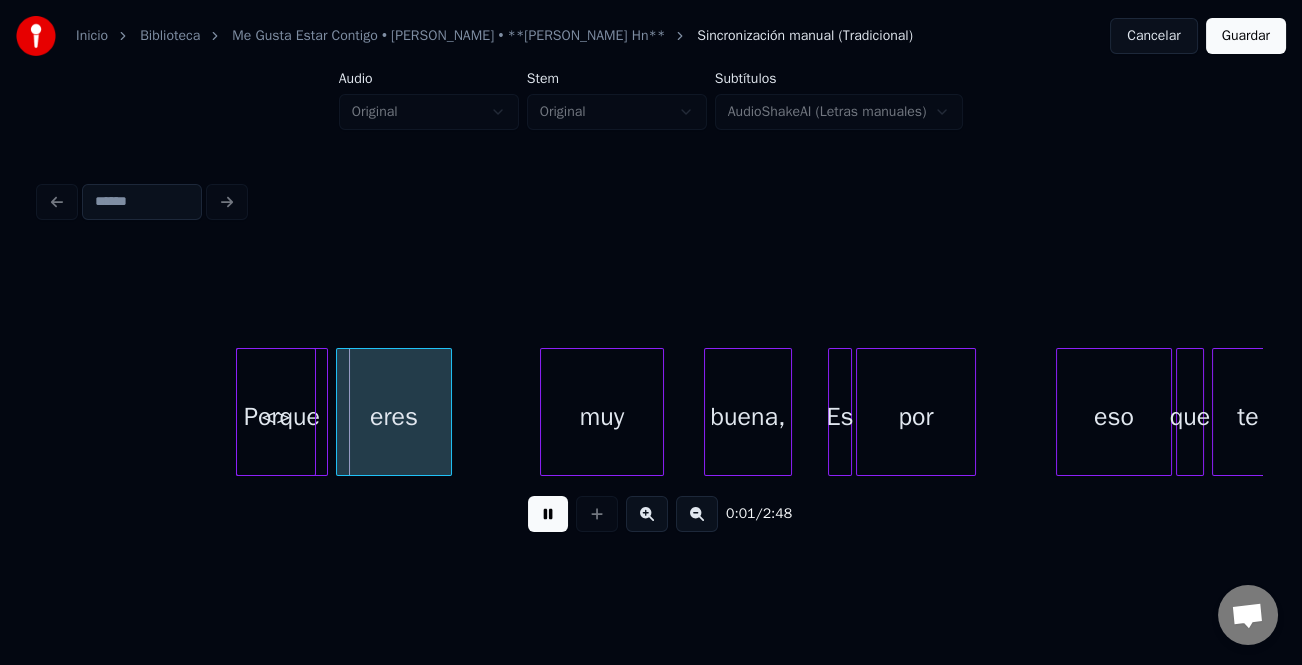 click on "Porque eres muy buena, Es por eso que te <>" at bounding box center [16840, 412] 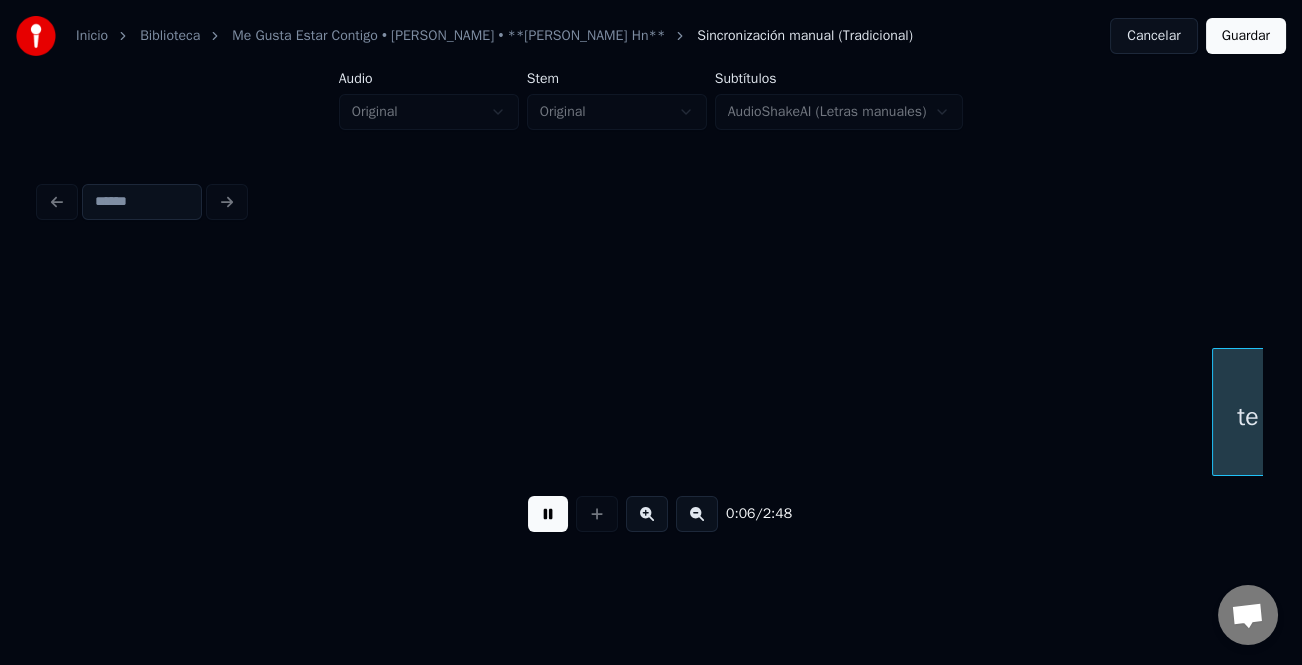 scroll, scrollTop: 0, scrollLeft: 1225, axis: horizontal 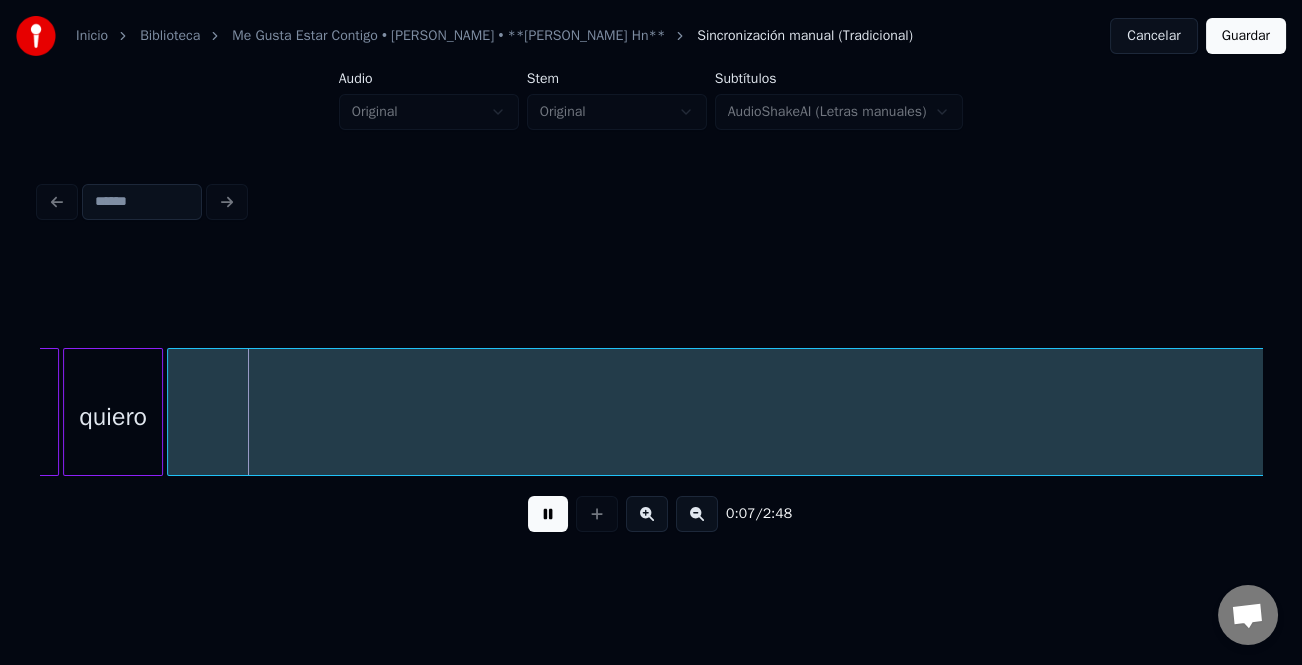 click at bounding box center (697, 514) 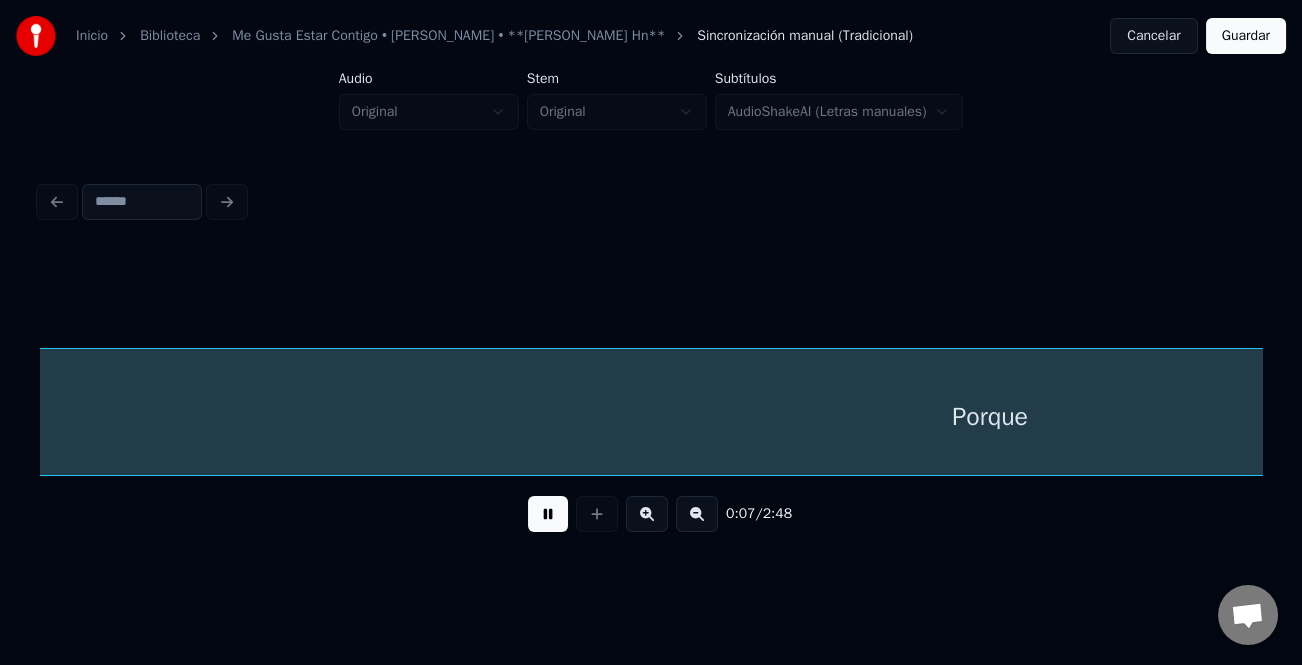 click at bounding box center (697, 514) 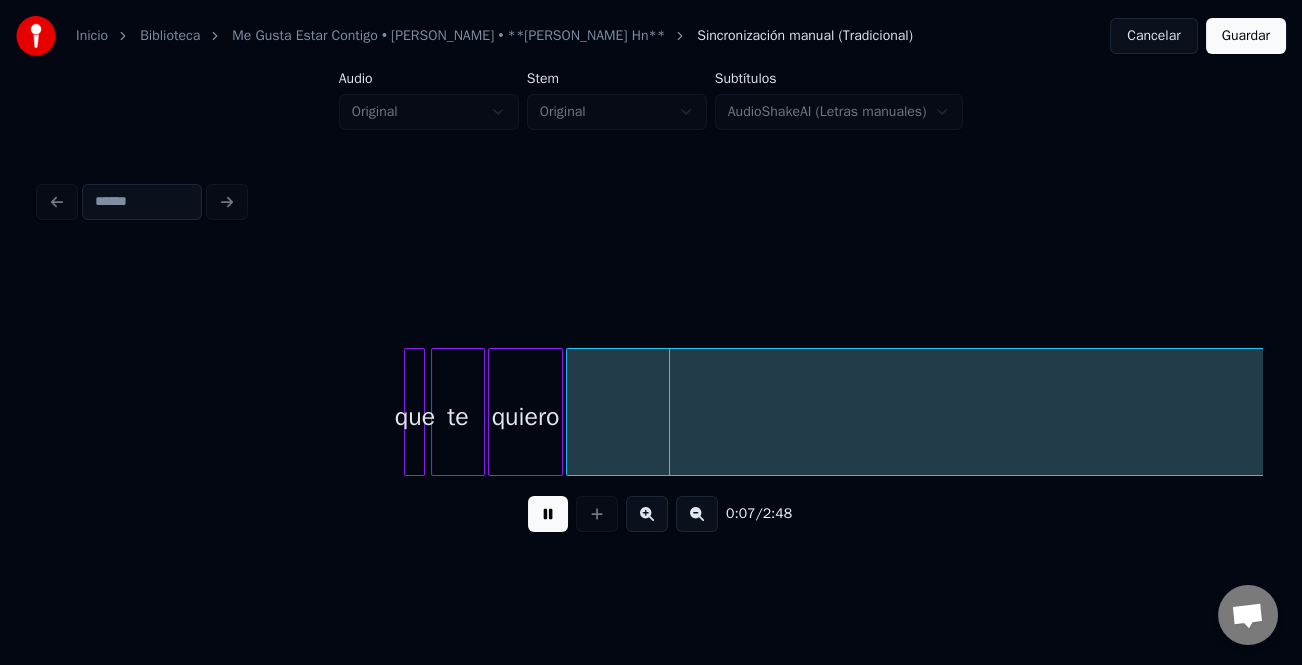 click at bounding box center (697, 514) 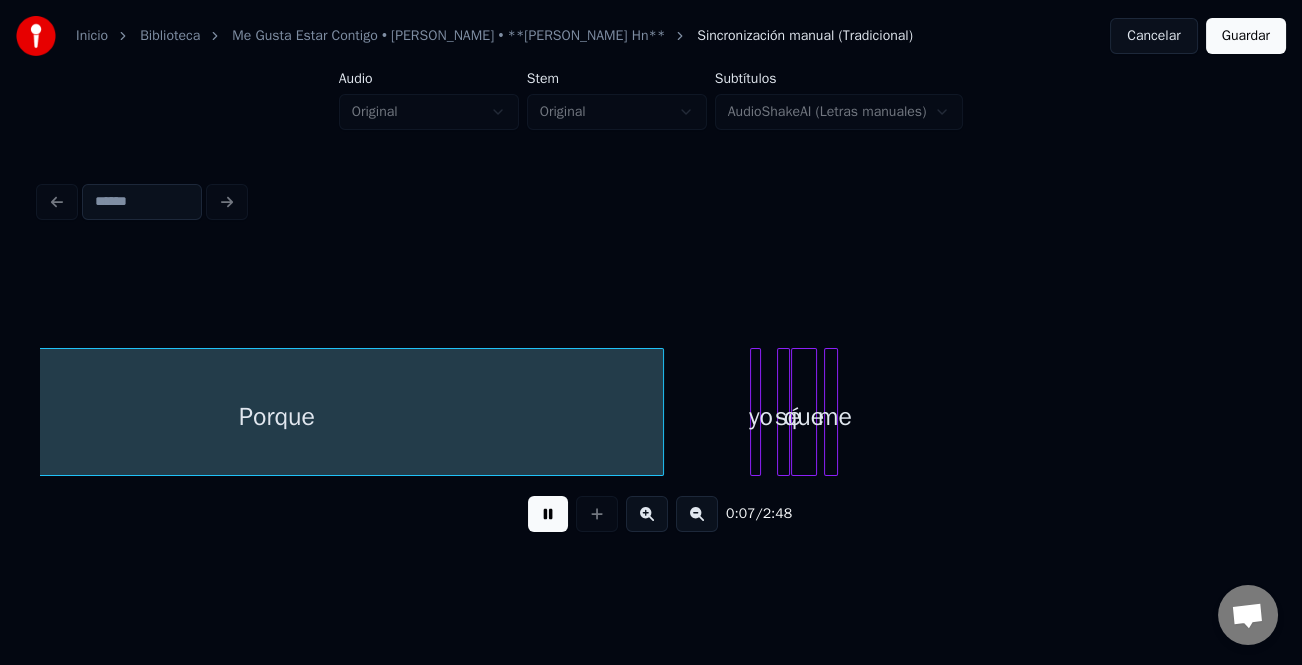 scroll, scrollTop: 0, scrollLeft: 104, axis: horizontal 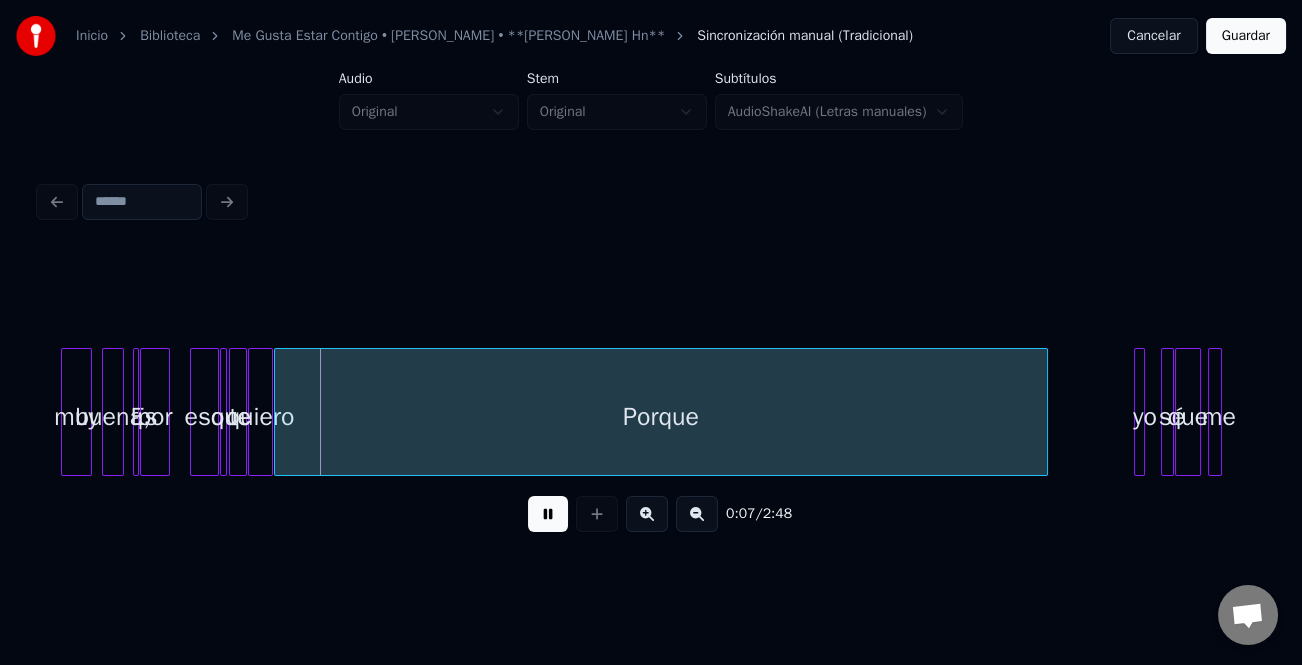 click at bounding box center [697, 514] 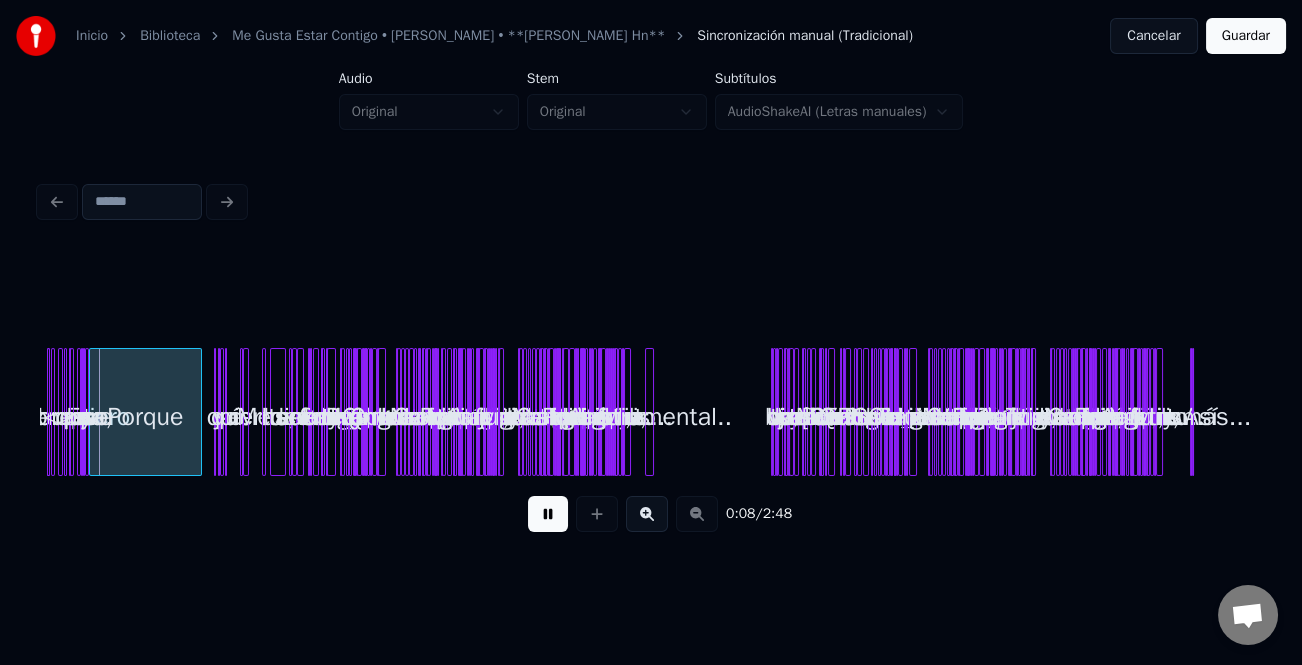 scroll, scrollTop: 0, scrollLeft: 0, axis: both 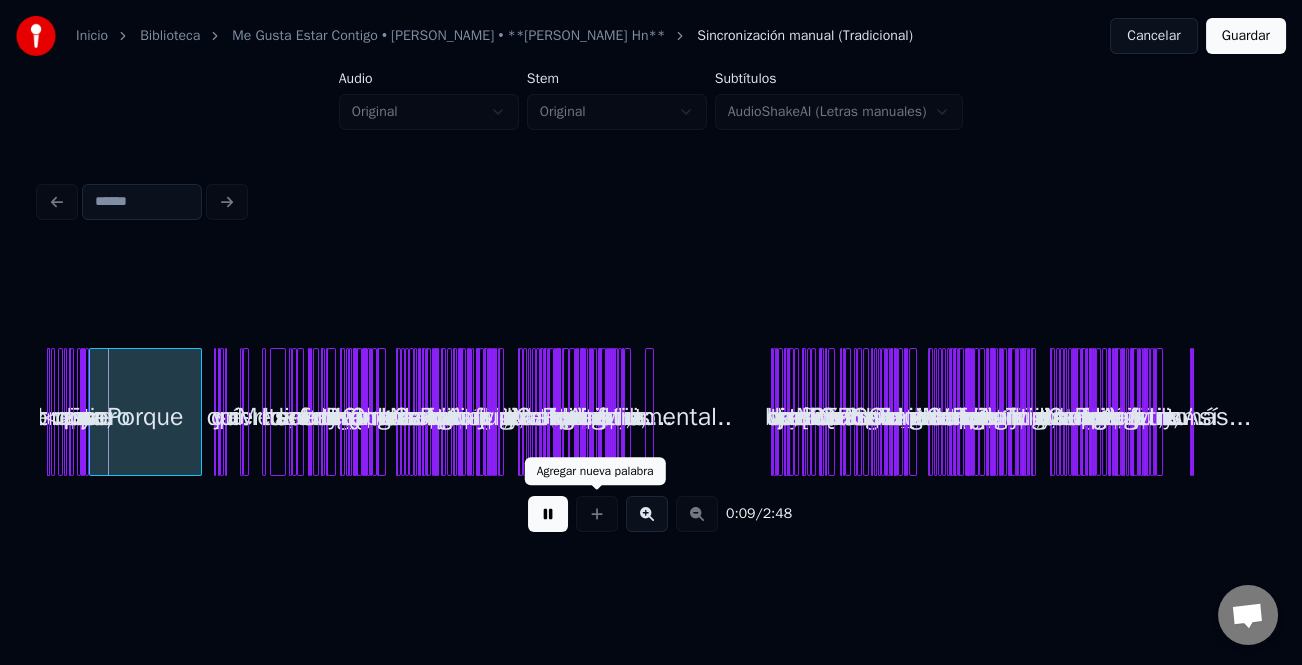 click at bounding box center [647, 514] 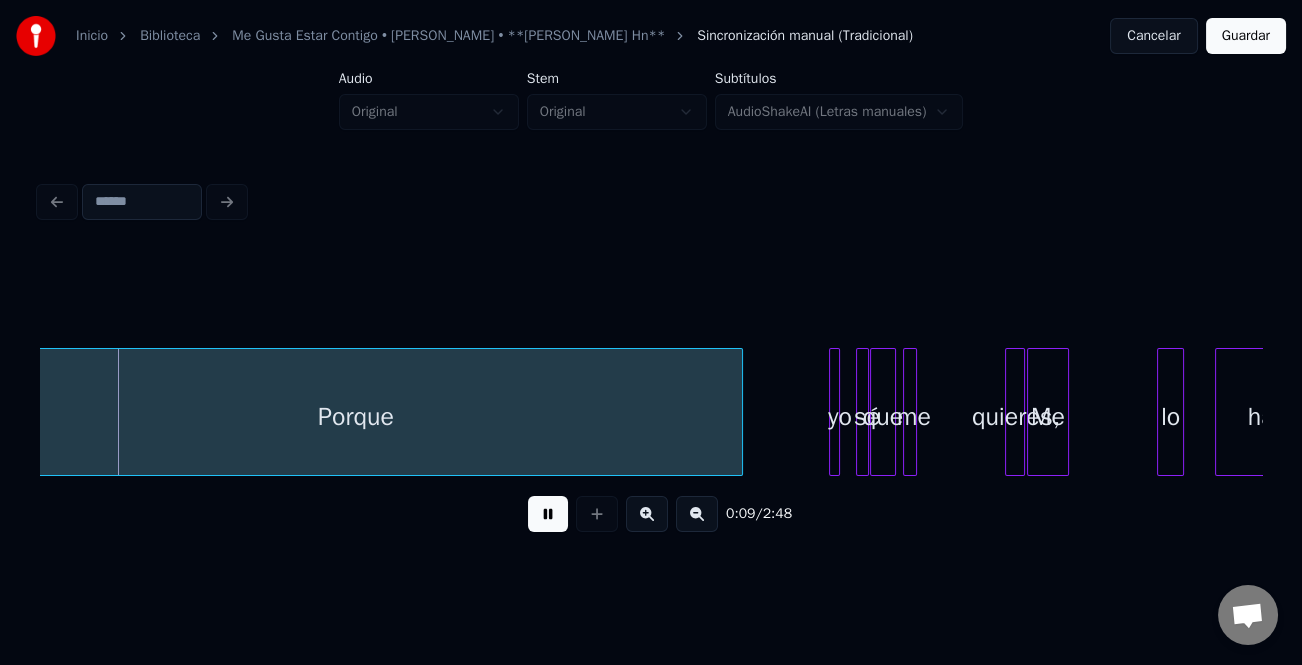 click at bounding box center (647, 514) 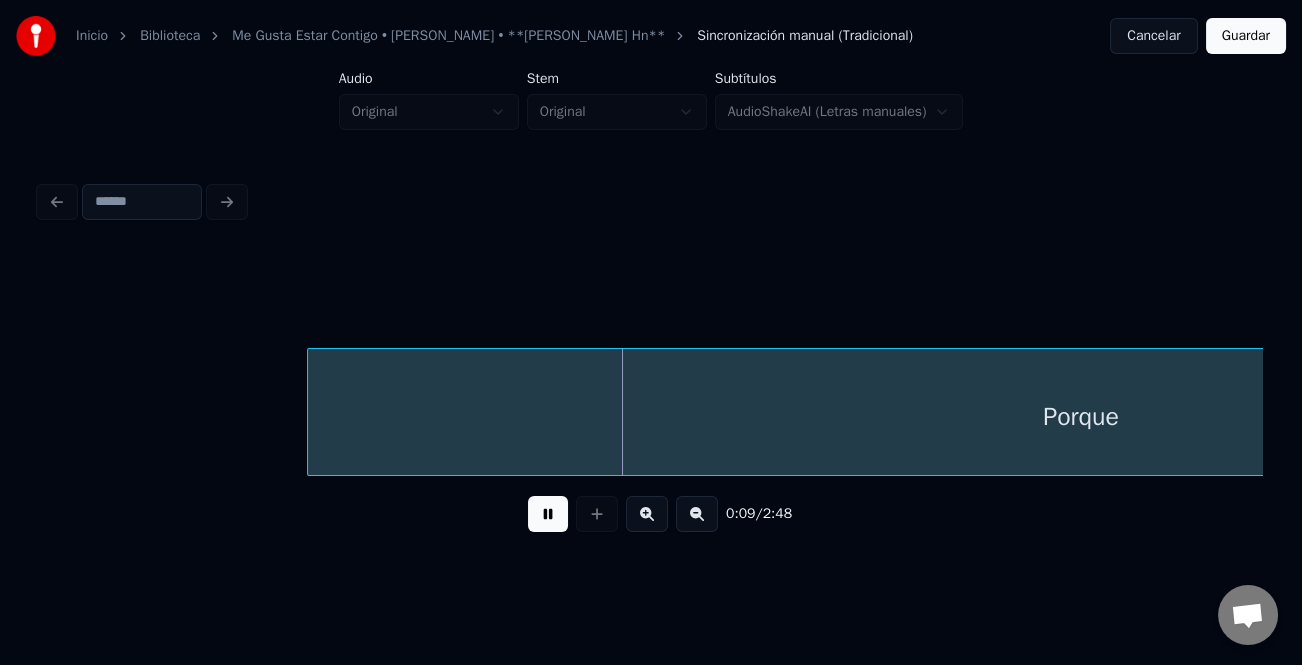 scroll, scrollTop: 0, scrollLeft: 901, axis: horizontal 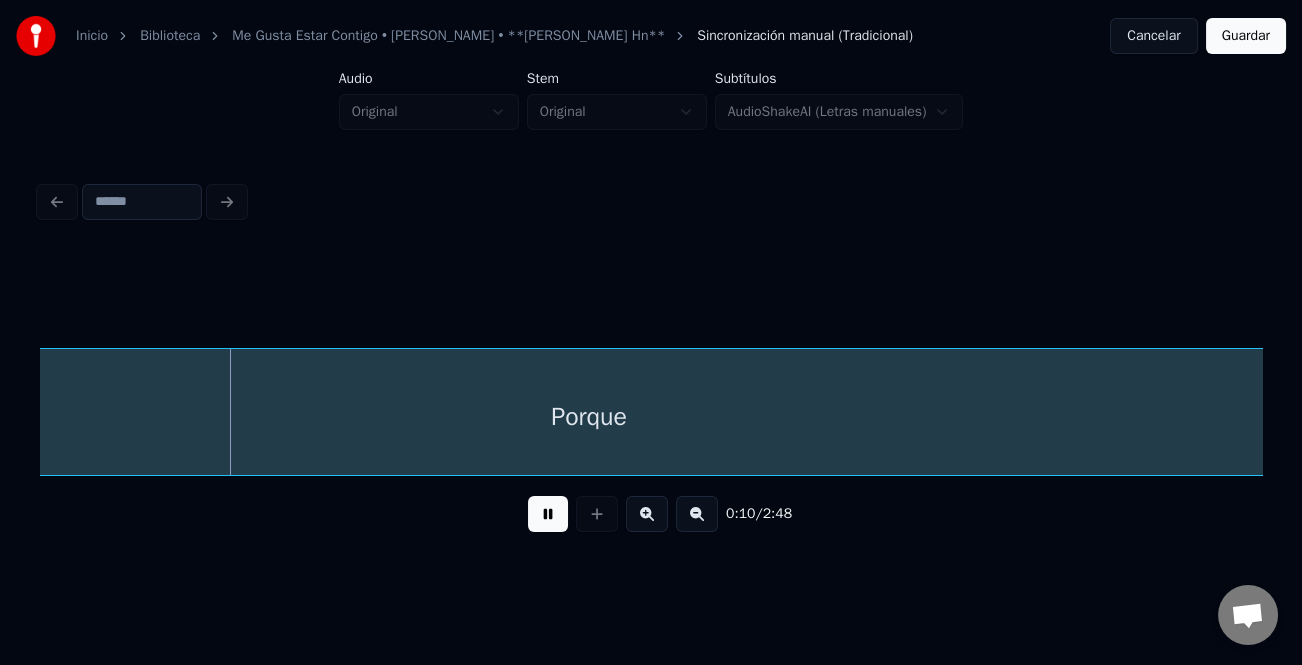 click at bounding box center (697, 514) 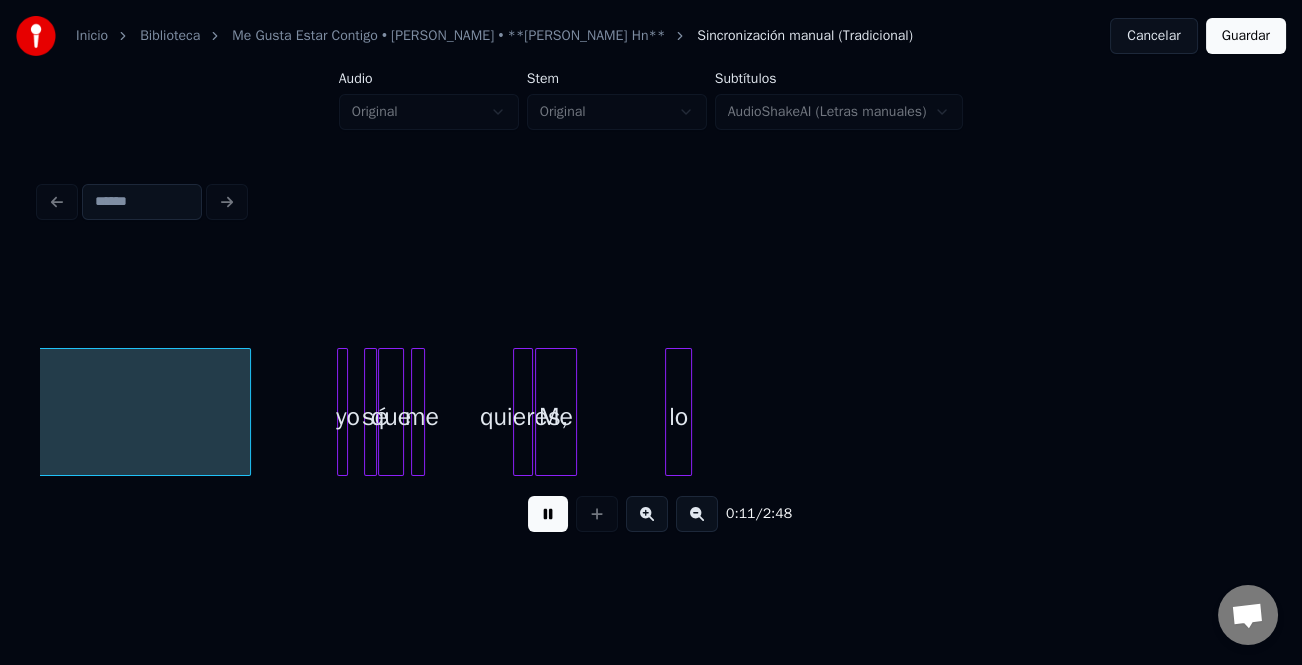 scroll, scrollTop: 0, scrollLeft: 347, axis: horizontal 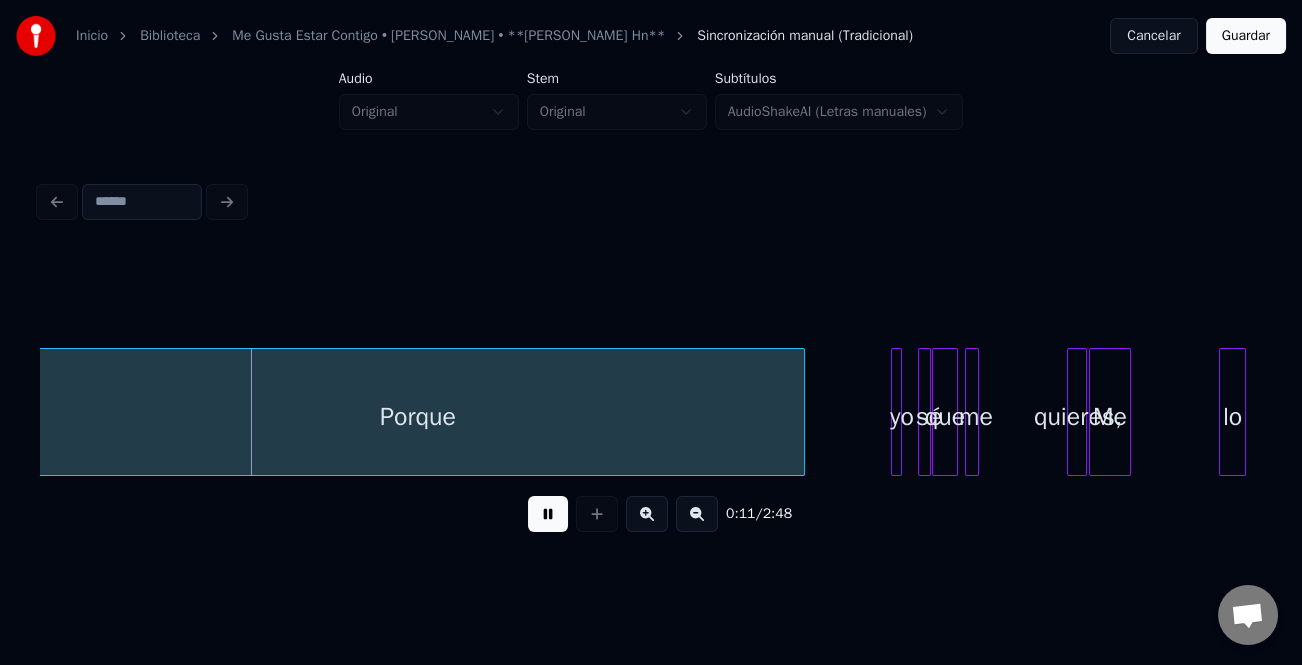 click at bounding box center [697, 514] 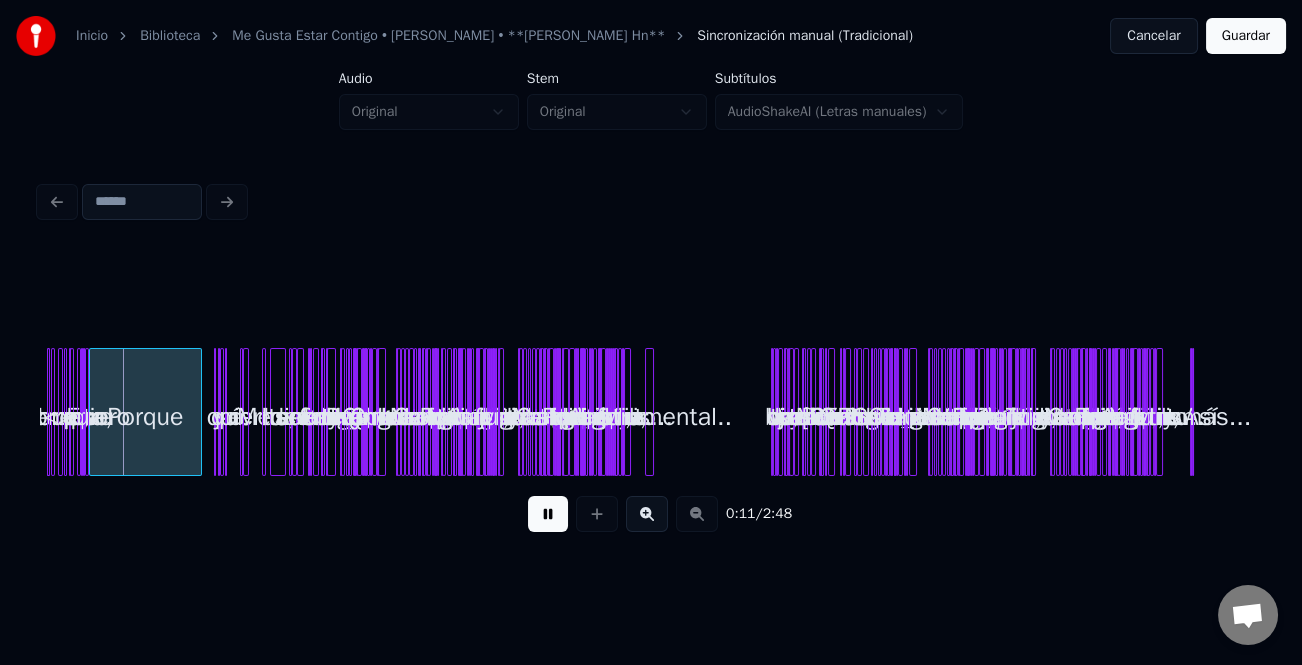 scroll, scrollTop: 0, scrollLeft: 0, axis: both 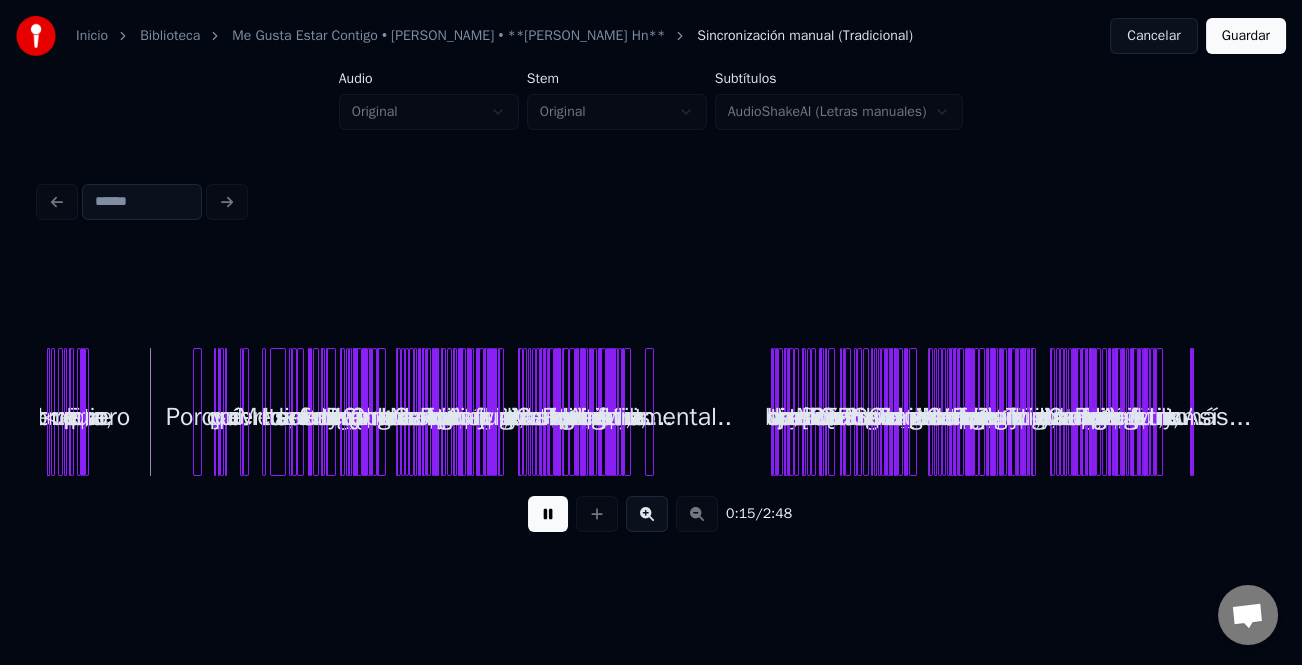 click on "Porque" at bounding box center (197, 412) 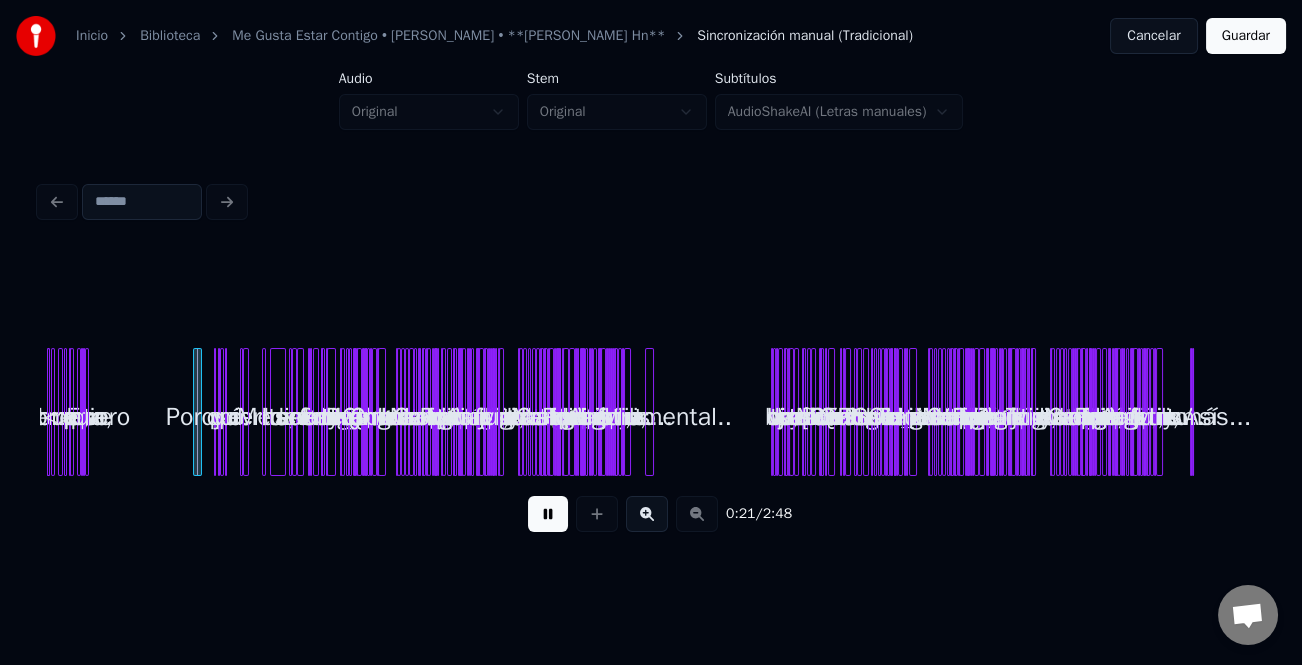 click on "Porque yo sé que me quieres, Me lo Porque eres muy buena, Es por eso que te quiero has dicho tantas veces Soy feliz contigo Y estoy muy enamorado Pero tengo mucho miedo Que un día me dejes... Y vuelva a estar solo Como antes, mi amor... Me gusta estar contigo así, [PERSON_NAME] de ti Y hablar de amor, De ti y de mí, y sonreír... Porque te quiero, Yo sé que me quieres Amor, muchas gracias, tú no te imaginas Lo feliz que soy al vivir junto a ti Me gusta estar contigo así, [PERSON_NAME] de ti Y hablar de amor, De ti y de mí, y sonreír Porque te quiero, Yo sé que me quieres Amor, muchas gracias, Tú no te imaginas... Lo feliz que soy... Al vivir junto a ti.... Instrumental.. Al ver tus ojos y besar tu linda boca... Me parece estar soñando Y me siento tan dichoso Cuando estoy contigo, [PERSON_NAME] estarte mirando [PERSON_NAME] tienes una boca Tan linda, mi vida.. Y con esa sonrisa eres un amor... Me gusta estar contigo así, Cerca de ti... Y hablar de amor, De ti y de mí, y Porque a" at bounding box center [651, 412] 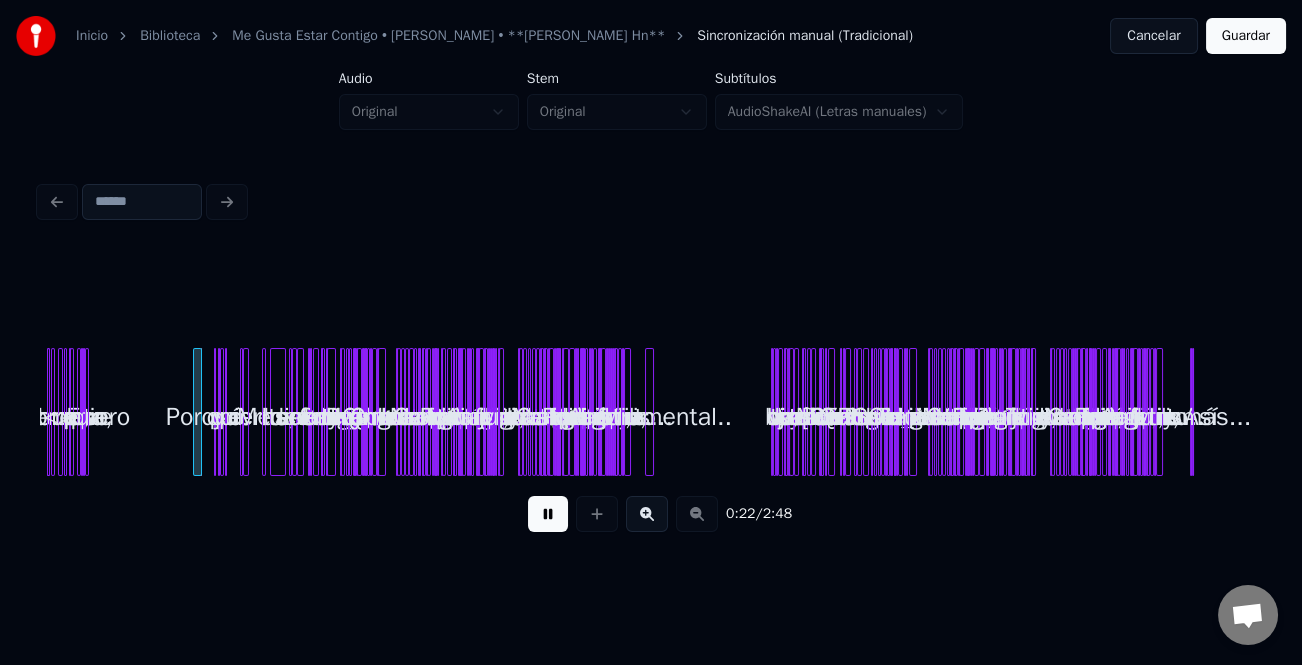 click at bounding box center [647, 514] 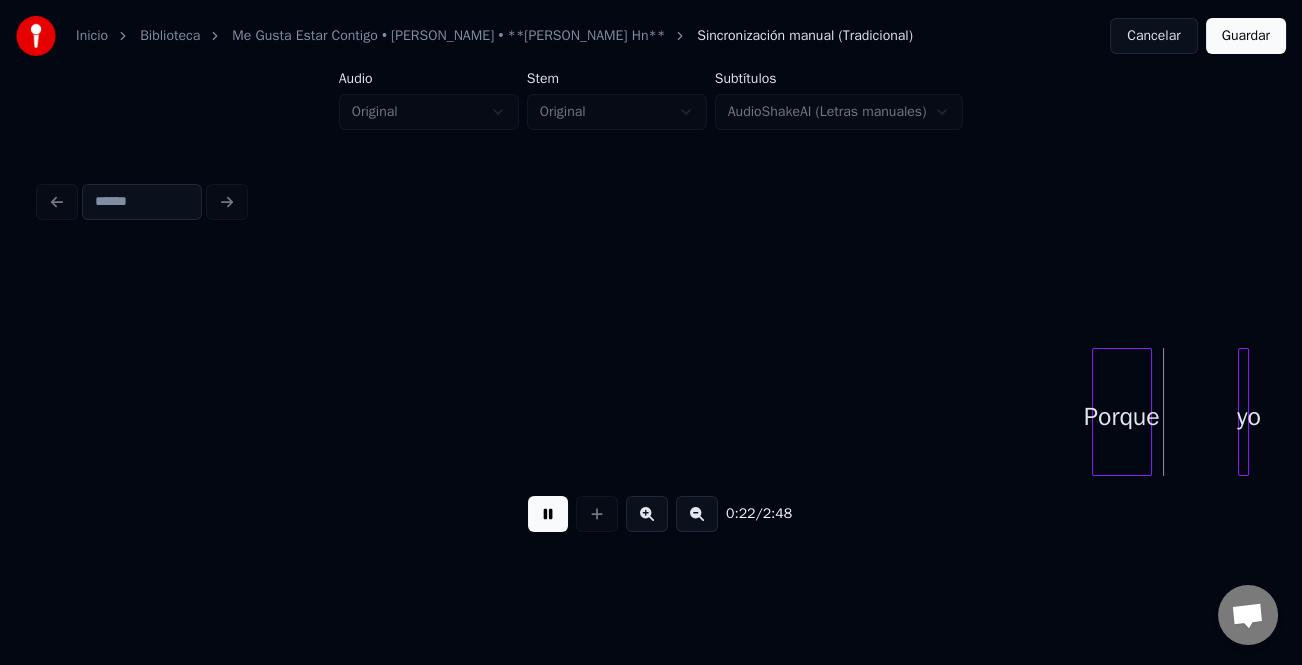 click at bounding box center [647, 514] 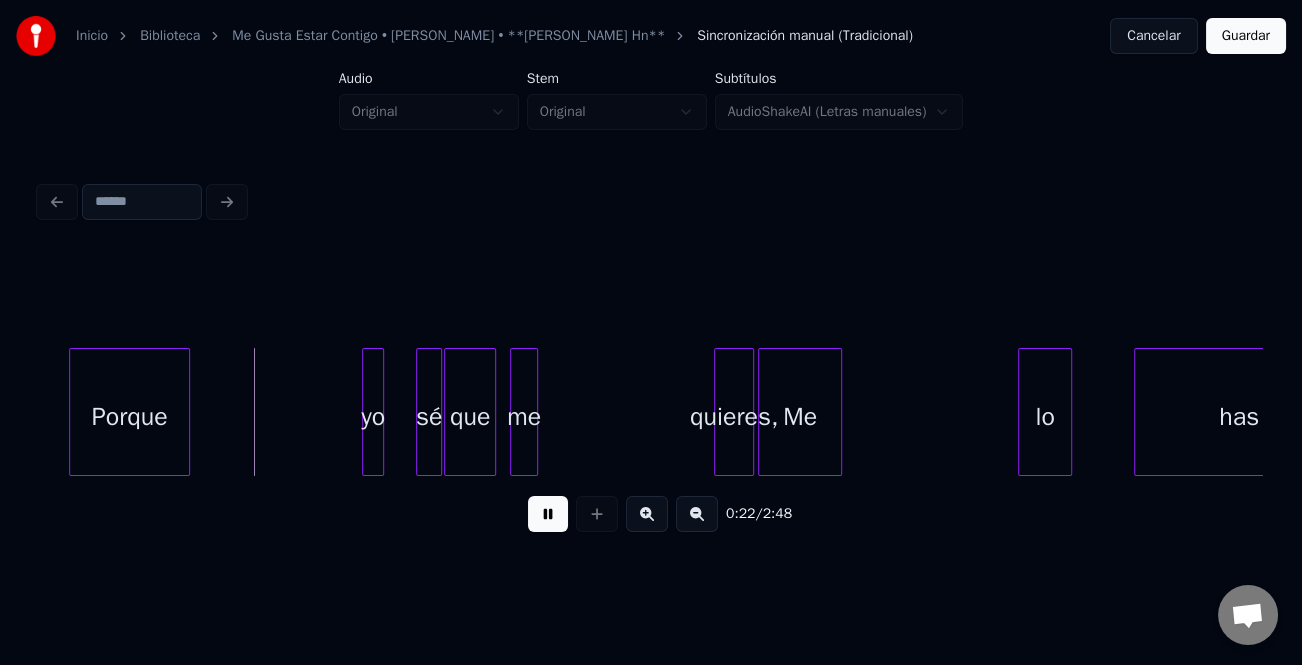 click at bounding box center (647, 514) 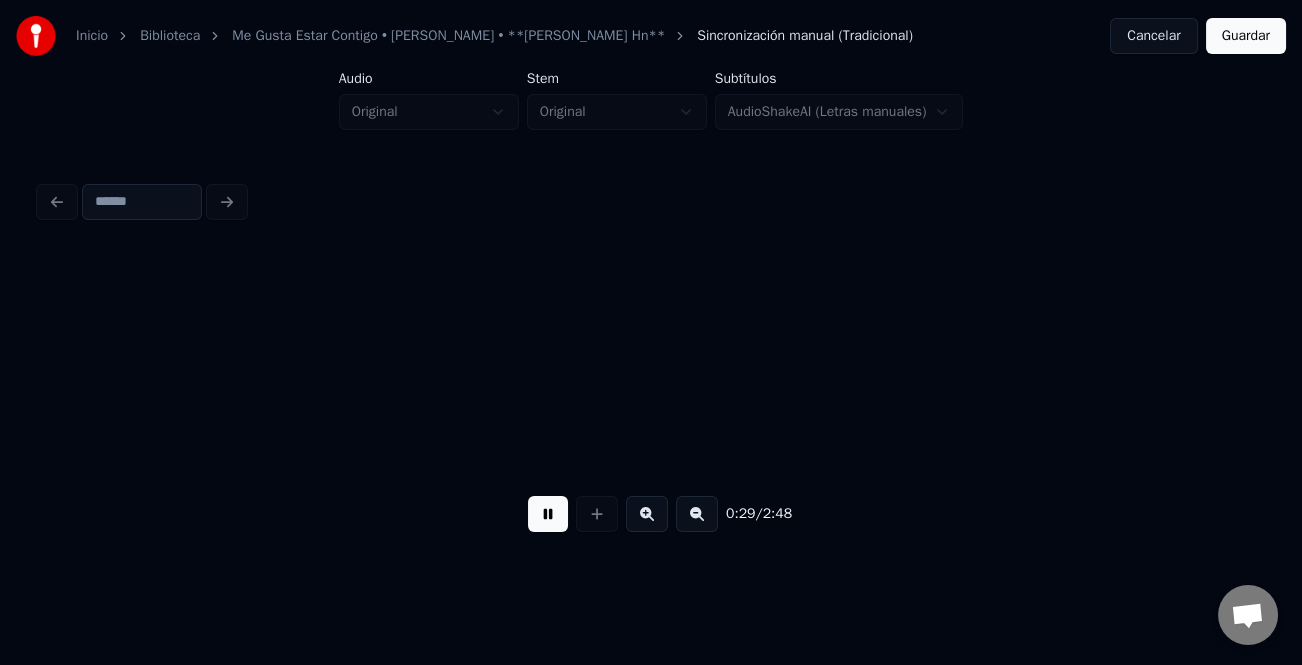 scroll, scrollTop: 0, scrollLeft: 4441, axis: horizontal 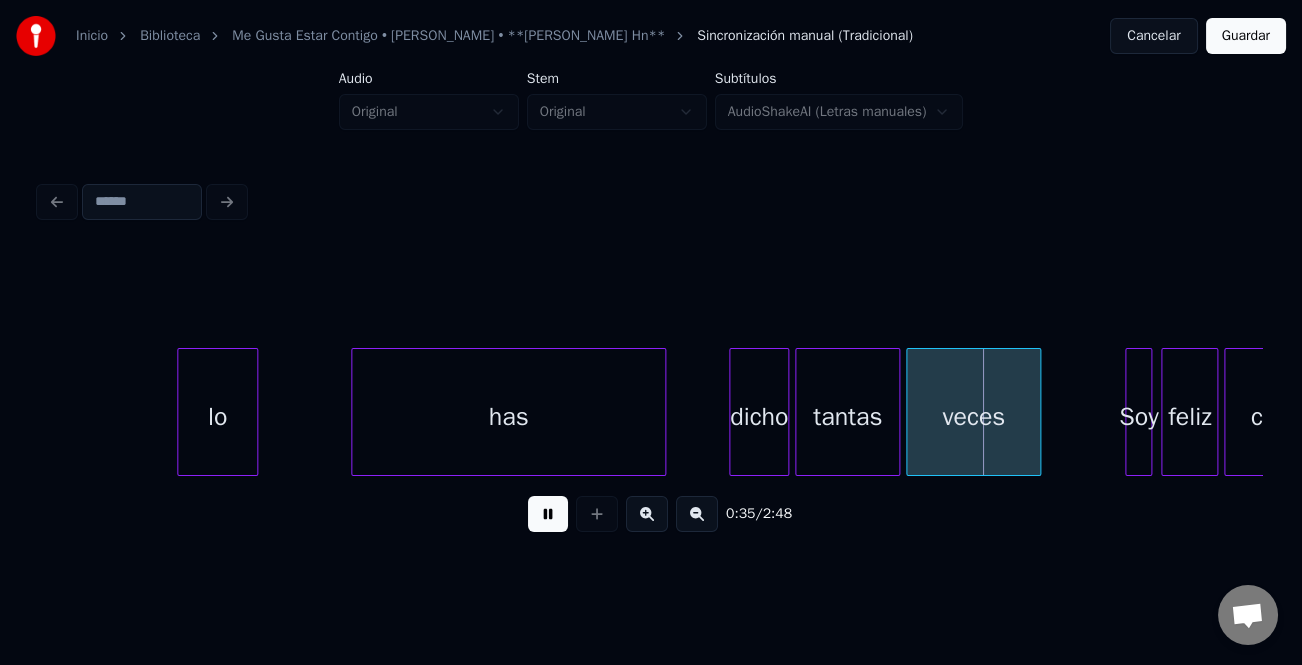 click at bounding box center (548, 514) 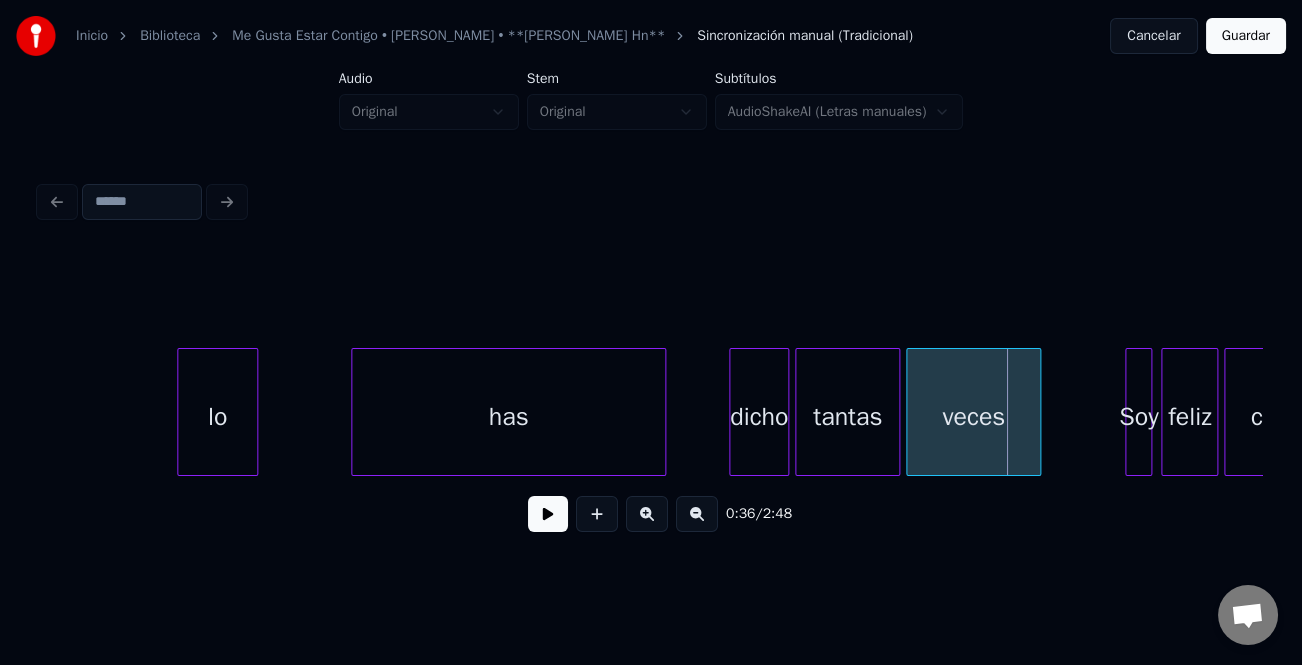 click on "lo" at bounding box center (217, 417) 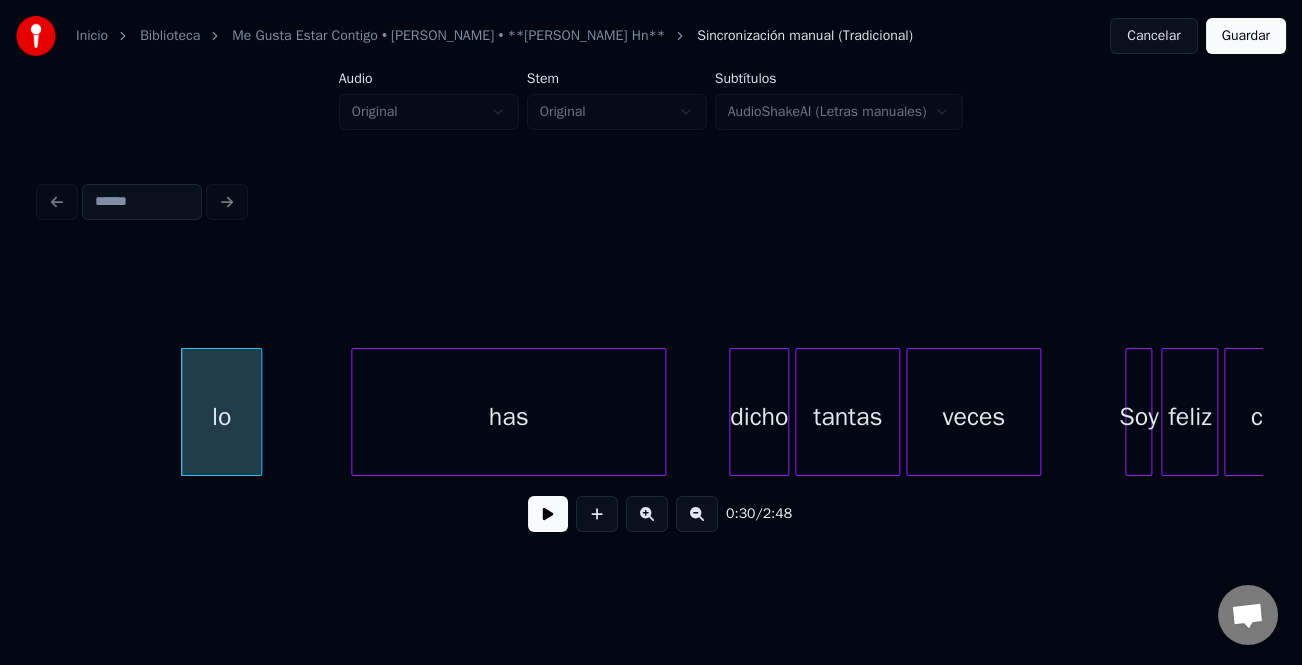 click at bounding box center [548, 514] 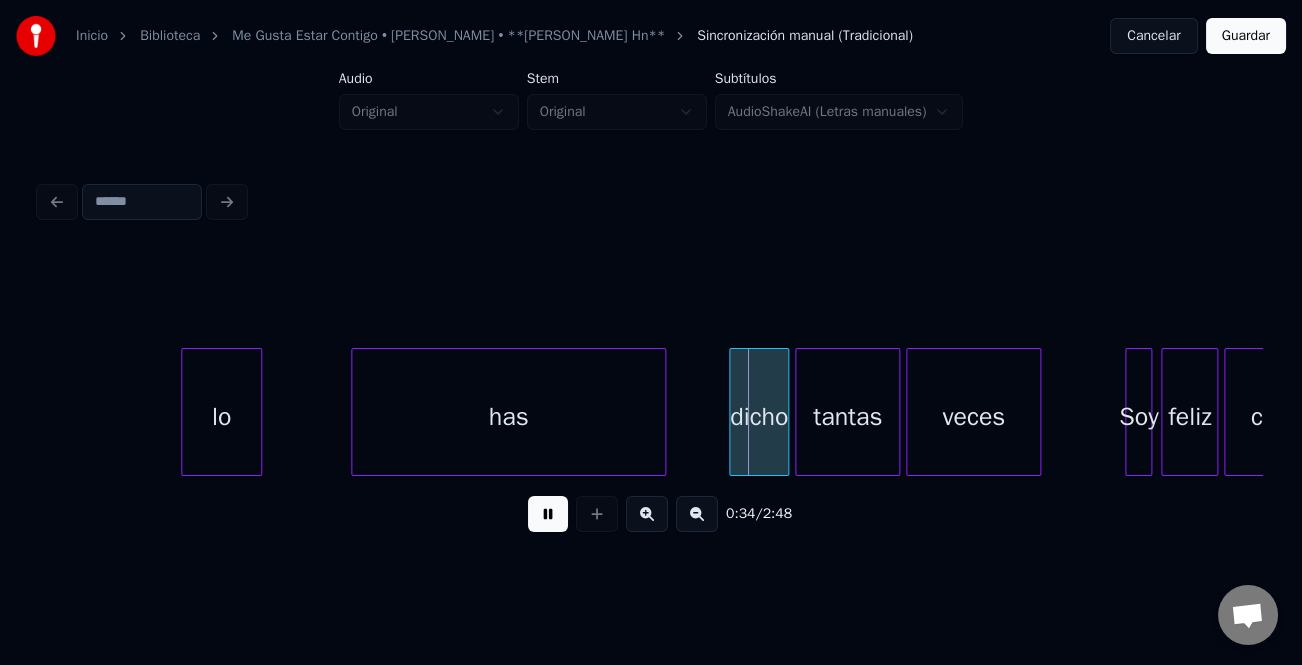 click at bounding box center [548, 514] 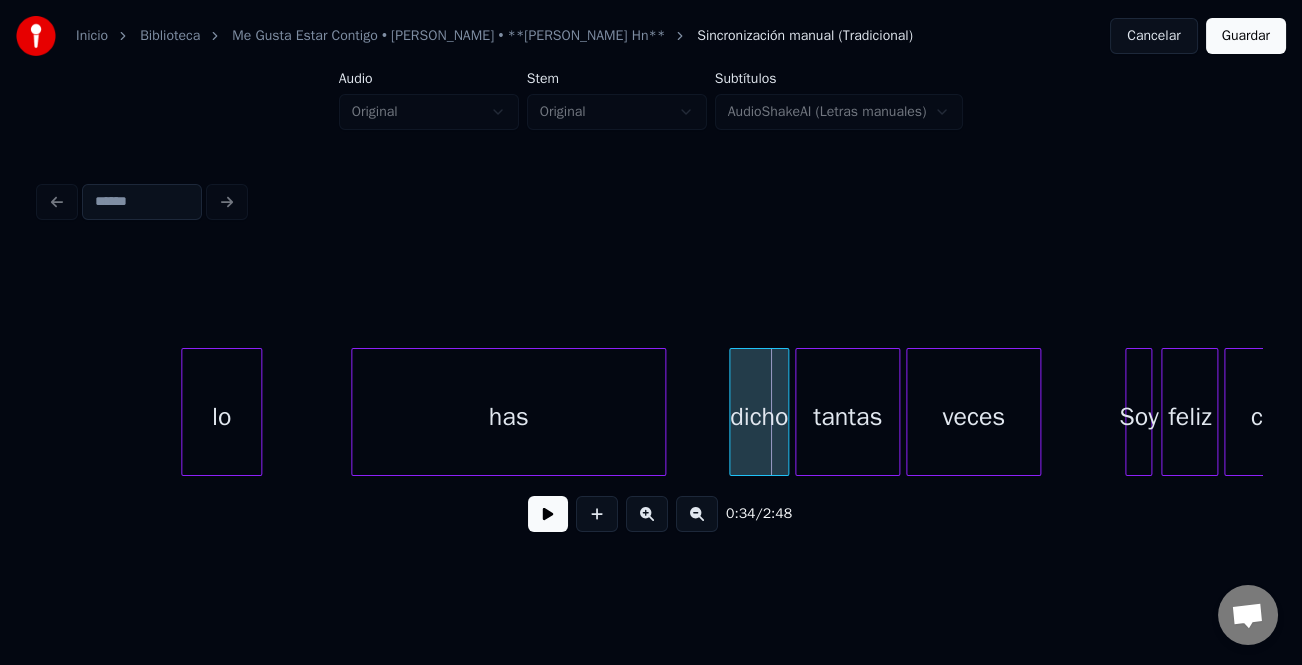 drag, startPoint x: 724, startPoint y: 437, endPoint x: 741, endPoint y: 441, distance: 17.464249 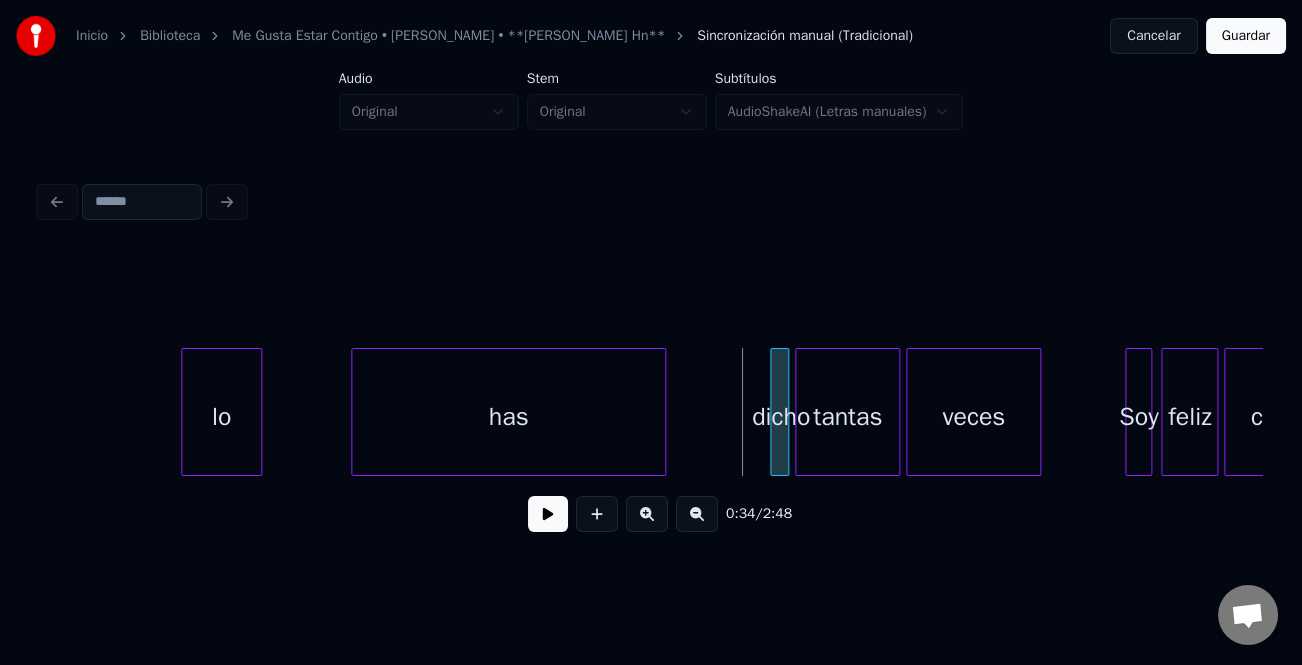 click at bounding box center [774, 412] 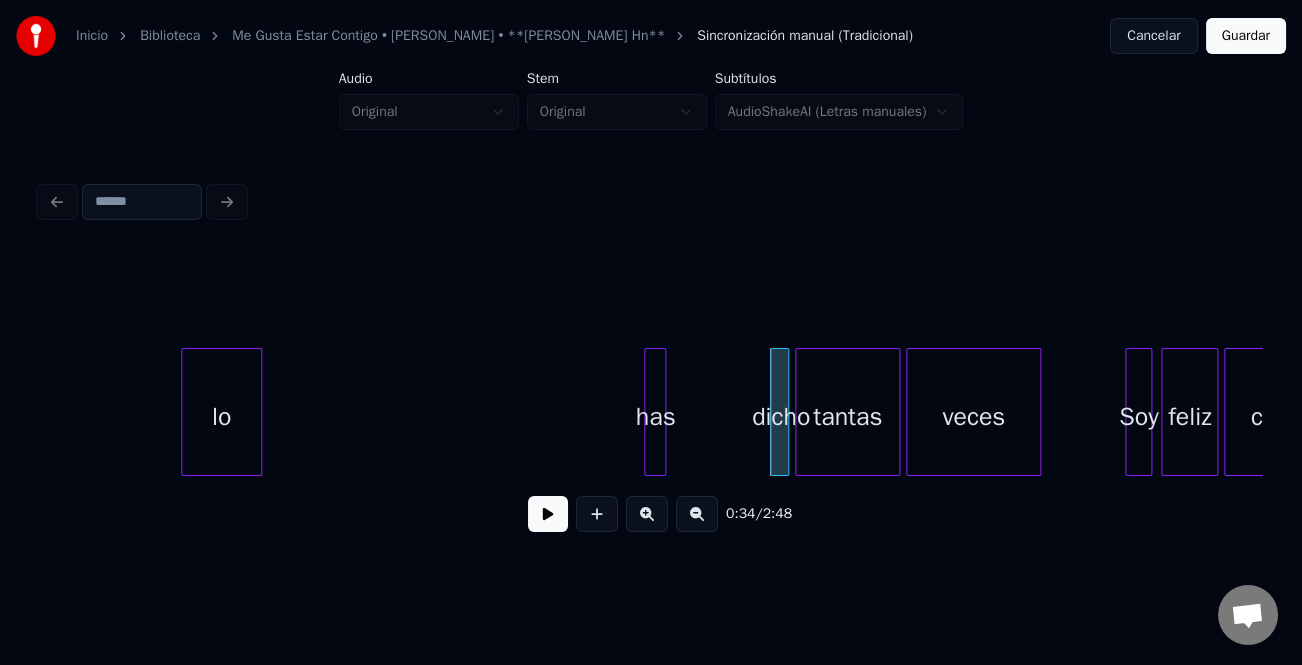 click at bounding box center [648, 412] 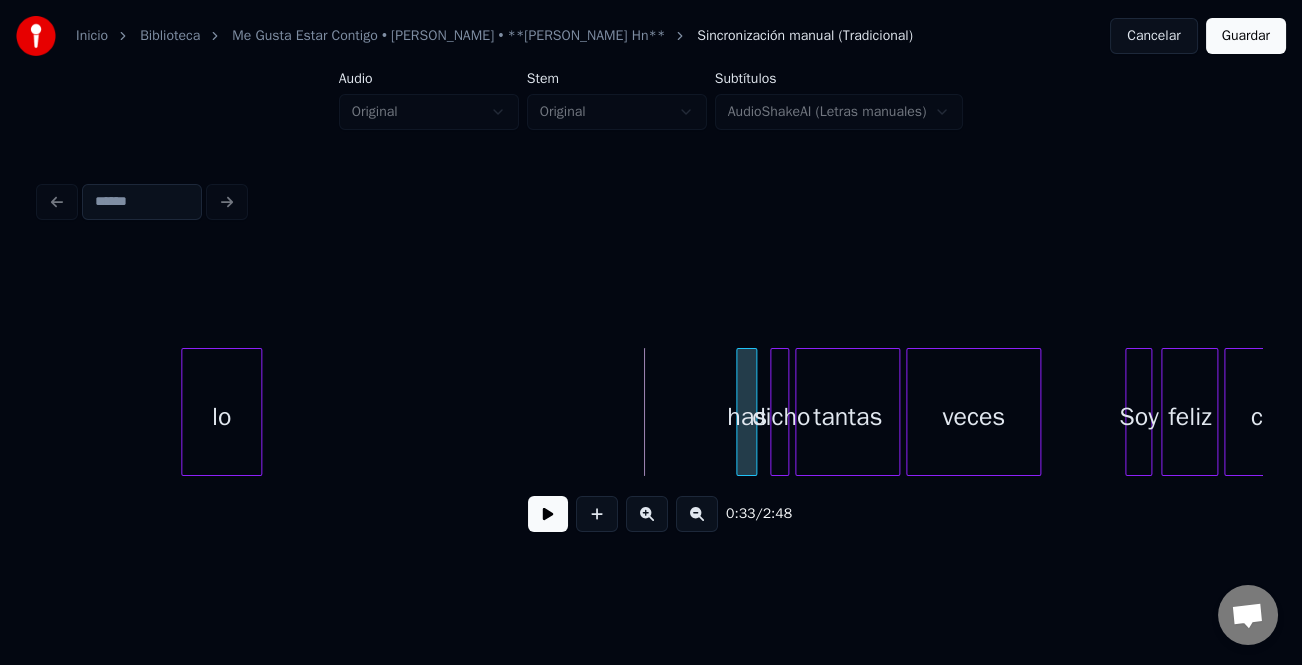 click on "has" at bounding box center (747, 417) 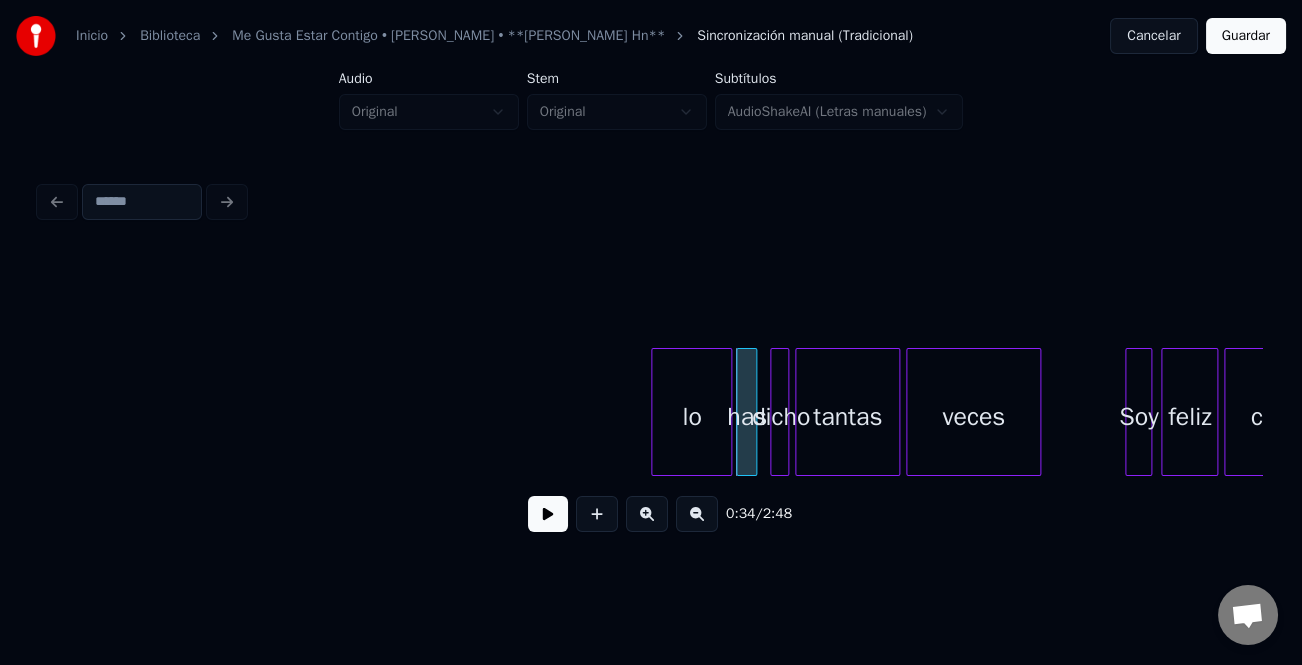 click on "lo" at bounding box center (691, 417) 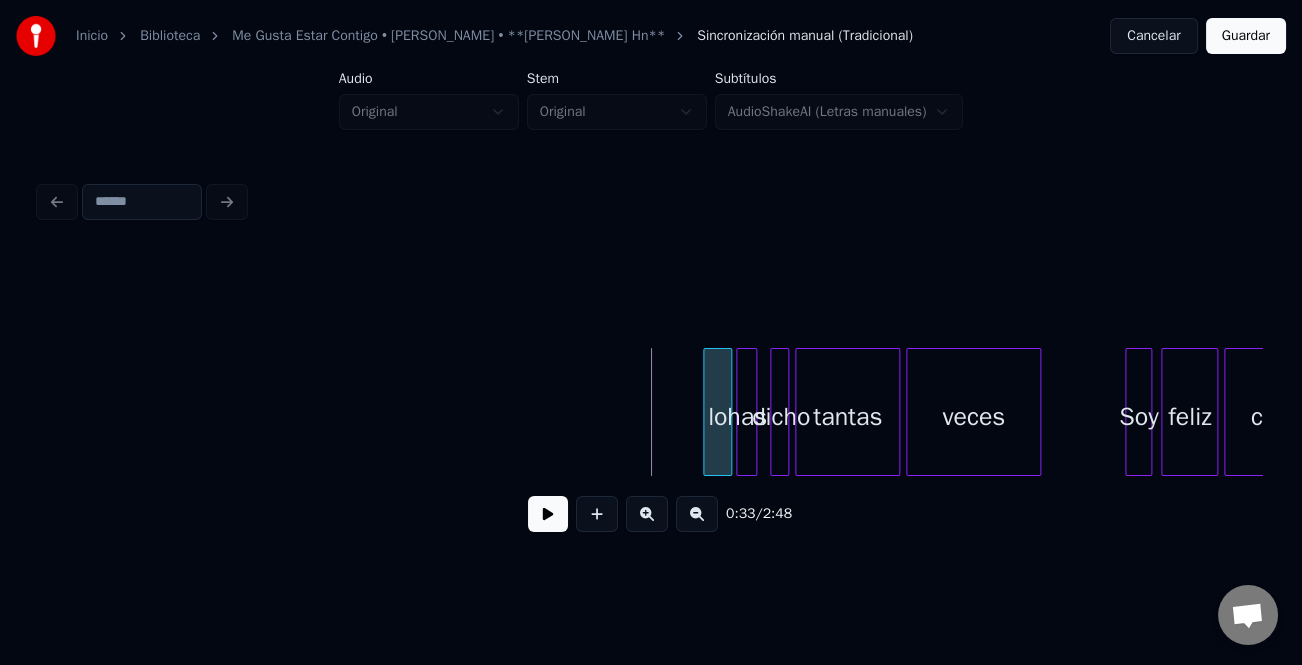 click at bounding box center (707, 412) 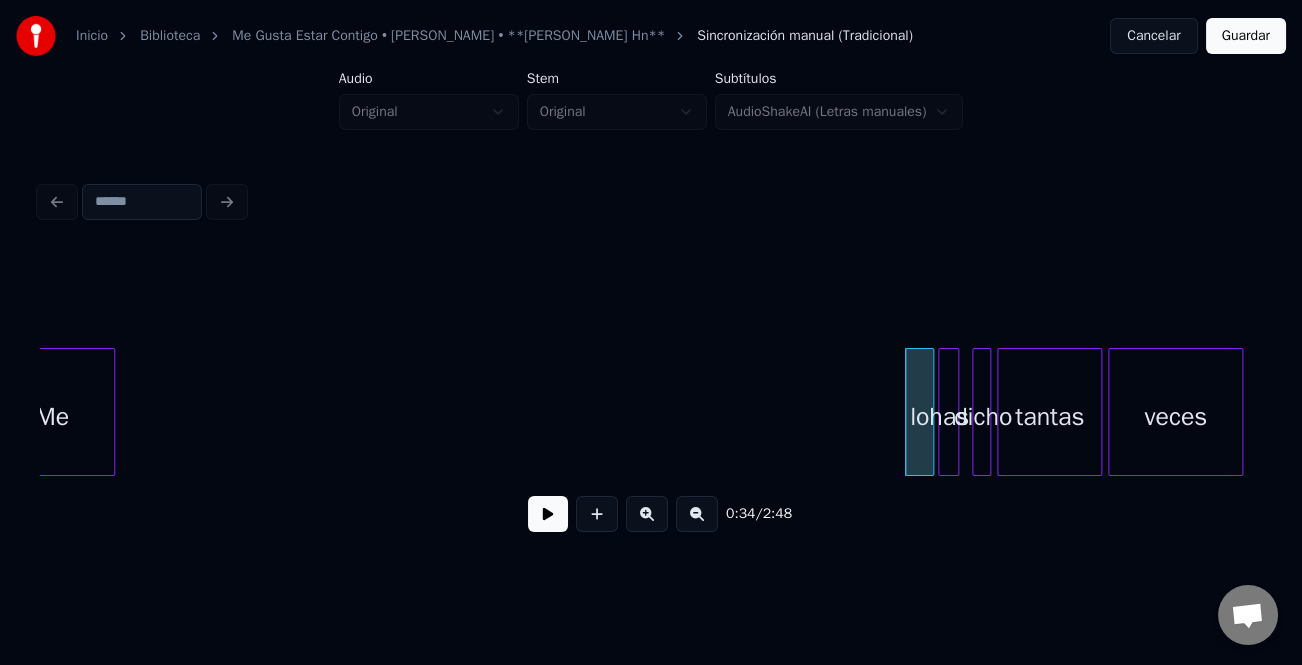 scroll, scrollTop: 0, scrollLeft: 4138, axis: horizontal 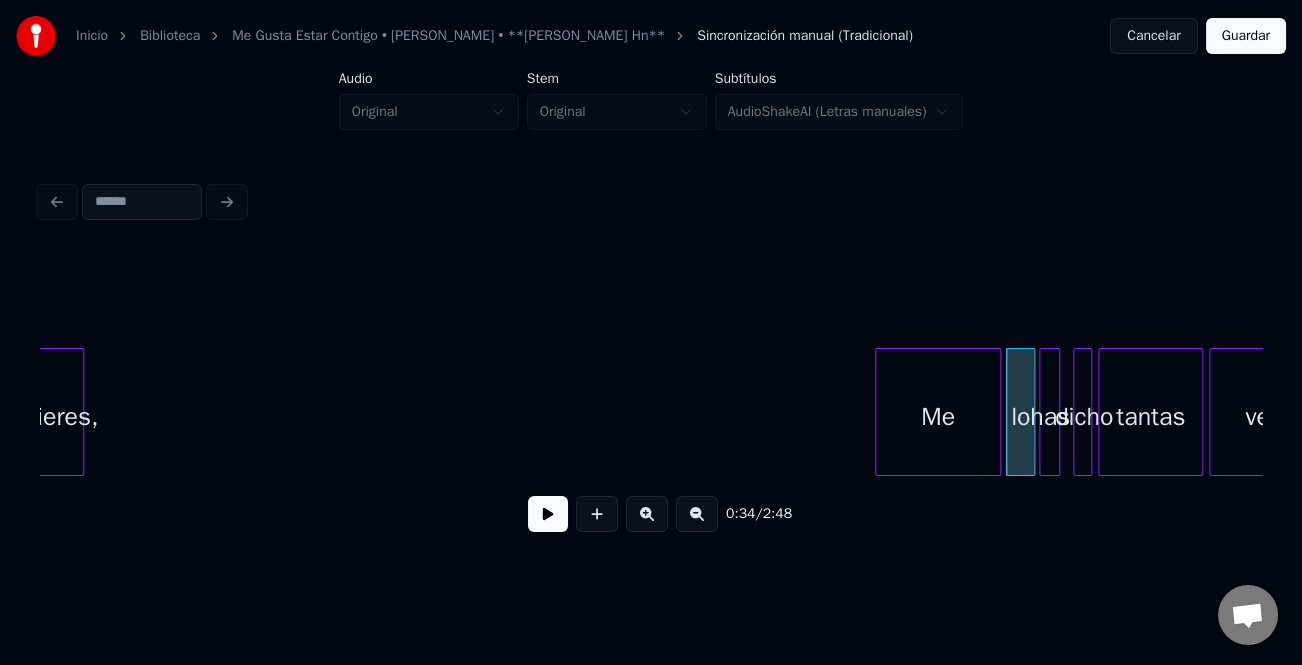 click on "Me" at bounding box center (938, 417) 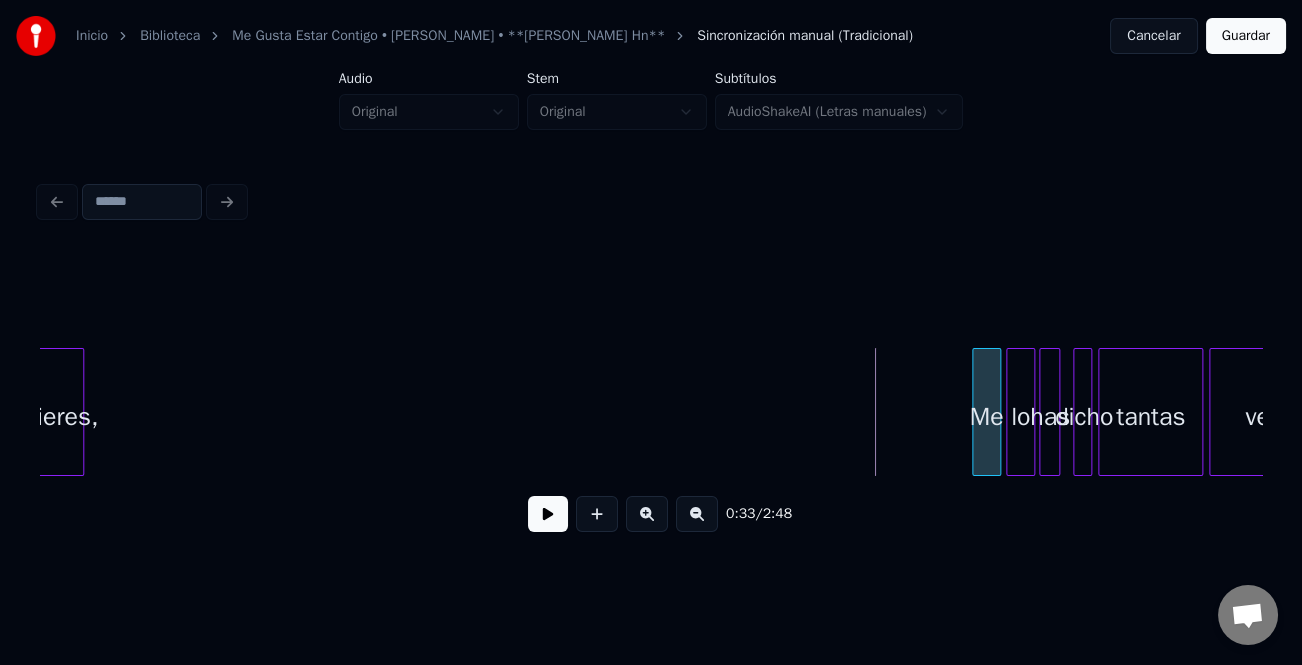 click at bounding box center (976, 412) 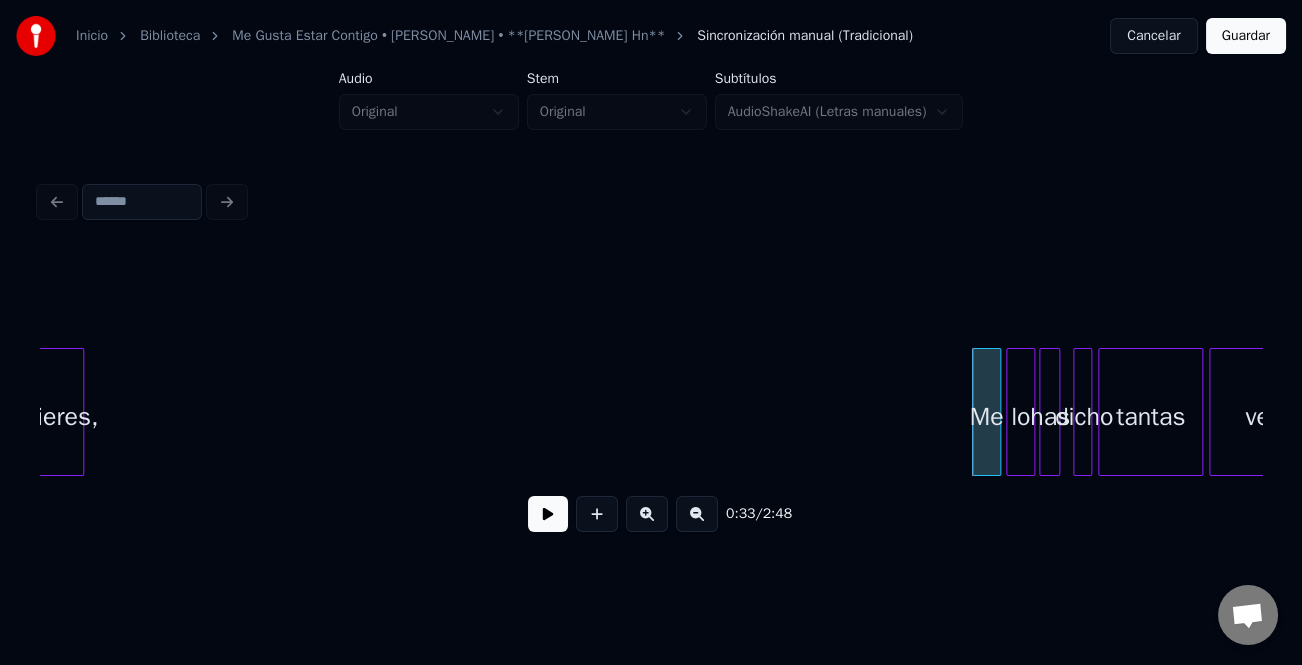 click on "lo has dicho tantas veces Me quieres," at bounding box center (8502, 412) 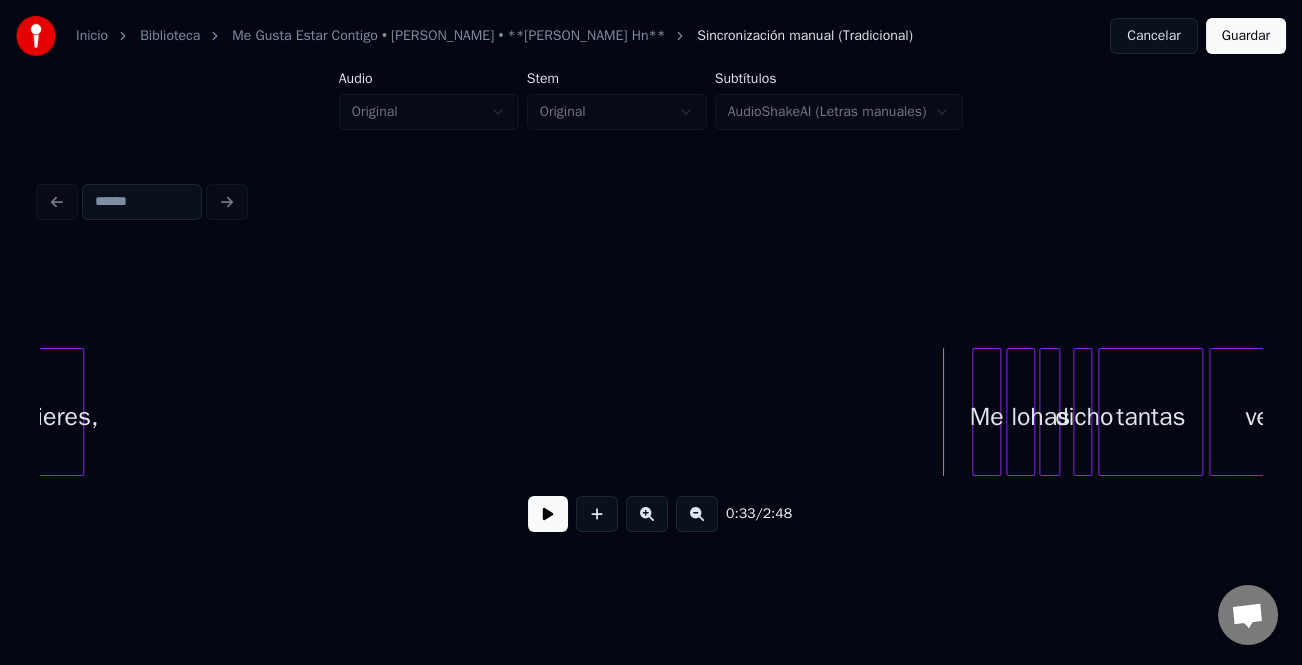 click at bounding box center (548, 514) 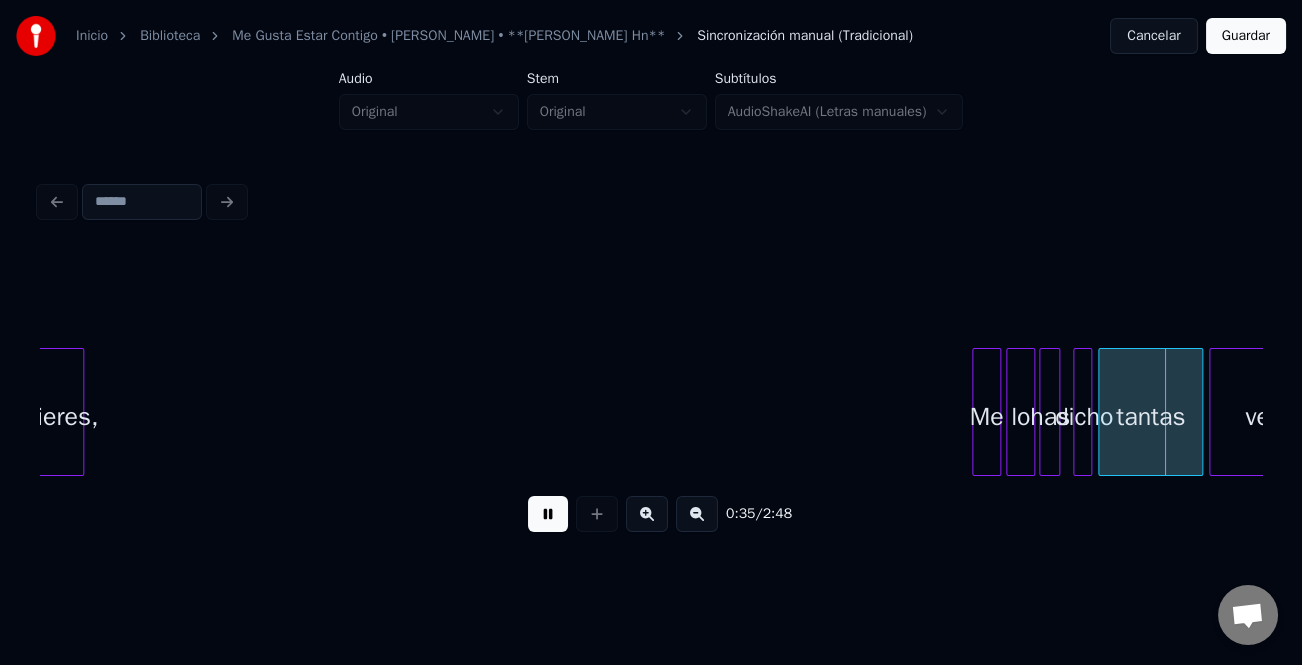 click at bounding box center [548, 514] 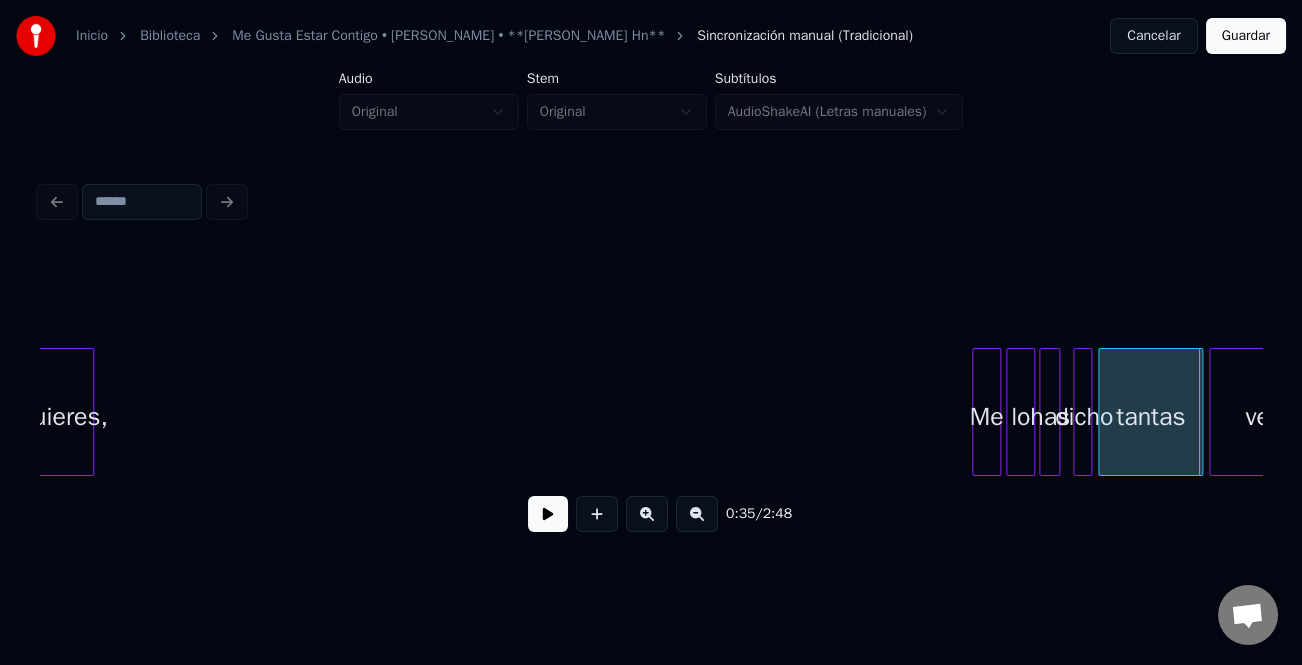 scroll, scrollTop: 0, scrollLeft: 4131, axis: horizontal 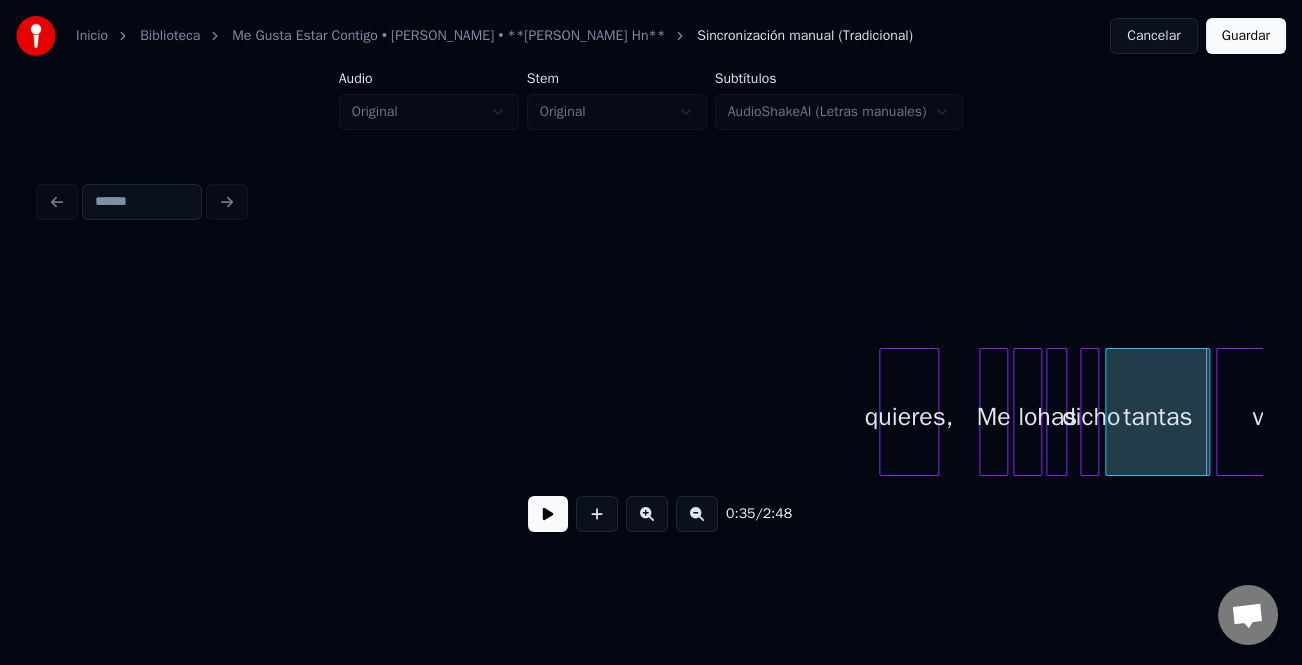 click on "0:35  /  2:48" at bounding box center [651, 400] 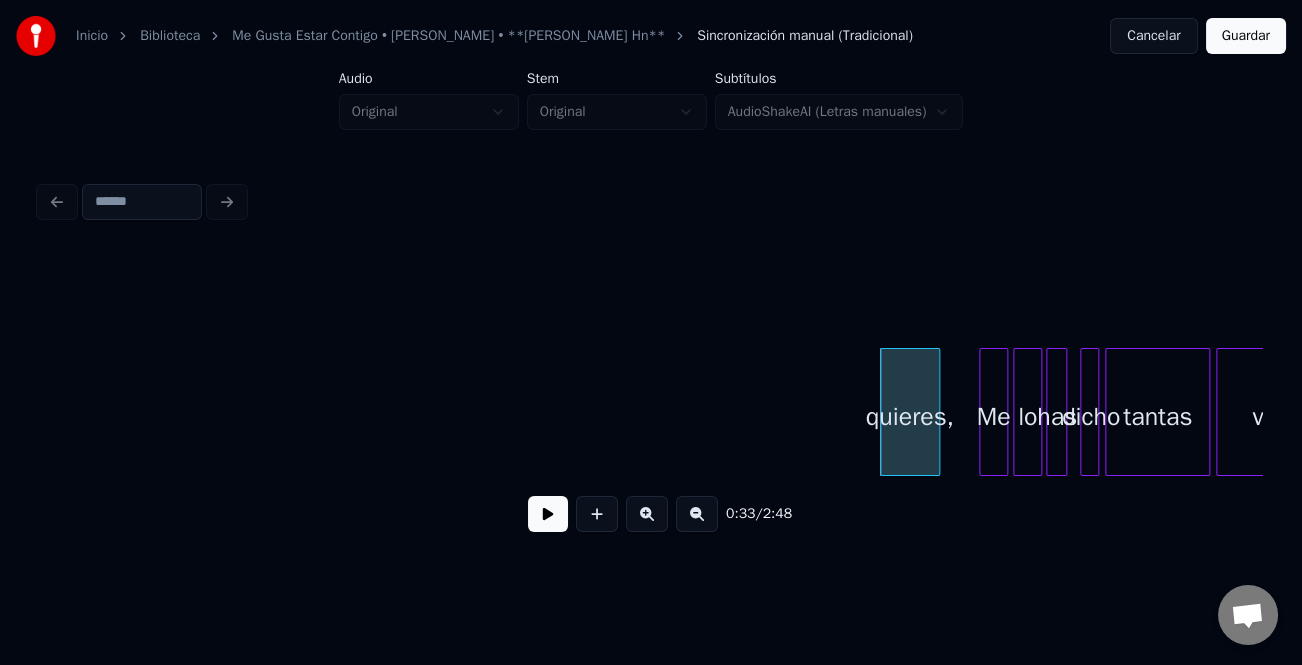 click at bounding box center [548, 514] 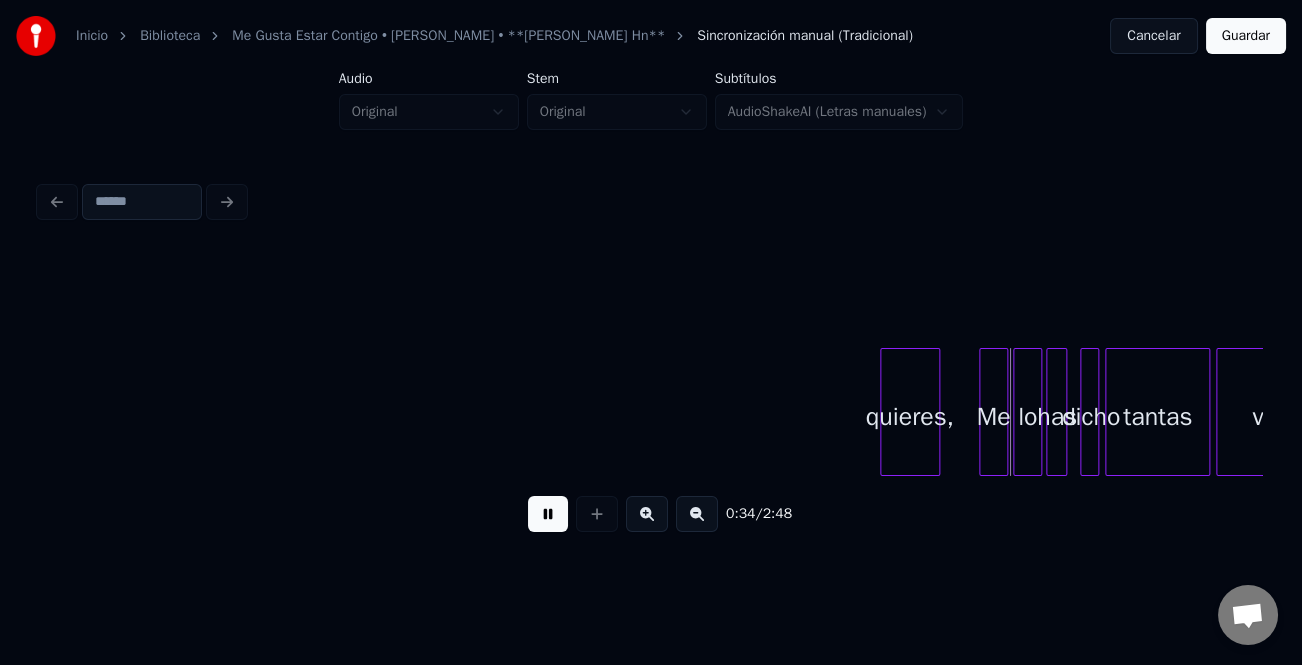 click on "lo has dicho tantas veces Me quieres," at bounding box center (8509, 412) 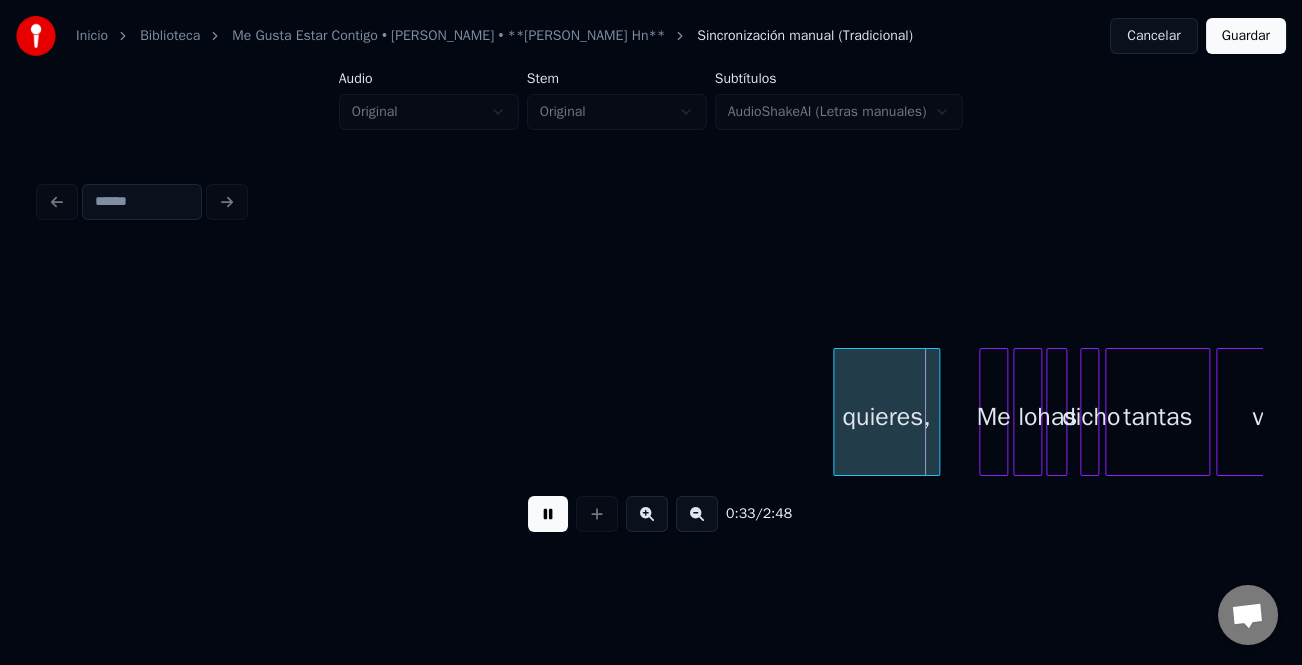 click at bounding box center (837, 412) 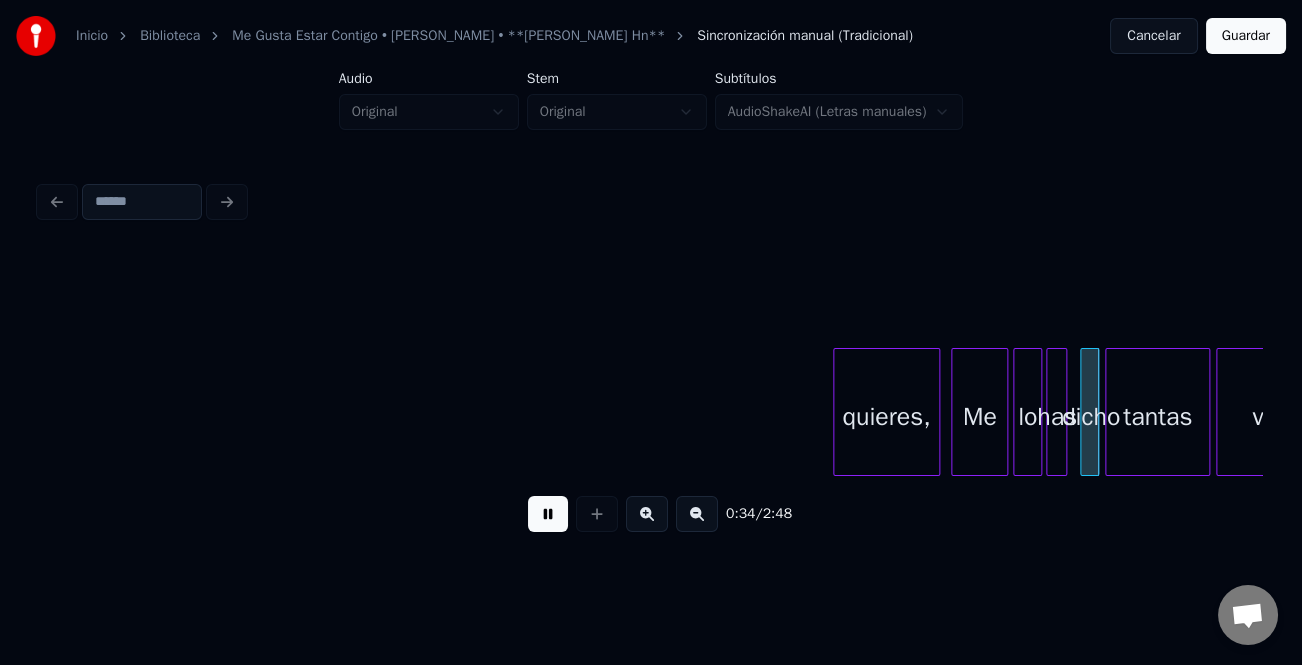 click at bounding box center [955, 412] 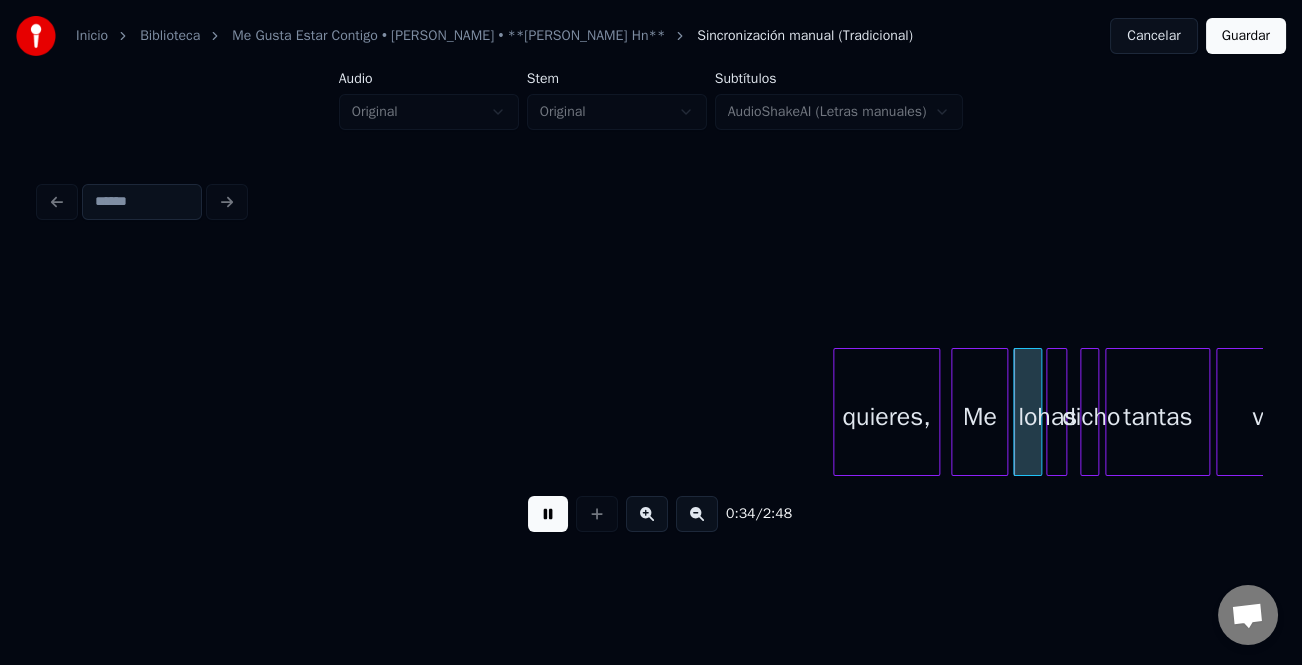 click on "Me" at bounding box center (979, 417) 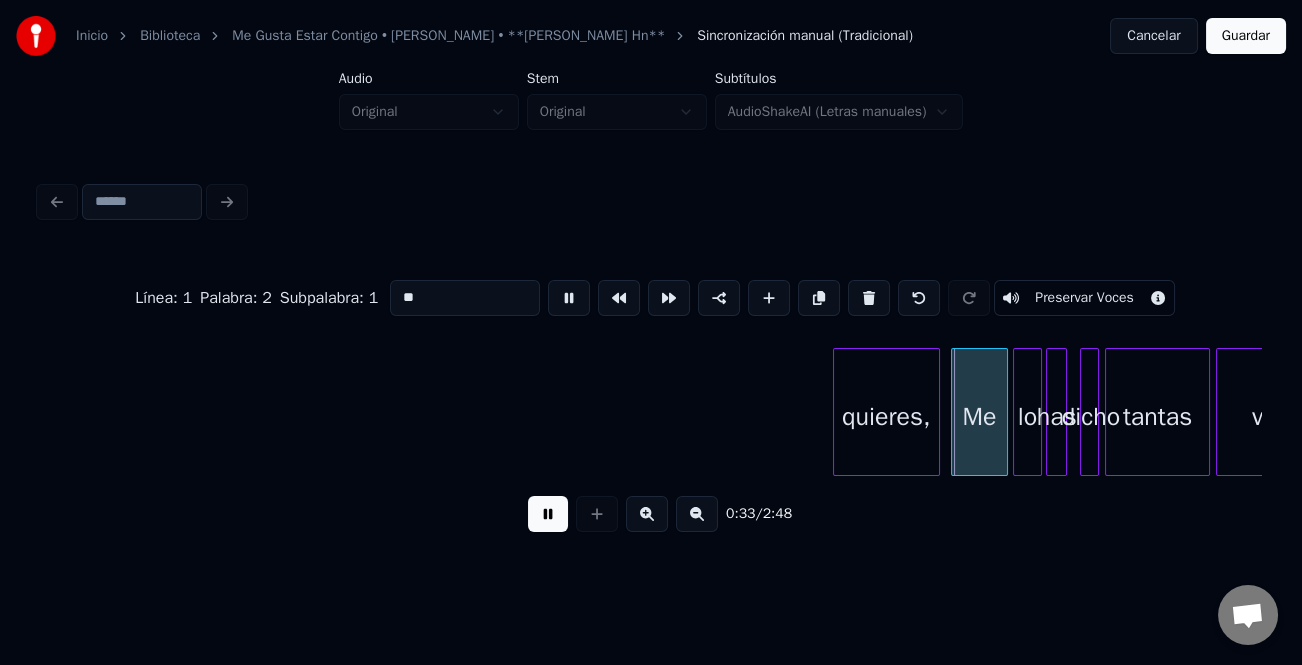 type on "**" 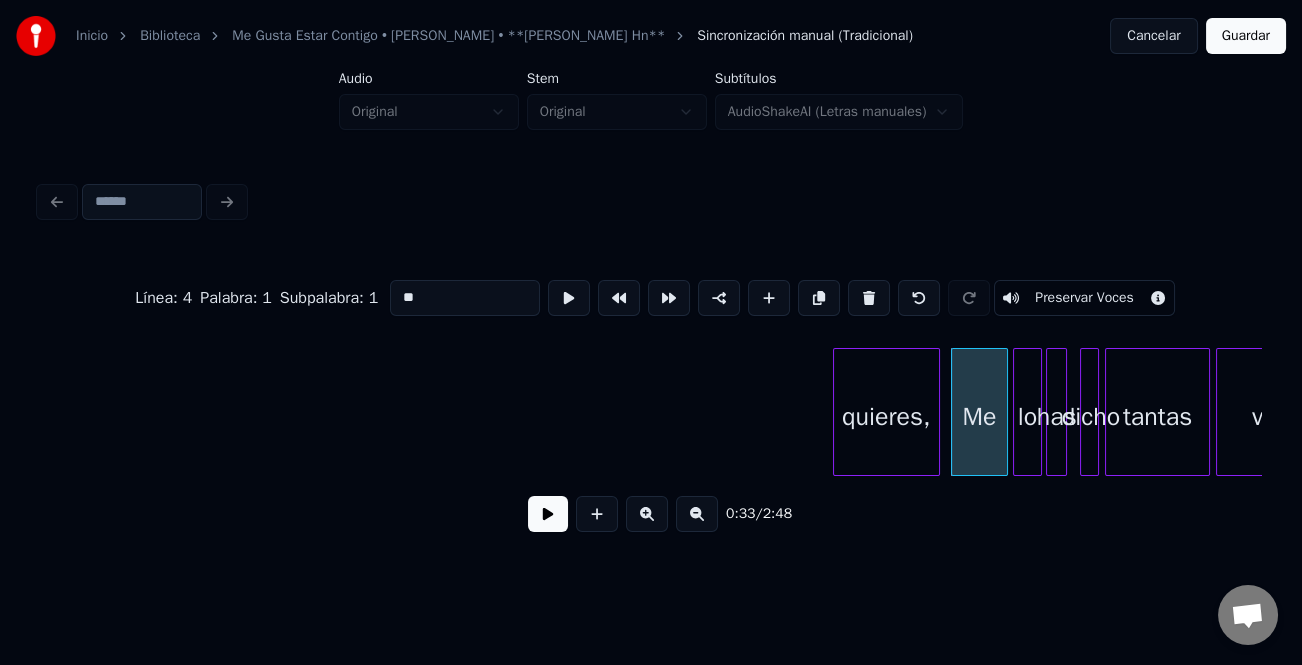 drag, startPoint x: 557, startPoint y: 520, endPoint x: 369, endPoint y: 466, distance: 195.60164 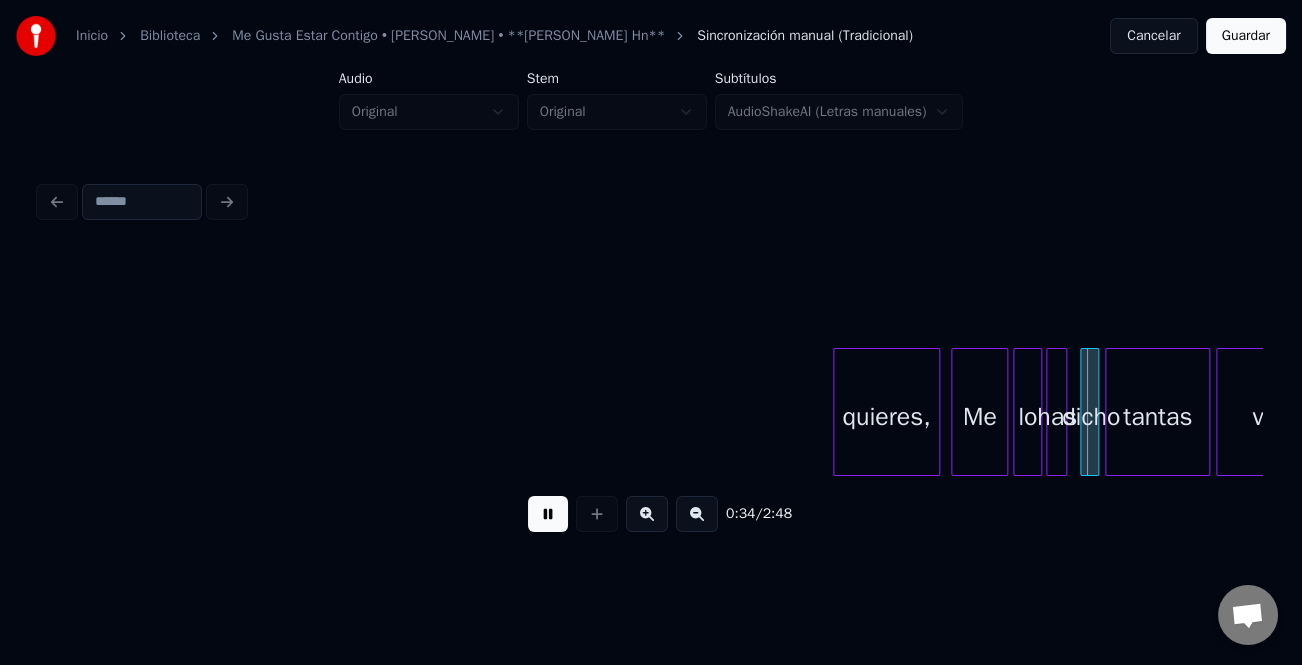 click at bounding box center (548, 514) 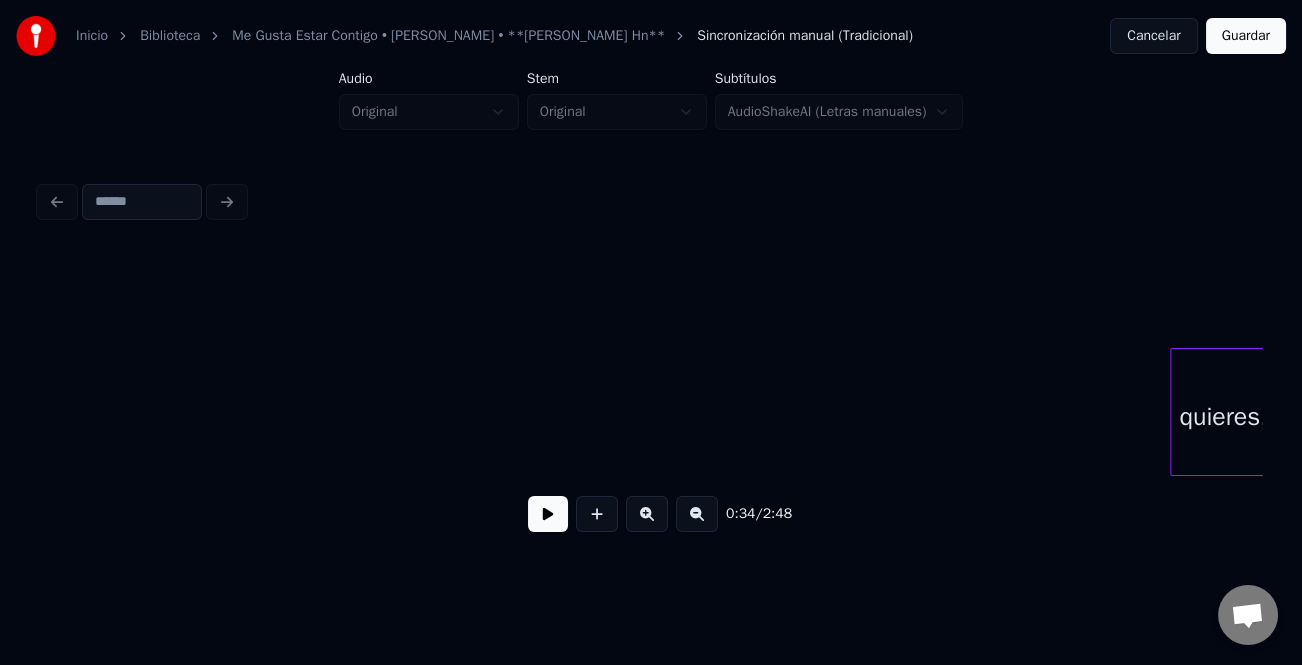 scroll, scrollTop: 0, scrollLeft: 3734, axis: horizontal 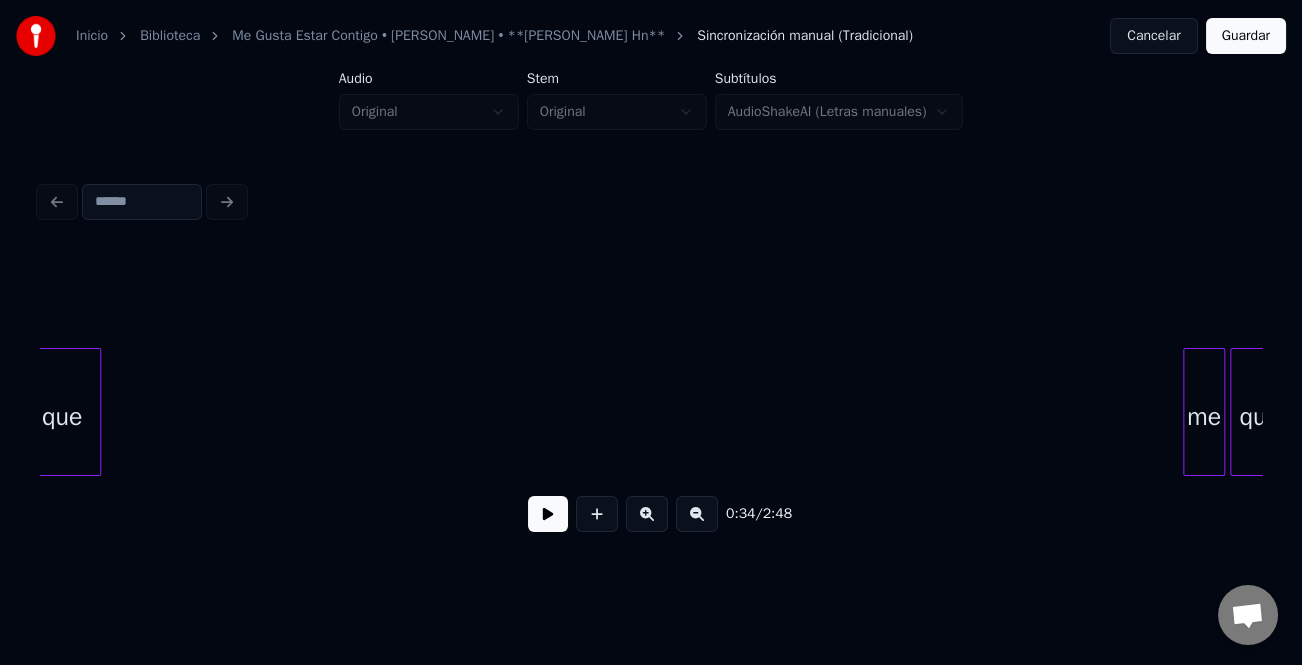 click on "me" at bounding box center (1204, 417) 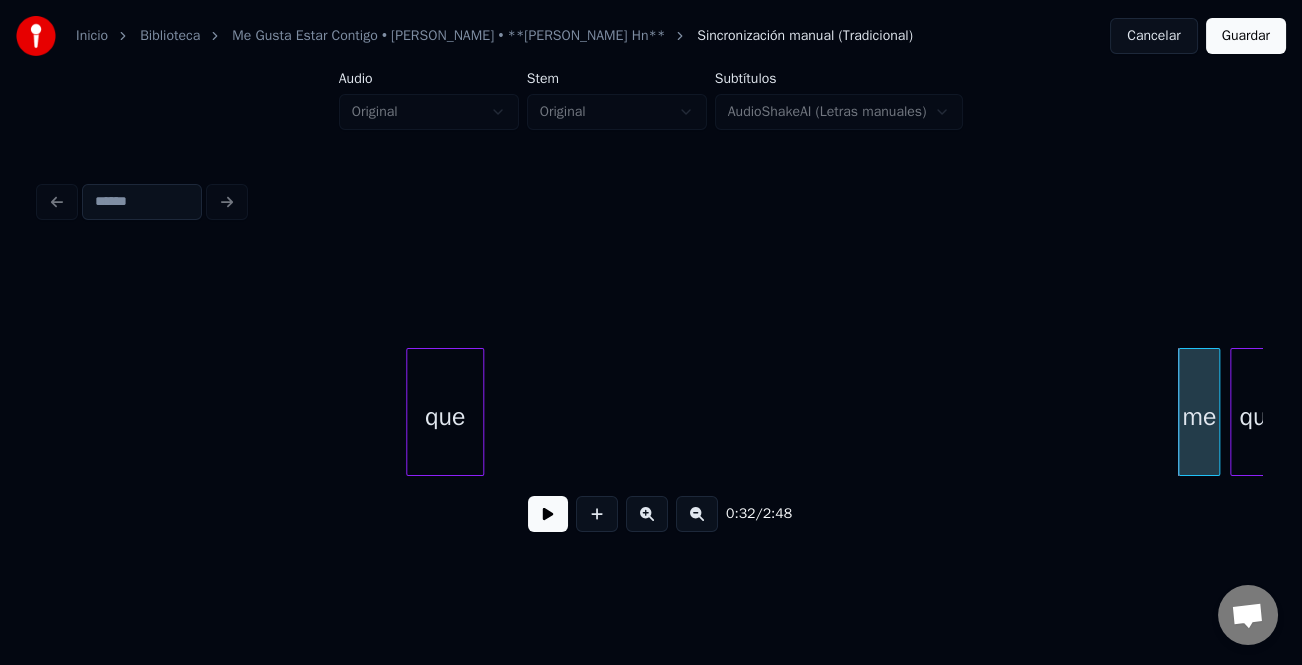 scroll, scrollTop: 0, scrollLeft: 3727, axis: horizontal 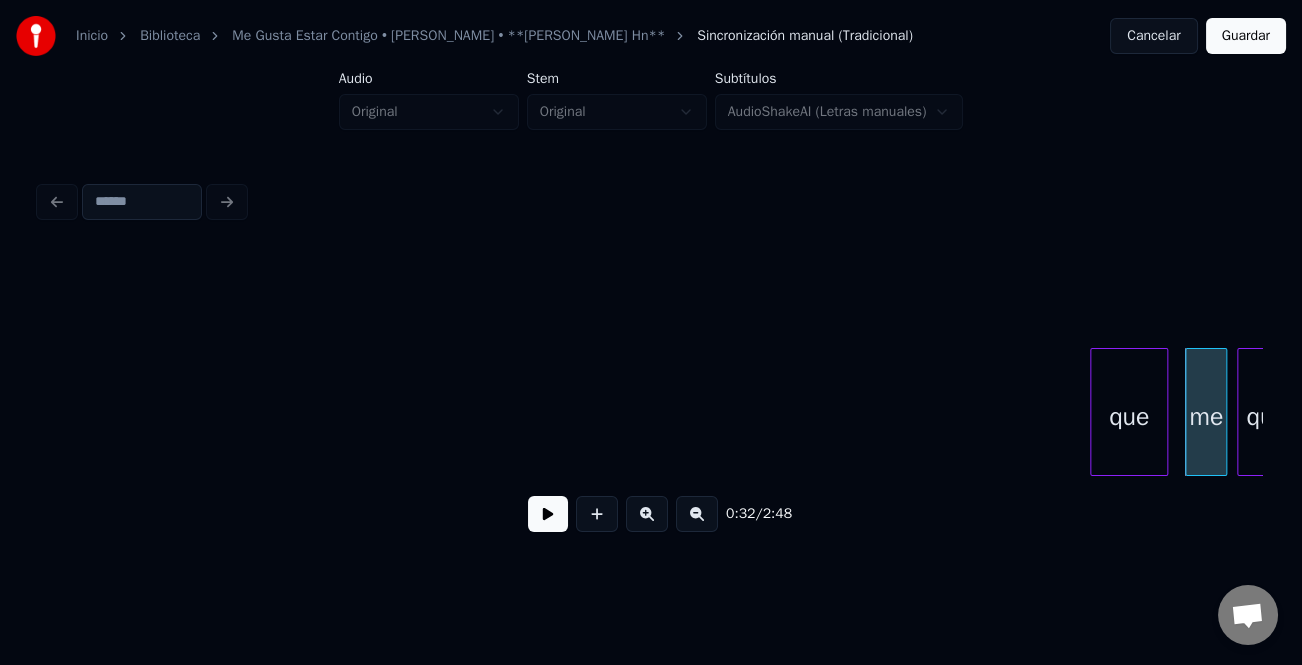 click on "que" at bounding box center [1129, 417] 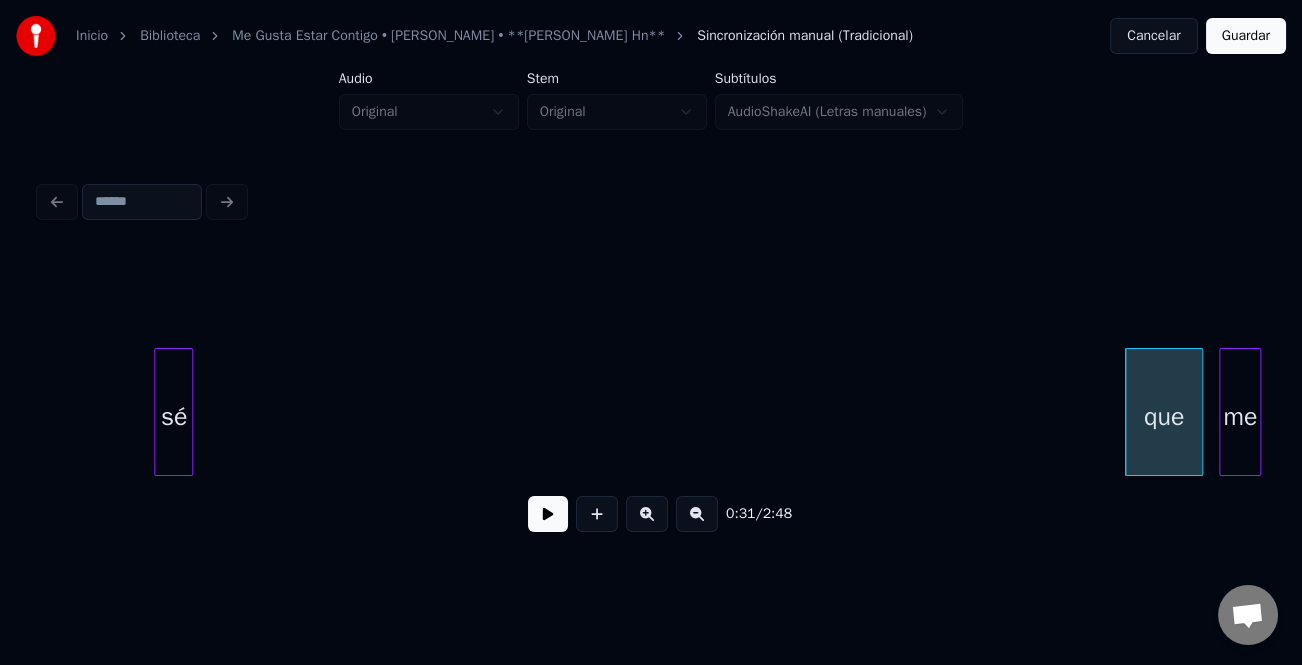 scroll, scrollTop: 0, scrollLeft: 3678, axis: horizontal 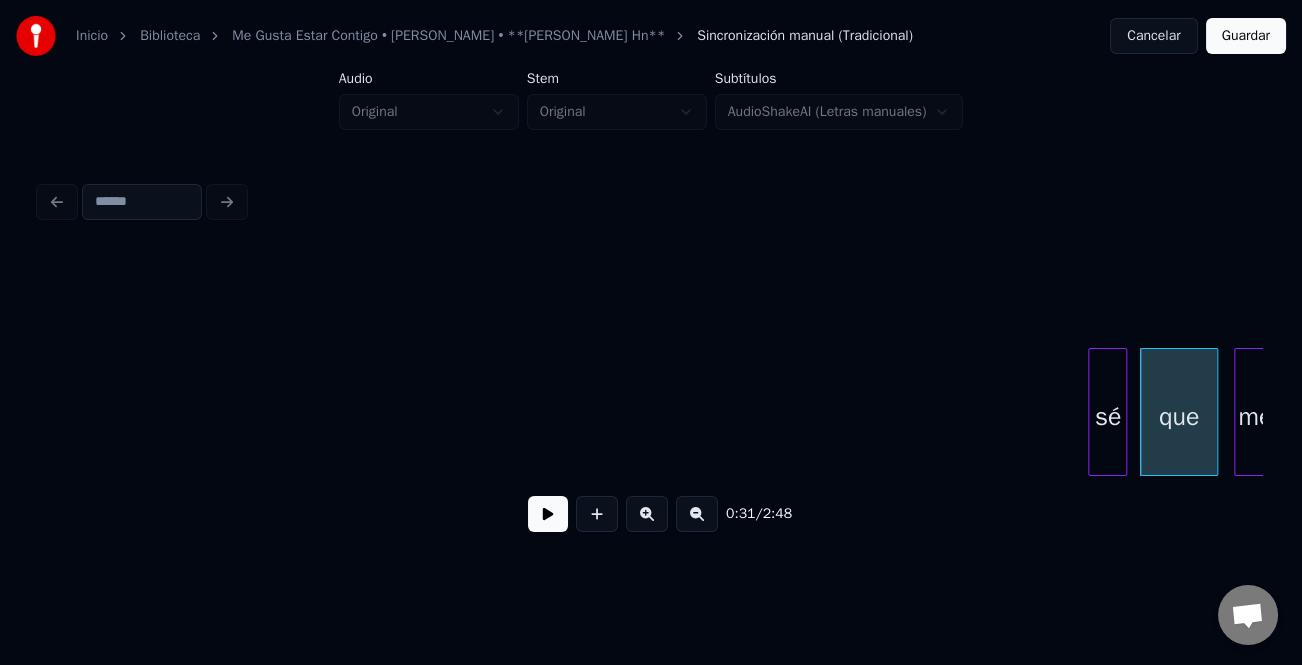 click on "me que sé" at bounding box center [651, 412] 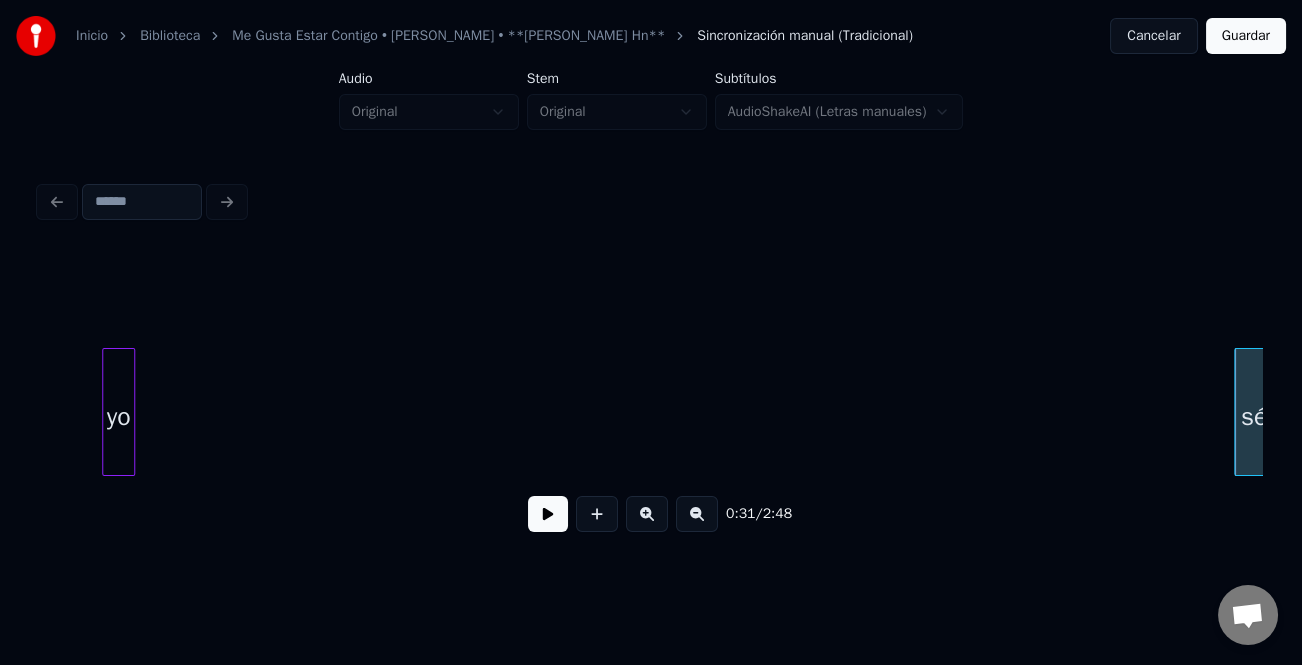 scroll, scrollTop: 0, scrollLeft: 3411, axis: horizontal 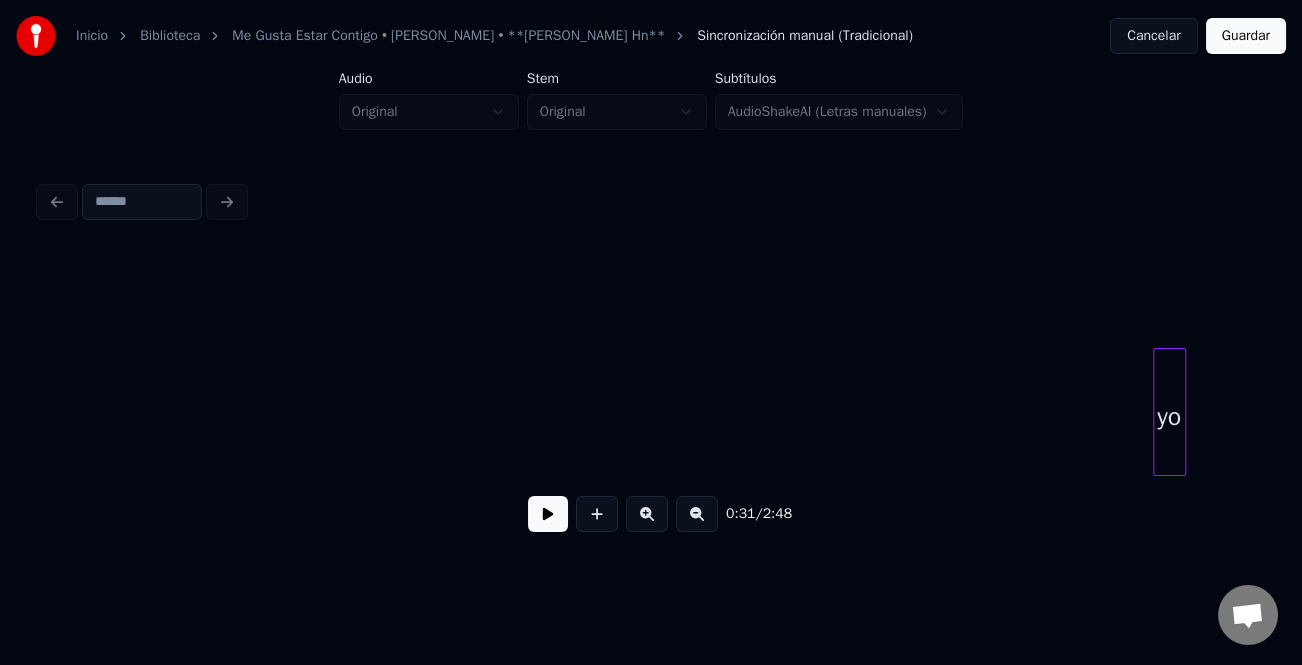 click on "yo" at bounding box center (1169, 417) 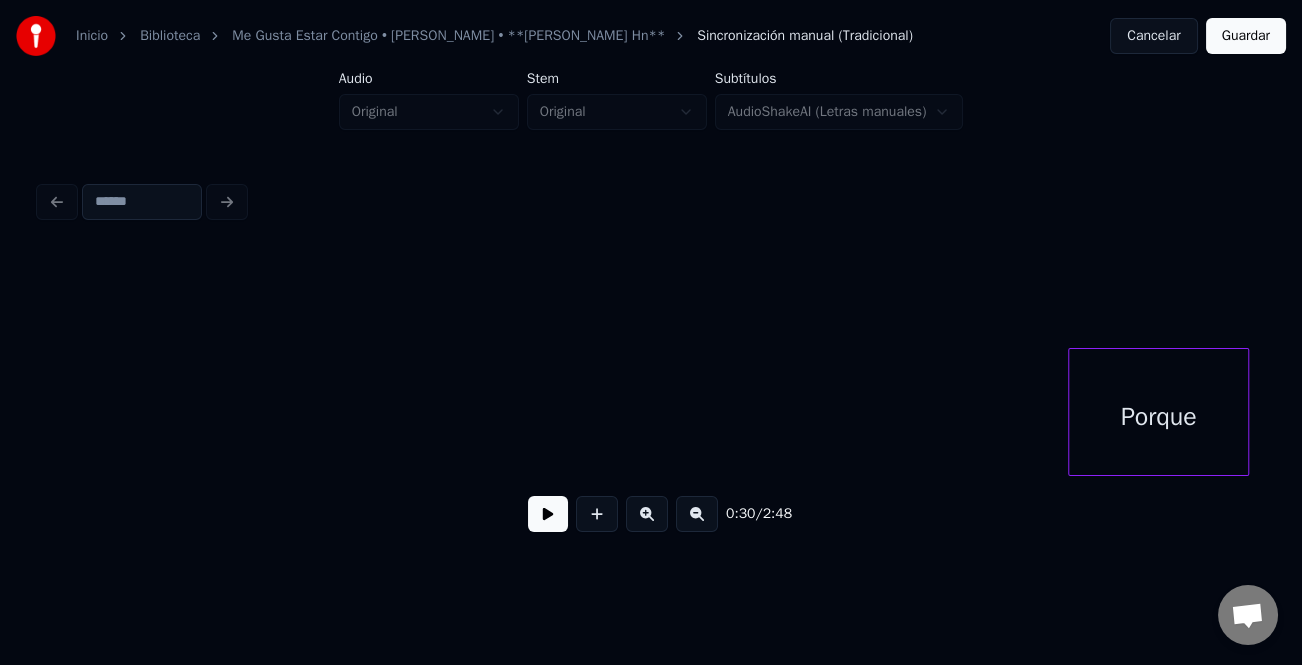 scroll, scrollTop: 0, scrollLeft: 2826, axis: horizontal 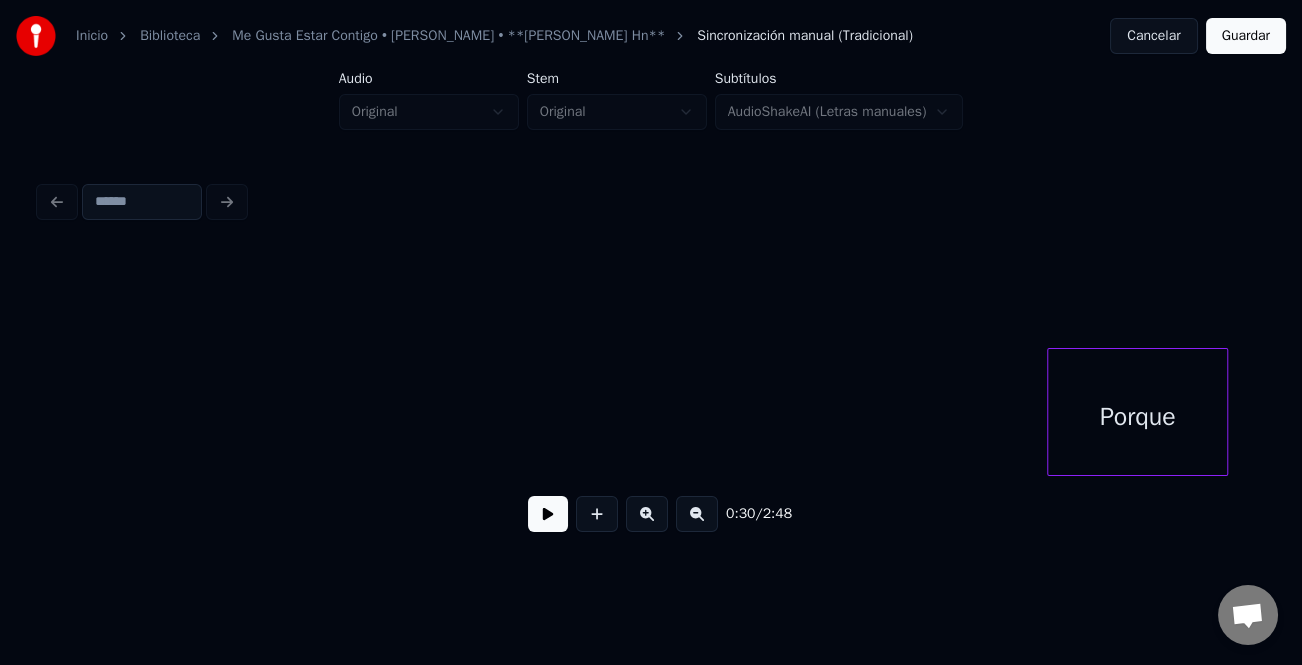 click on "Porque" at bounding box center [1137, 417] 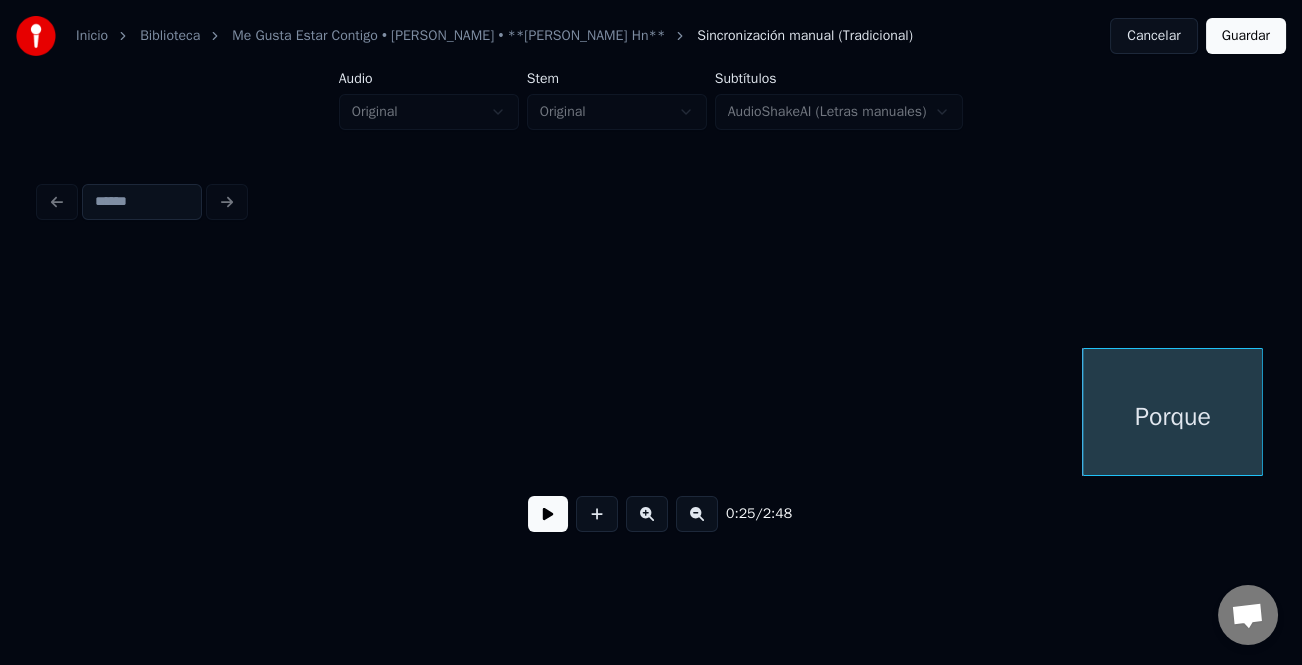 click at bounding box center [697, 514] 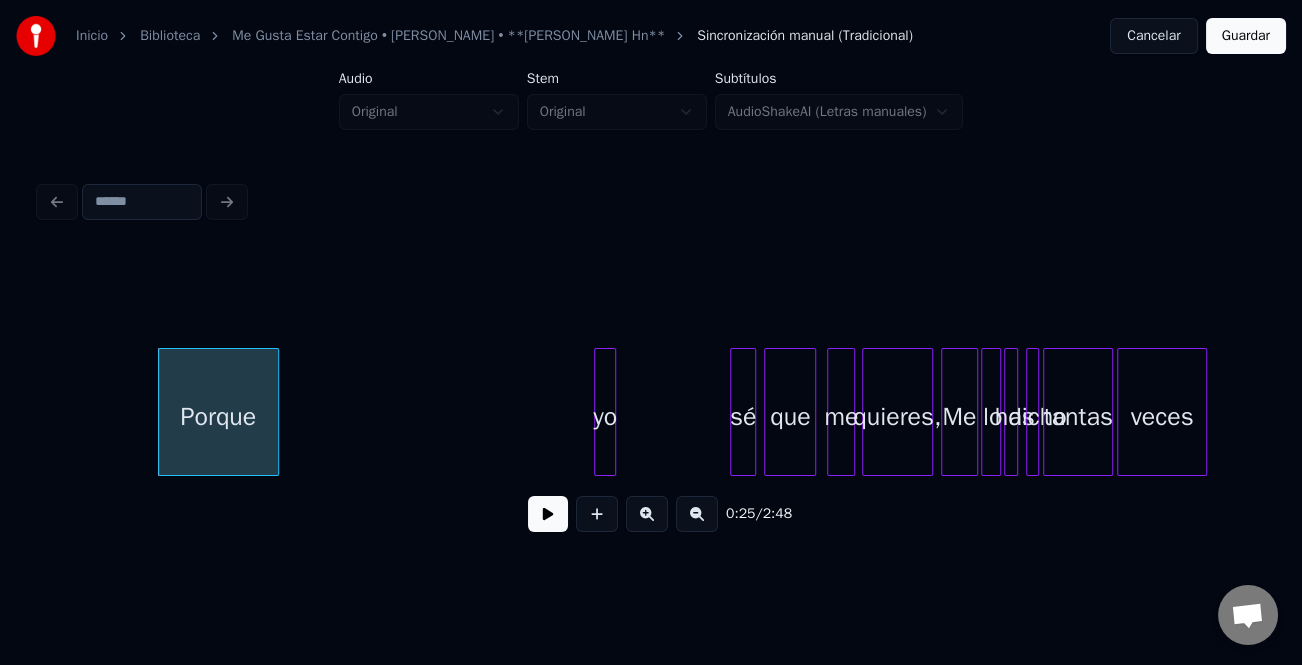 scroll, scrollTop: 0, scrollLeft: 2394, axis: horizontal 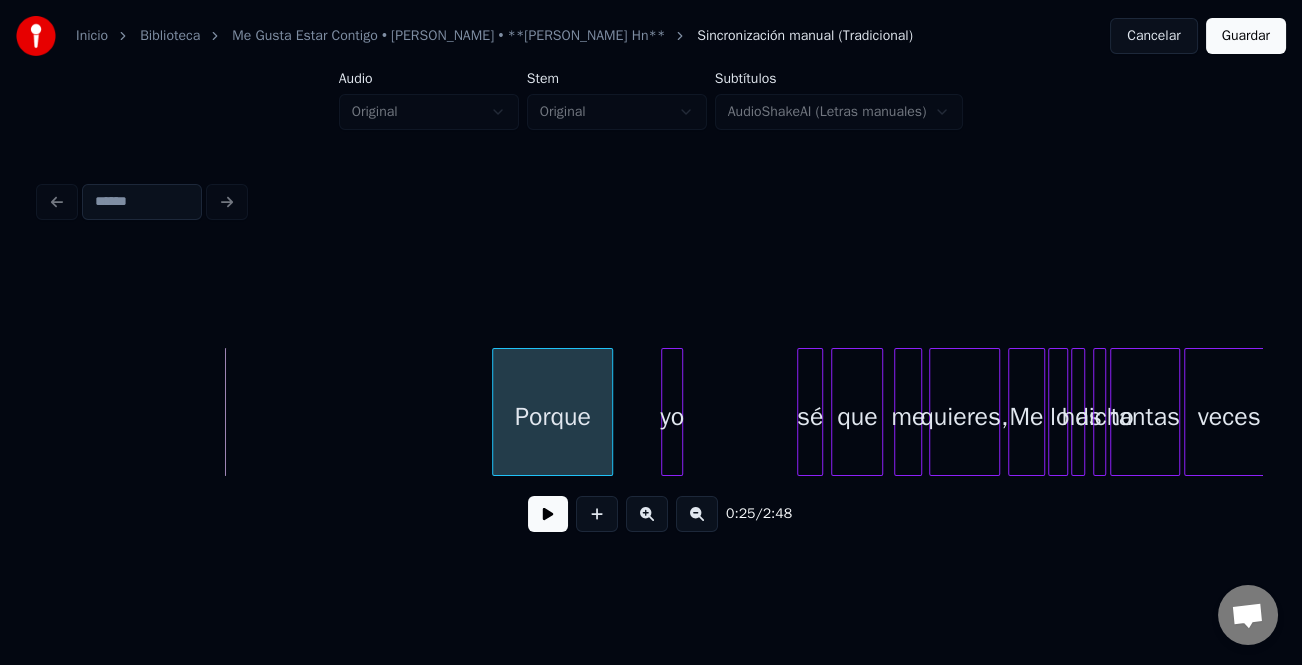 click on "Porque" at bounding box center [552, 417] 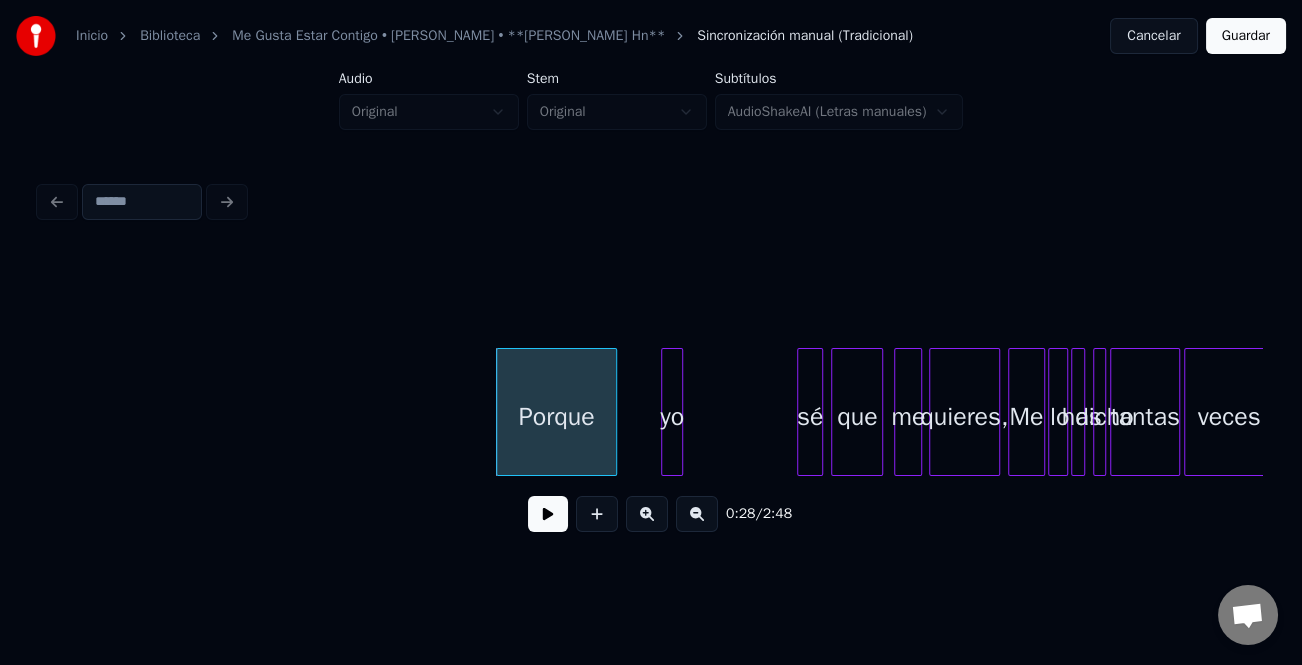 click on "Porque yo sé que me quieres, Me lo has dicho tantas veces" at bounding box center [6046, 412] 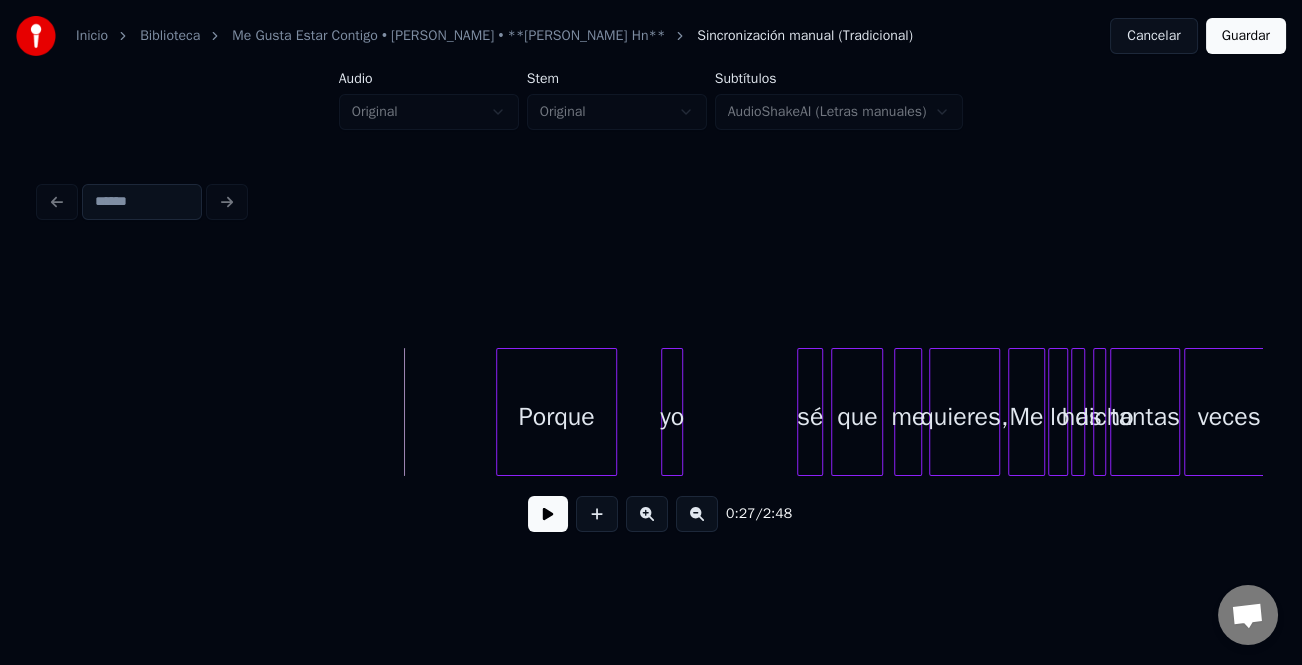 click at bounding box center [548, 514] 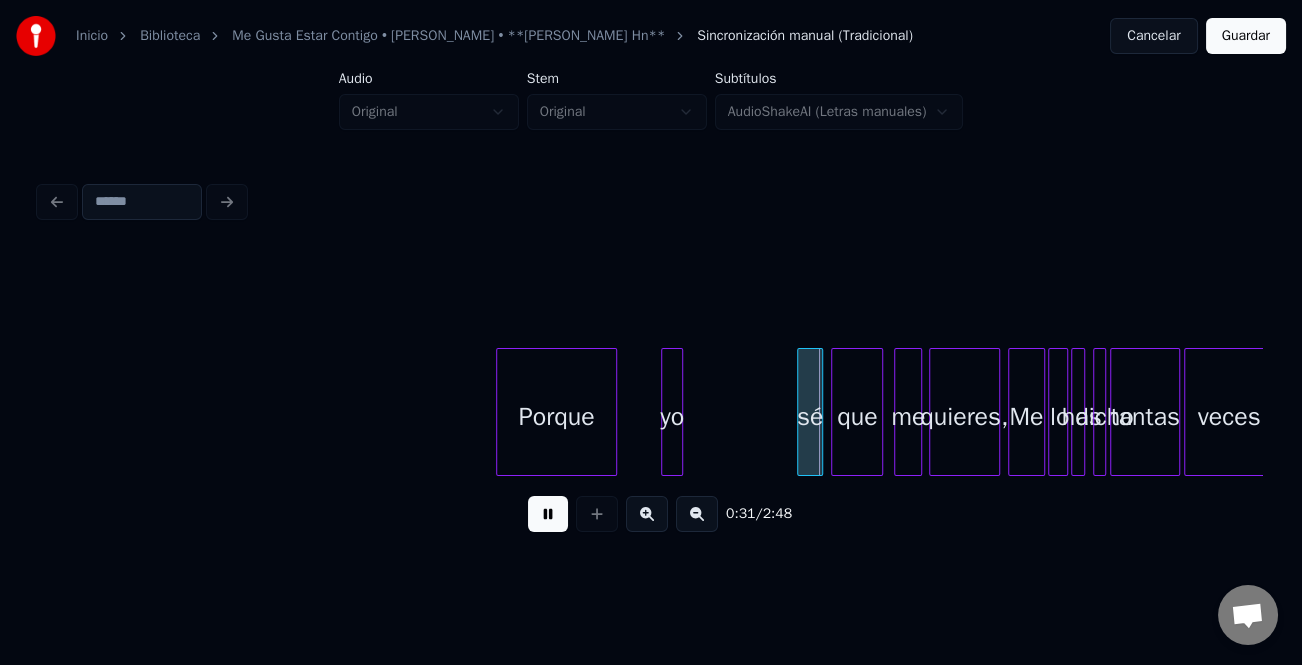 click on "Porque yo sé que me quieres, Me lo has dicho tantas veces" at bounding box center (6046, 412) 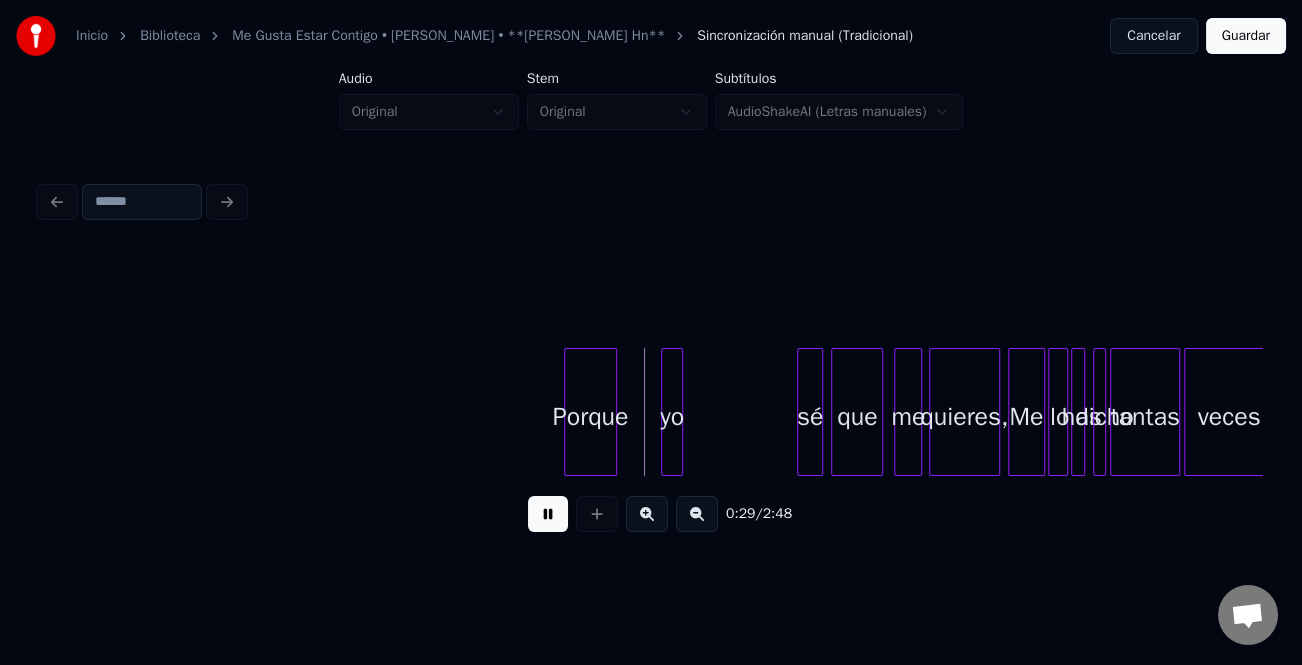 click at bounding box center (568, 412) 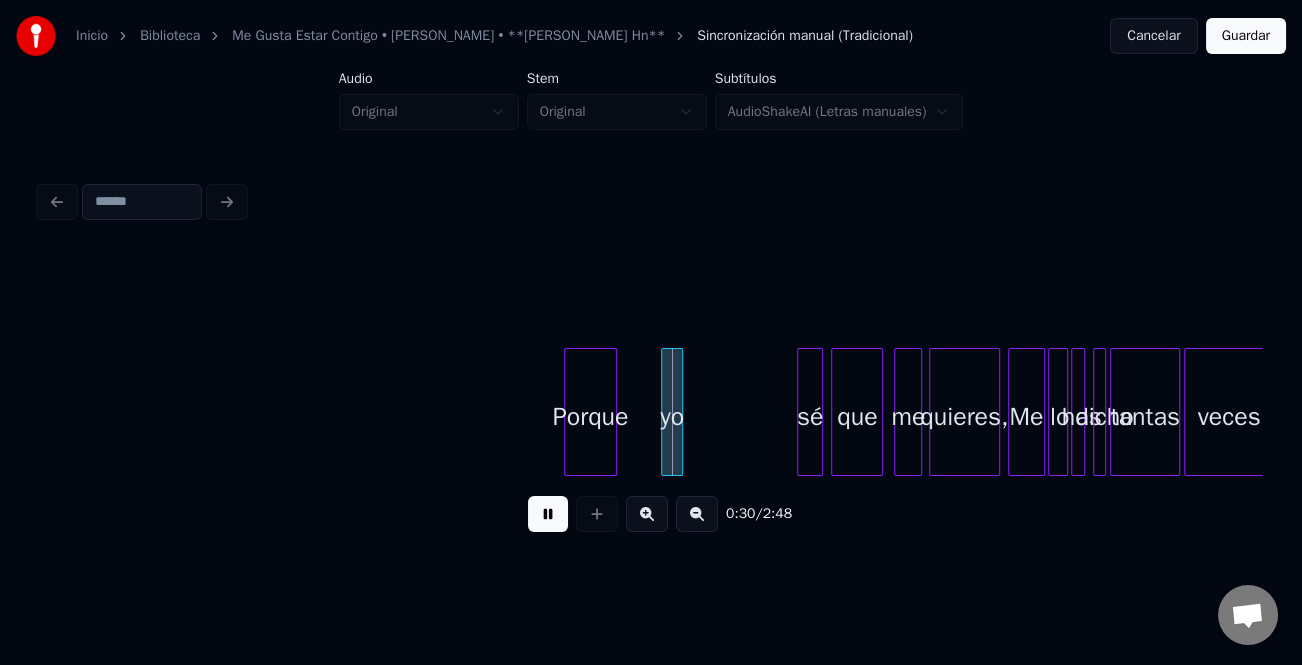 click on "Porque" at bounding box center [590, 417] 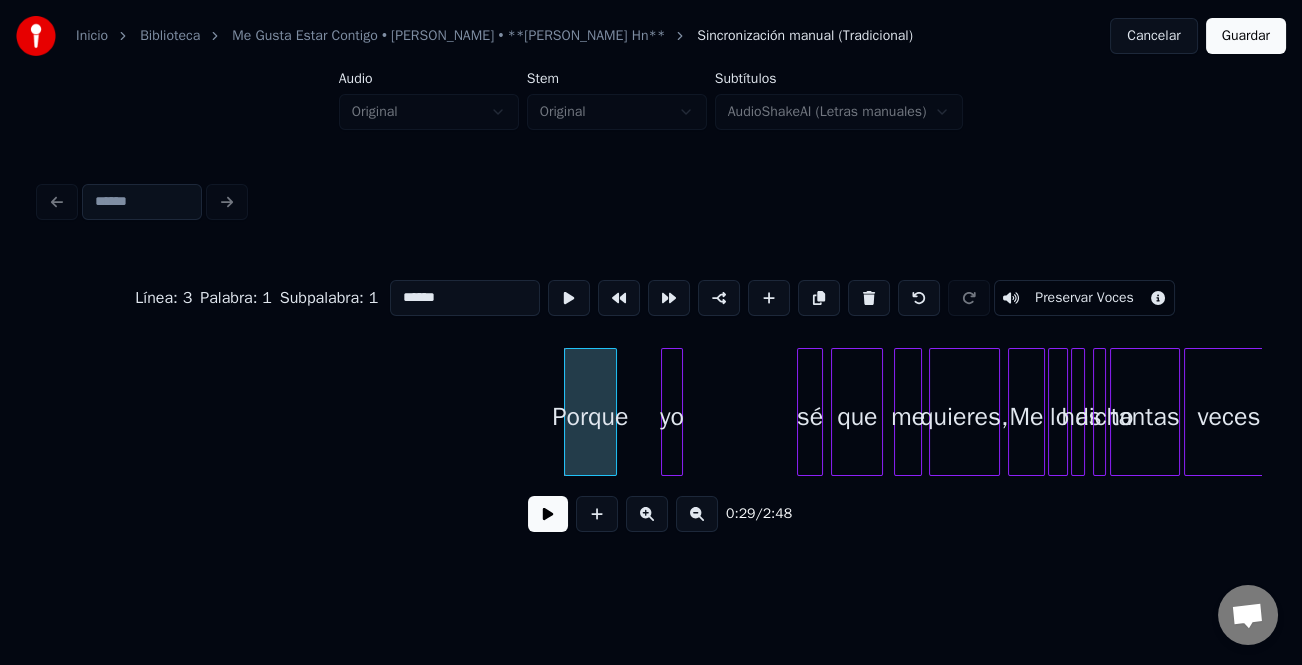 click on "Porque yo sé que me quieres, Me lo has dicho tantas veces" at bounding box center (6046, 412) 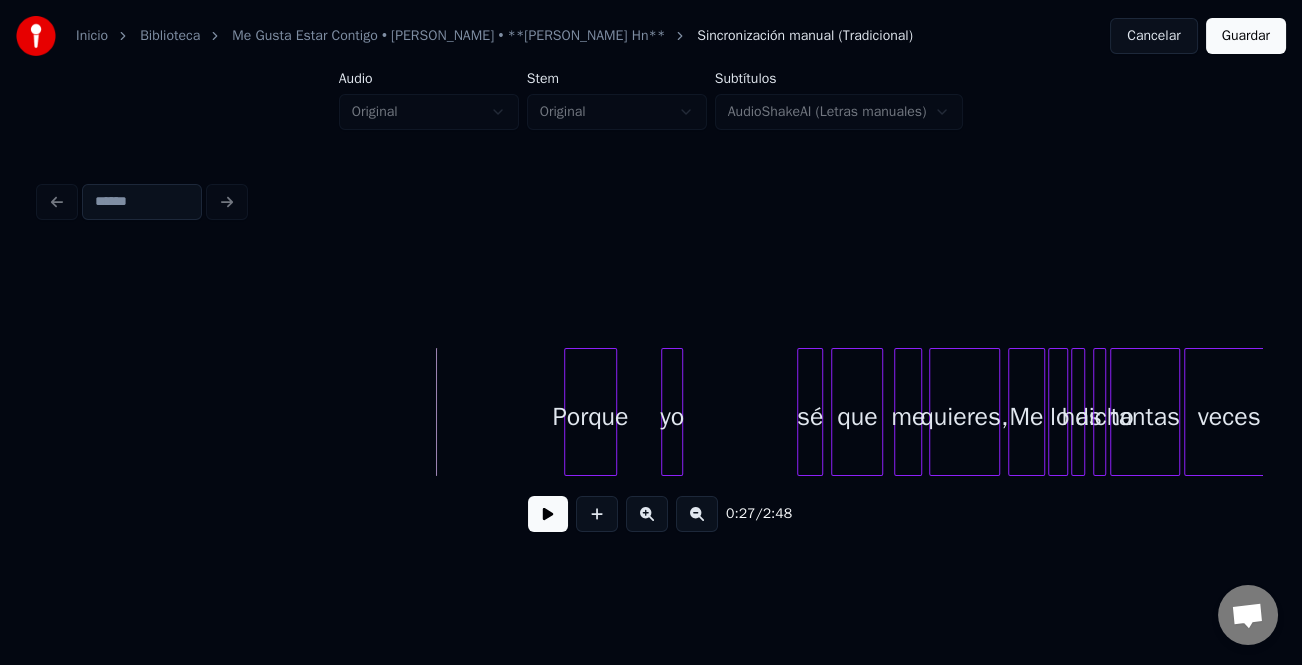 click at bounding box center [548, 514] 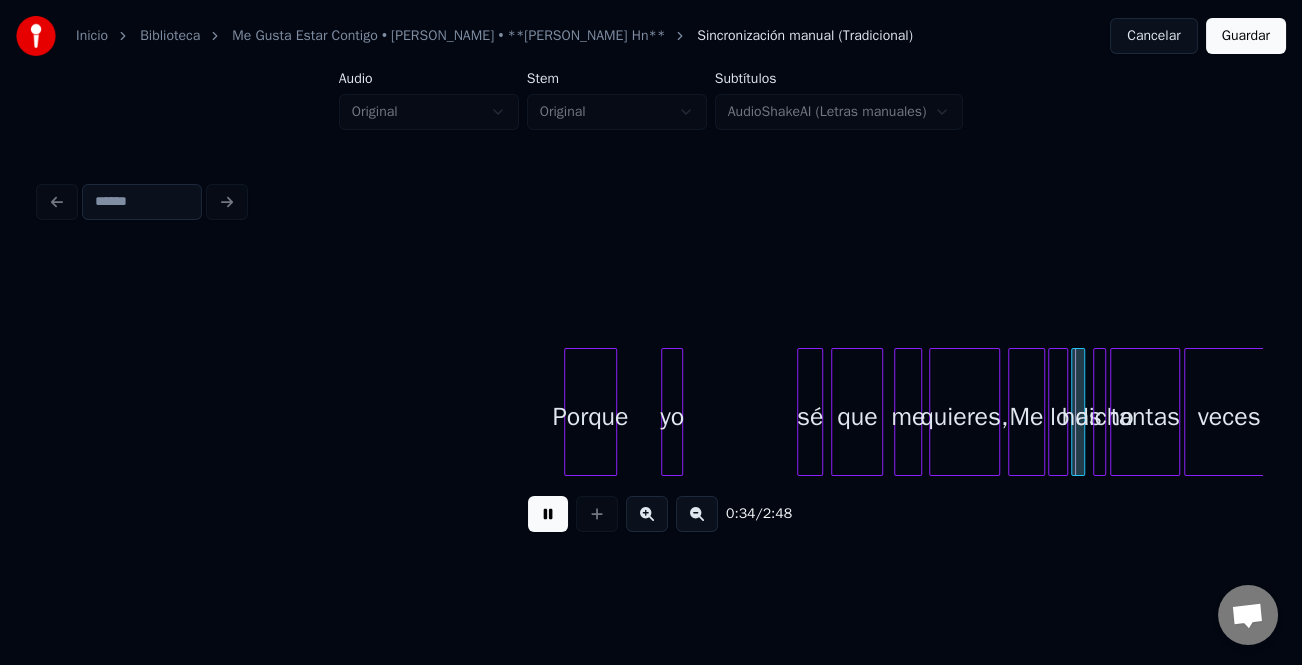 click on "Porque yo sé que me quieres, Me lo has dicho tantas veces" at bounding box center (6046, 412) 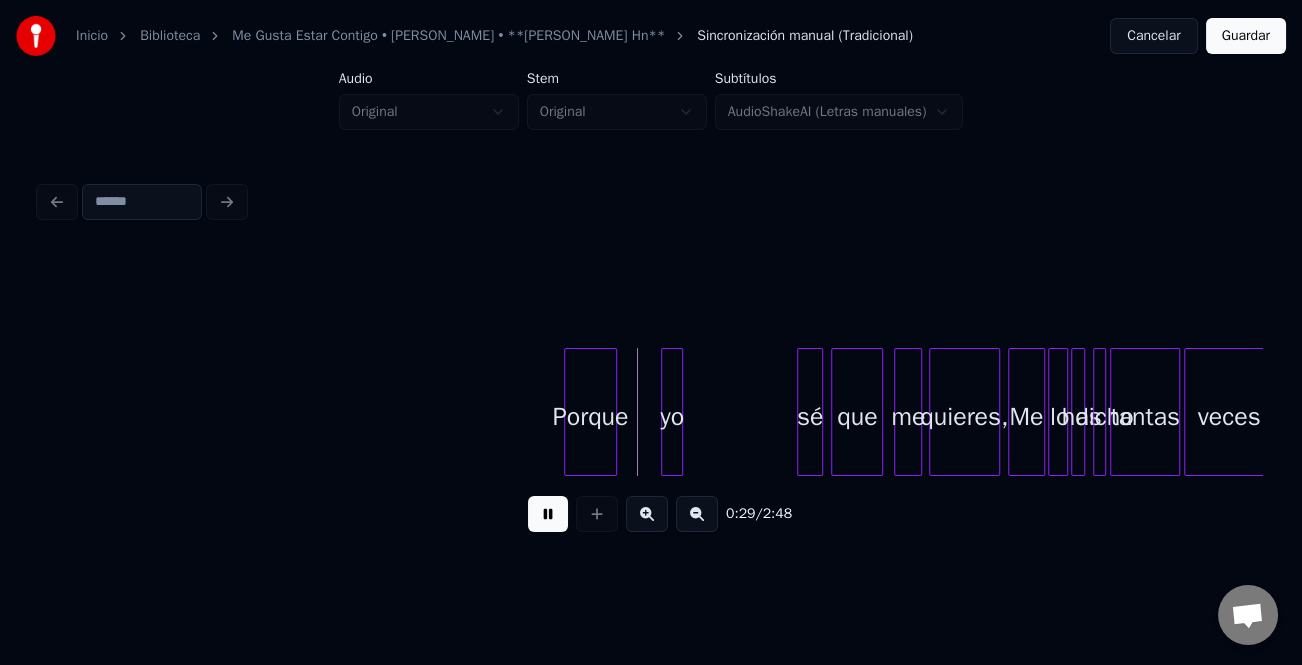drag, startPoint x: 528, startPoint y: 514, endPoint x: 360, endPoint y: 472, distance: 173.17044 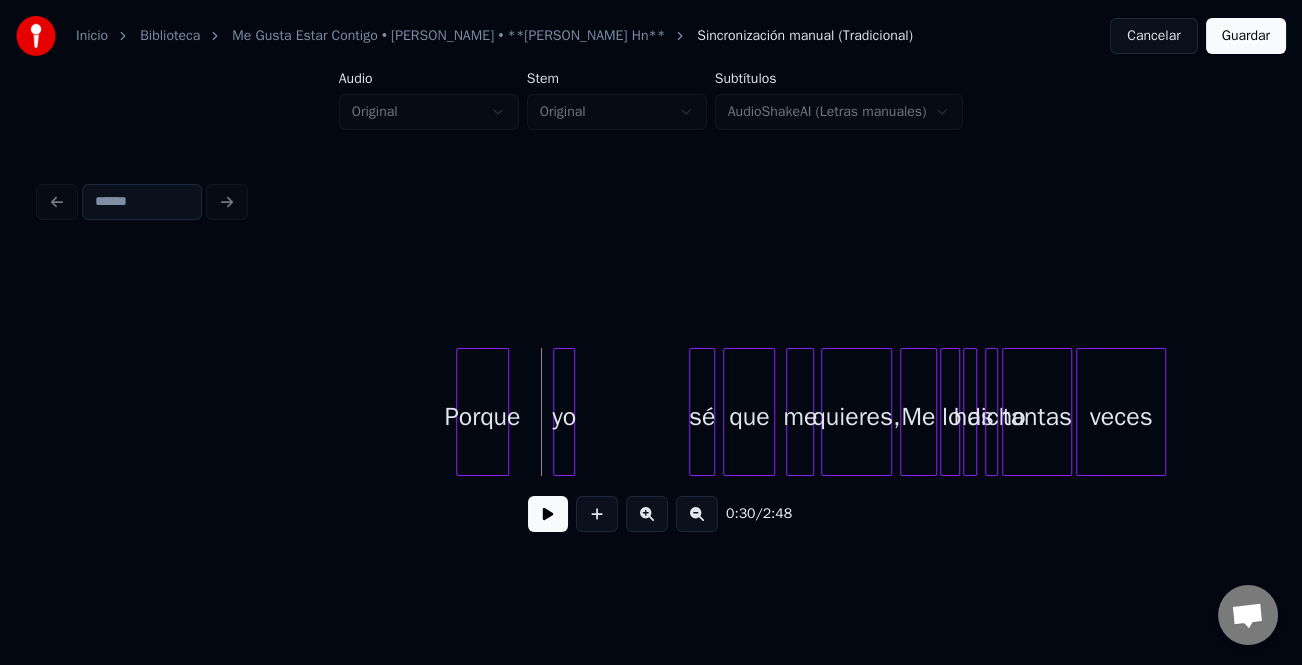 scroll, scrollTop: 0, scrollLeft: 2529, axis: horizontal 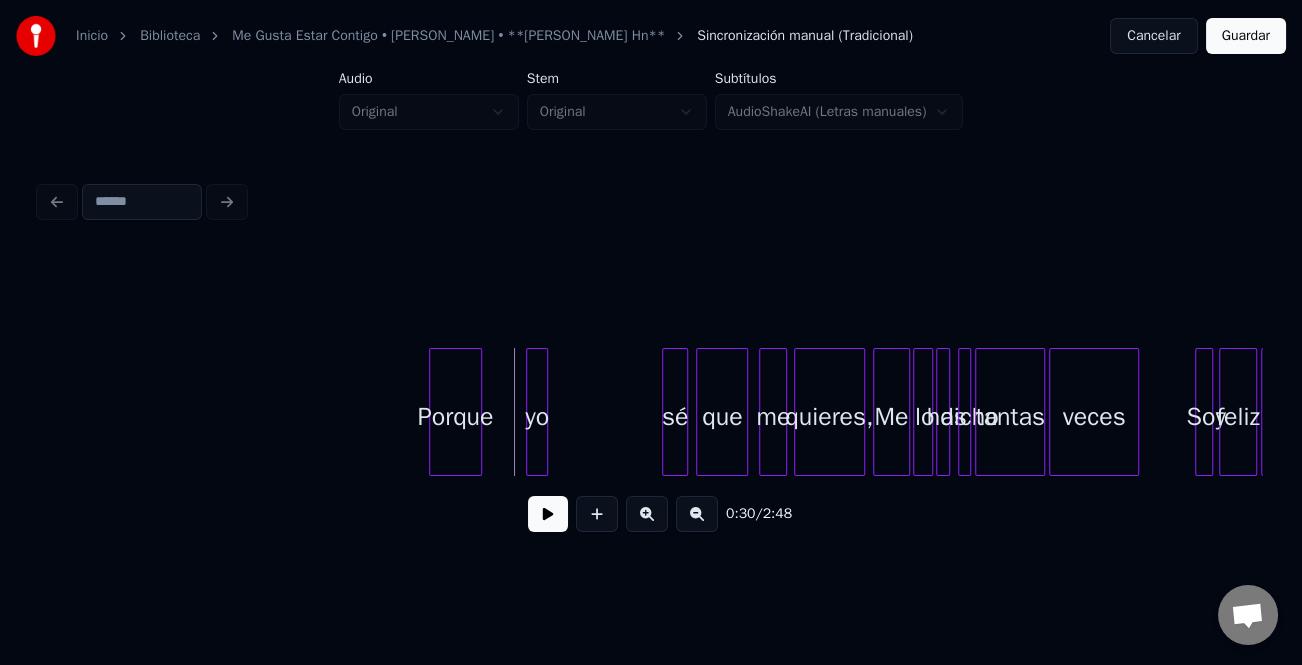 click on "Porque yo sé que me quieres, Me lo has dicho tantas veces Soy feliz contigo" at bounding box center (5911, 412) 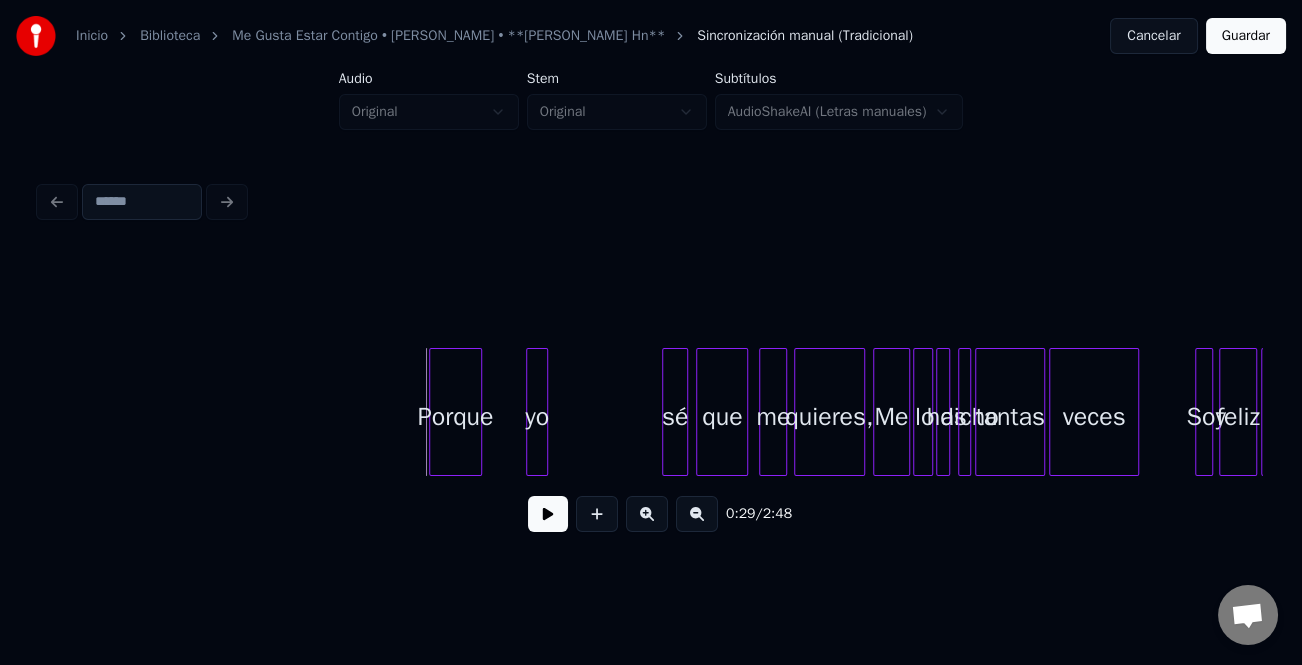 click on "Porque yo sé que me quieres, Me lo has dicho tantas veces Soy feliz contigo" at bounding box center [5911, 412] 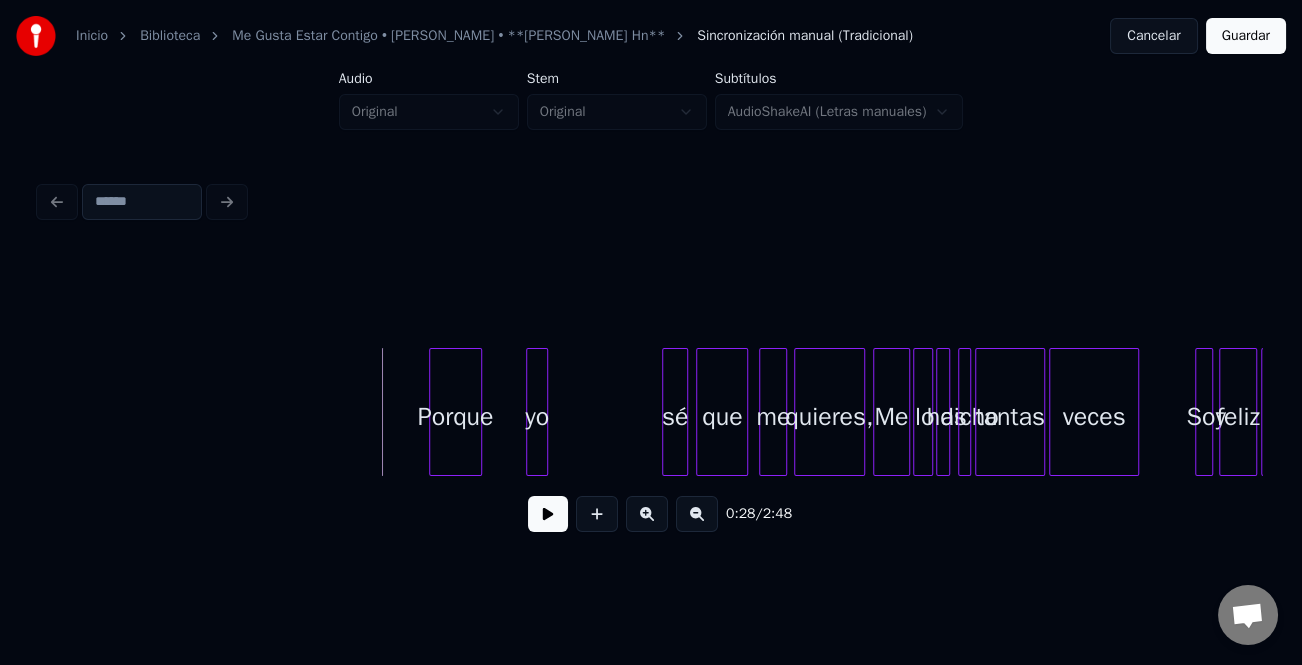 click at bounding box center (548, 514) 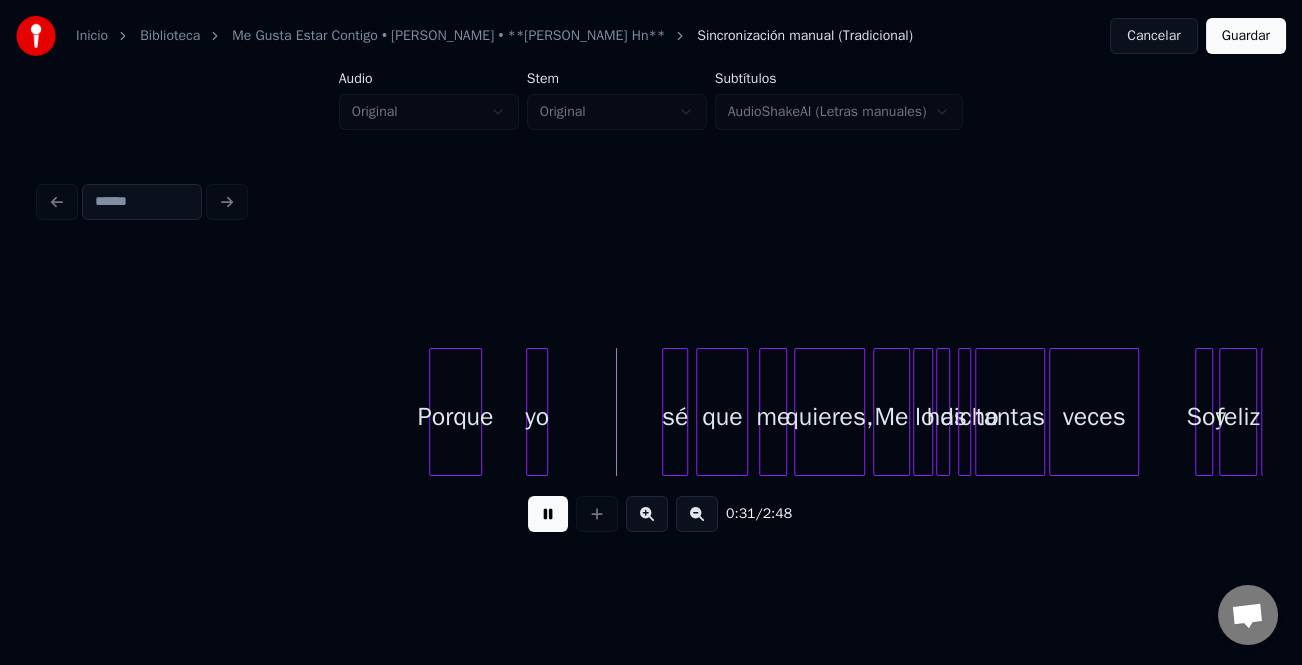 click at bounding box center (647, 514) 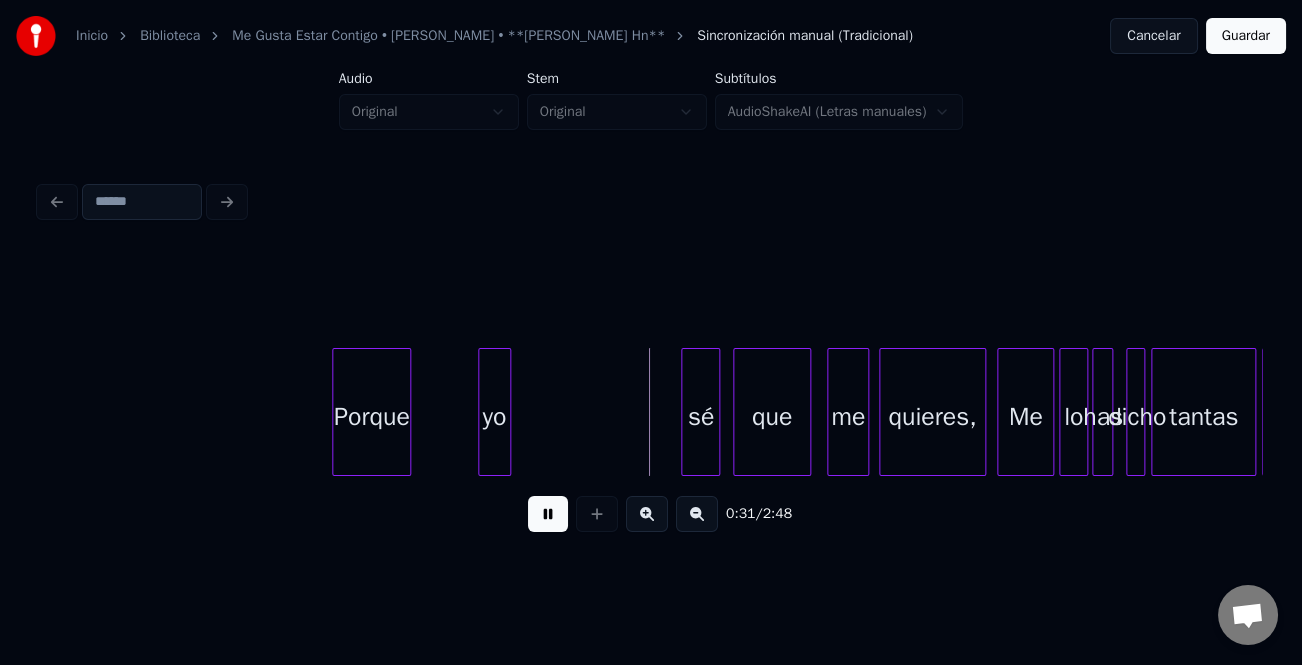 click at bounding box center [647, 514] 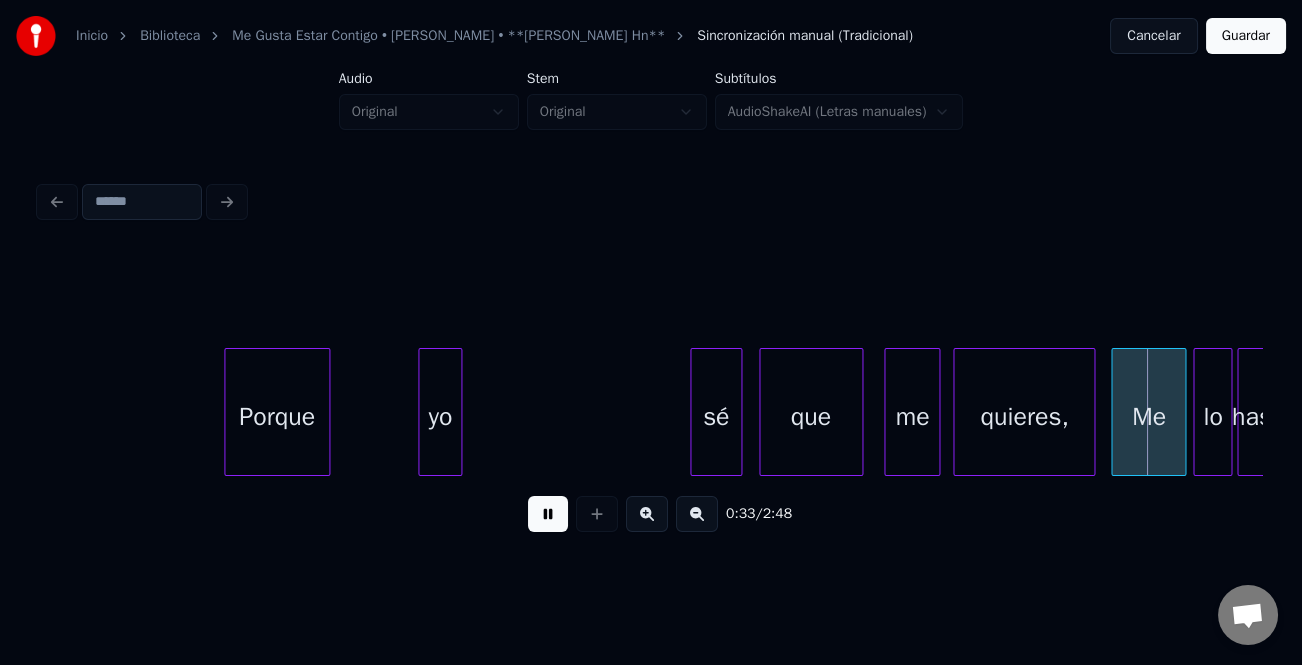 click on "Porque" at bounding box center (277, 417) 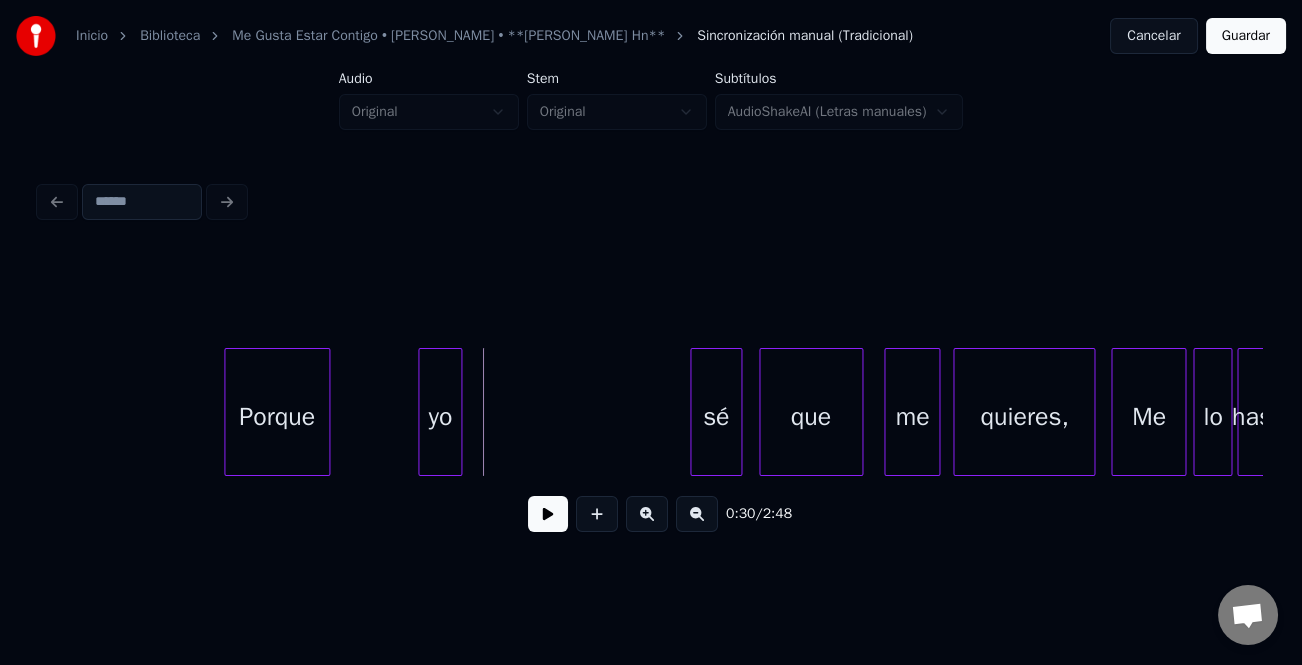 click at bounding box center [548, 514] 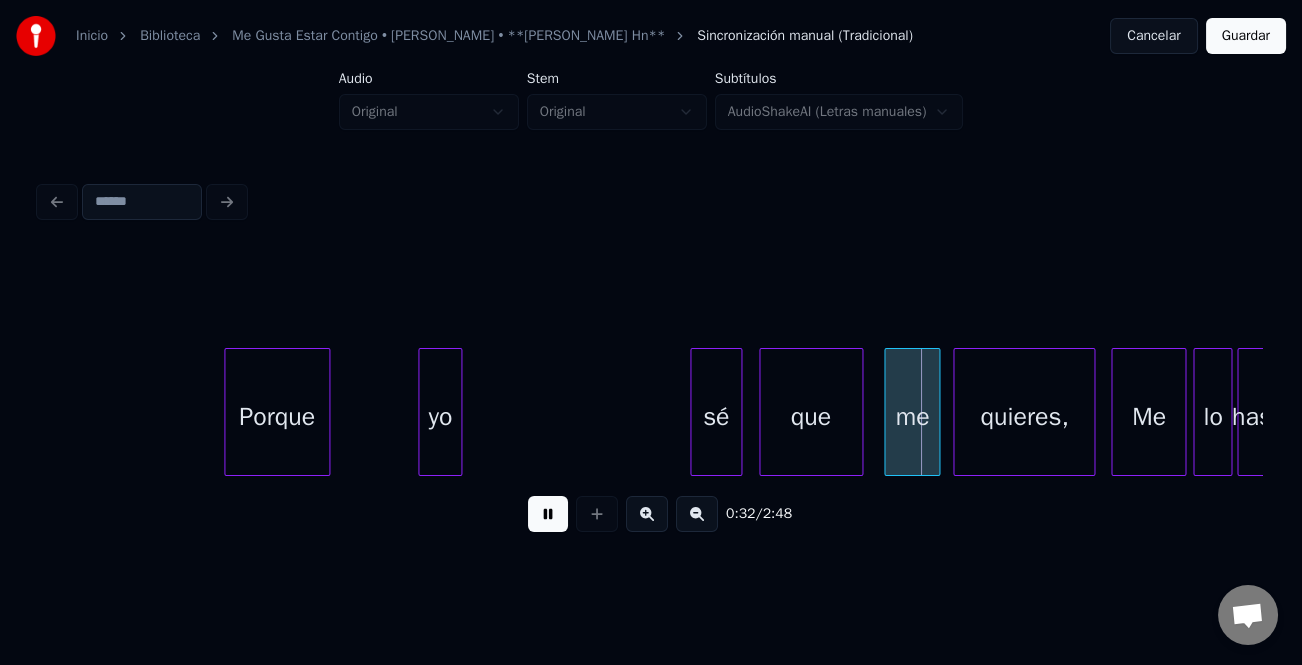 drag, startPoint x: 554, startPoint y: 508, endPoint x: 676, endPoint y: 501, distance: 122.20065 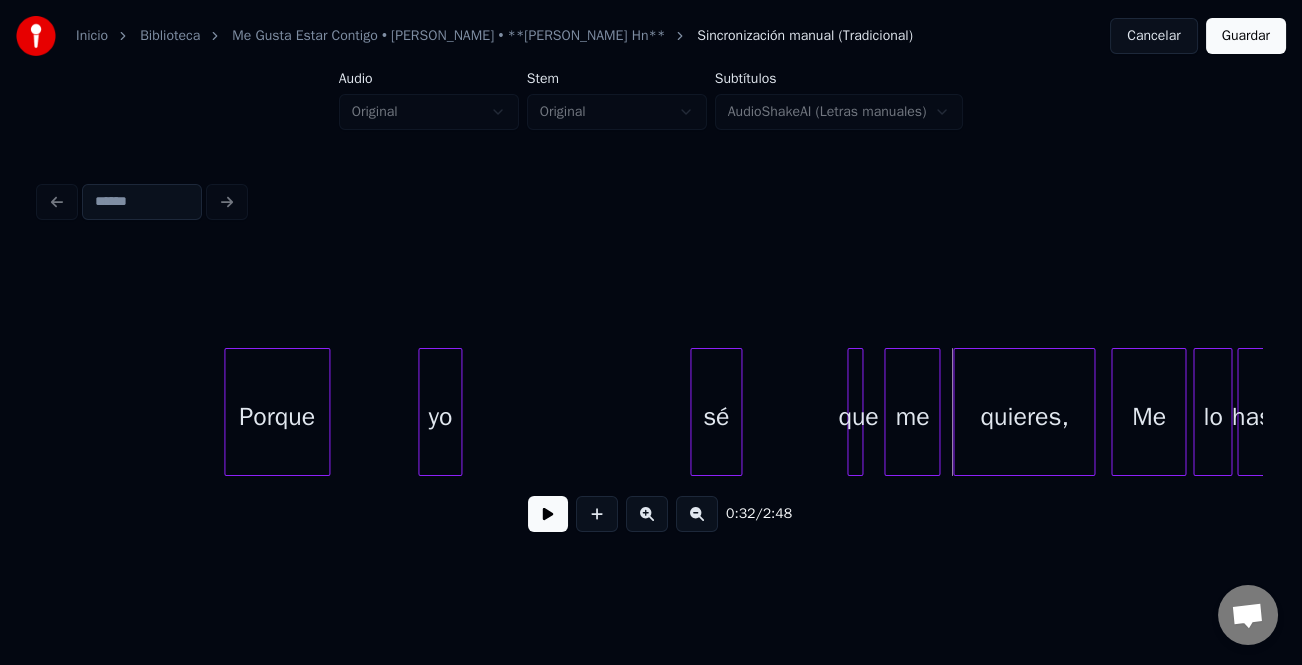 click at bounding box center (851, 412) 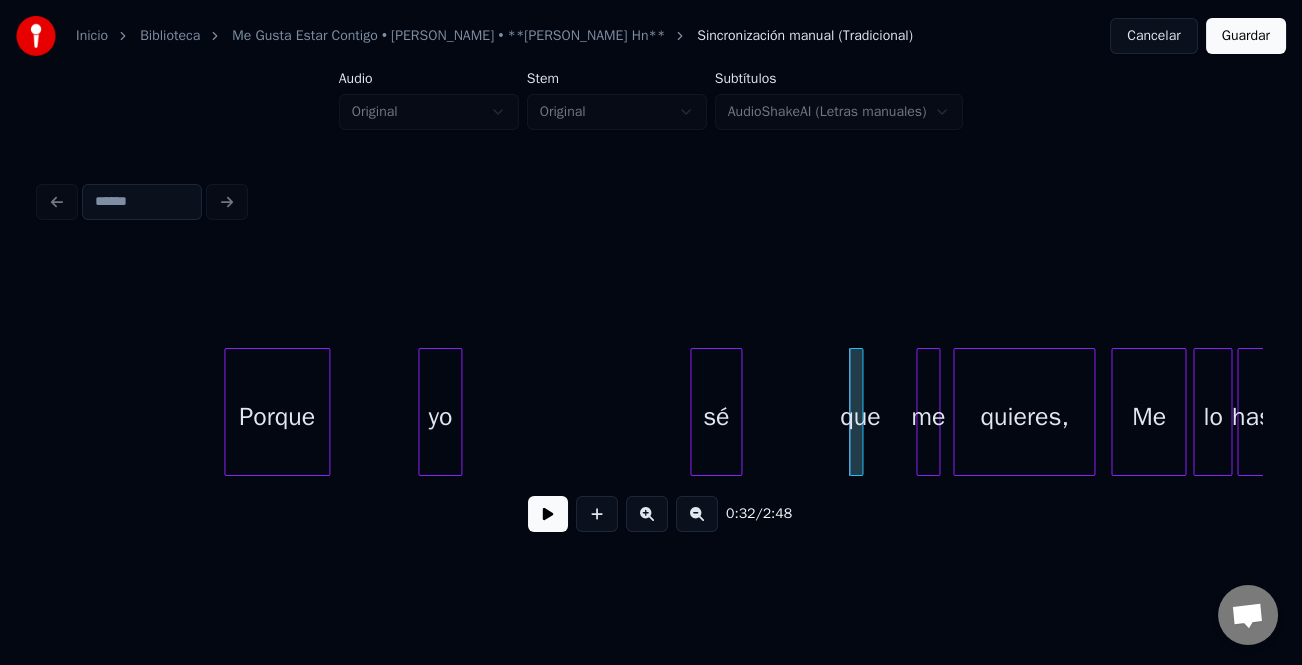 click at bounding box center (920, 412) 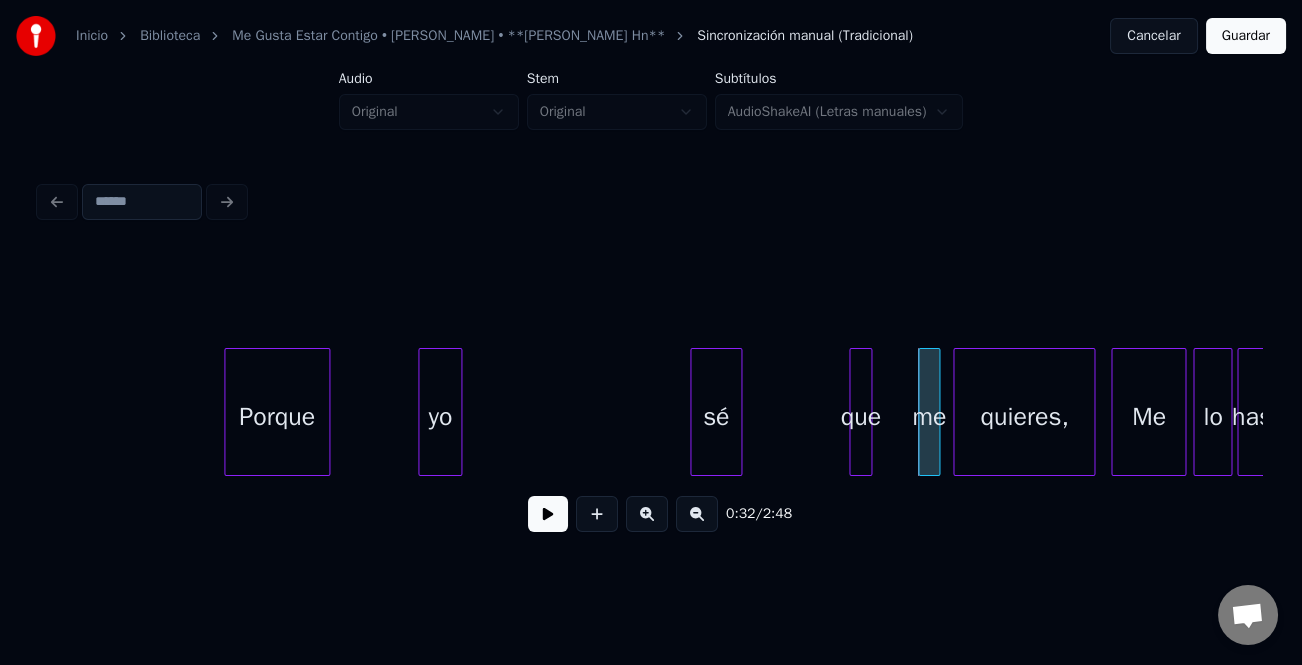 click at bounding box center [868, 412] 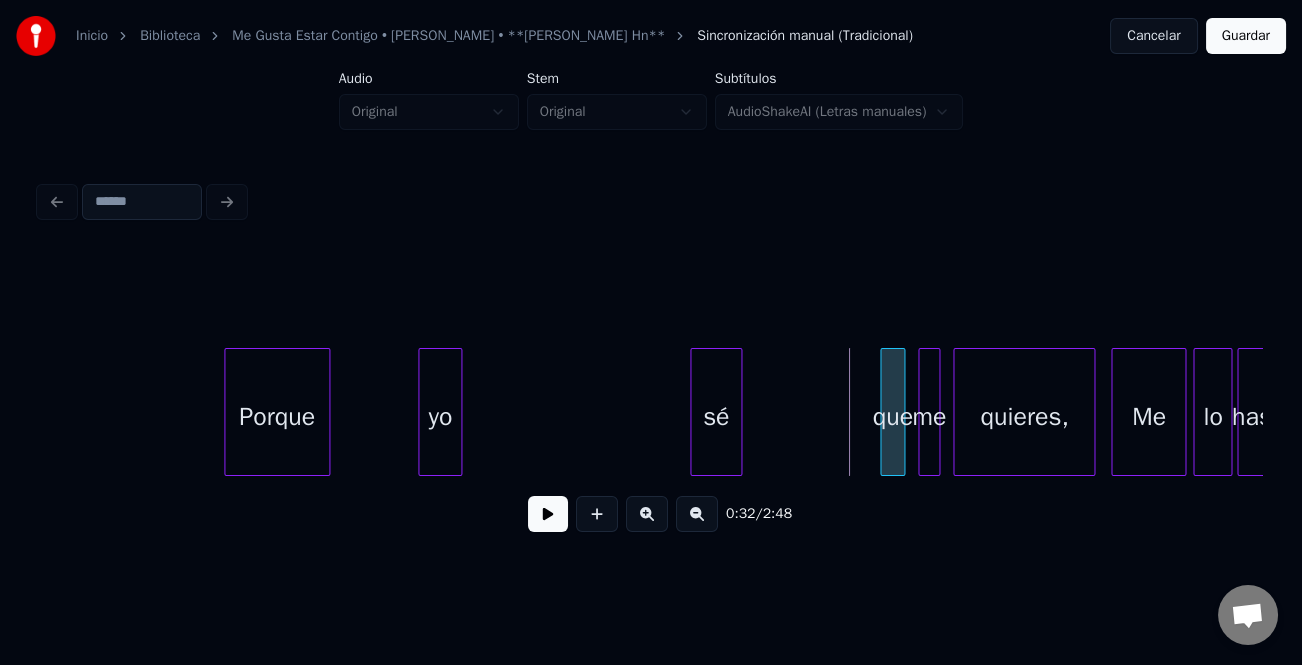 click on "que" at bounding box center [892, 417] 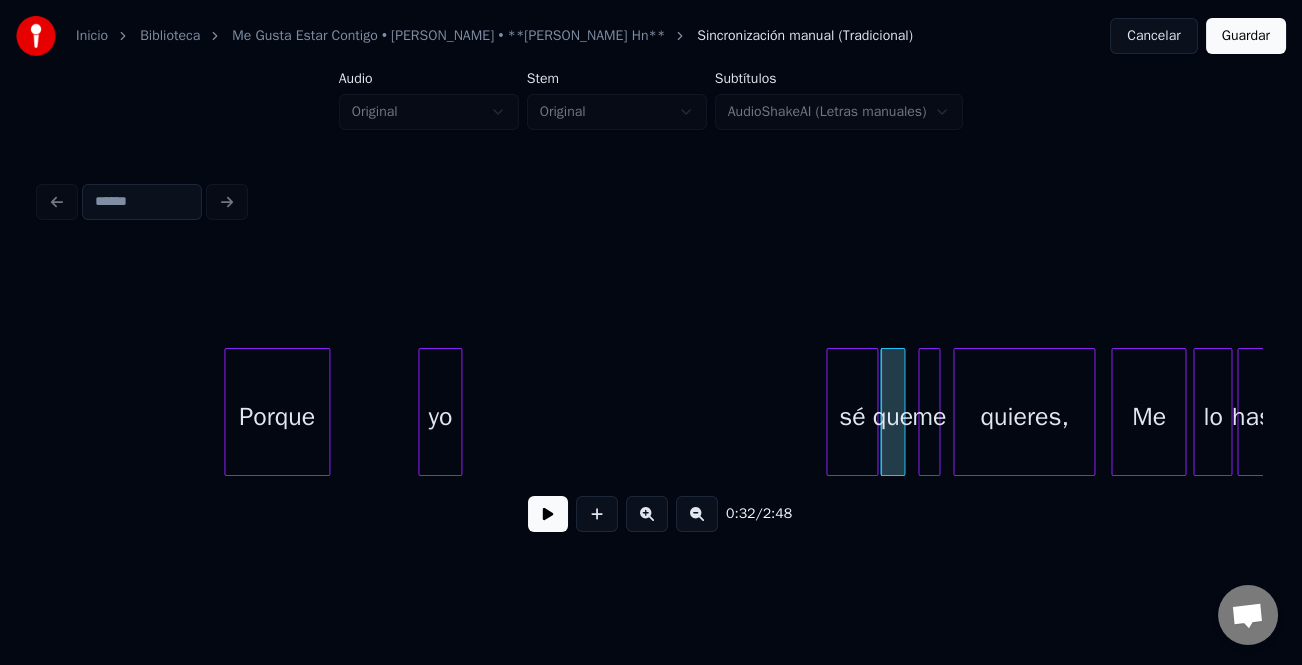 click on "sé" at bounding box center [852, 417] 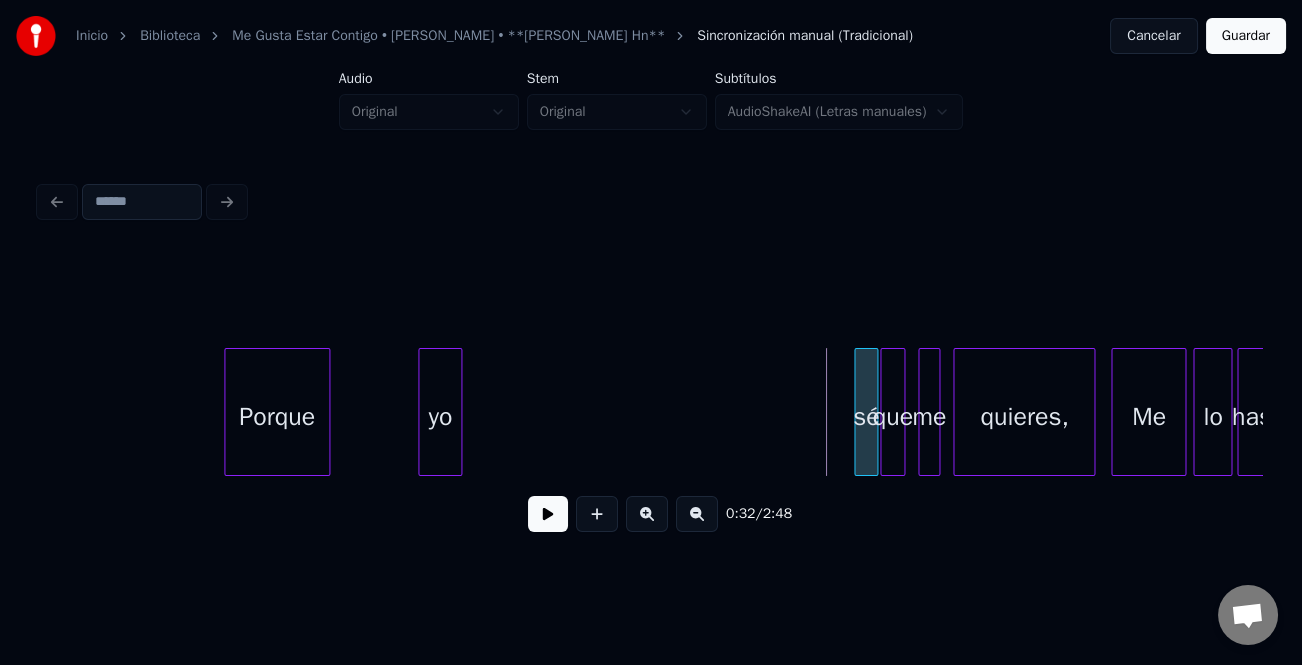 click at bounding box center (858, 412) 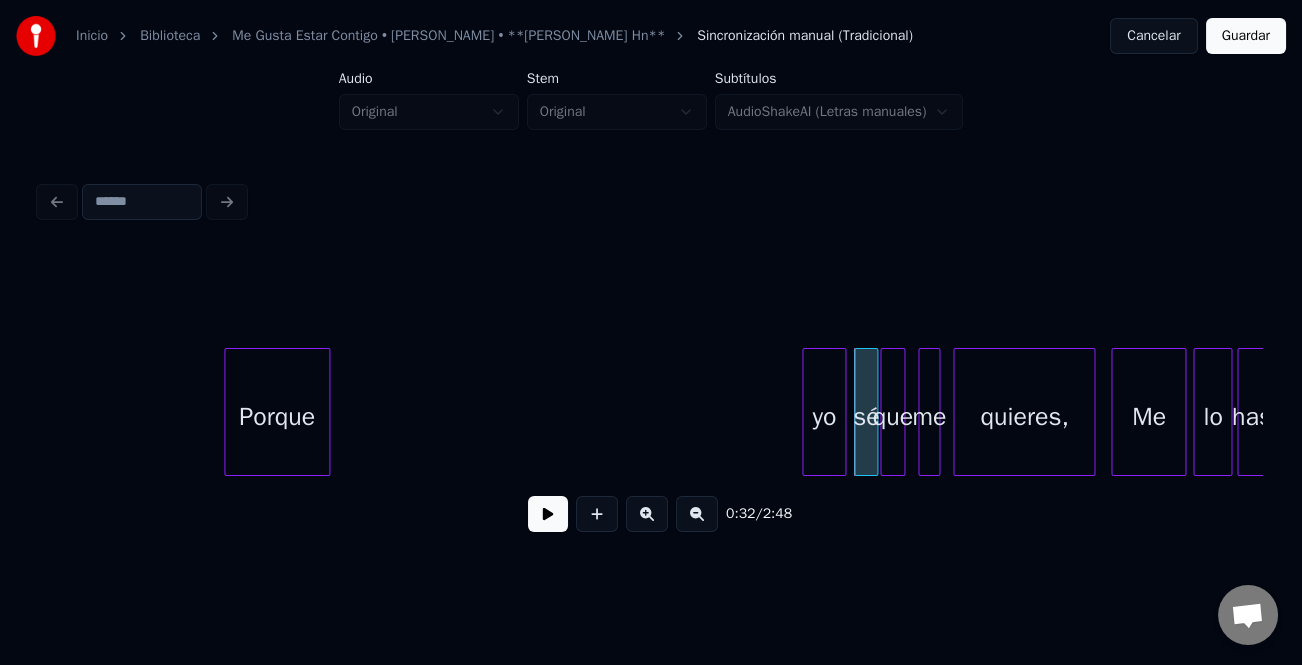 click on "yo" at bounding box center (824, 417) 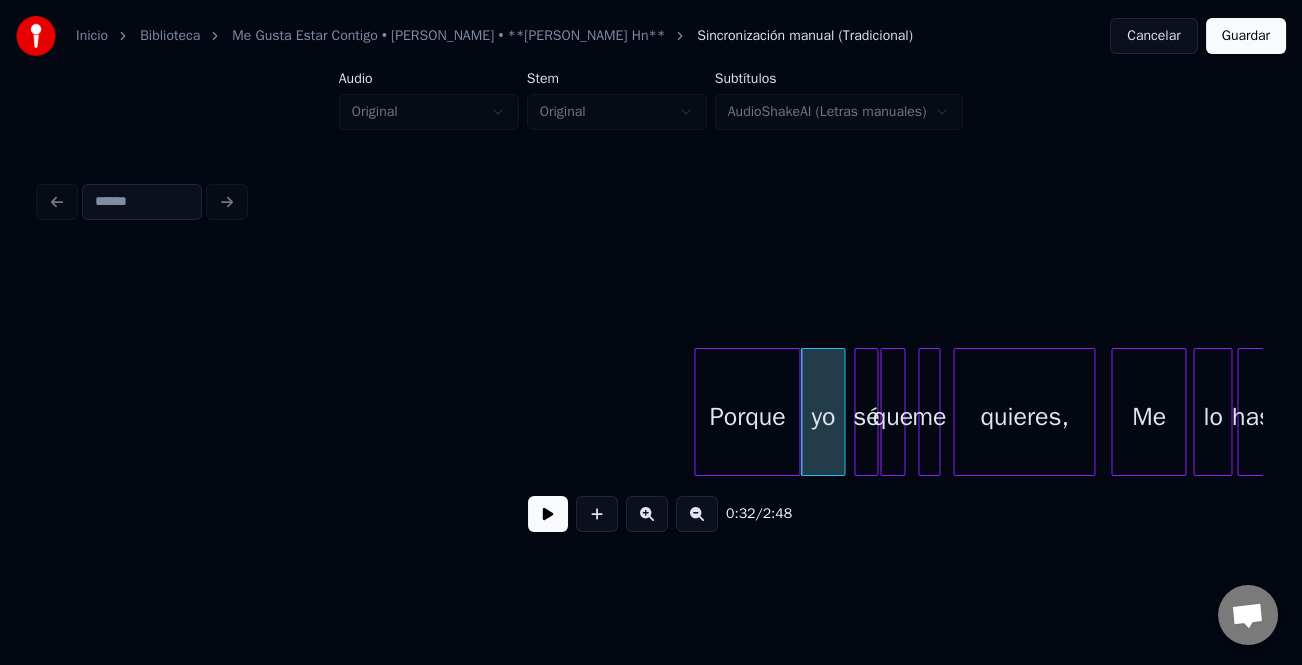 click on "Porque" at bounding box center [747, 417] 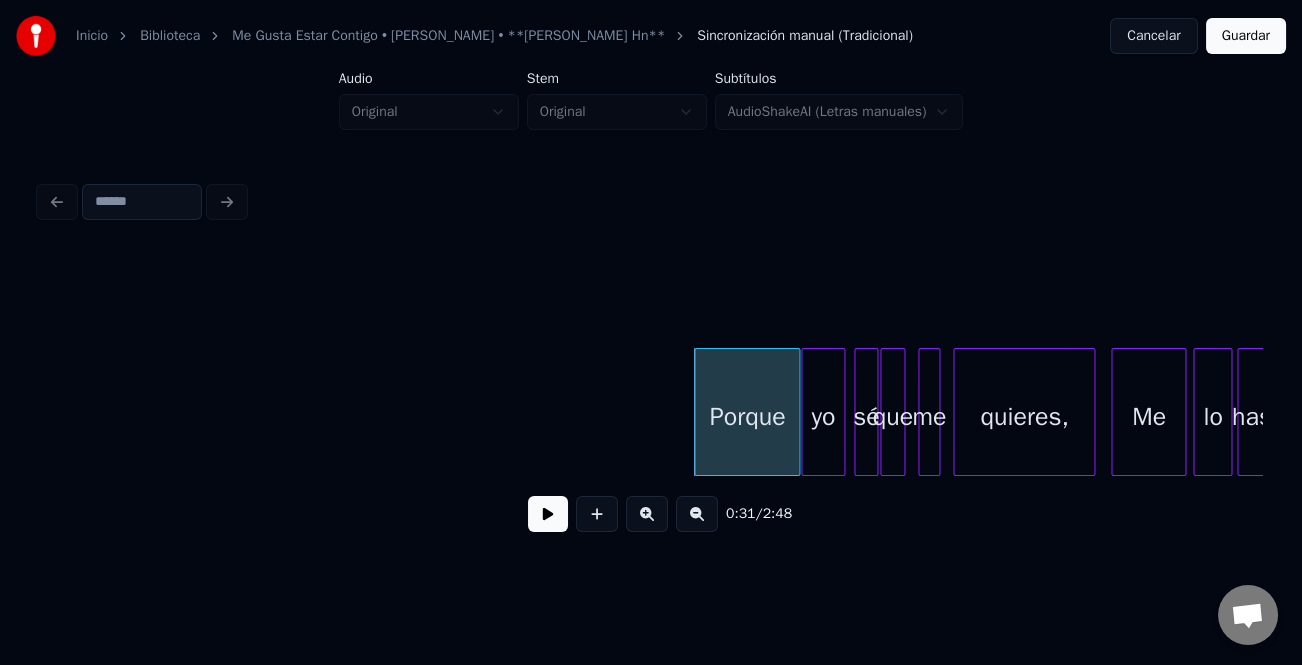 click on "Porque yo sé que me quieres, Me lo has" at bounding box center [11188, 412] 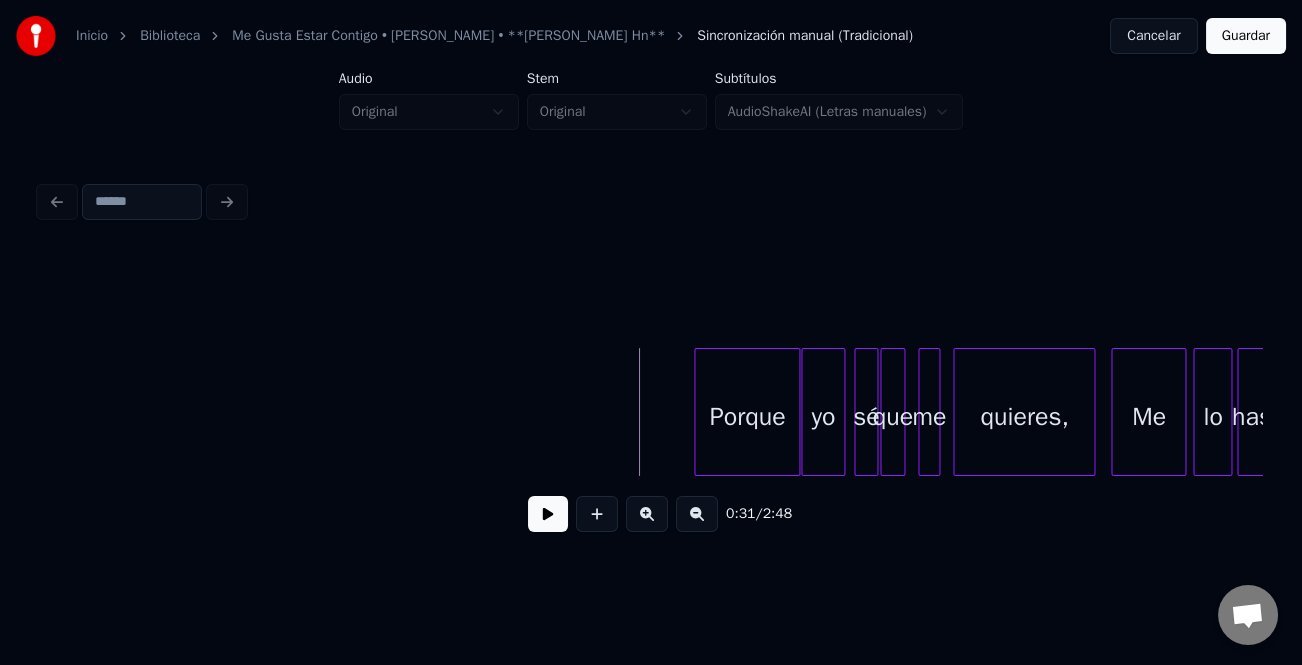 click at bounding box center [698, 412] 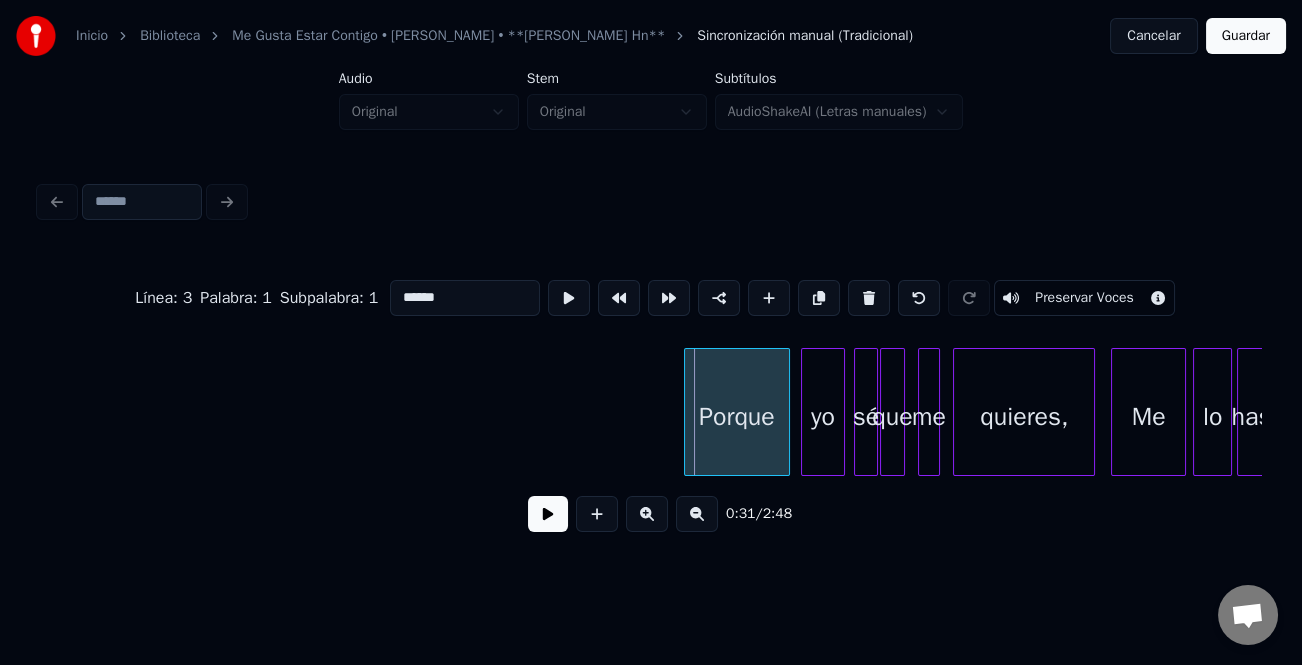 click on "Porque" at bounding box center [737, 417] 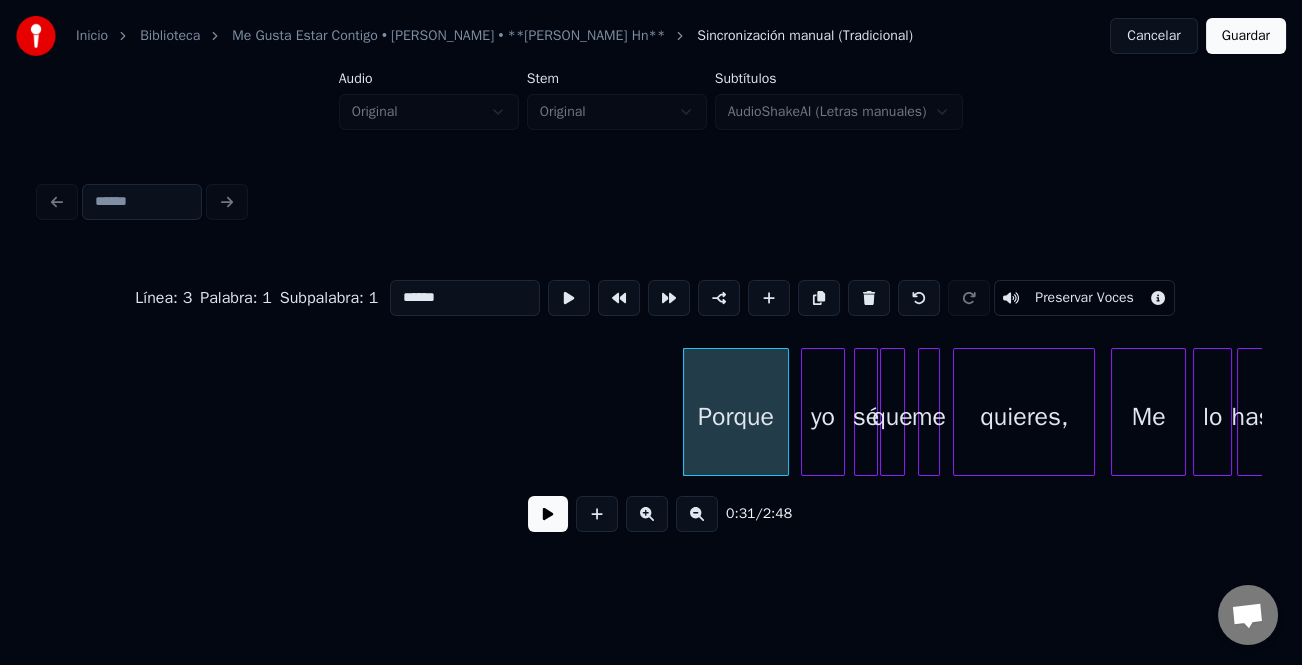 click at bounding box center (548, 514) 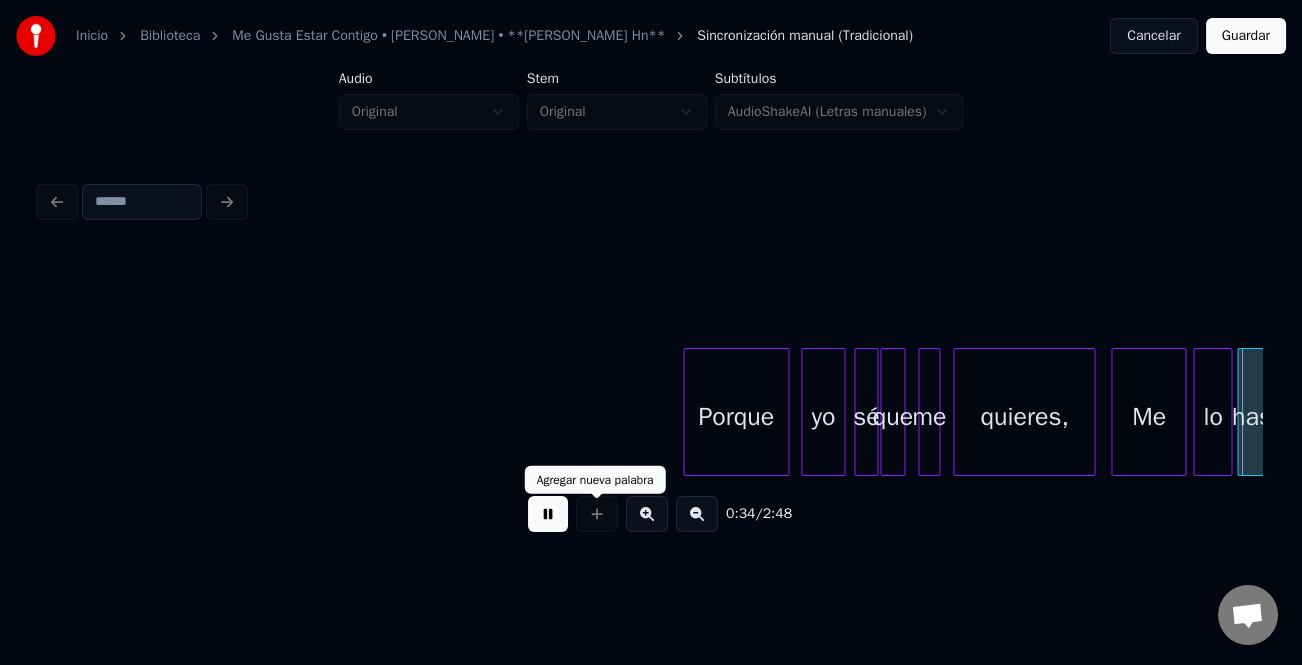 click at bounding box center [597, 514] 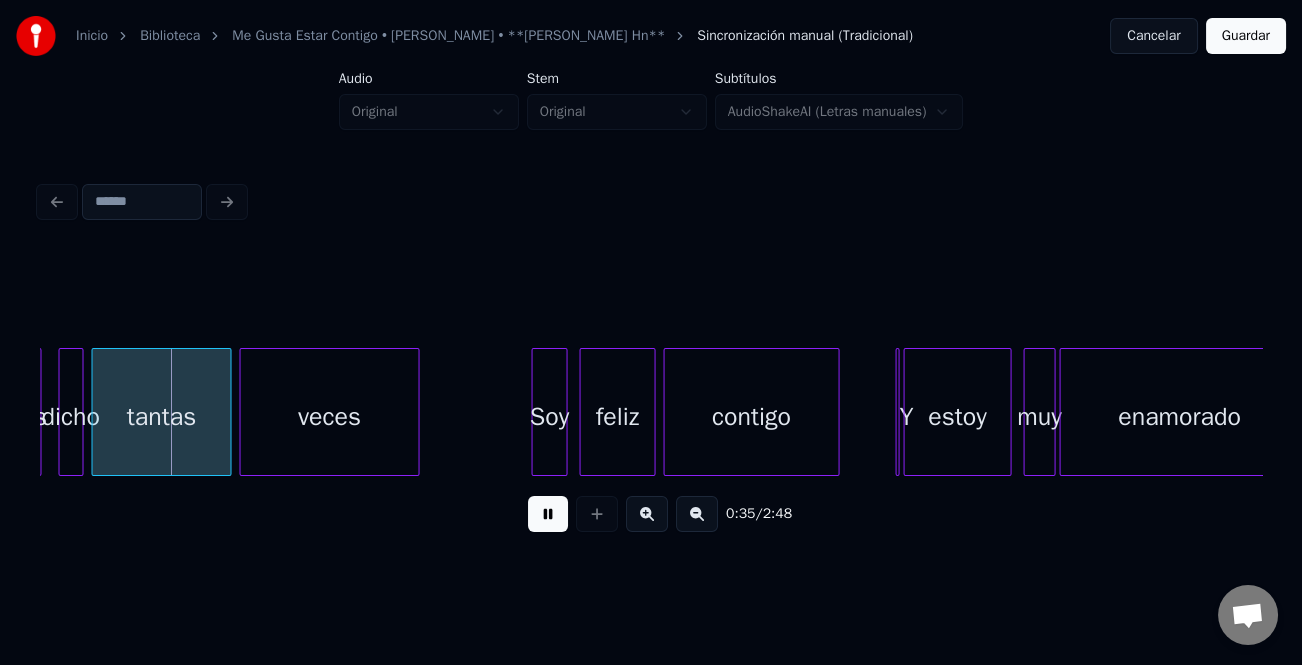 click at bounding box center [548, 514] 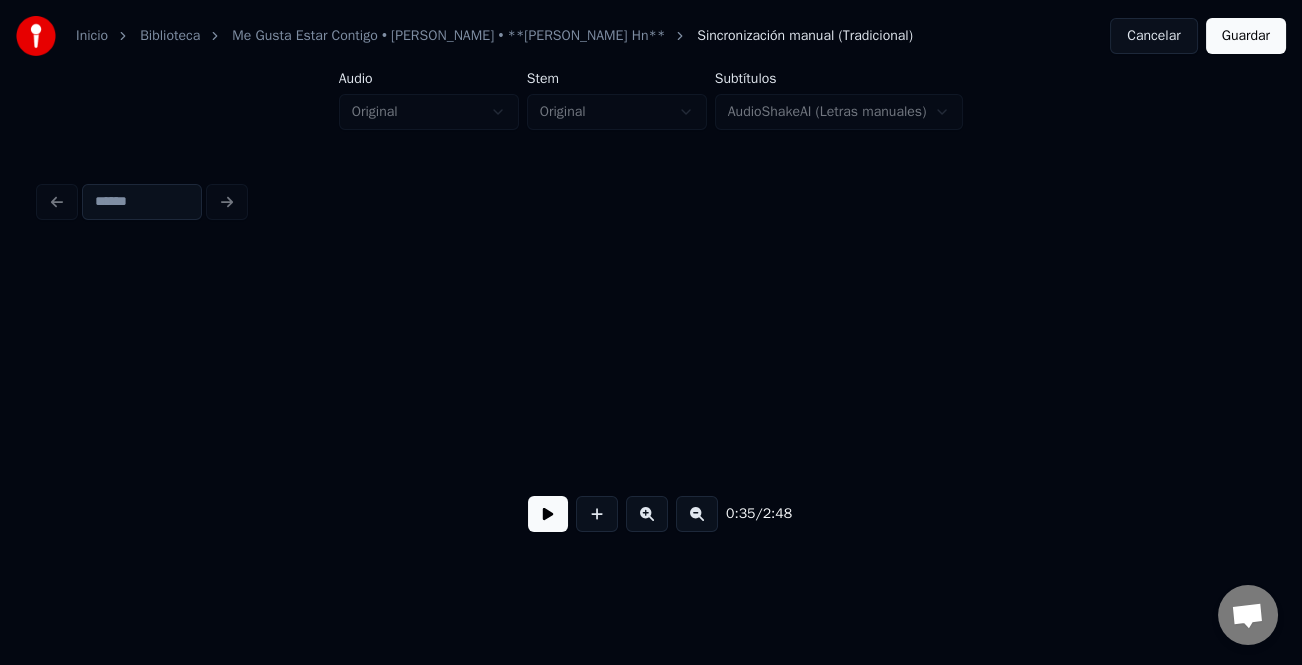 click at bounding box center [697, 514] 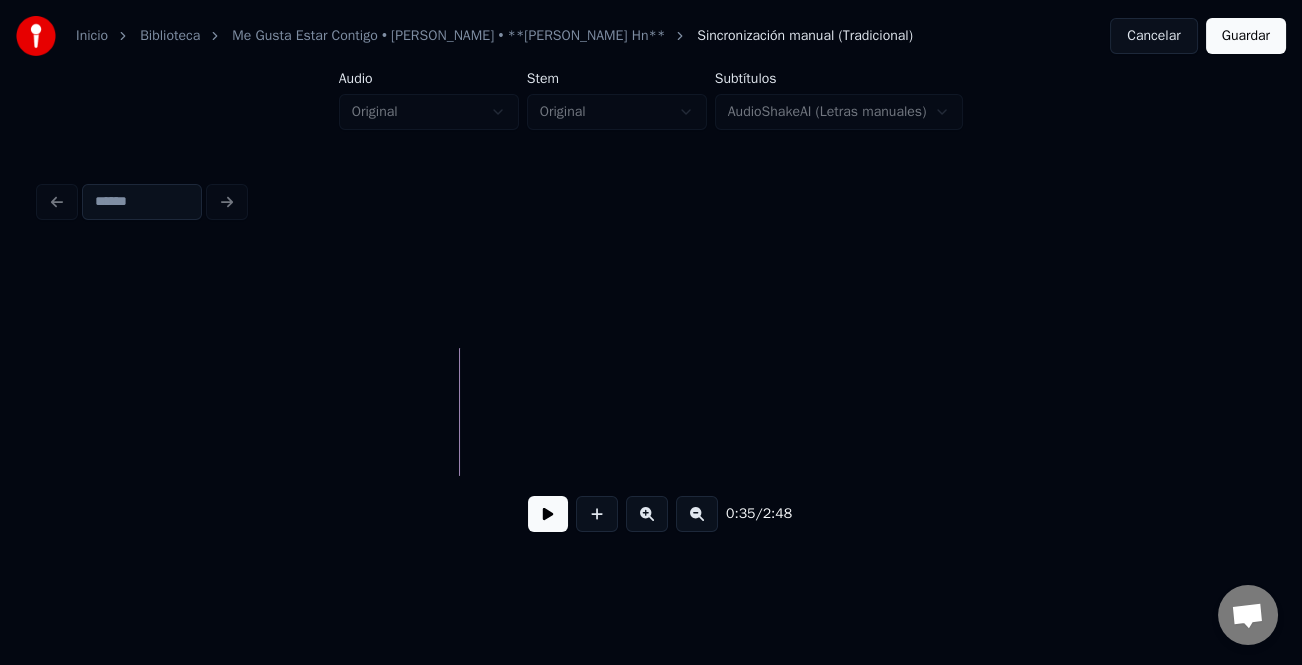scroll, scrollTop: 0, scrollLeft: 1334, axis: horizontal 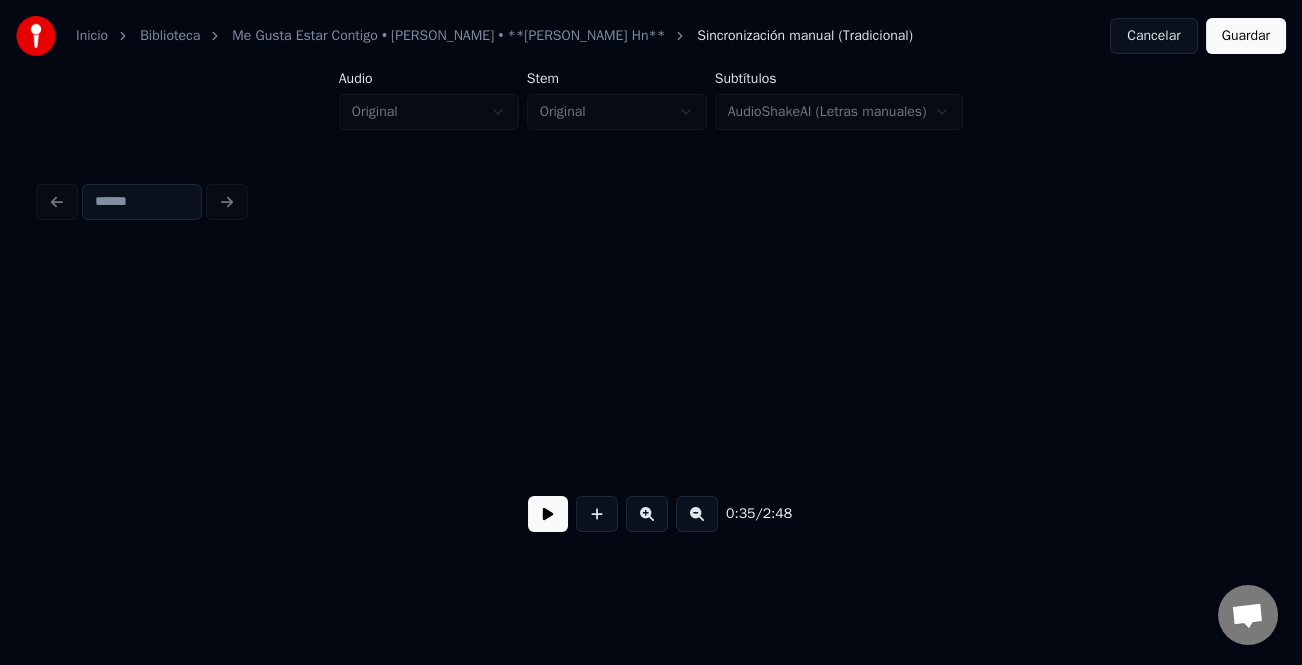 click at bounding box center (697, 514) 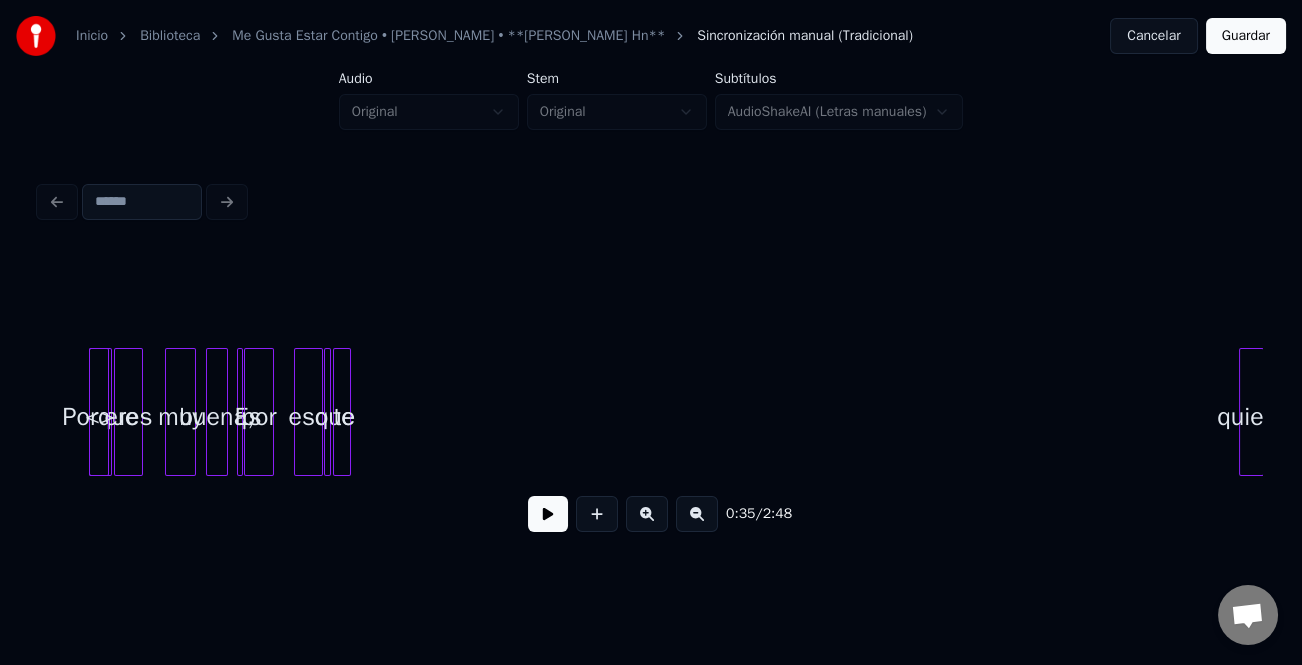 scroll, scrollTop: 0, scrollLeft: 0, axis: both 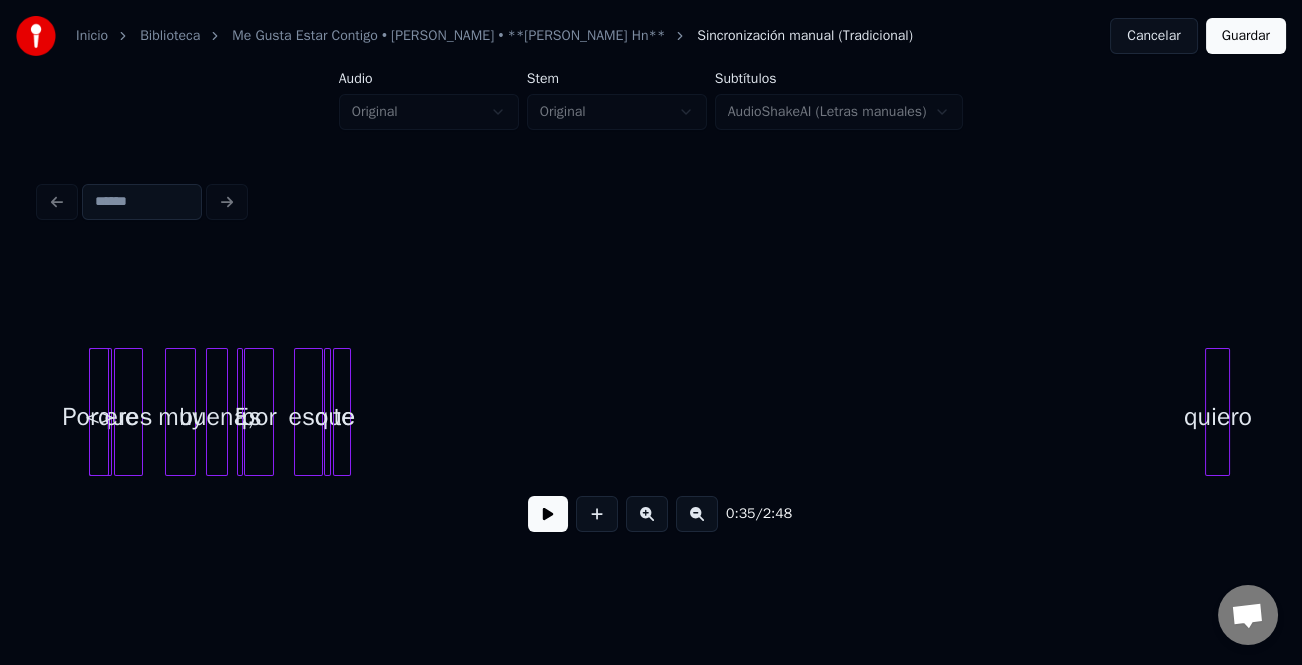 click on "quiero" at bounding box center [1217, 417] 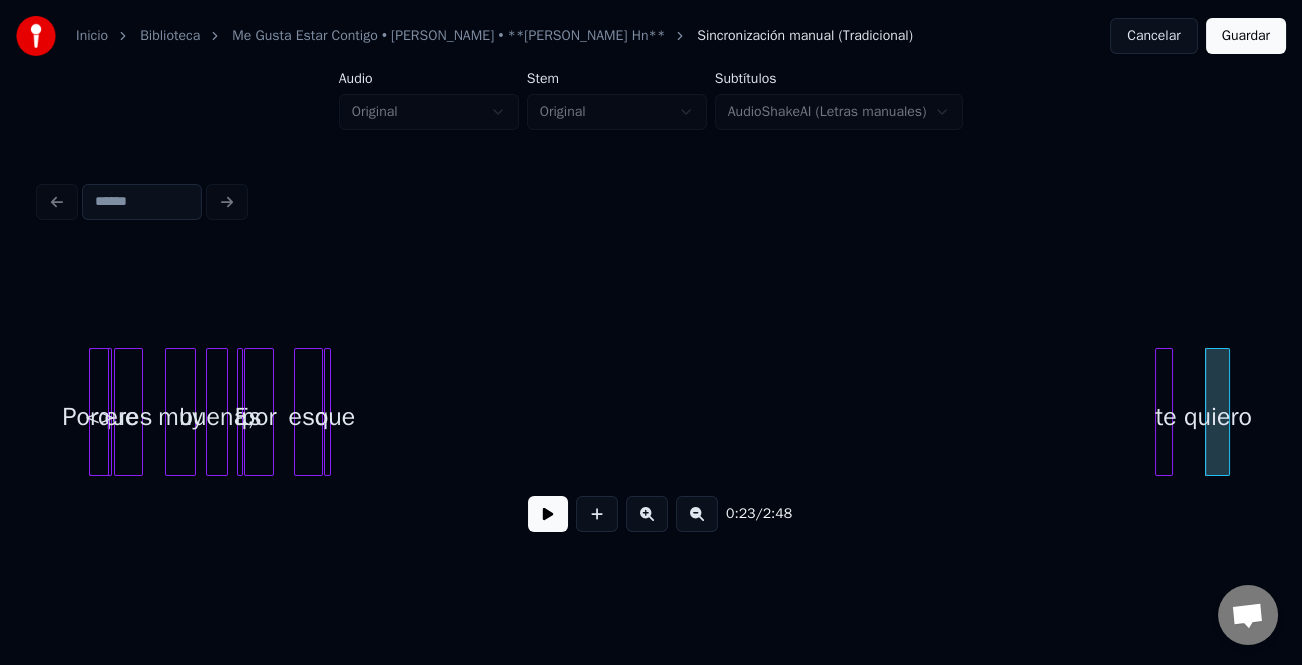 click on "te" at bounding box center [1166, 417] 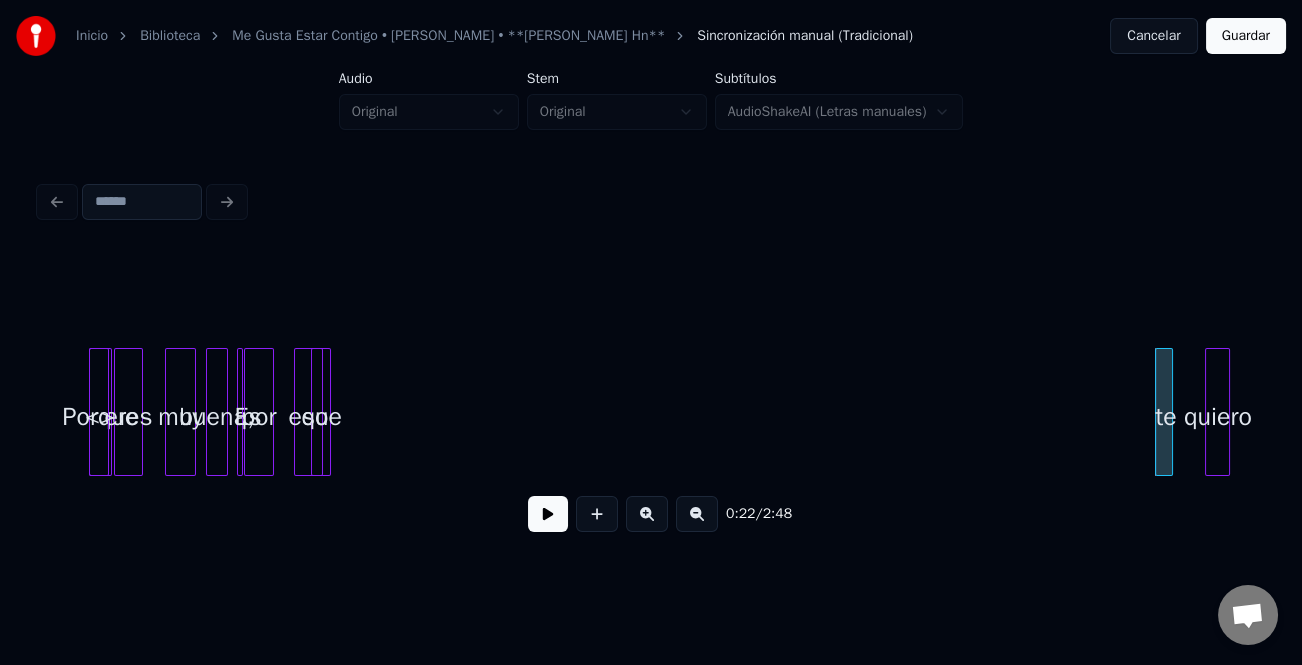 click on "Porque eres muy buena, Es por eso que te quiero <>" at bounding box center (4240, 412) 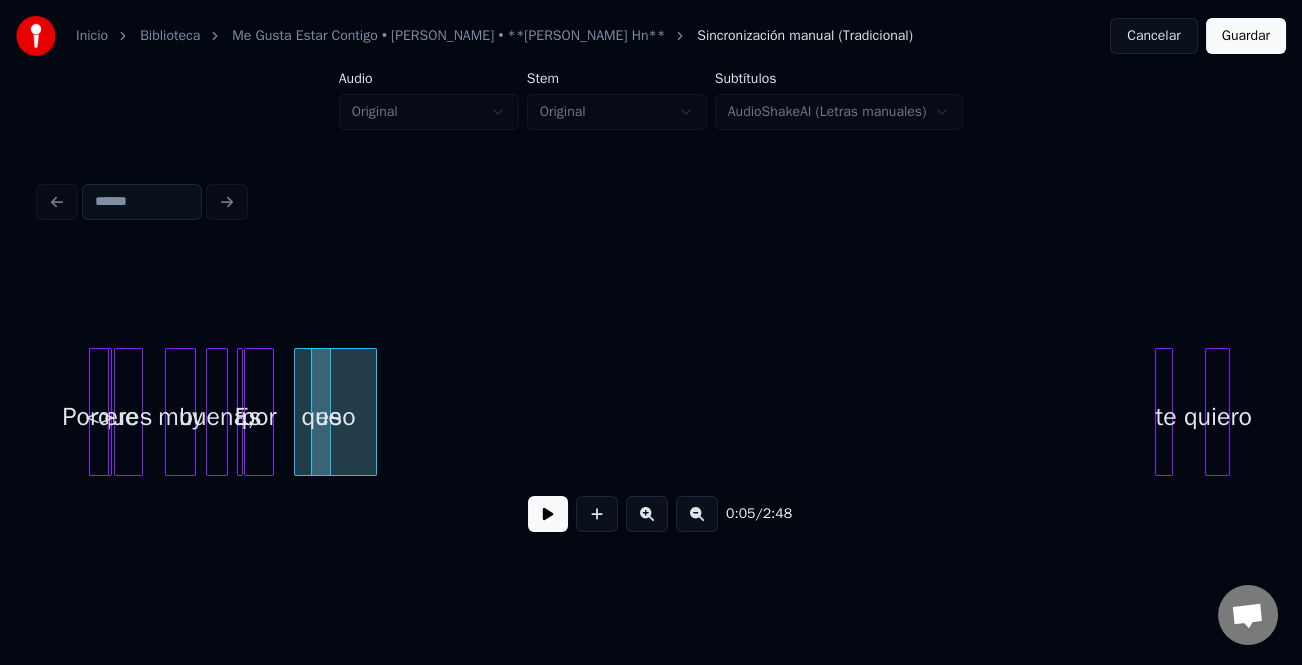 click at bounding box center [373, 412] 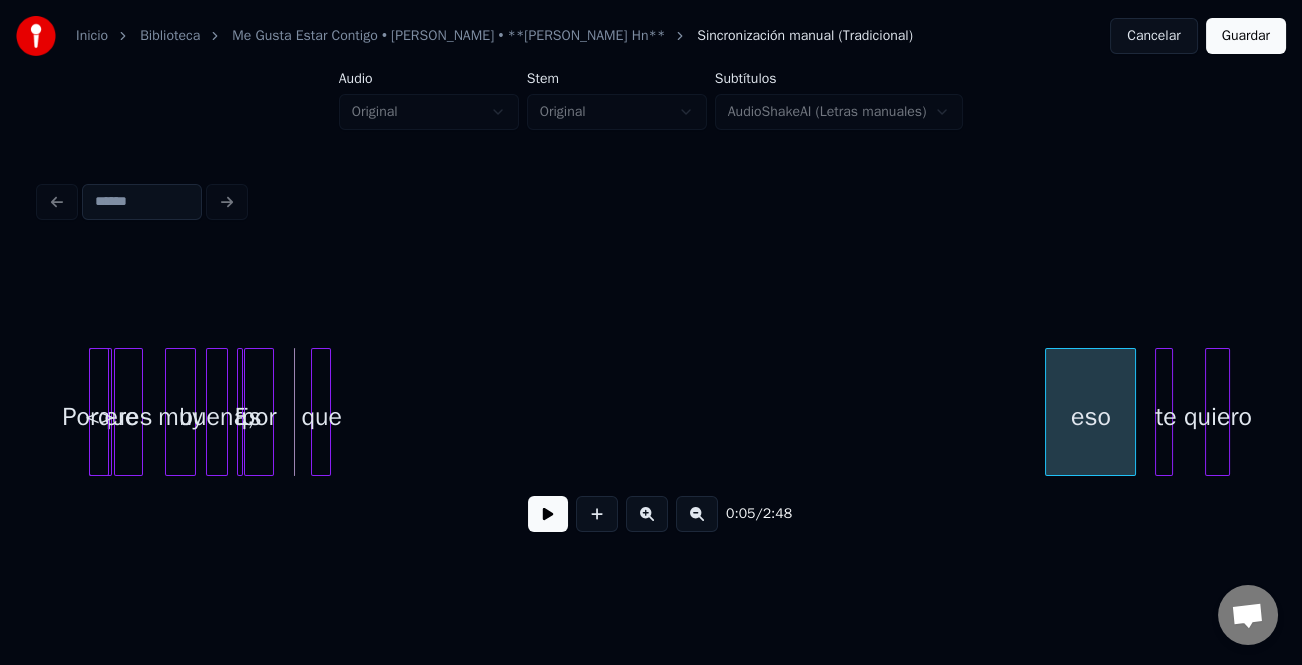 click on "Porque eres muy buena, Es por eso que te quiero <>" at bounding box center (651, 412) 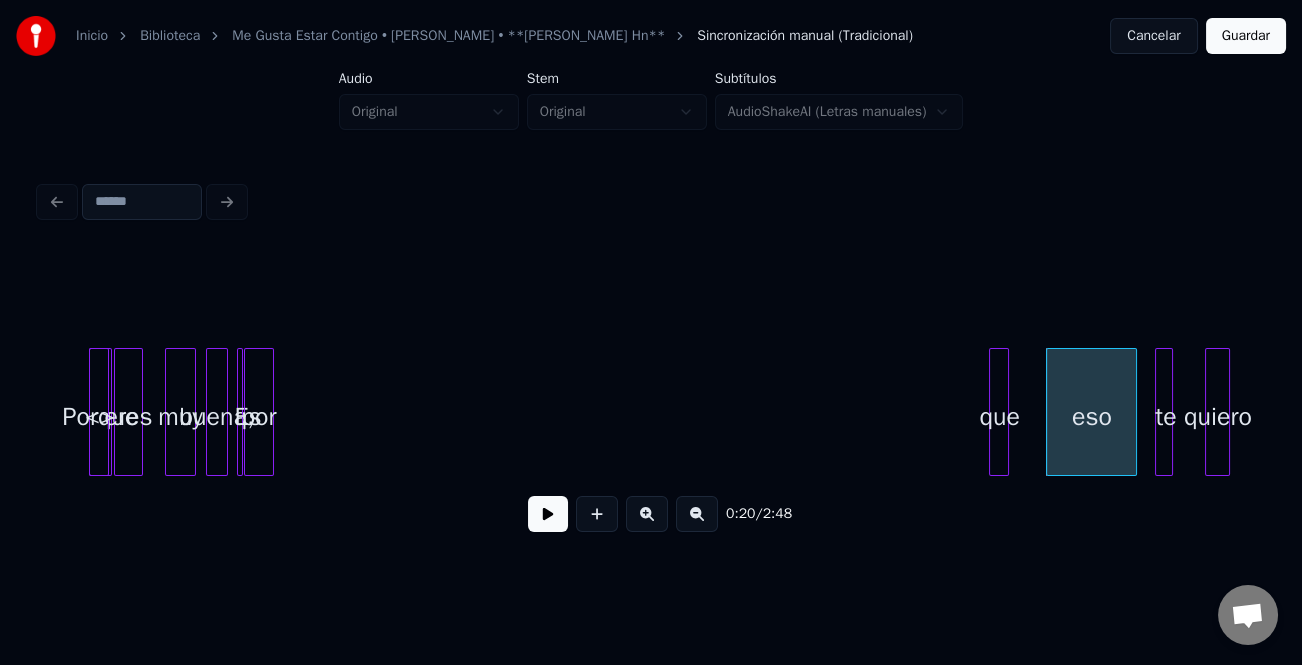 click on "que" at bounding box center (1000, 417) 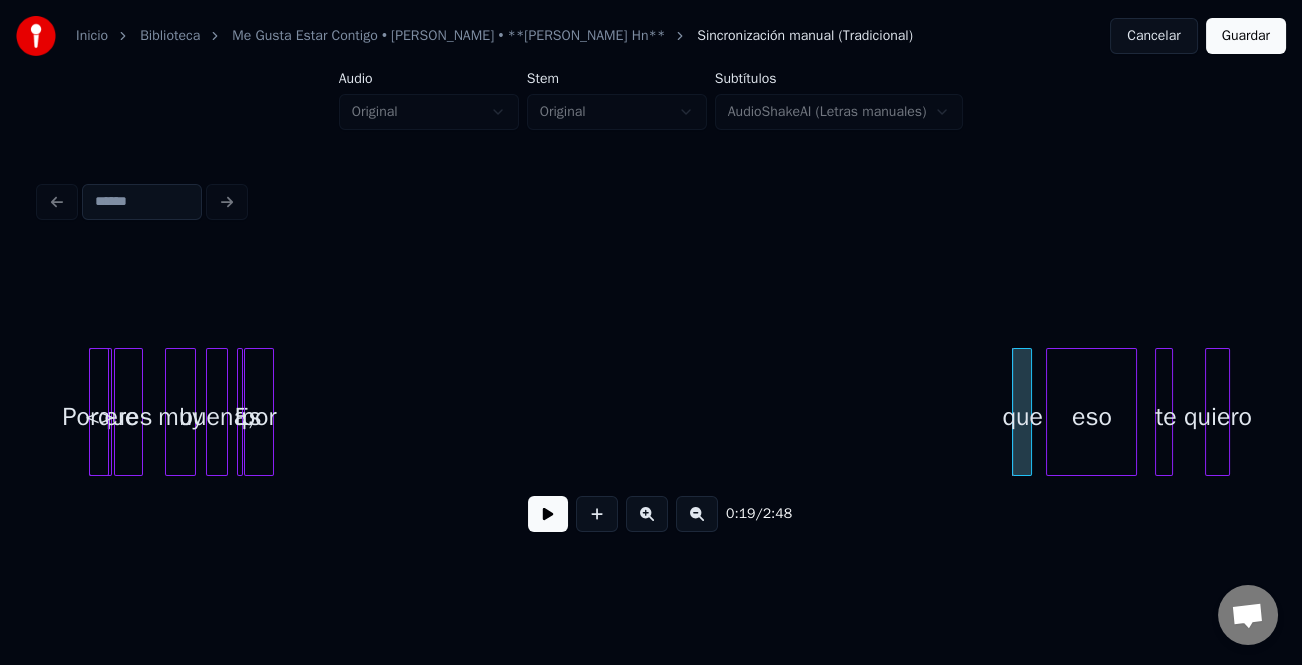 click at bounding box center (270, 412) 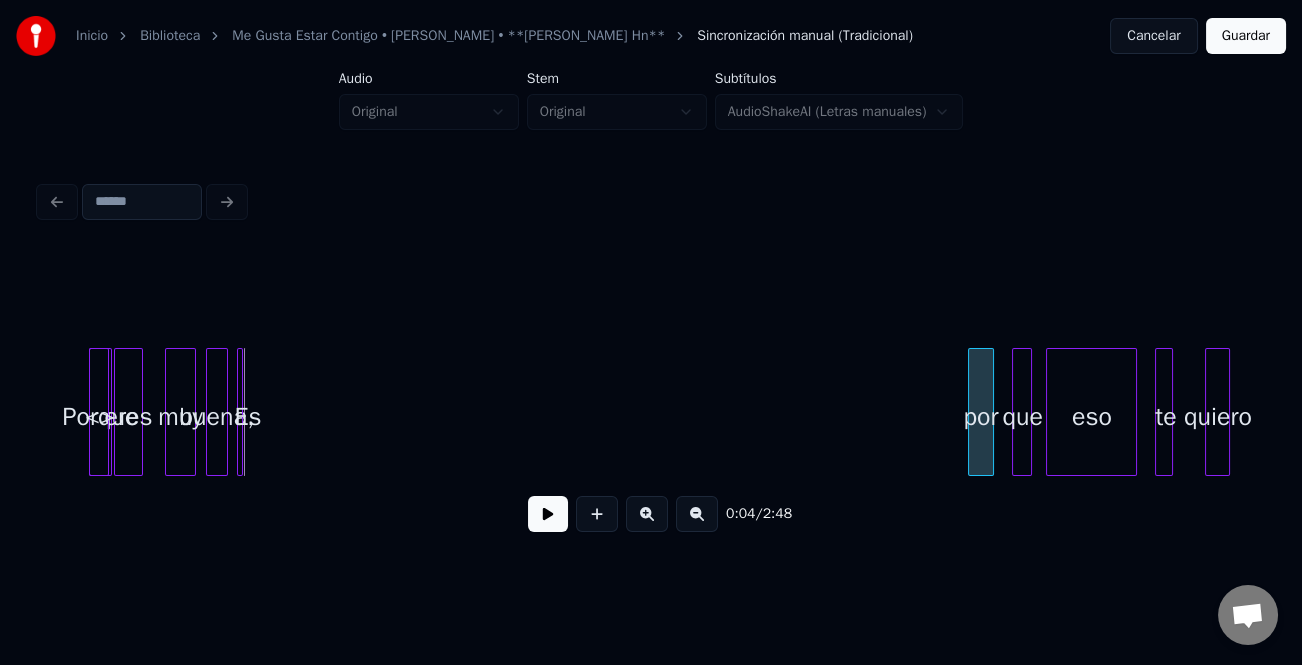 click on "por" at bounding box center (981, 417) 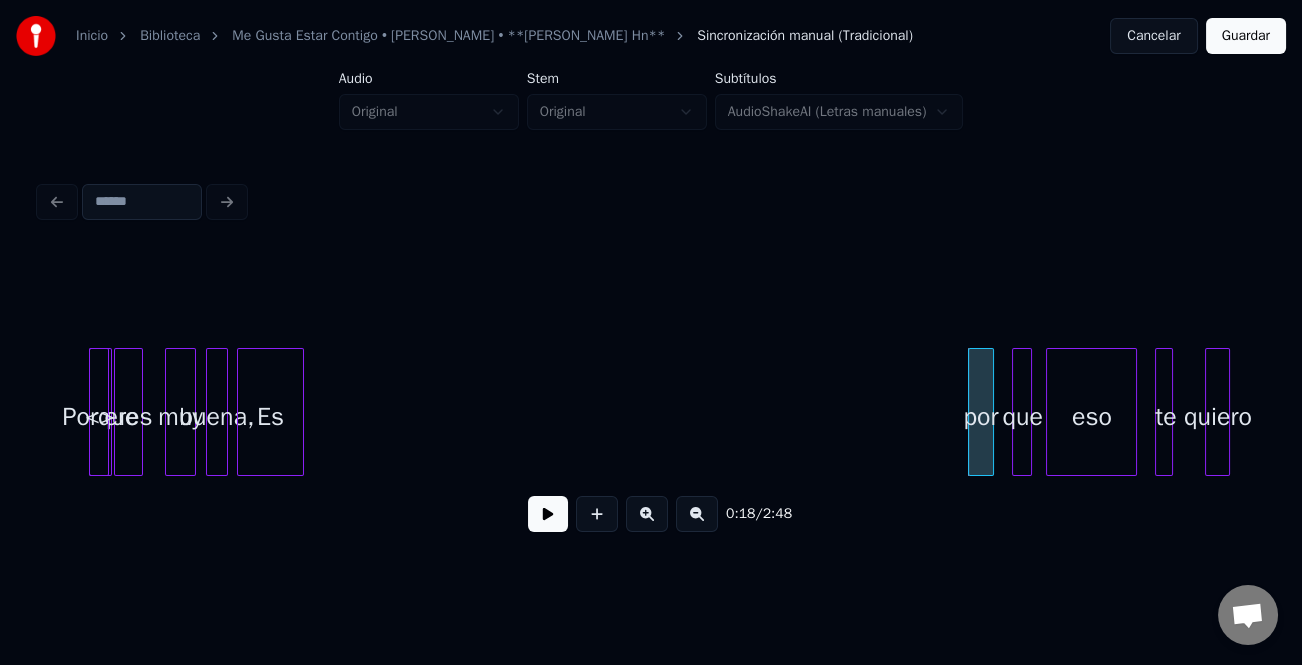 click at bounding box center [300, 412] 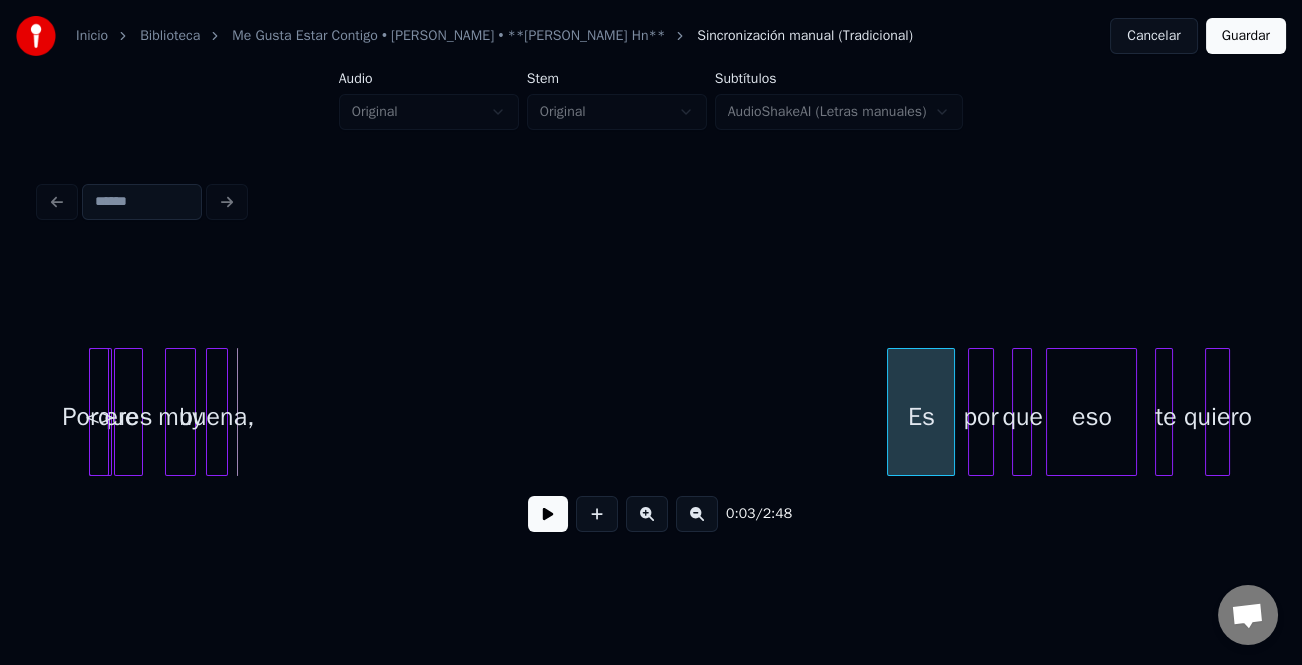 click on "0:03  /  2:48" at bounding box center (651, 400) 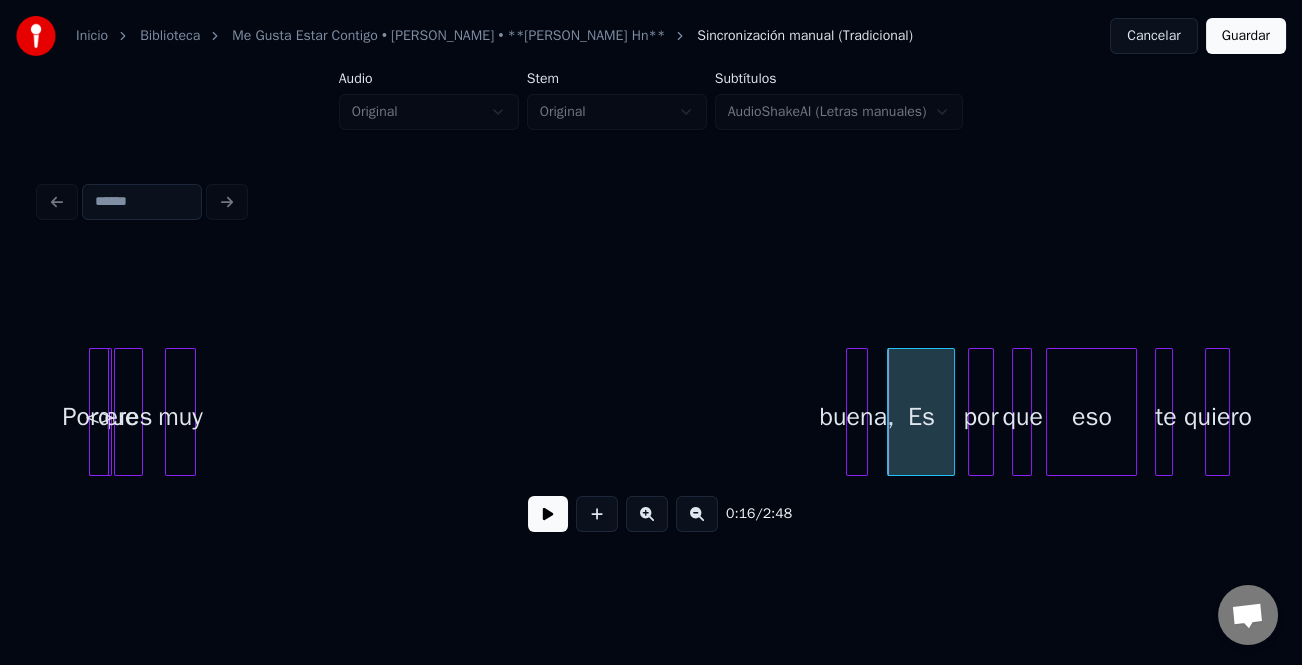 click on "Porque eres muy buena, Es por eso que te quiero <>" at bounding box center [651, 412] 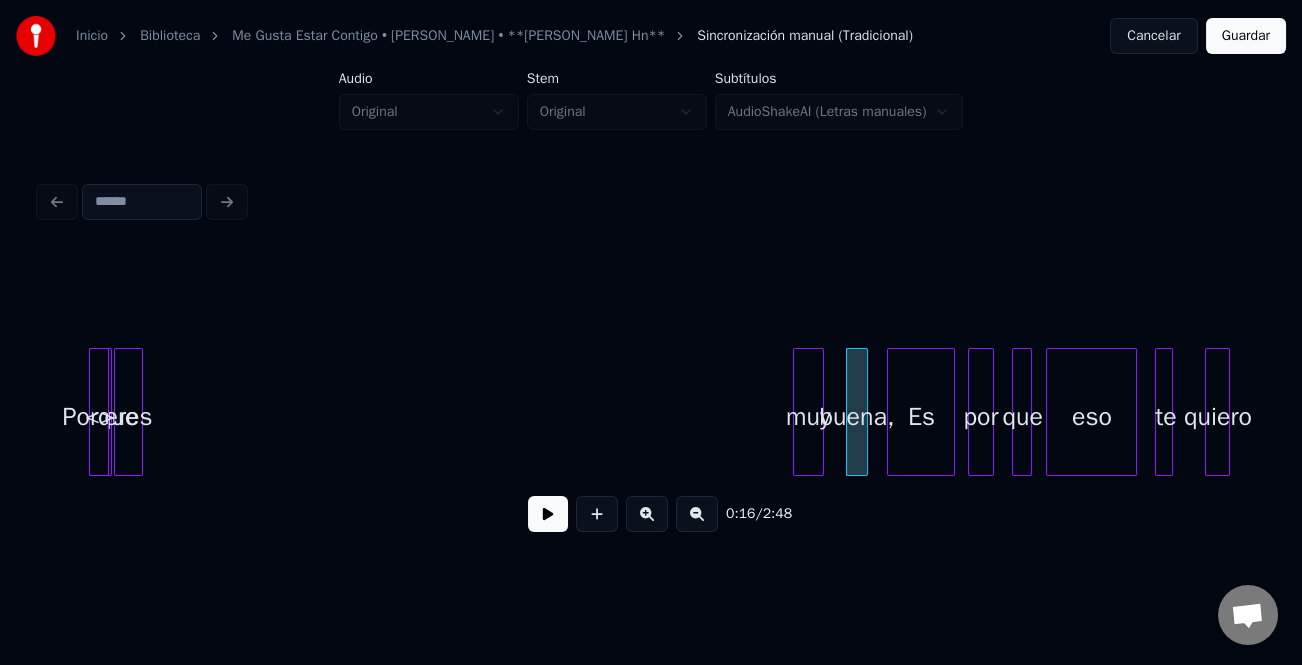 click on "muy" at bounding box center [808, 417] 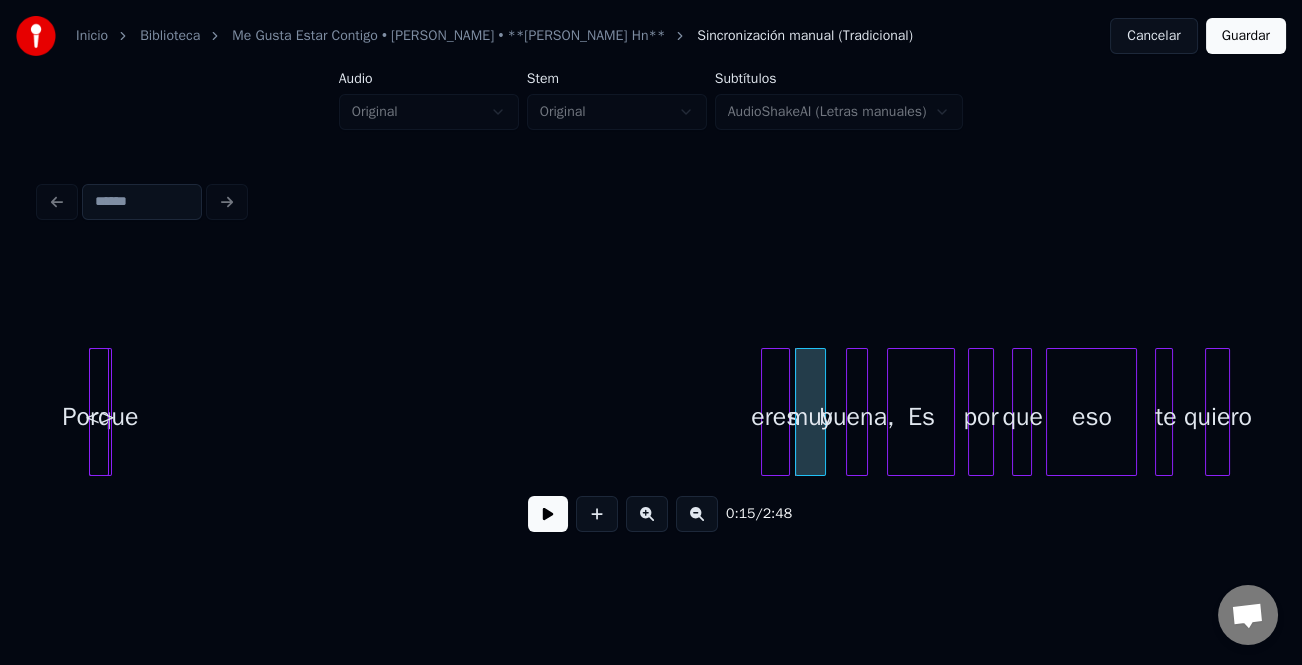 click on "eres" at bounding box center [775, 417] 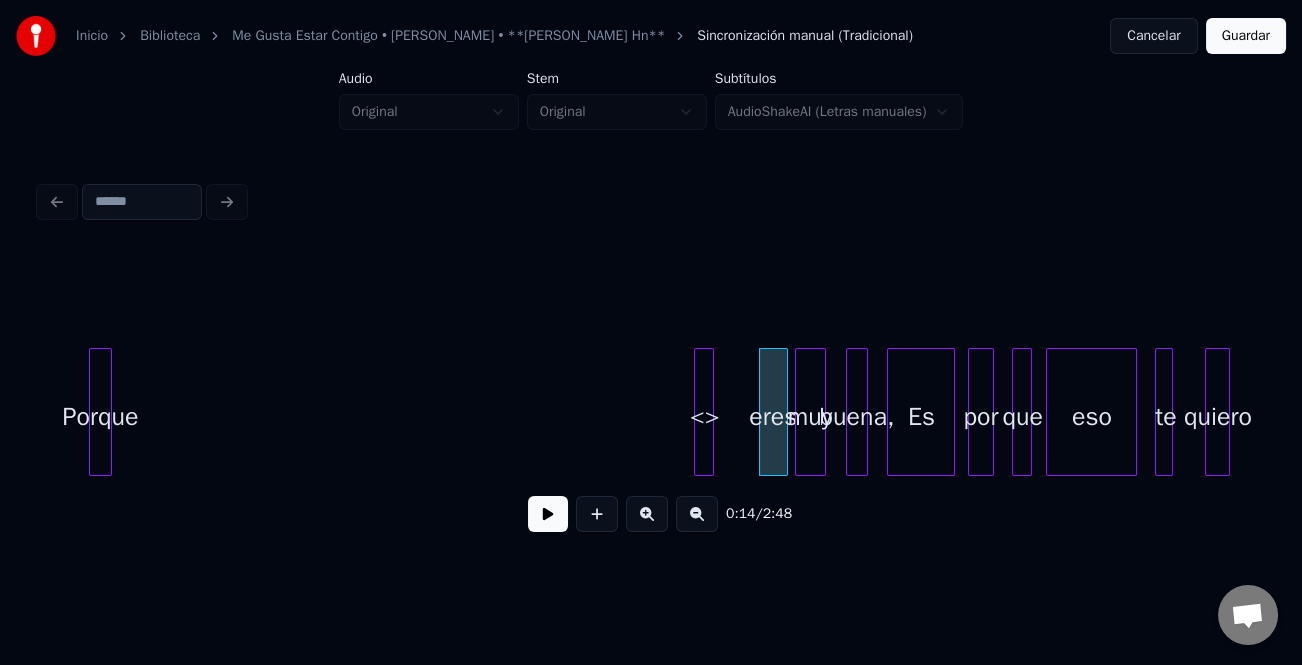 click on "0:14  /  2:48" at bounding box center (651, 400) 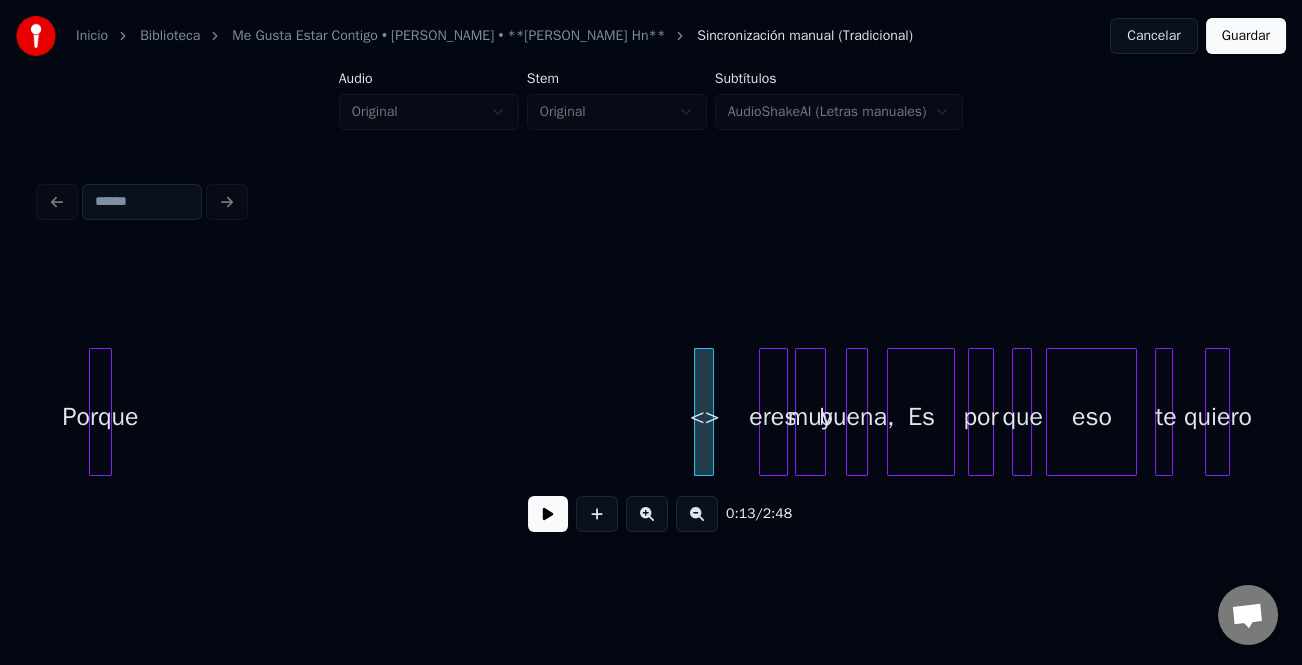 click on "<>" at bounding box center [705, 417] 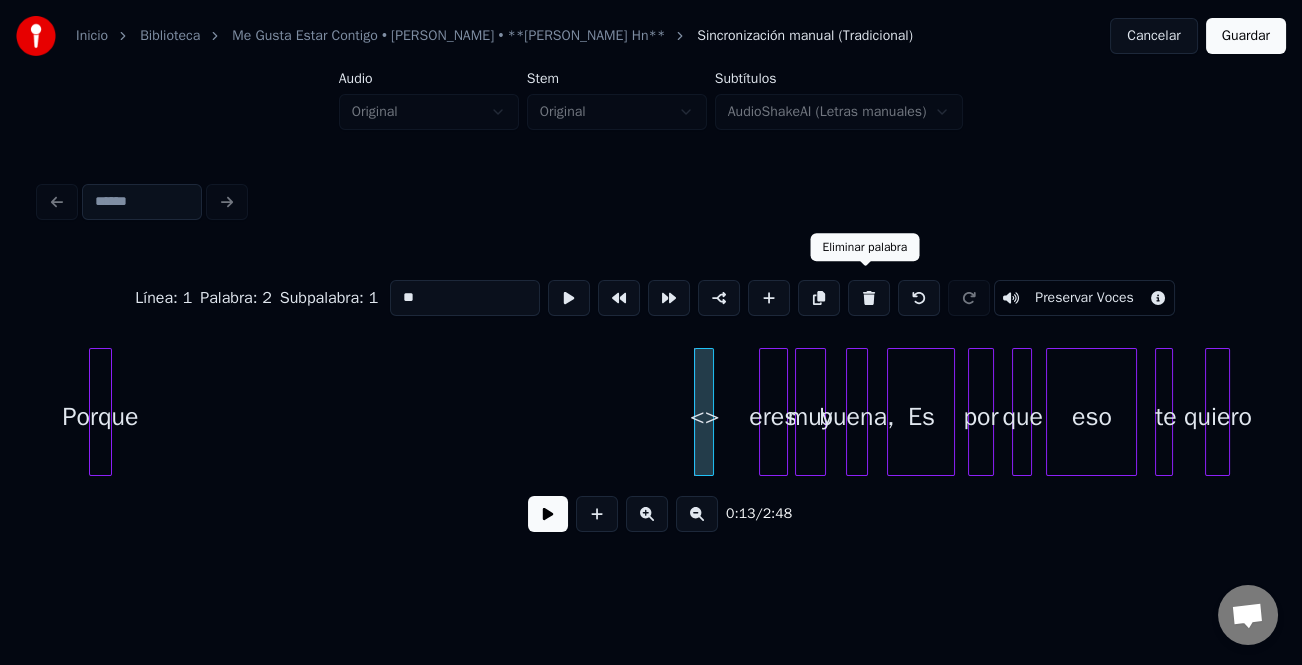 click at bounding box center (869, 298) 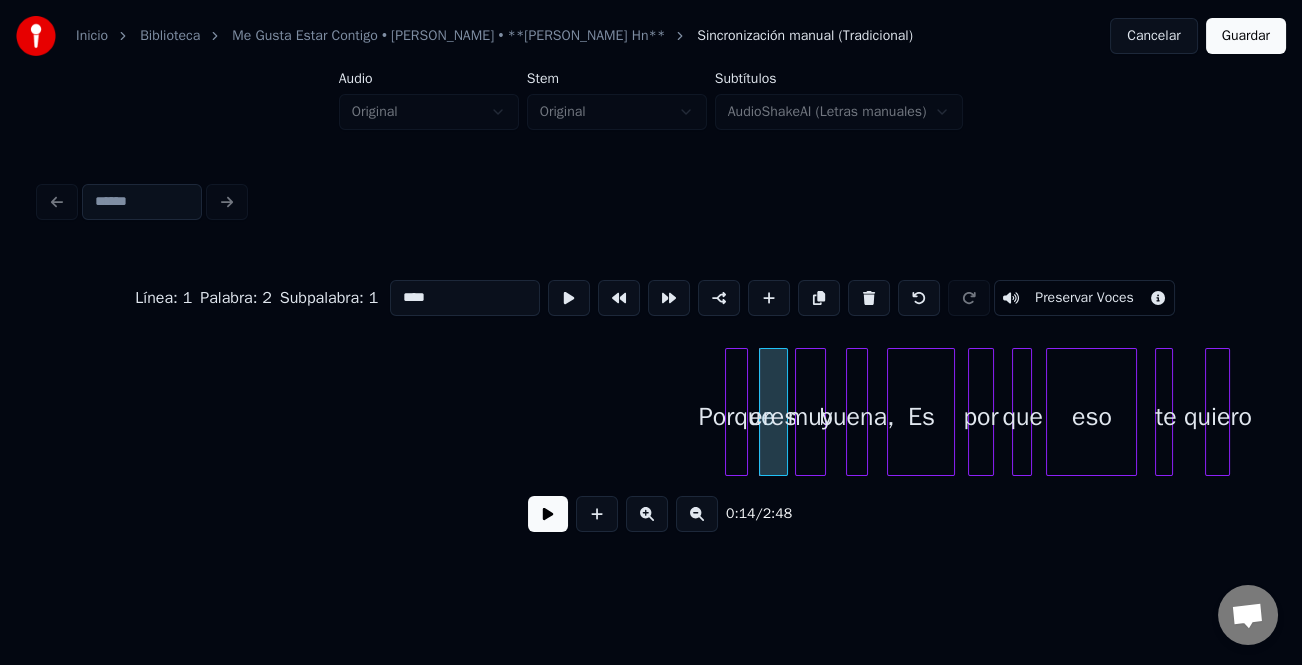 click on "Porque" at bounding box center [736, 417] 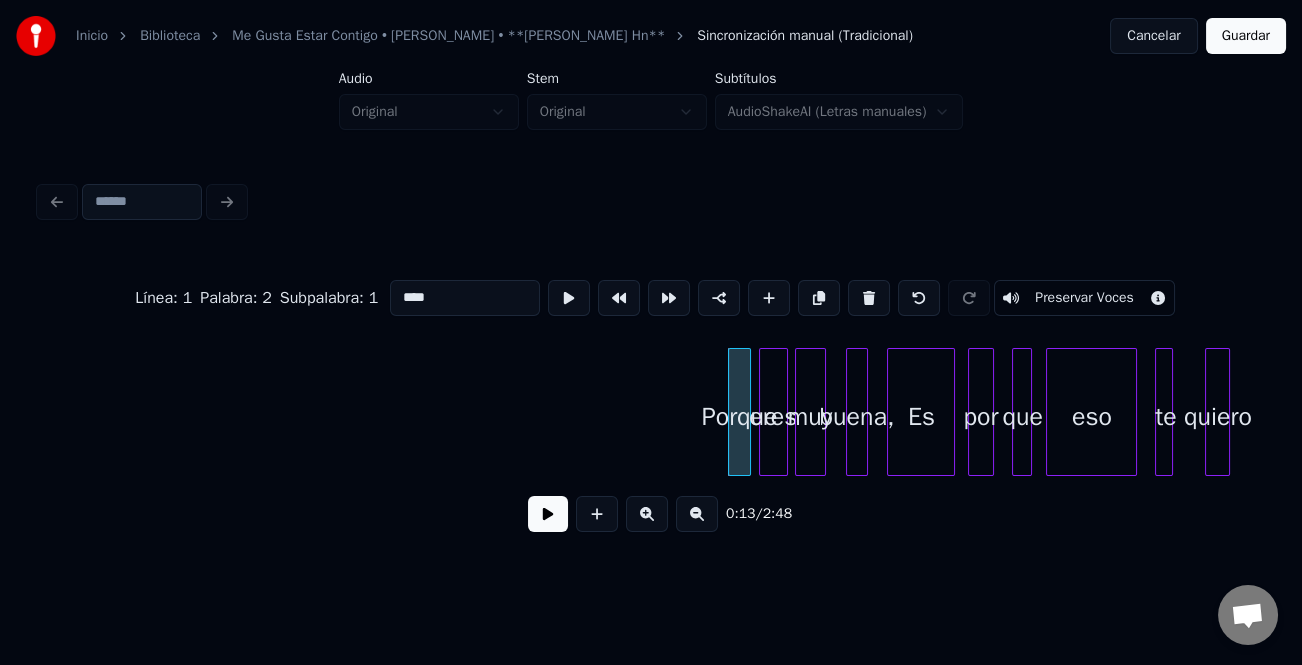 click on "Porque eres muy buena, Es por eso que te quiero" at bounding box center (4240, 412) 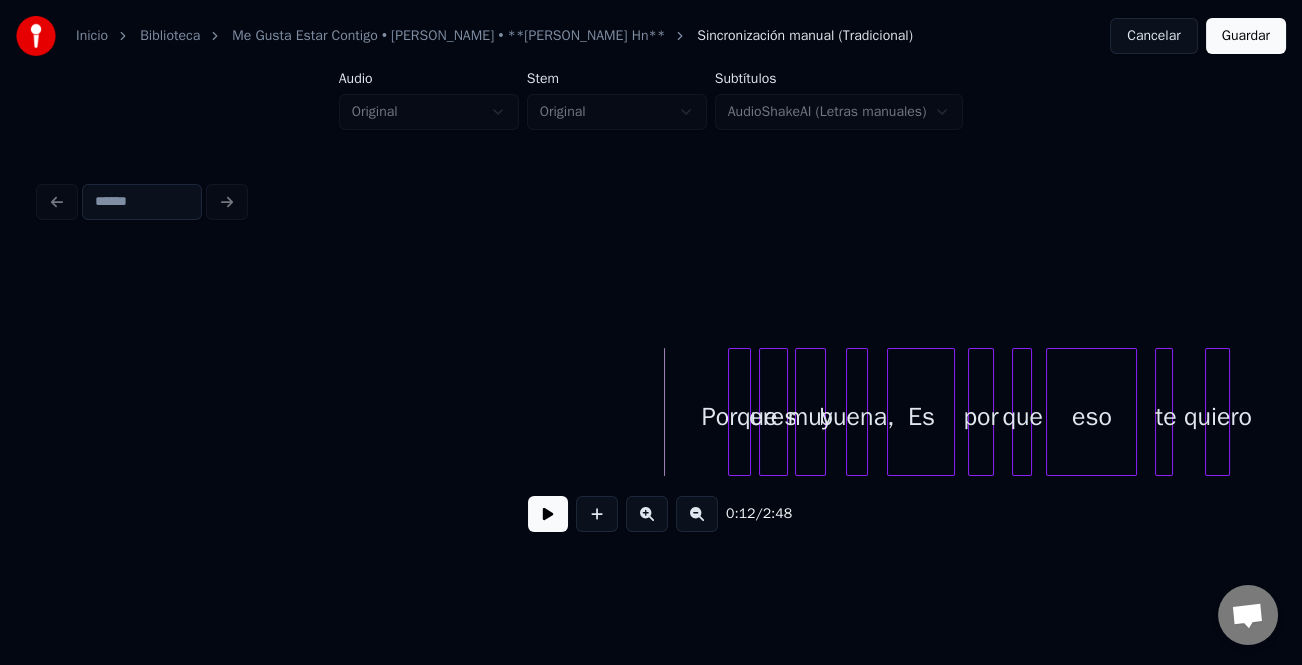 click on "0:12  /  2:48" at bounding box center [651, 514] 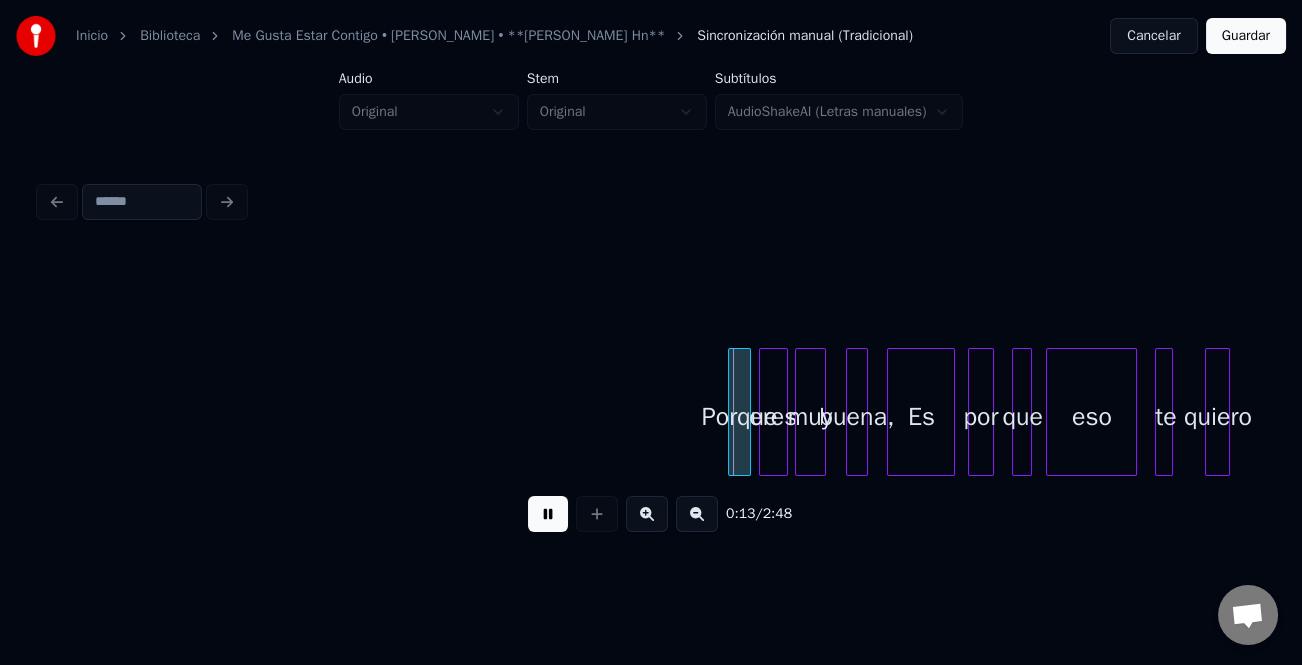 click at bounding box center [647, 514] 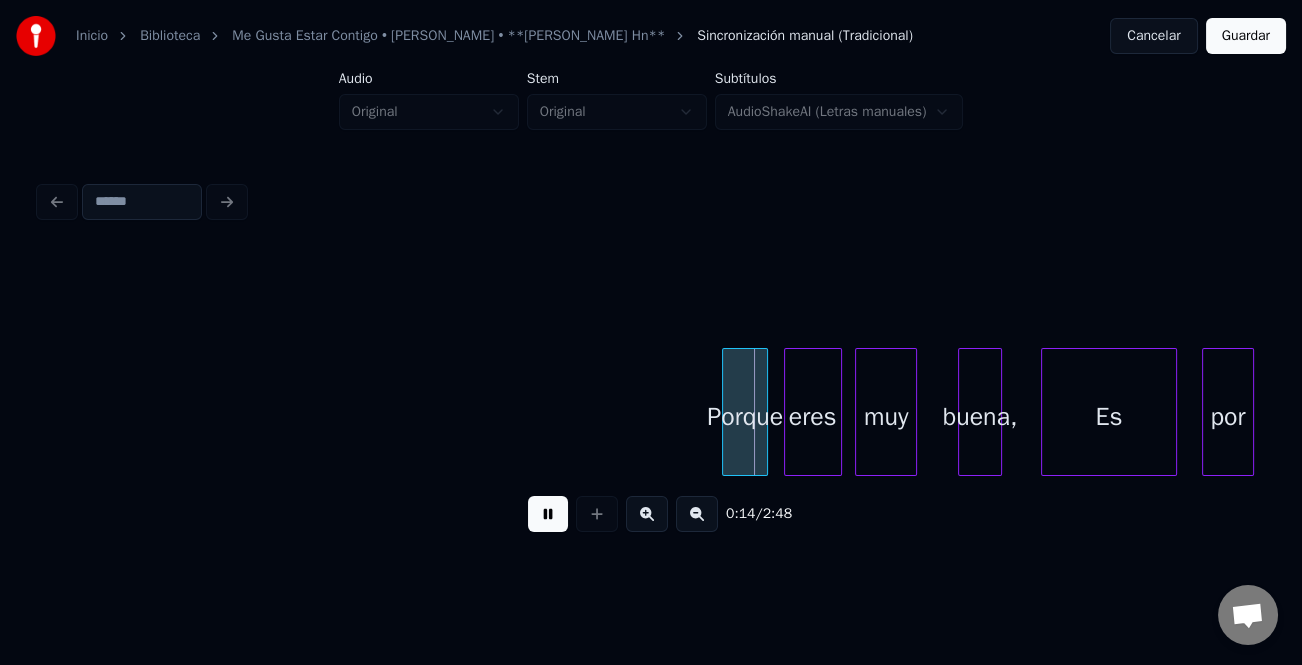 click at bounding box center (647, 514) 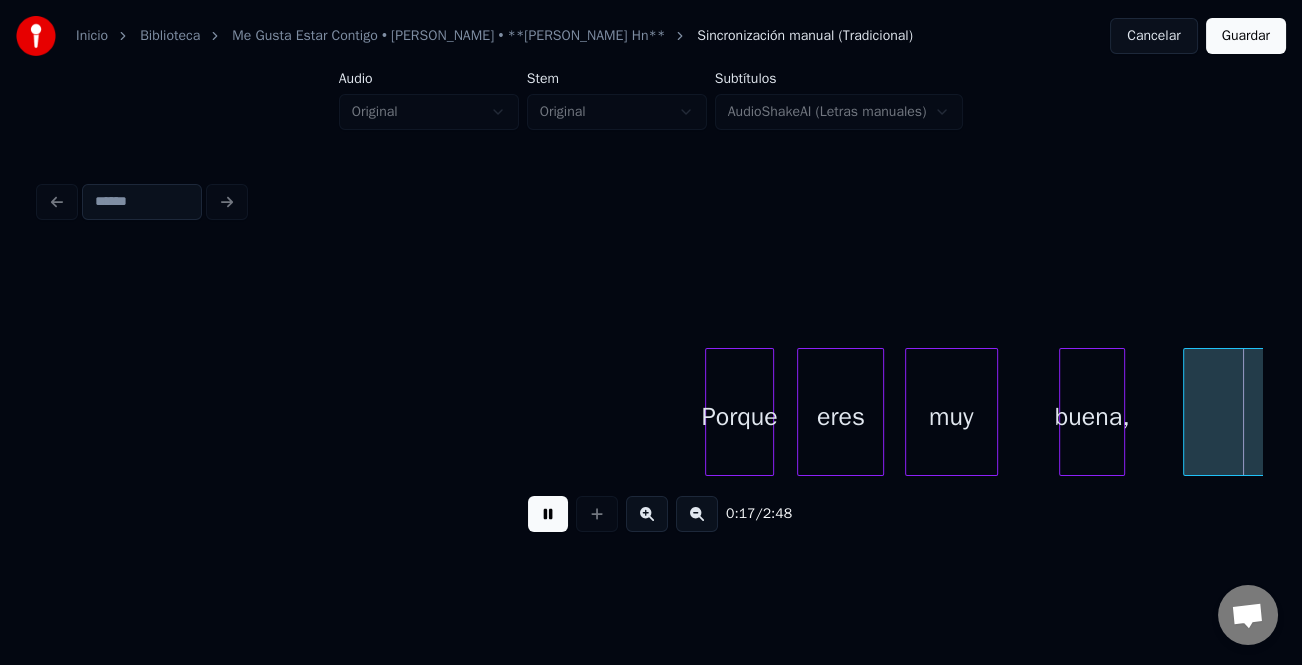 scroll, scrollTop: 0, scrollLeft: 2621, axis: horizontal 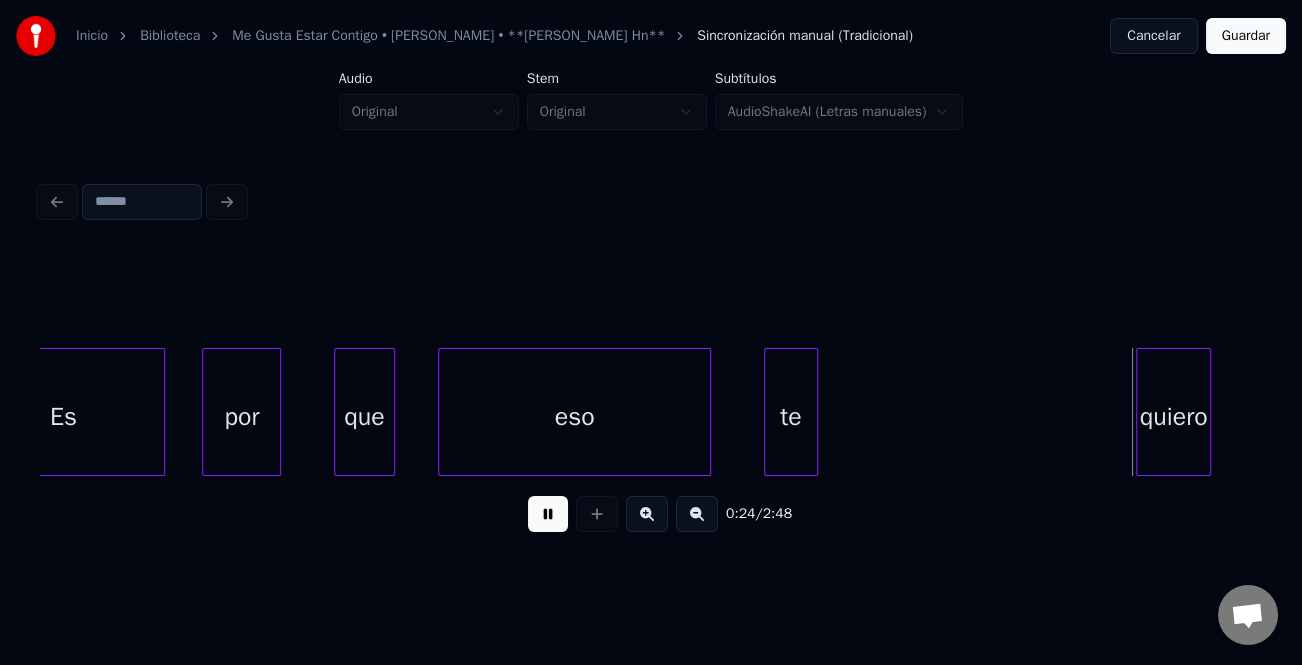 click on "quiero" at bounding box center [1173, 417] 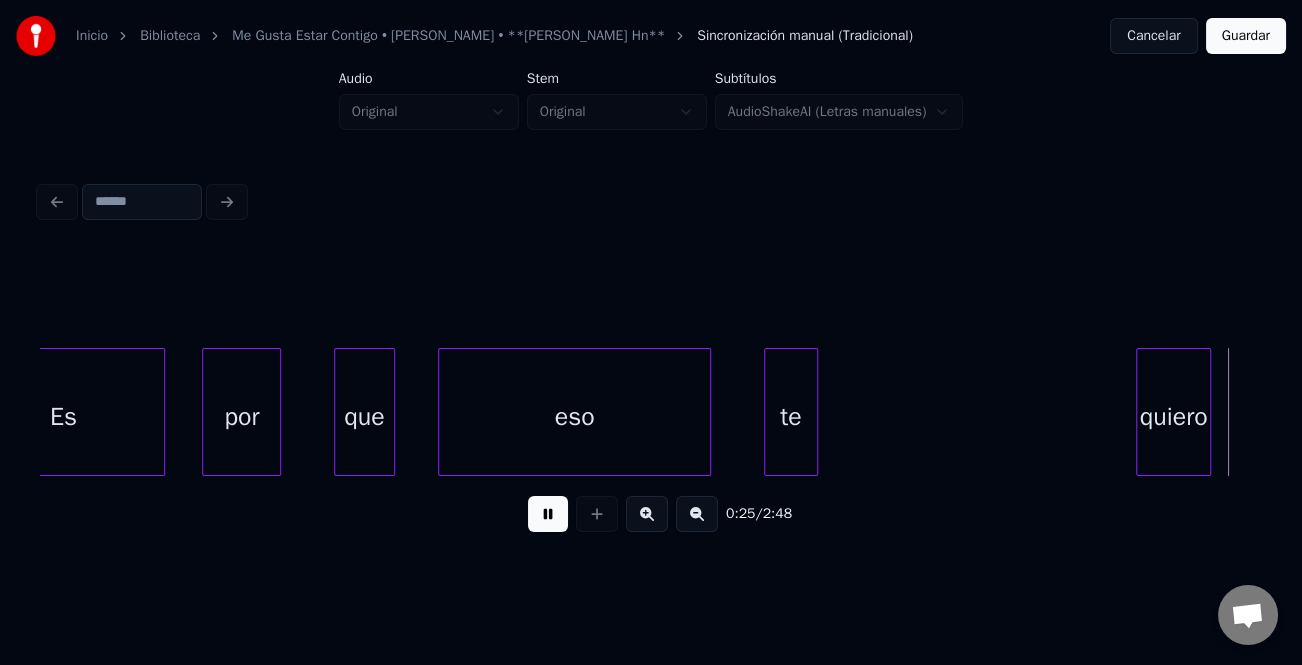 click at bounding box center [697, 514] 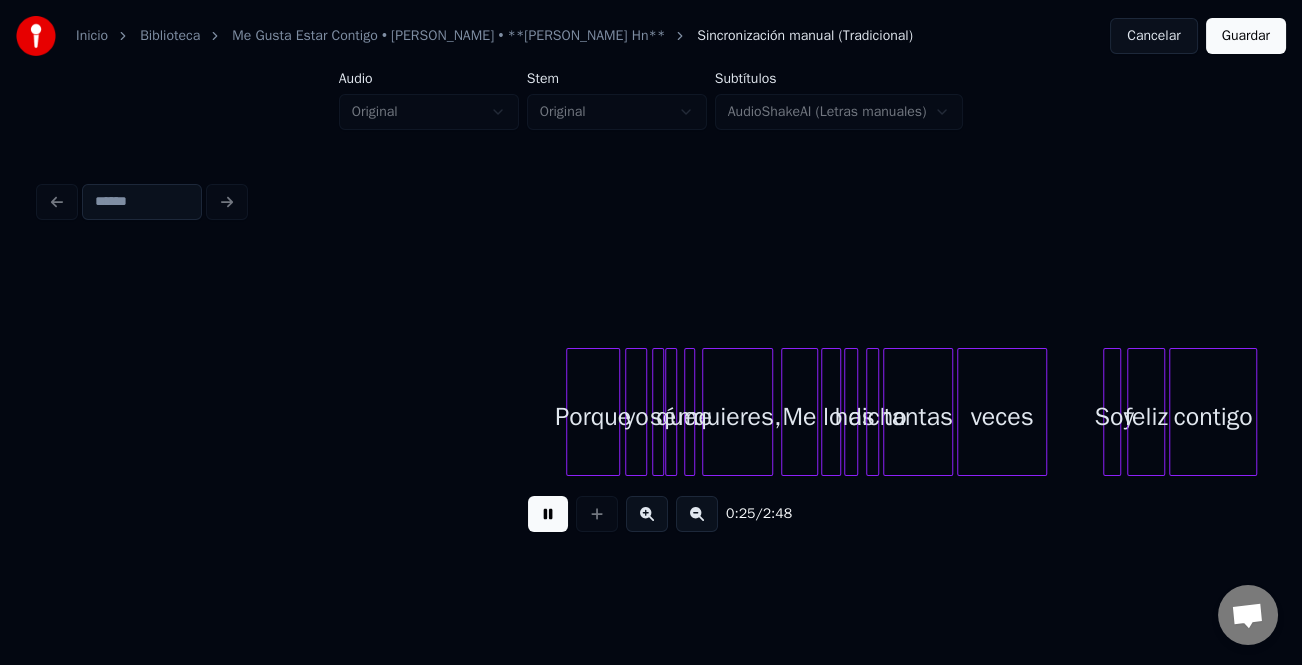 scroll, scrollTop: 0, scrollLeft: 2563, axis: horizontal 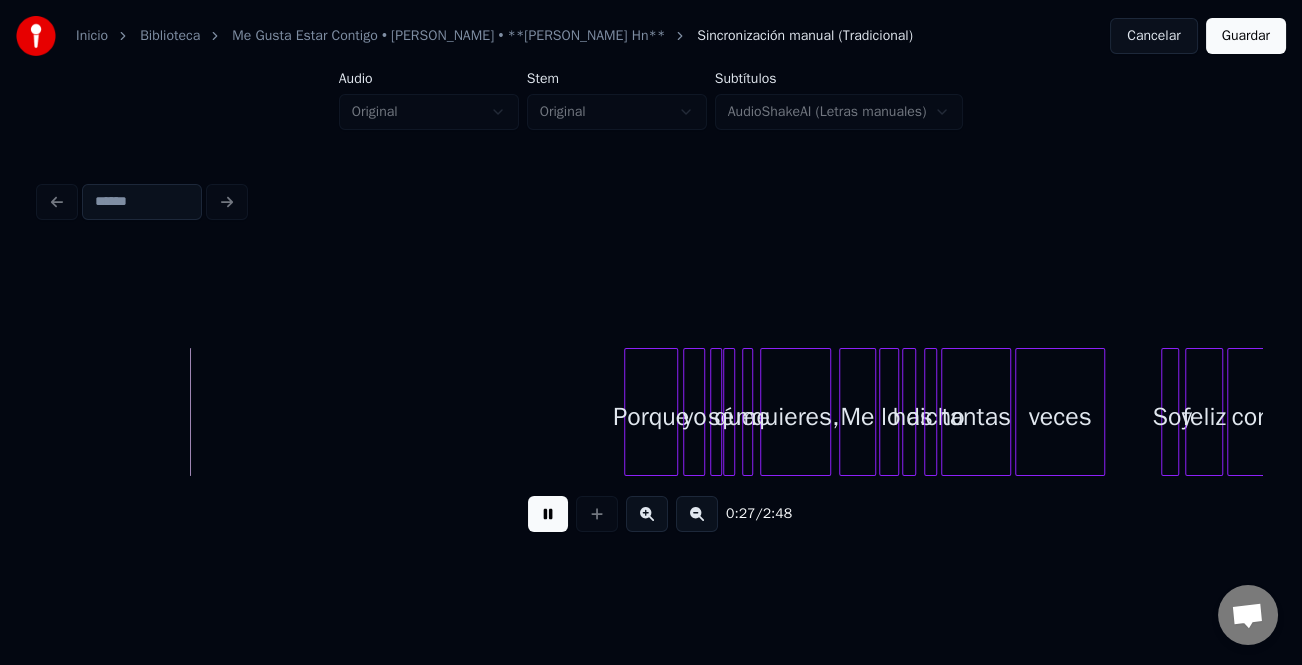 click at bounding box center (697, 514) 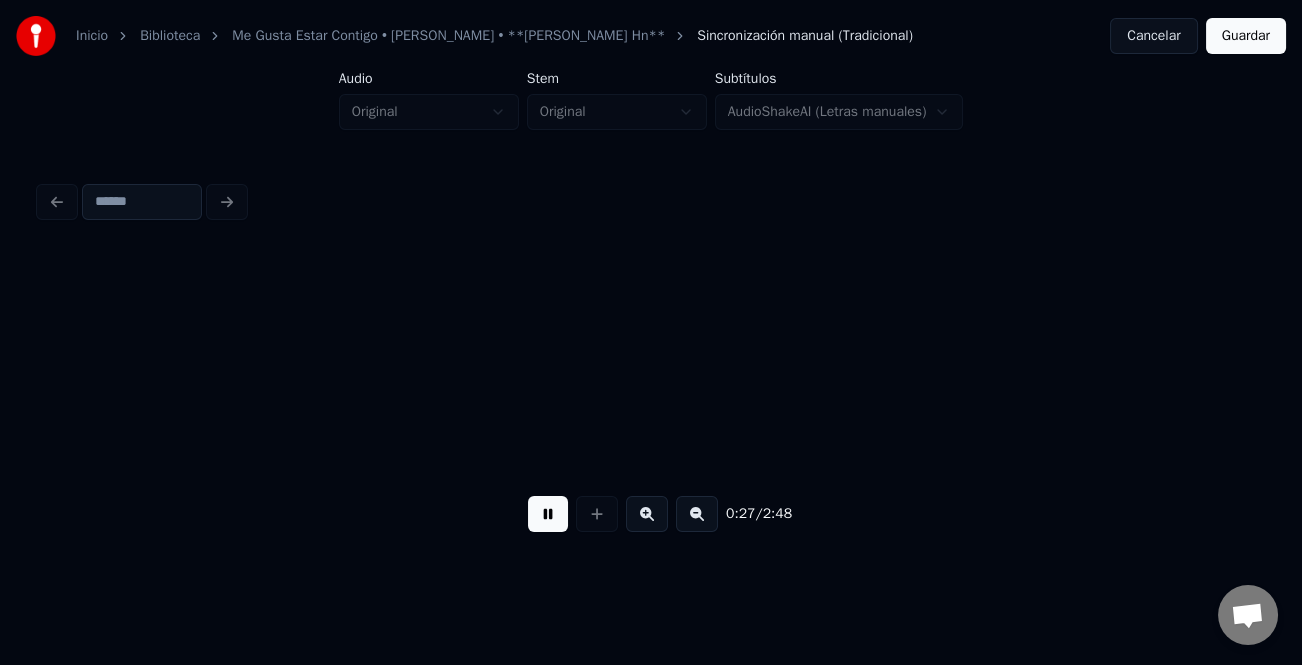 scroll, scrollTop: 0, scrollLeft: 1195, axis: horizontal 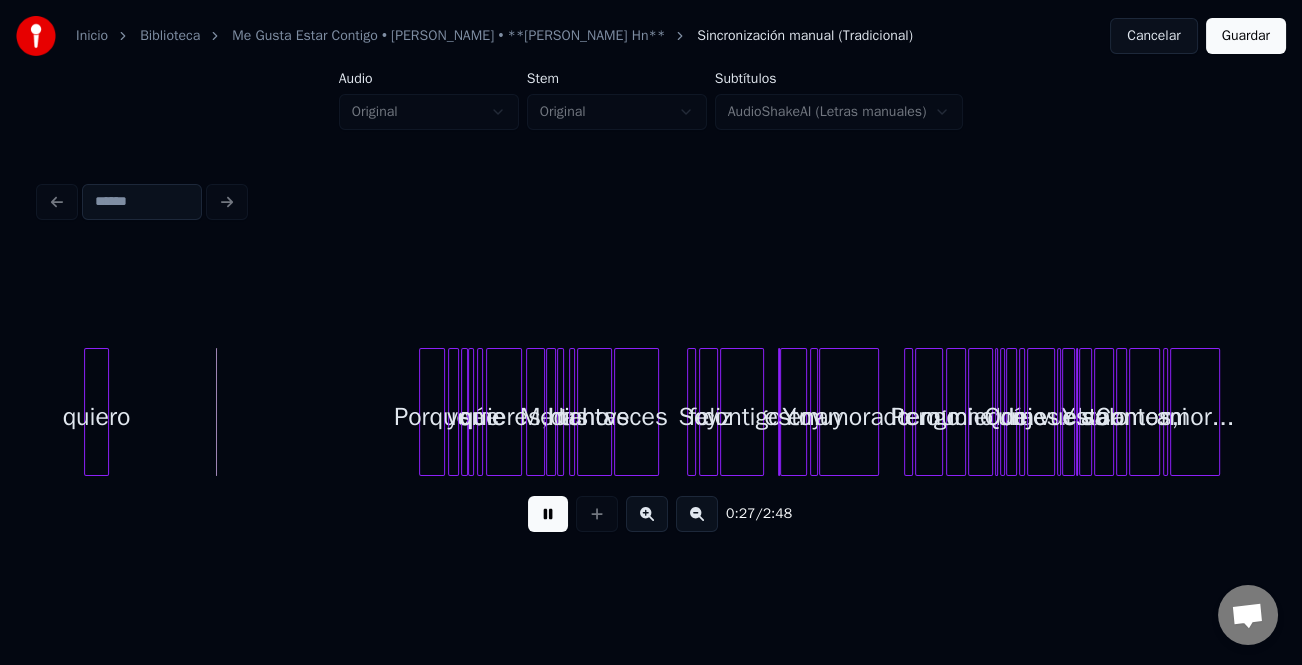 click at bounding box center [697, 514] 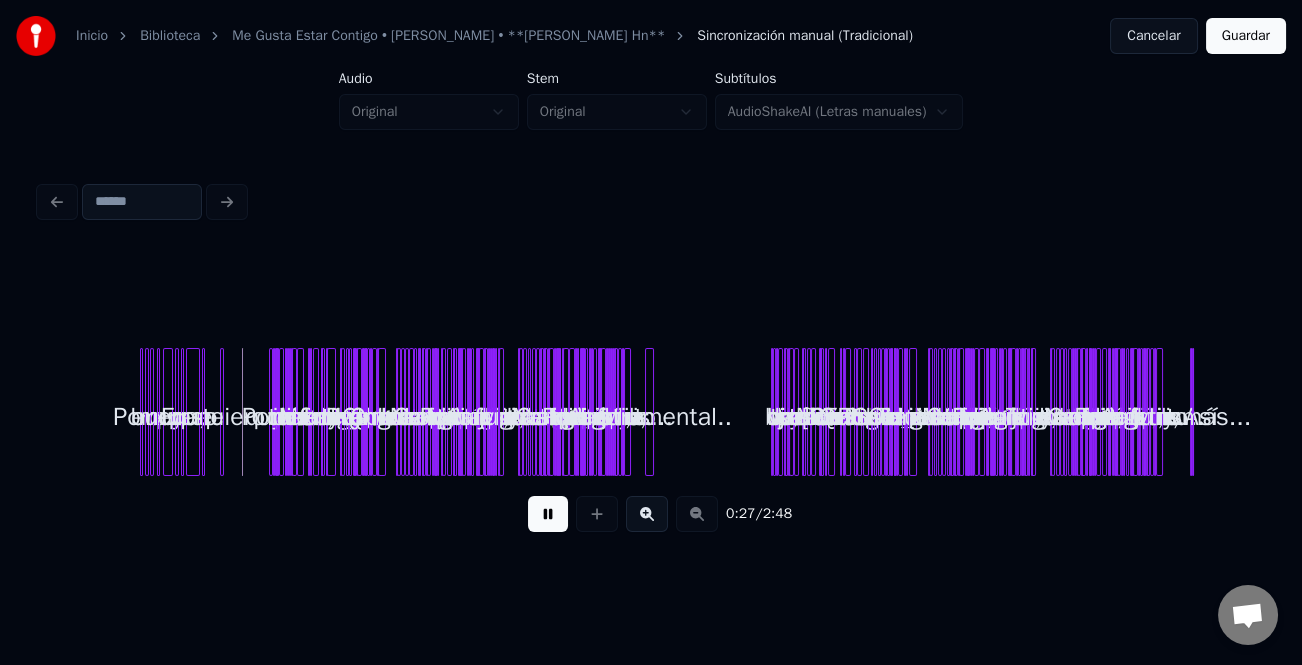 scroll, scrollTop: 0, scrollLeft: 0, axis: both 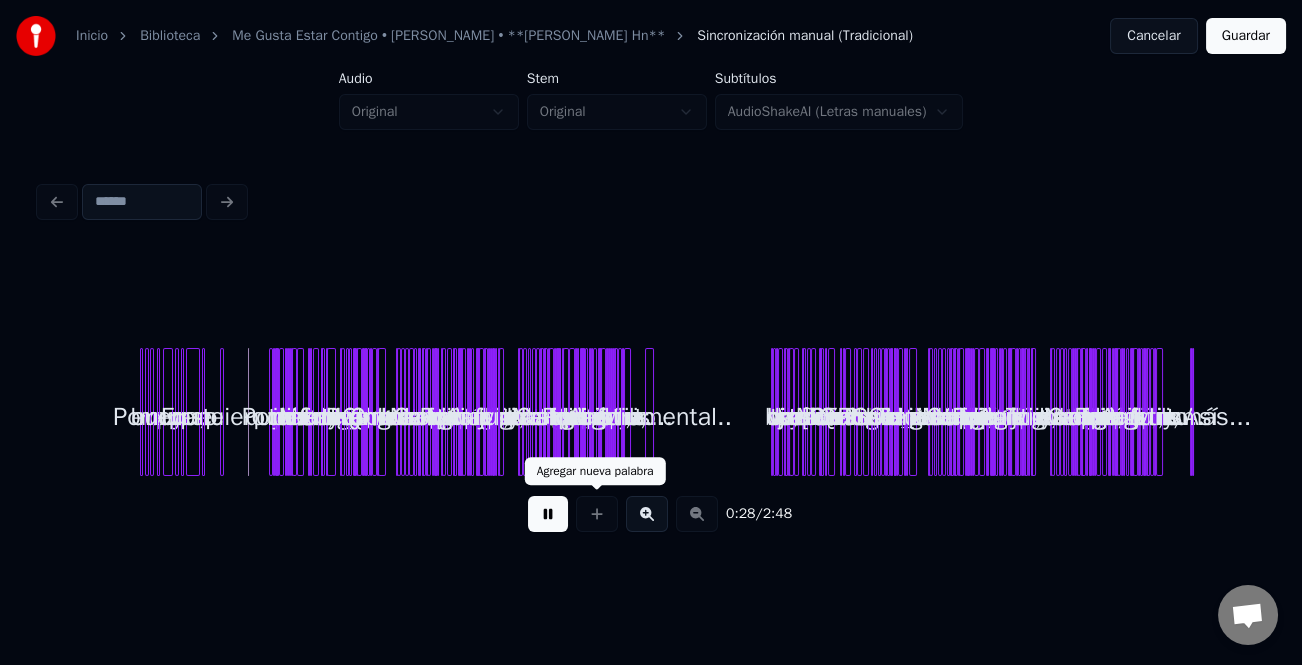 click at bounding box center (647, 514) 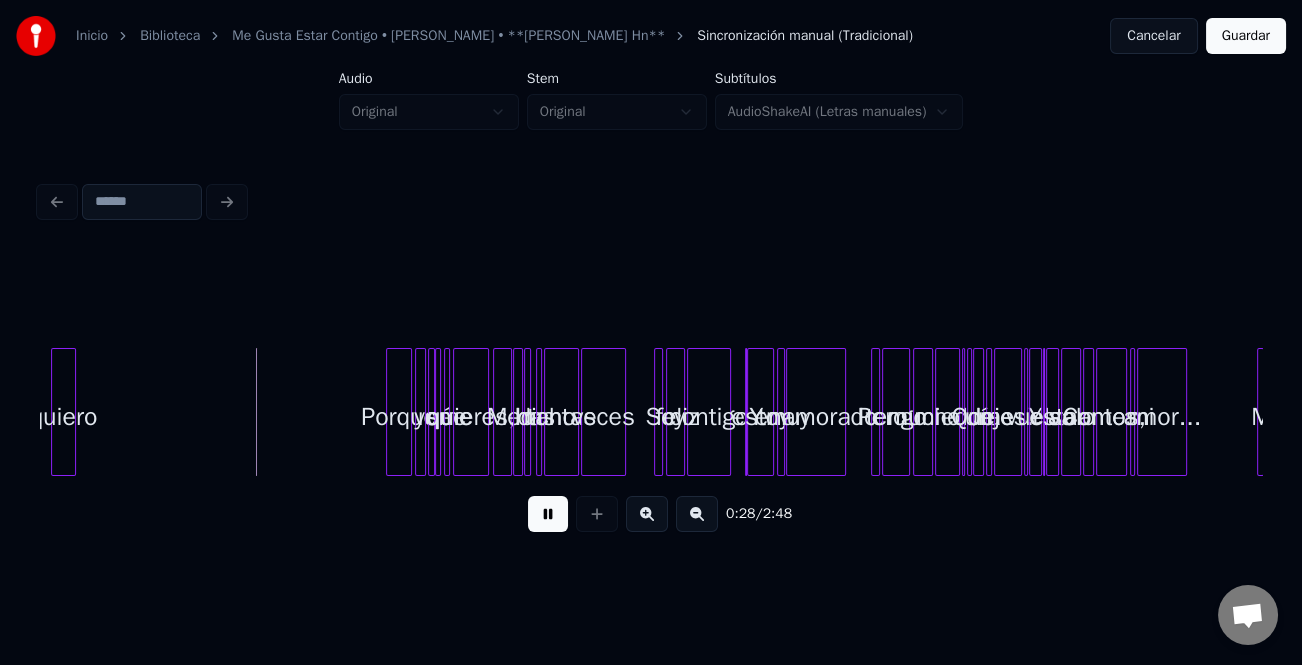 click at bounding box center (647, 514) 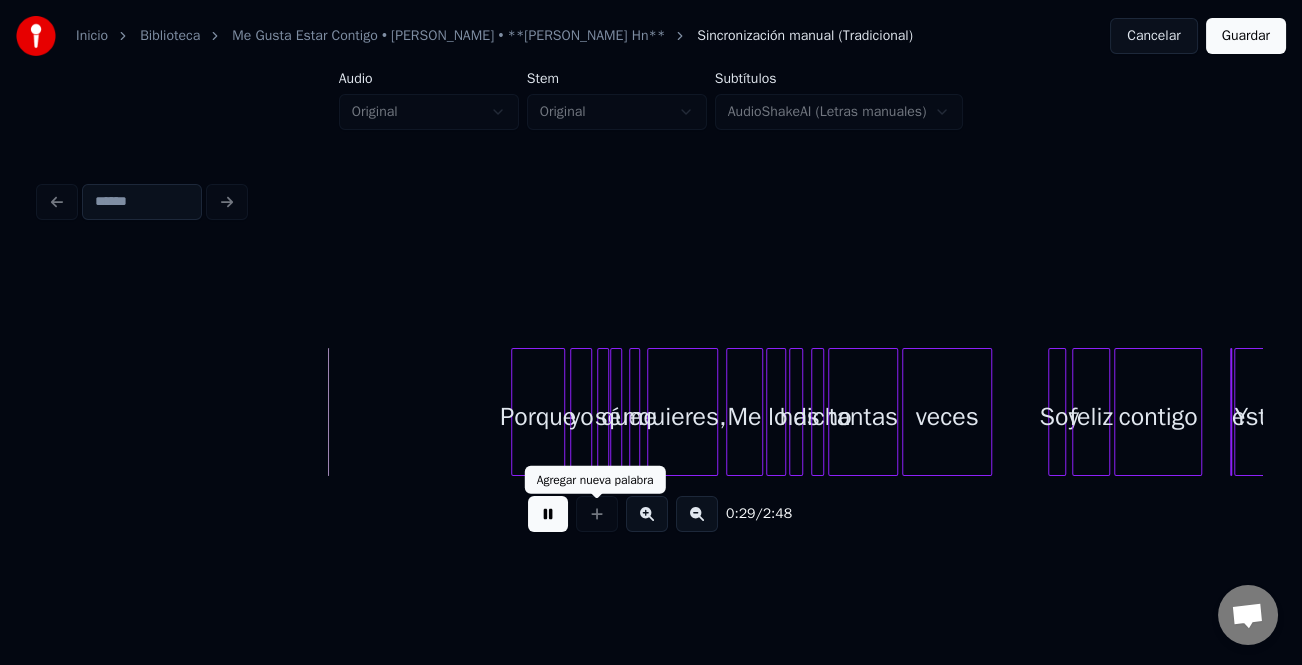 drag, startPoint x: 568, startPoint y: 515, endPoint x: 546, endPoint y: 518, distance: 22.203604 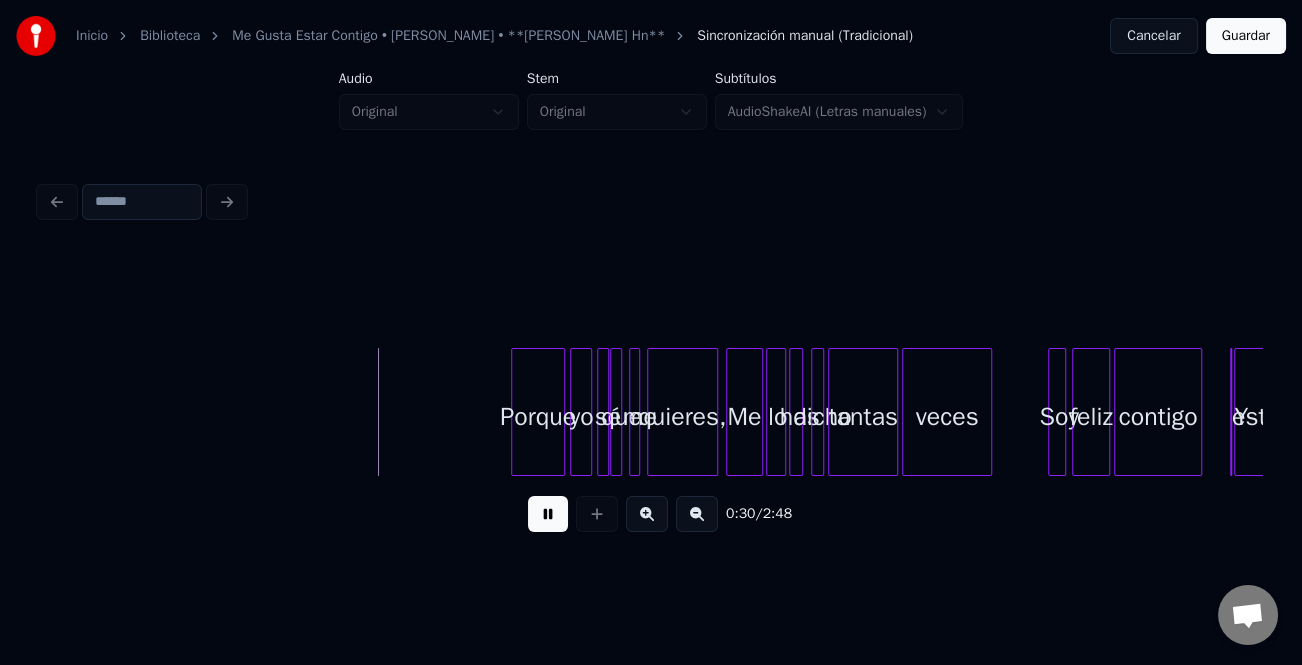 click at bounding box center [548, 514] 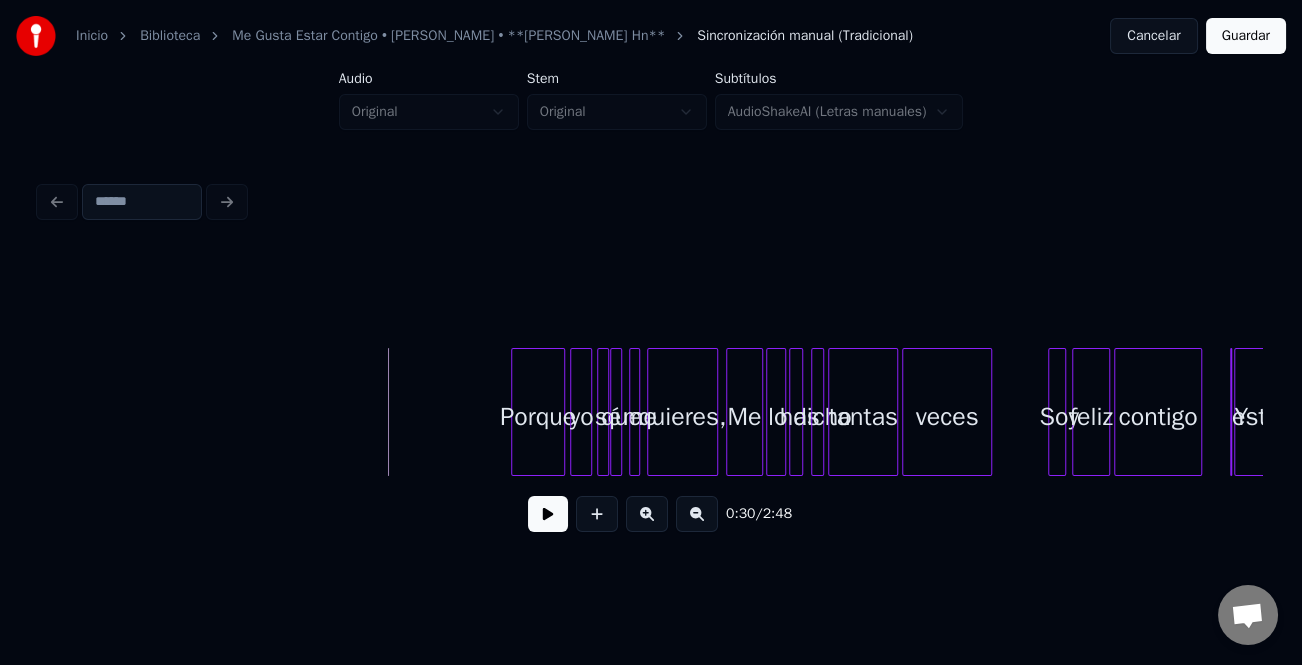 drag, startPoint x: 283, startPoint y: 468, endPoint x: 270, endPoint y: 476, distance: 15.264338 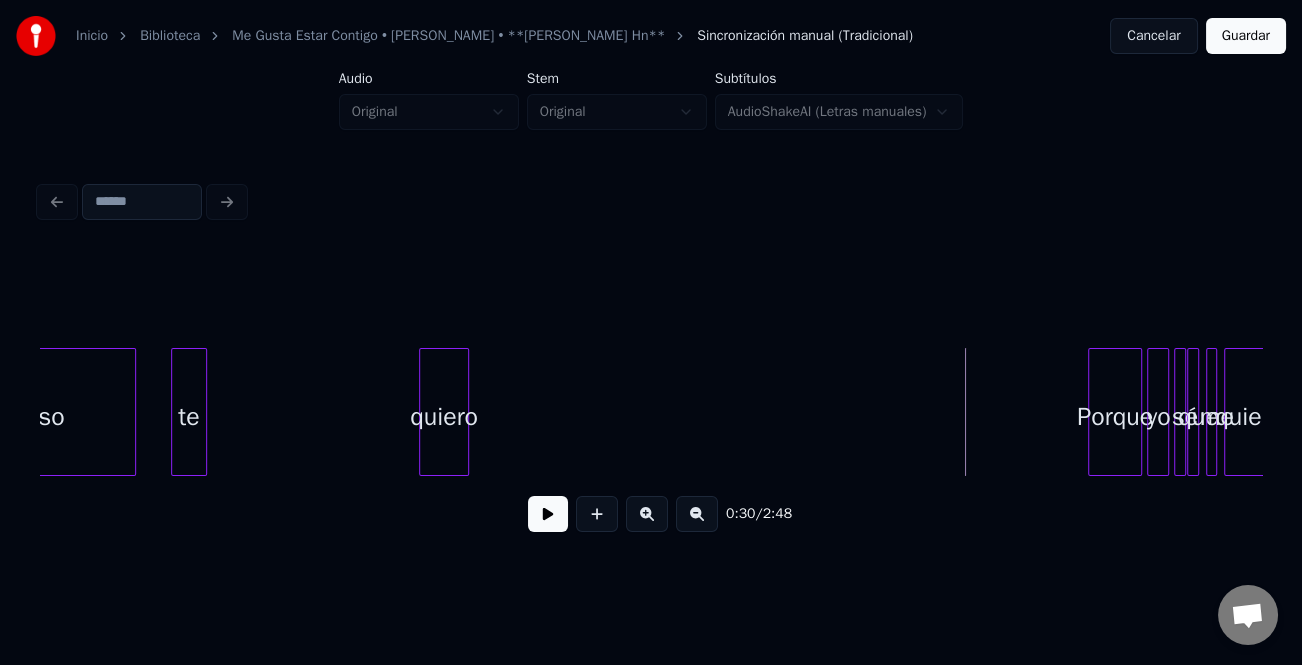 scroll, scrollTop: 0, scrollLeft: 2152, axis: horizontal 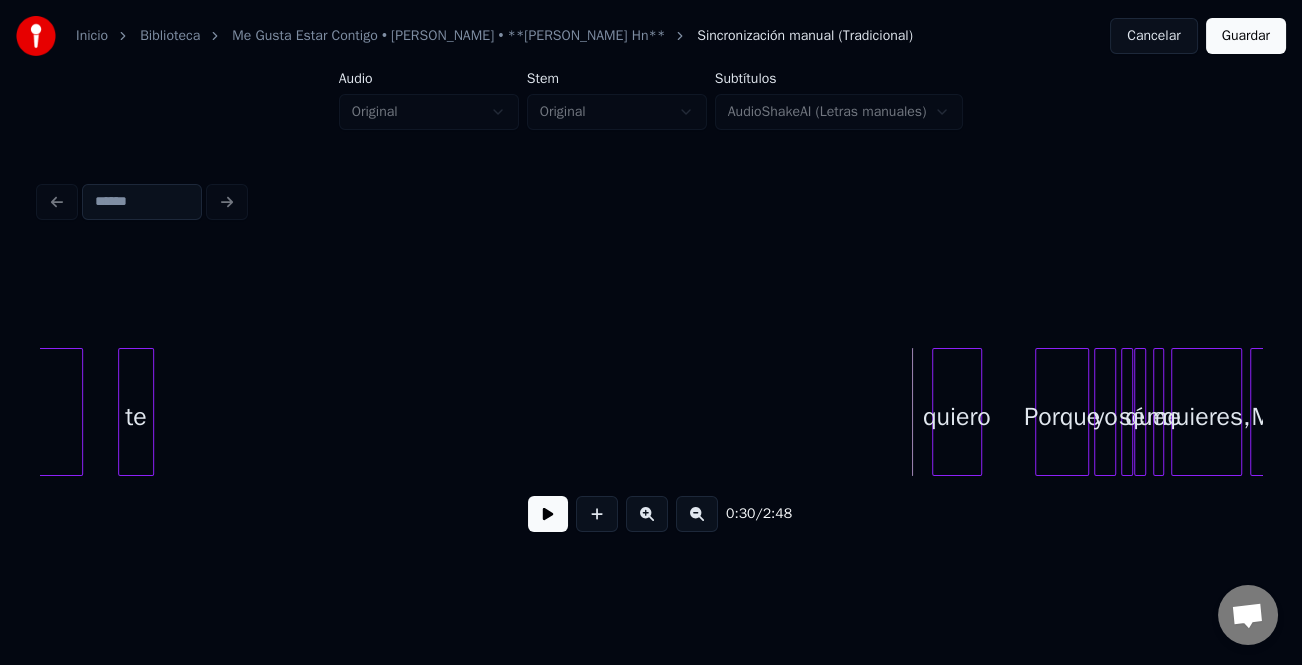 click on "quiero" at bounding box center [957, 417] 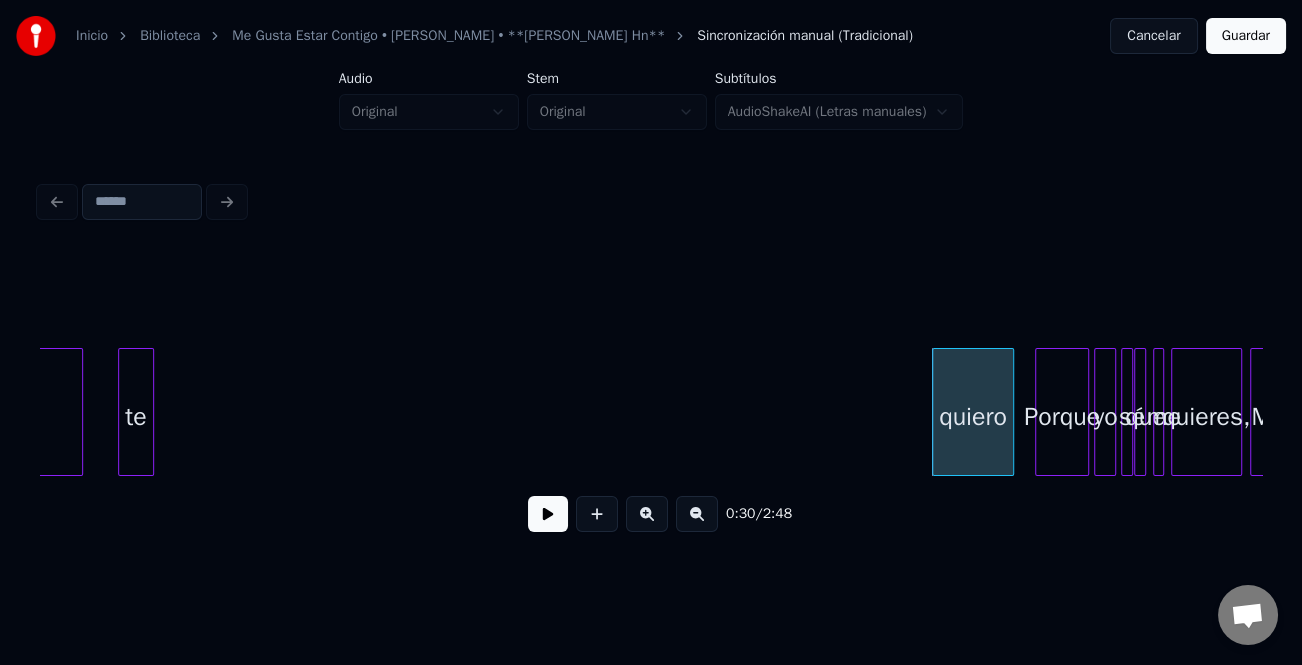 click at bounding box center [1010, 412] 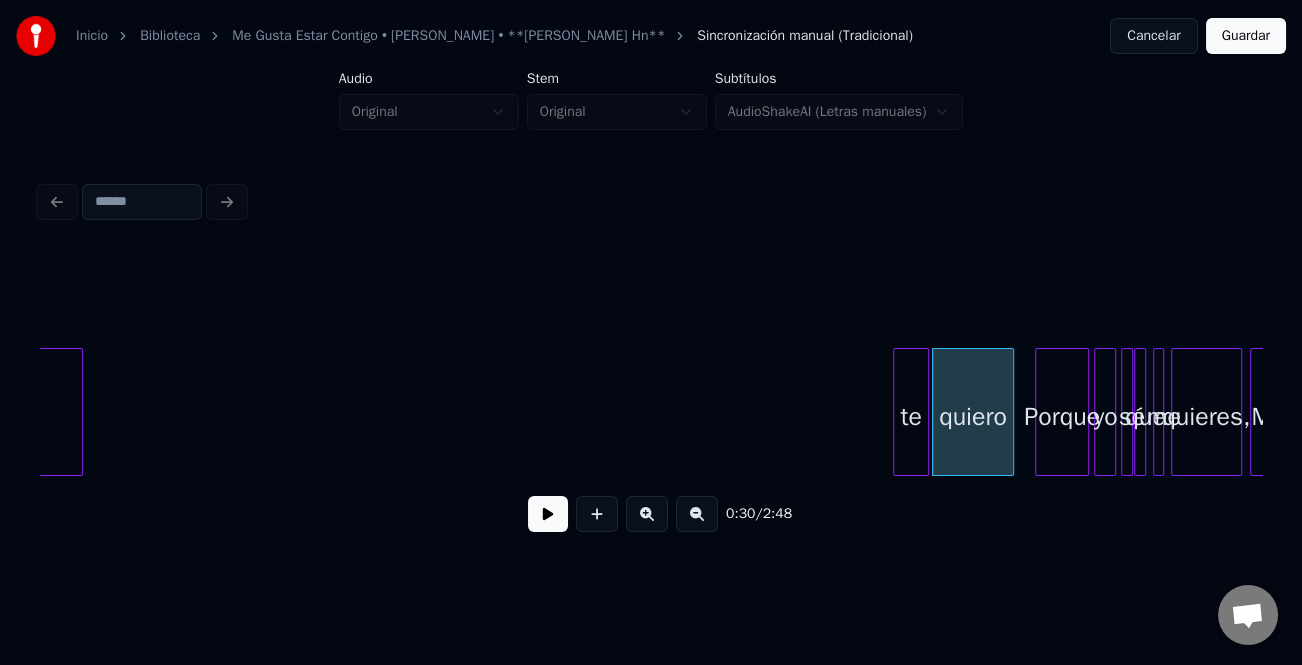 click on "te" at bounding box center [911, 417] 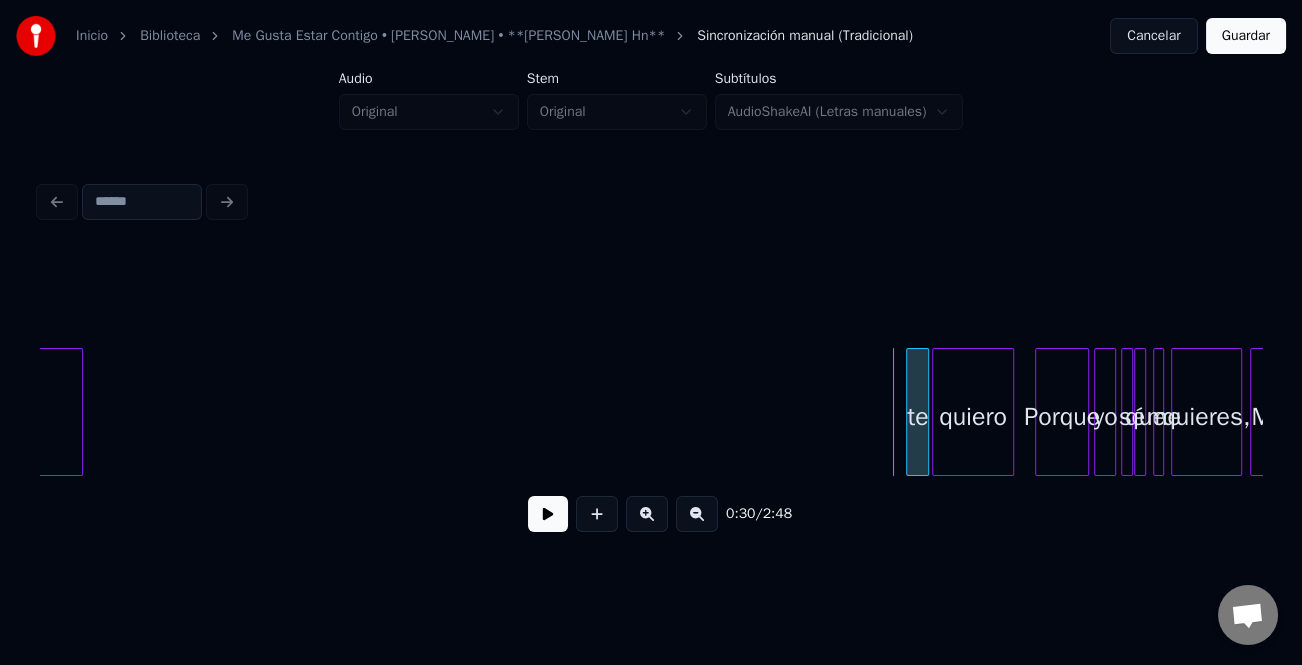 click at bounding box center (910, 412) 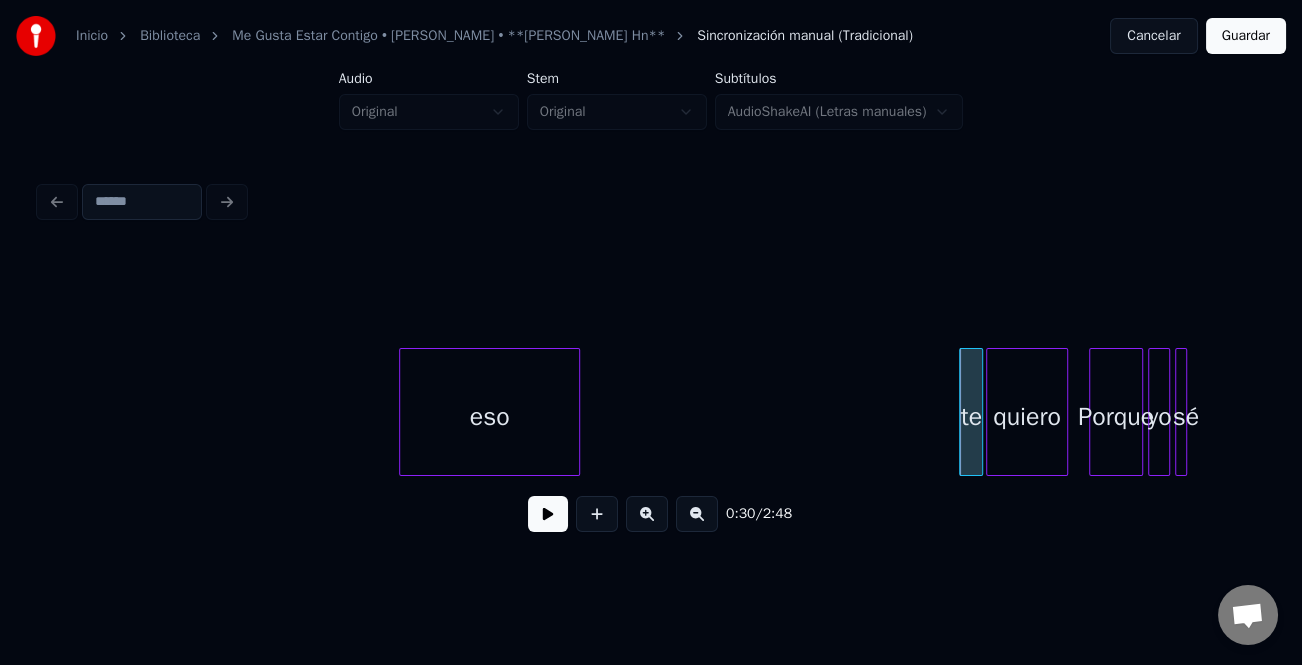 scroll, scrollTop: 0, scrollLeft: 2023, axis: horizontal 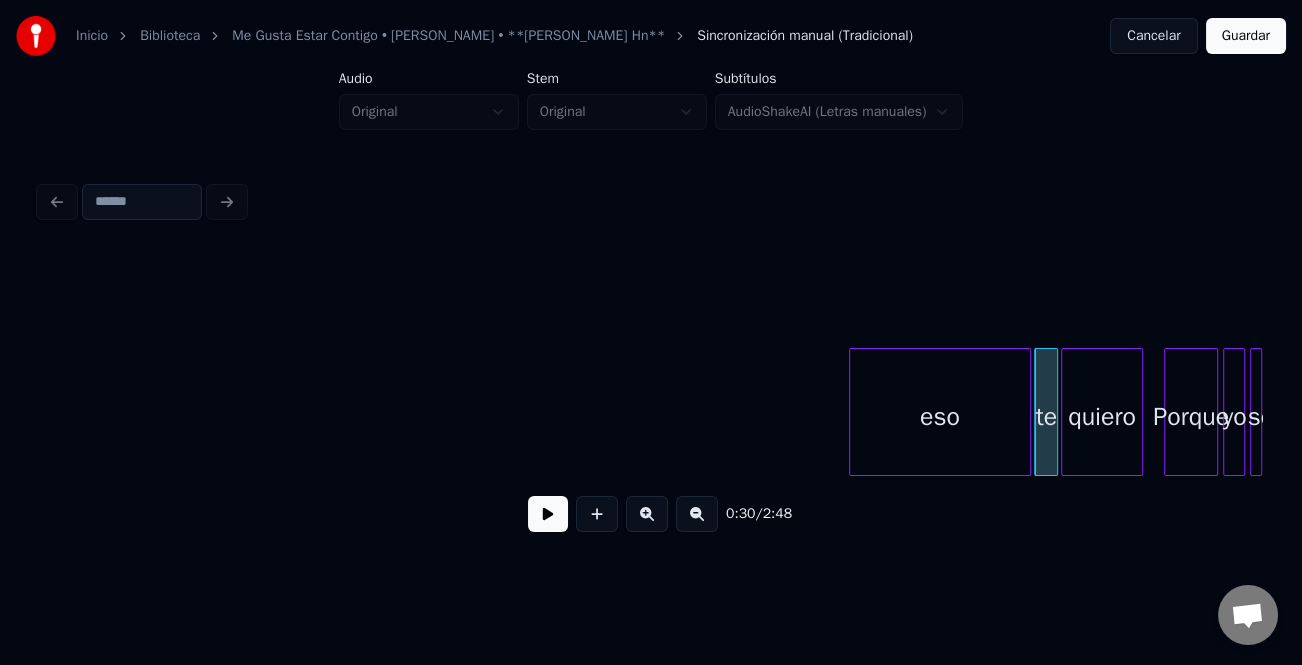 click on "eso" at bounding box center [940, 417] 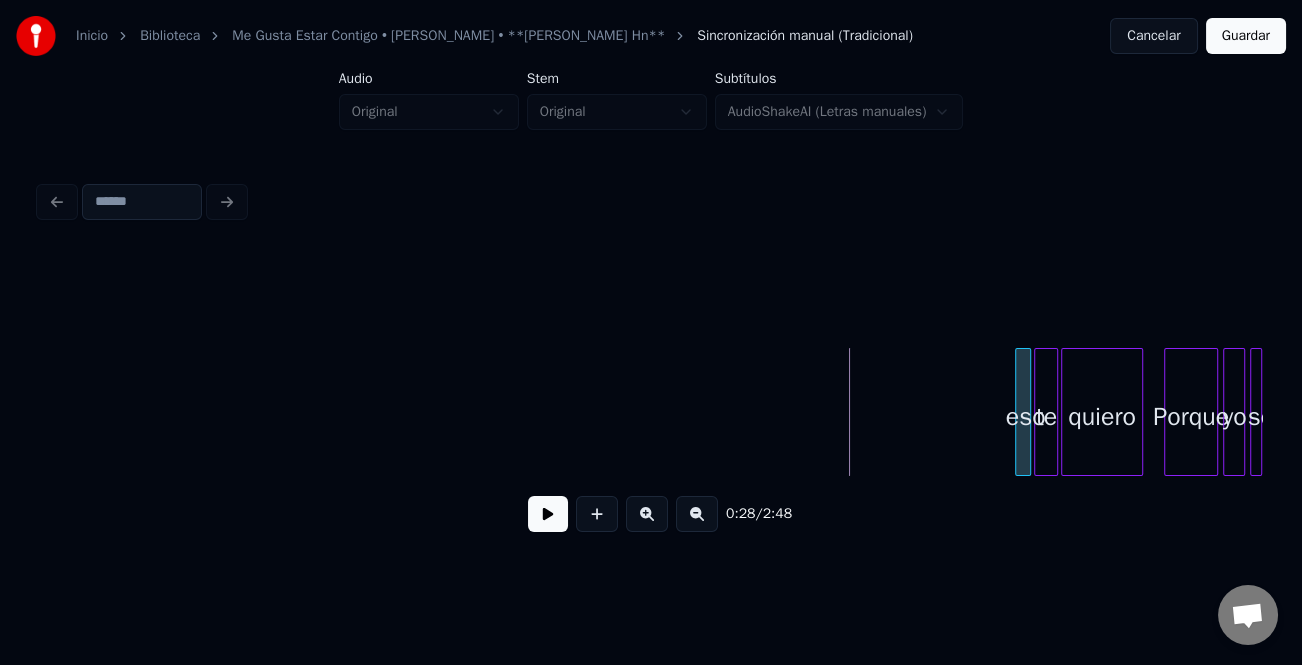 click at bounding box center (1019, 412) 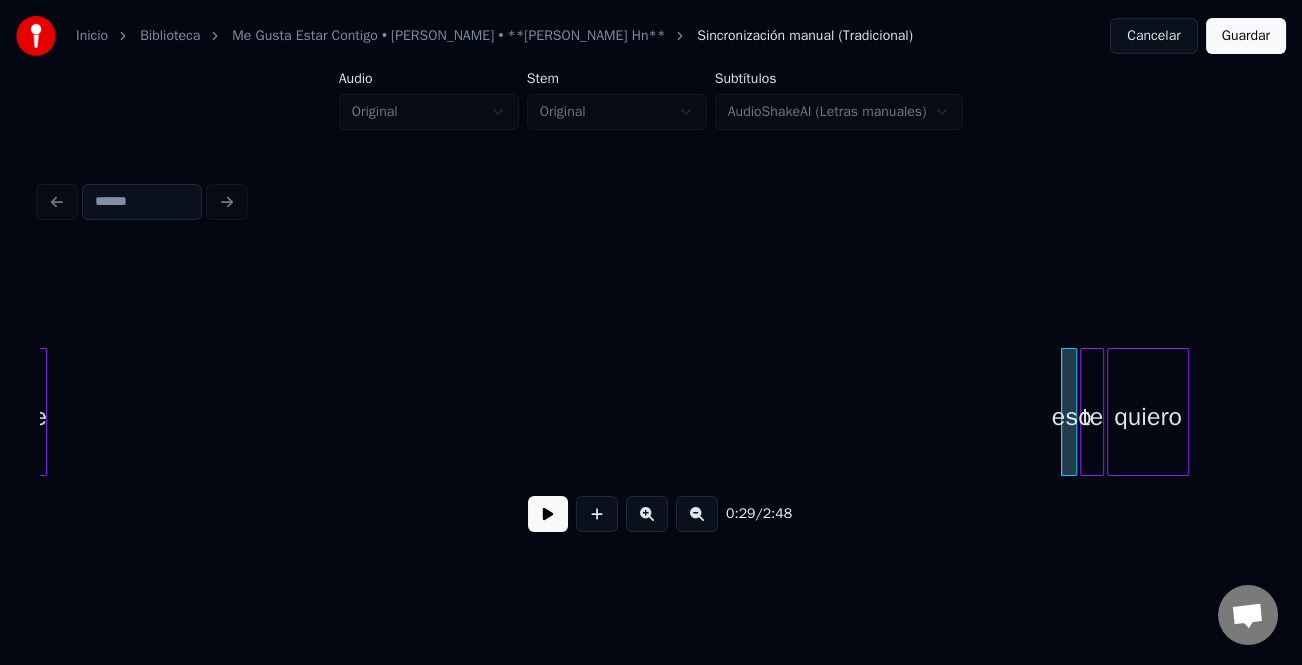 scroll, scrollTop: 0, scrollLeft: 1923, axis: horizontal 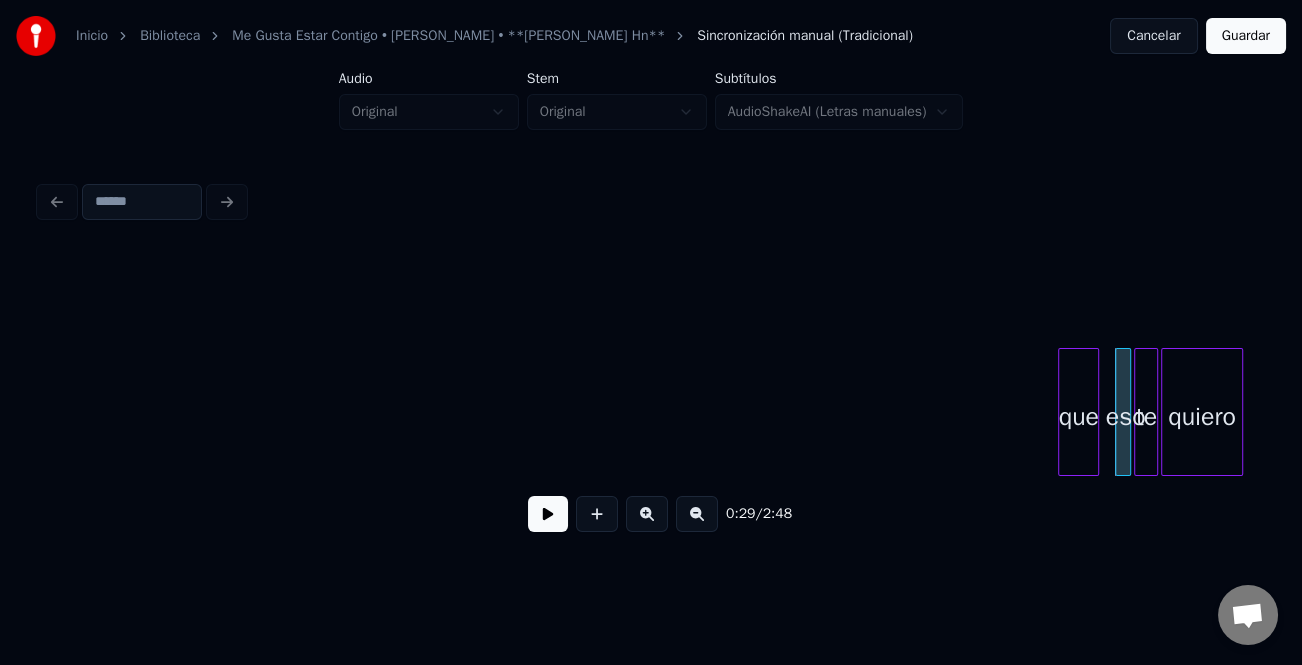 click on "quiero te eso que" at bounding box center [651, 412] 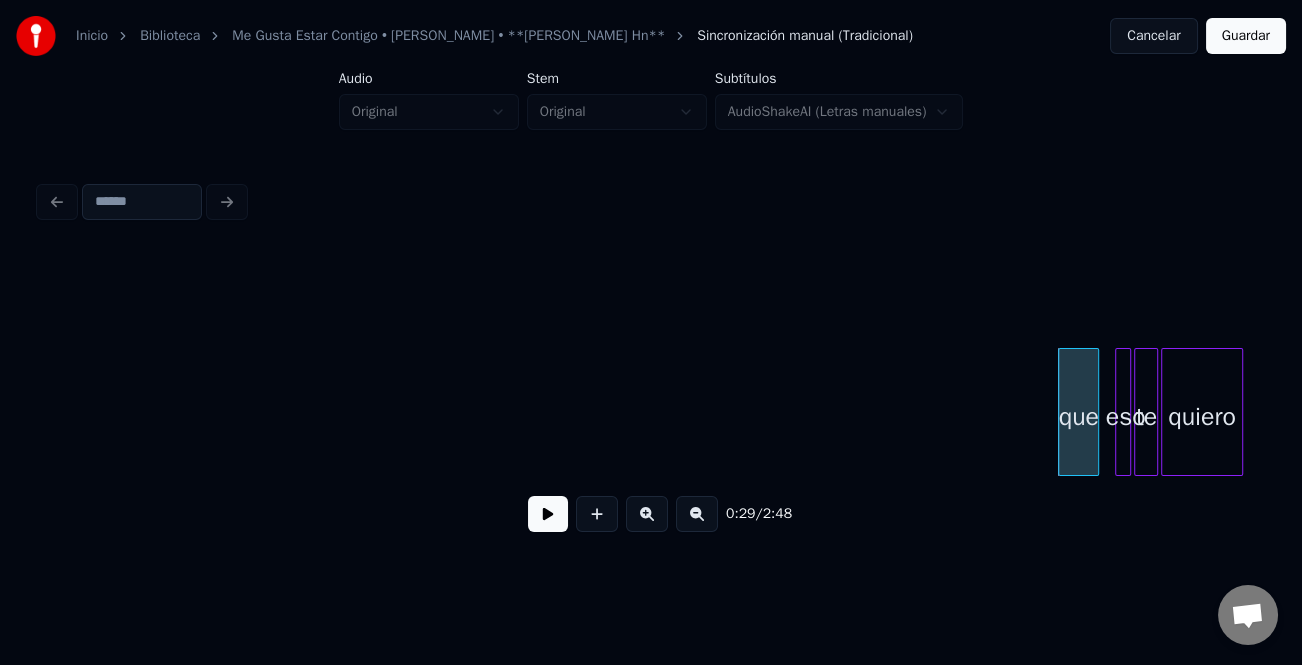 click at bounding box center (1062, 412) 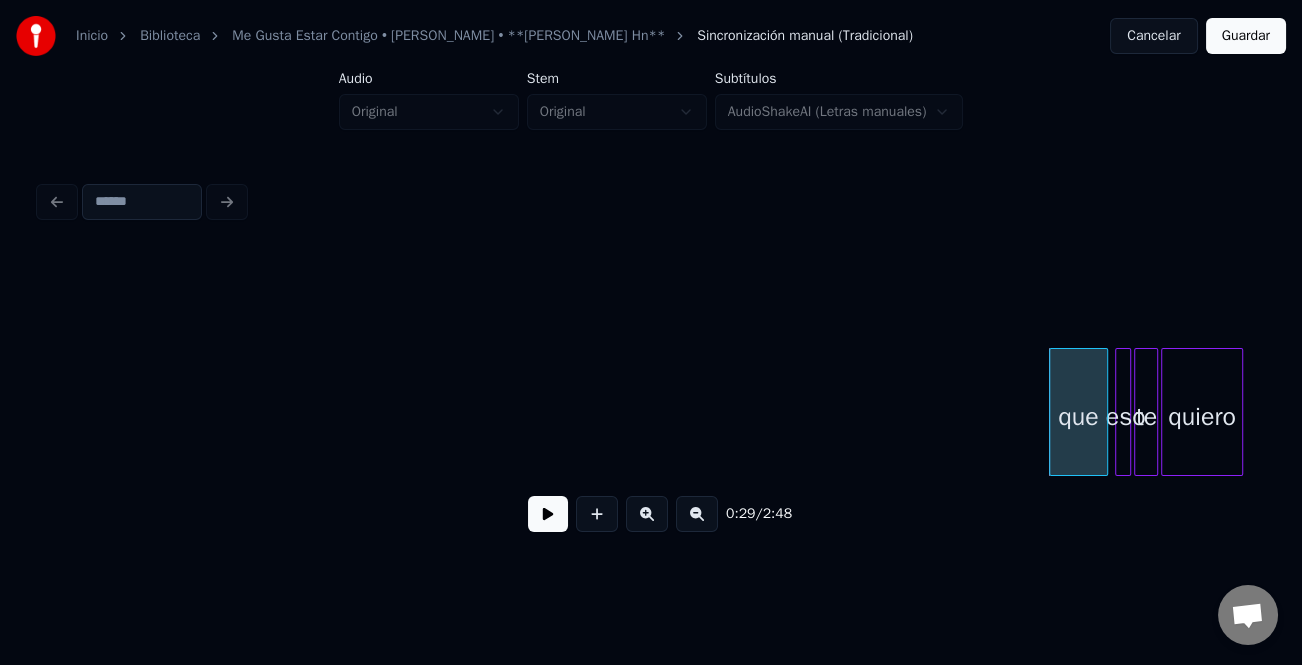 click at bounding box center [1104, 412] 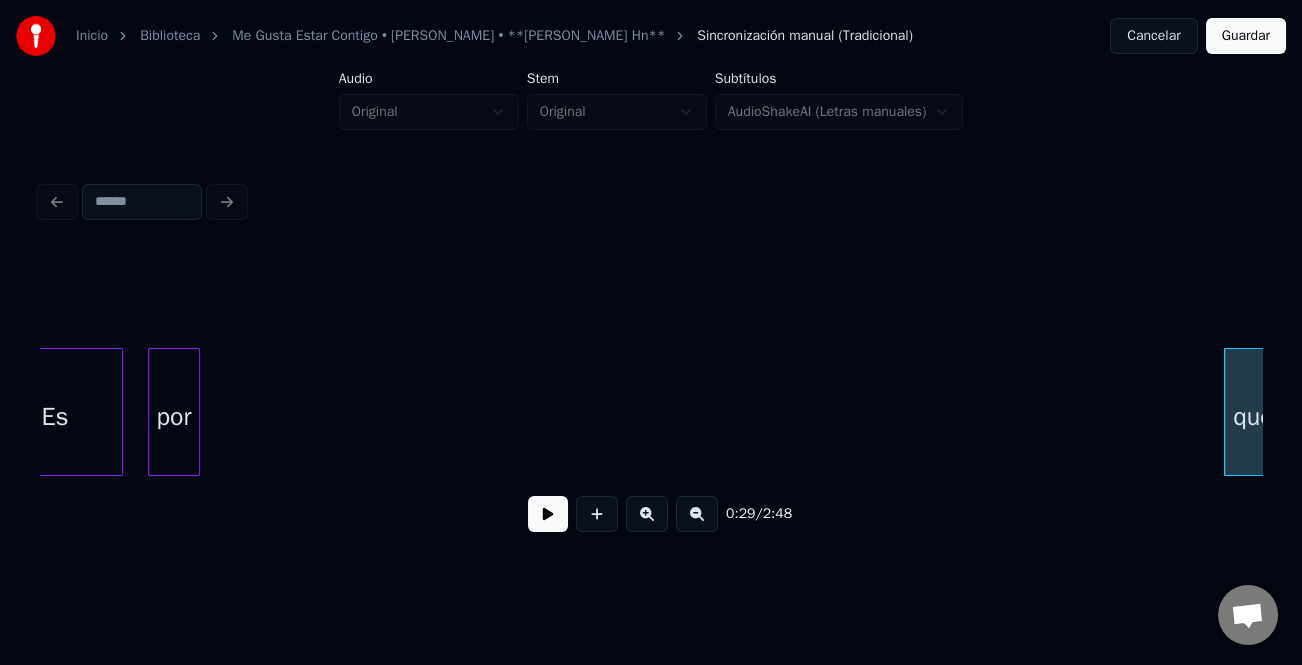 scroll, scrollTop: 0, scrollLeft: 1721, axis: horizontal 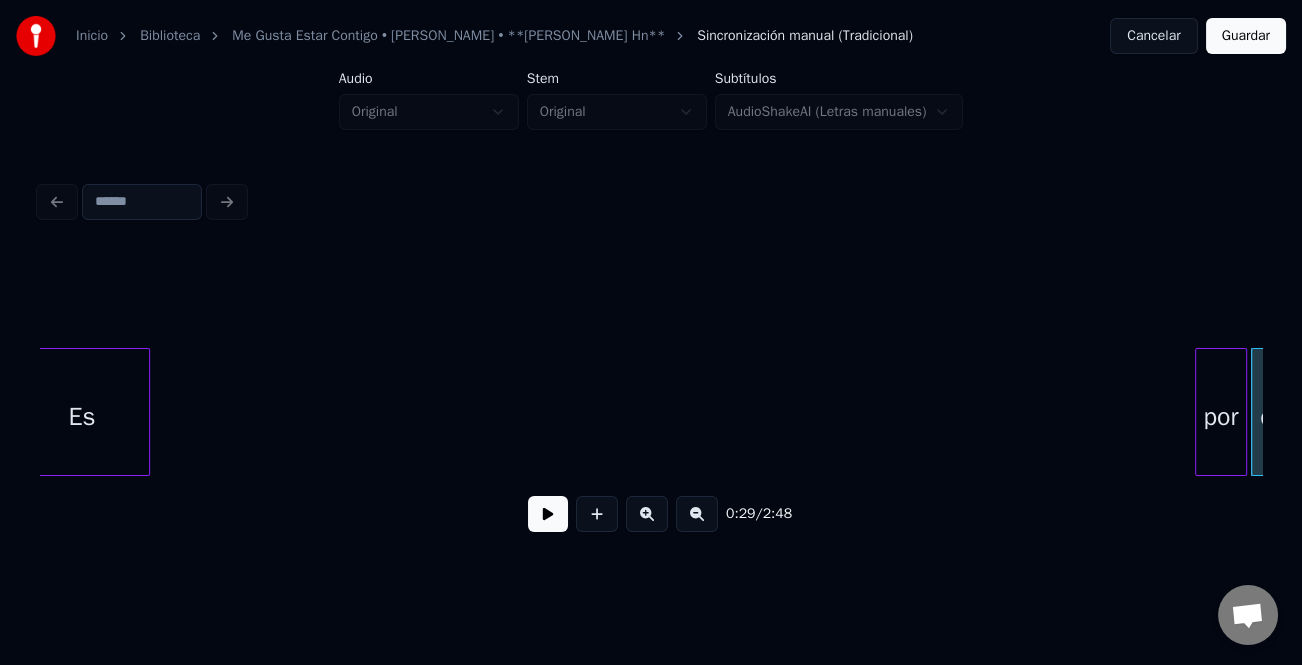 click on "que por Es" at bounding box center [651, 412] 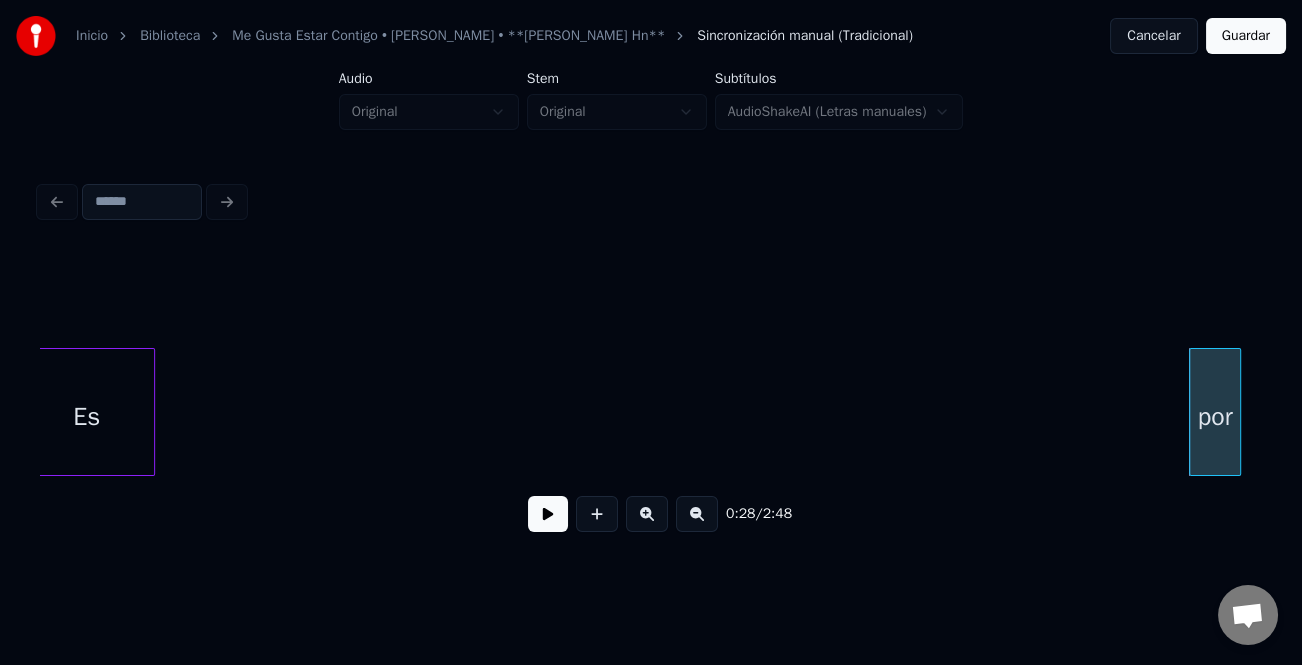 scroll, scrollTop: 0, scrollLeft: 1699, axis: horizontal 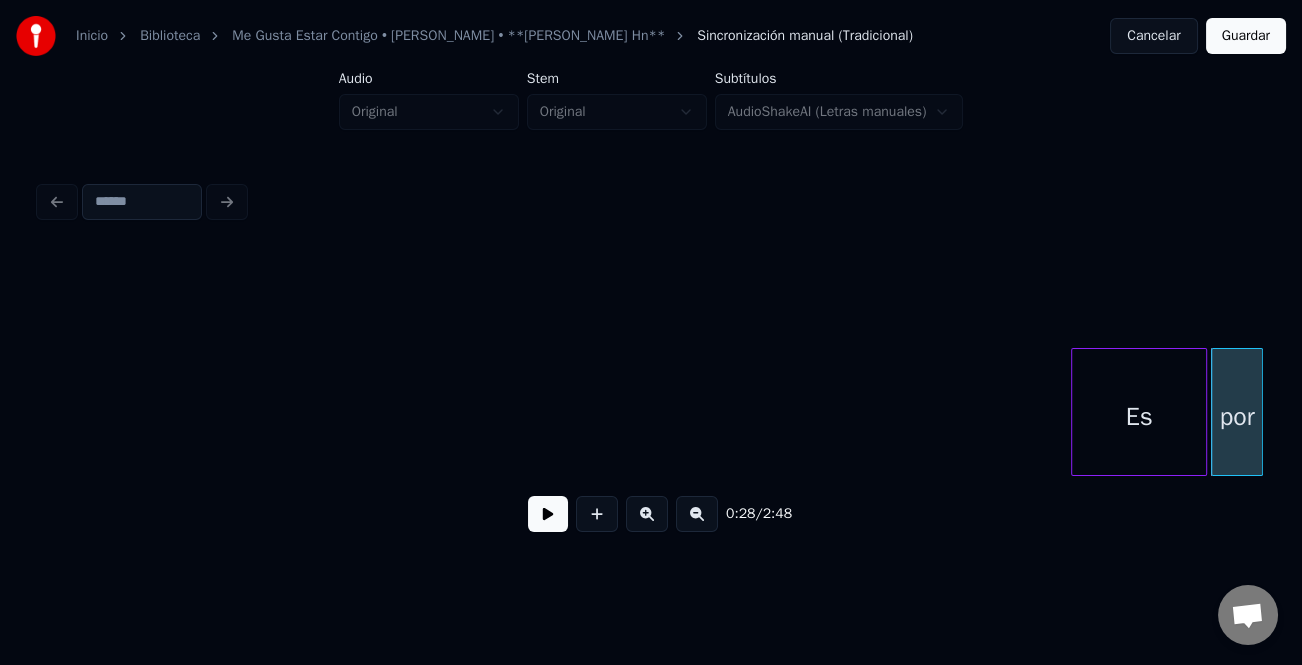 click on "por Es" at bounding box center [651, 412] 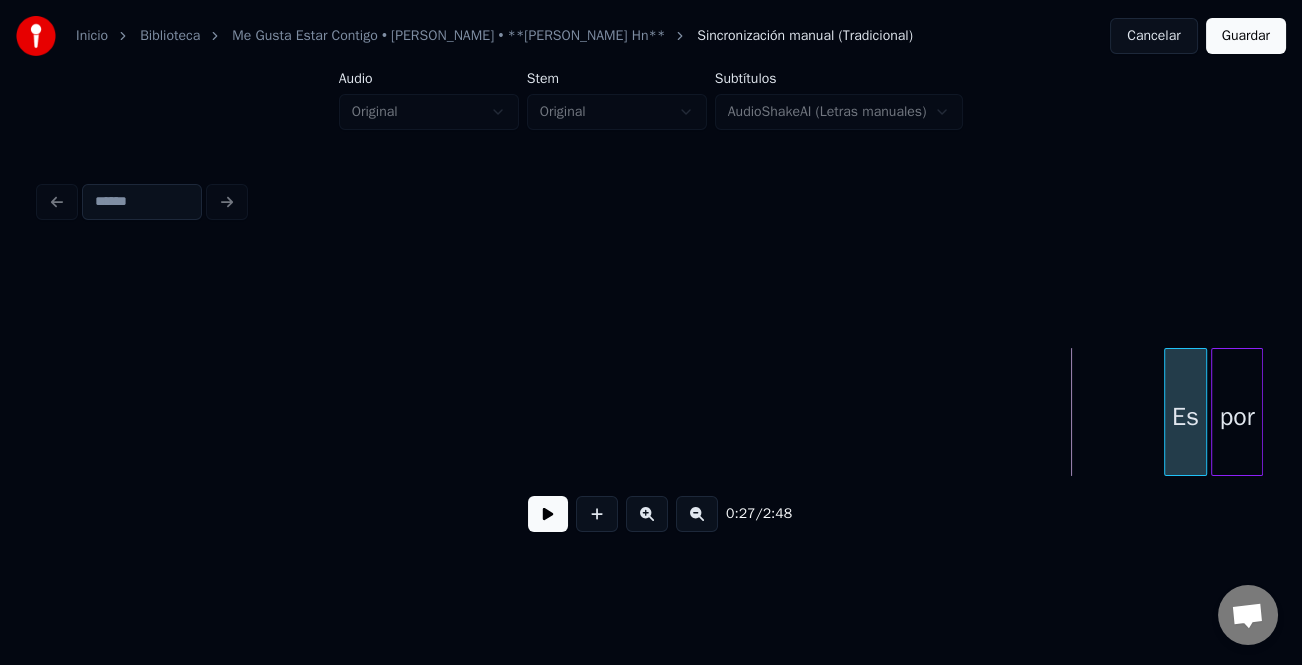 click at bounding box center (1168, 412) 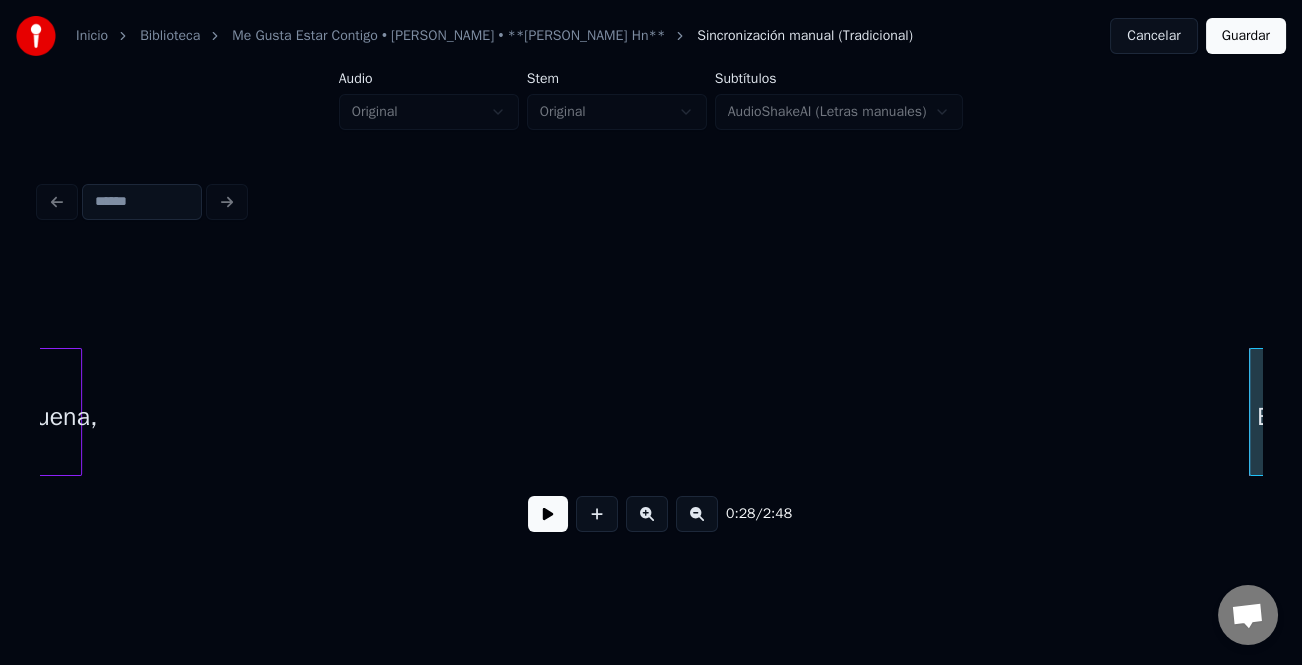 scroll, scrollTop: 0, scrollLeft: 1547, axis: horizontal 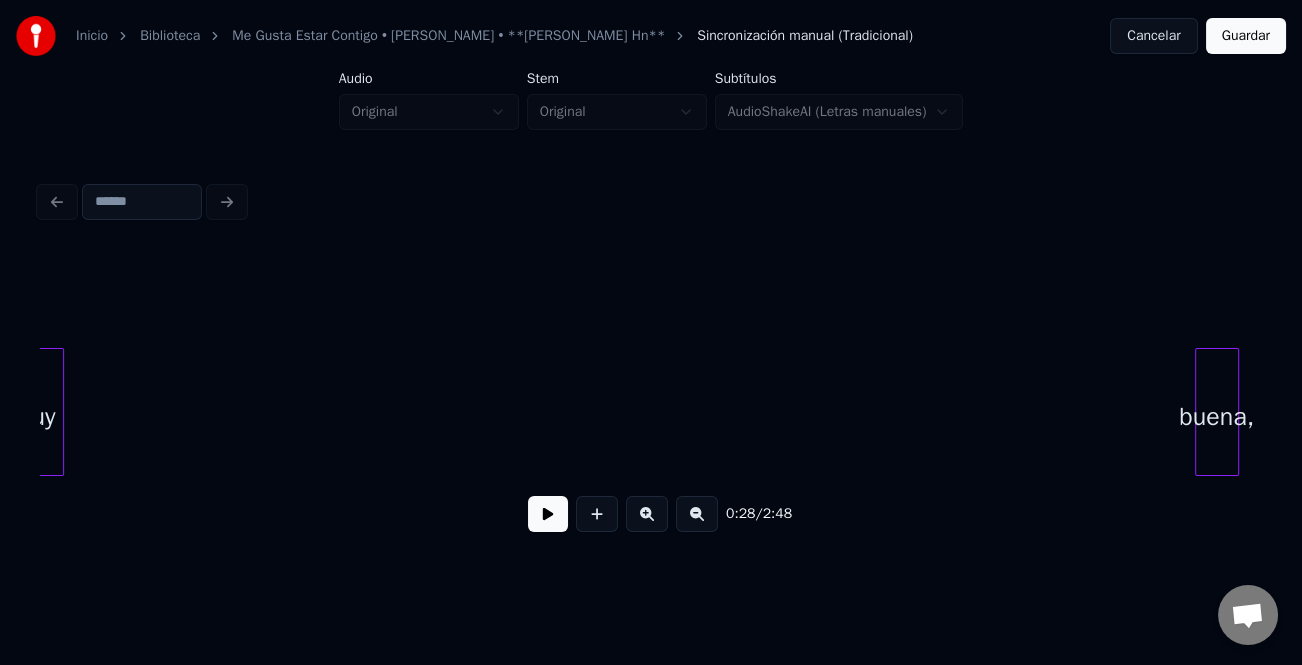 click on "0:28  /  2:48" at bounding box center [651, 400] 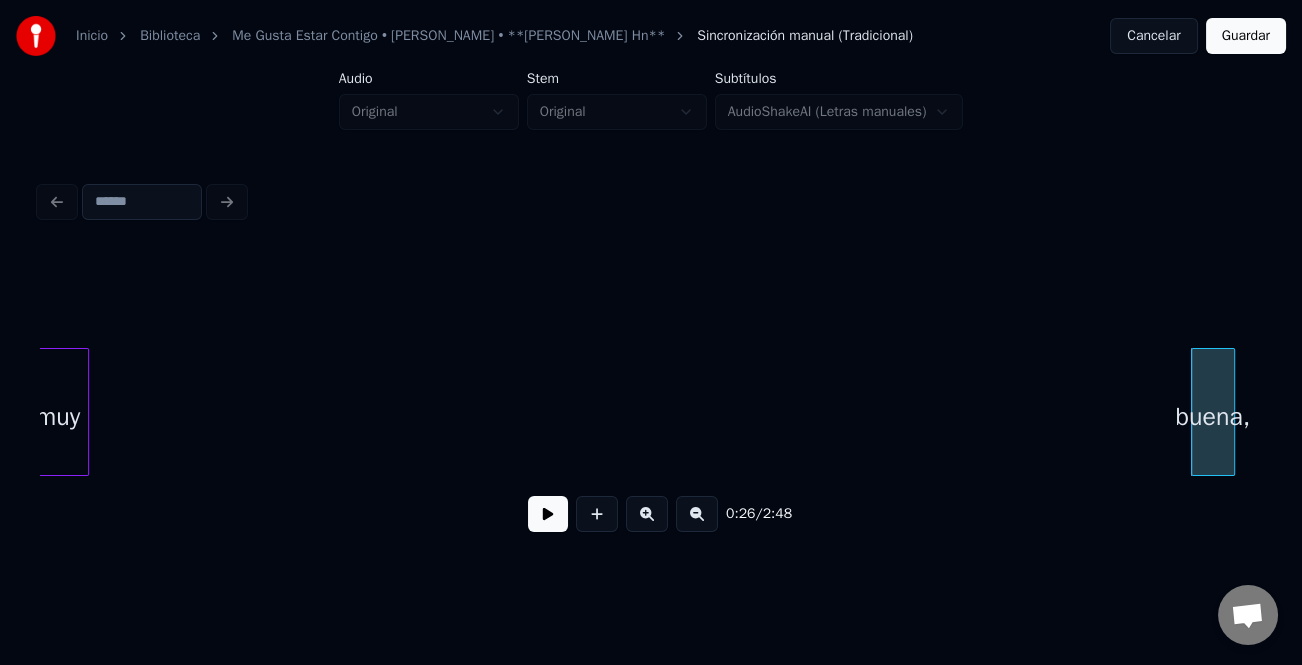 scroll, scrollTop: 0, scrollLeft: 1520, axis: horizontal 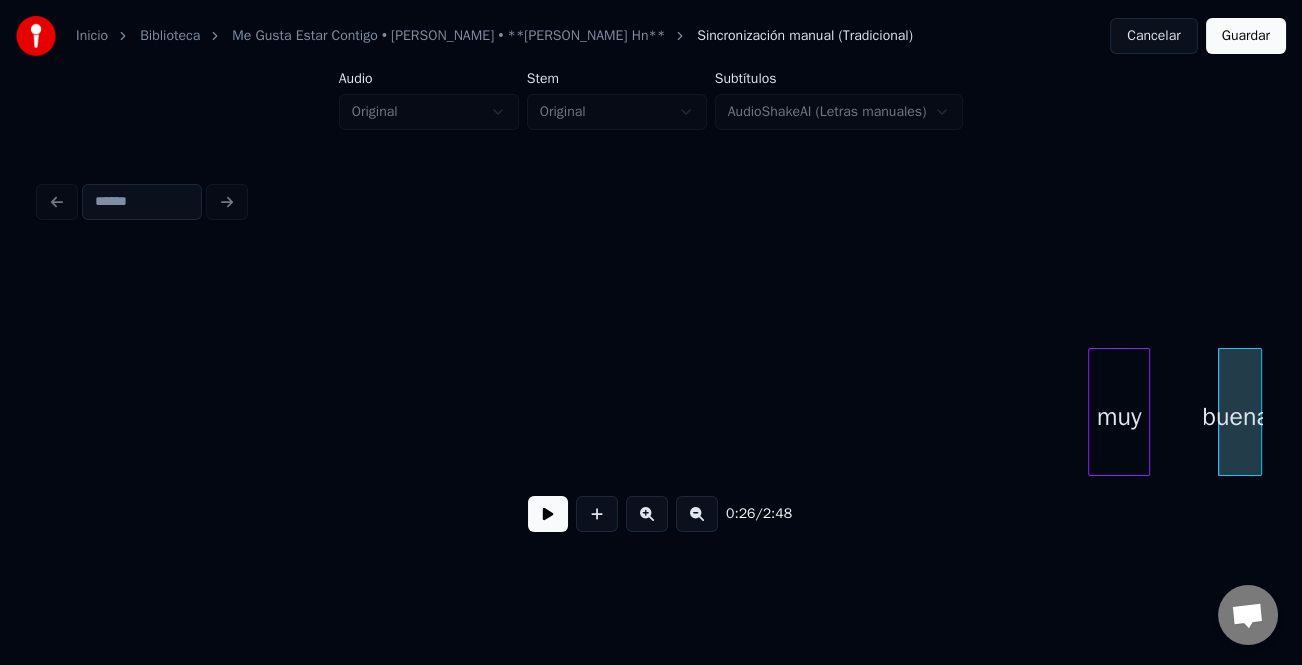 click on "muy" at bounding box center (1119, 417) 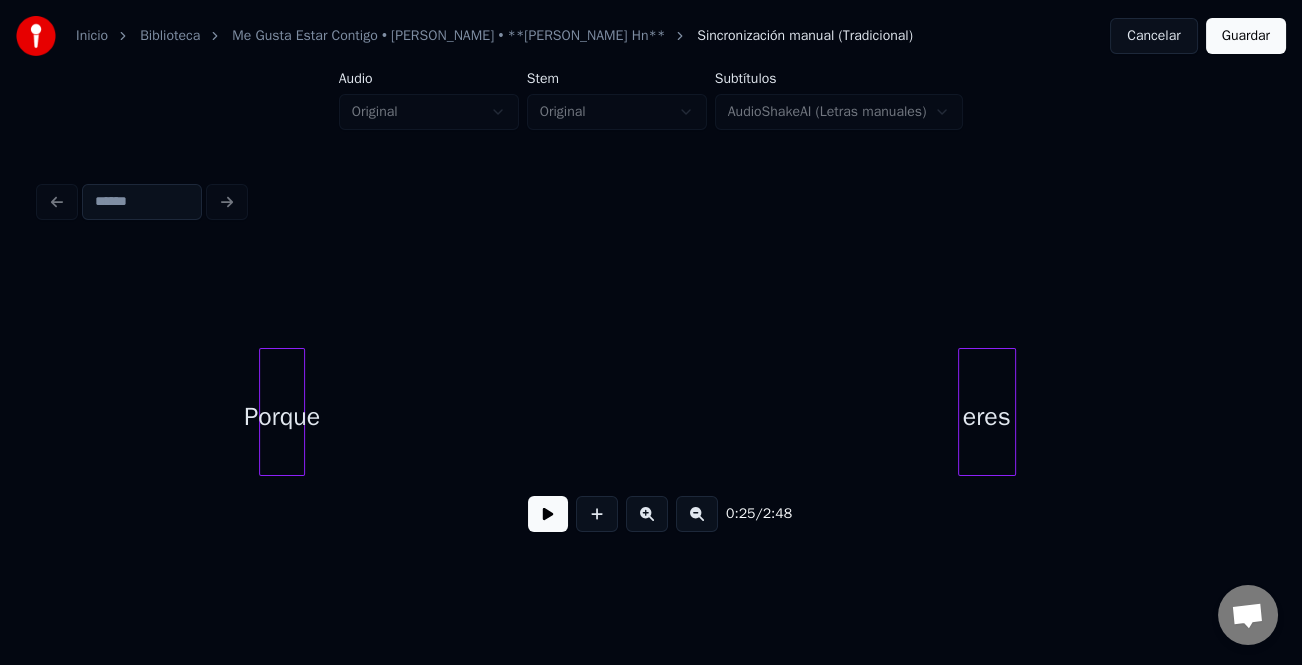 scroll, scrollTop: 0, scrollLeft: 1176, axis: horizontal 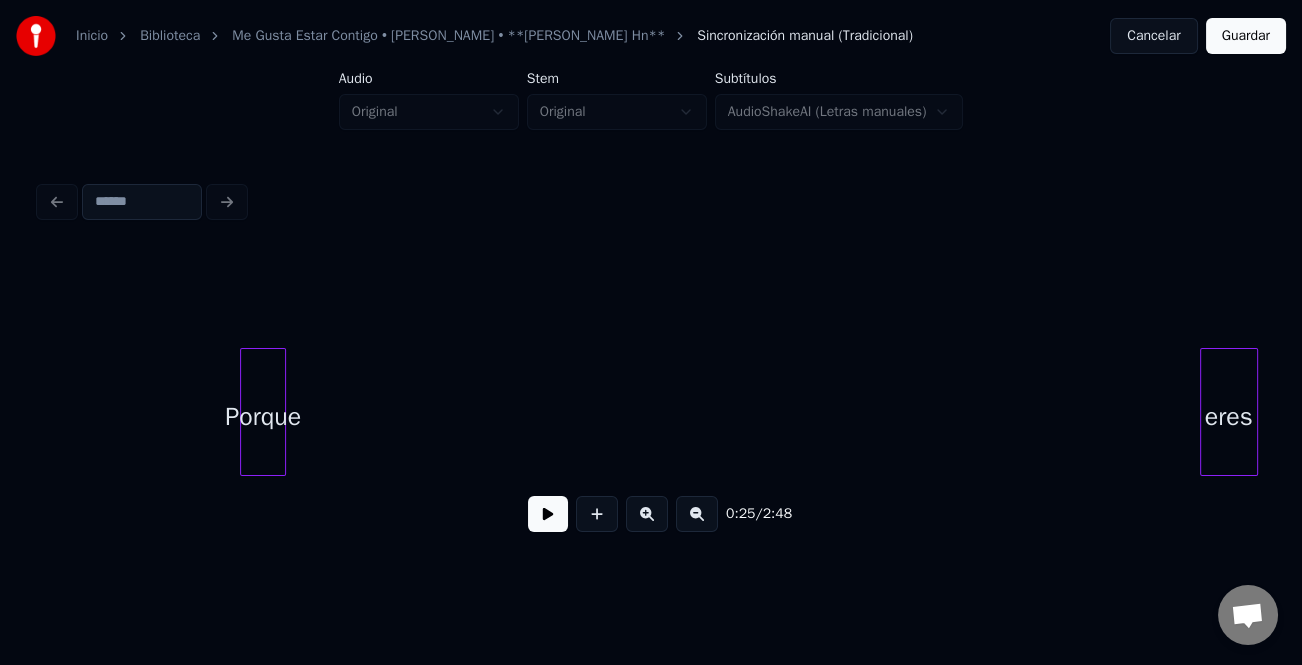 click on "0:25  /  2:48" at bounding box center (651, 400) 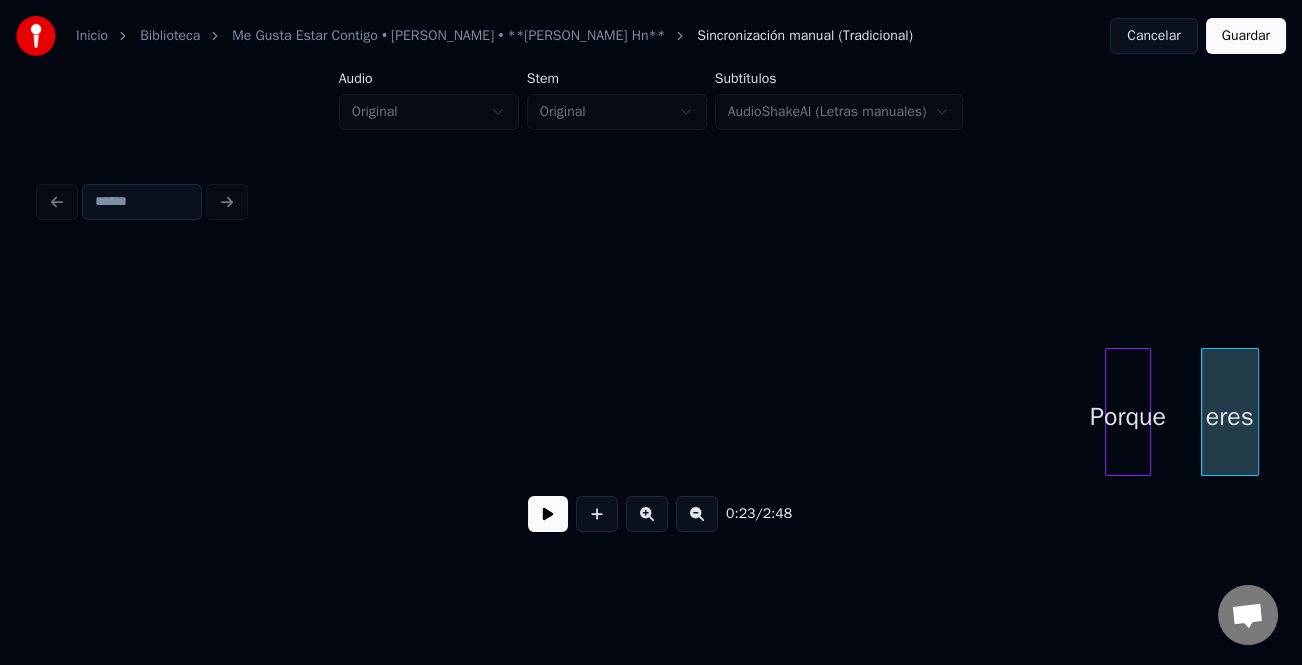 click on "Porque" at bounding box center [1128, 417] 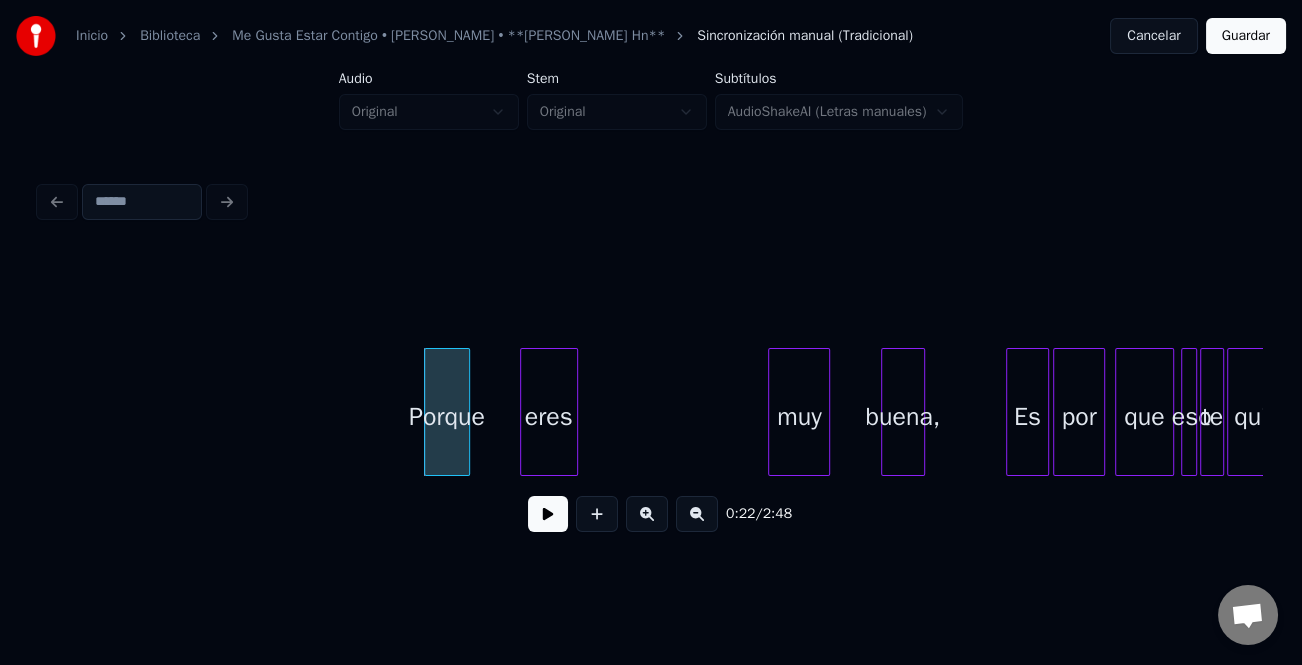 scroll, scrollTop: 0, scrollLeft: 1978, axis: horizontal 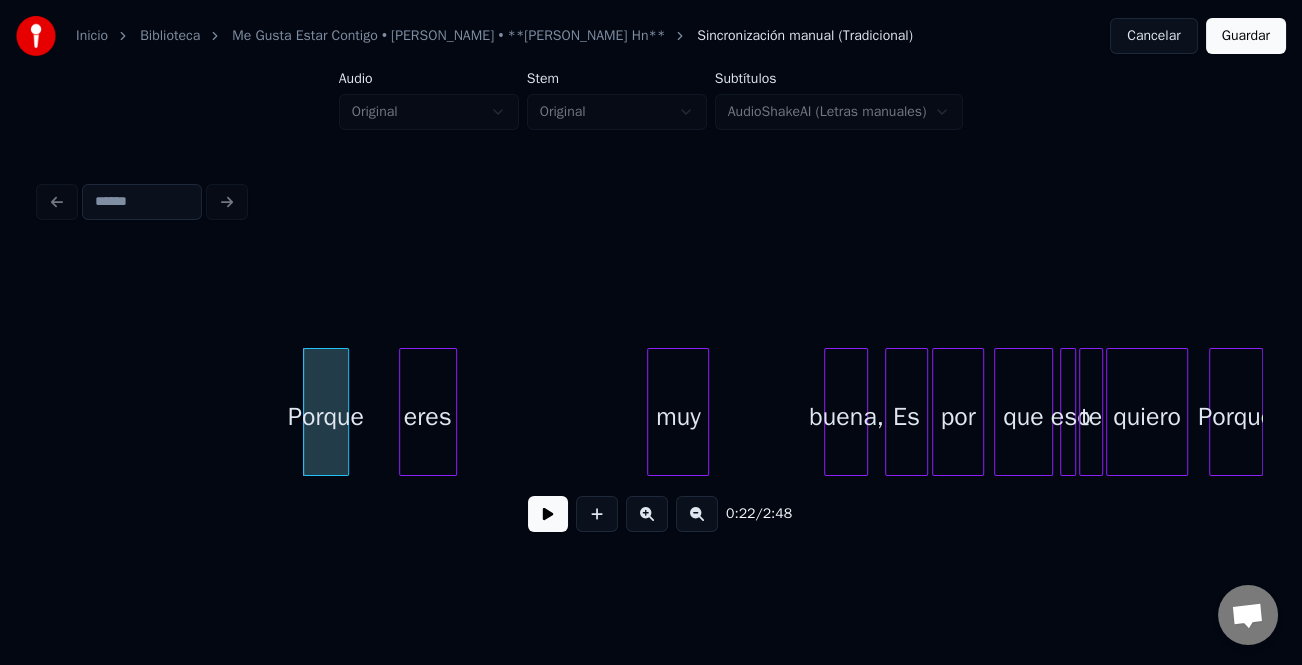 click on "buena," at bounding box center (846, 417) 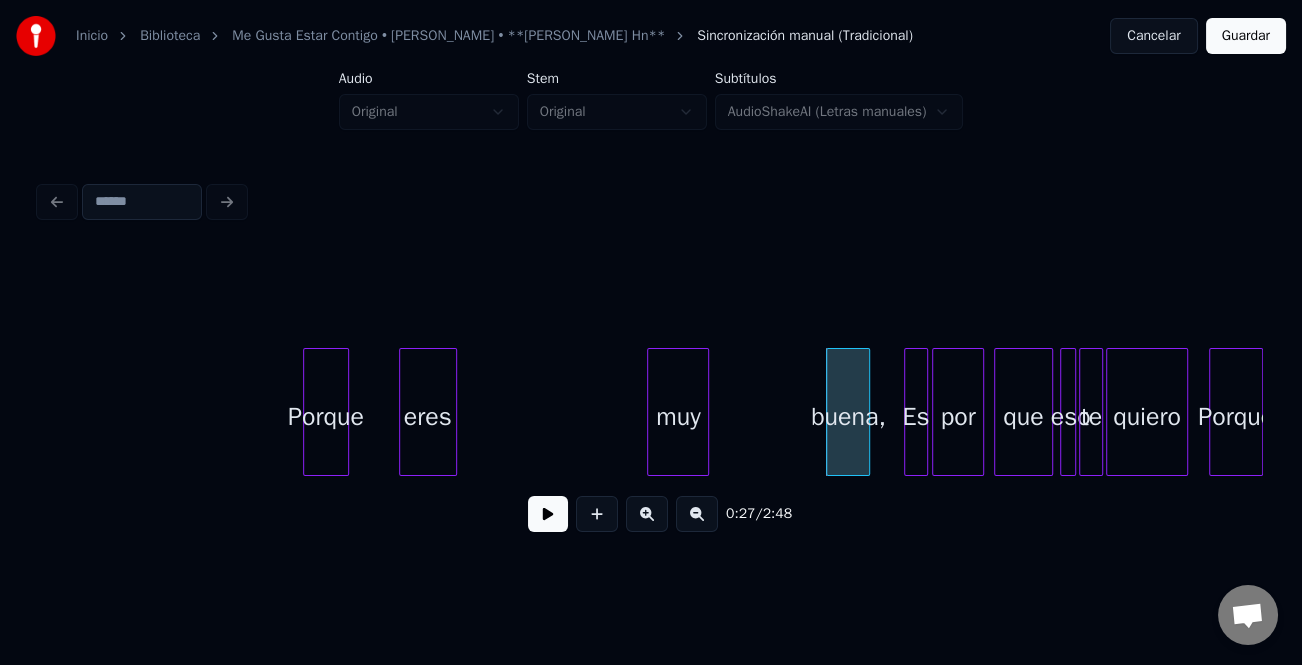 click at bounding box center (908, 412) 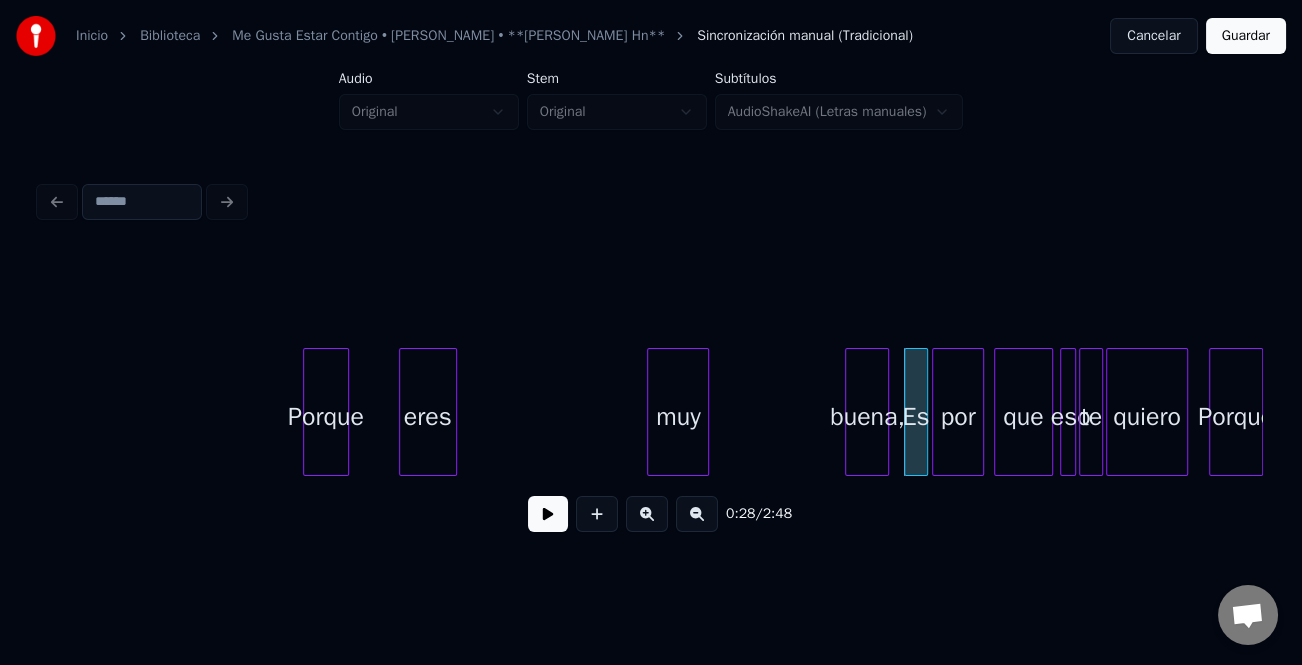 click on "buena," at bounding box center [867, 417] 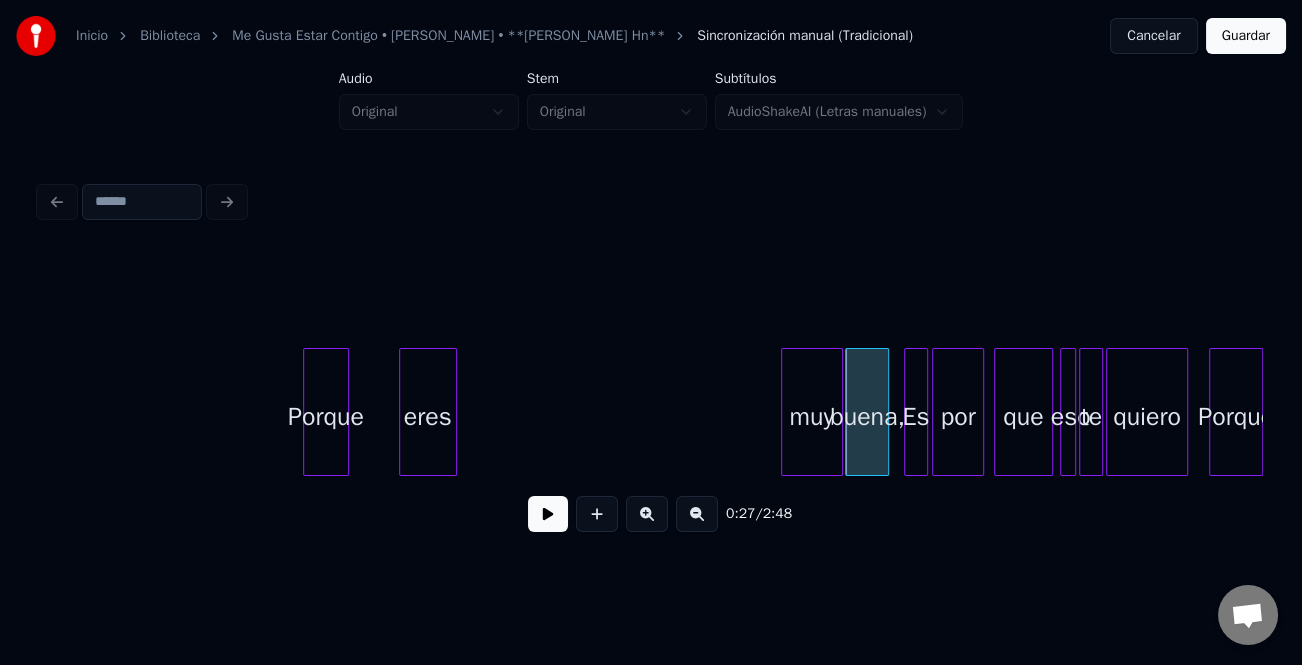 click on "muy" at bounding box center (812, 417) 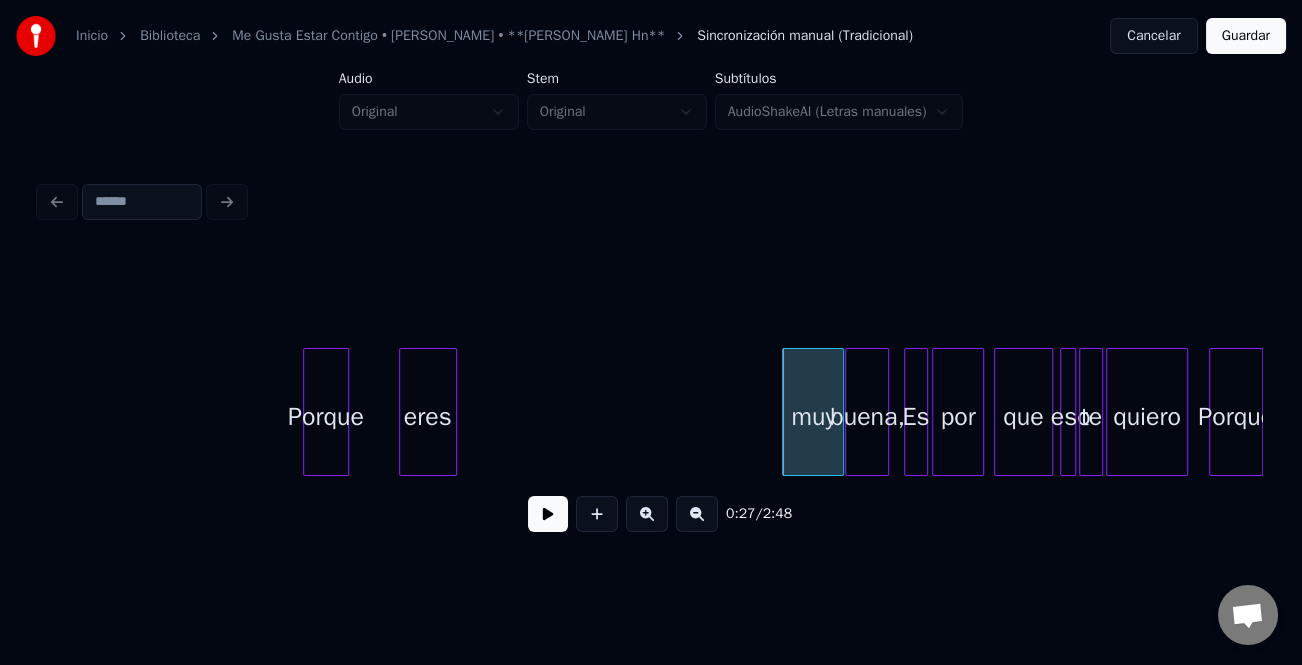 click on "eres Porque muy buena, Es por que eso te quiero Porque" at bounding box center (6462, 412) 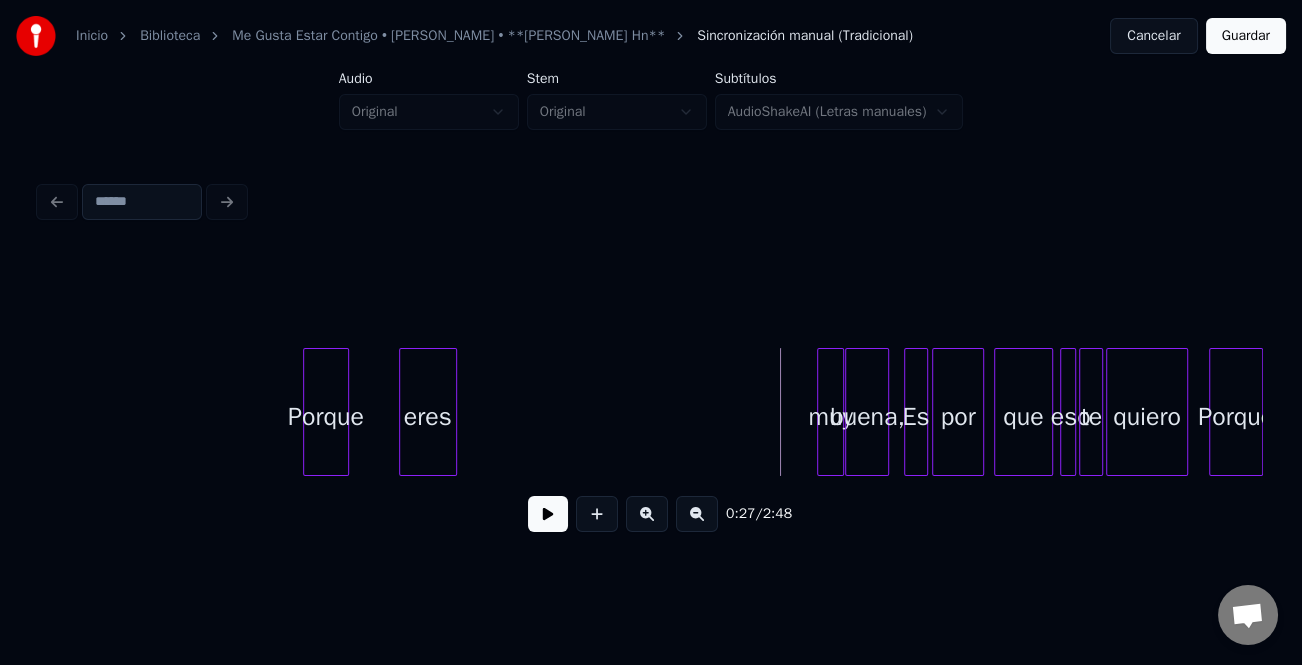 click at bounding box center [821, 412] 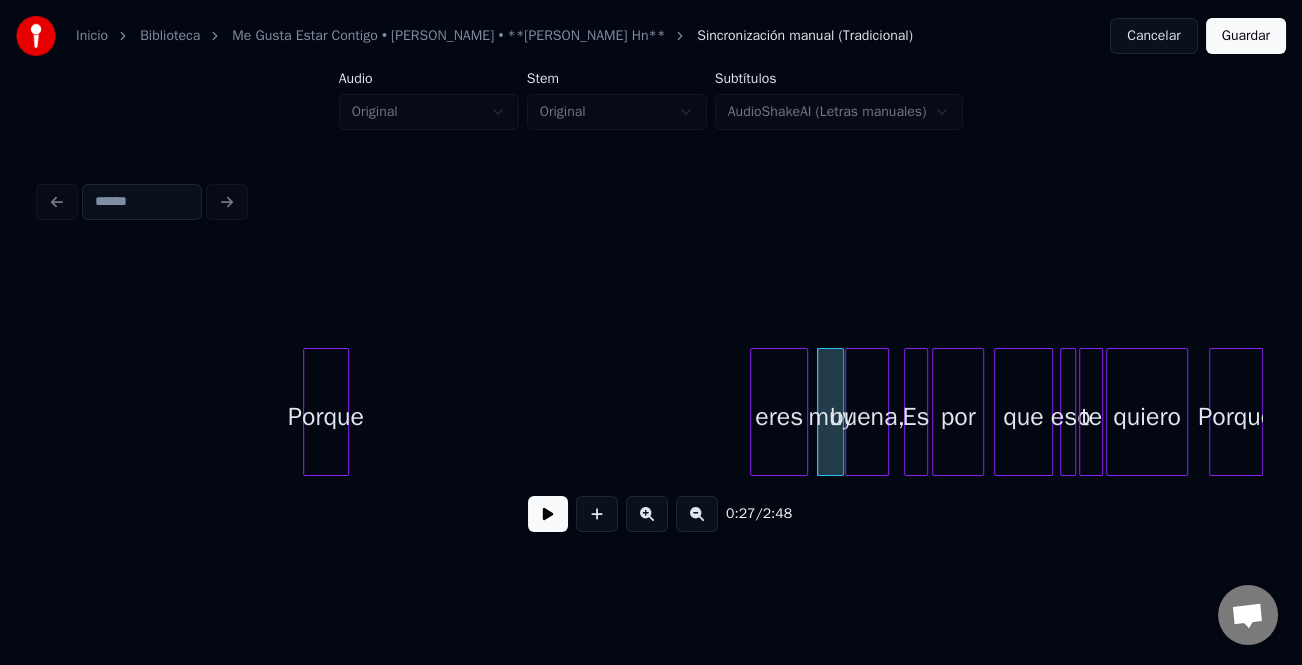 click on "eres Porque muy buena, Es por que eso te quiero Porque" at bounding box center [651, 412] 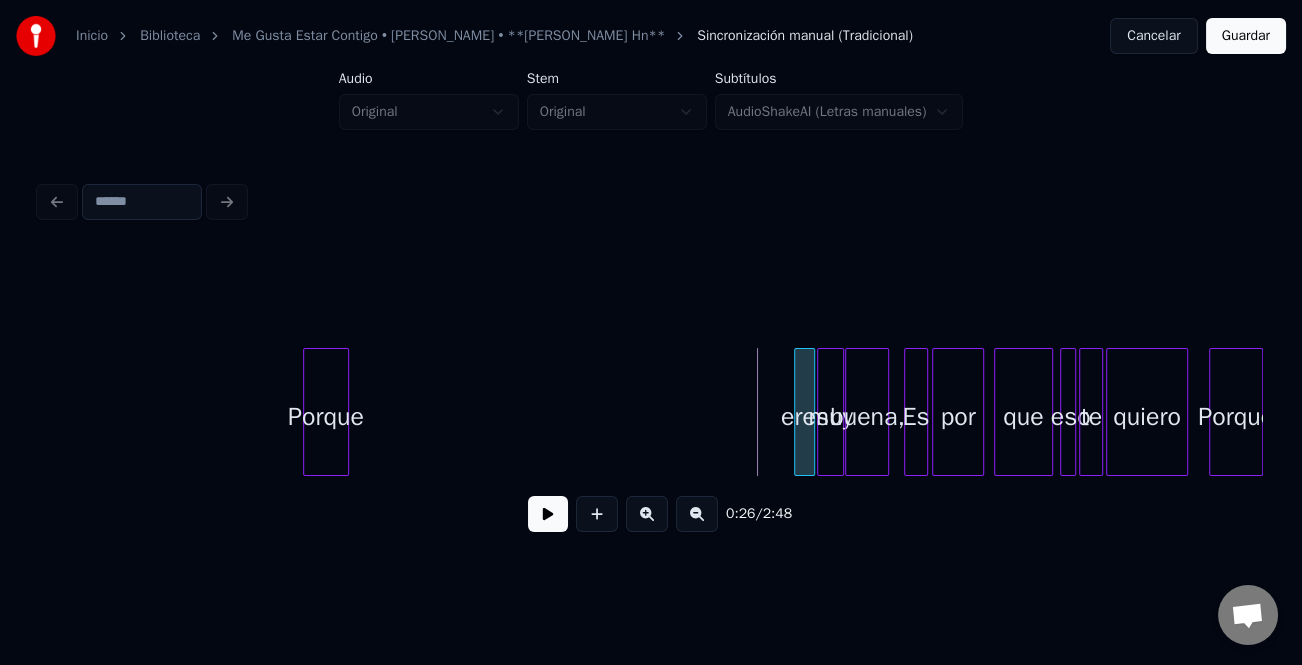 click at bounding box center [798, 412] 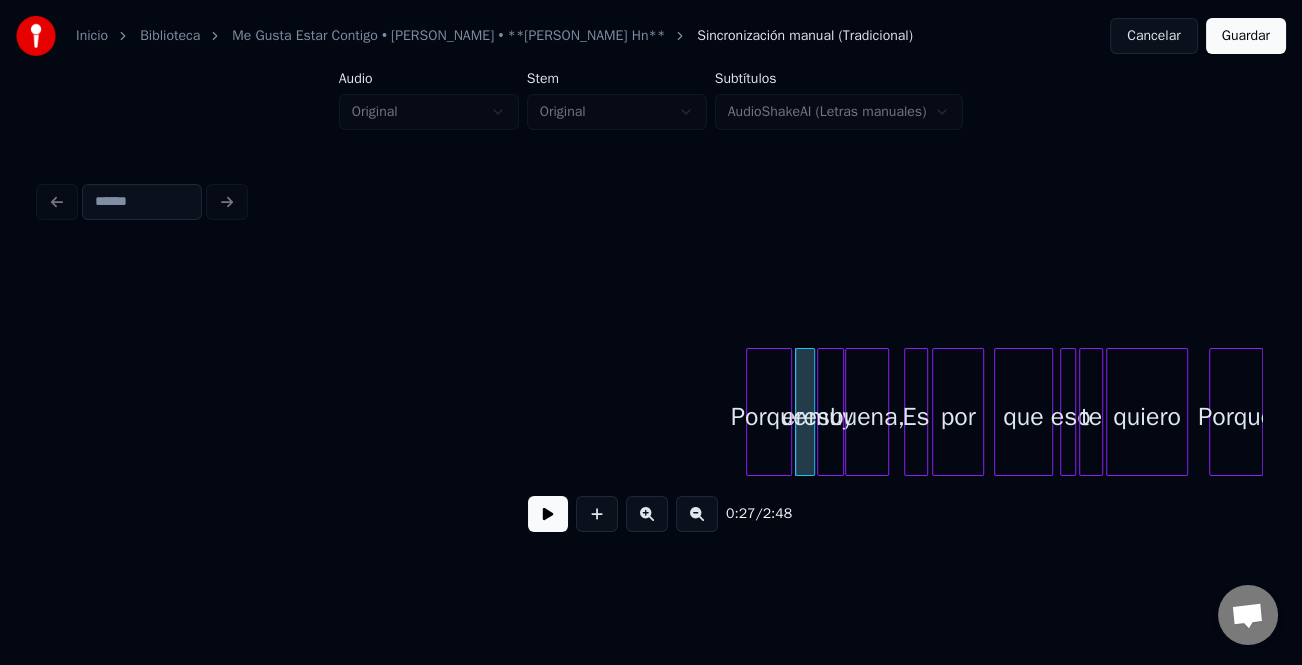 click on "Porque" at bounding box center [769, 412] 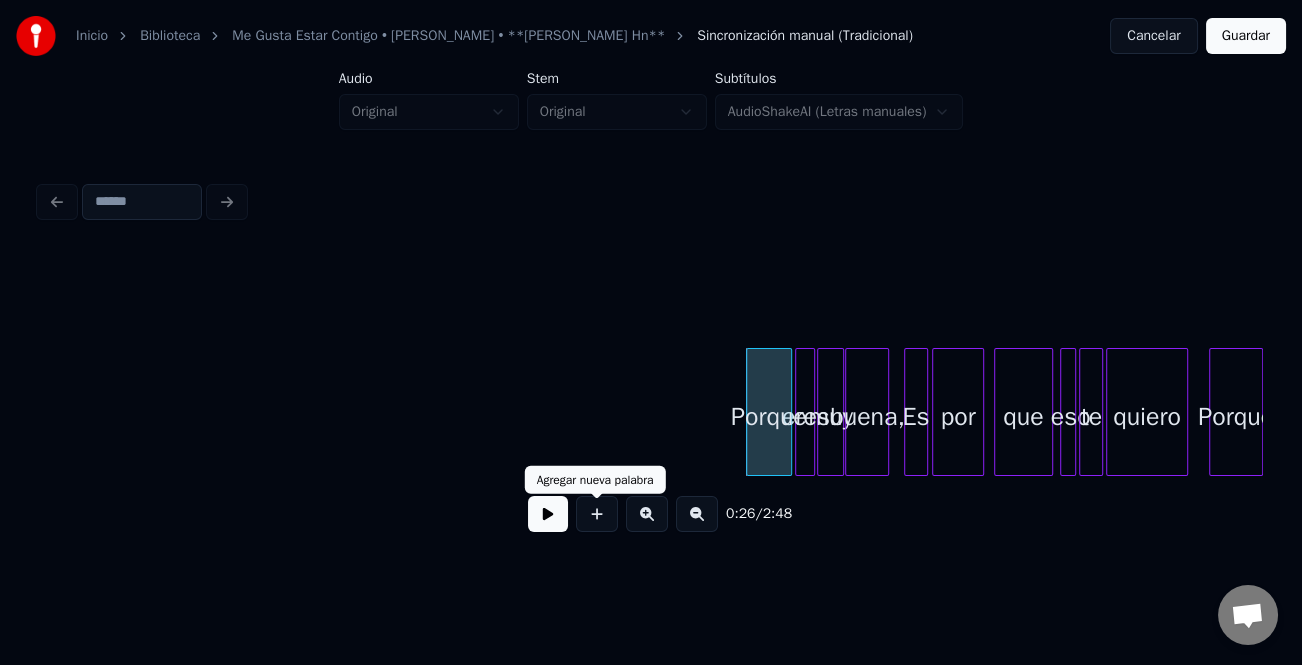 click at bounding box center [647, 514] 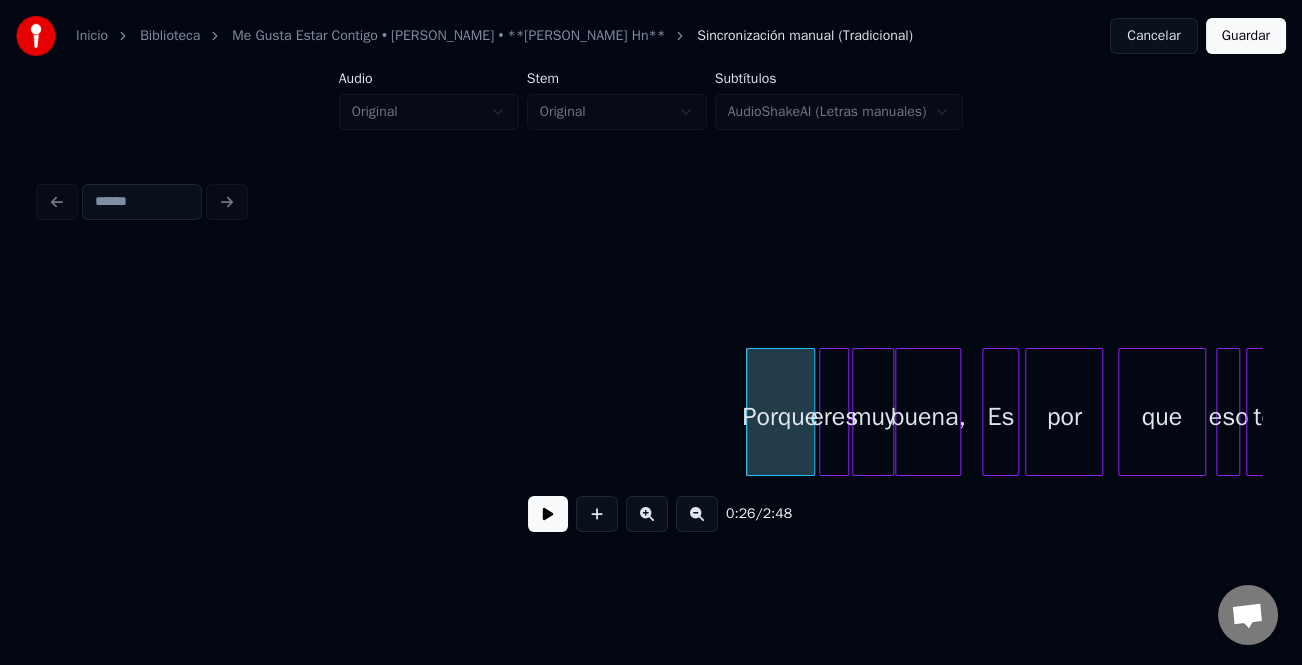 click at bounding box center [647, 514] 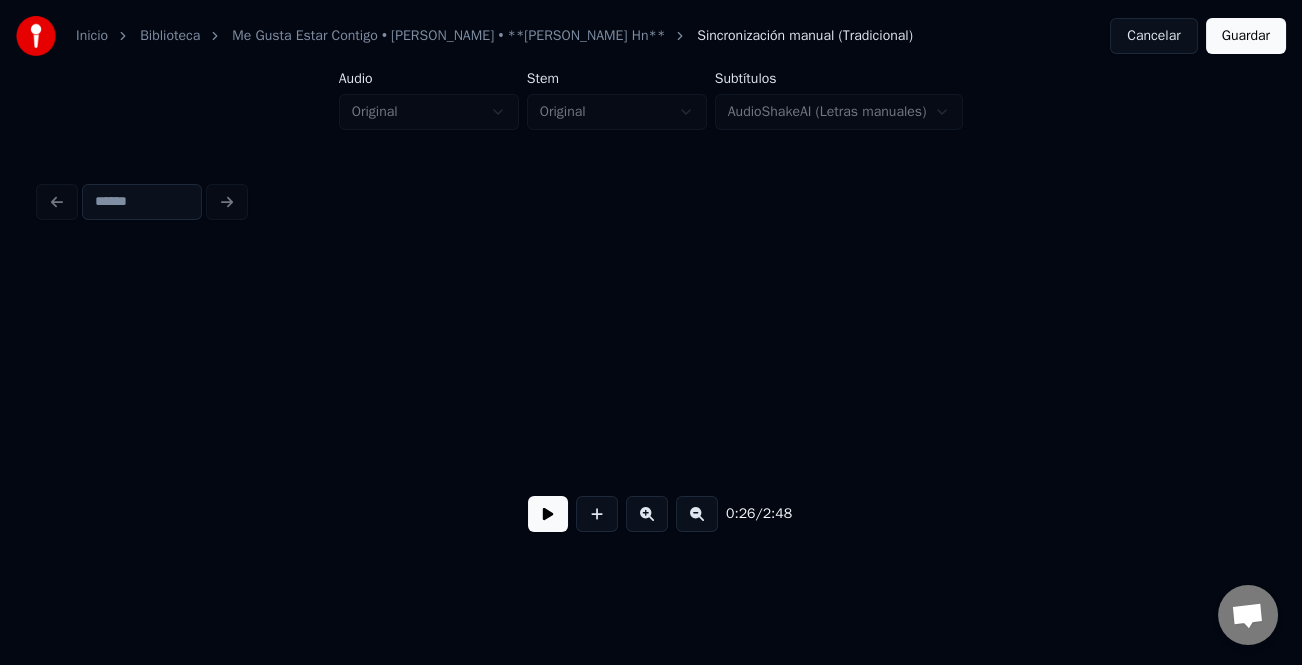 click at bounding box center [647, 514] 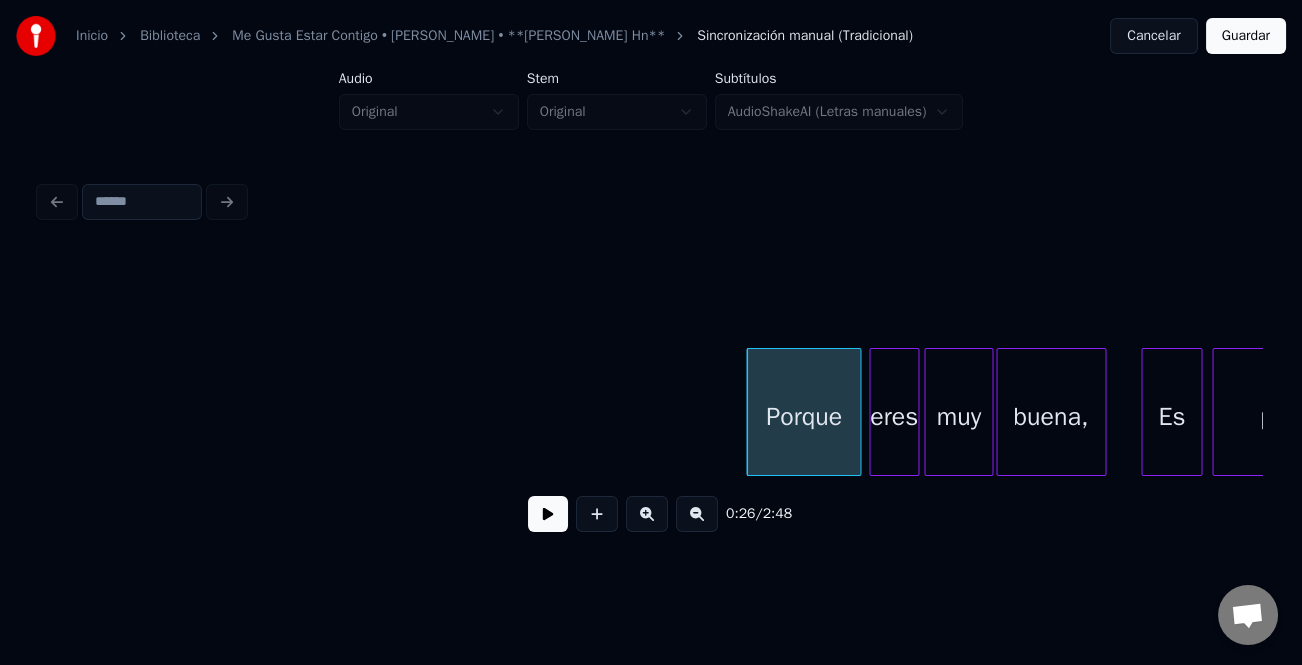 click at bounding box center [548, 514] 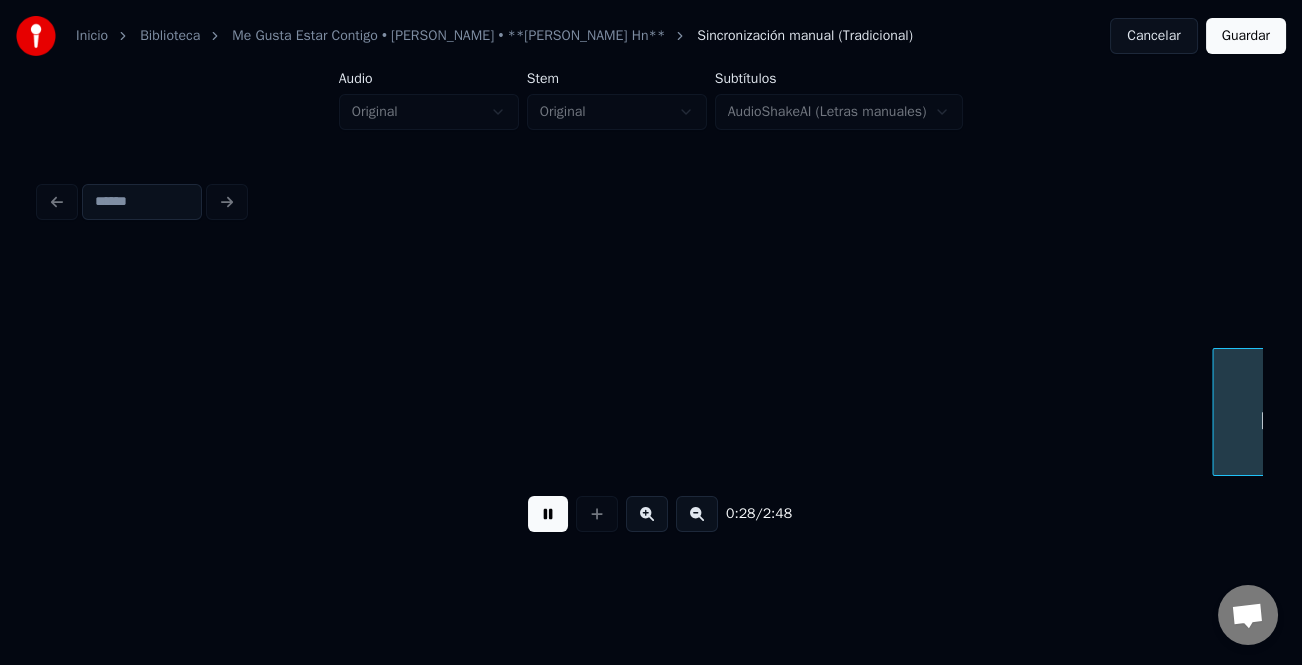 scroll, scrollTop: 0, scrollLeft: 7225, axis: horizontal 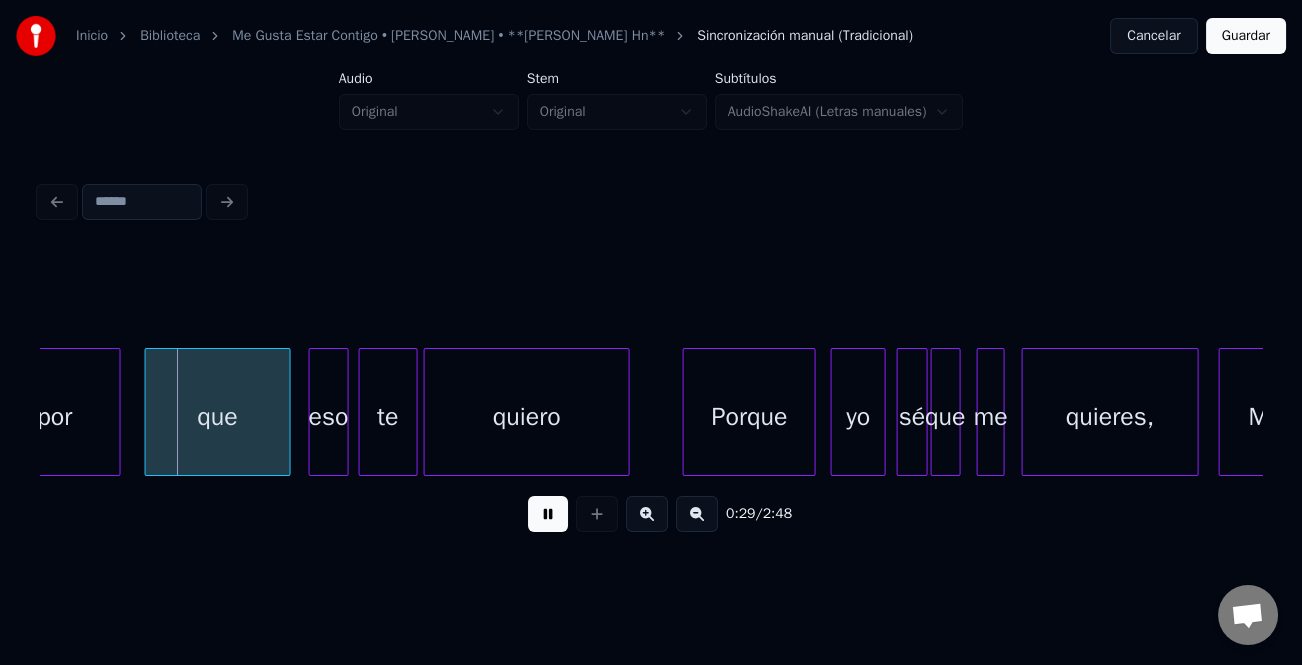 drag, startPoint x: 550, startPoint y: 512, endPoint x: 336, endPoint y: 453, distance: 221.98424 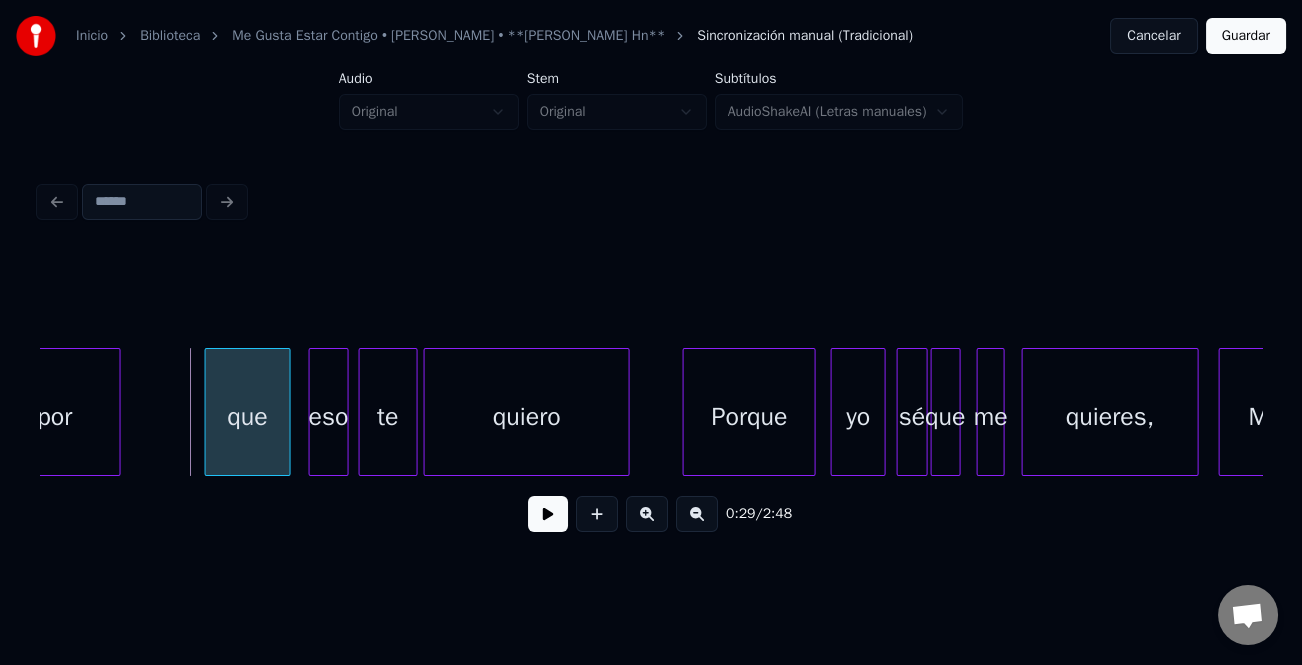 click at bounding box center (209, 412) 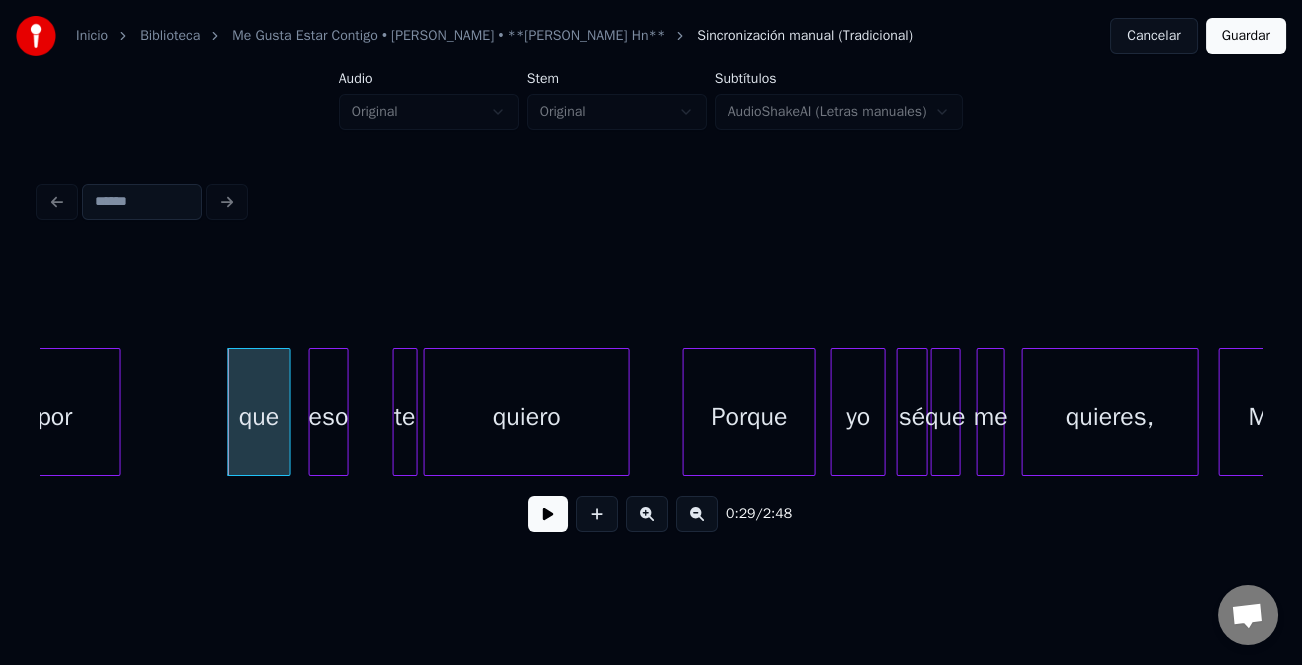 click at bounding box center (397, 412) 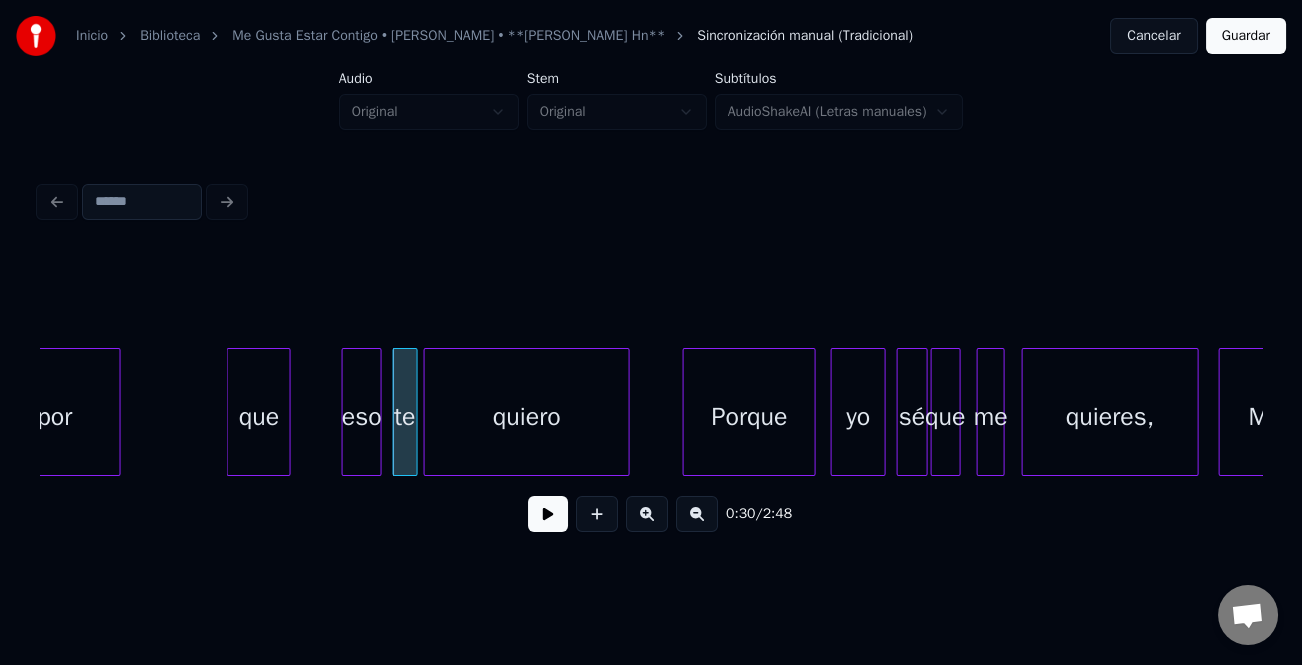 click on "eso" at bounding box center [362, 417] 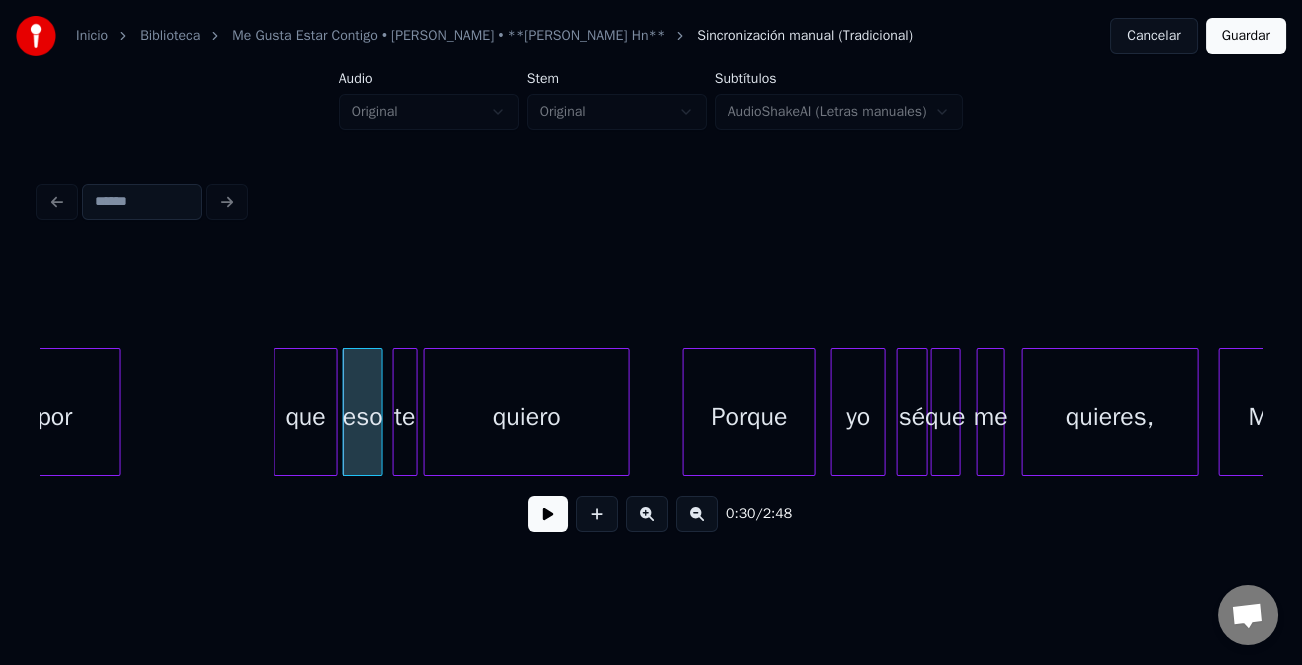 click on "que" at bounding box center [306, 417] 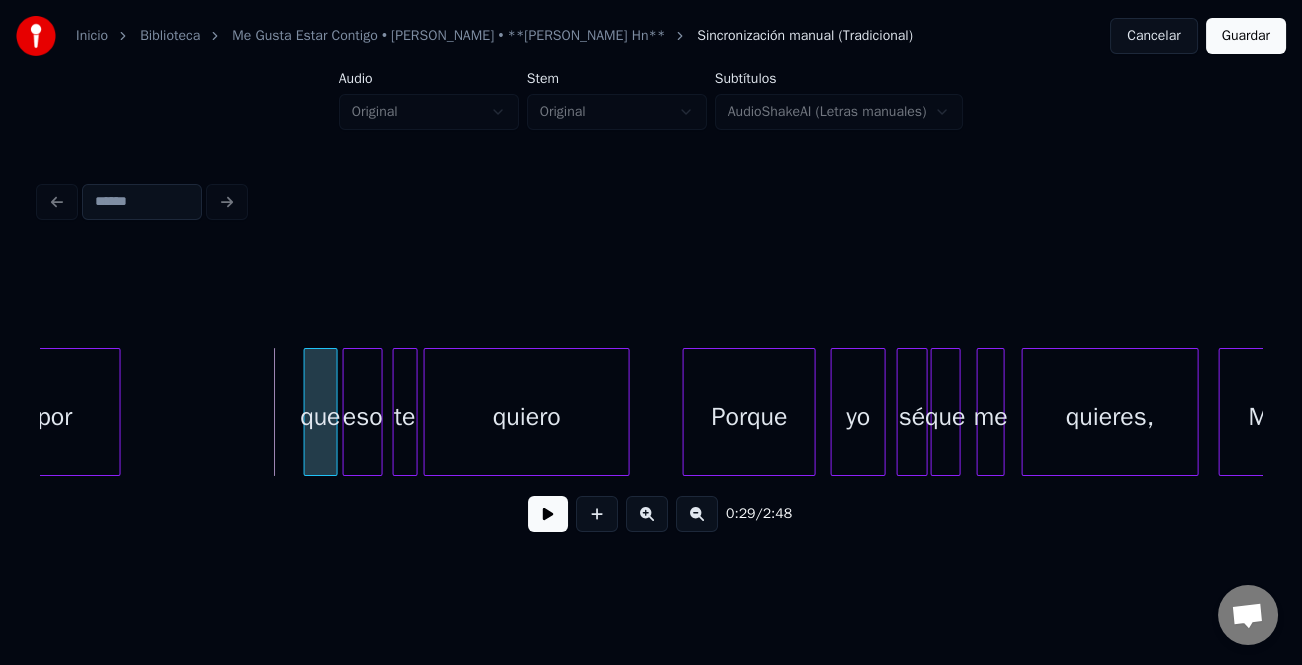 click at bounding box center (308, 412) 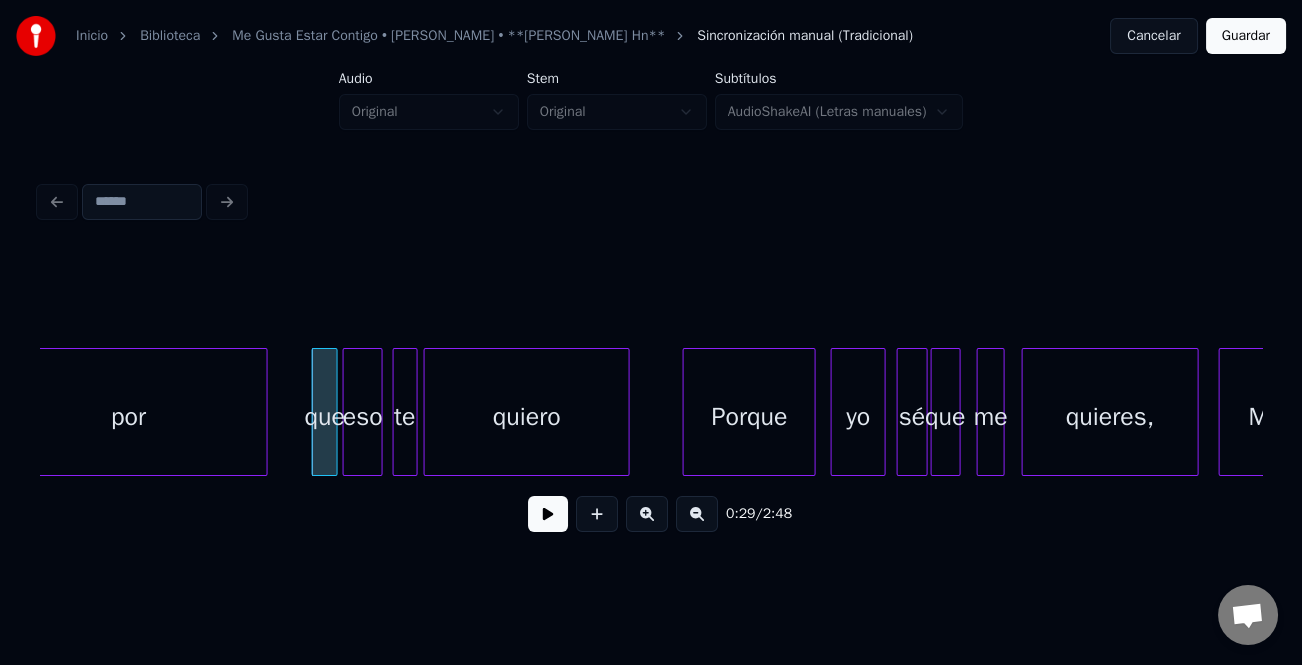 click at bounding box center (264, 412) 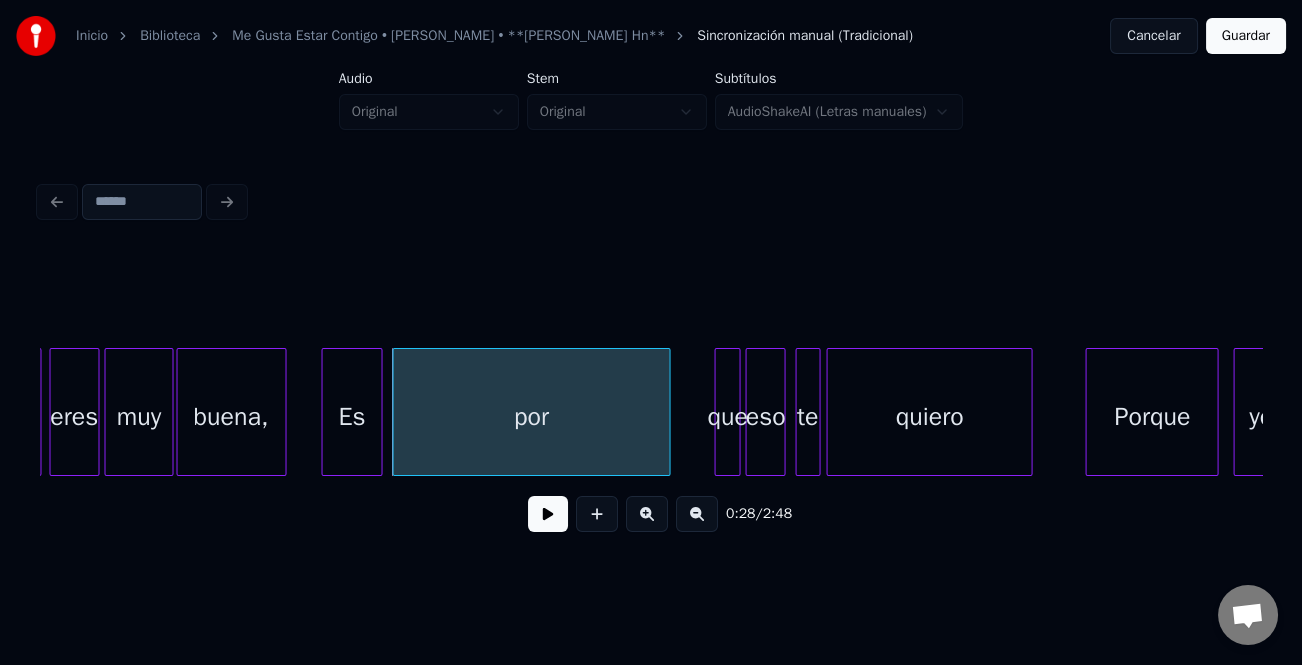 scroll, scrollTop: 0, scrollLeft: 6891, axis: horizontal 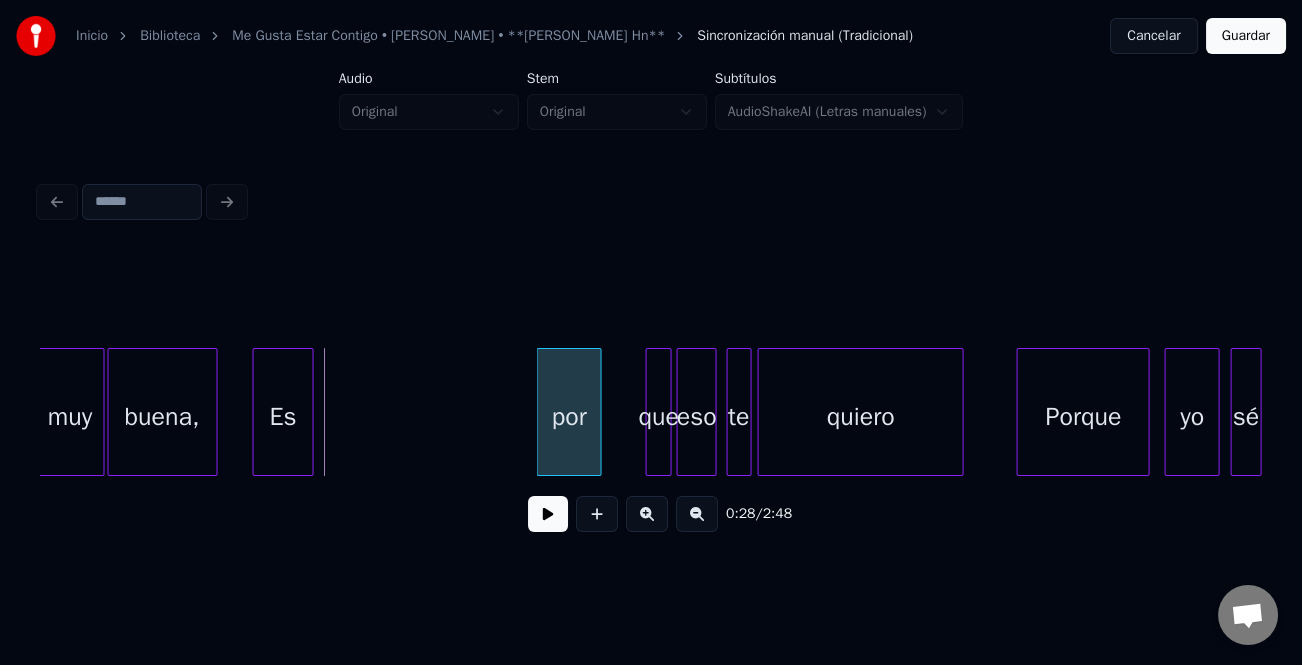 click at bounding box center [541, 412] 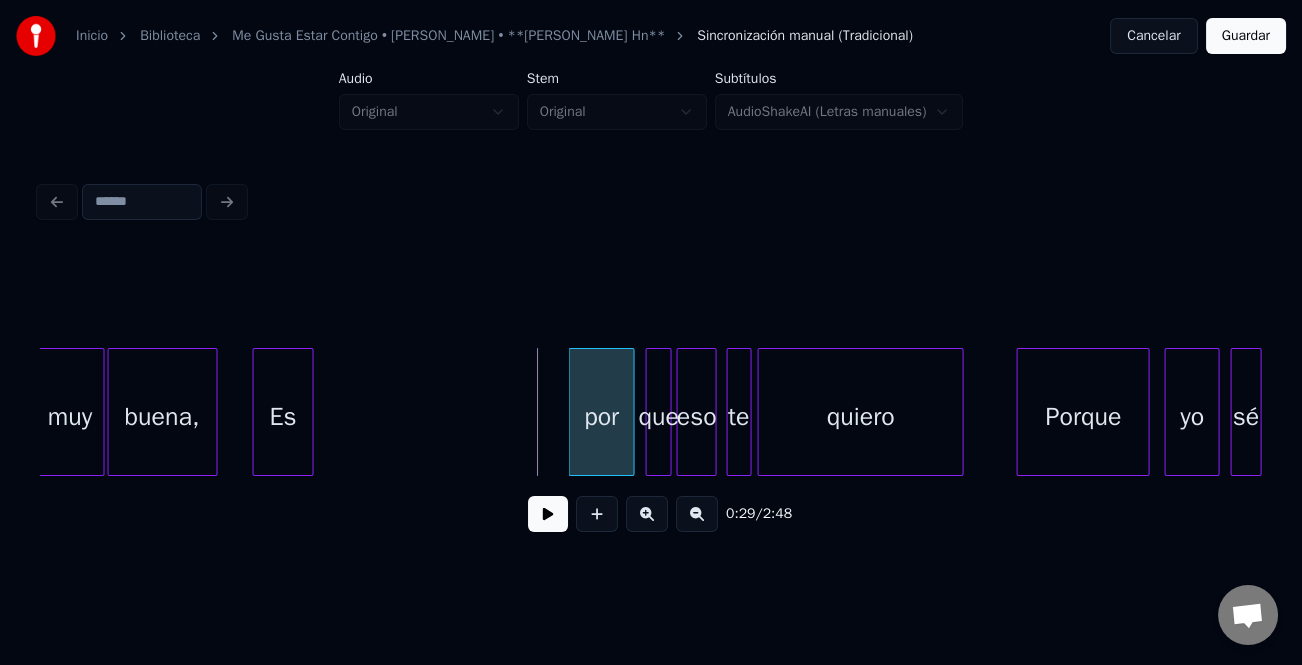 click on "por" at bounding box center [601, 417] 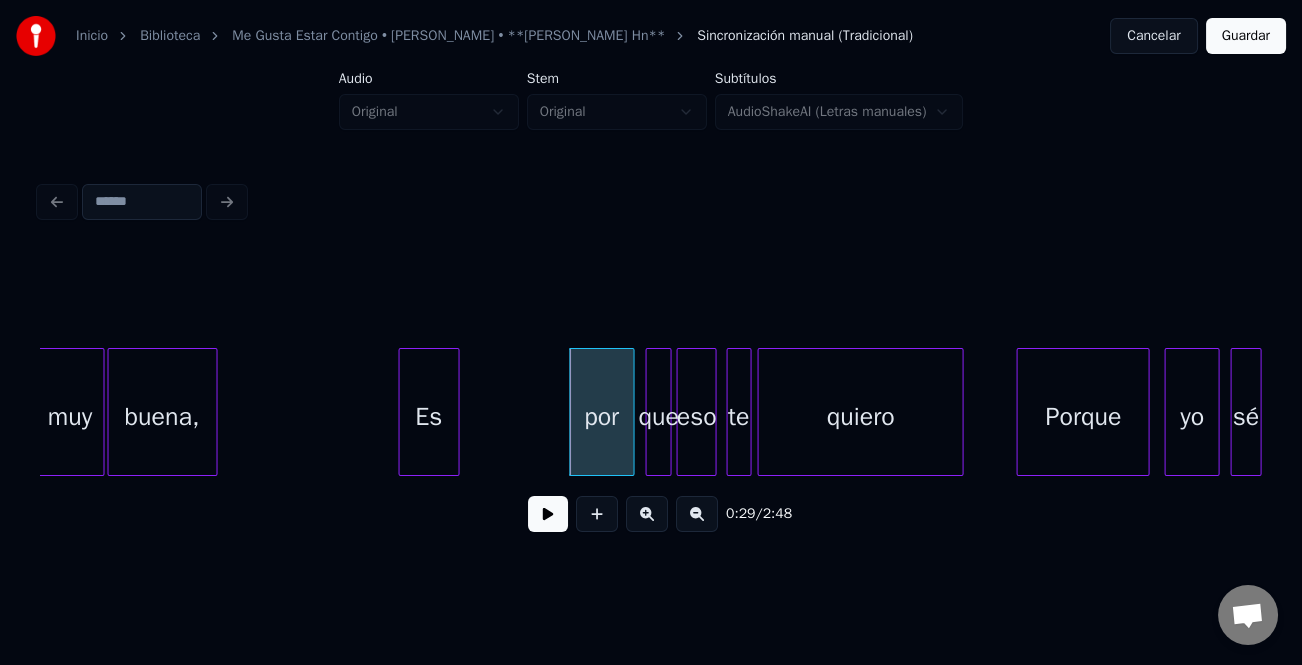 click on "Es" at bounding box center [429, 417] 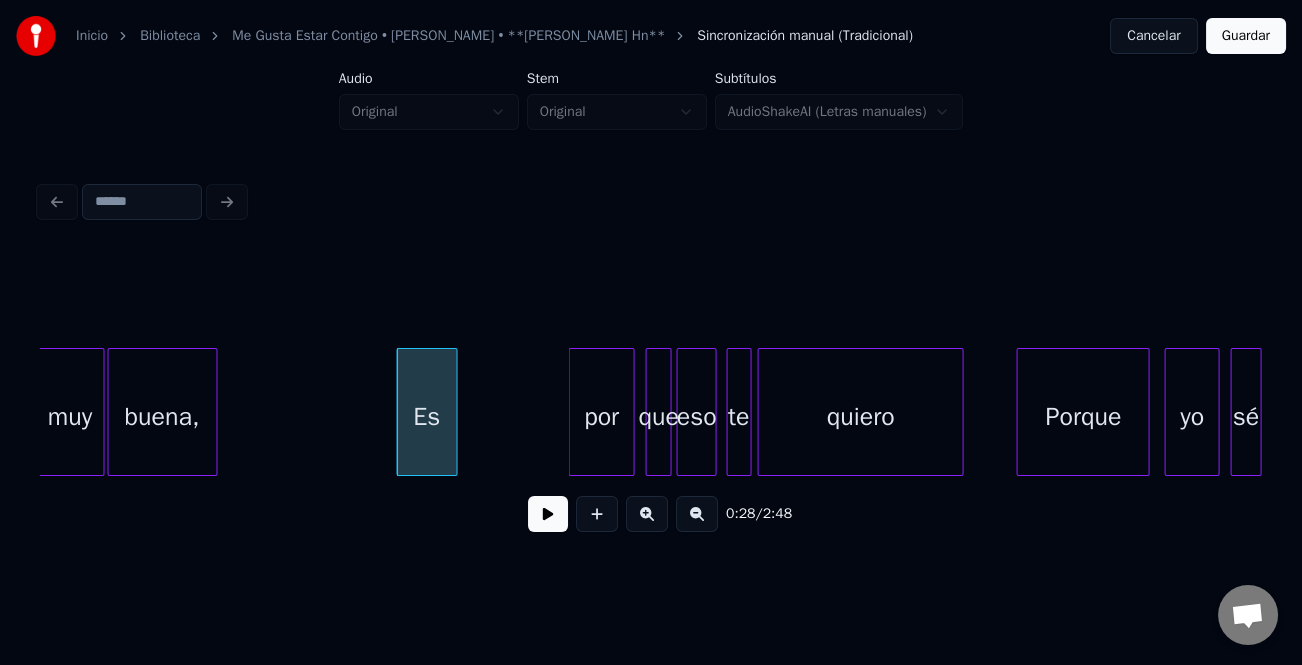 click on "por eso que te quiero Porque yo Es buena, muy sé" at bounding box center (14149, 412) 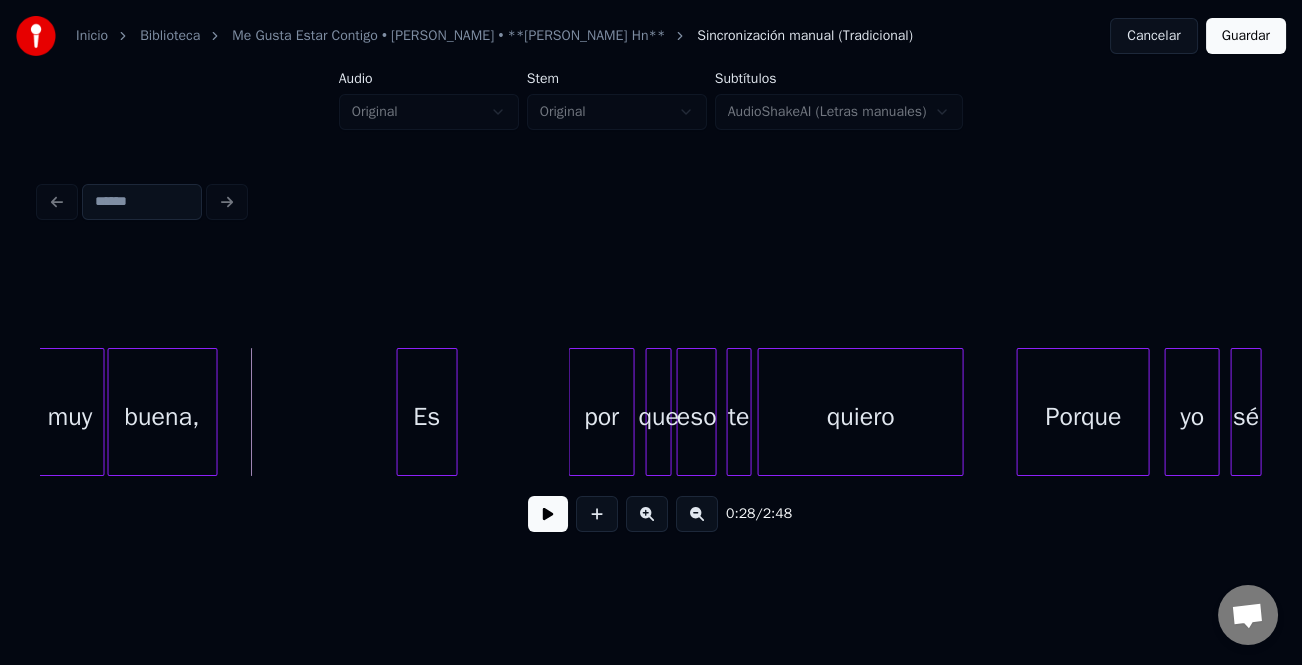click at bounding box center [548, 514] 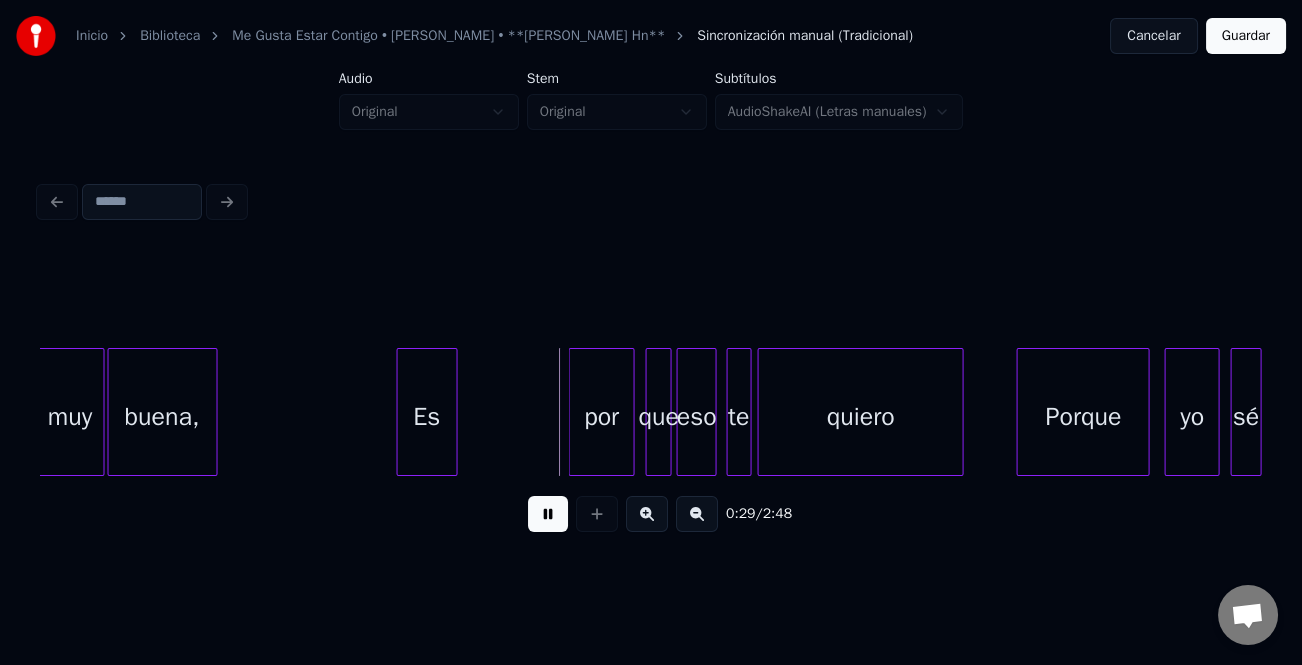 click at bounding box center [548, 514] 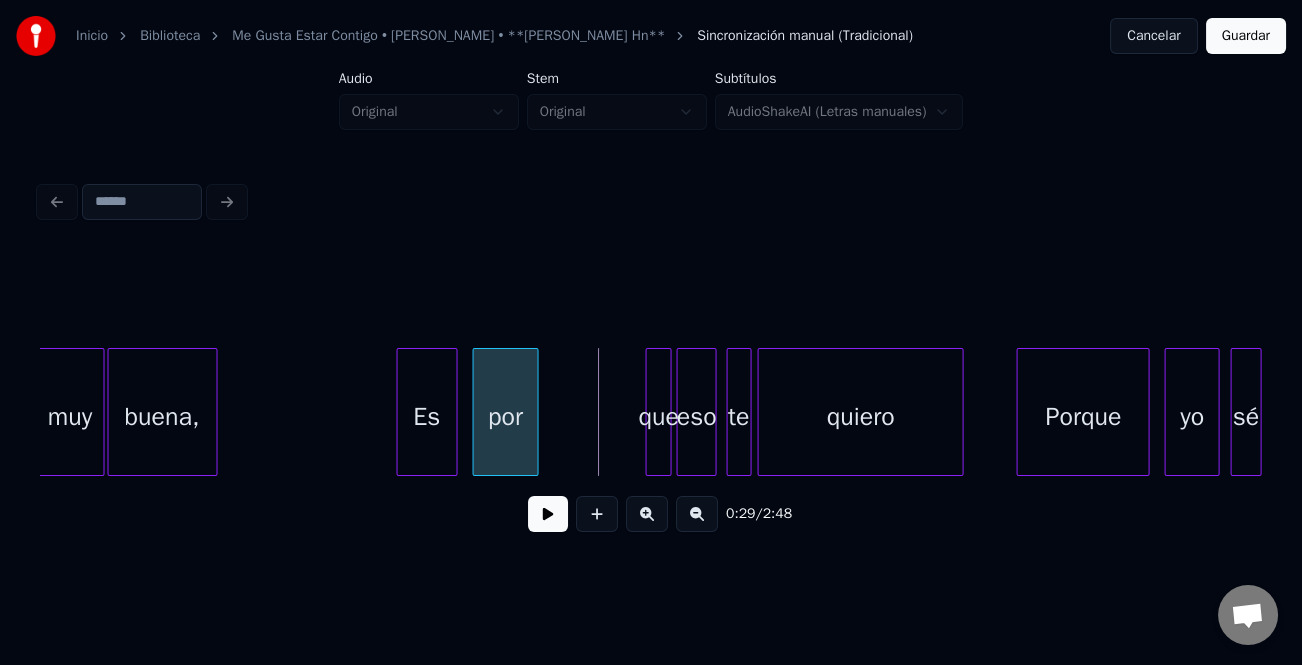 click on "por" at bounding box center (505, 417) 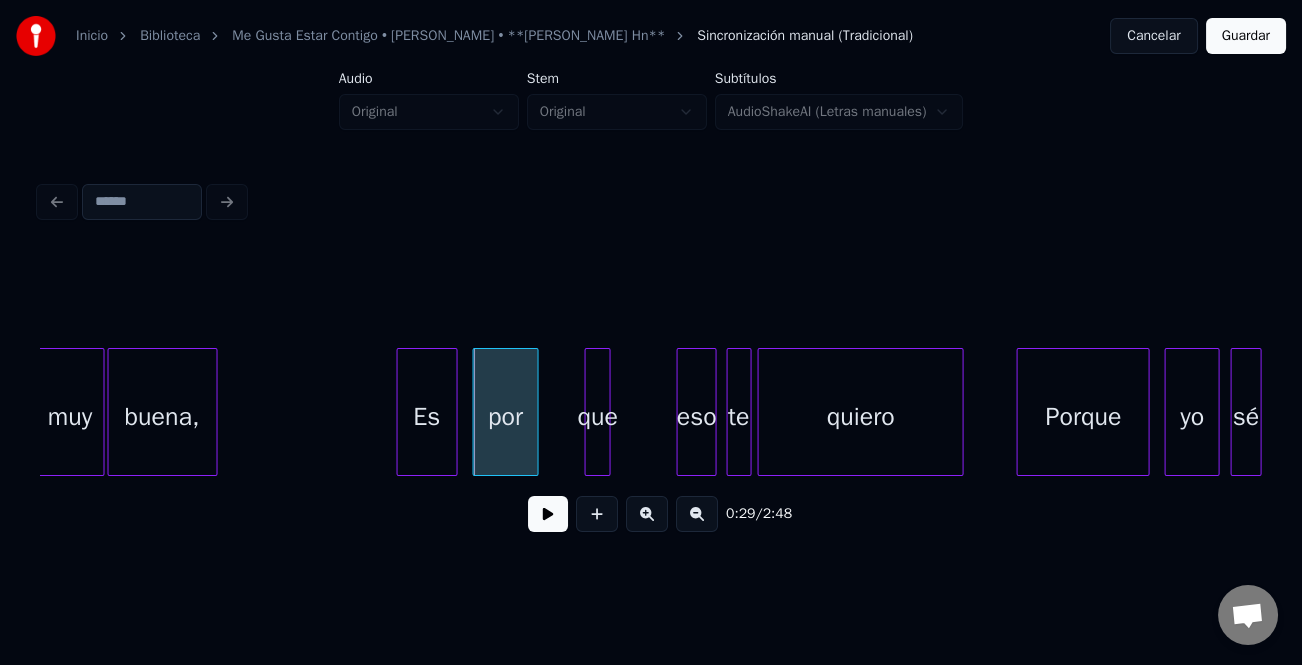 click on "que" at bounding box center [598, 417] 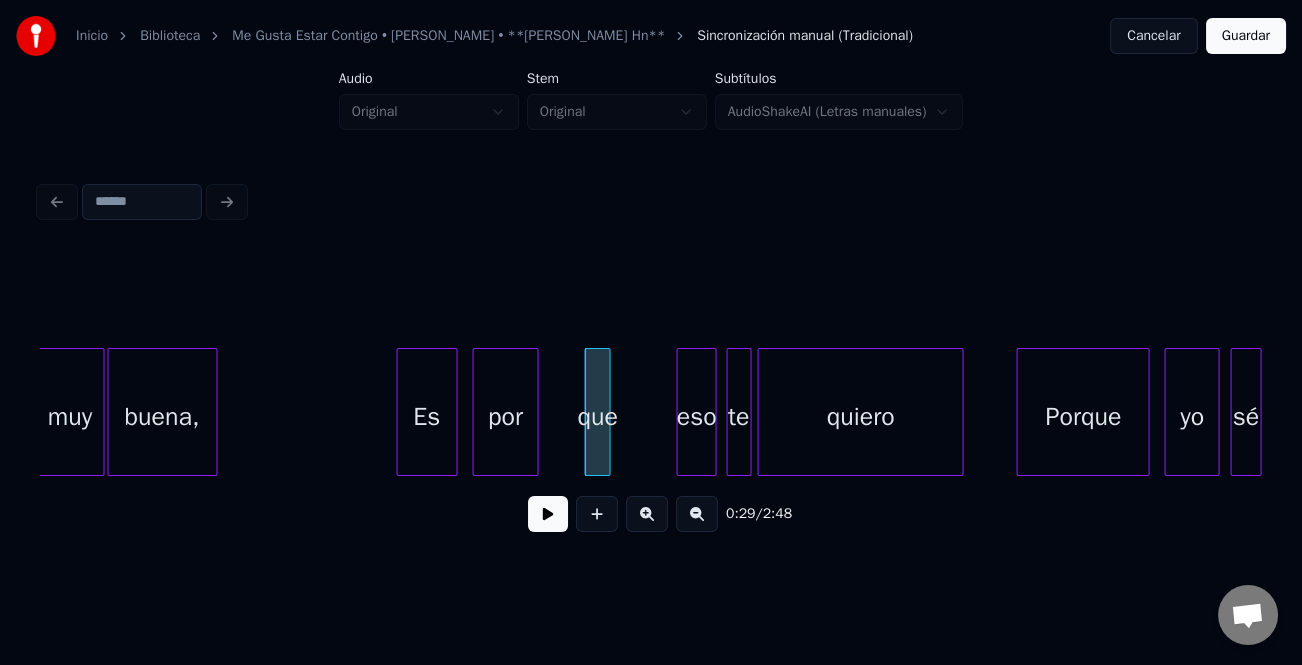 click on "que" at bounding box center (598, 417) 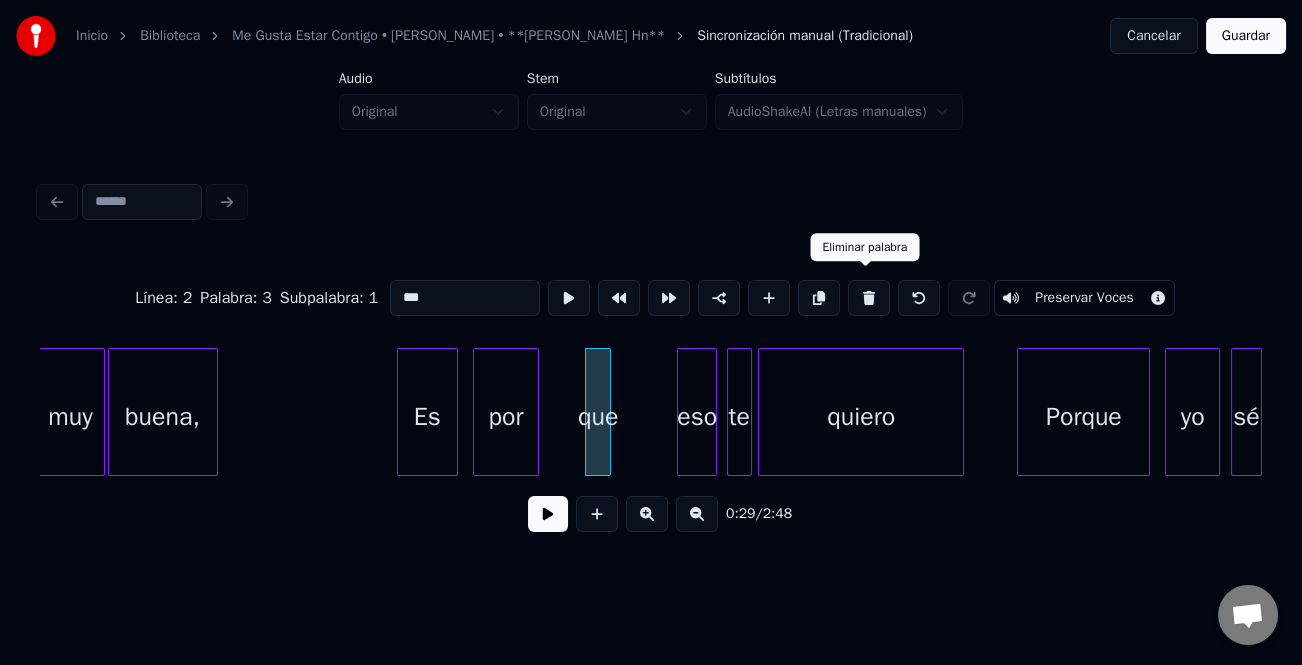 click at bounding box center [869, 298] 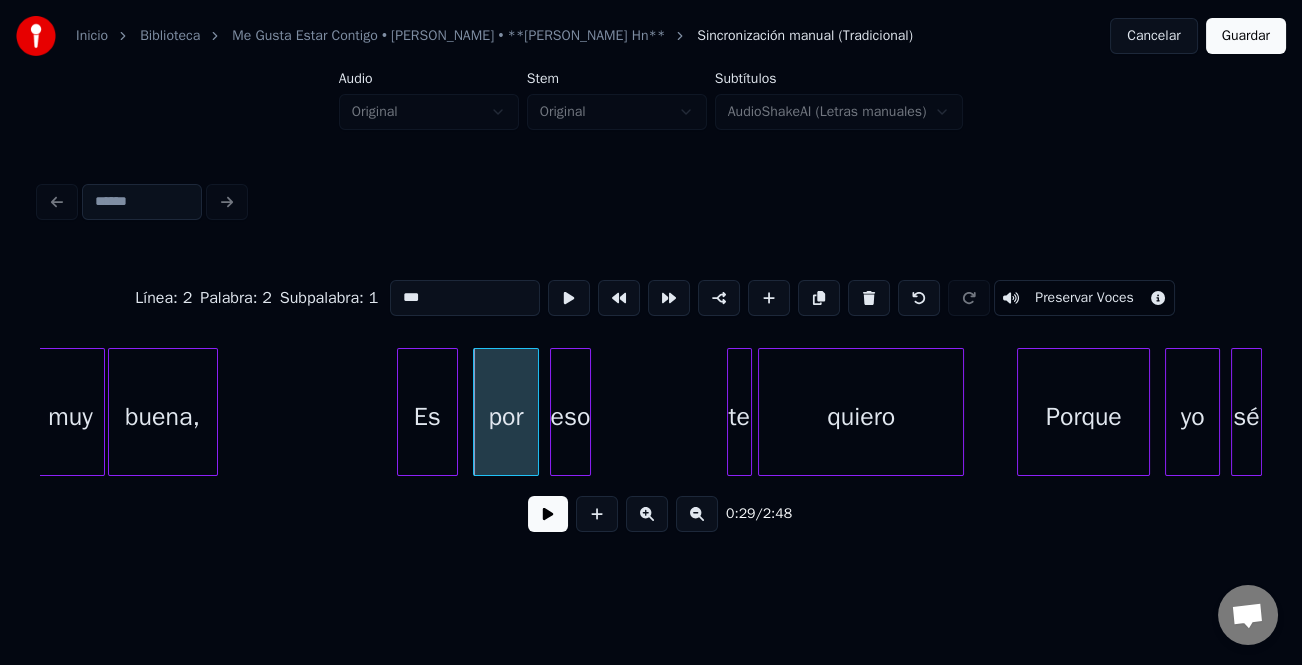 click on "eso" at bounding box center (570, 417) 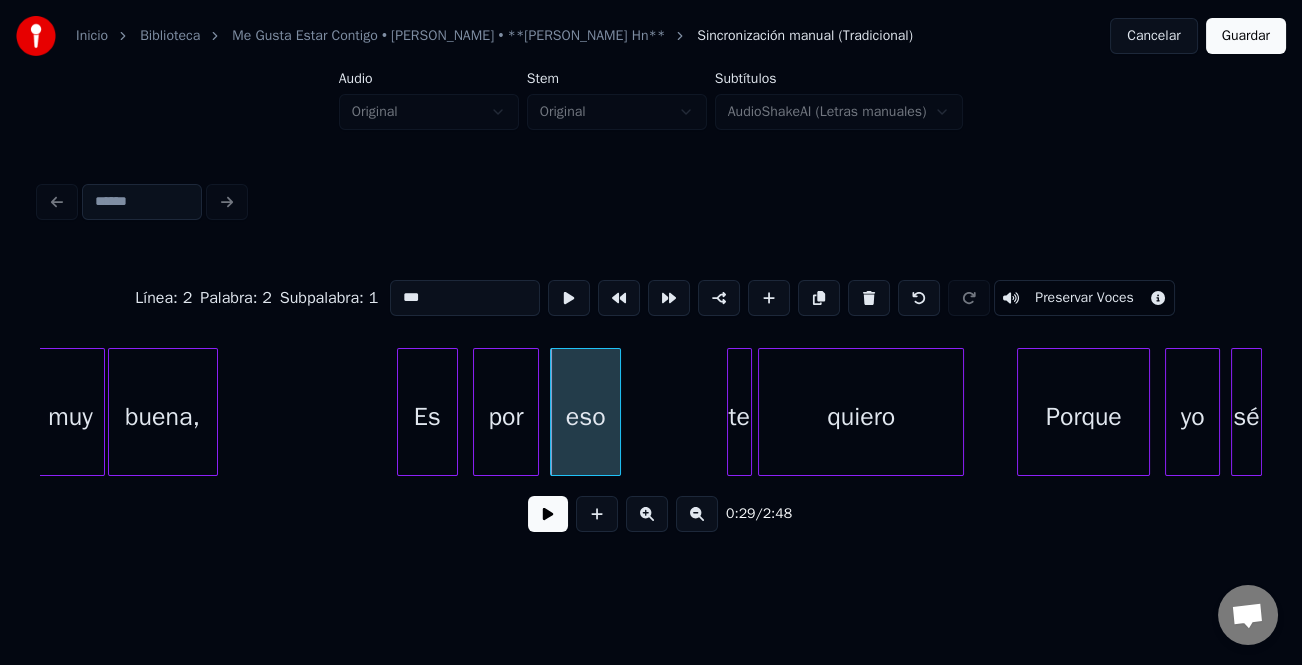 click at bounding box center [617, 412] 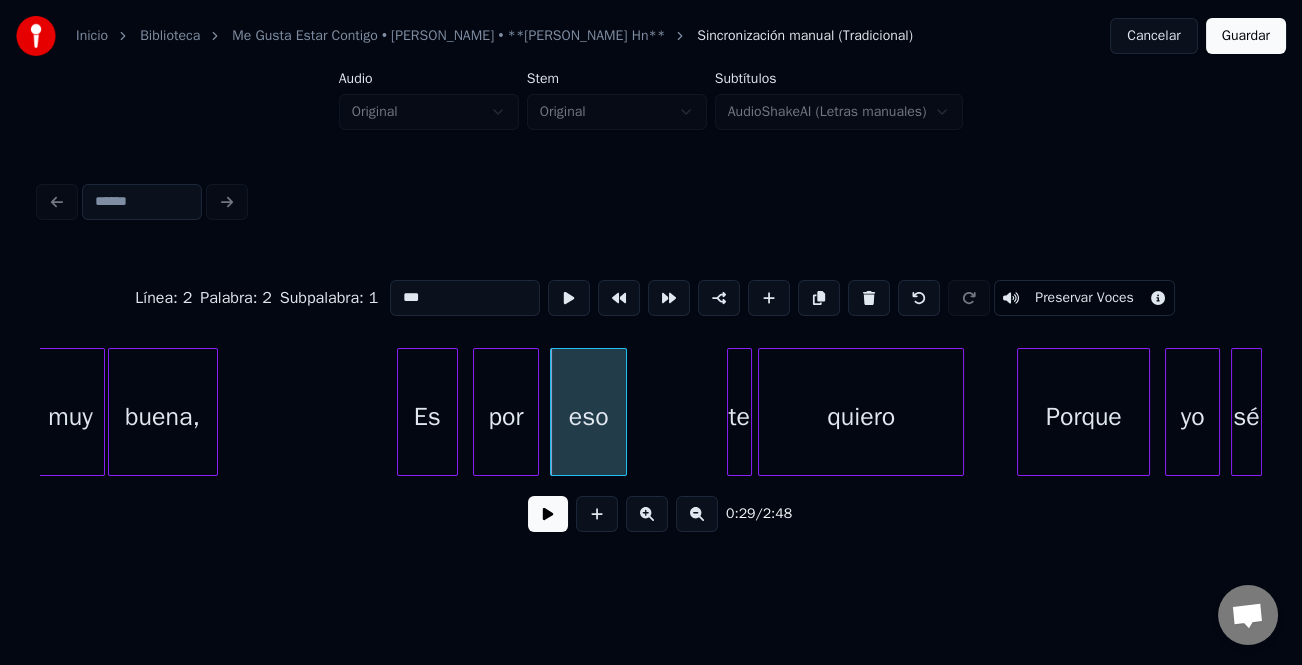 click on "Es" at bounding box center [427, 417] 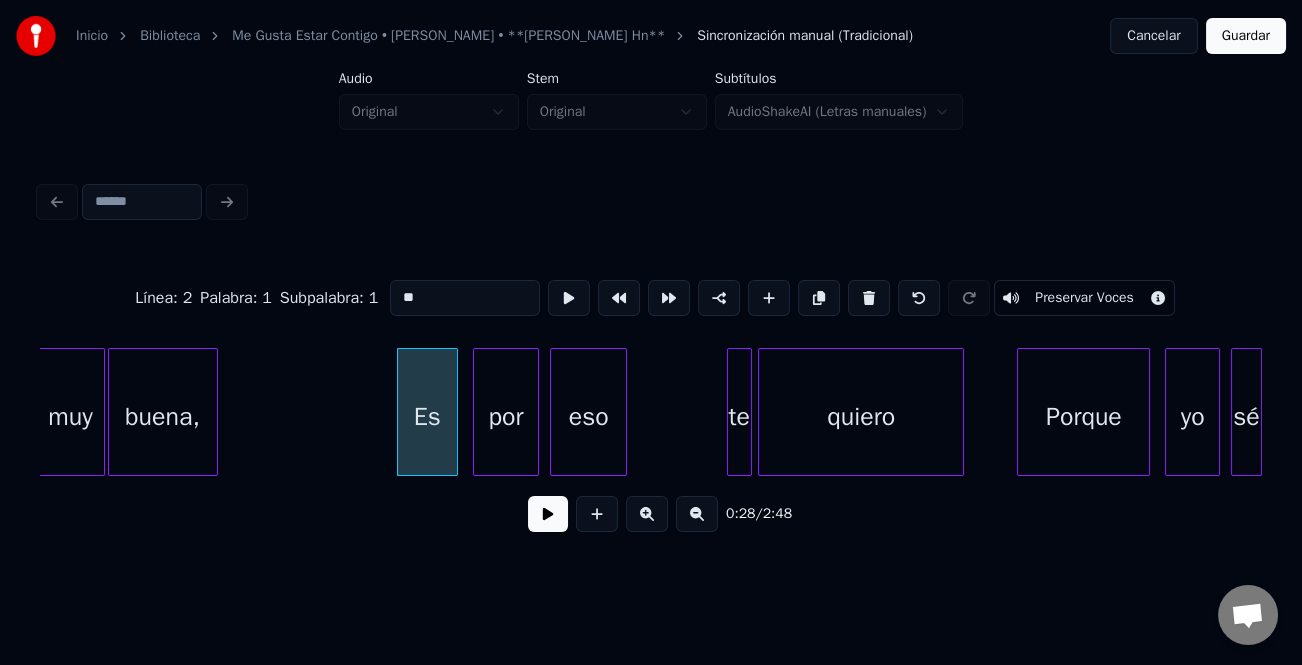 click at bounding box center [548, 514] 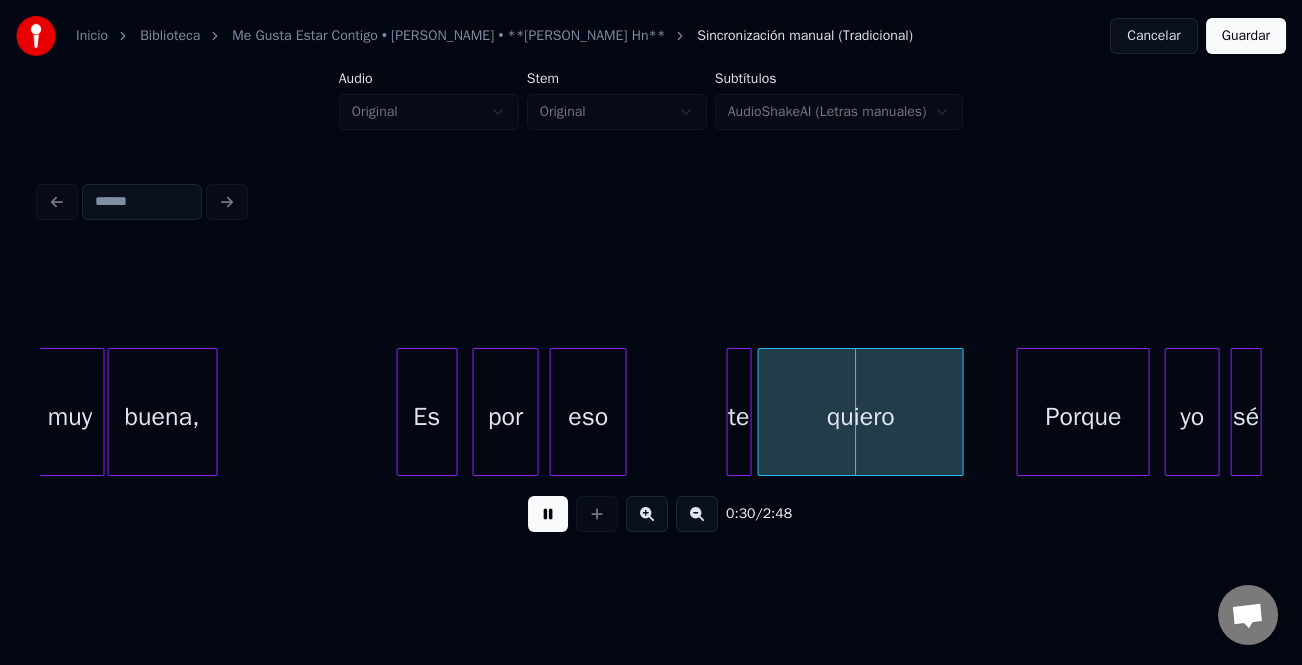 drag, startPoint x: 555, startPoint y: 519, endPoint x: 688, endPoint y: 440, distance: 154.69324 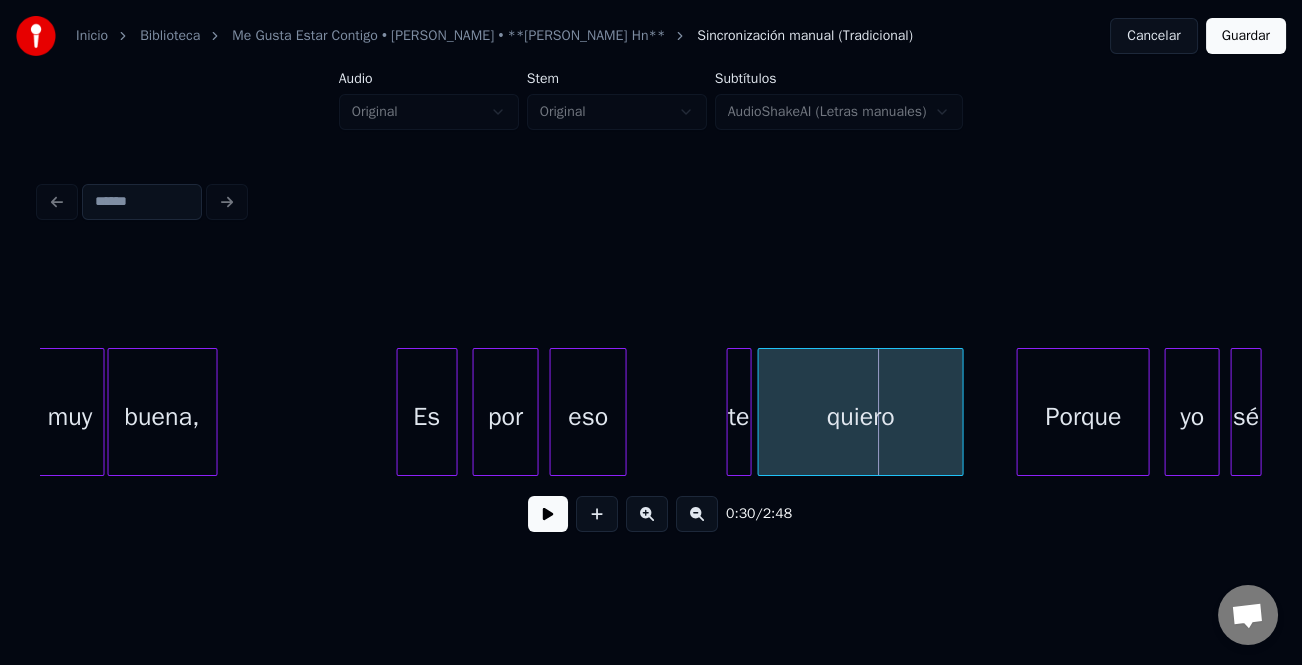 click on "por eso te quiero Porque yo Es buena, muy sé" at bounding box center [14149, 412] 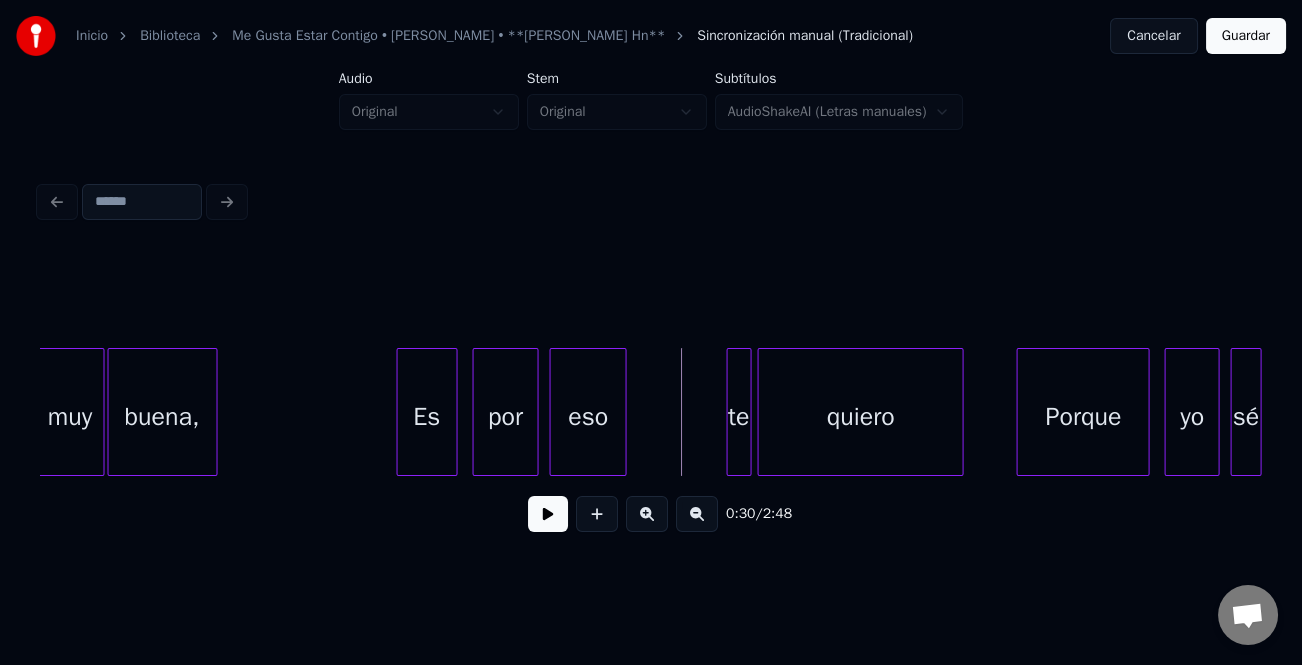 click on "eso" at bounding box center (588, 417) 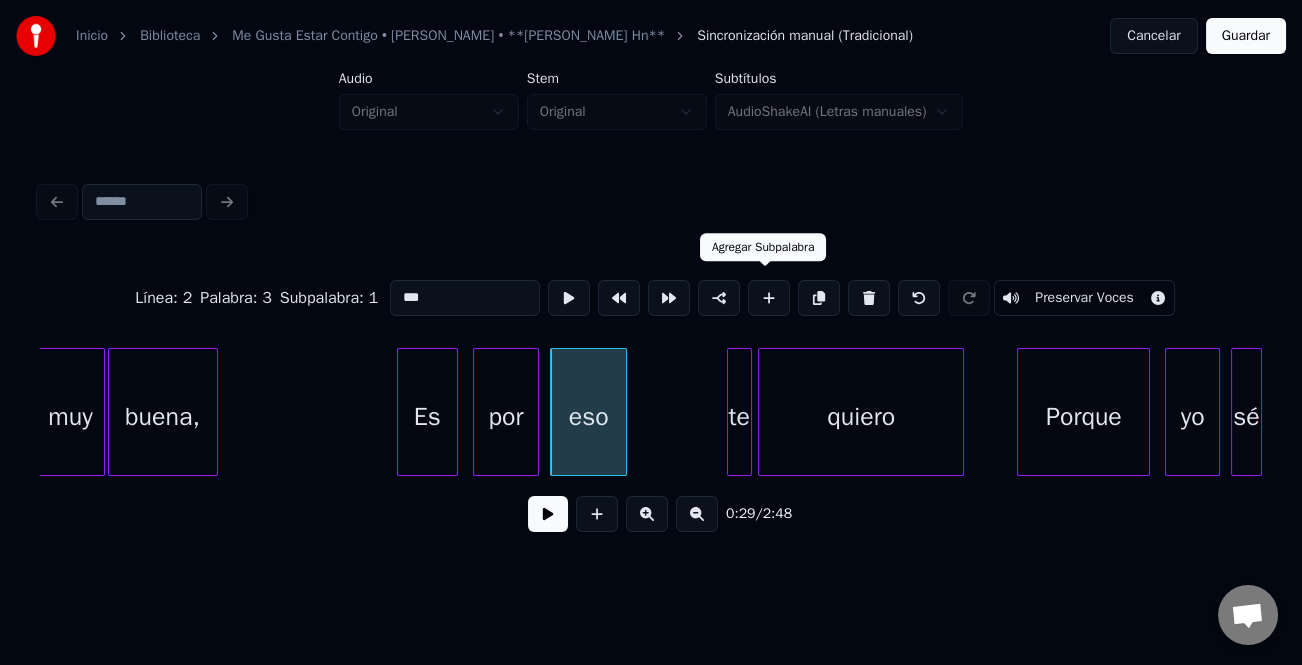 click at bounding box center (769, 298) 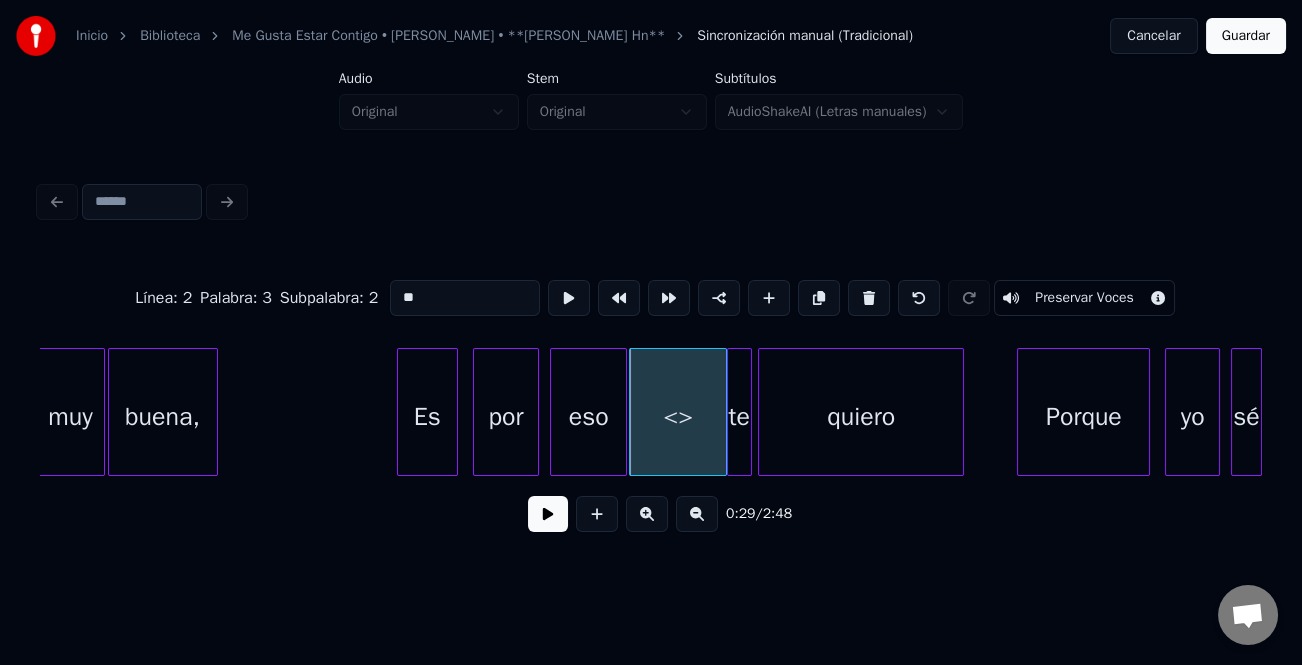 click on "<>" at bounding box center [678, 417] 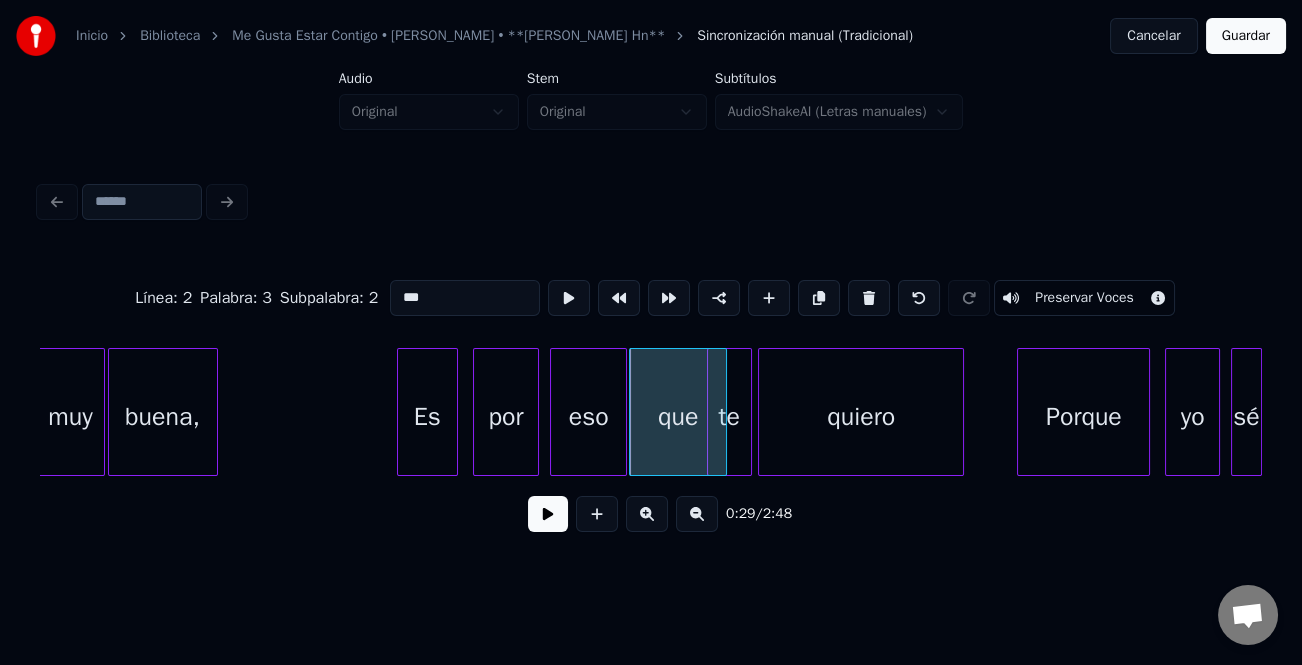 click at bounding box center [711, 412] 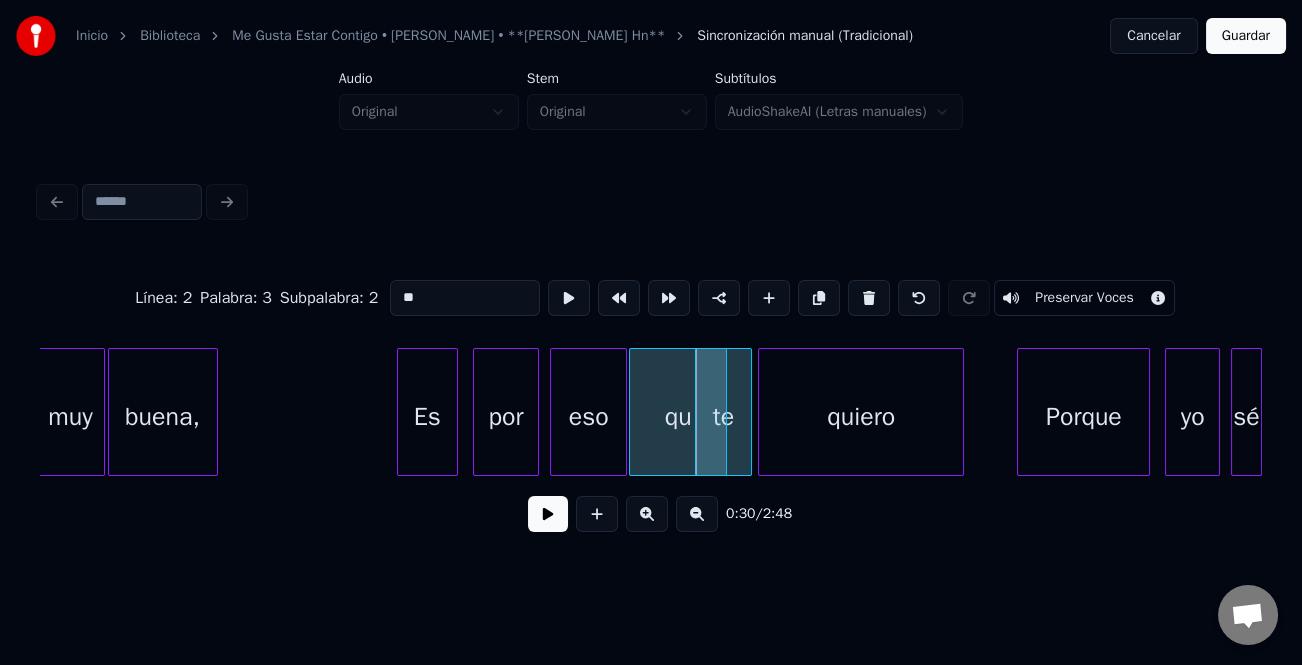 click on "qu" at bounding box center (678, 417) 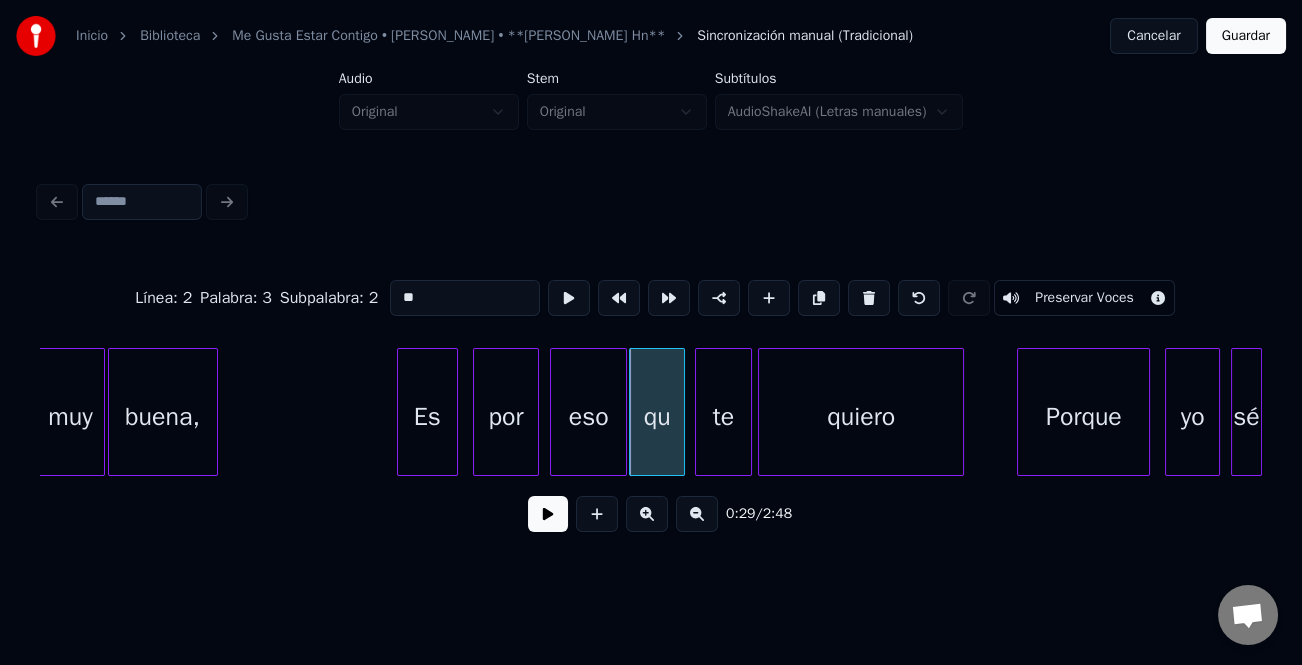 click at bounding box center [681, 412] 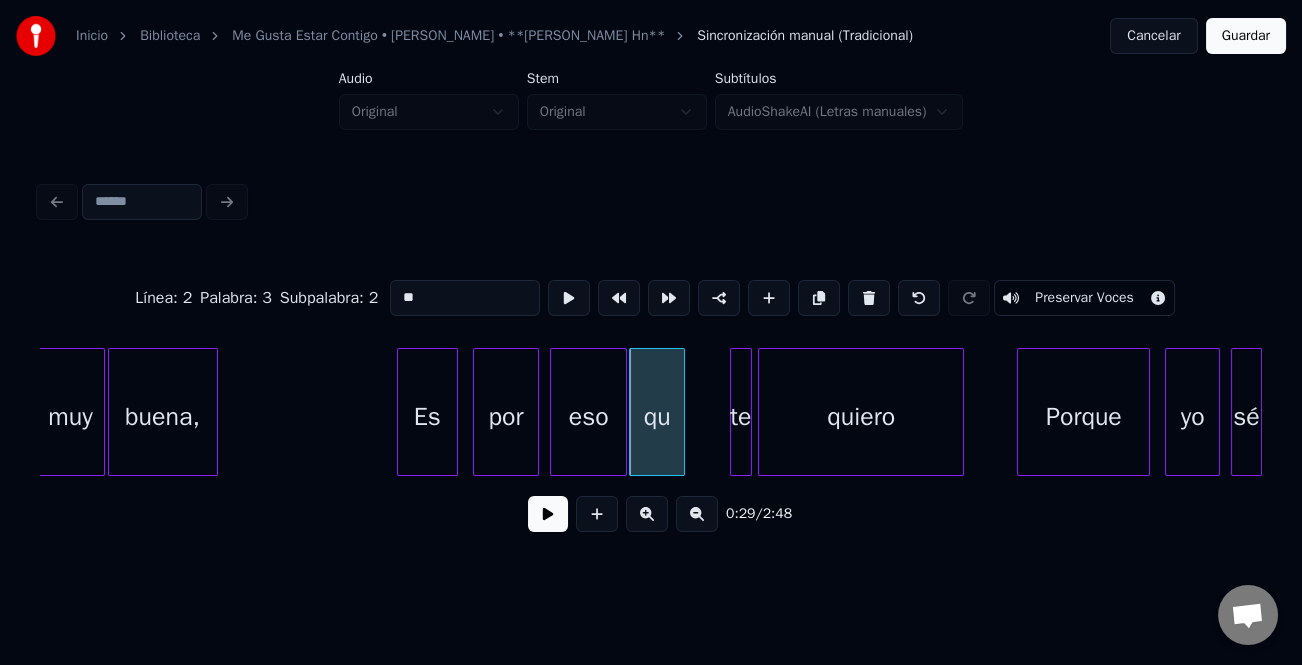 click at bounding box center (734, 412) 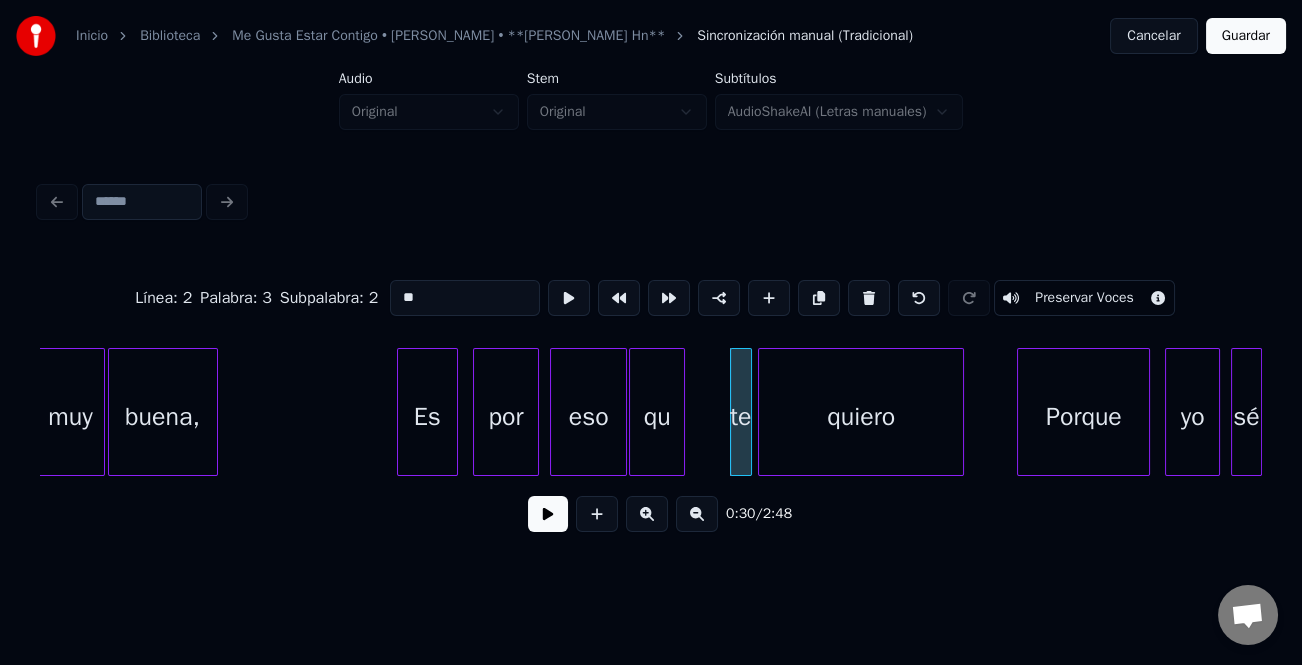 click on "qu" at bounding box center [657, 417] 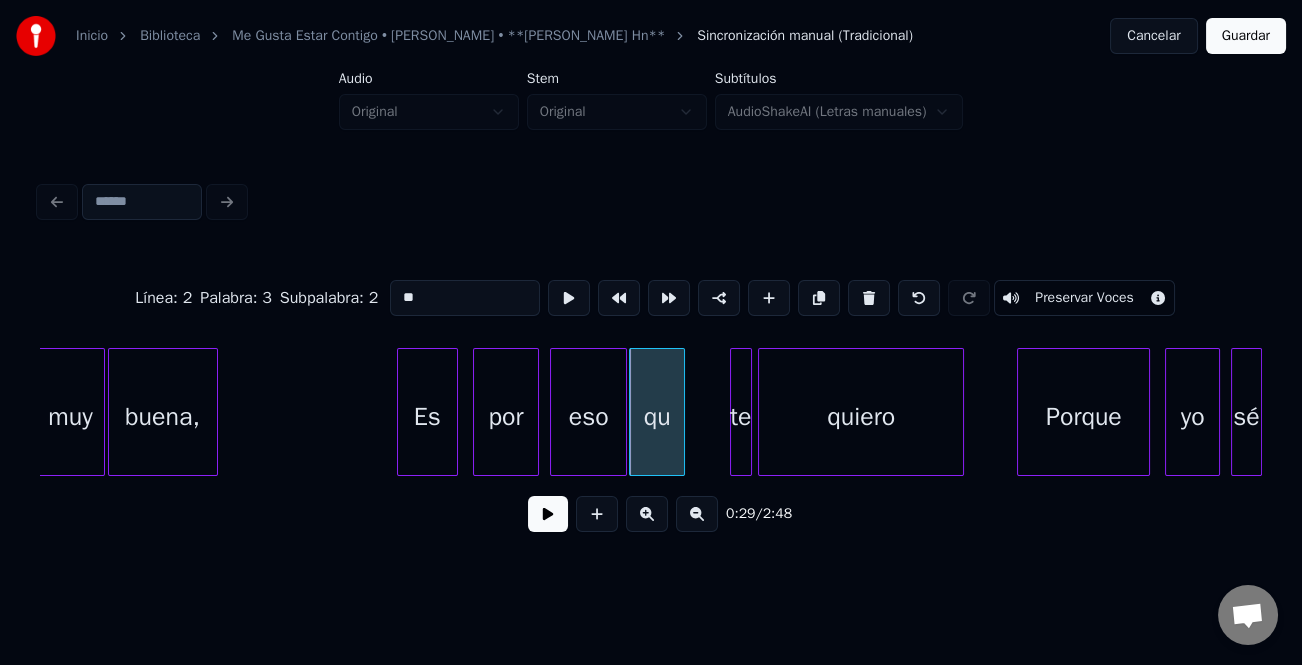 click on "**" at bounding box center (465, 298) 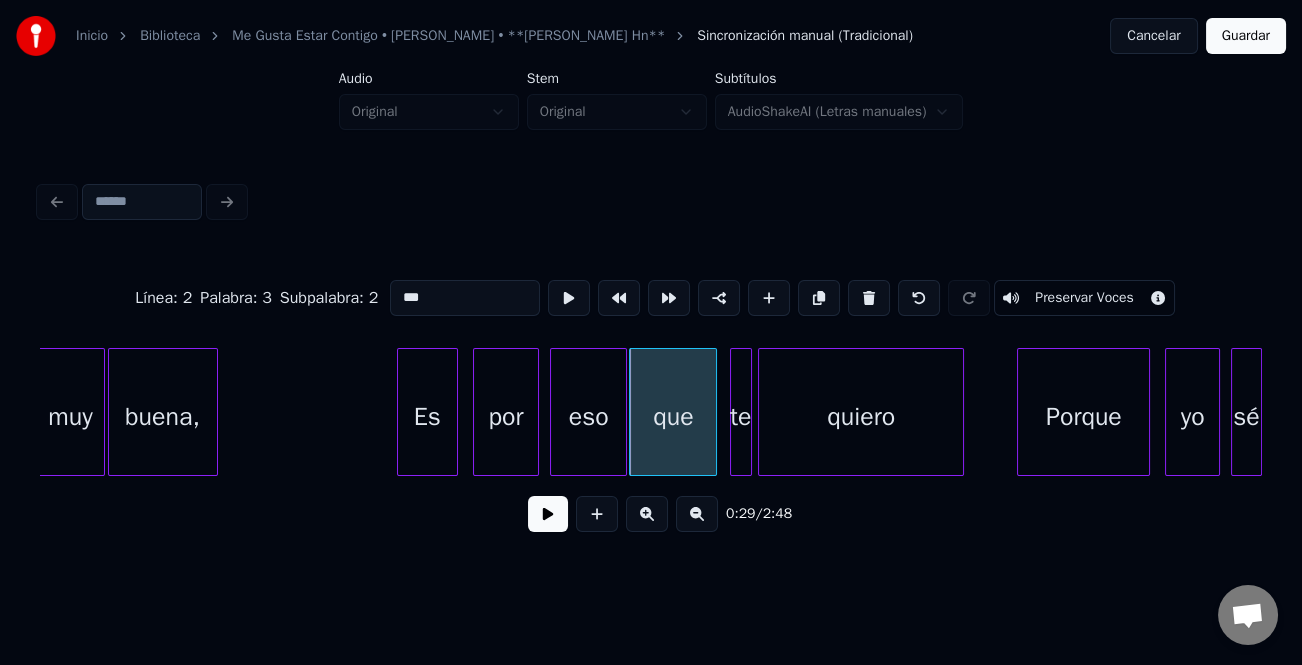 click at bounding box center (713, 412) 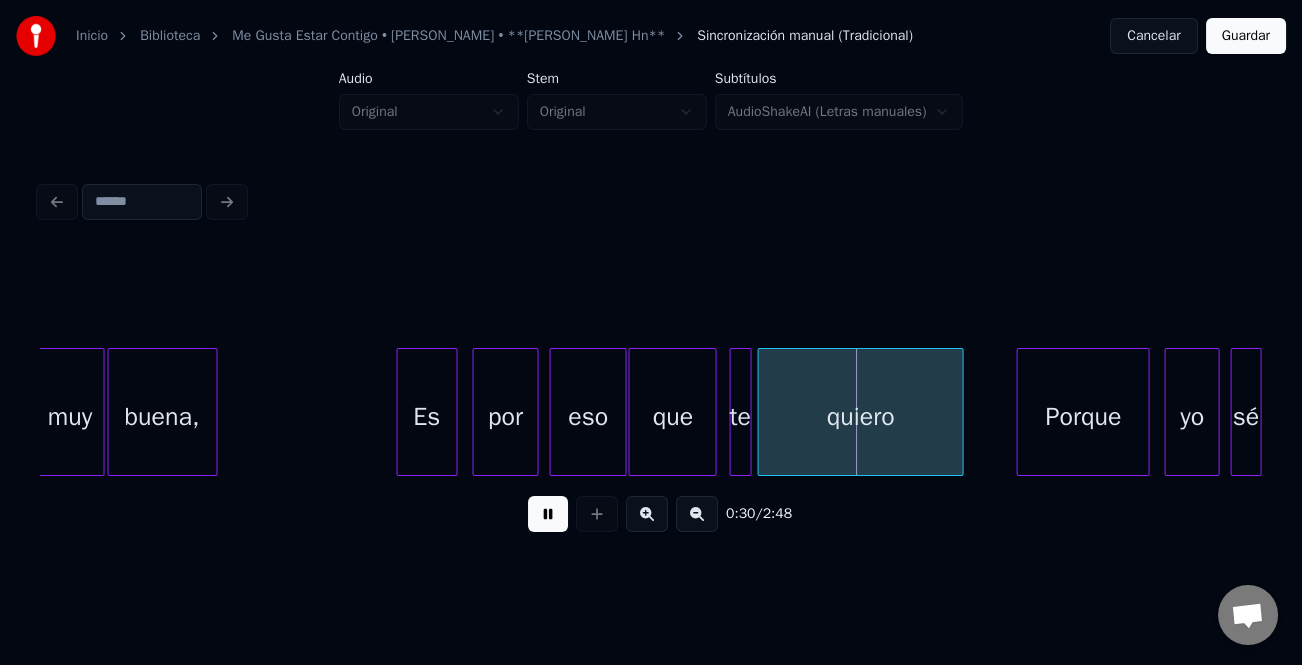 click at bounding box center [548, 514] 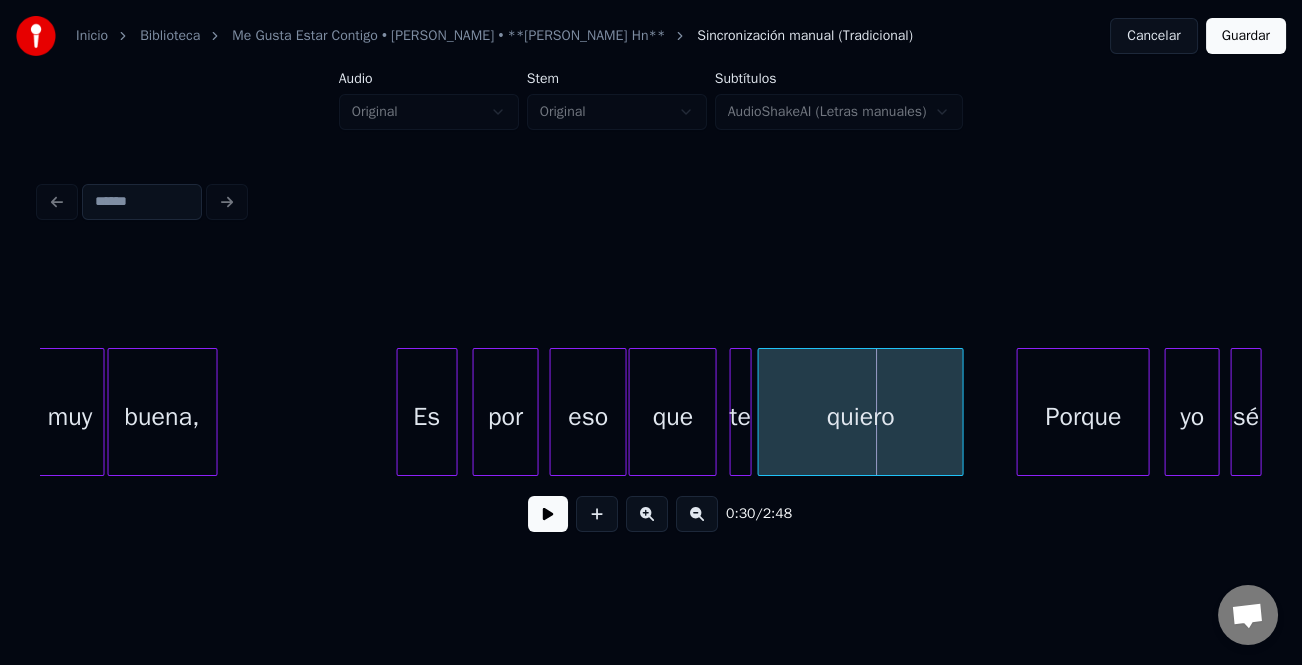 click on "quiero" at bounding box center (861, 417) 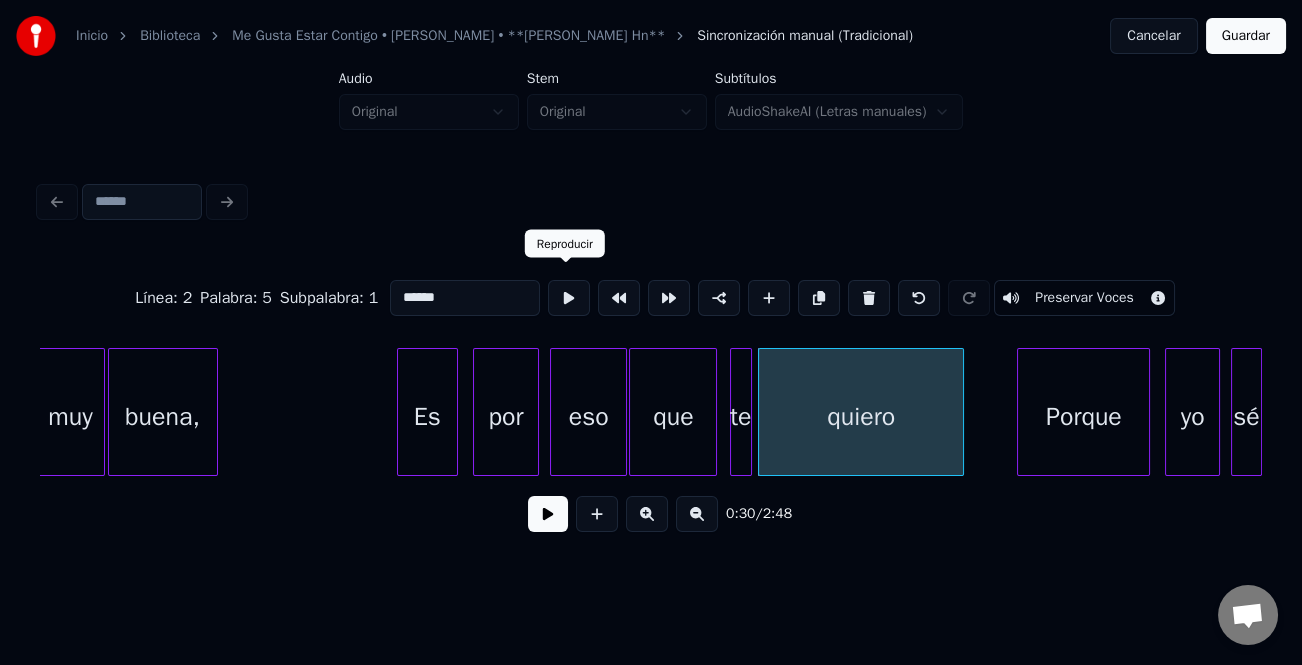 click on "******" at bounding box center [465, 298] 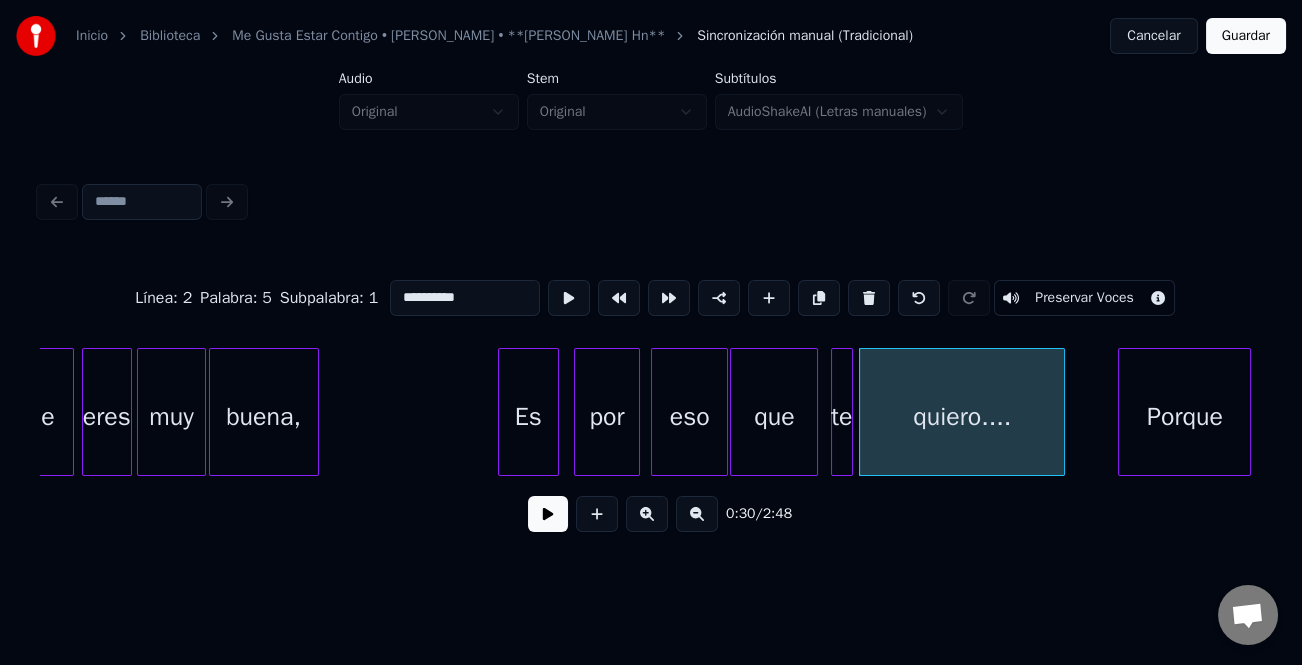 scroll, scrollTop: 0, scrollLeft: 6723, axis: horizontal 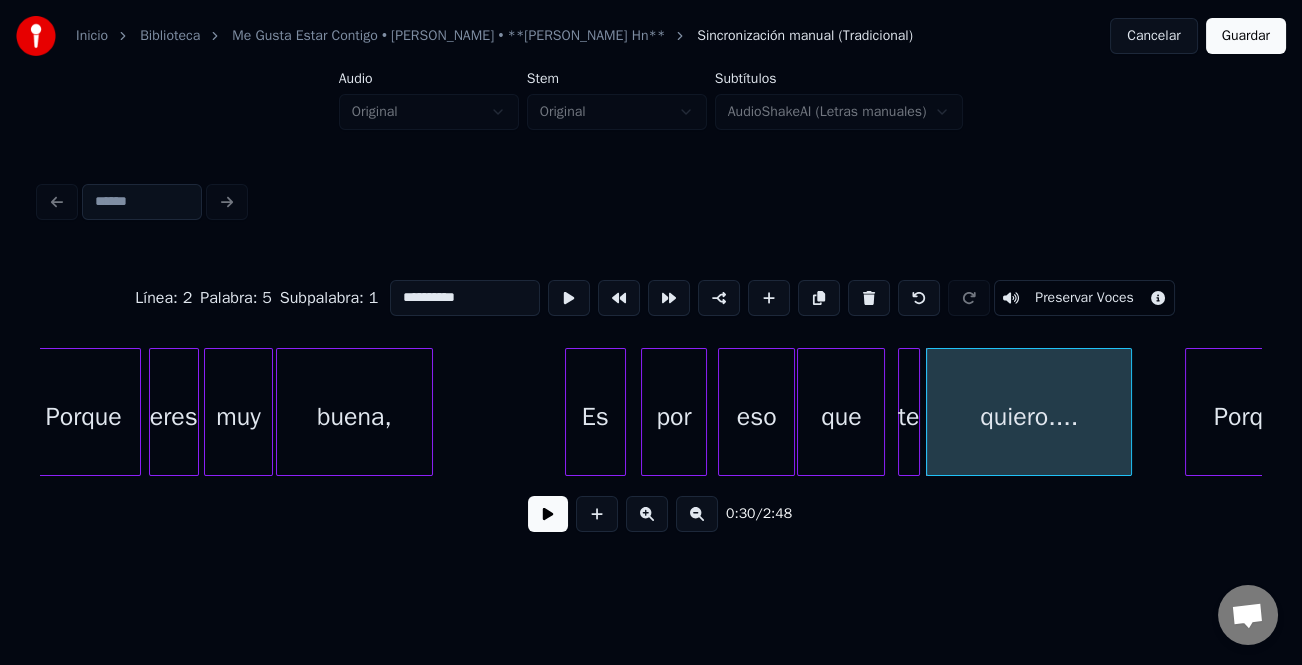 click at bounding box center [429, 412] 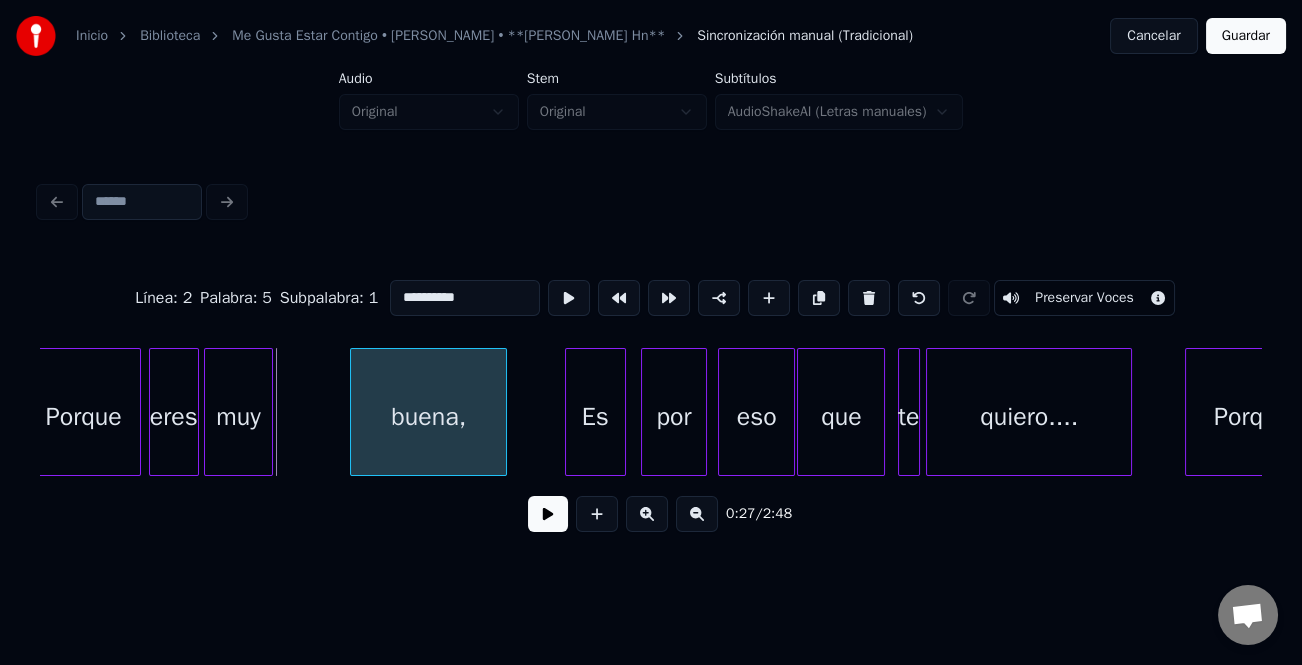click on "buena," at bounding box center (429, 417) 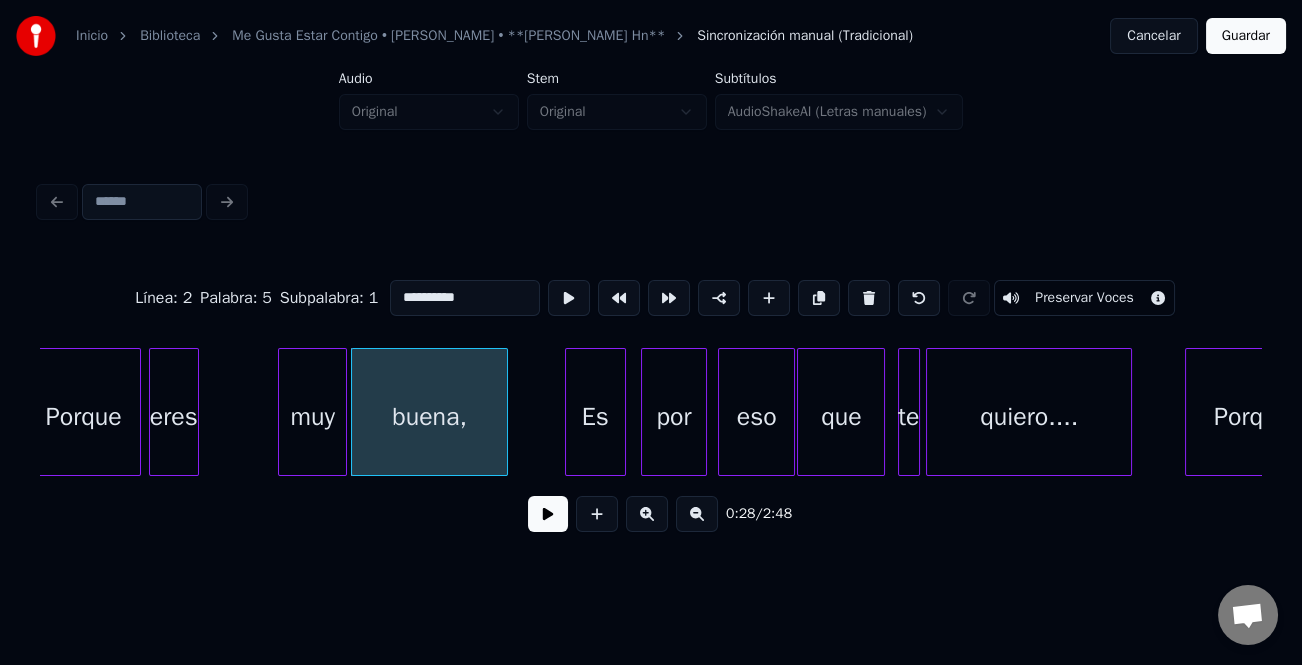 click on "muy" at bounding box center (312, 417) 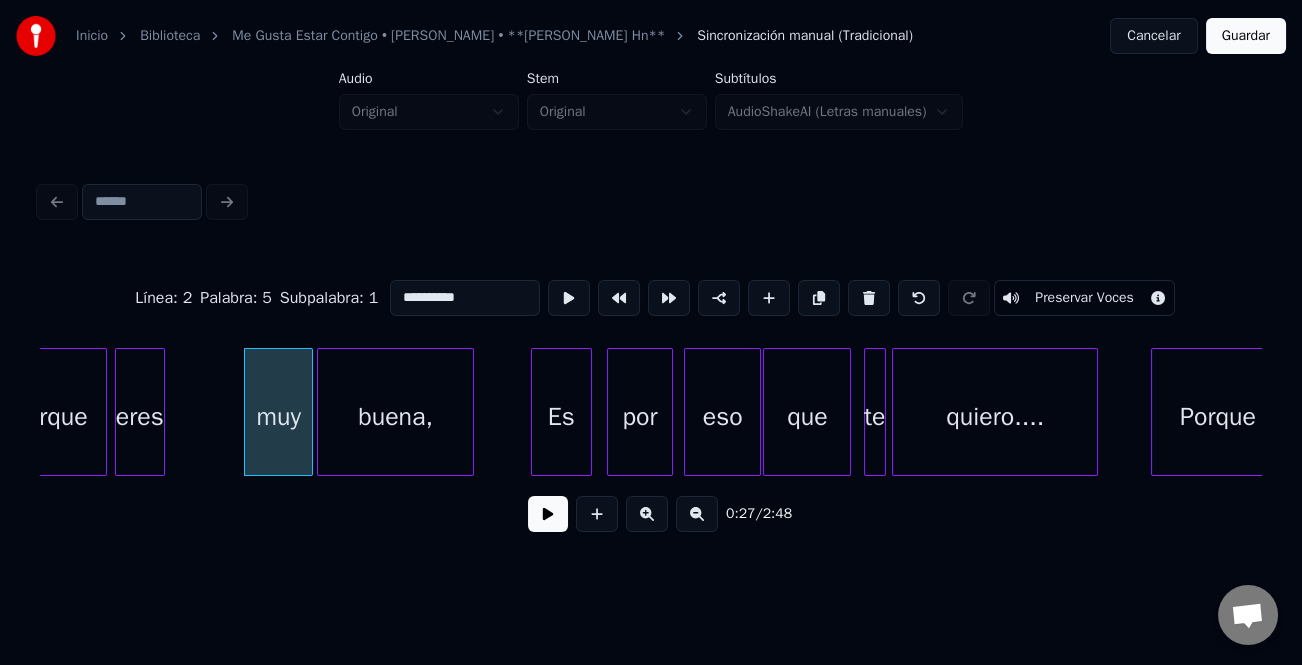 scroll, scrollTop: 0, scrollLeft: 6555, axis: horizontal 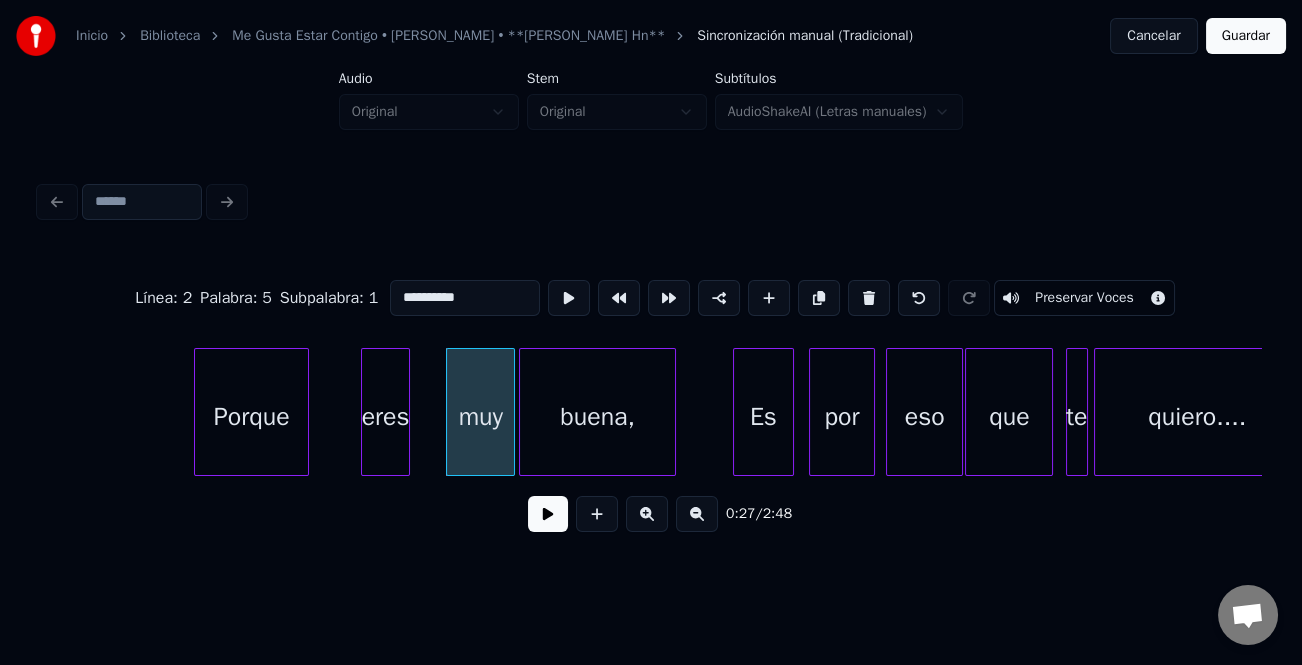 click on "eres" at bounding box center [386, 417] 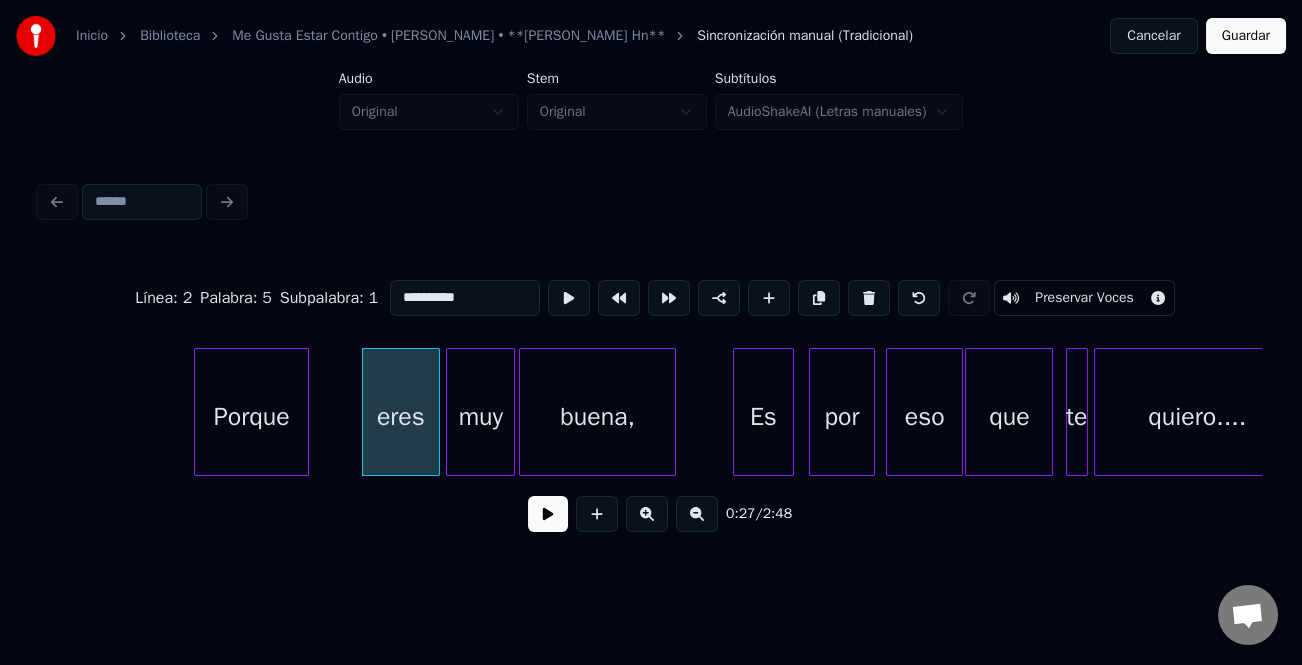 click at bounding box center [436, 412] 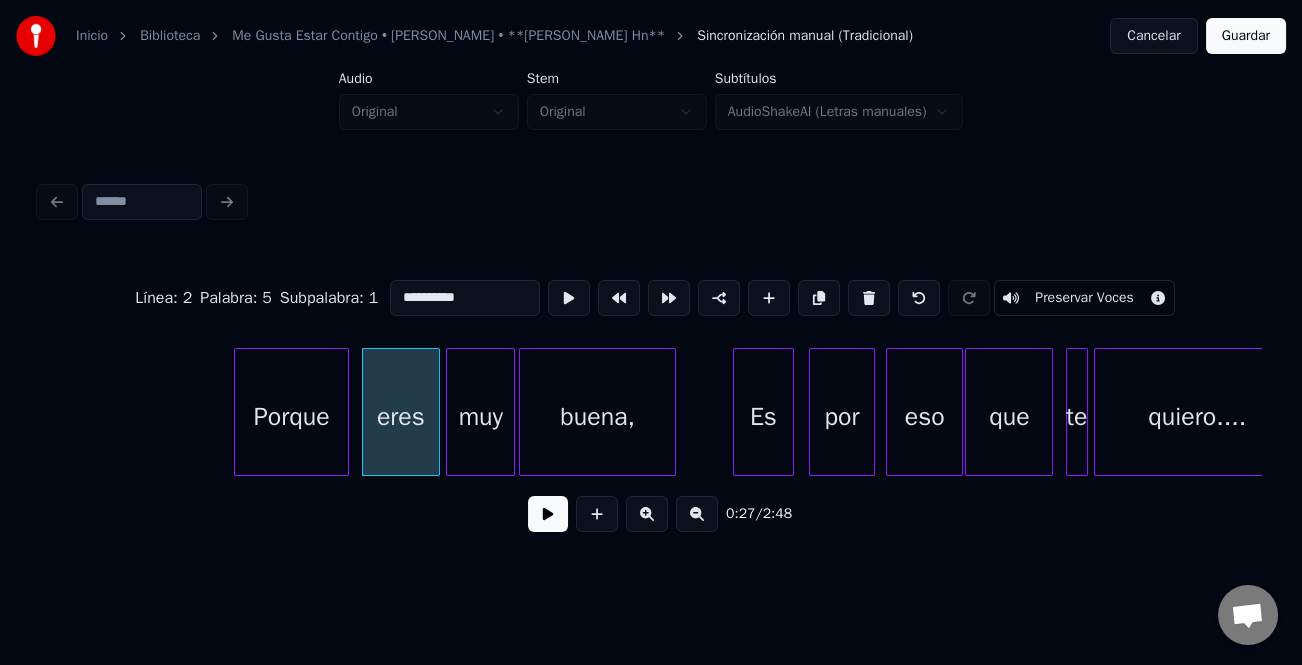 click on "Porque" at bounding box center (291, 417) 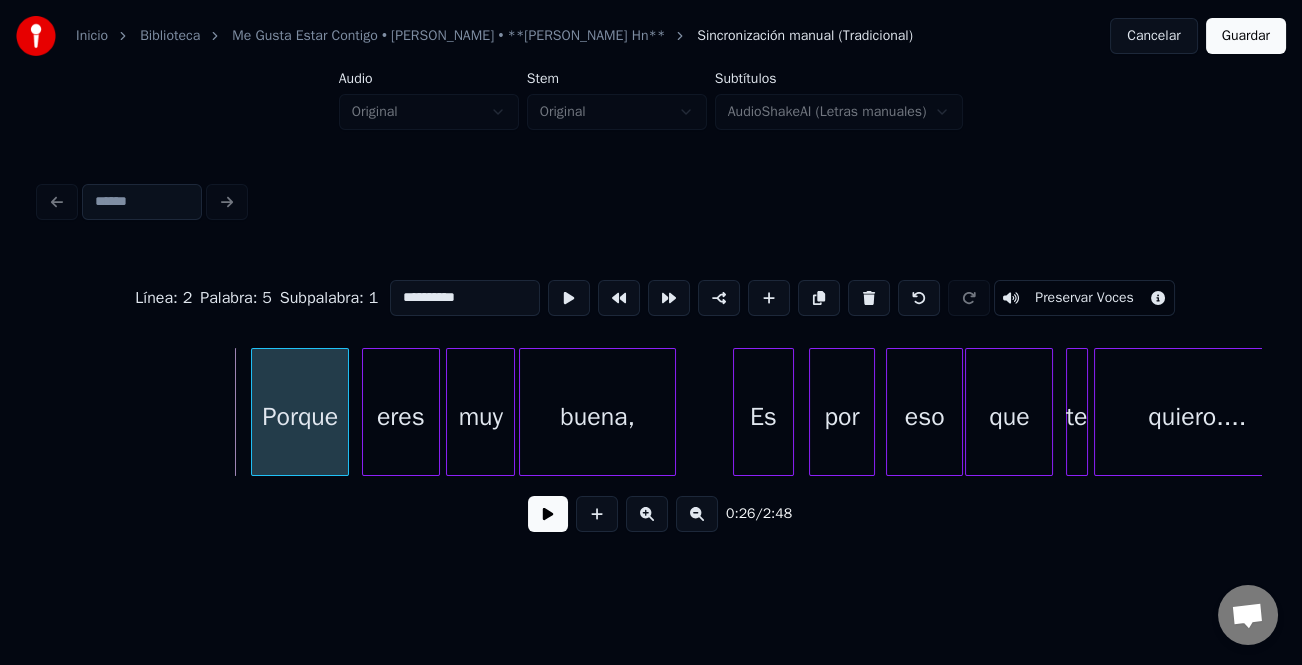 click at bounding box center [255, 412] 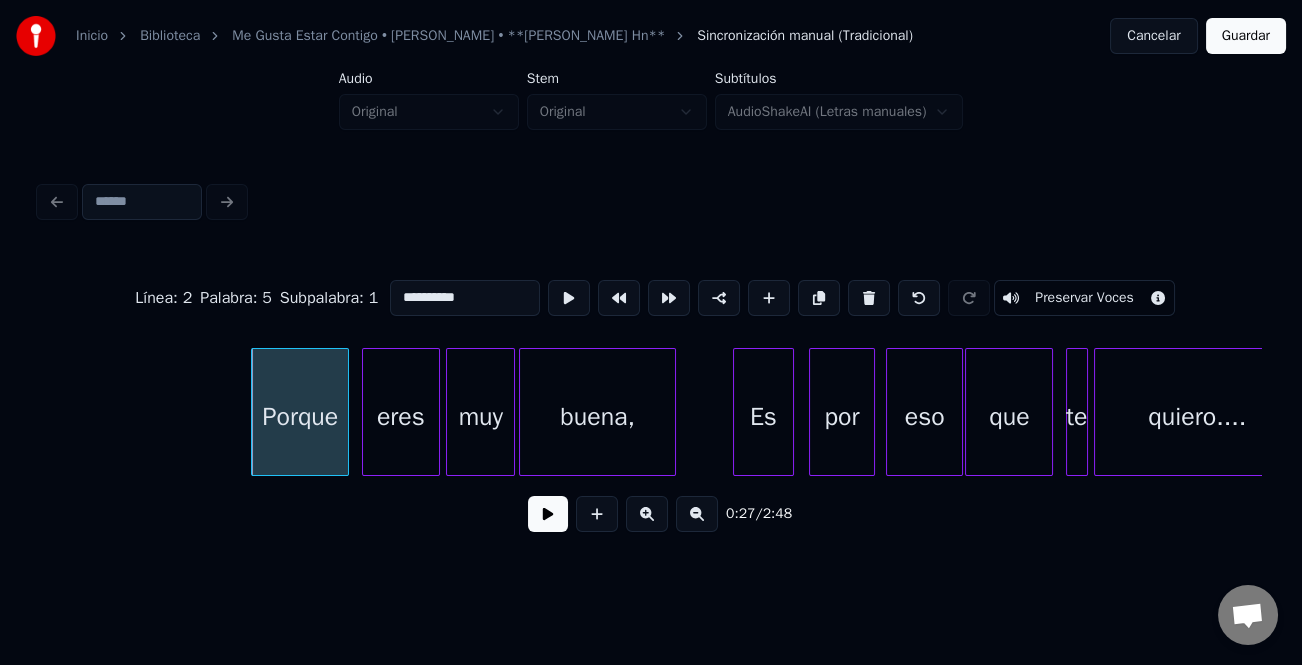 type on "**********" 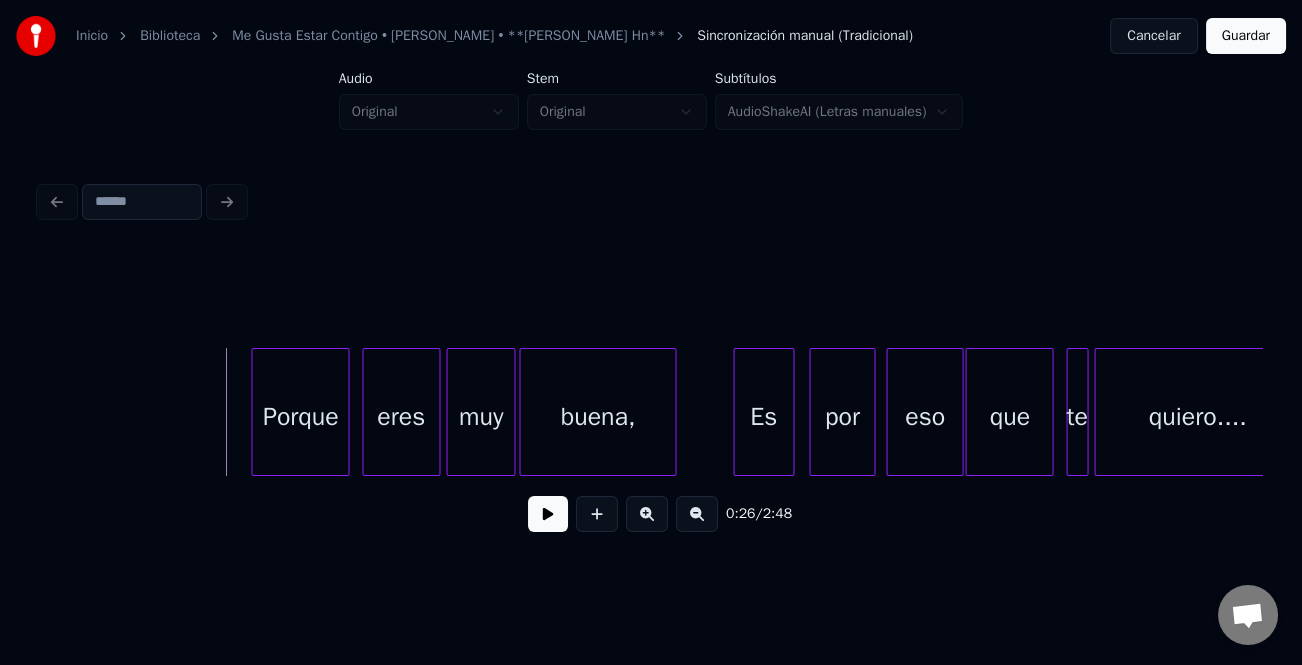 click at bounding box center (548, 514) 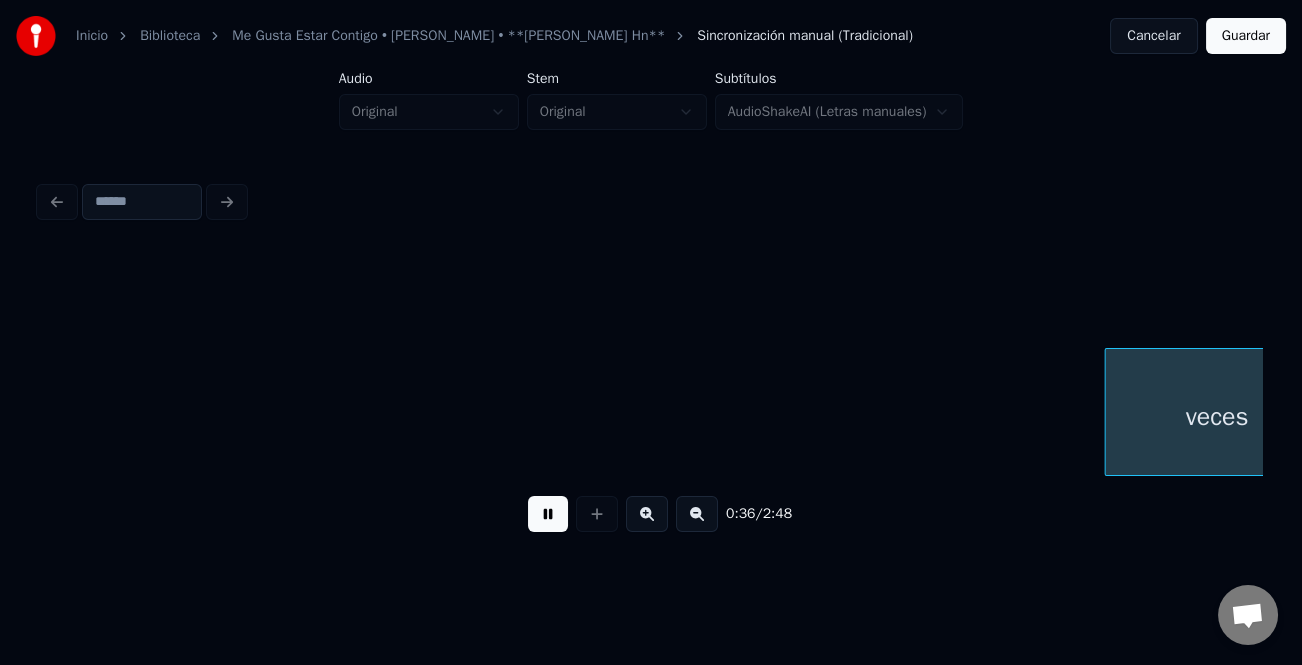 scroll, scrollTop: 0, scrollLeft: 9003, axis: horizontal 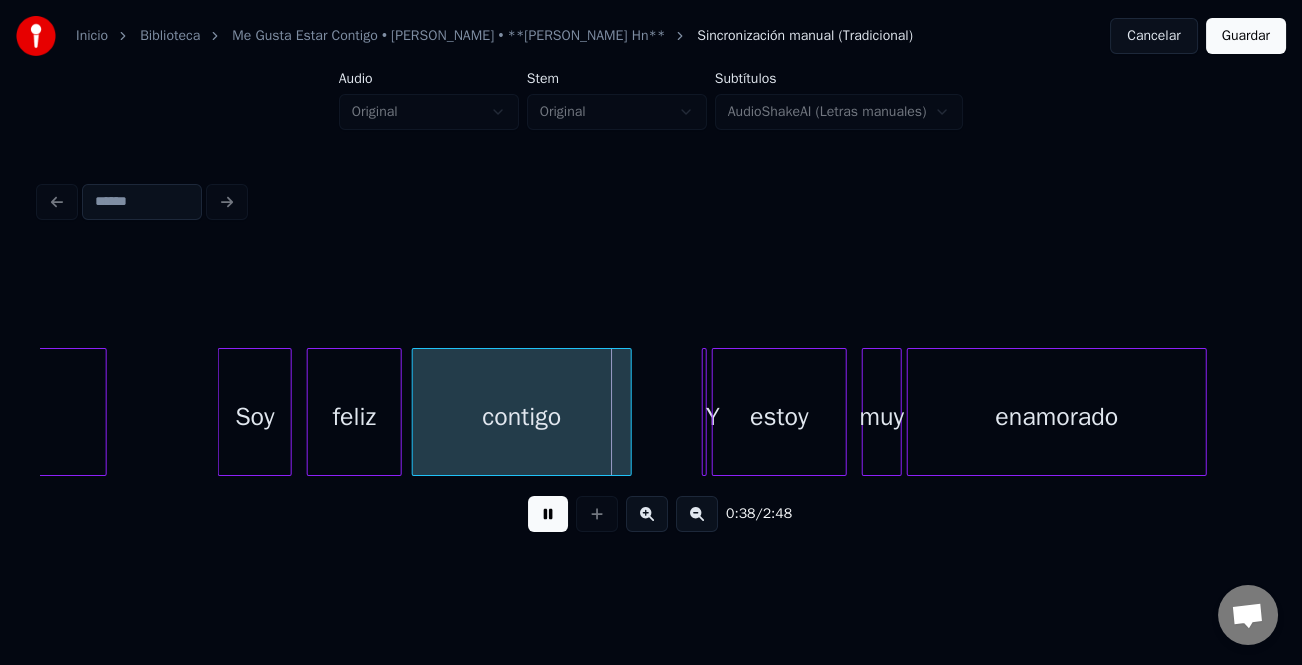click at bounding box center (222, 412) 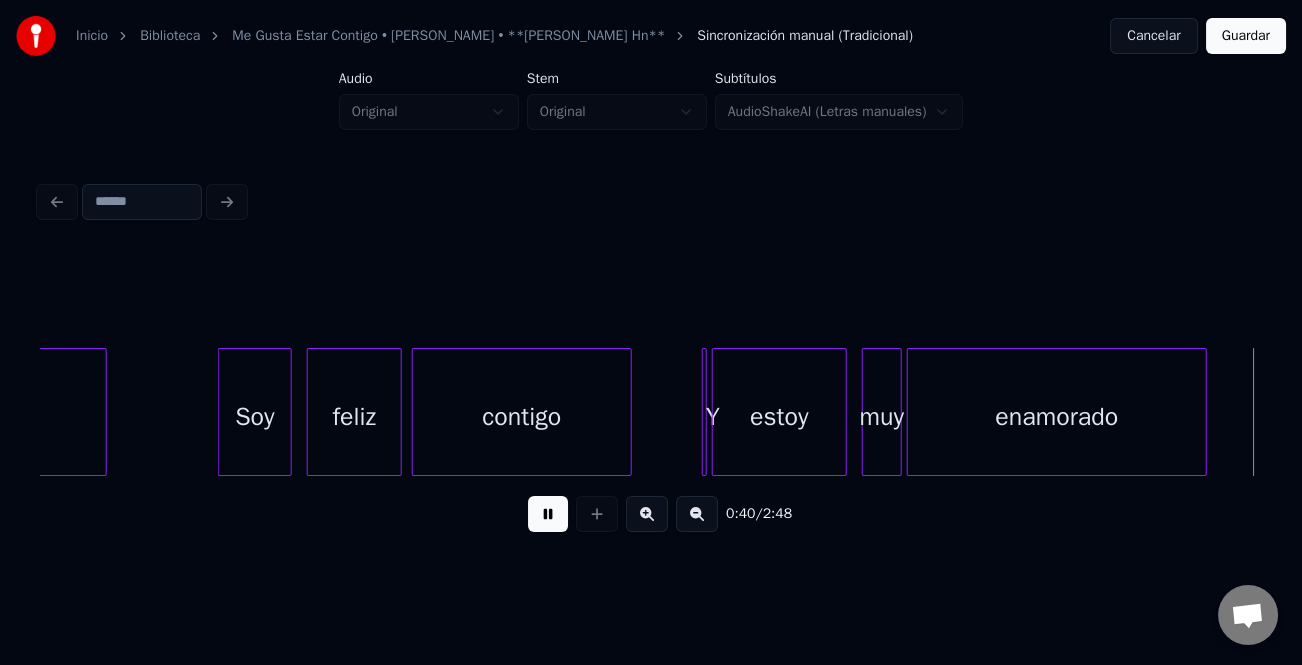 scroll, scrollTop: 0, scrollLeft: 10226, axis: horizontal 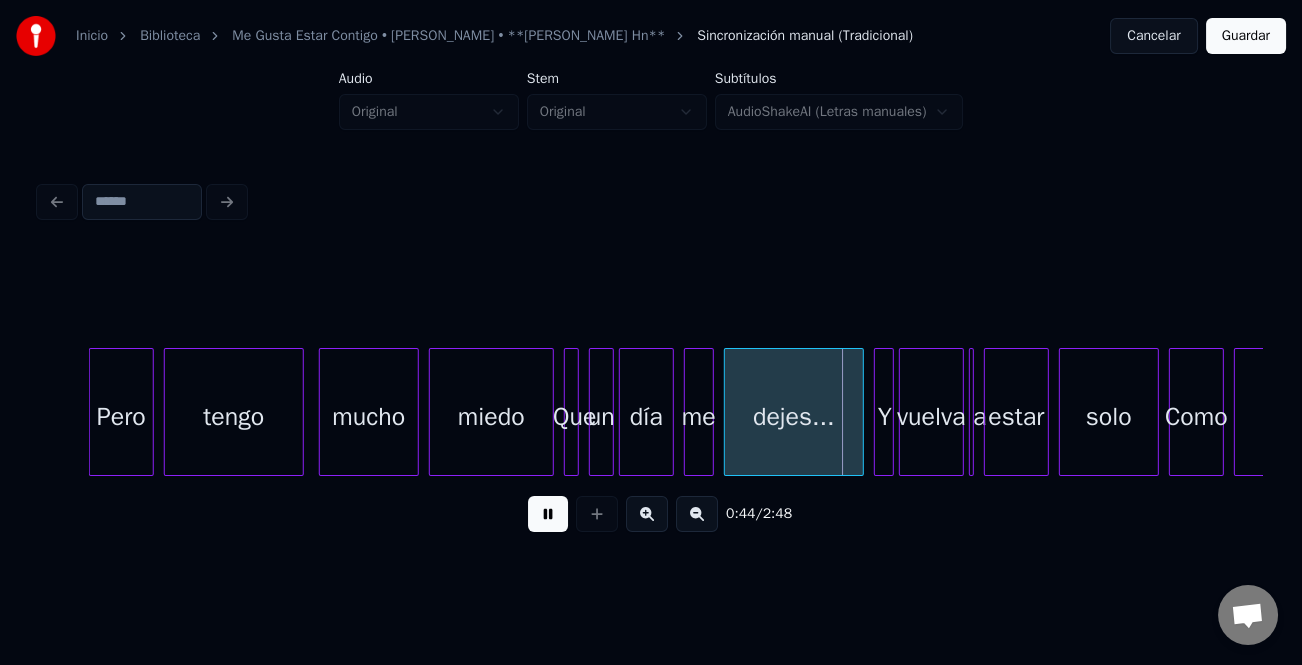 click at bounding box center [93, 412] 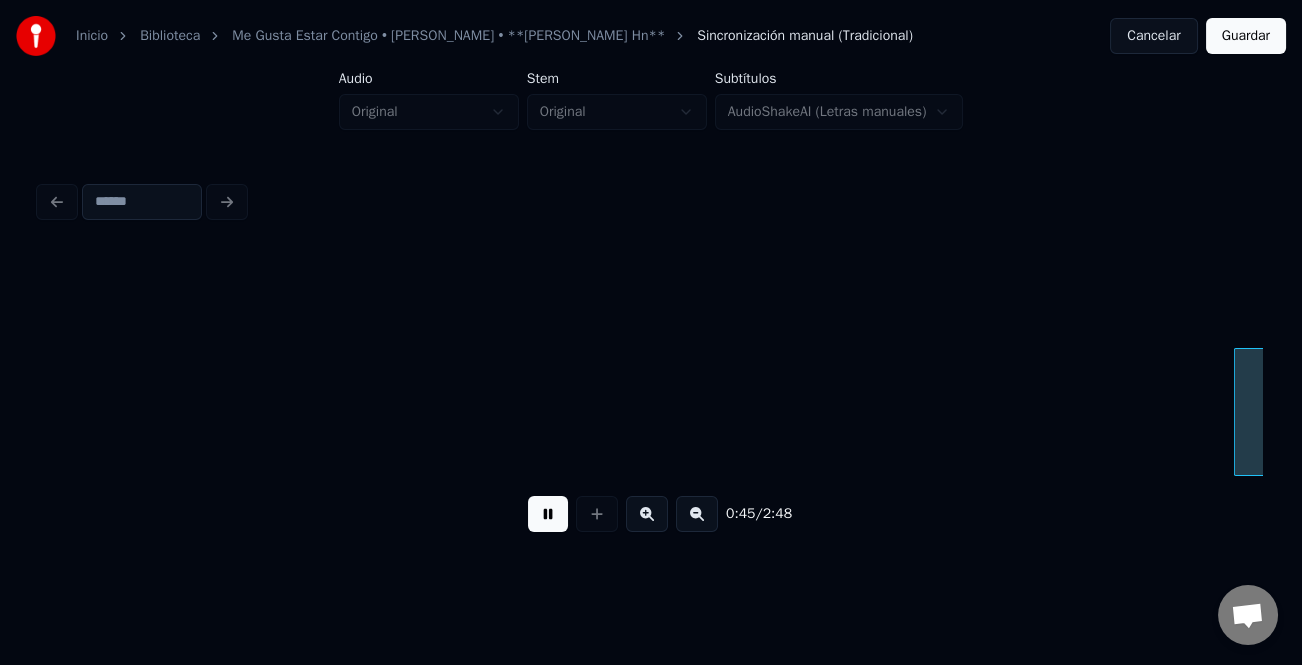 scroll, scrollTop: 0, scrollLeft: 11451, axis: horizontal 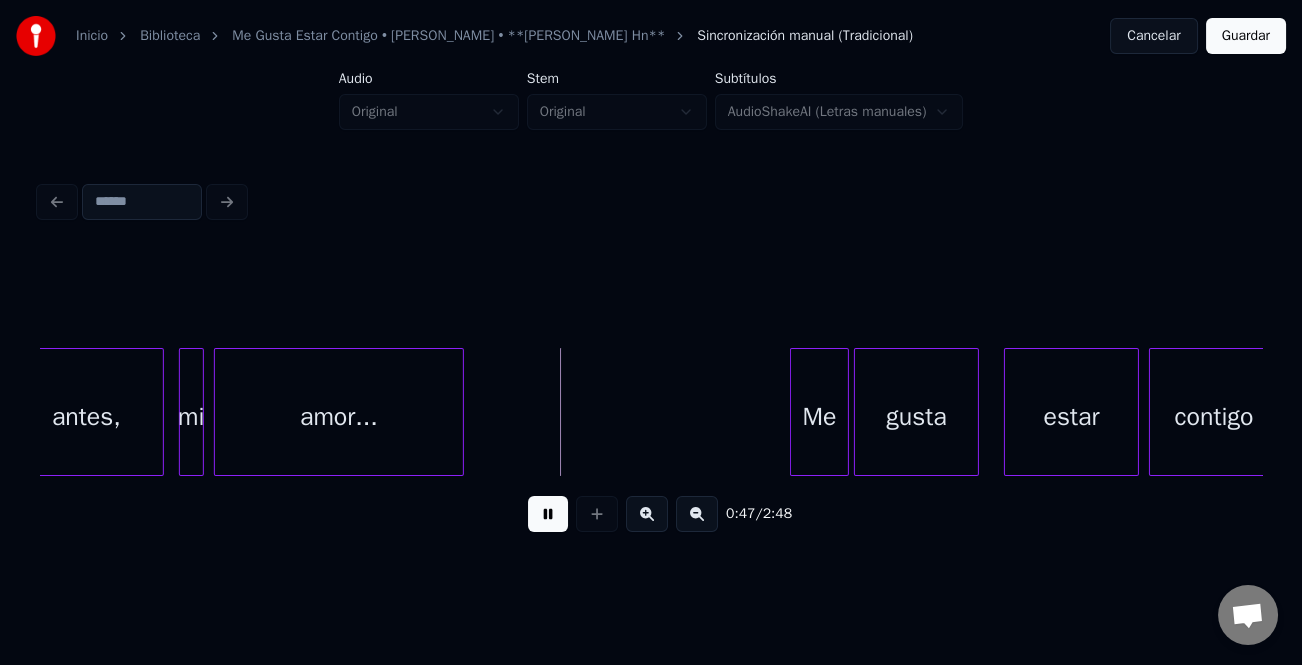 click at bounding box center [794, 412] 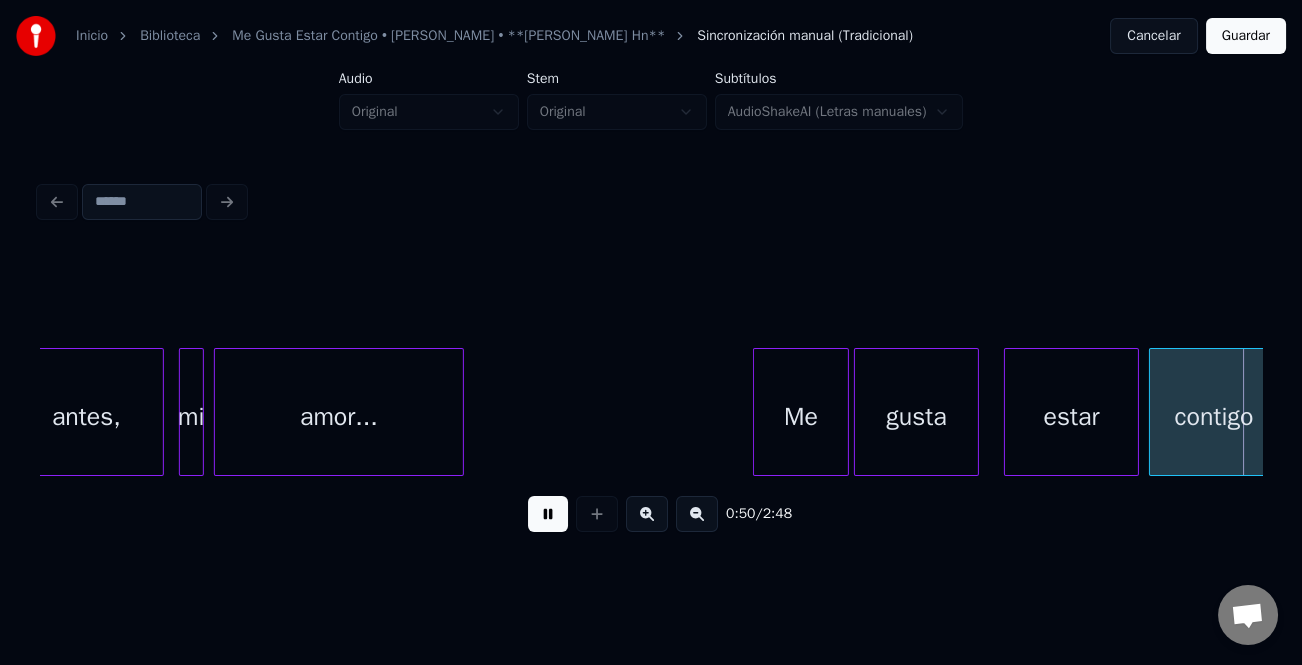scroll, scrollTop: 0, scrollLeft: 12674, axis: horizontal 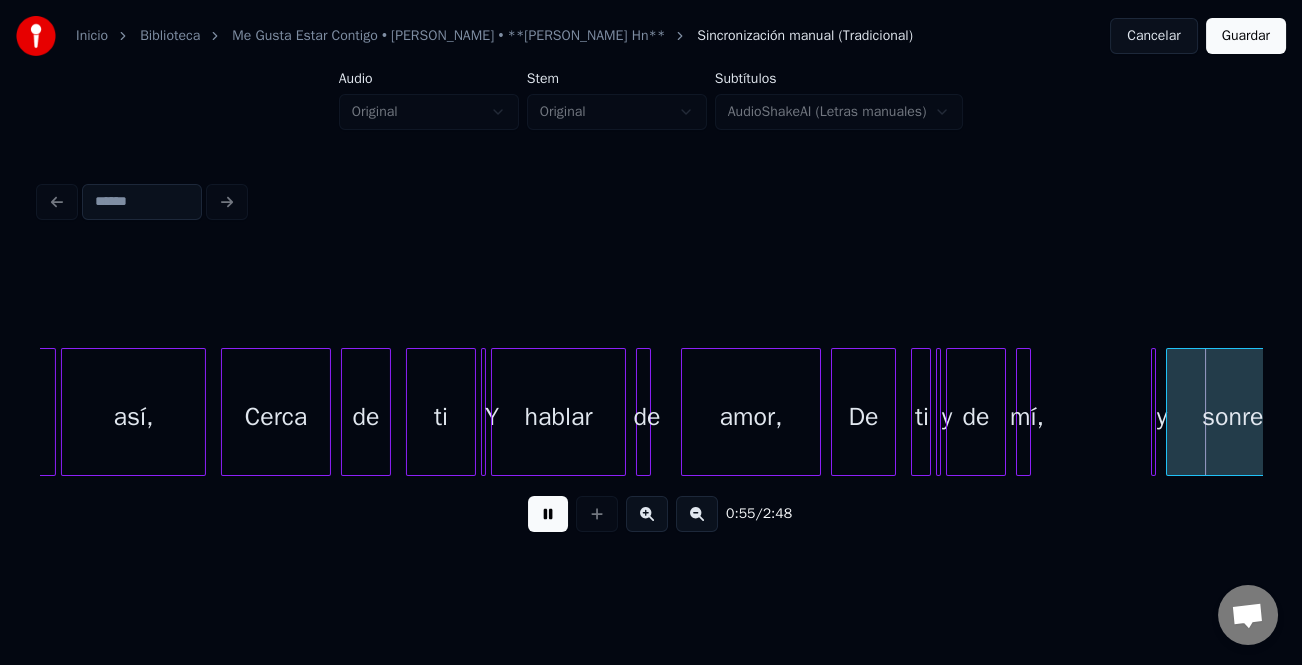 click at bounding box center [651, 298] 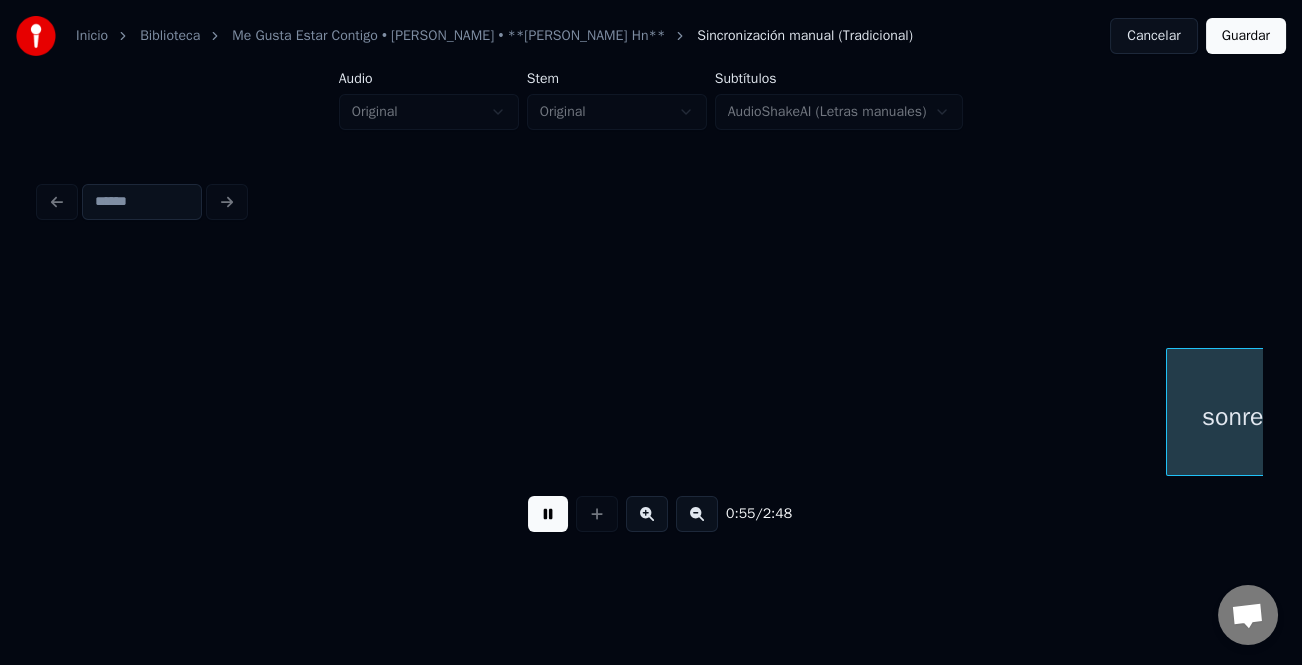 scroll, scrollTop: 0, scrollLeft: 13898, axis: horizontal 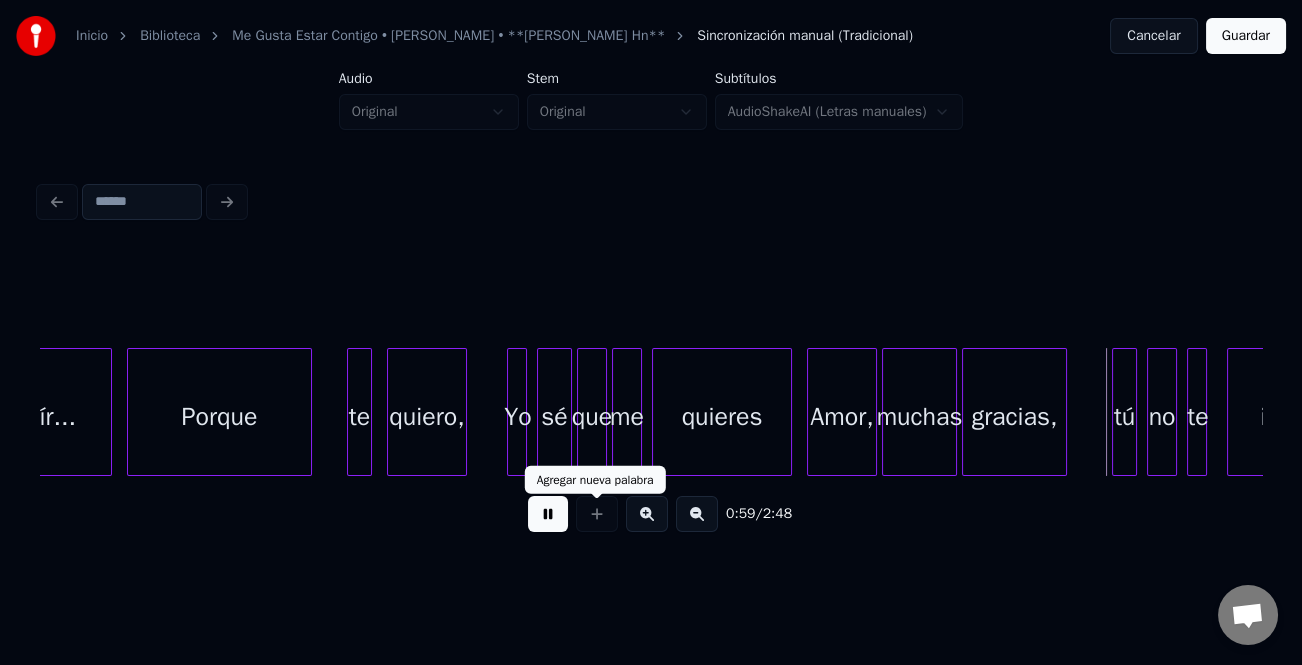 click at bounding box center [647, 514] 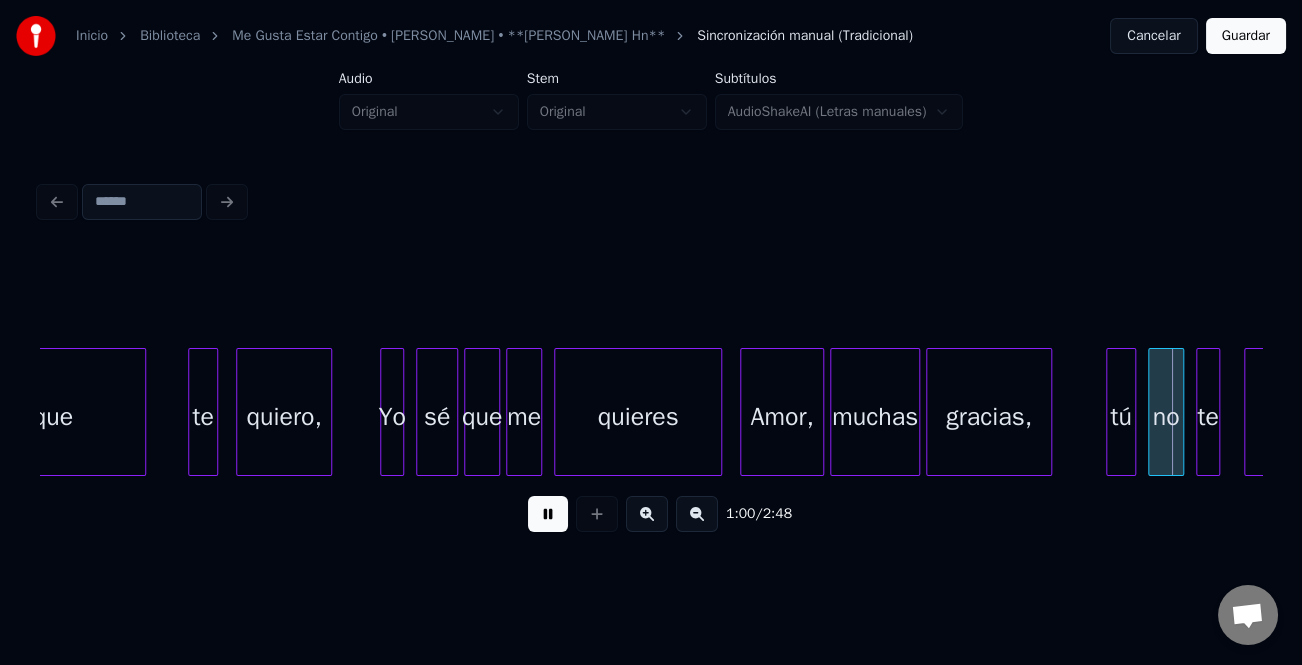 click at bounding box center [647, 514] 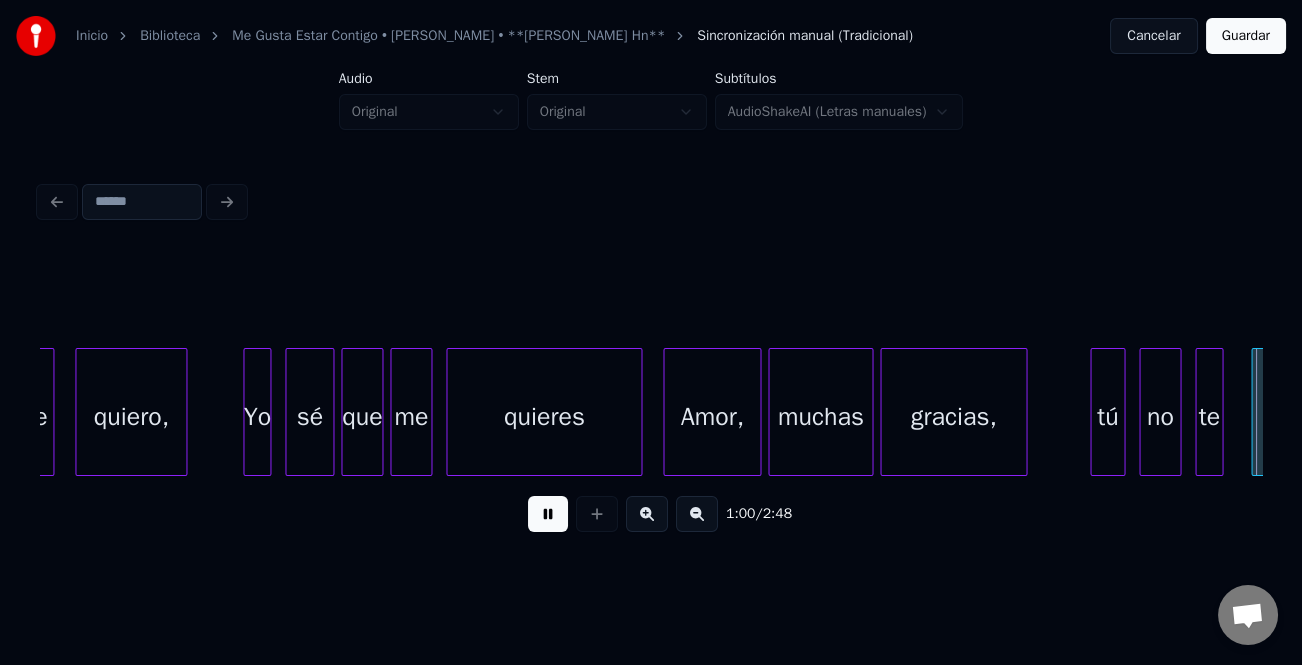 click at bounding box center (647, 514) 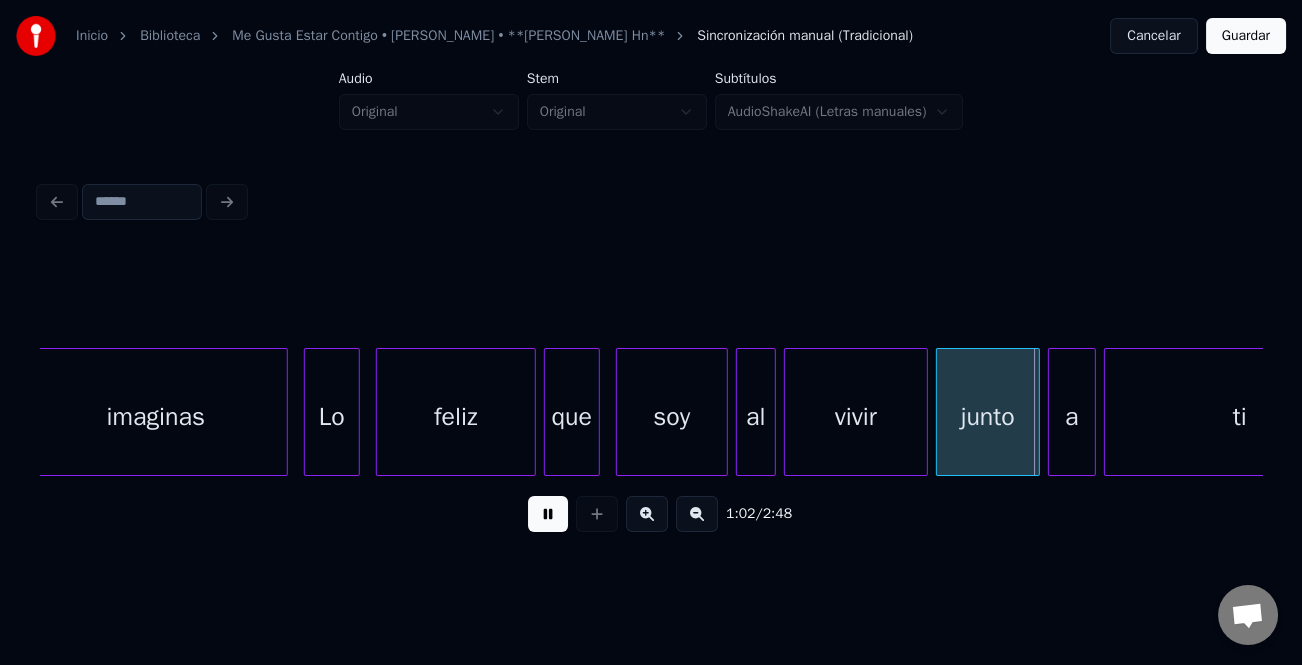 click at bounding box center [697, 514] 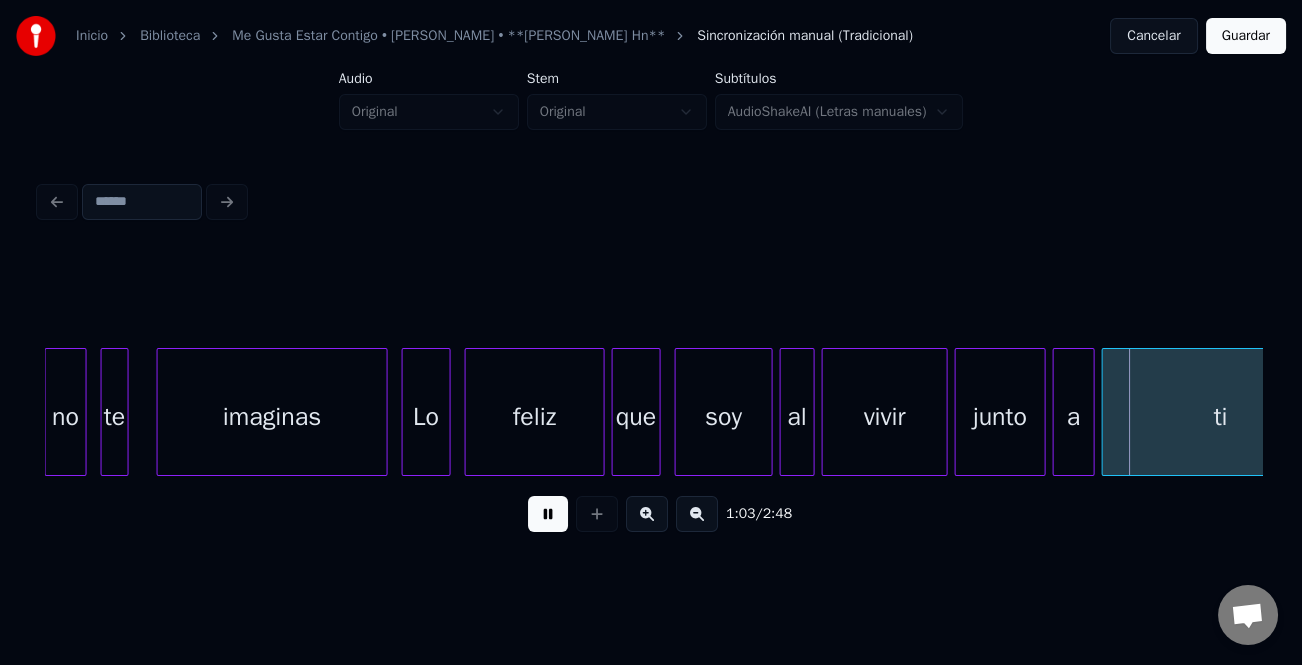 click at bounding box center [697, 514] 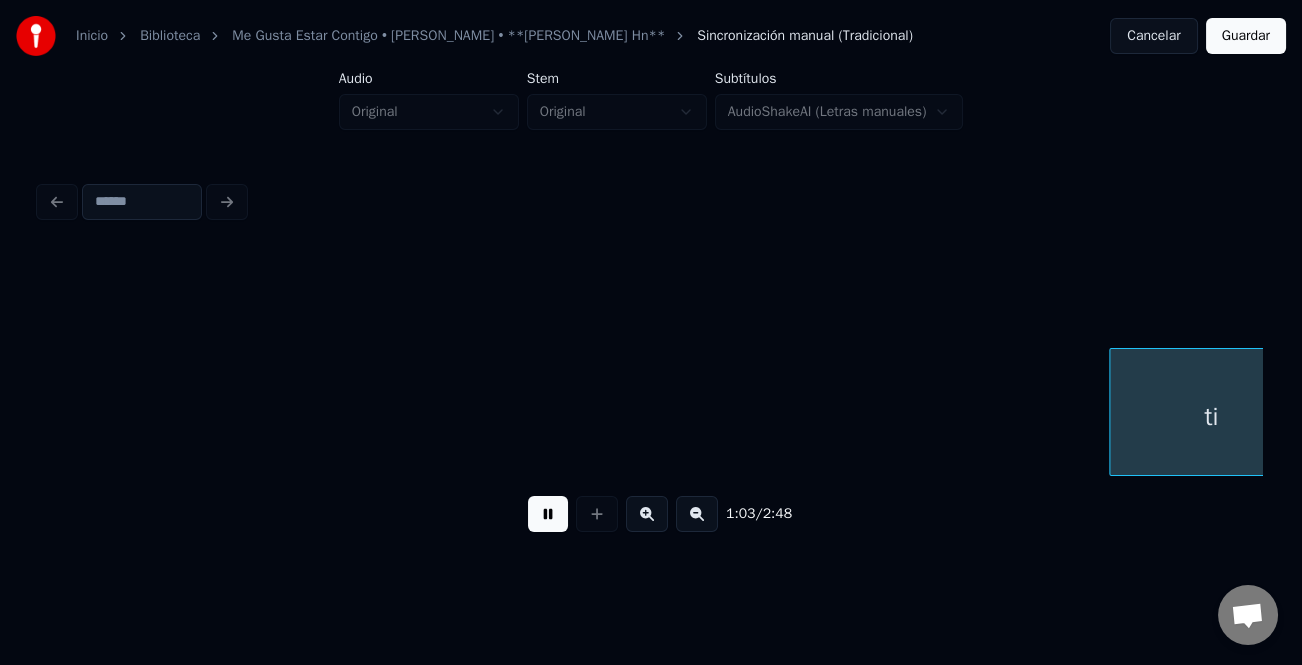 scroll, scrollTop: 0, scrollLeft: 19065, axis: horizontal 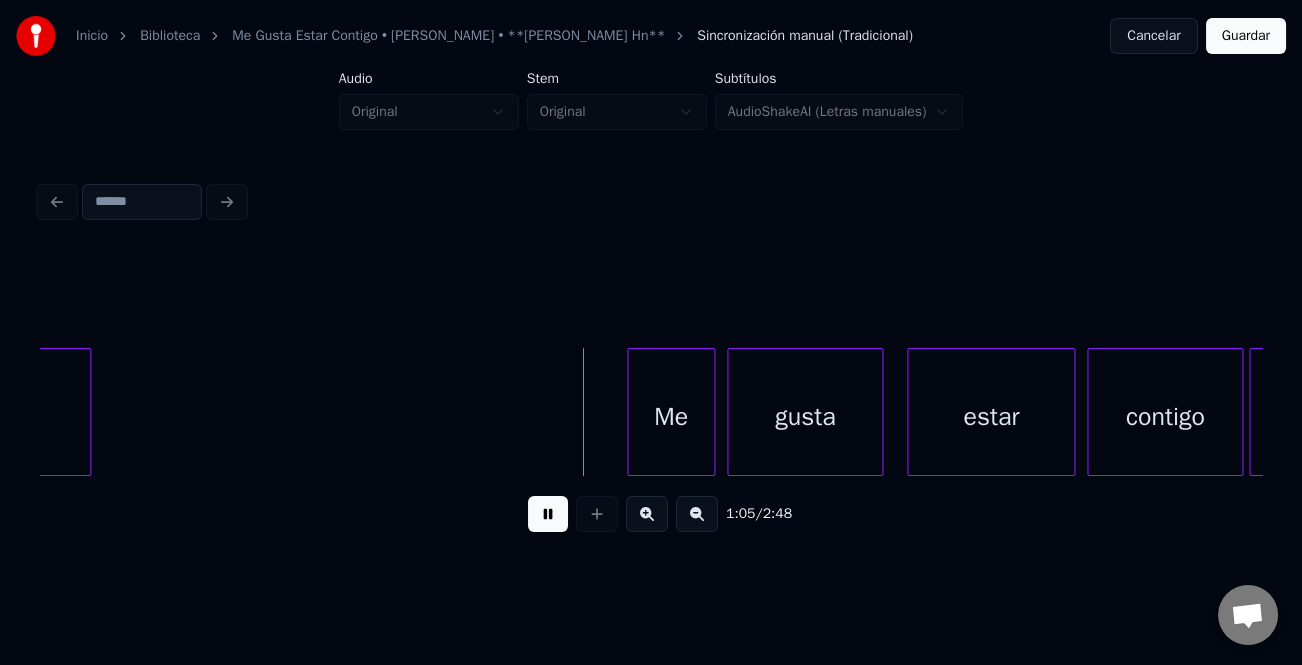 click at bounding box center (631, 412) 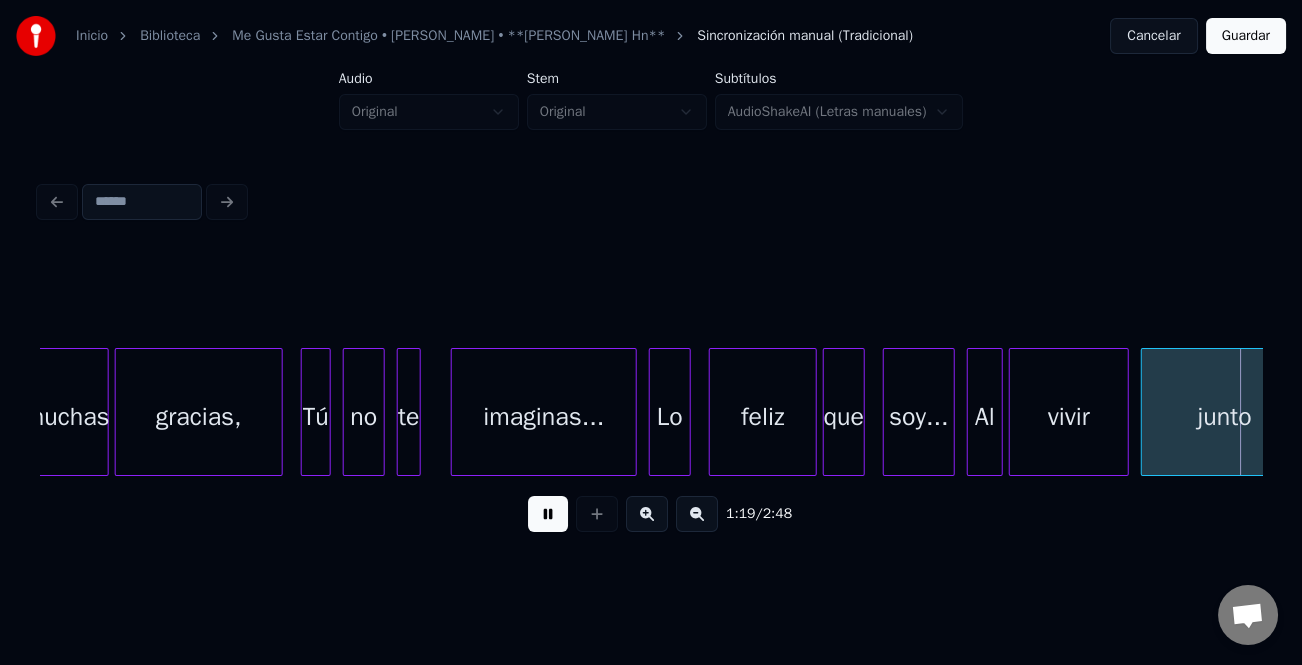 scroll, scrollTop: 0, scrollLeft: 23961, axis: horizontal 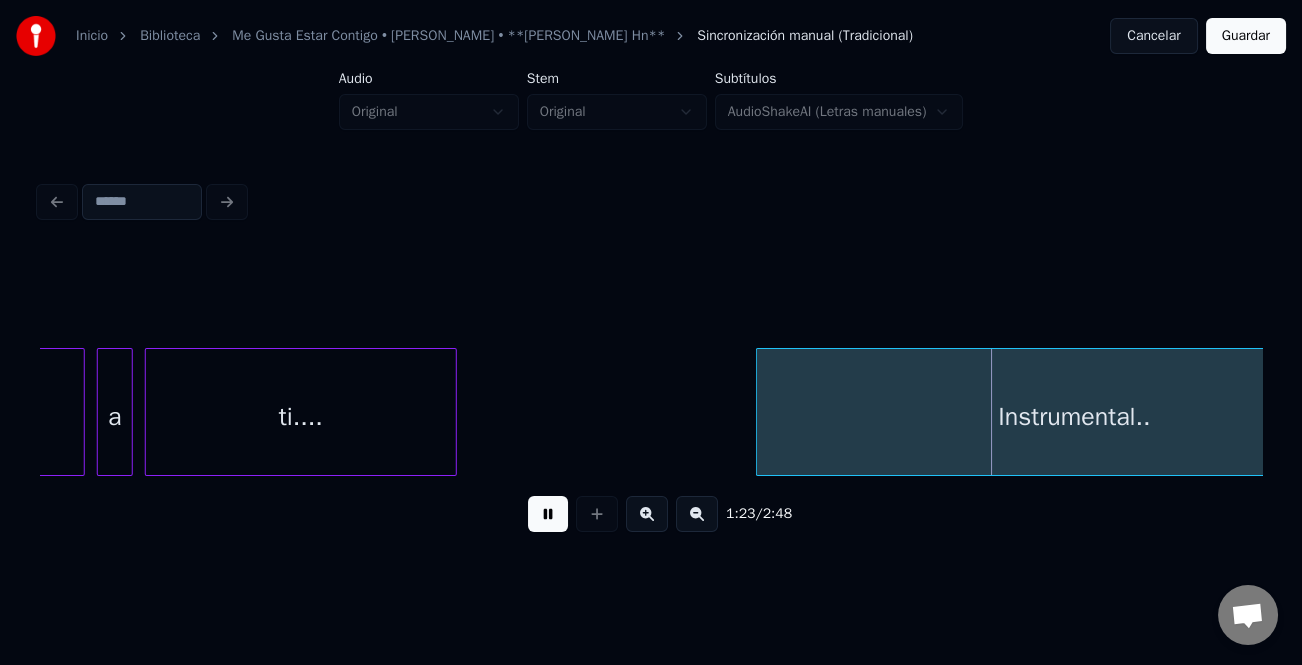 click at bounding box center [760, 412] 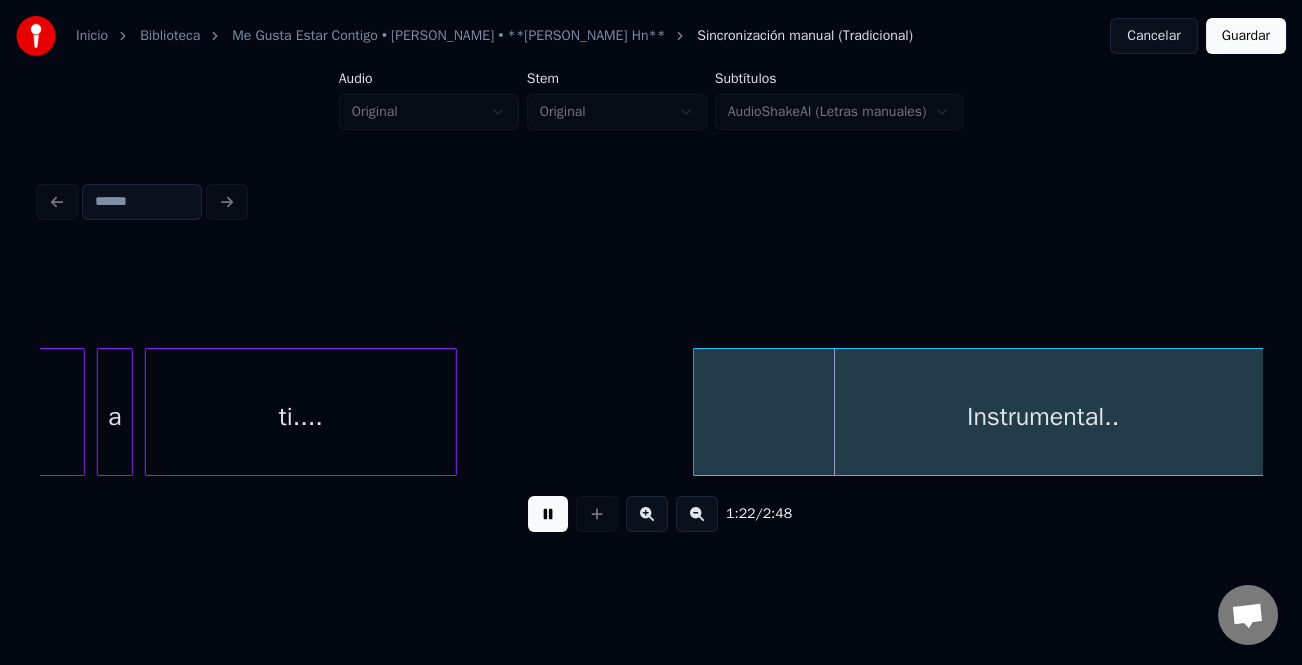 click at bounding box center (548, 514) 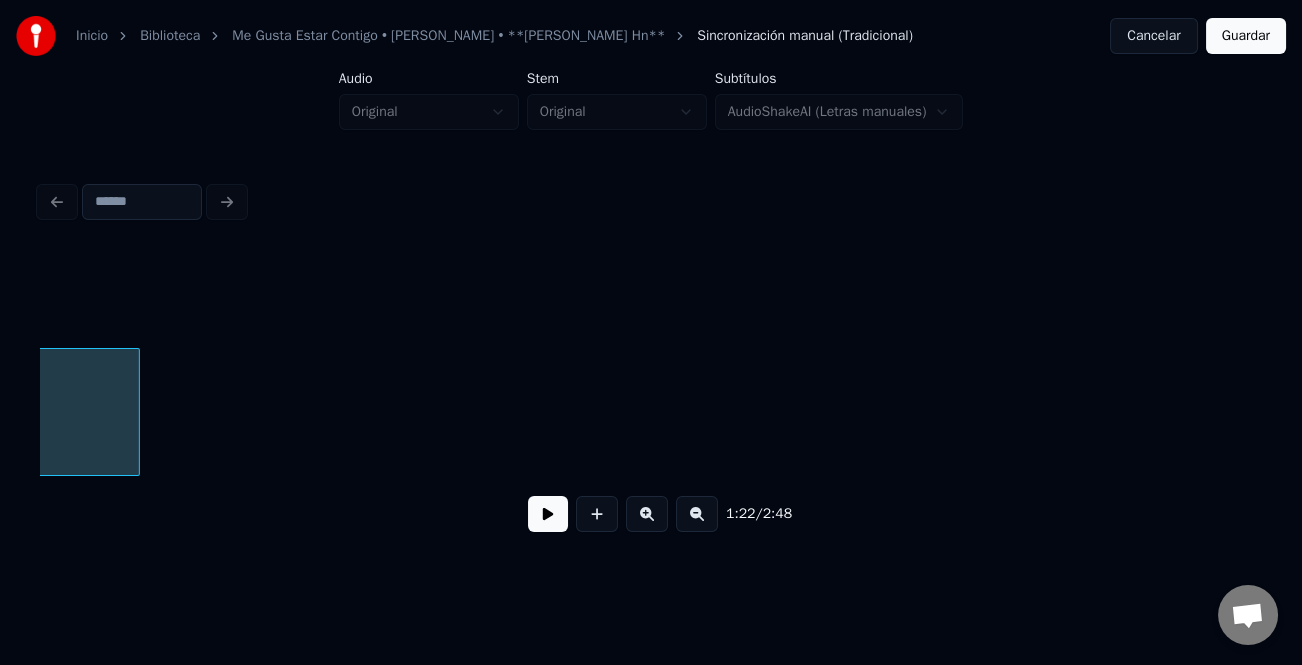 scroll, scrollTop: 0, scrollLeft: 25255, axis: horizontal 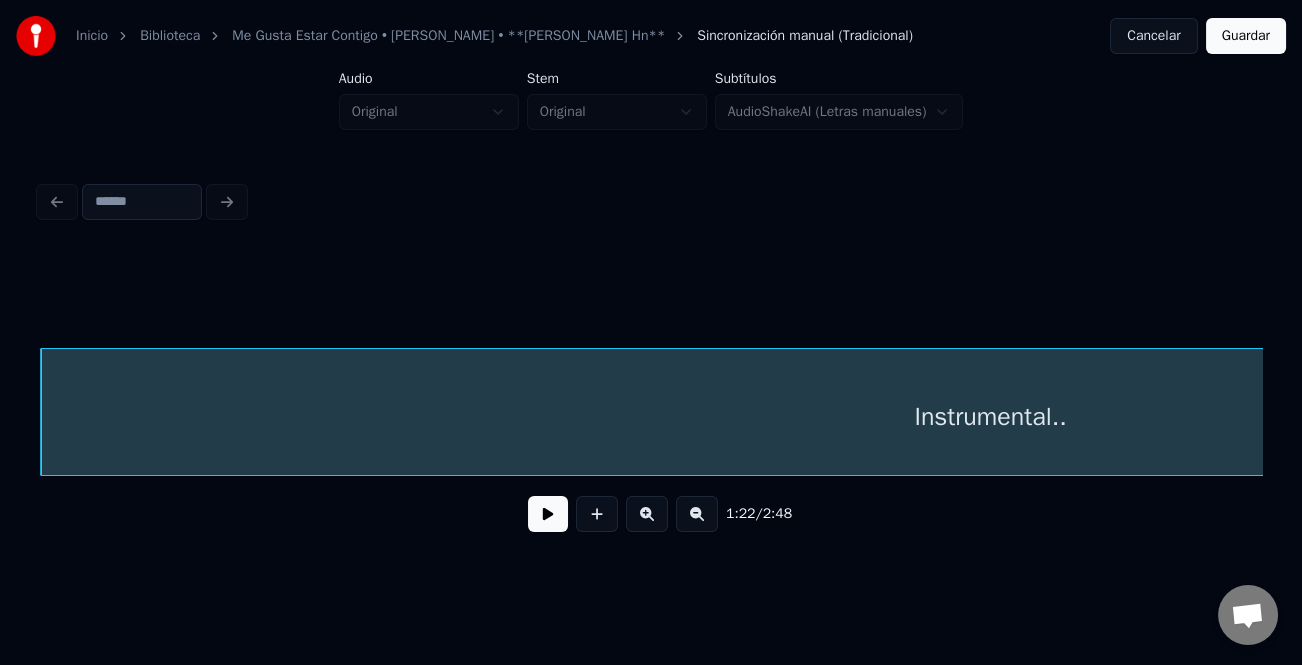 click on "Inicio Biblioteca Me [PERSON_NAME] Contigo • [PERSON_NAME] • **[PERSON_NAME] Hn** Sincronización manual (Tradicional) Cancelar Guardar Audio Original Stem Original Subtítulos AudioShakeAI (Letras manuales) 1:22  /  2:48" at bounding box center [651, 296] 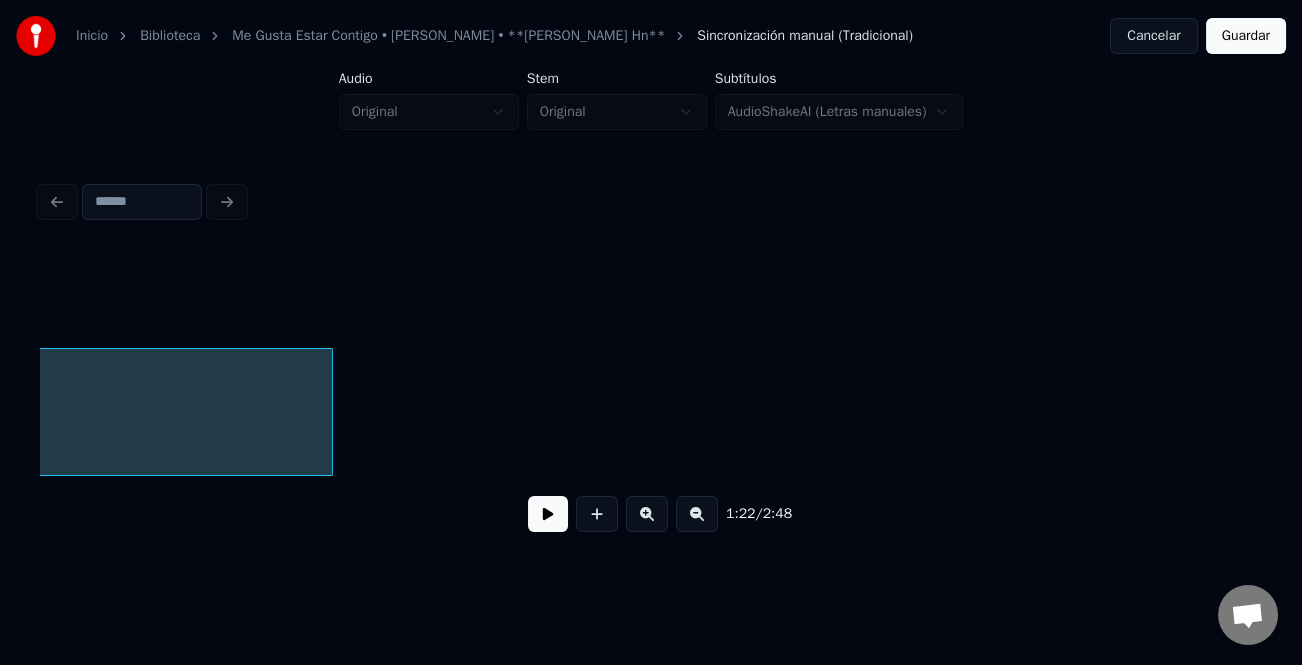 click at bounding box center (697, 514) 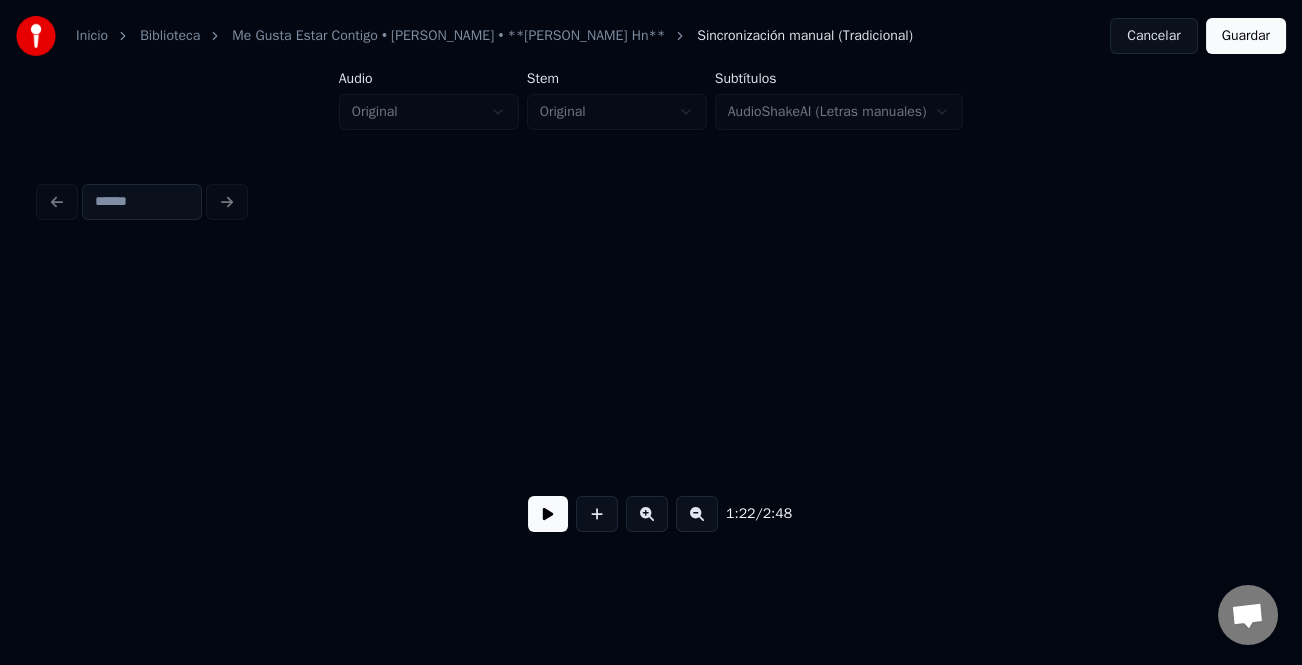 scroll, scrollTop: 0, scrollLeft: 22120, axis: horizontal 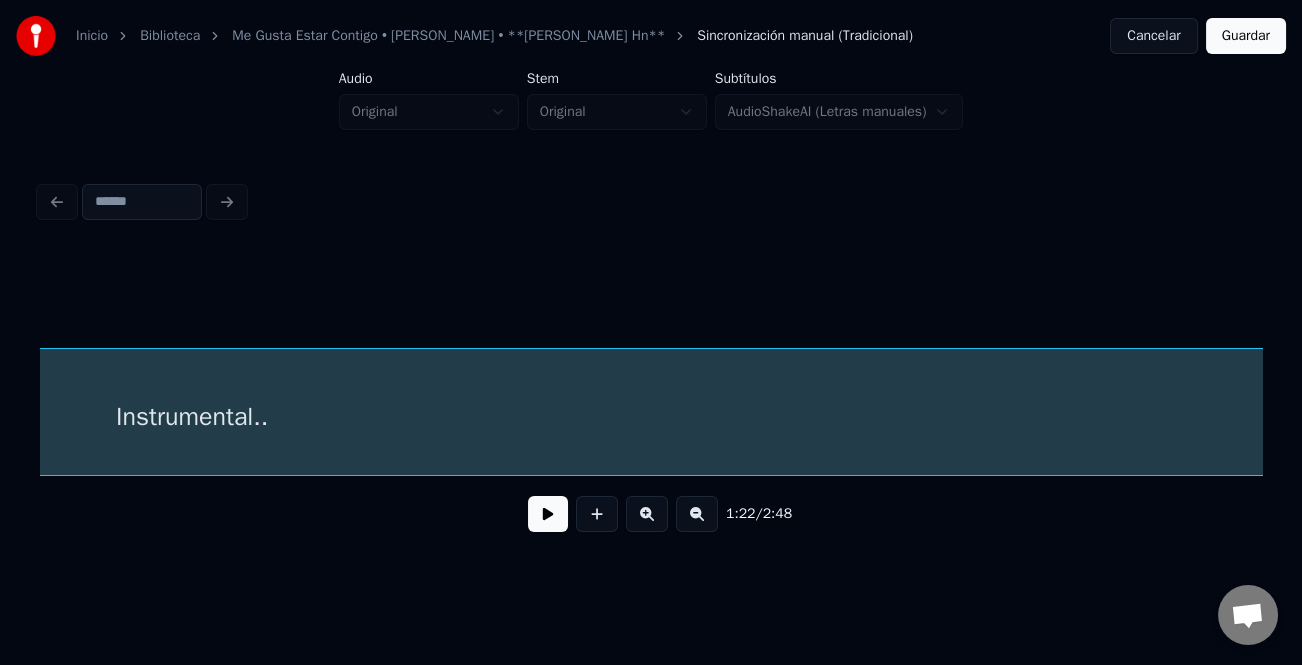click on "Inicio Biblioteca Me [PERSON_NAME] Contigo • [PERSON_NAME] • **[PERSON_NAME] Hn** Sincronización manual (Tradicional) Cancelar Guardar Audio Original Stem Original Subtítulos AudioShakeAI (Letras manuales) 1:22  /  2:48" at bounding box center (651, 280) 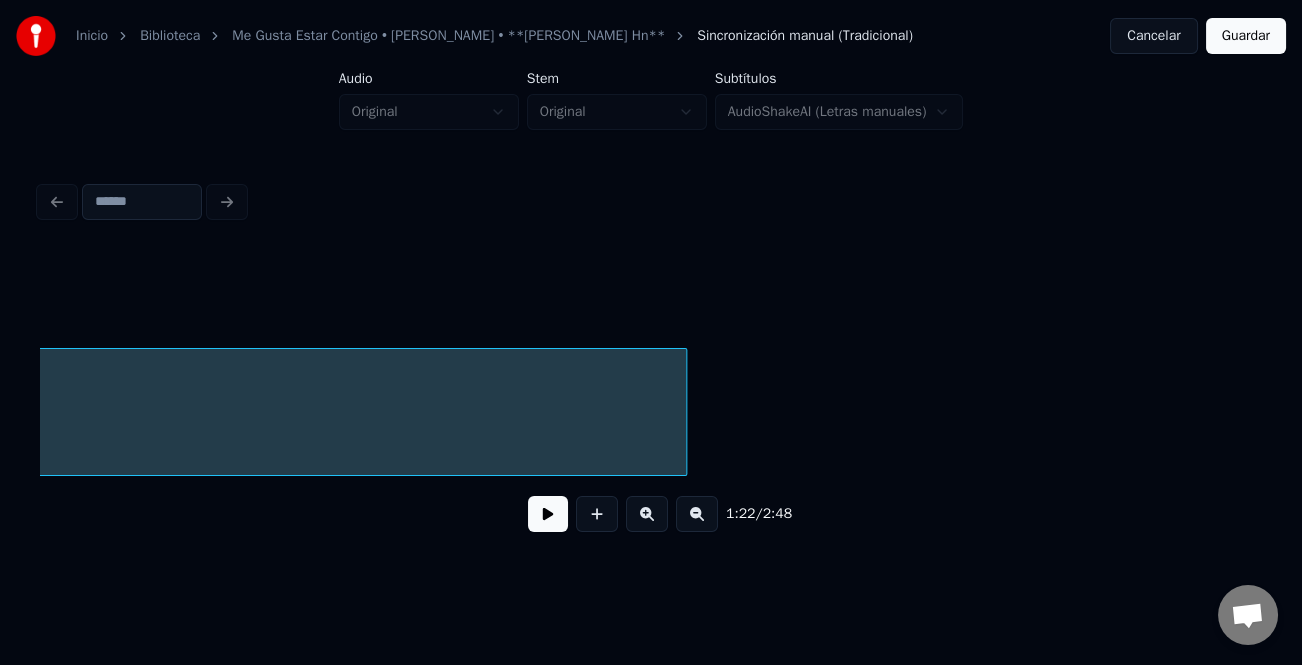 scroll, scrollTop: 0, scrollLeft: 18152, axis: horizontal 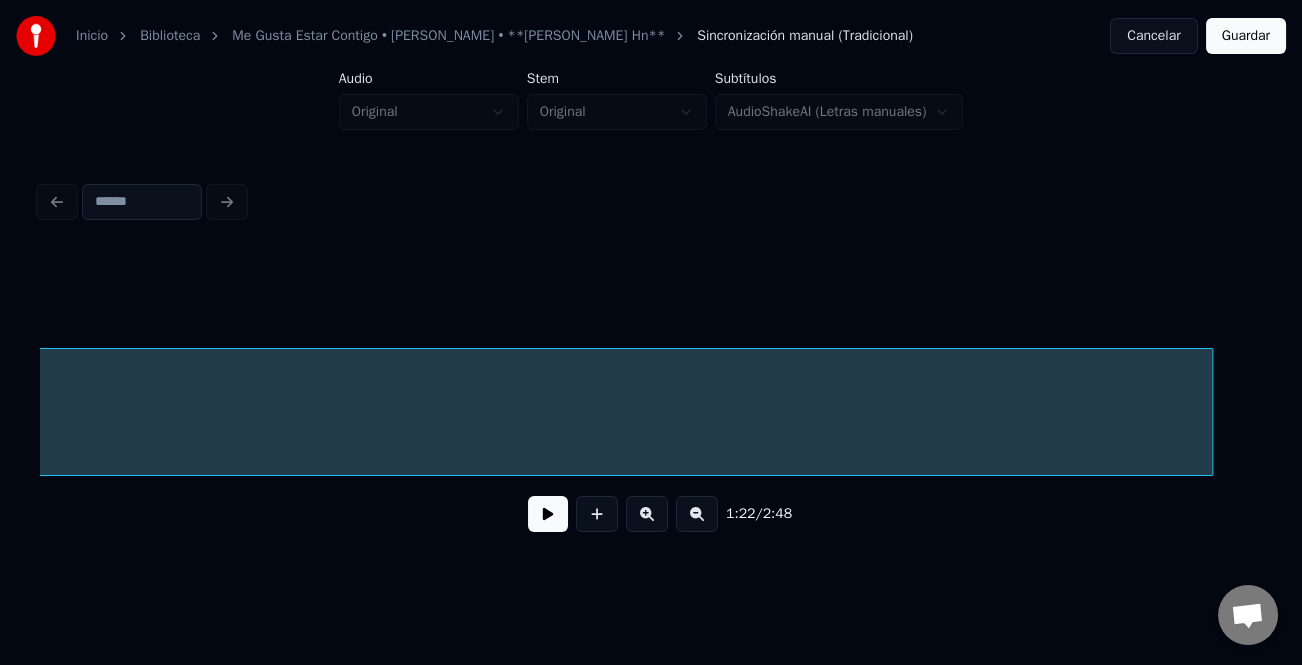 click at bounding box center (1209, 412) 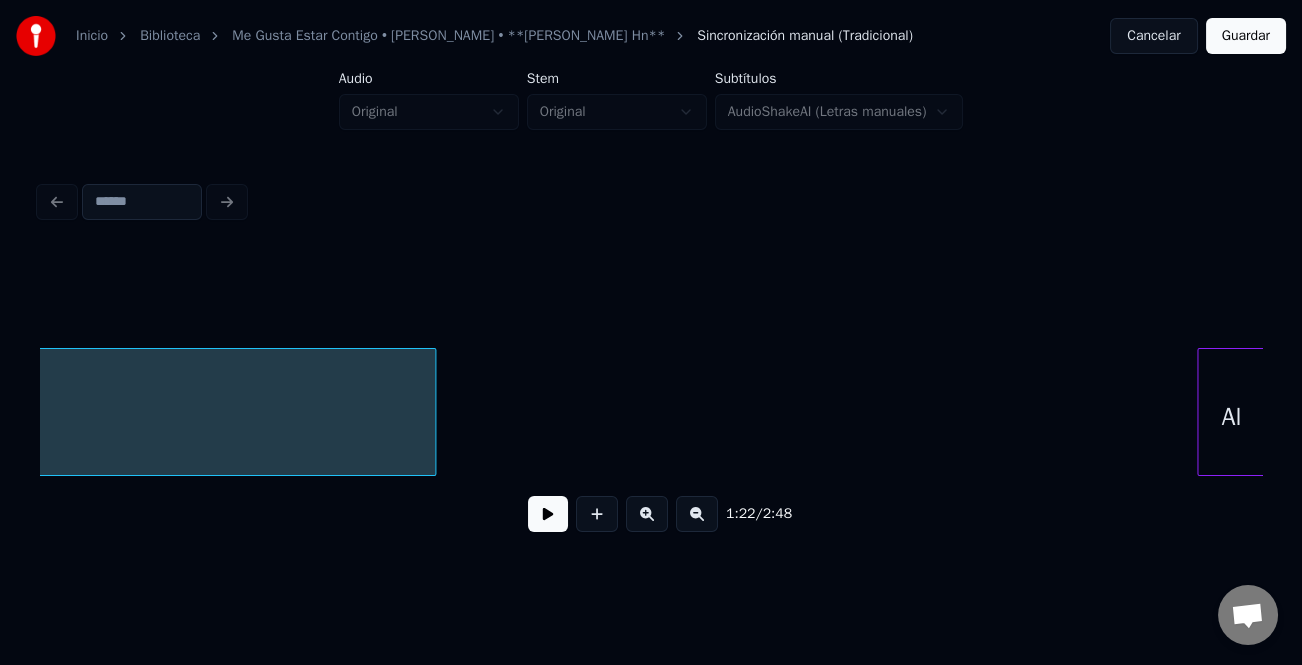 scroll, scrollTop: 0, scrollLeft: 18959, axis: horizontal 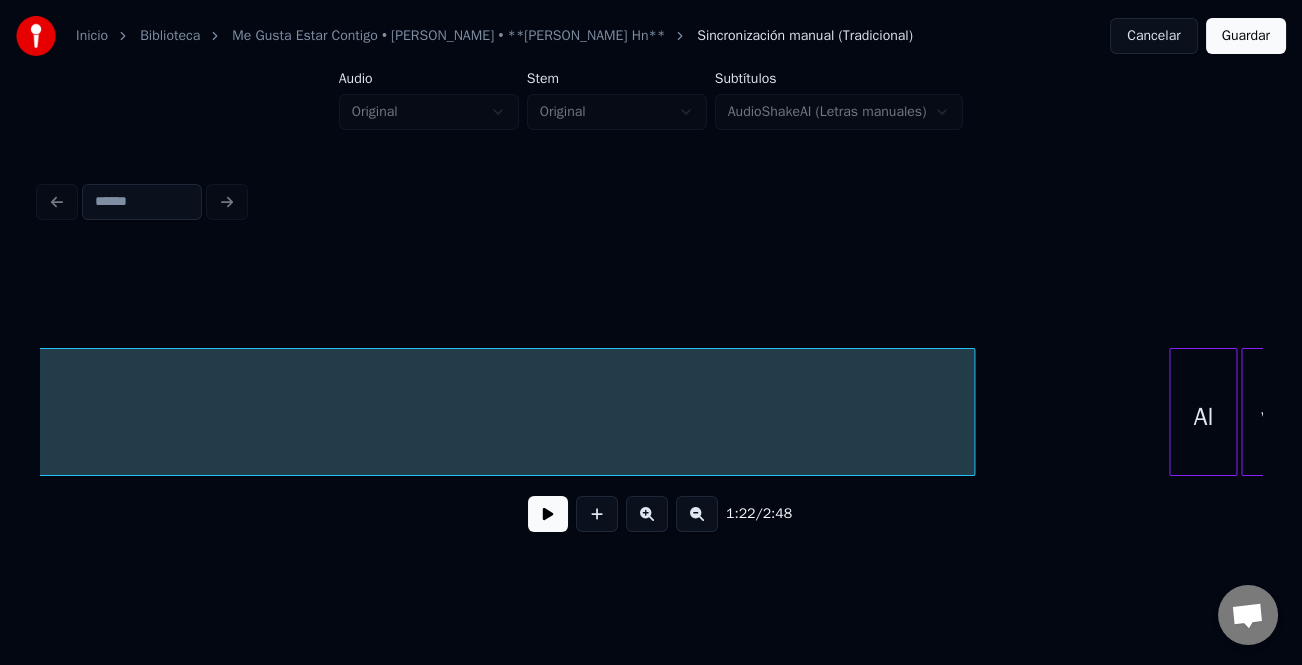 click at bounding box center [971, 412] 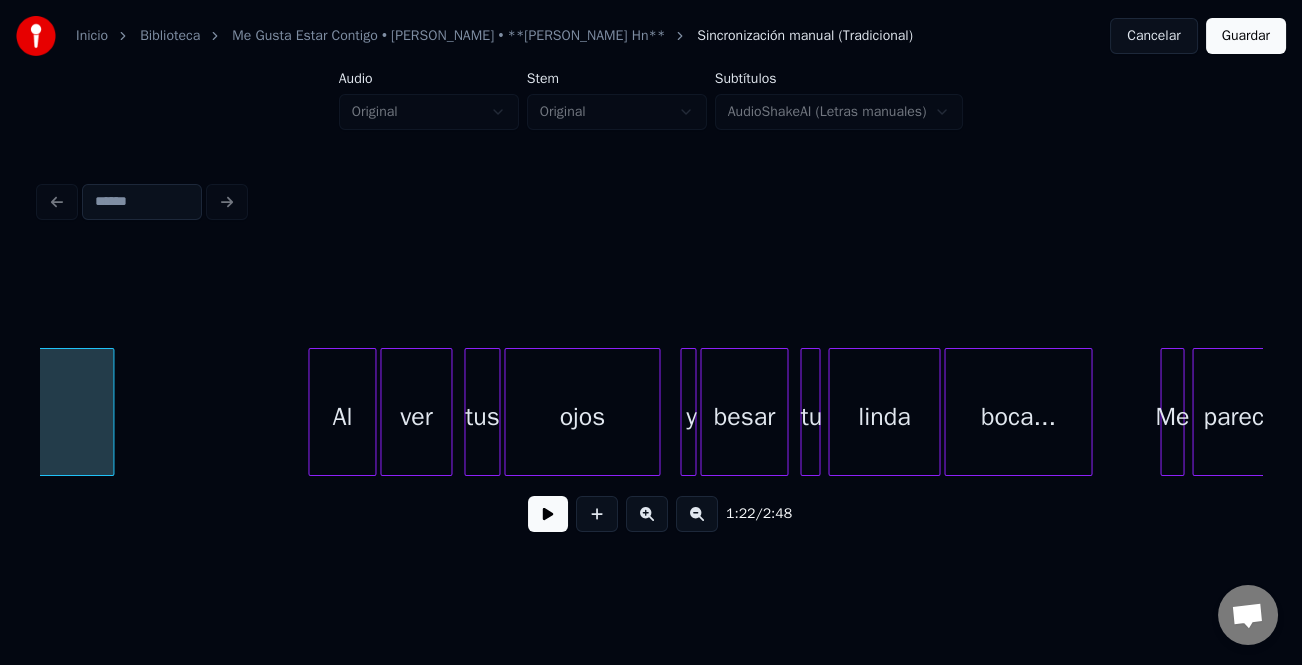 scroll, scrollTop: 0, scrollLeft: 19335, axis: horizontal 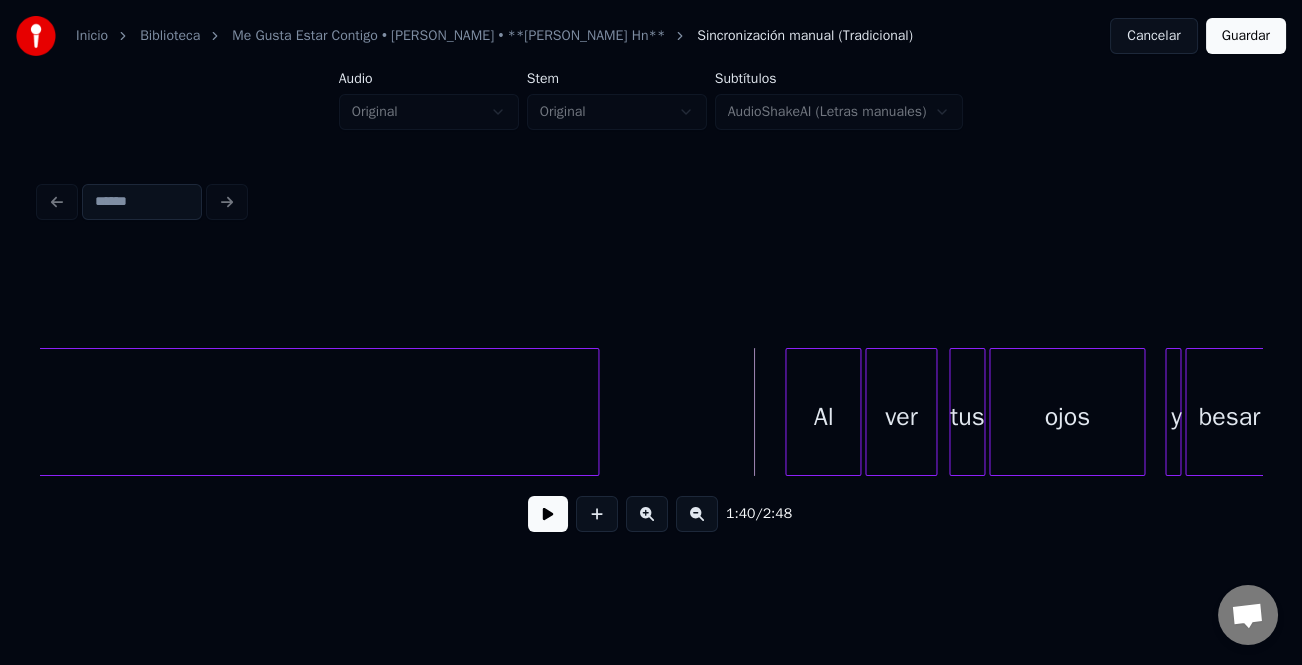 click at bounding box center (789, 412) 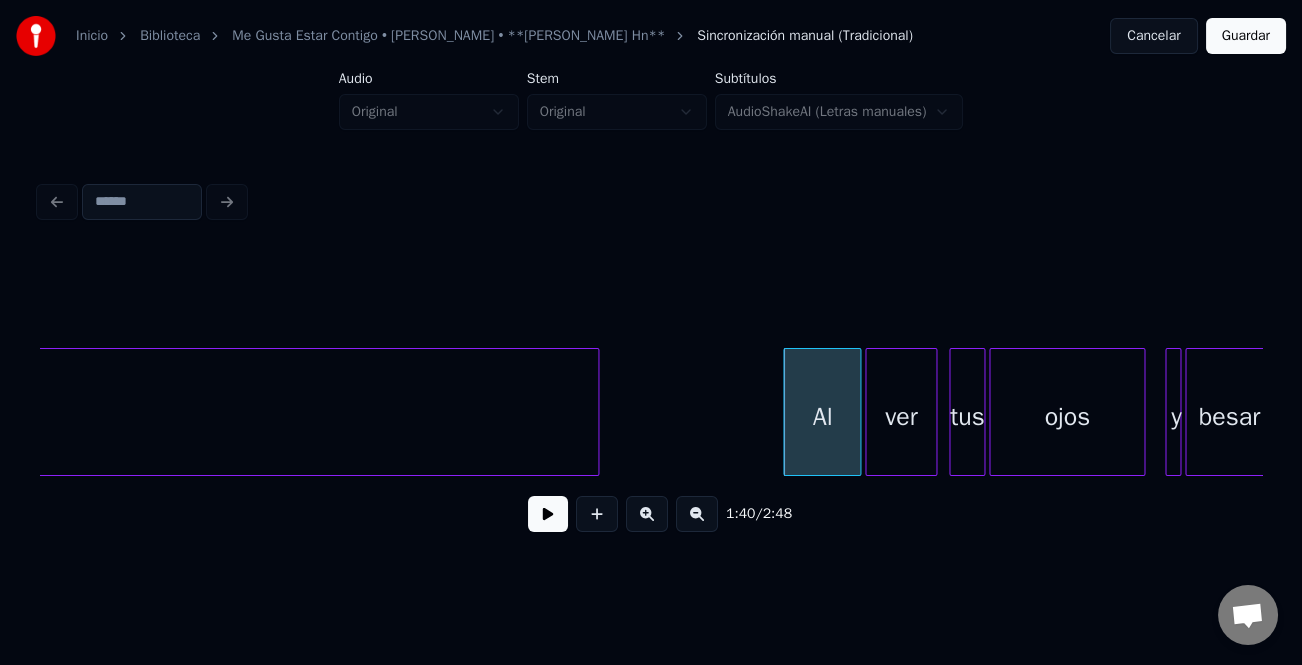 click at bounding box center (548, 514) 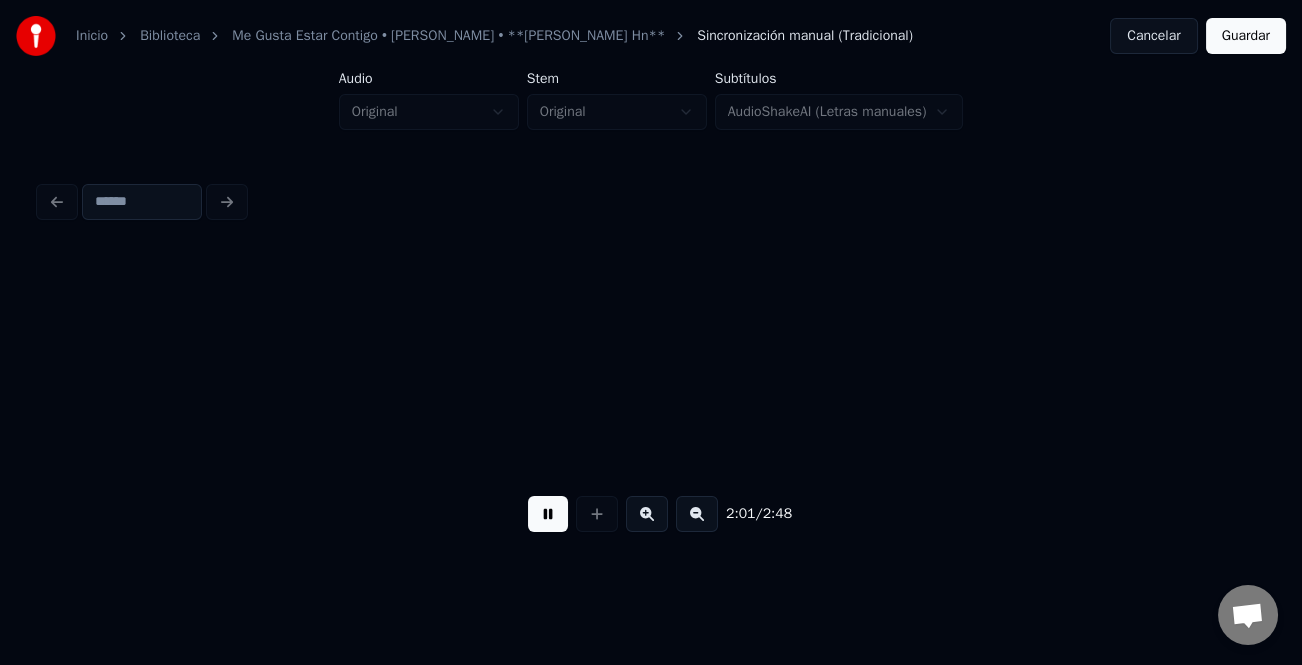 scroll, scrollTop: 0, scrollLeft: 24225, axis: horizontal 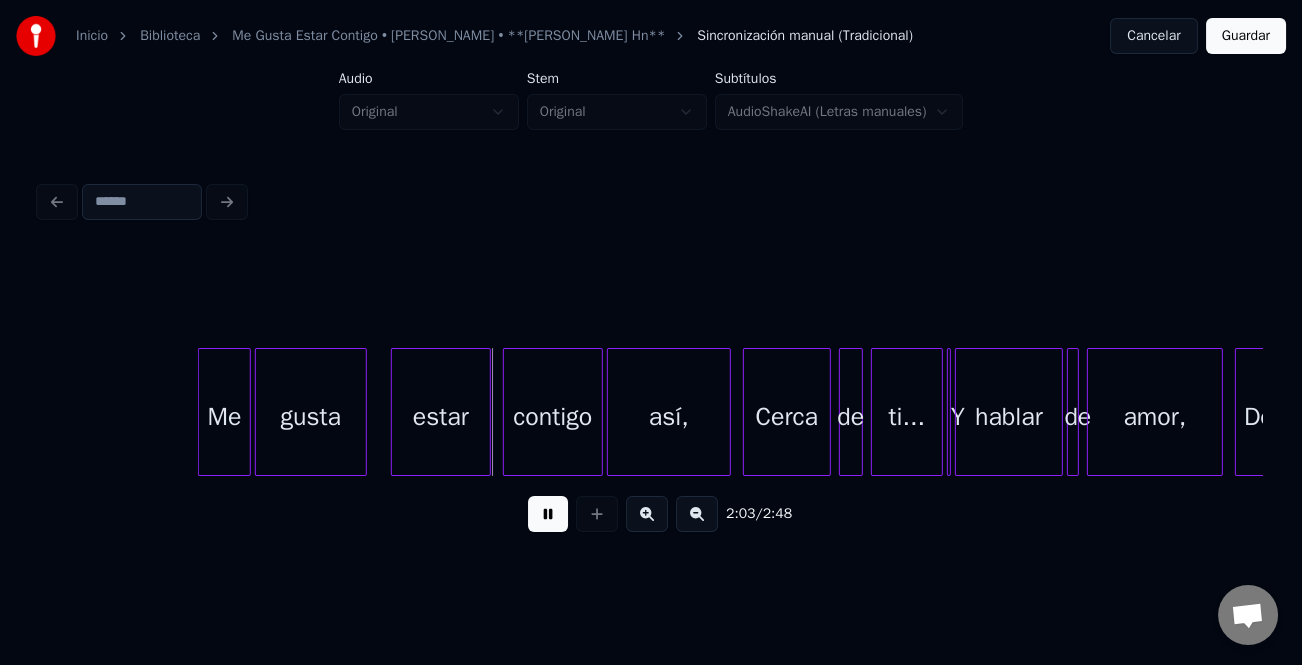 click at bounding box center (202, 412) 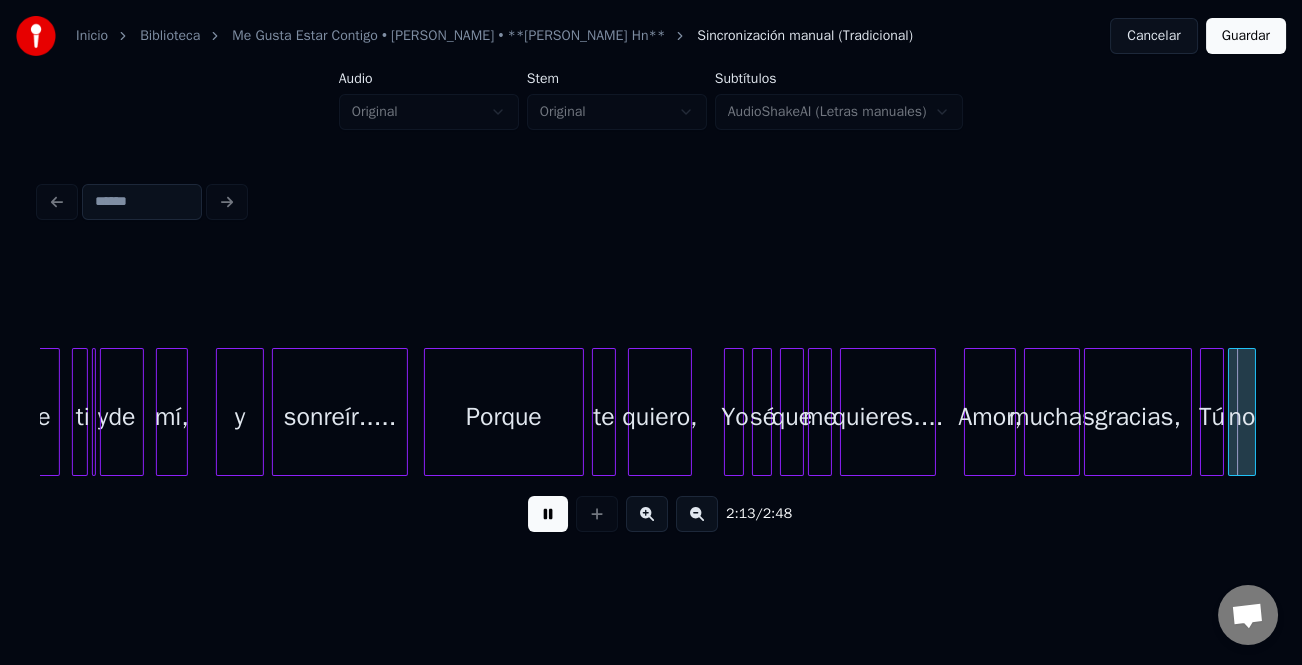 scroll, scrollTop: 0, scrollLeft: 26670, axis: horizontal 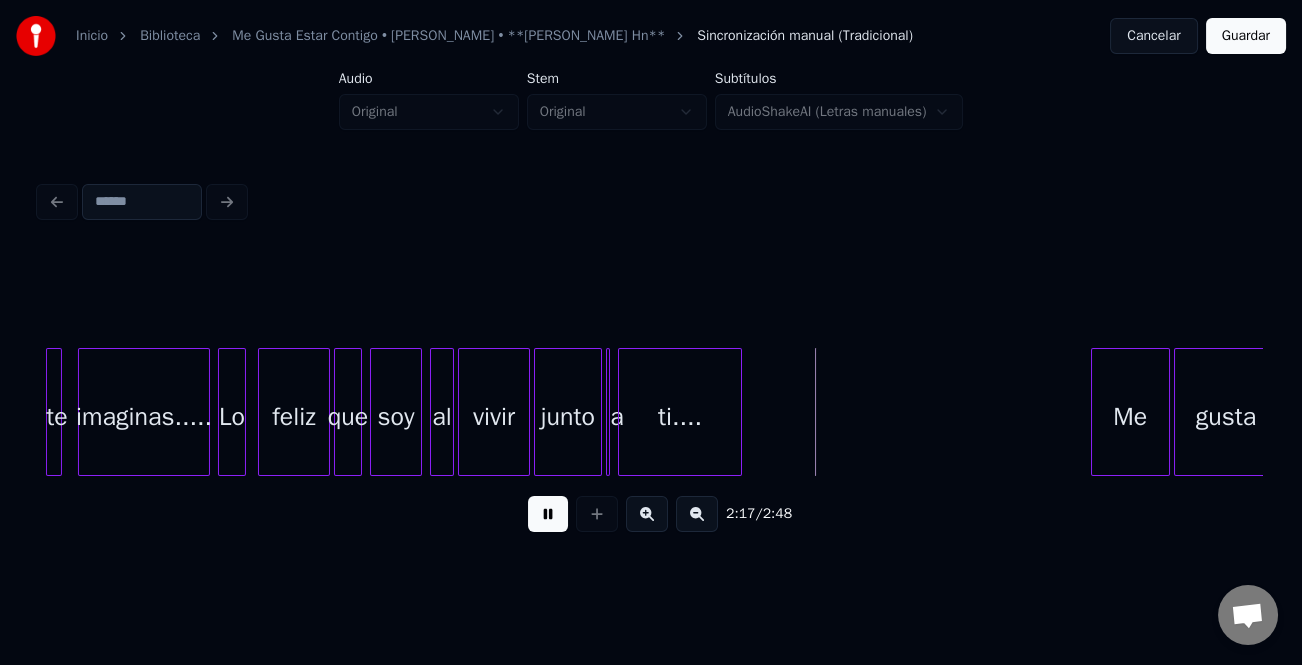 click at bounding box center [1095, 412] 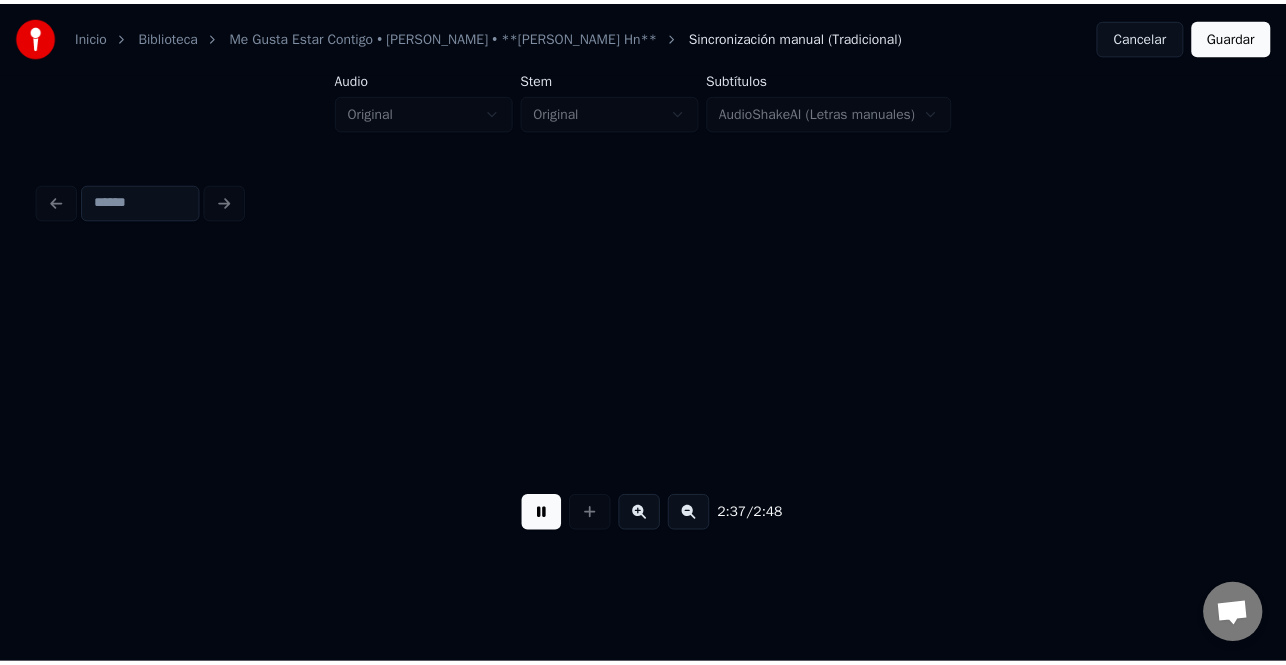 scroll, scrollTop: 0, scrollLeft: 31569, axis: horizontal 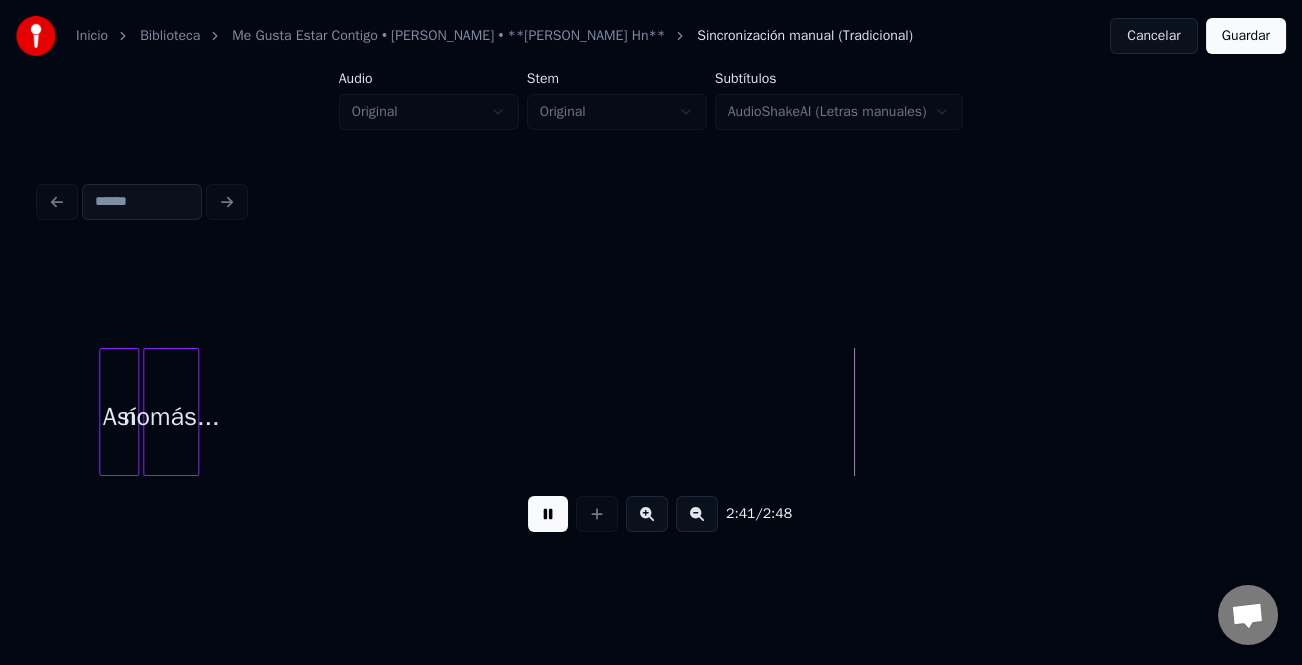 click on "Guardar" at bounding box center (1246, 36) 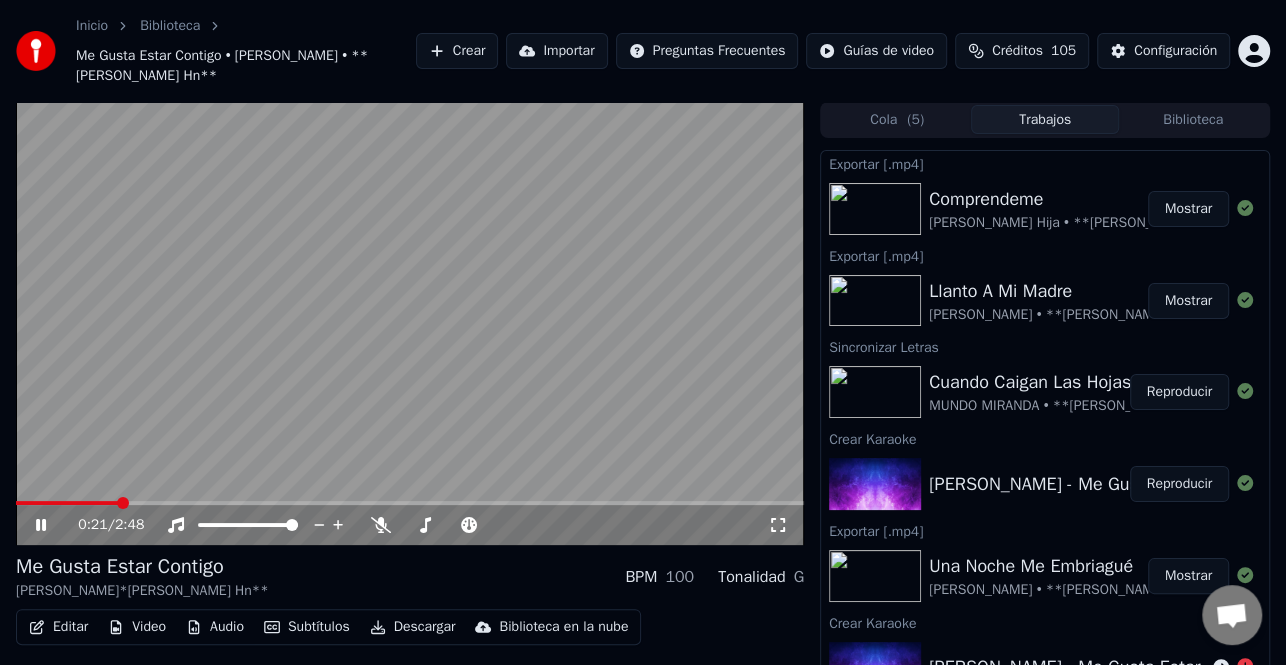 click 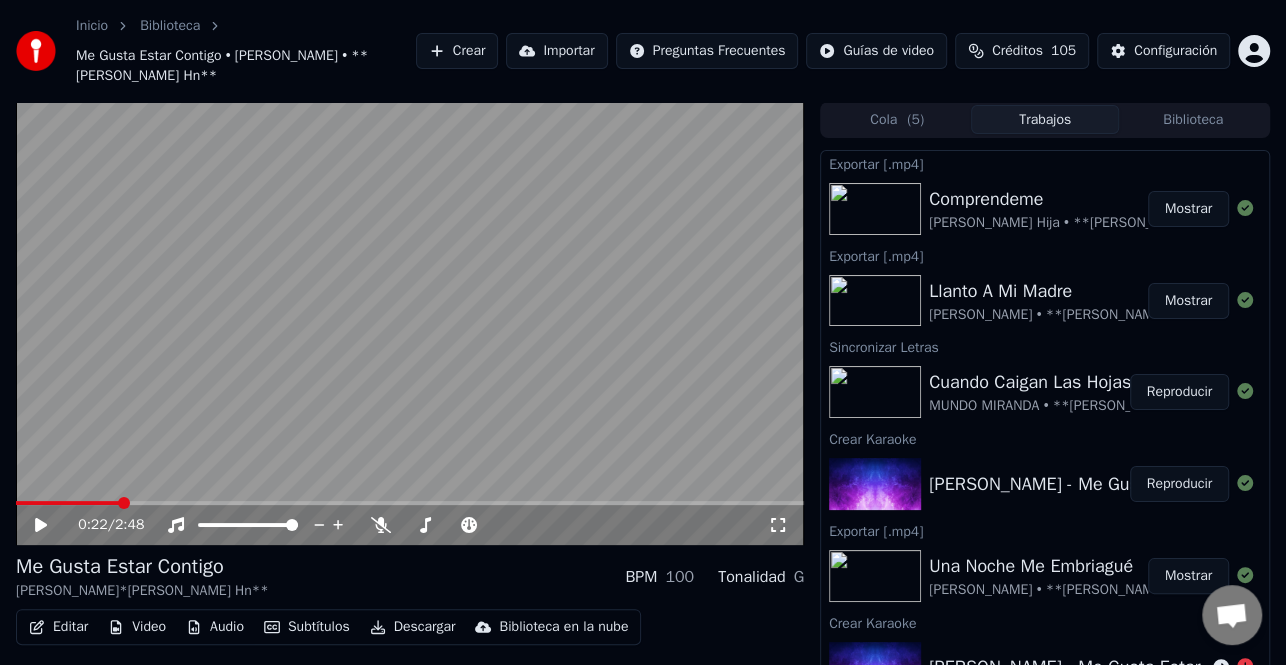 click on "Descargar" at bounding box center (413, 627) 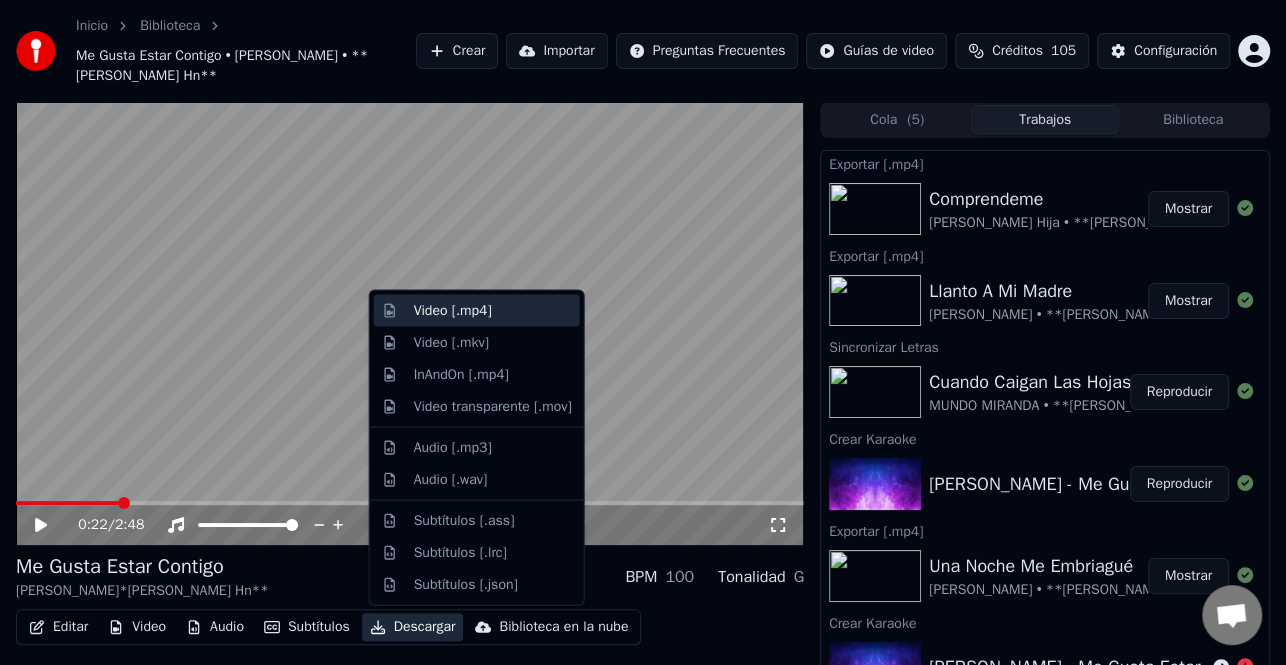 click on "Video [.mp4]" at bounding box center [493, 311] 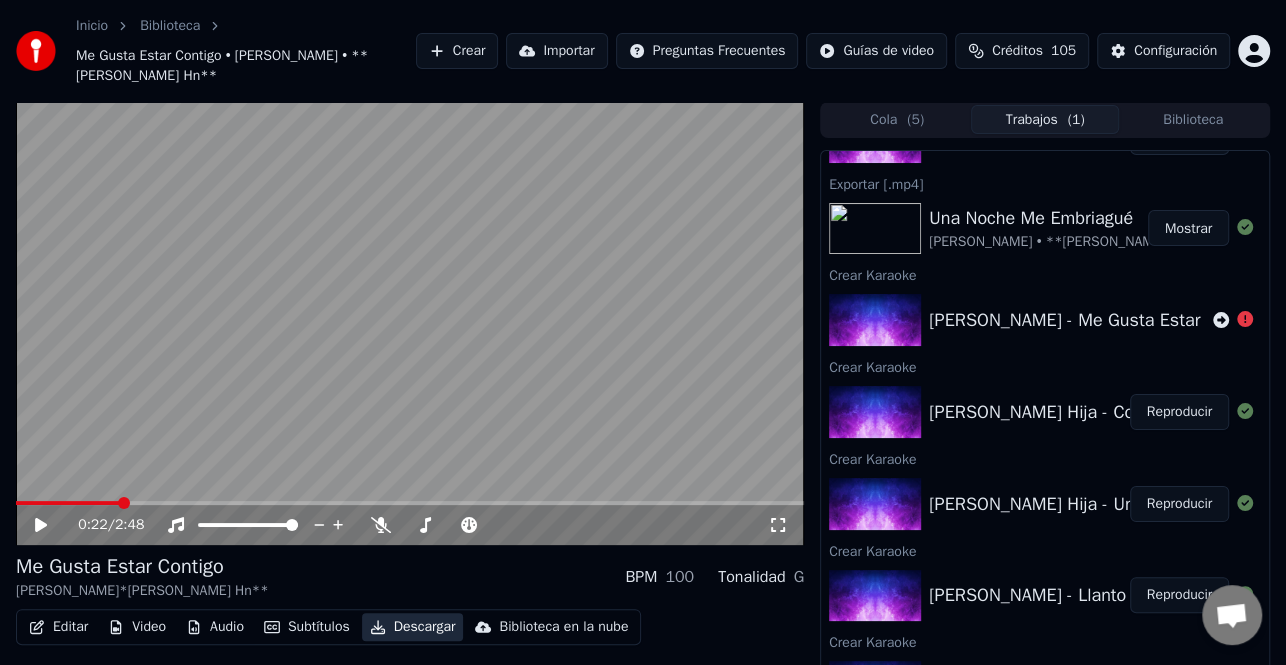 scroll, scrollTop: 445, scrollLeft: 0, axis: vertical 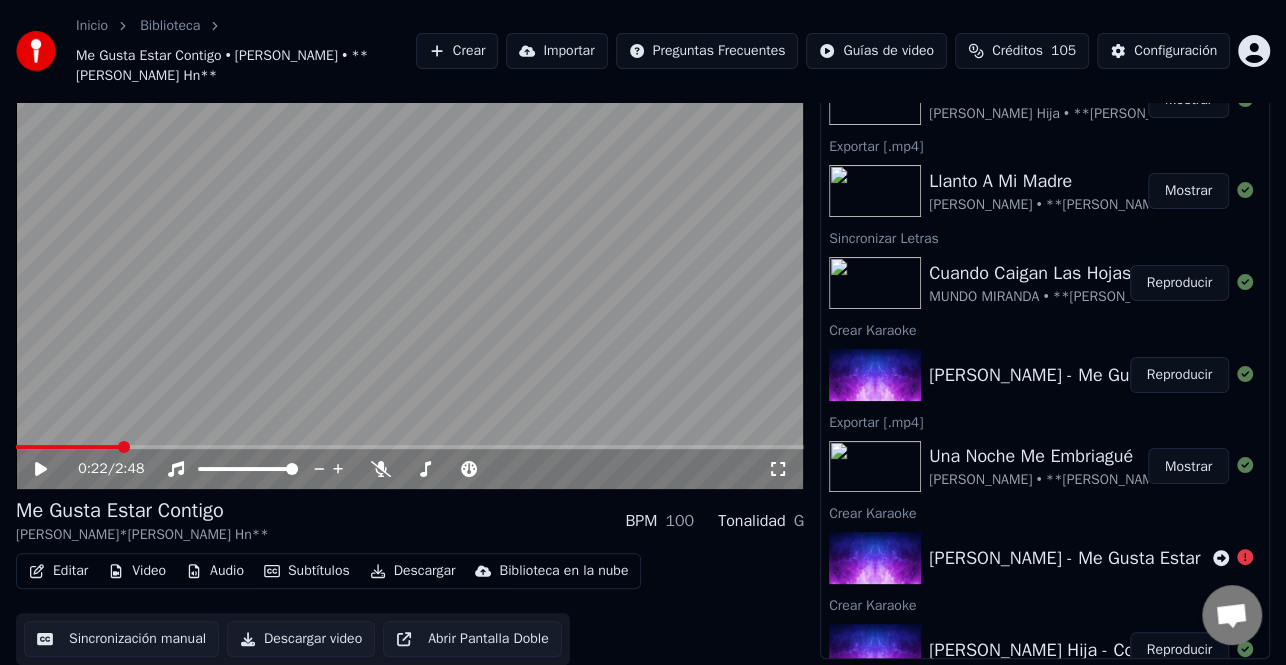 drag, startPoint x: 1170, startPoint y: 180, endPoint x: 1181, endPoint y: 185, distance: 12.083046 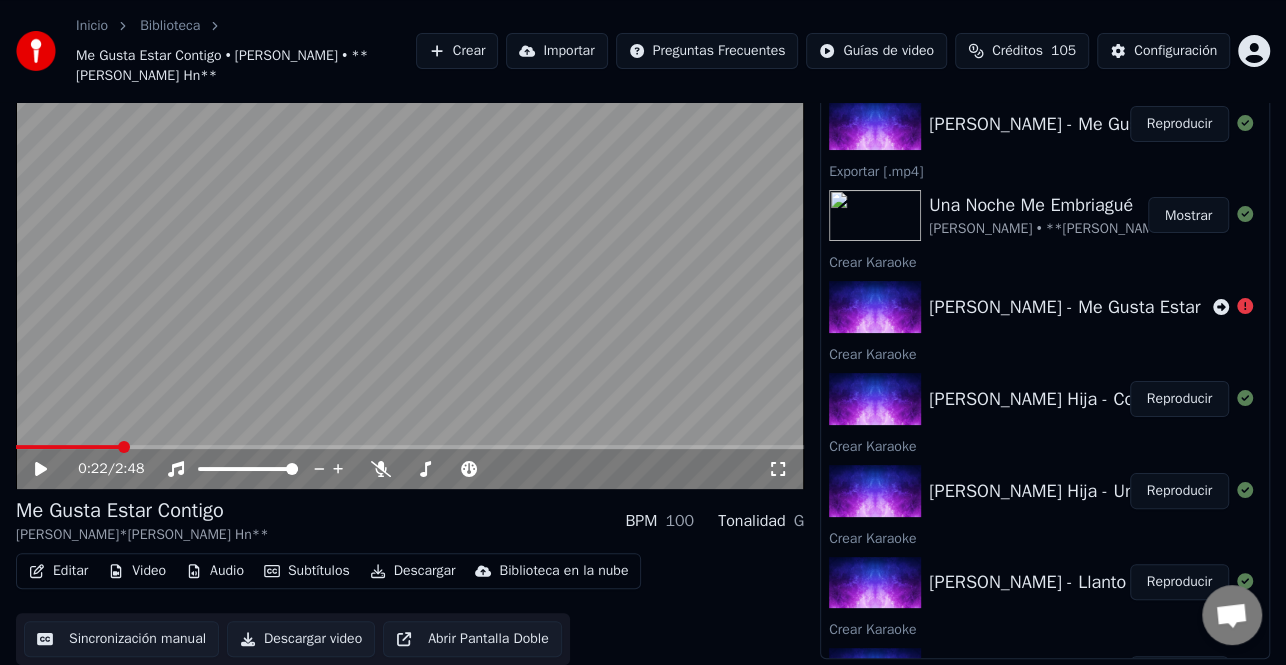 scroll, scrollTop: 445, scrollLeft: 0, axis: vertical 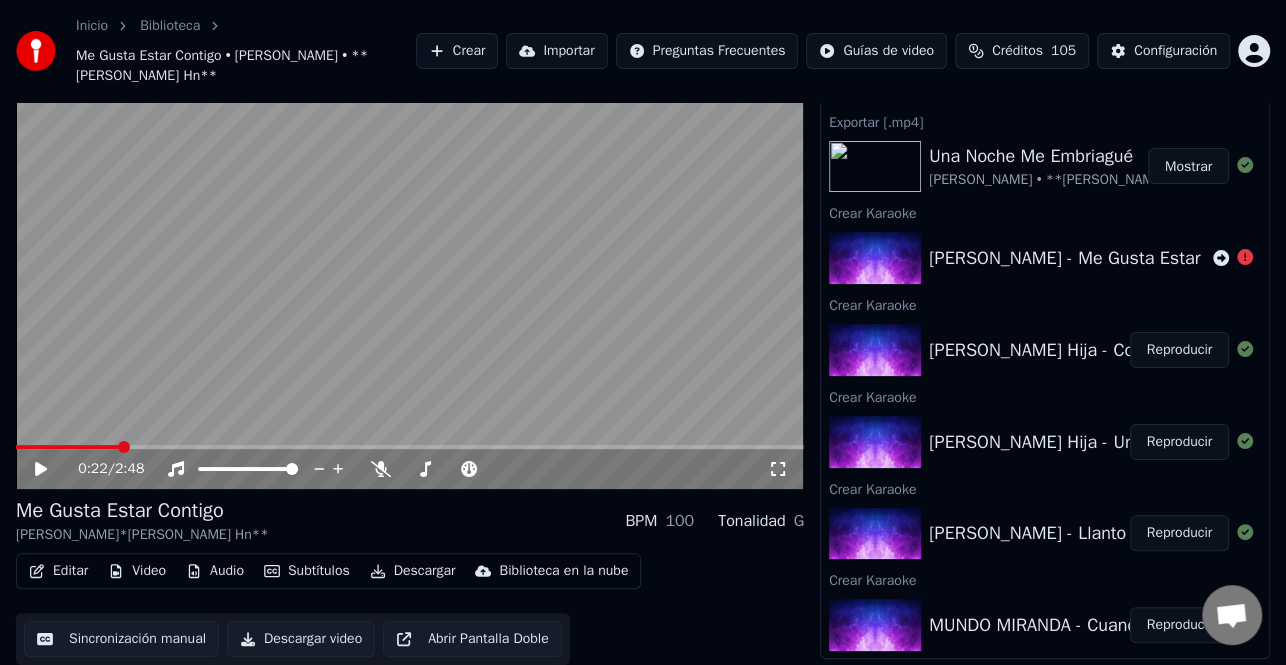click on "Mostrar" at bounding box center [1188, 166] 